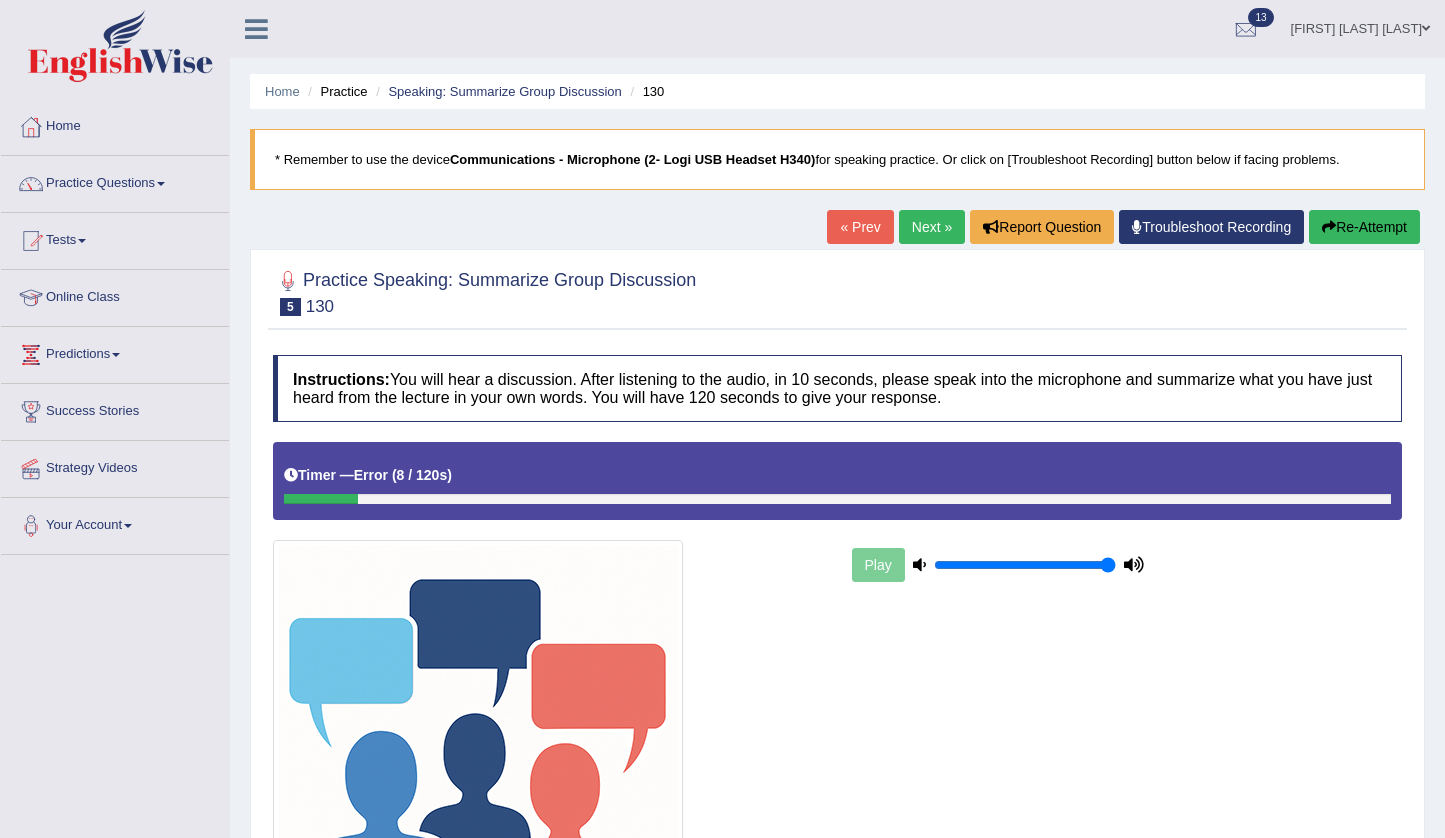scroll, scrollTop: 261, scrollLeft: 0, axis: vertical 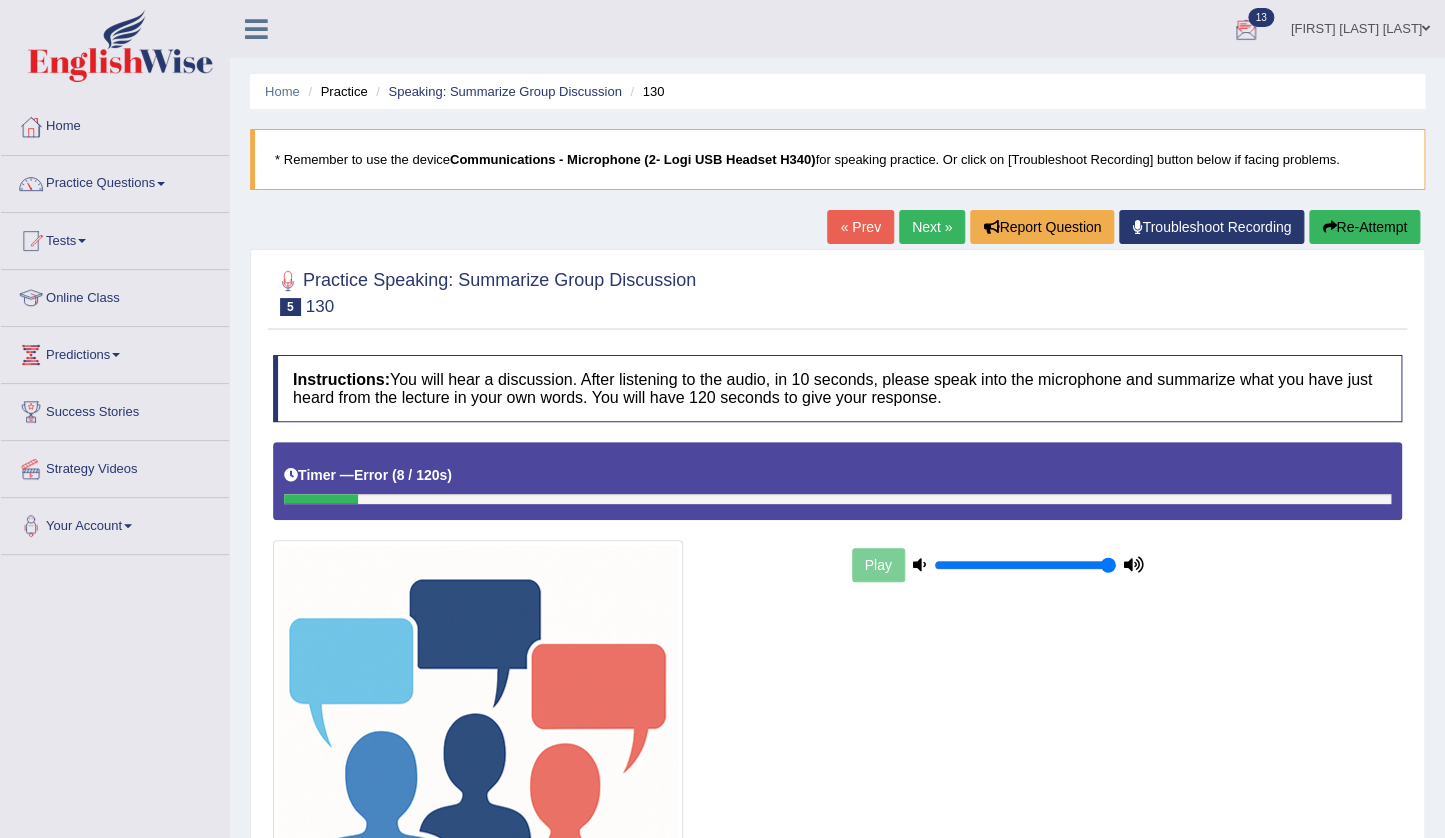 click on "Gurpreet kaur Asthani" at bounding box center [1360, 26] 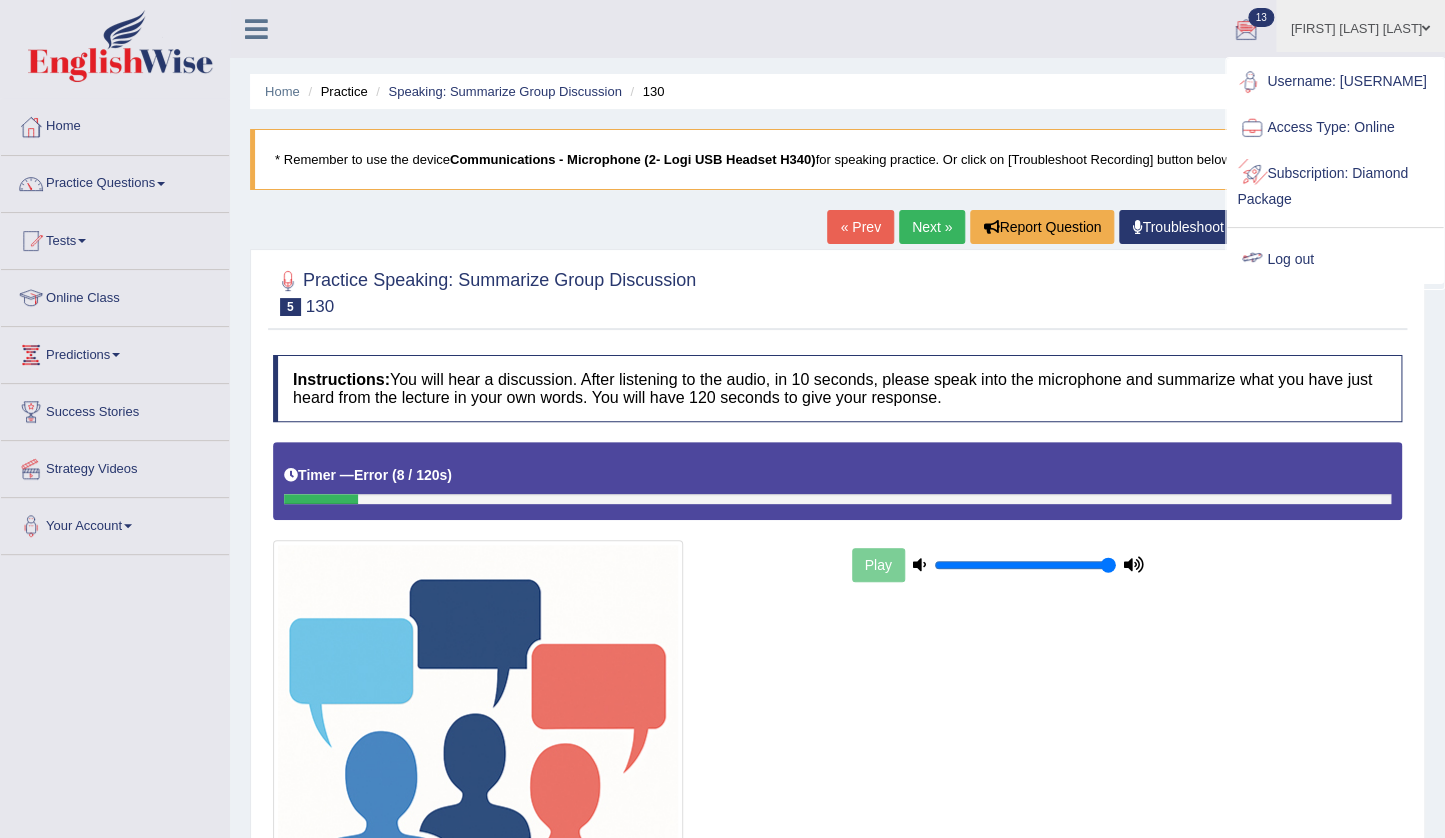 click on "Log out" at bounding box center [1335, 260] 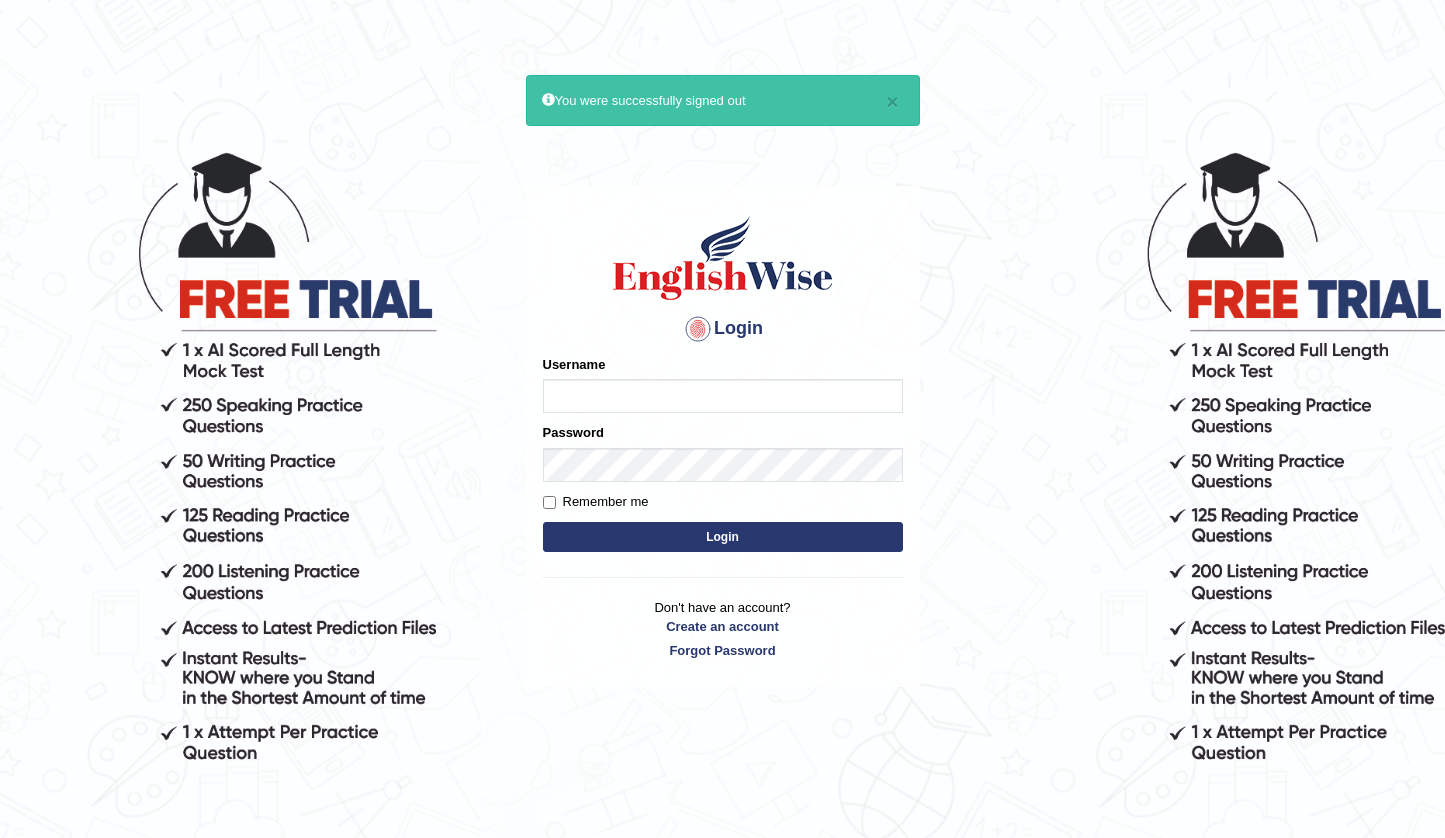 scroll, scrollTop: 0, scrollLeft: 0, axis: both 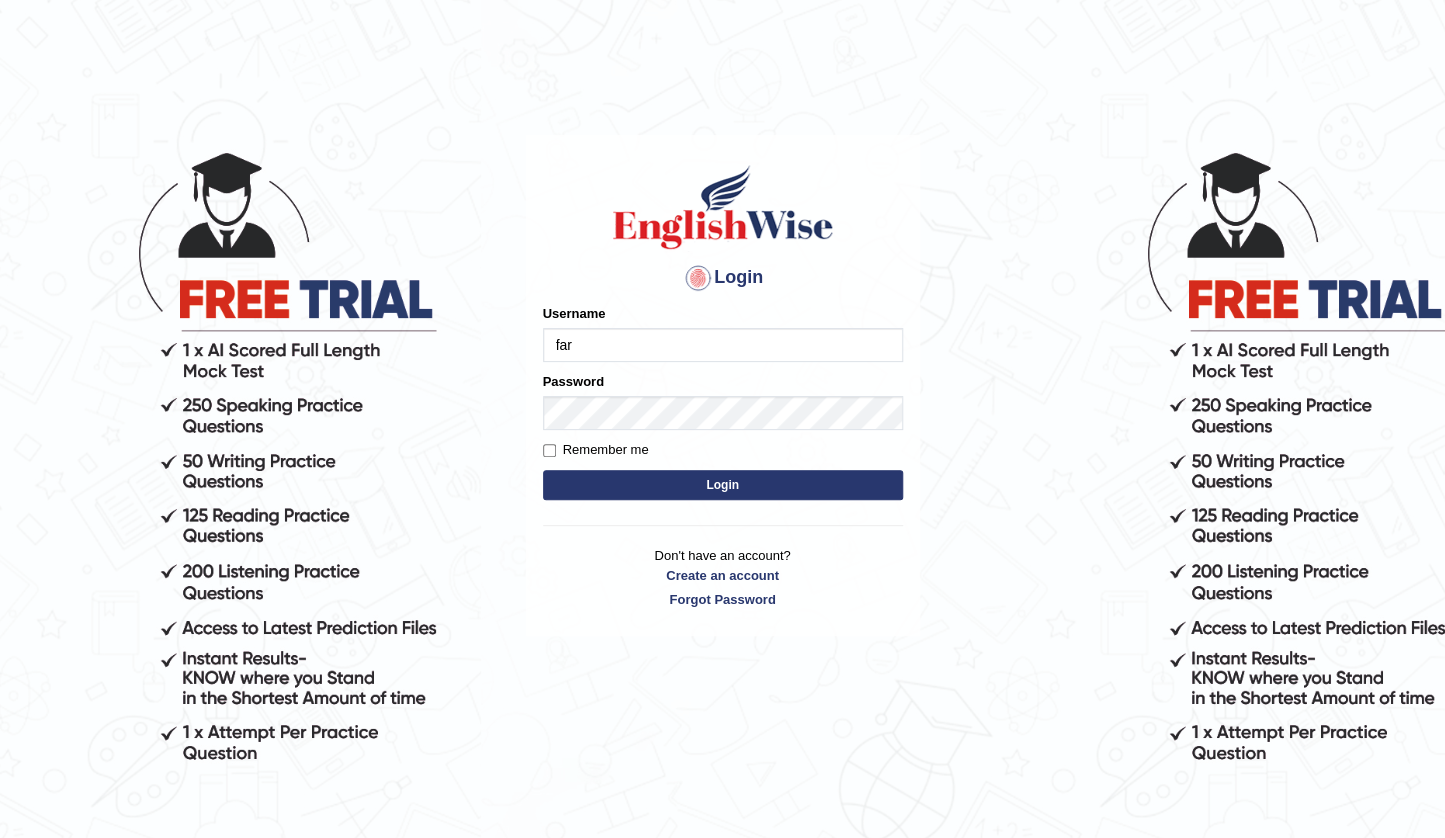 type on "[USERNAME]" 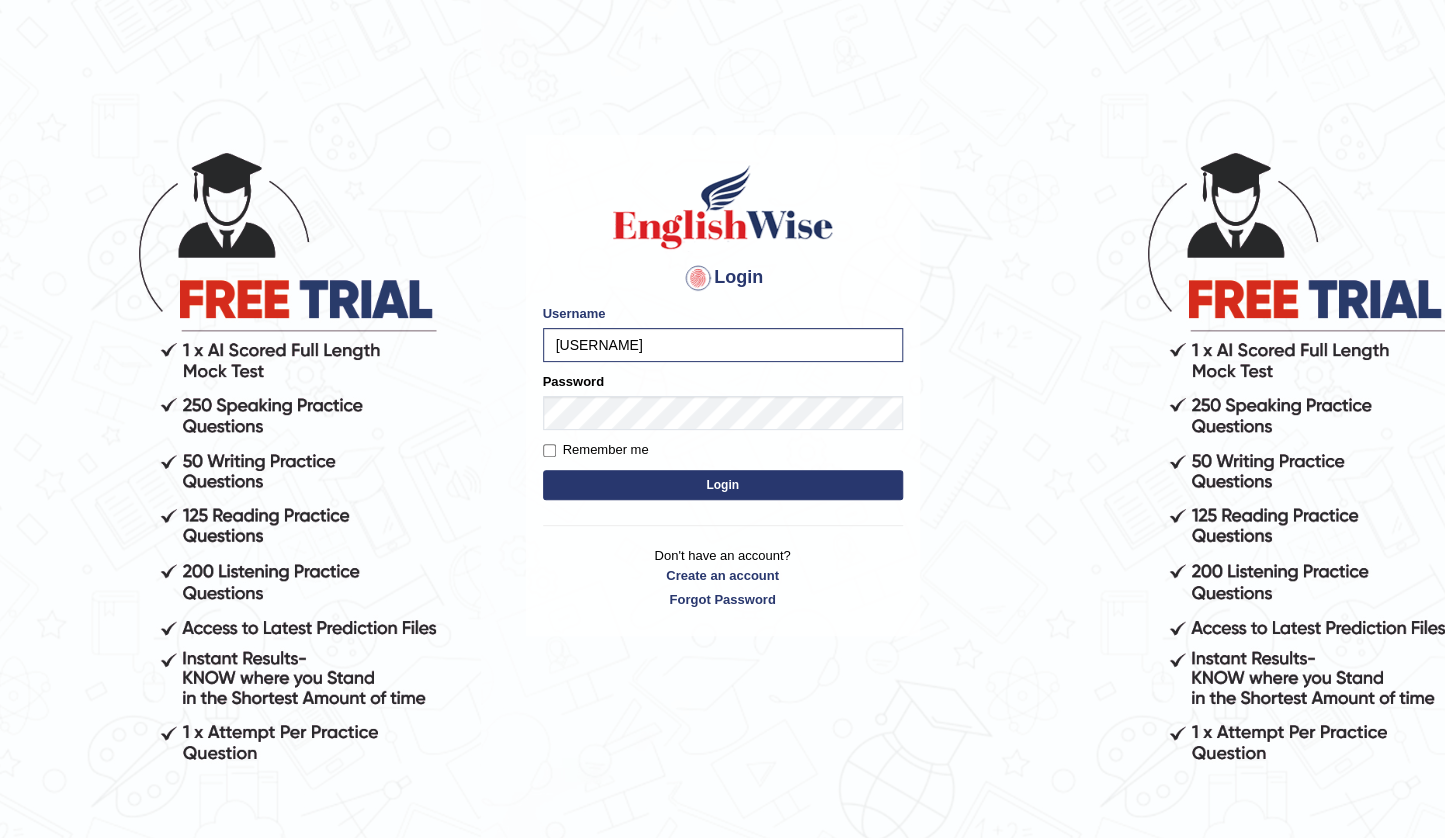 click on "Please fix the following errors:
Username
[USERNAME]
Password
Remember me
Login" at bounding box center [723, 404] 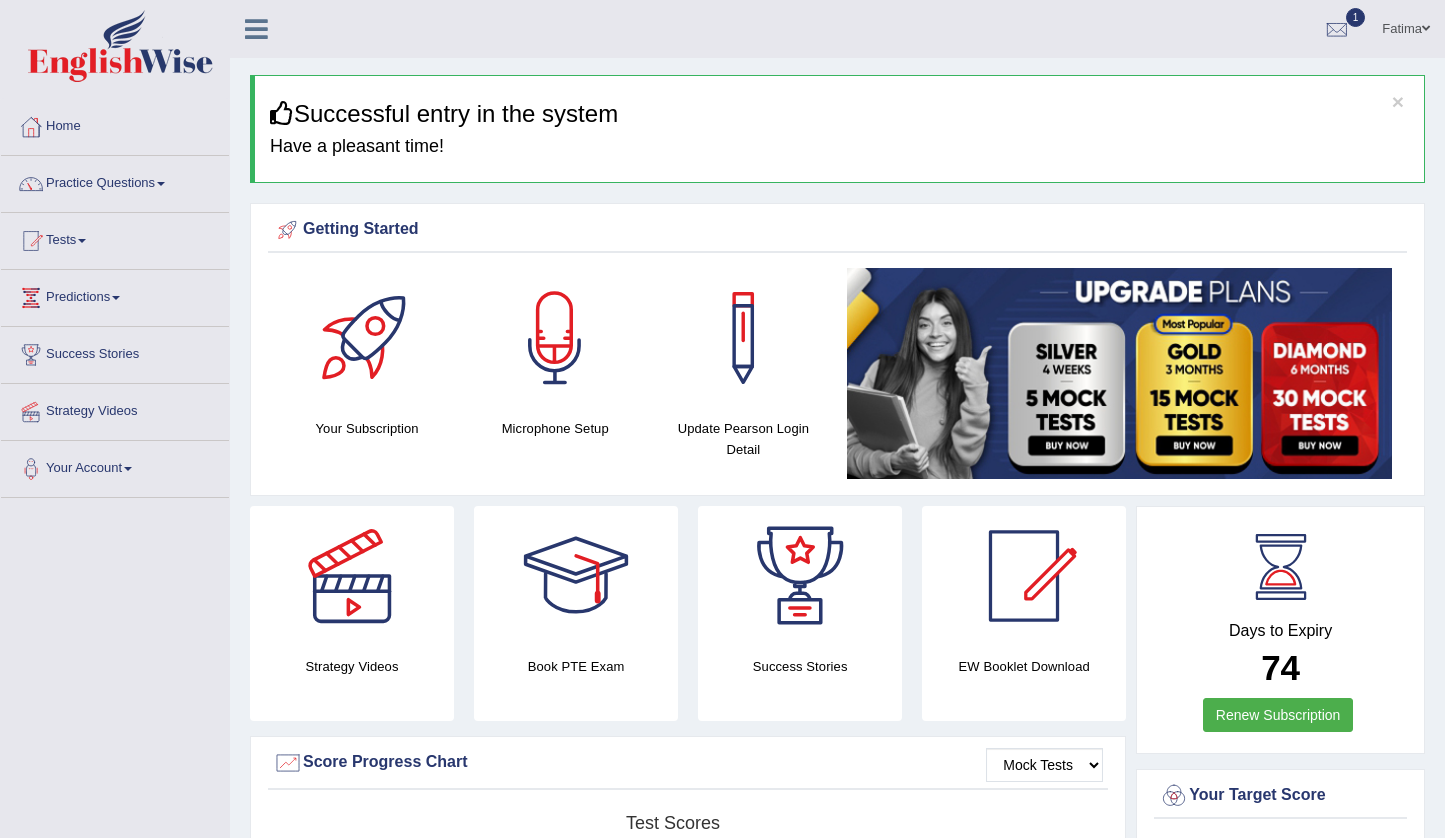 scroll, scrollTop: 0, scrollLeft: 0, axis: both 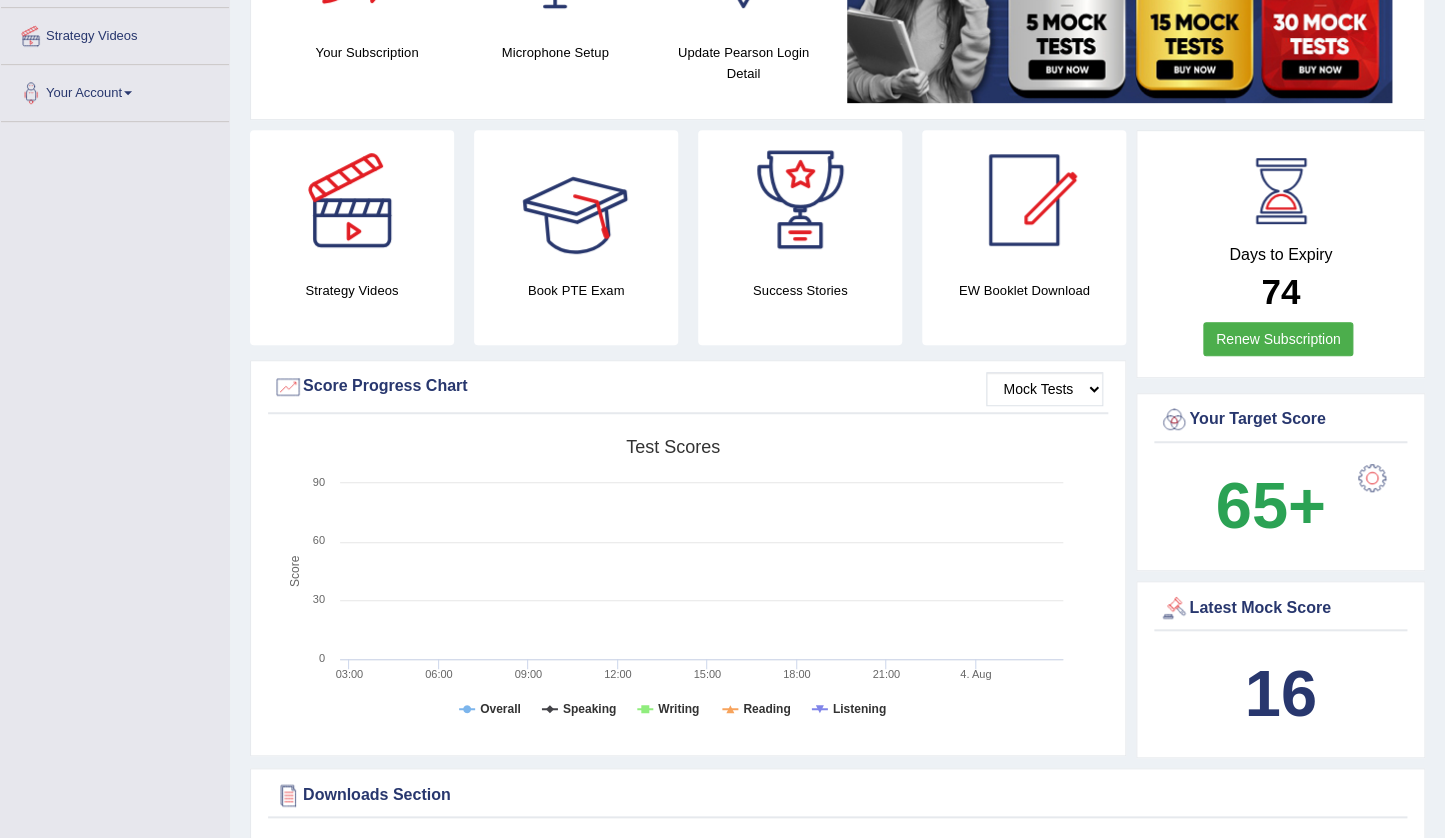 click on "Toggle navigation
Home
Practice Questions   Speaking Practice Read Aloud
Repeat Sentence
Describe Image
Re-tell Lecture
Answer Short Question
Summarize Group Discussion
Respond To A Situation
Writing Practice  Summarize Written Text
Write Essay
Reading Practice  Reading & Writing: Fill In The Blanks
Choose Multiple Answers
Re-order Paragraphs
Fill In The Blanks
Choose Single Answer
Listening Practice  Summarize Spoken Text
Highlight Incorrect Words
Highlight Correct Summary
Select Missing Word
Choose Single Answer
Choose Multiple Answers
Fill In The Blanks
Write From Dictation
Pronunciation
Tests
Take Mock Test" at bounding box center (722, 43) 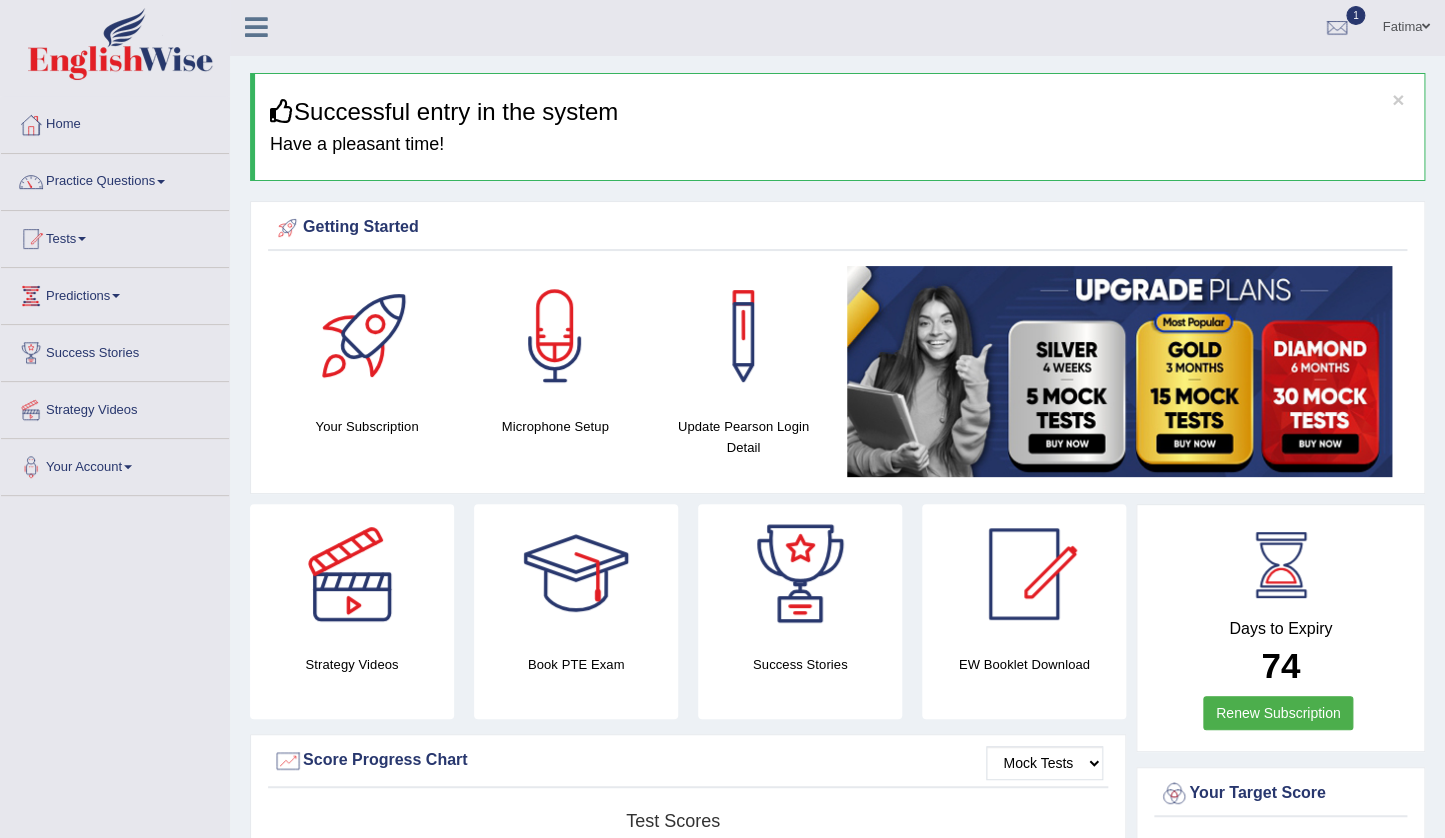scroll, scrollTop: 0, scrollLeft: 0, axis: both 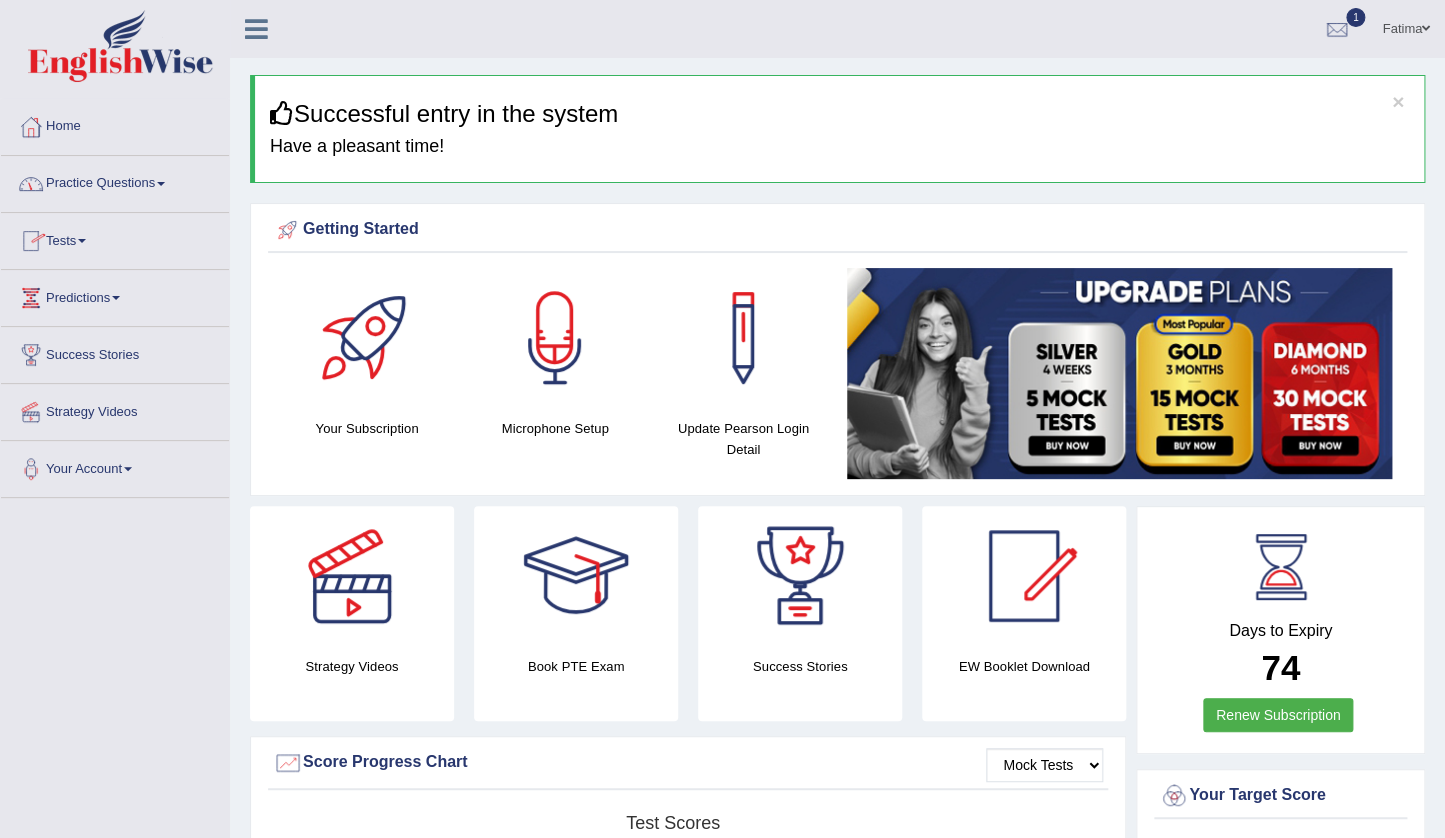 click on "Practice Questions" at bounding box center (115, 181) 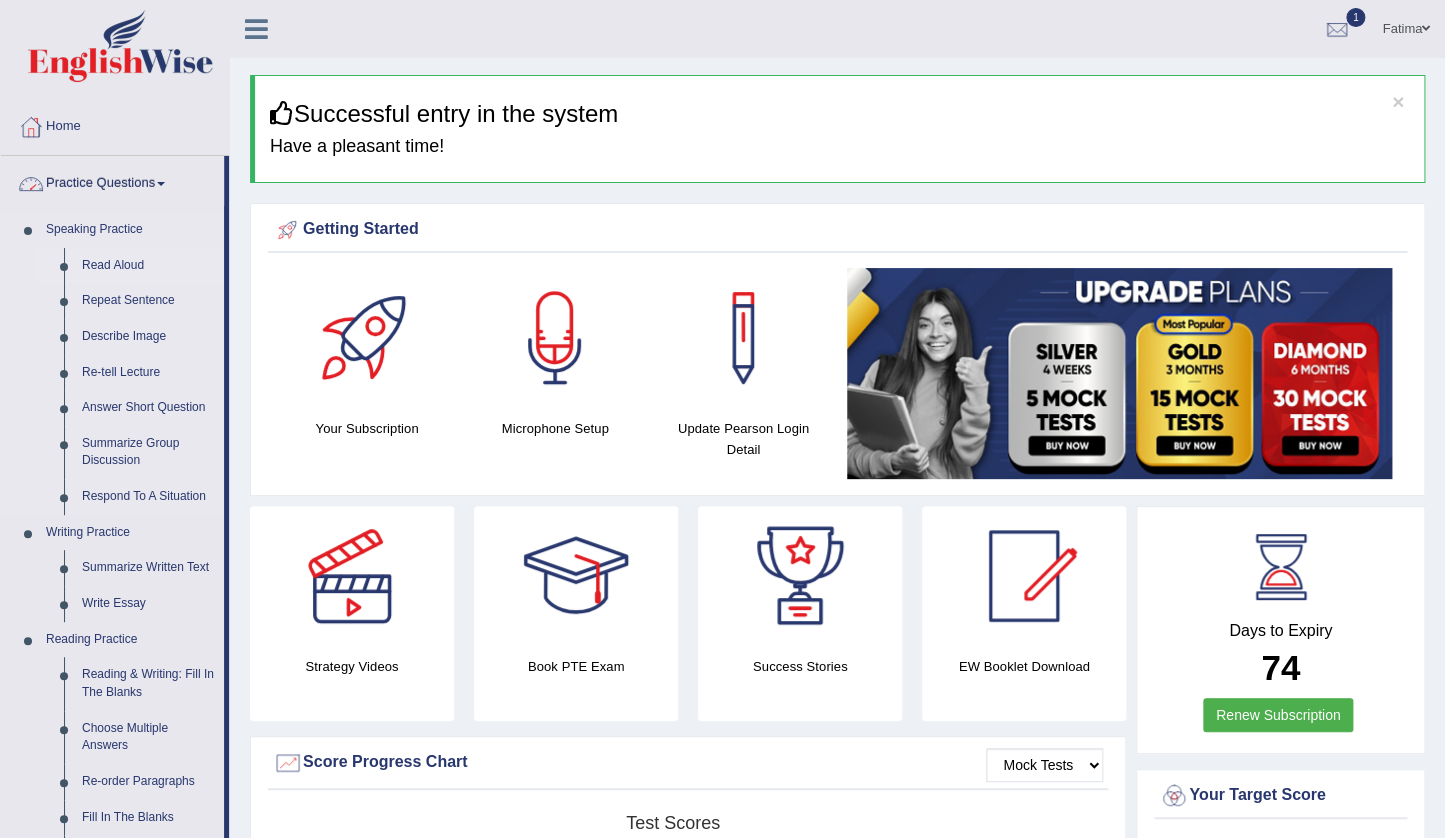 click on "Read Aloud" at bounding box center [148, 266] 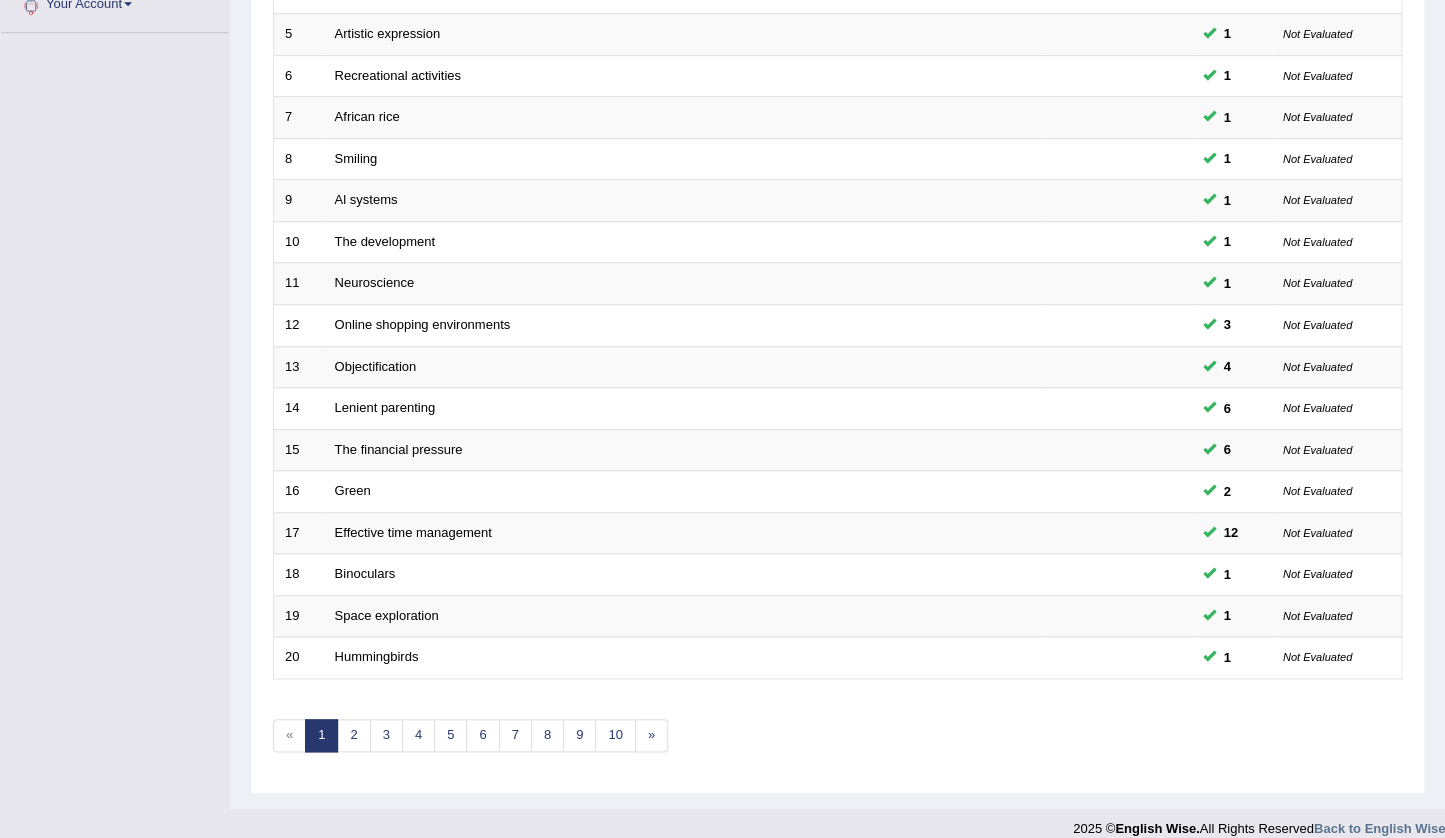scroll, scrollTop: 465, scrollLeft: 0, axis: vertical 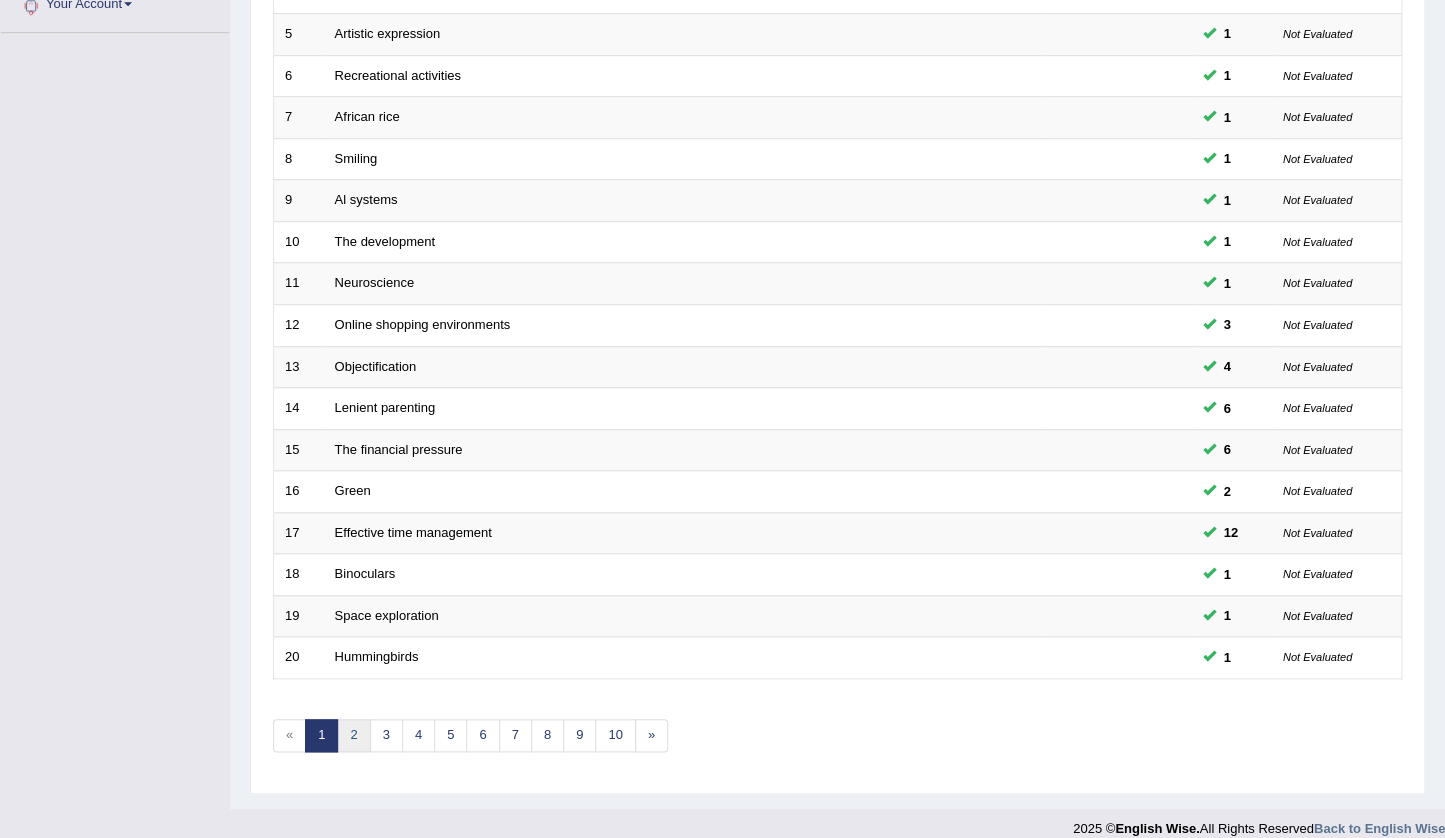 click on "2" at bounding box center [353, 735] 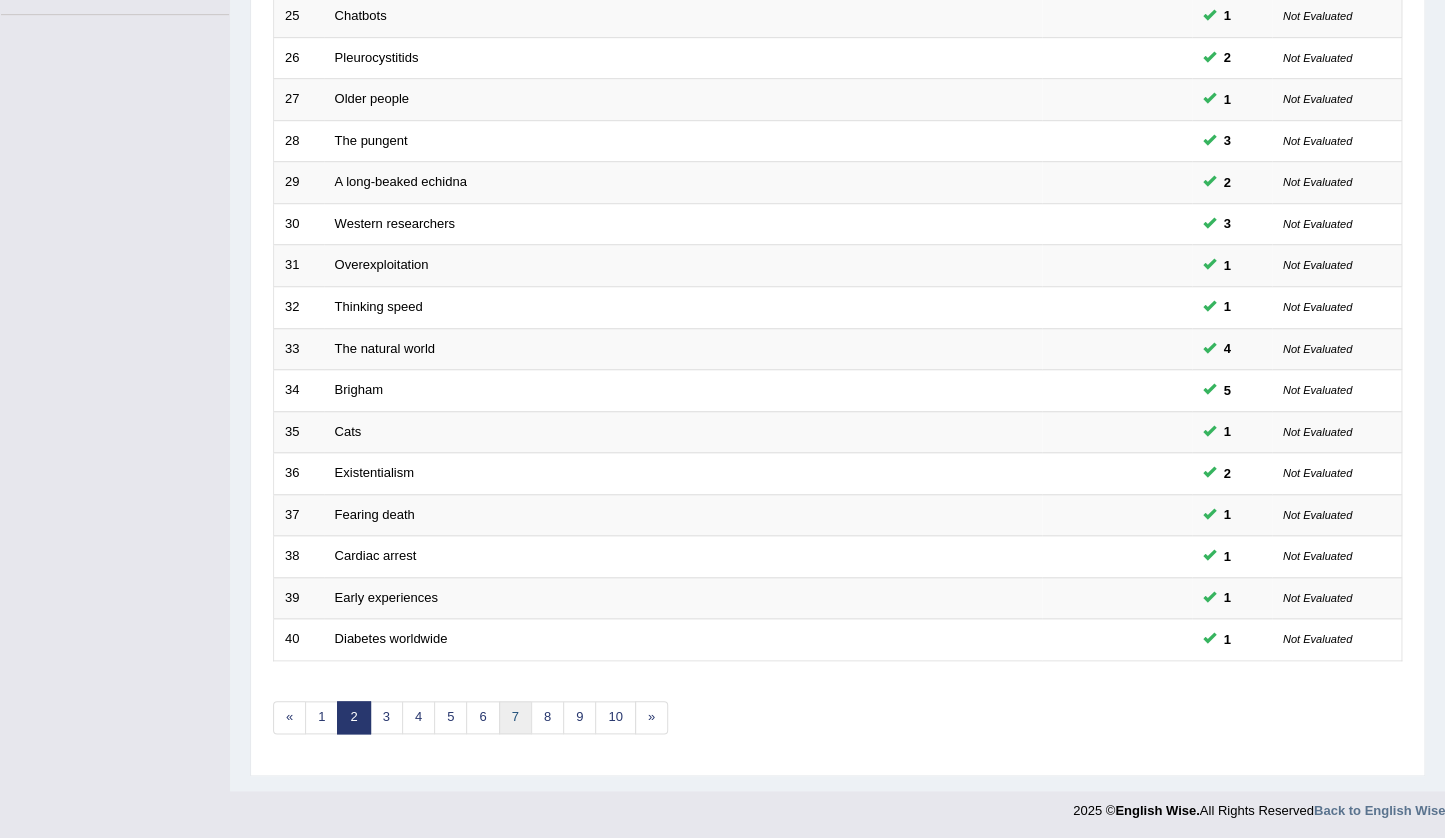 scroll, scrollTop: 0, scrollLeft: 0, axis: both 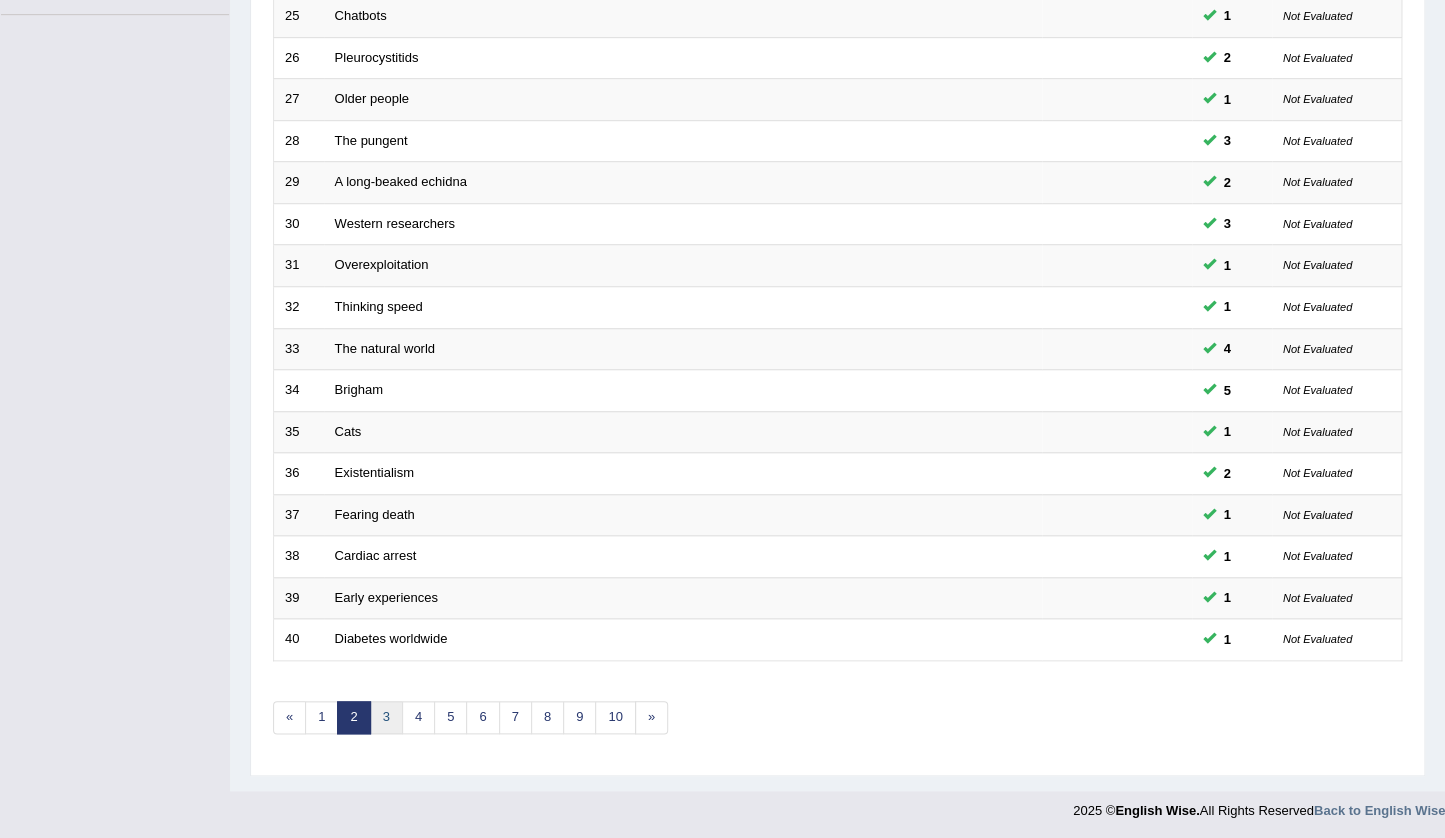 click on "3" at bounding box center [386, 717] 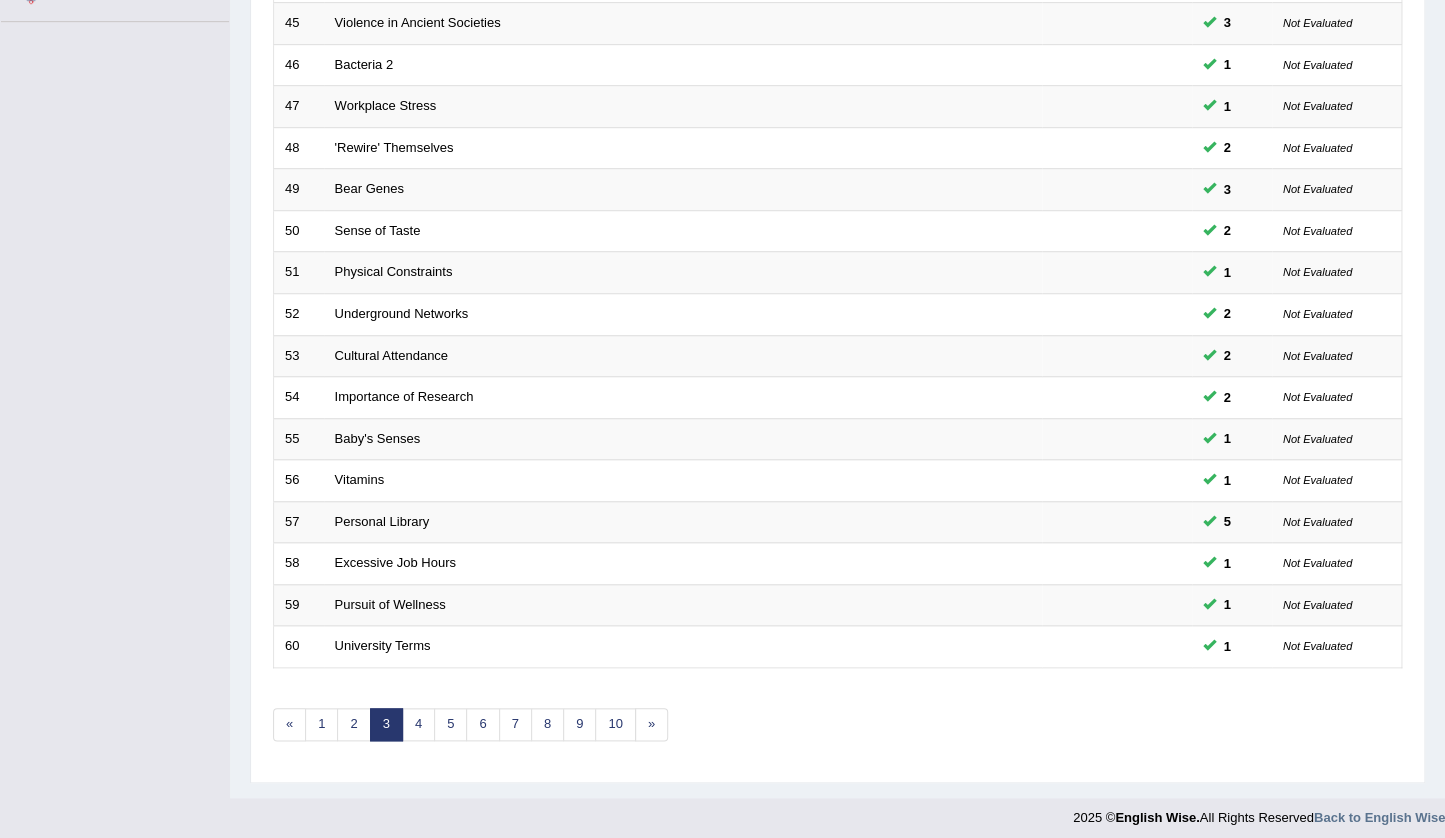 scroll, scrollTop: 0, scrollLeft: 0, axis: both 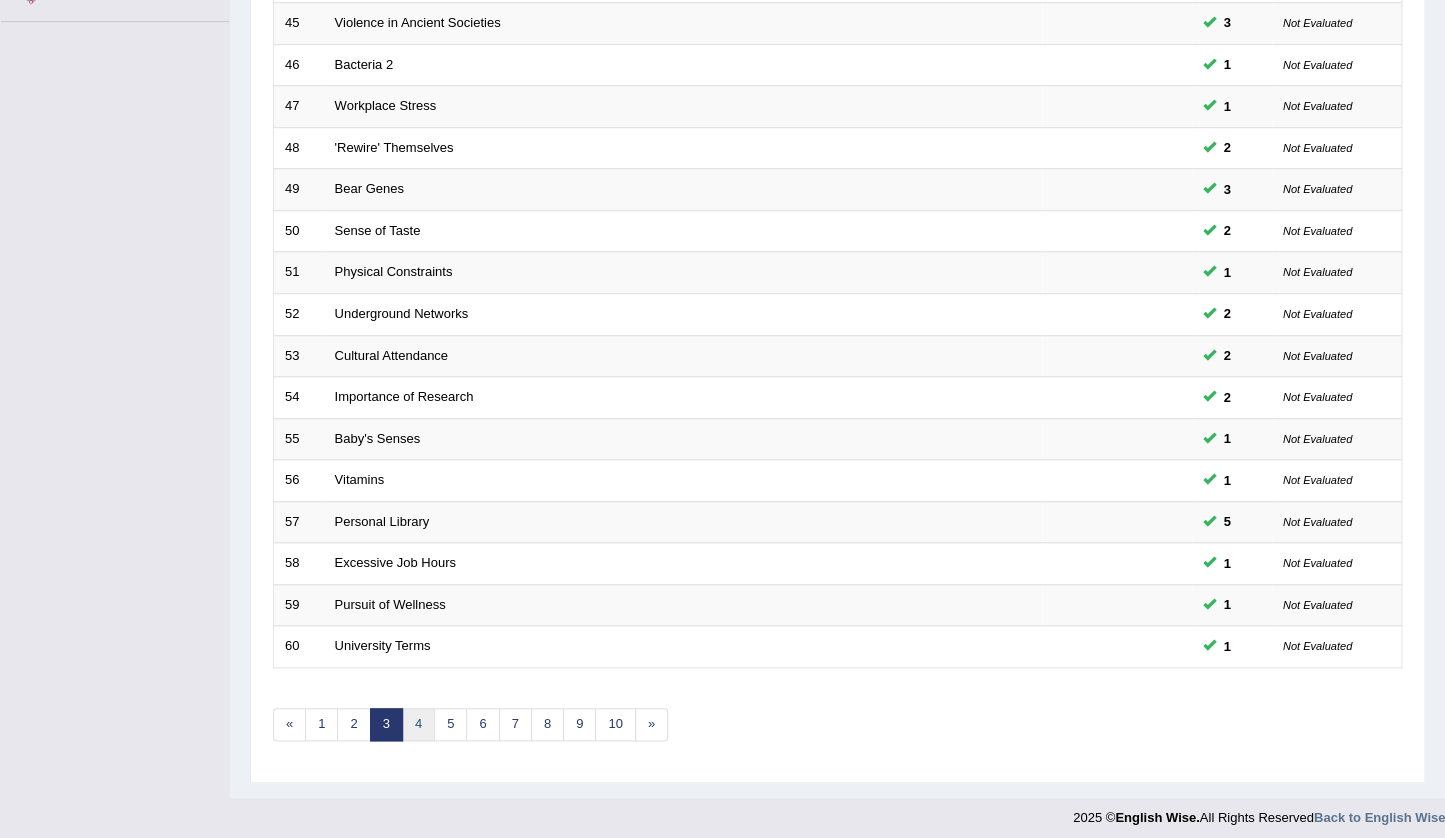 click on "4" at bounding box center [418, 724] 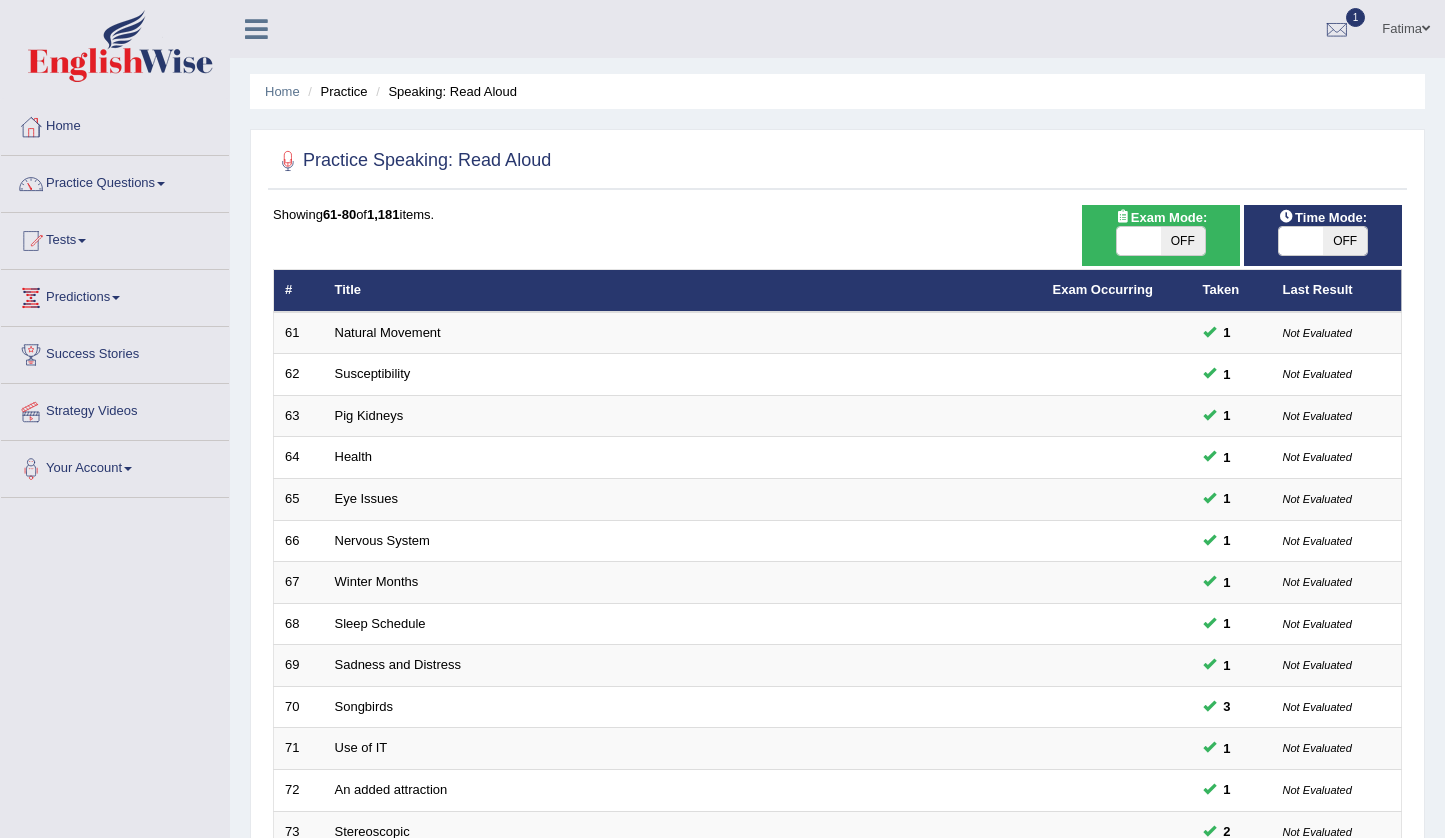 scroll, scrollTop: 483, scrollLeft: 0, axis: vertical 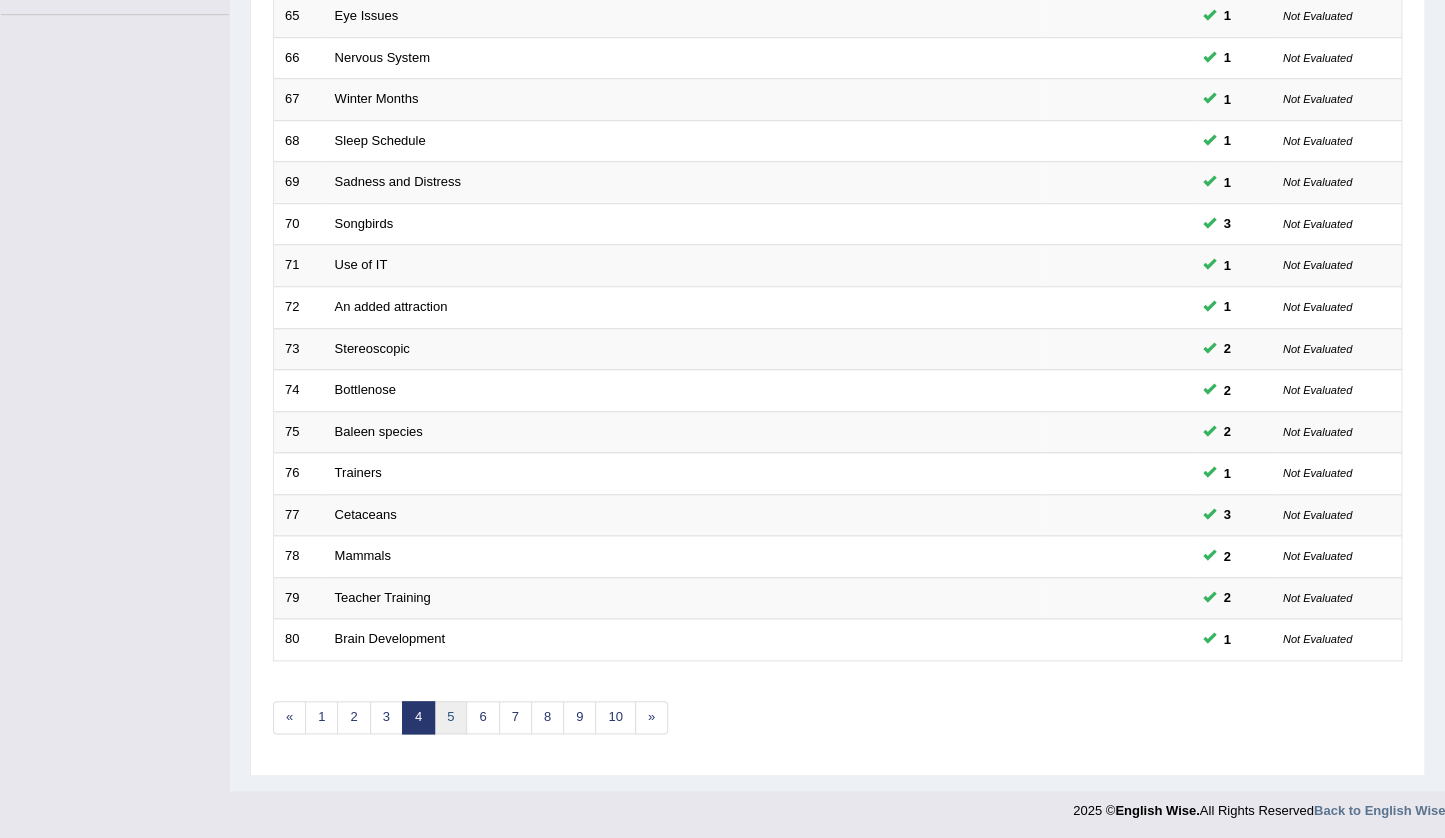 click on "5" at bounding box center [450, 717] 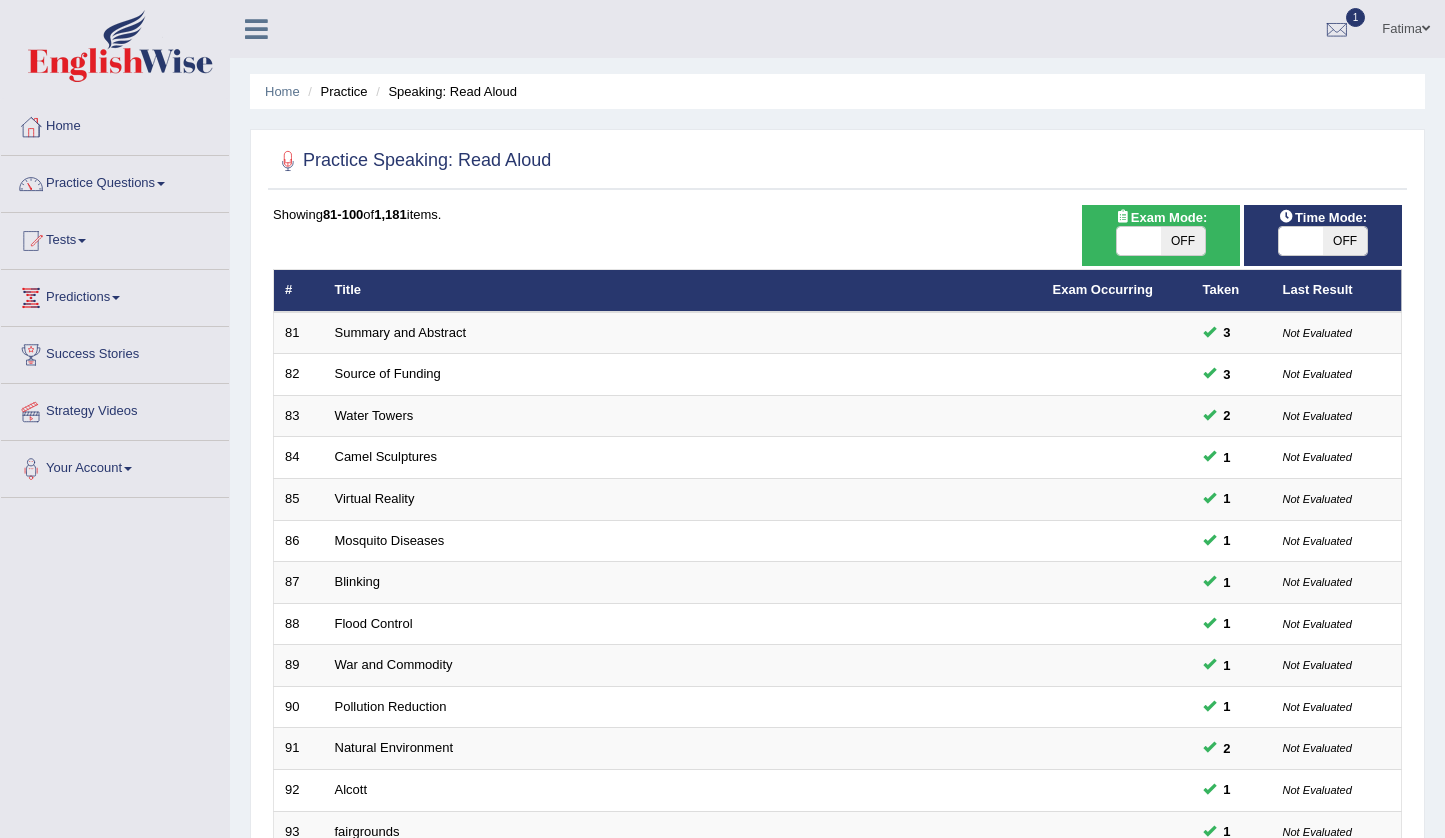 scroll, scrollTop: 476, scrollLeft: 0, axis: vertical 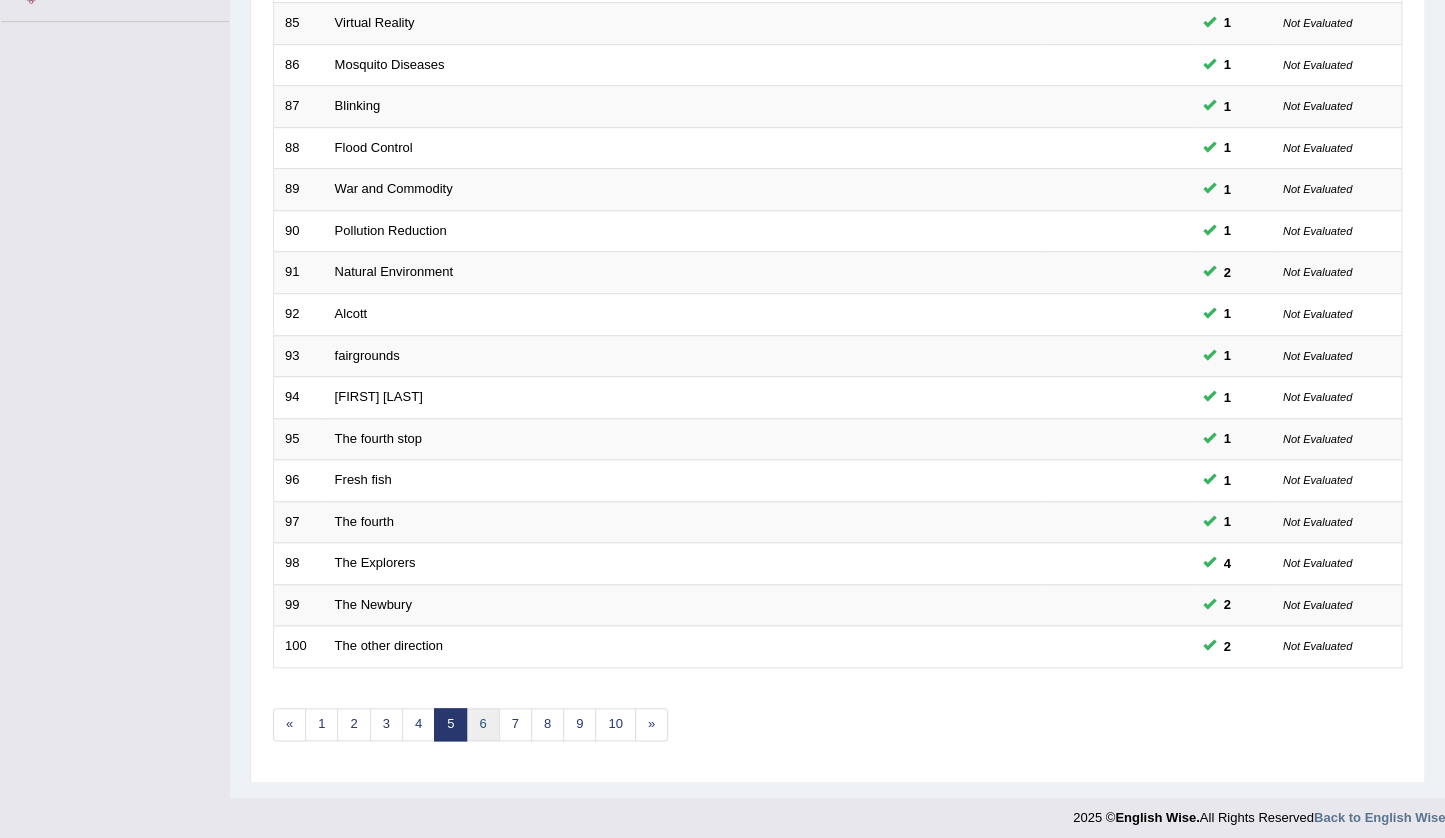 click on "6" at bounding box center (482, 724) 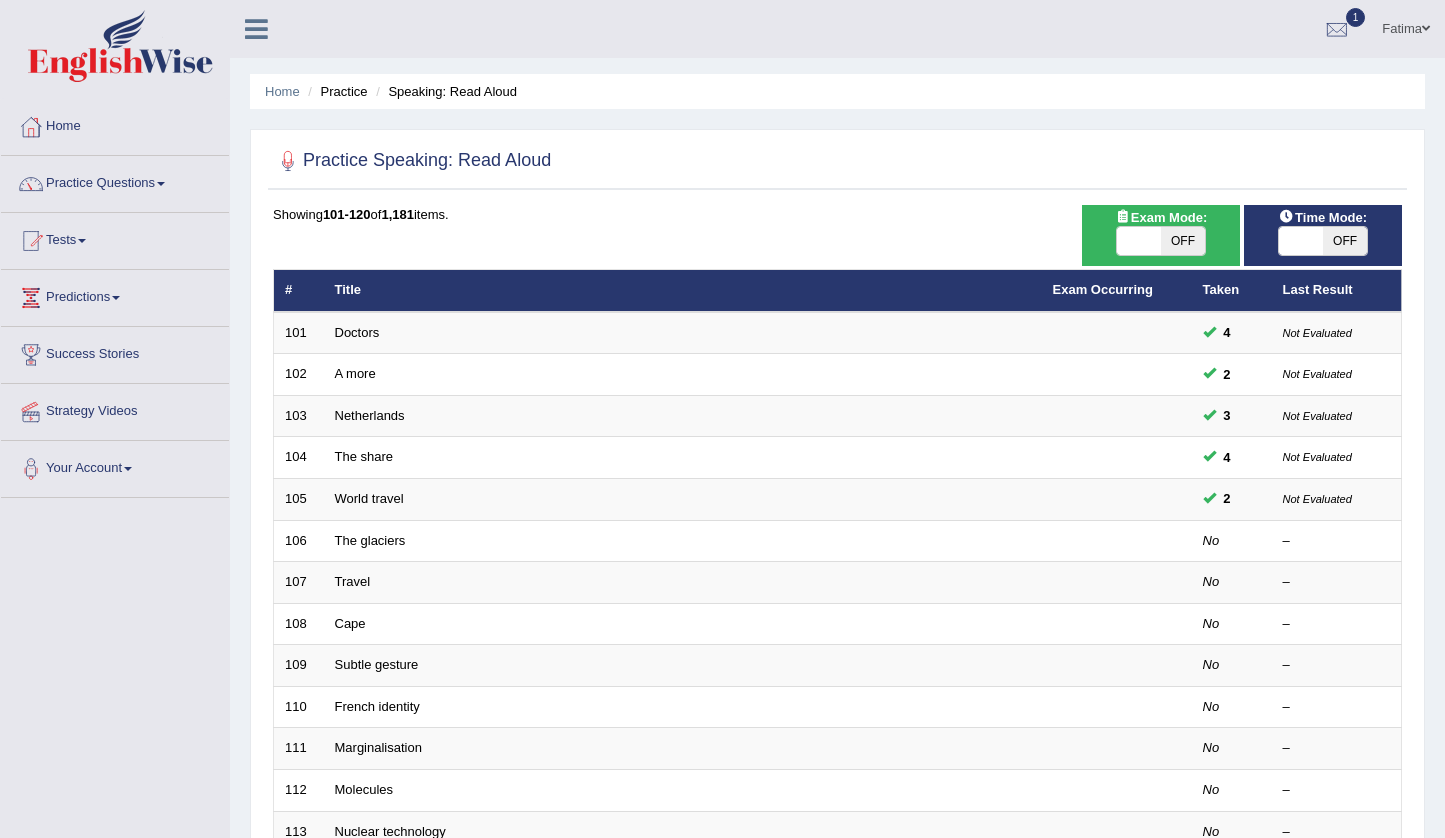 scroll, scrollTop: 483, scrollLeft: 0, axis: vertical 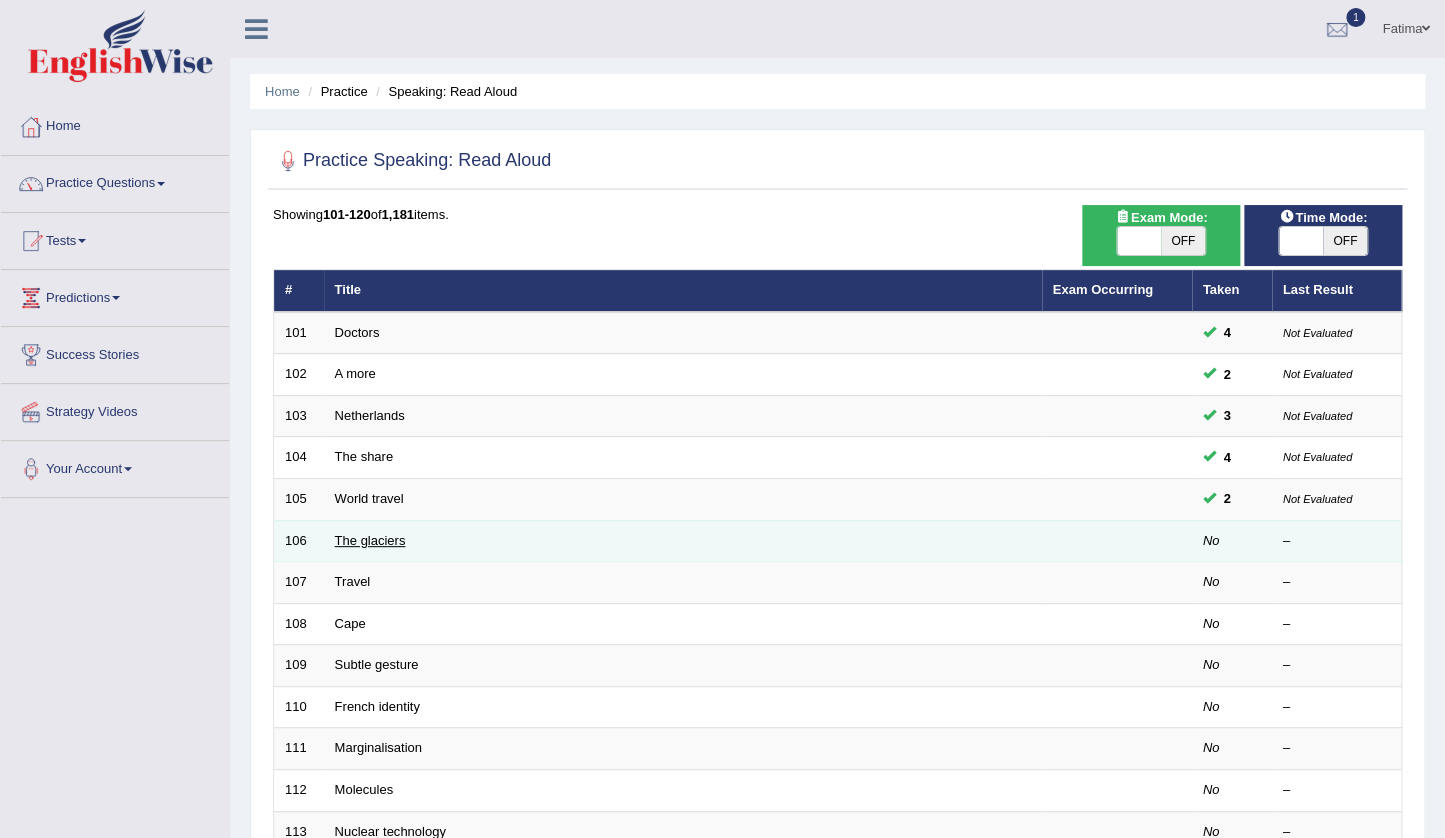 click on "The glaciers" at bounding box center [370, 540] 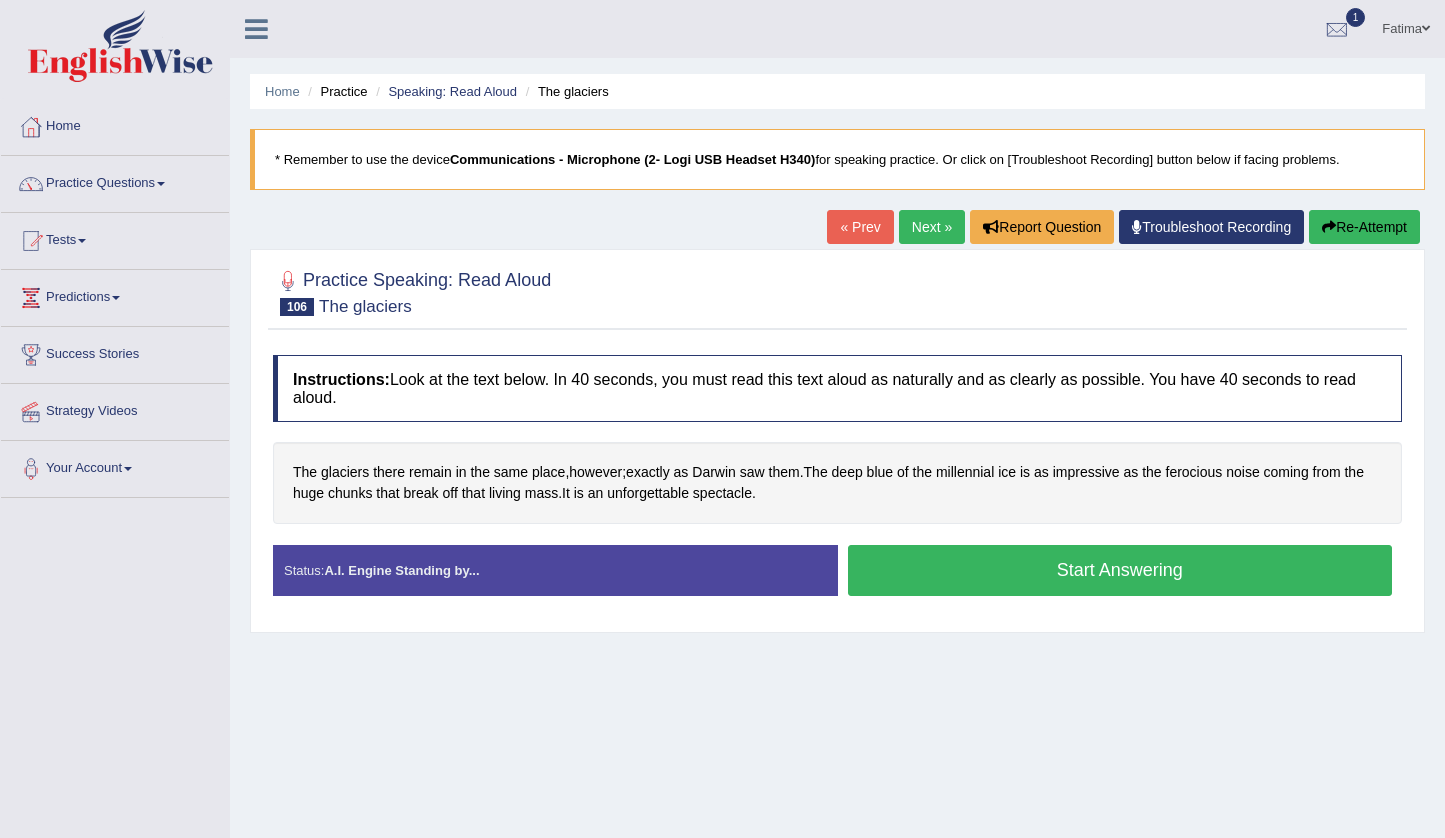 scroll, scrollTop: 0, scrollLeft: 0, axis: both 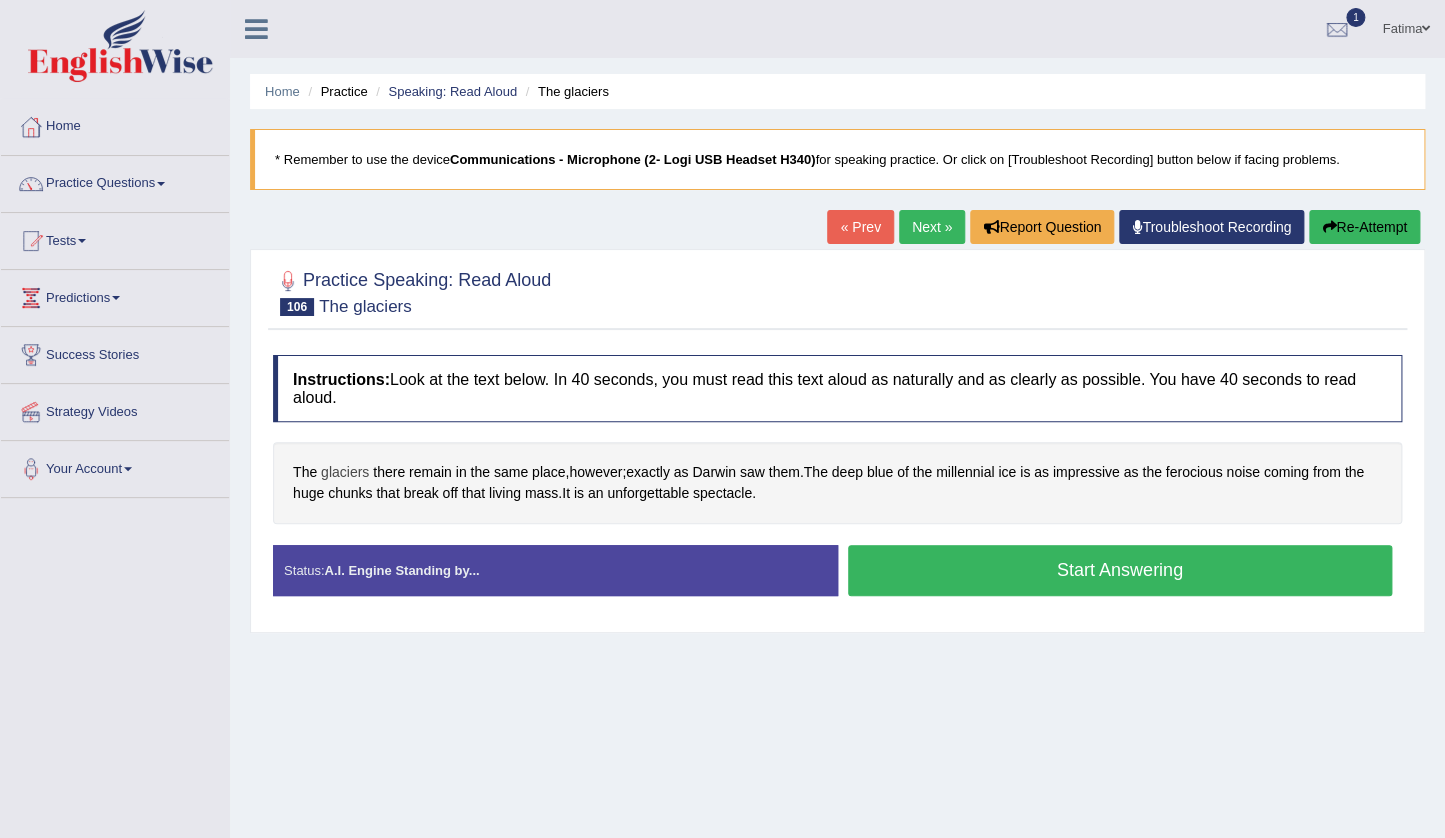 click on "glaciers" at bounding box center (345, 472) 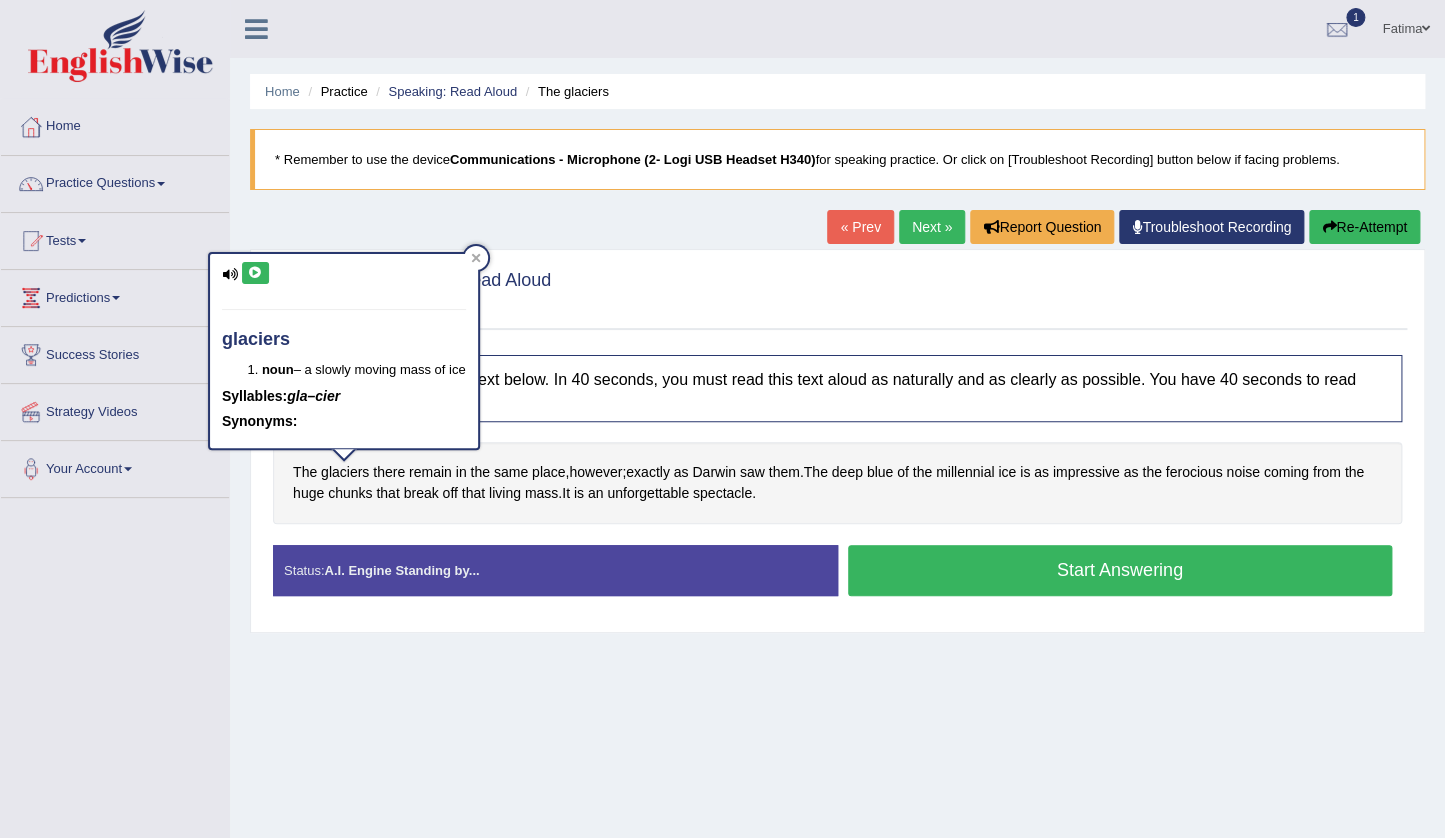 click at bounding box center (255, 273) 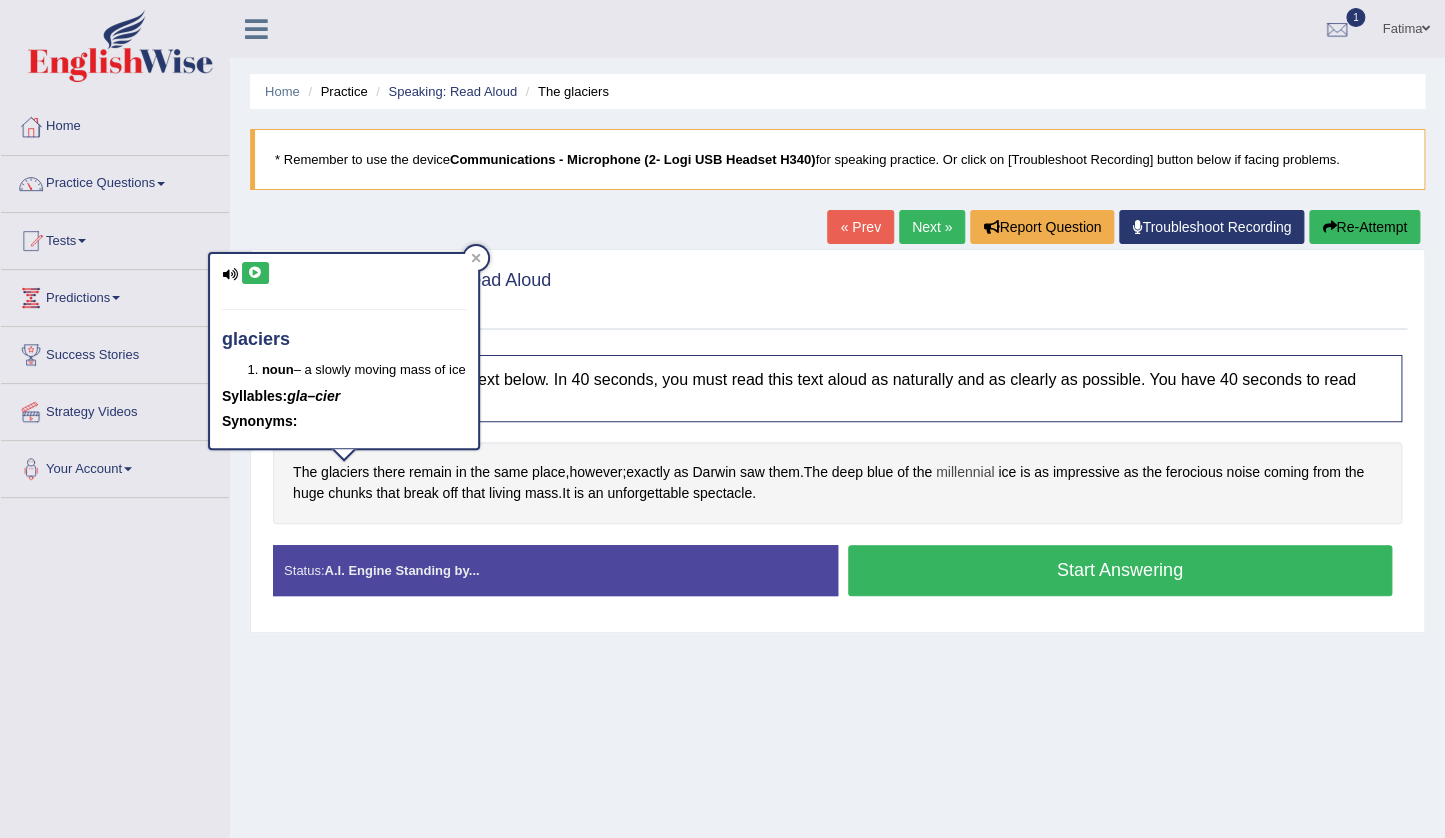 click on "millennial" at bounding box center [965, 472] 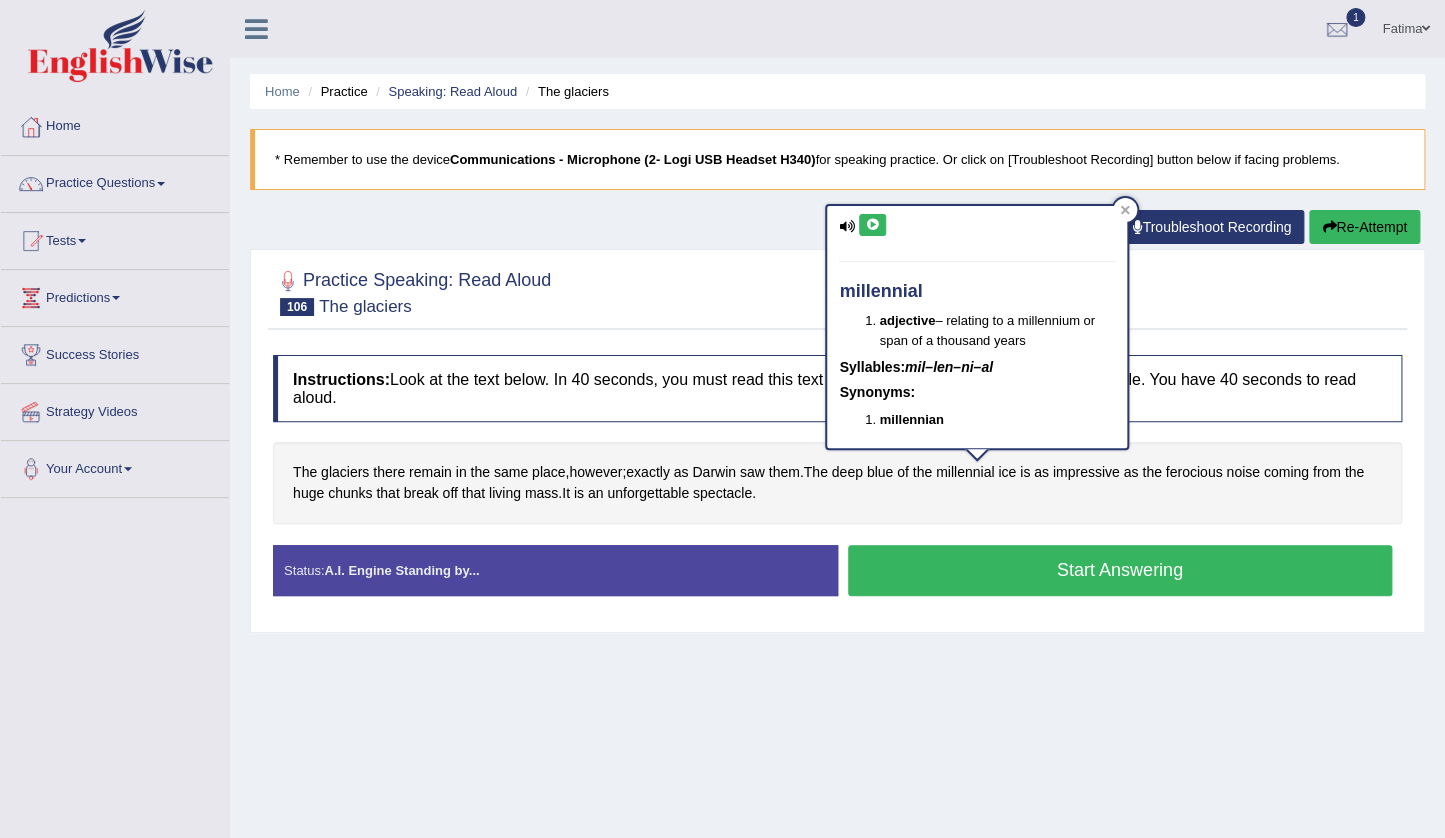 click on "millennial adjective  – relating to a millennium or span of a thousand years Syllables:  mil–len–ni–al Synonyms:  millennian" at bounding box center [977, 327] 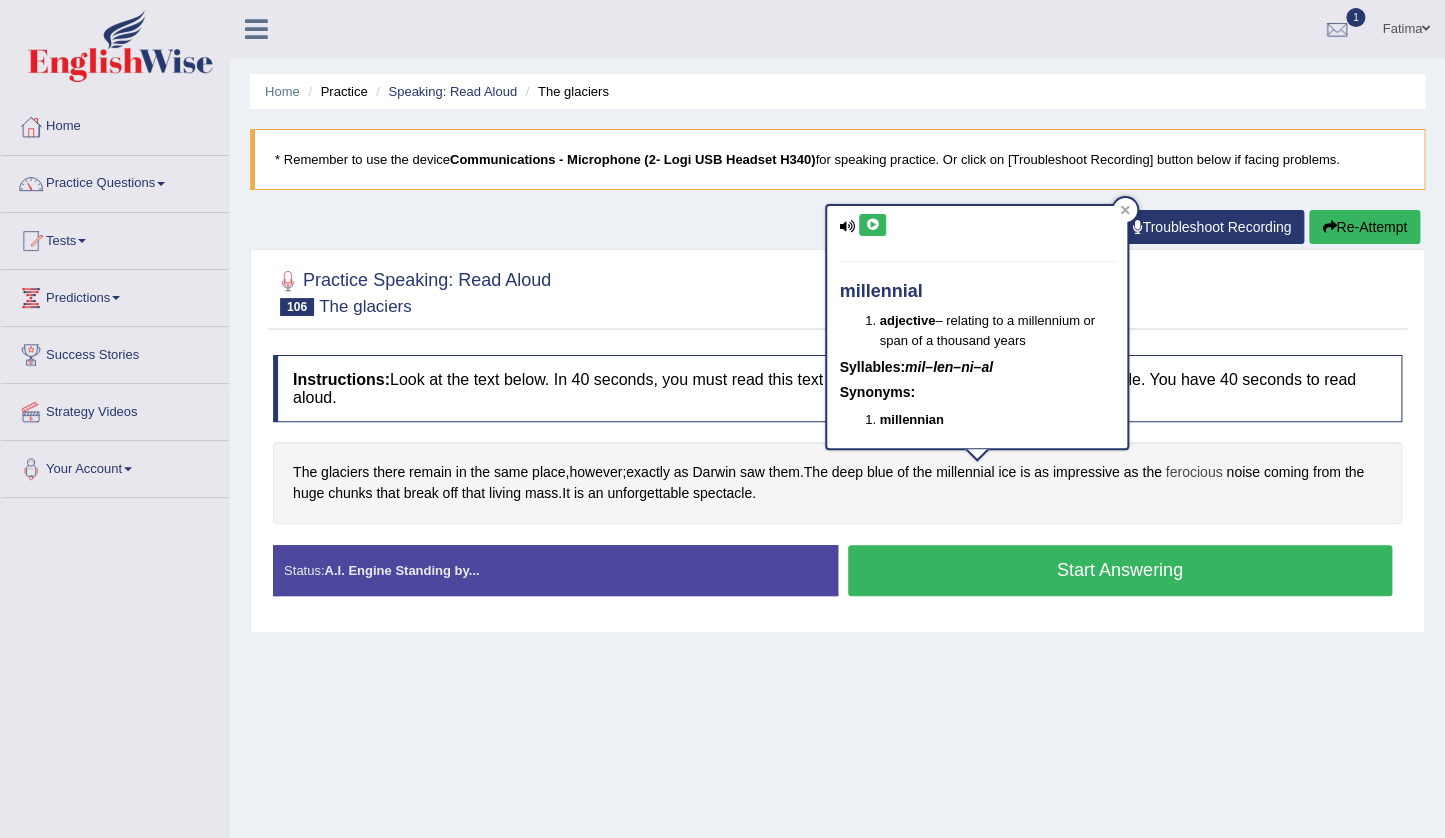 click on "ferocious" at bounding box center (1194, 472) 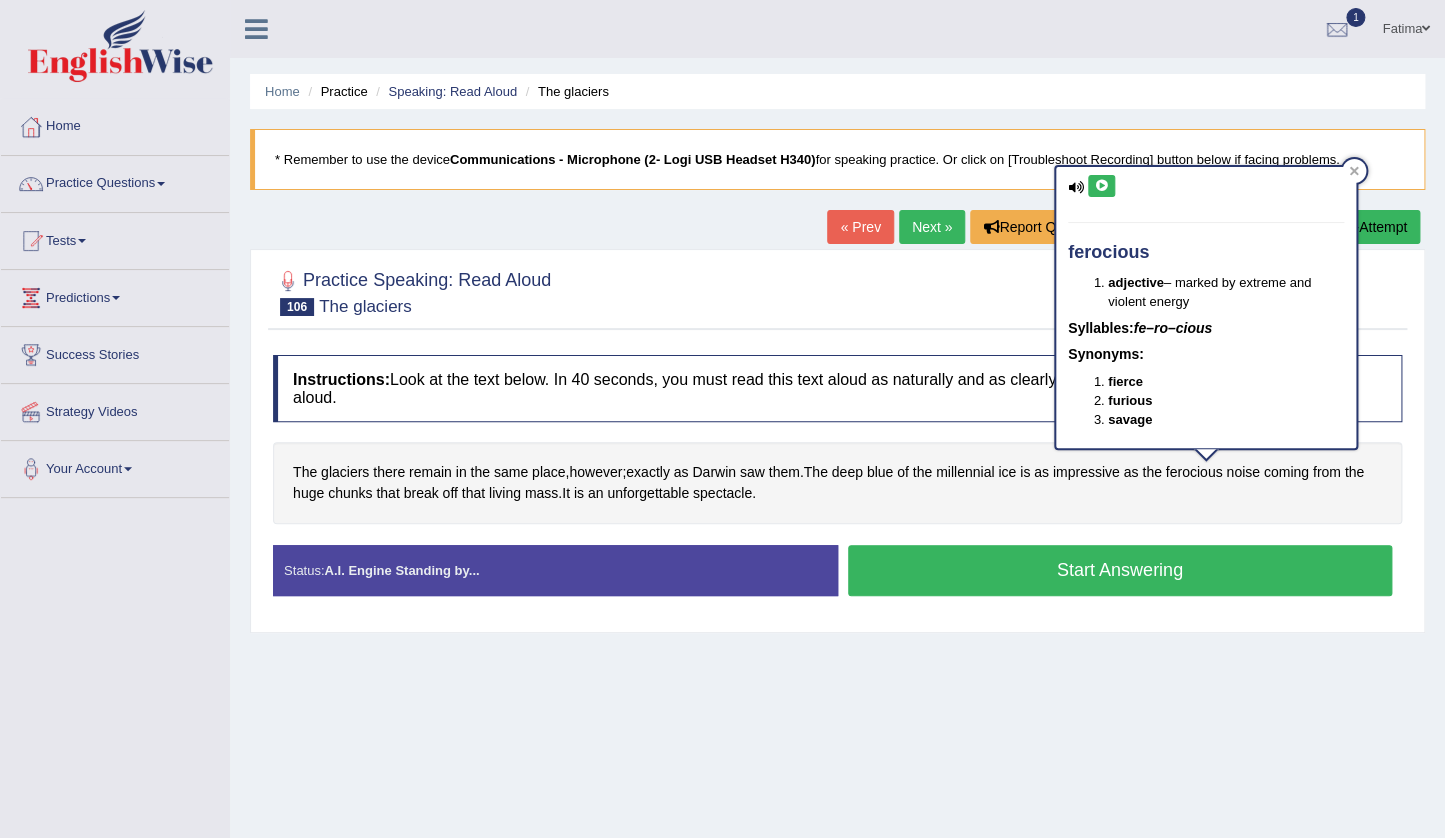 click at bounding box center [1101, 186] 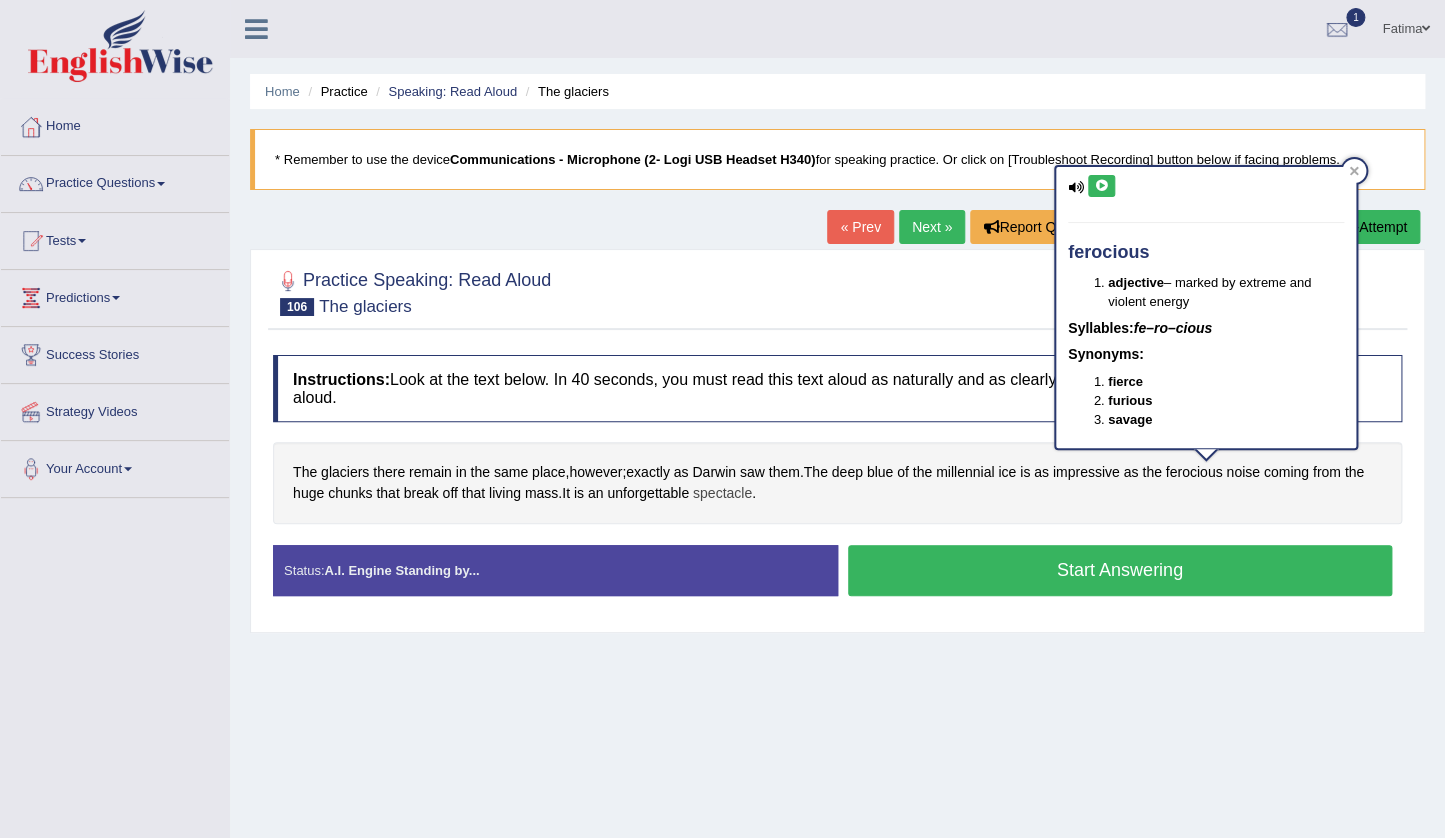 click on "spectacle" at bounding box center [722, 493] 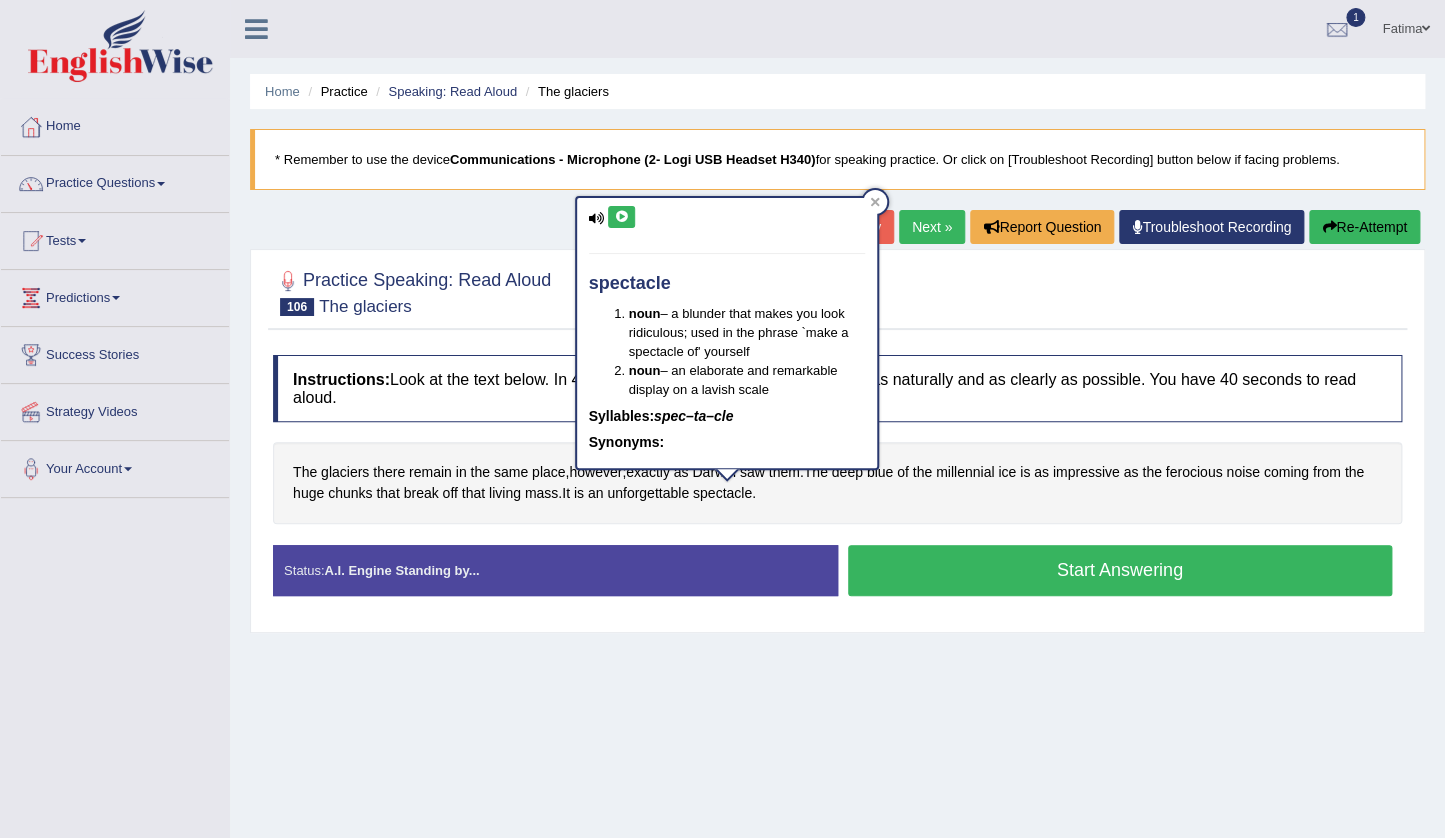 click at bounding box center [621, 217] 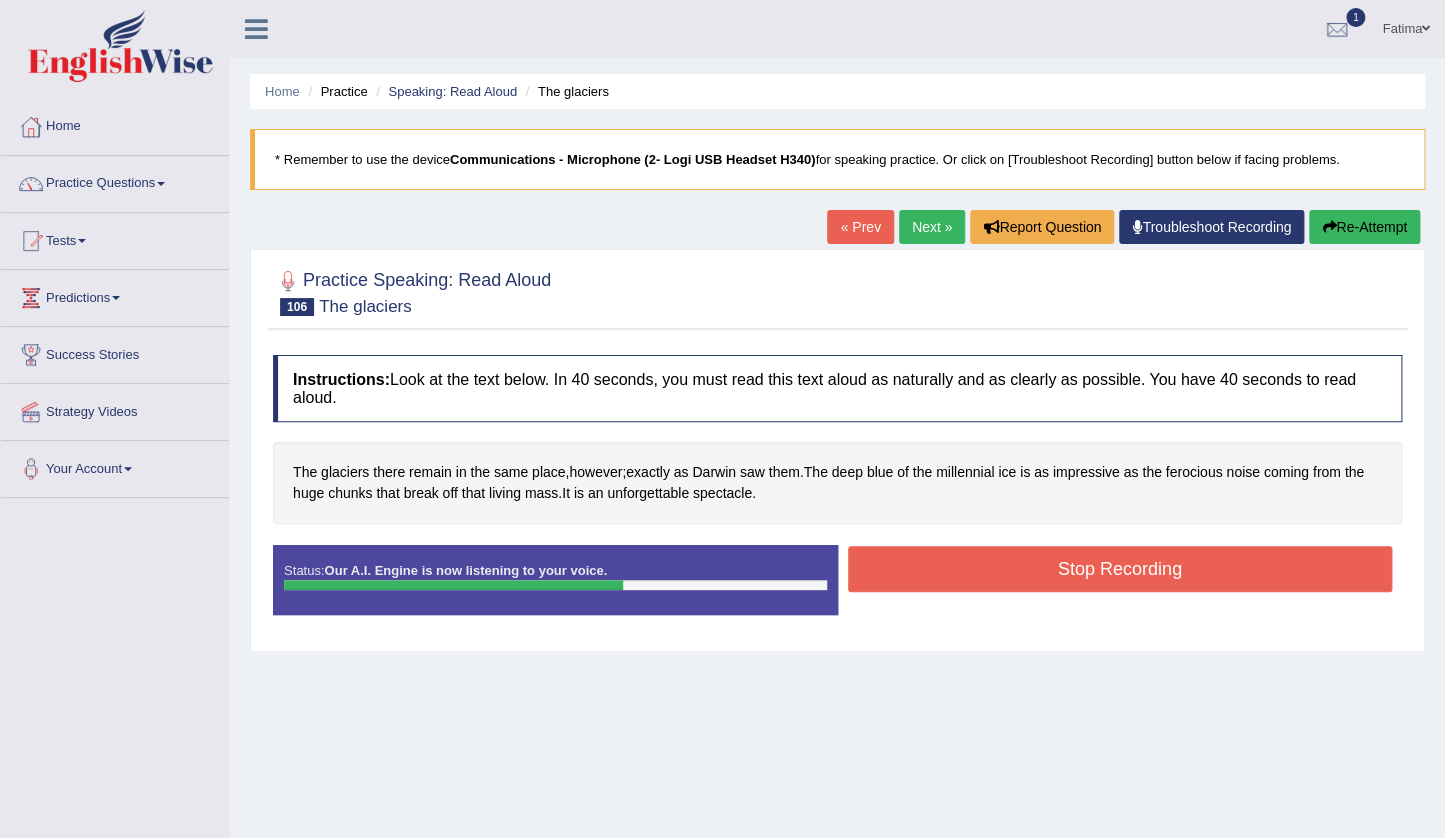 click on "Stop Recording" at bounding box center [1120, 569] 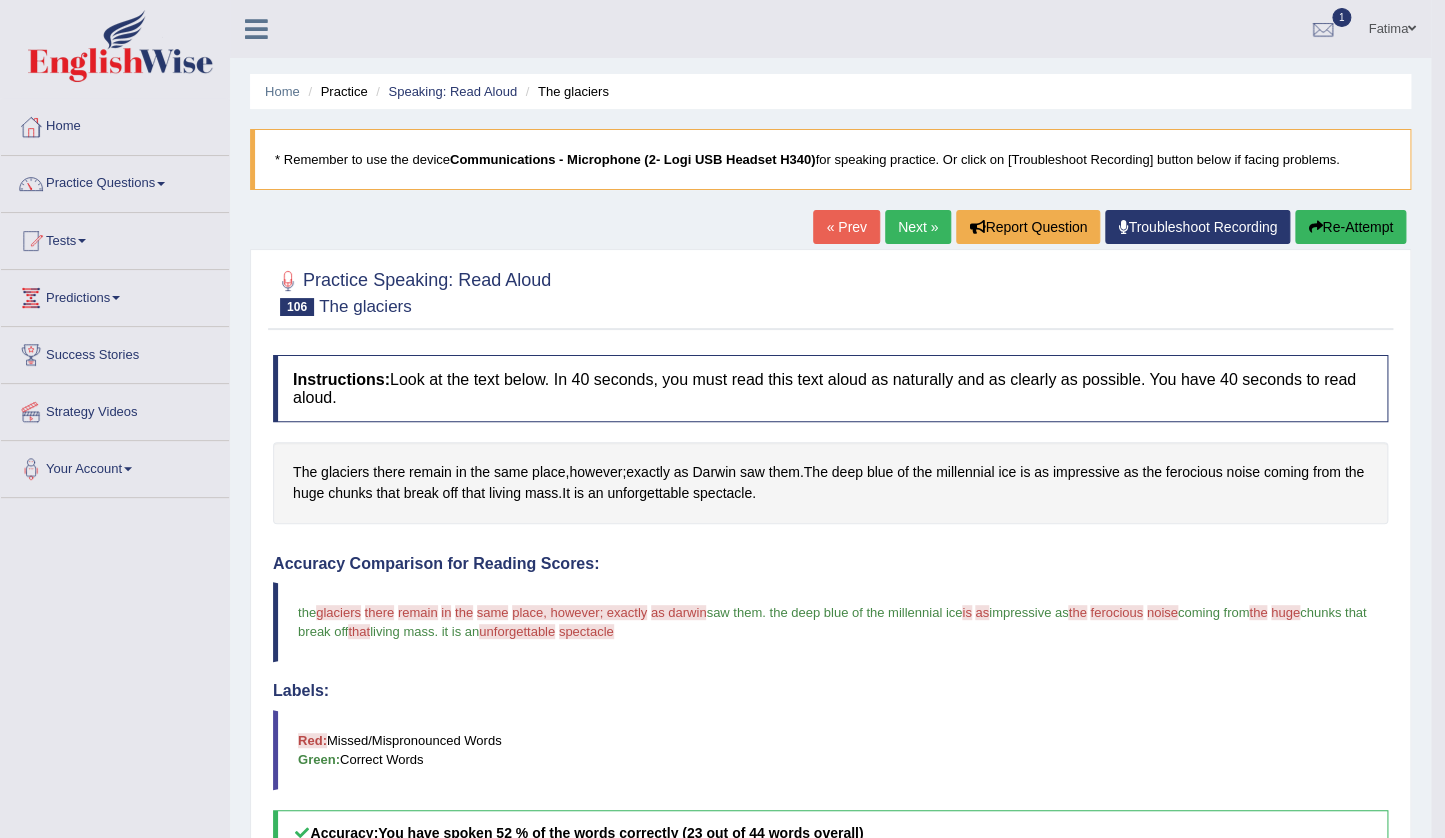 scroll, scrollTop: 0, scrollLeft: 0, axis: both 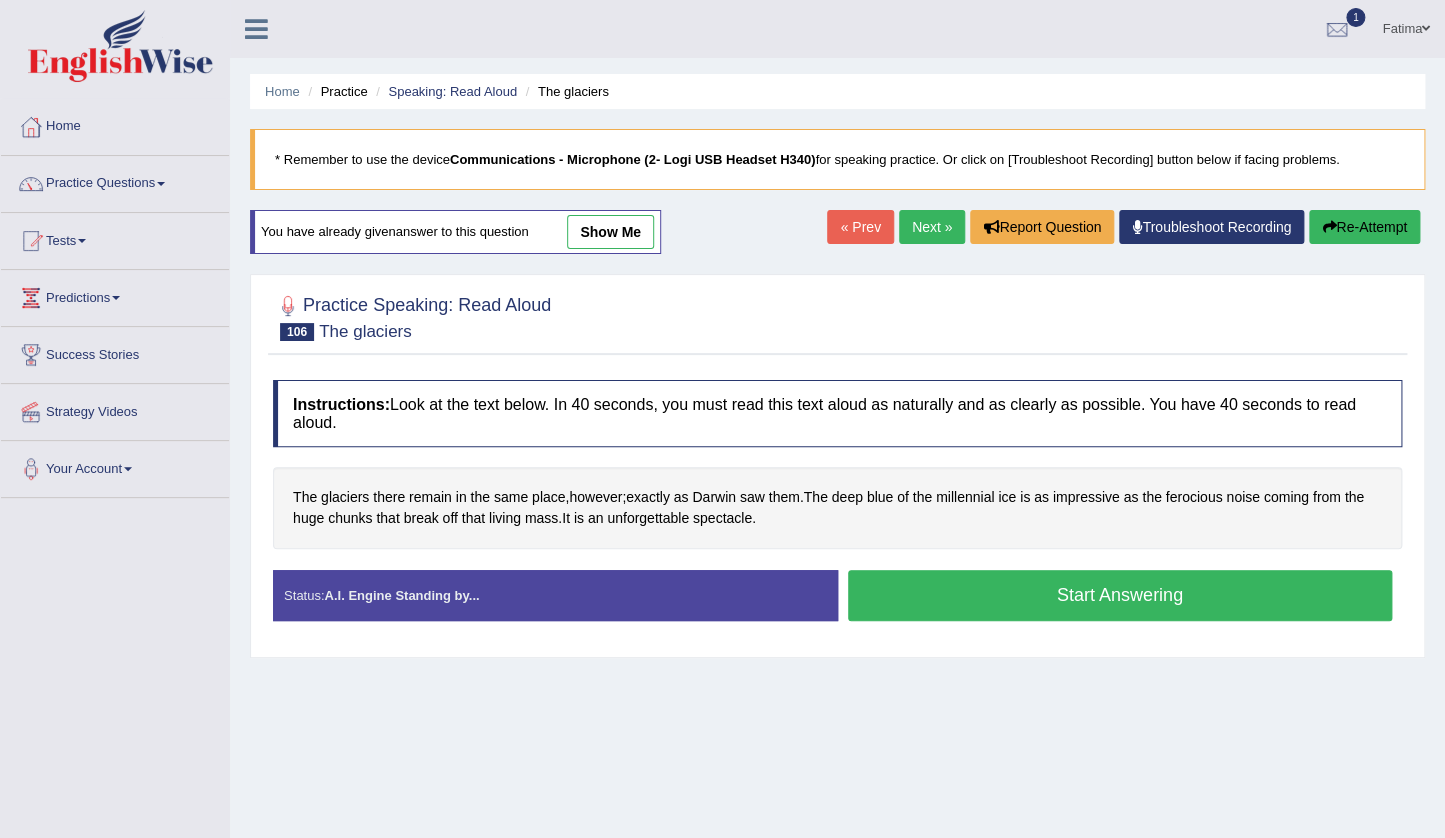 click on "Start Answering" at bounding box center [1120, 595] 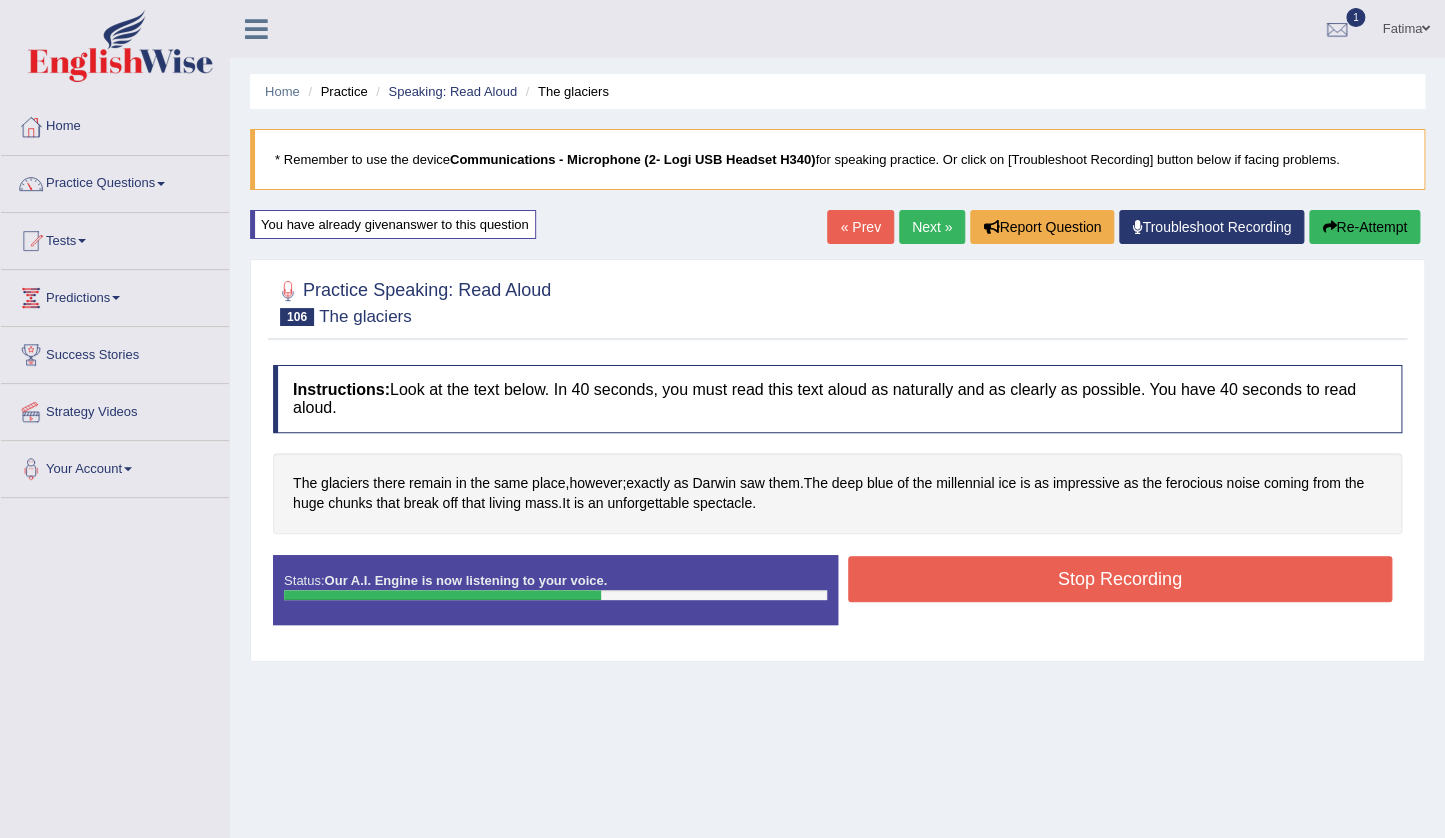 click on "Stop Recording" at bounding box center (1120, 579) 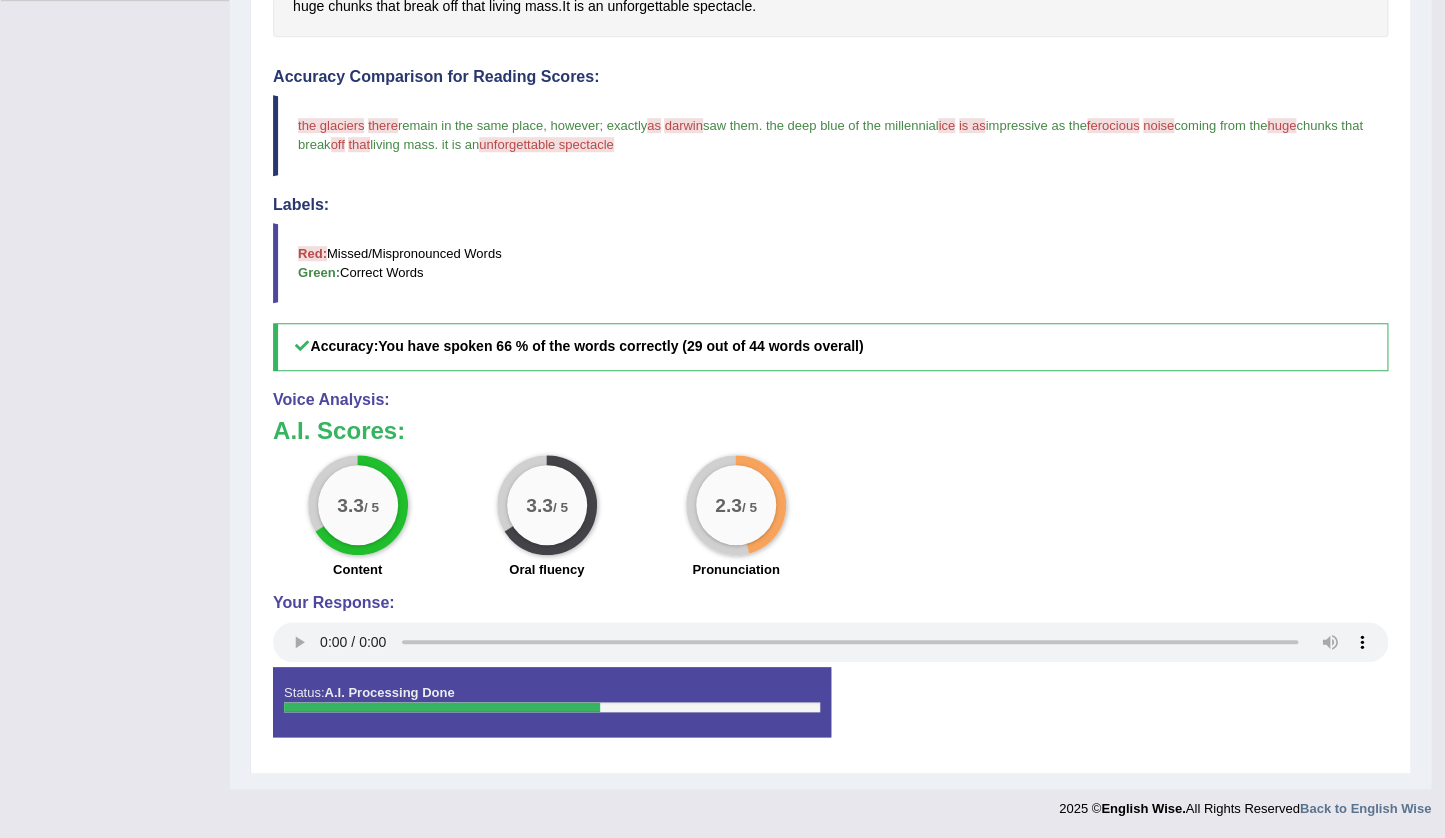 scroll, scrollTop: 0, scrollLeft: 0, axis: both 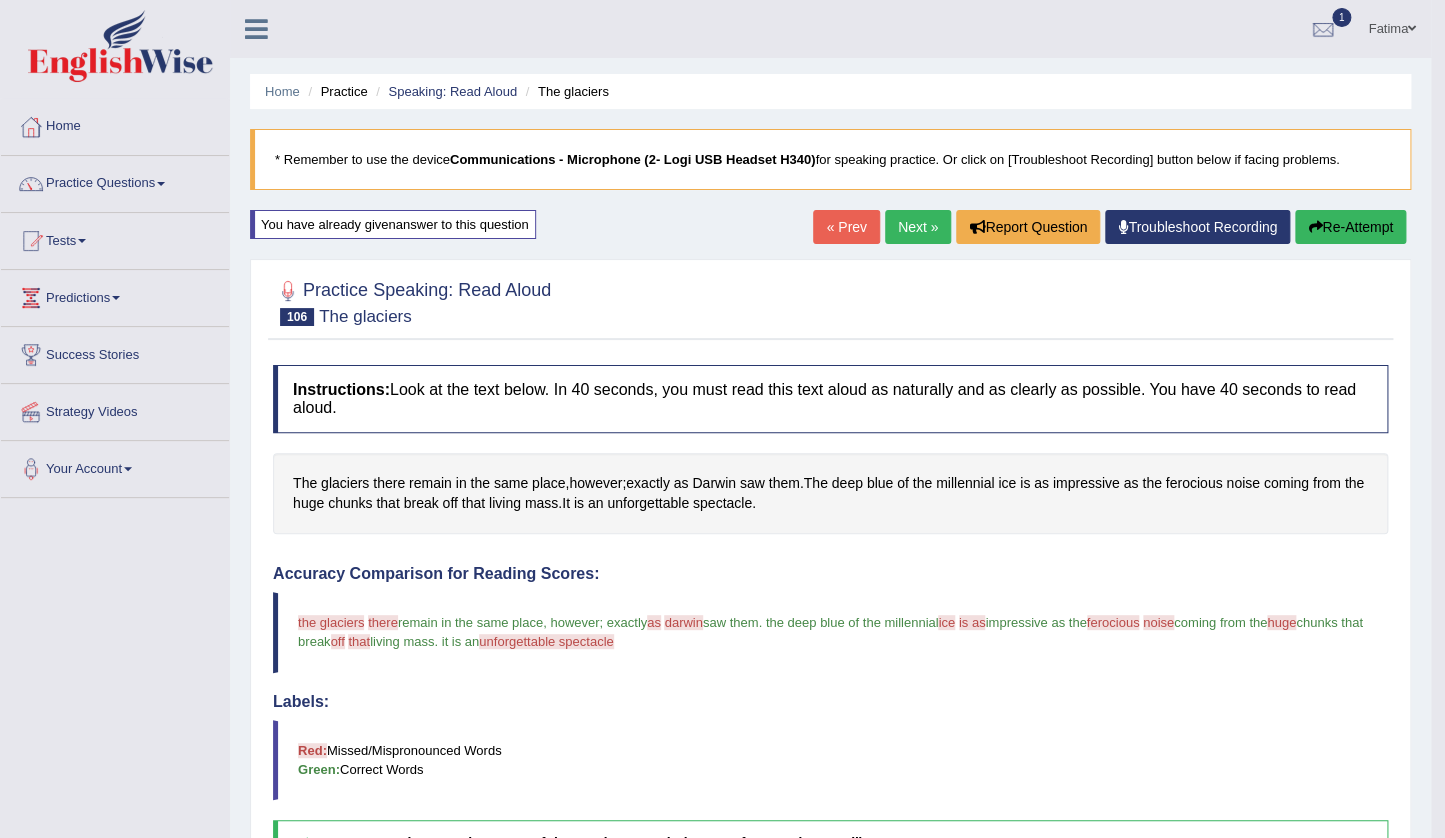 click on "Next »" at bounding box center (918, 227) 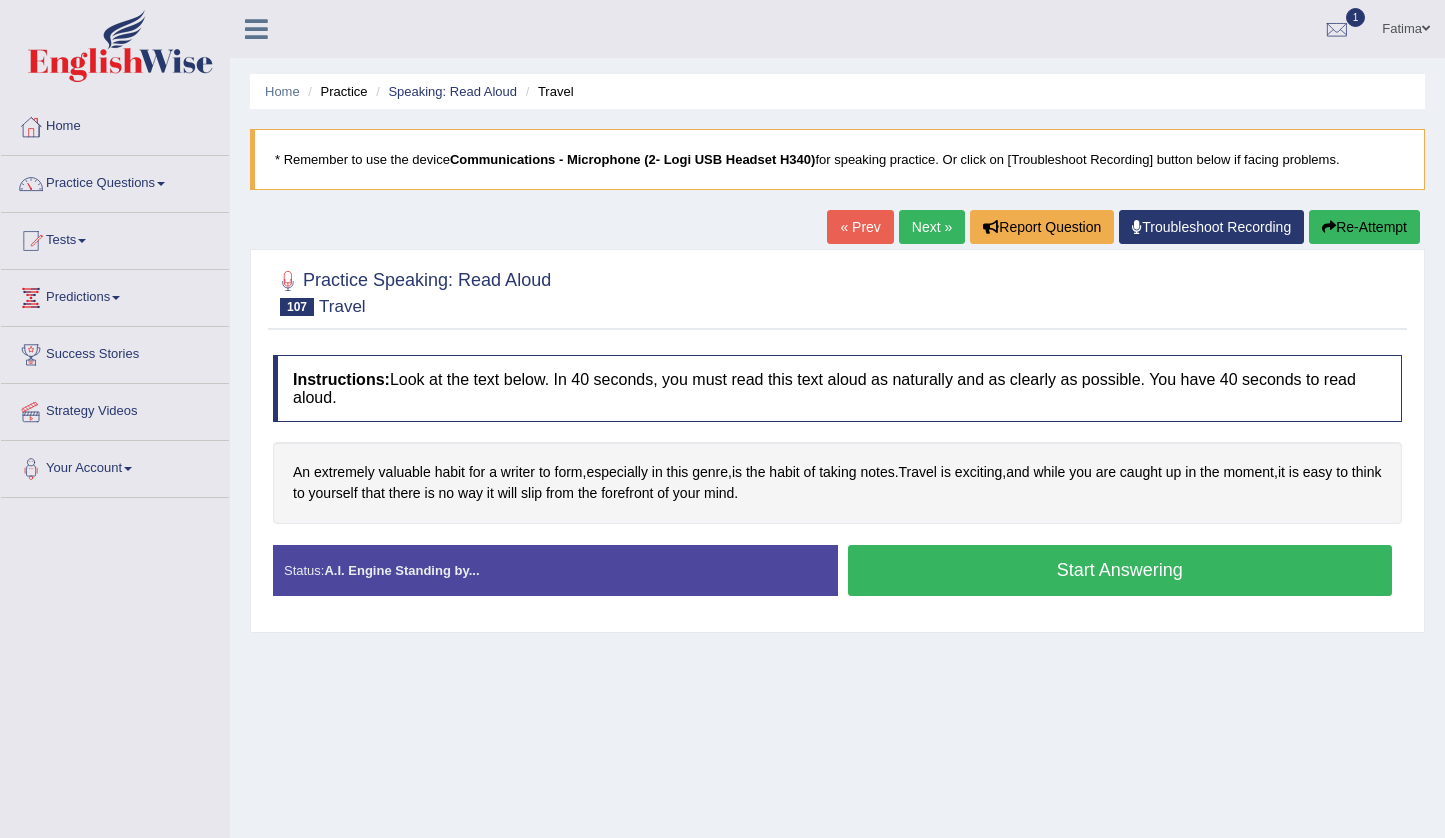 scroll, scrollTop: 0, scrollLeft: 0, axis: both 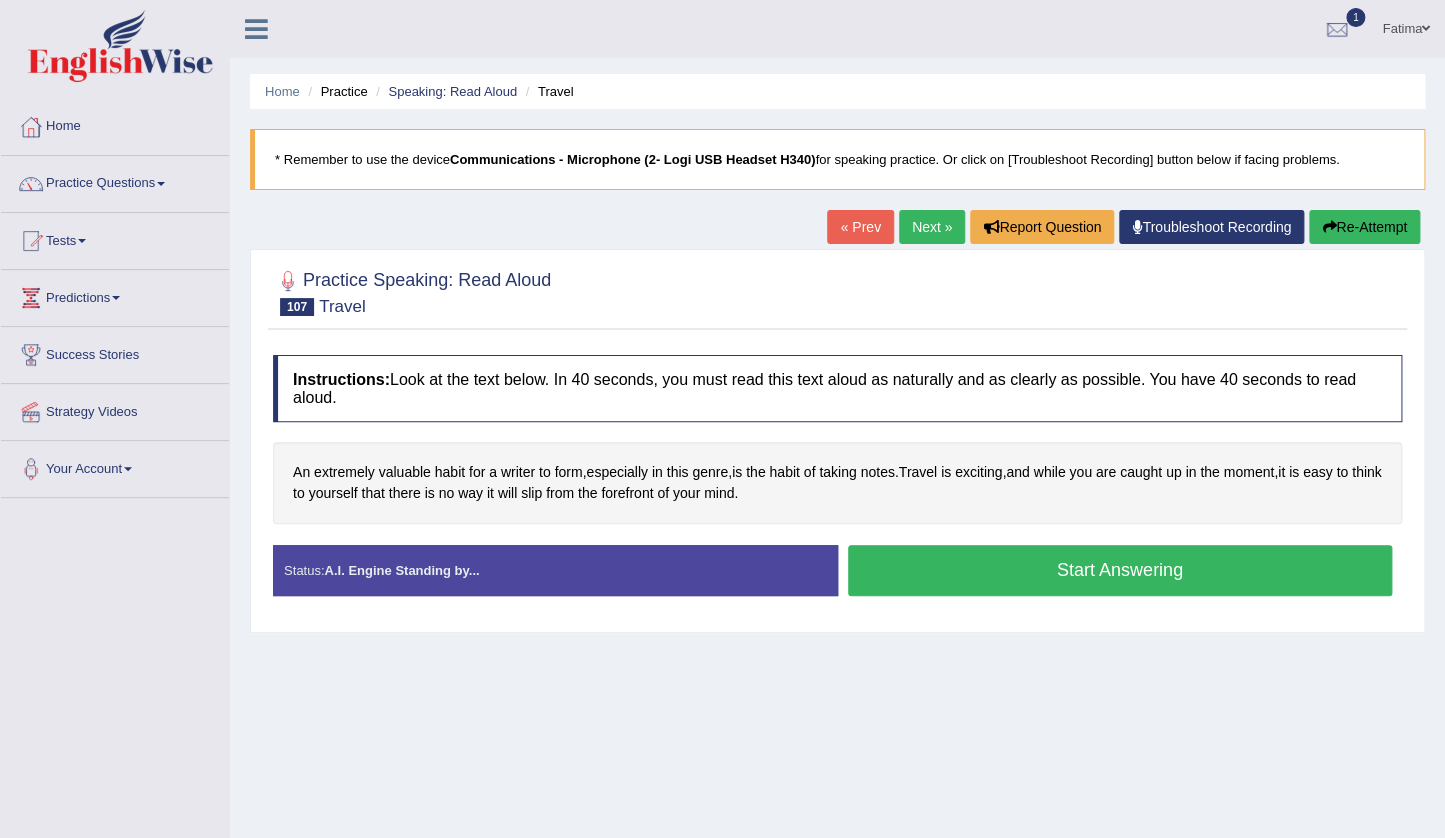 click on "Start Answering" at bounding box center [1120, 570] 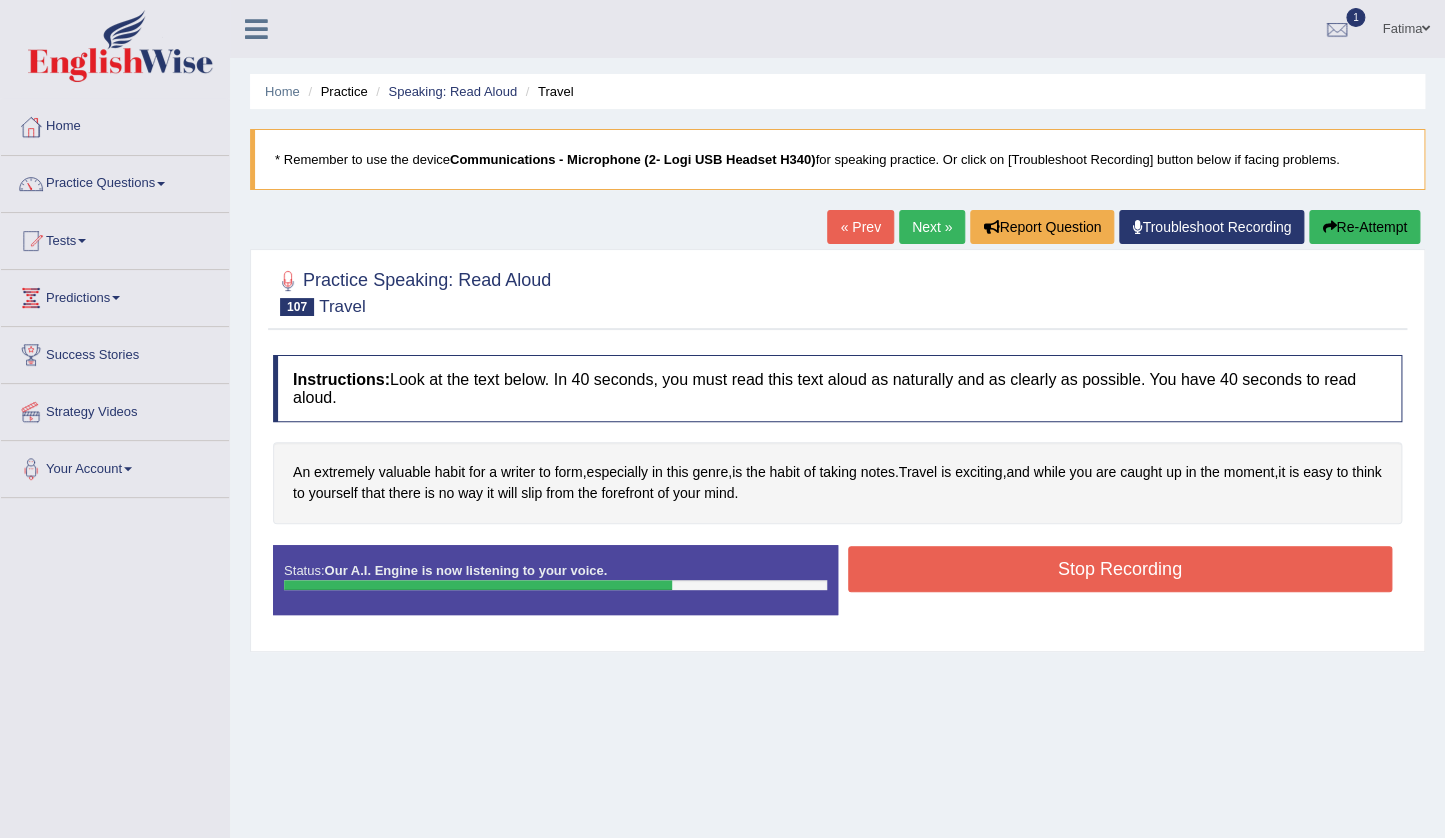 click on "Stop Recording" at bounding box center (1120, 569) 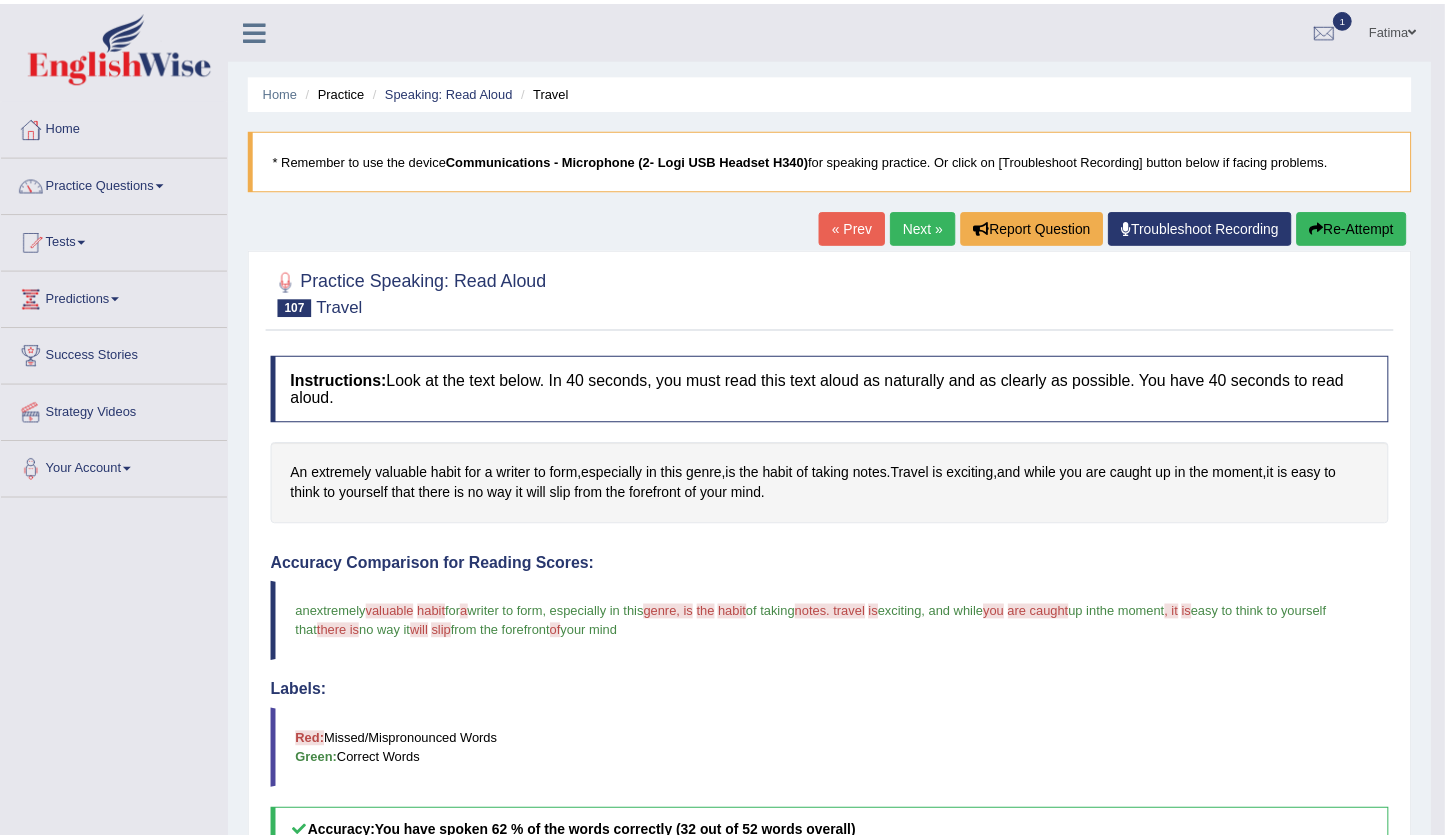 scroll, scrollTop: 454, scrollLeft: 0, axis: vertical 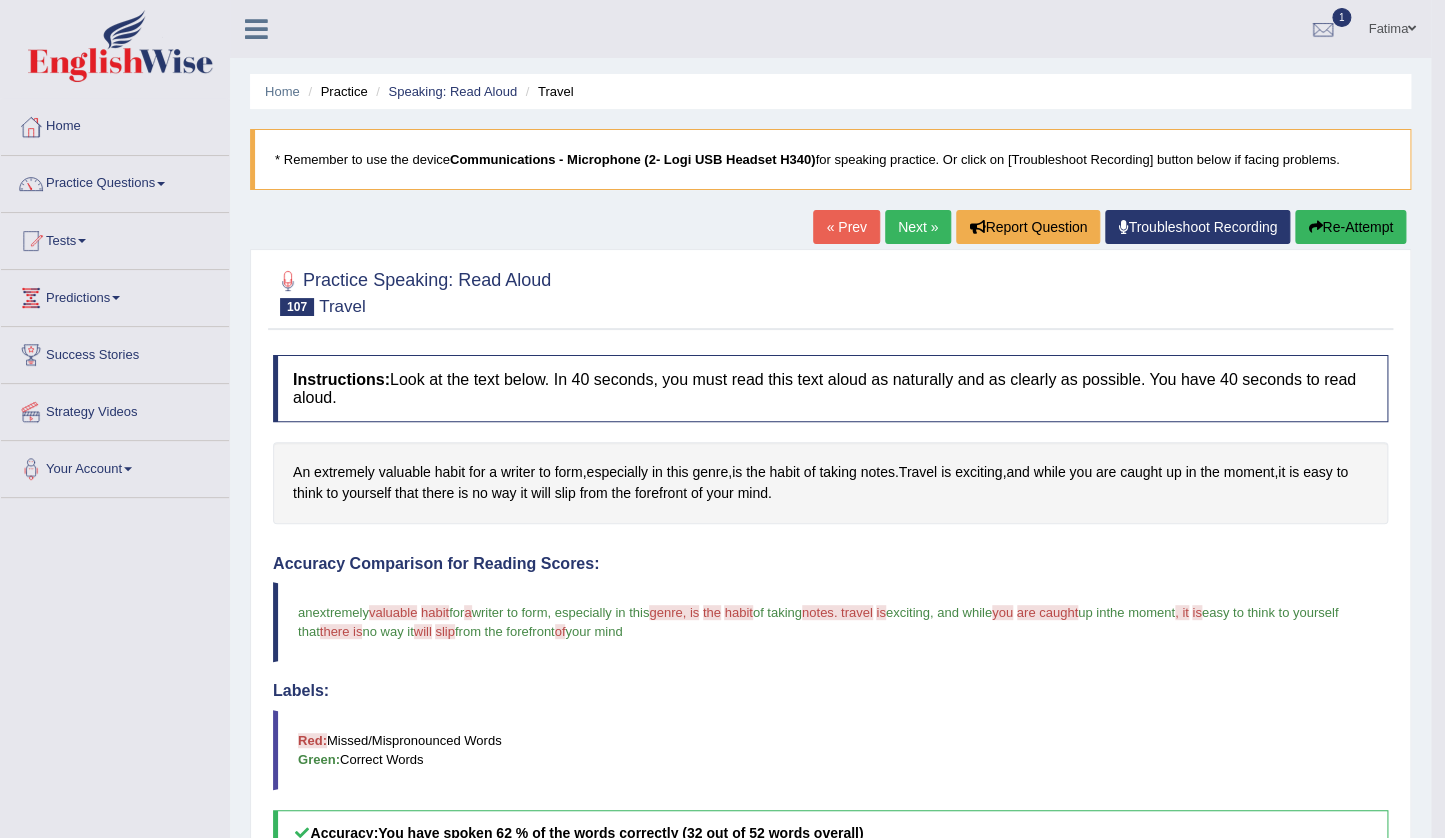 click on "Re-Attempt" at bounding box center (1350, 227) 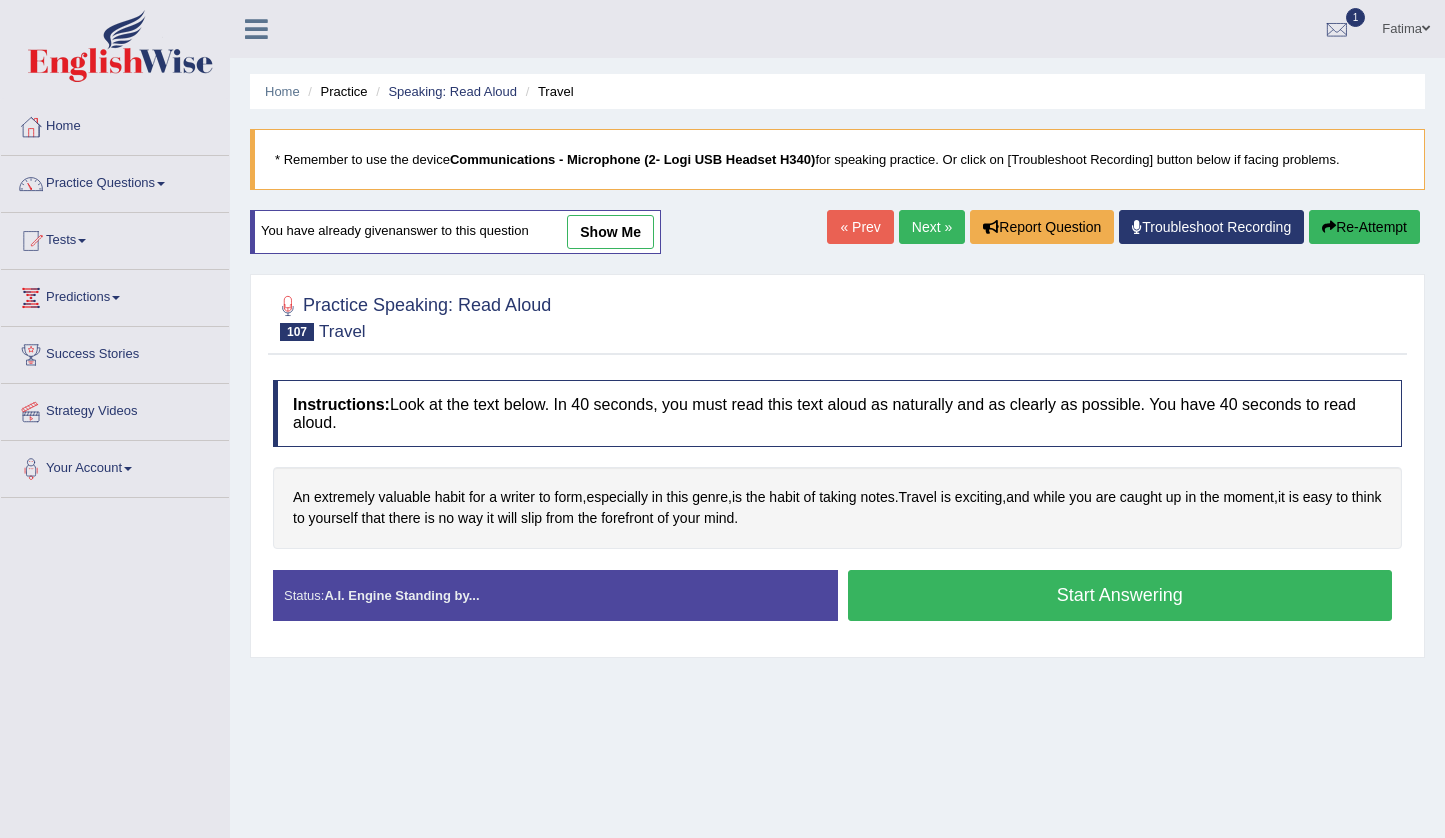 scroll, scrollTop: 0, scrollLeft: 0, axis: both 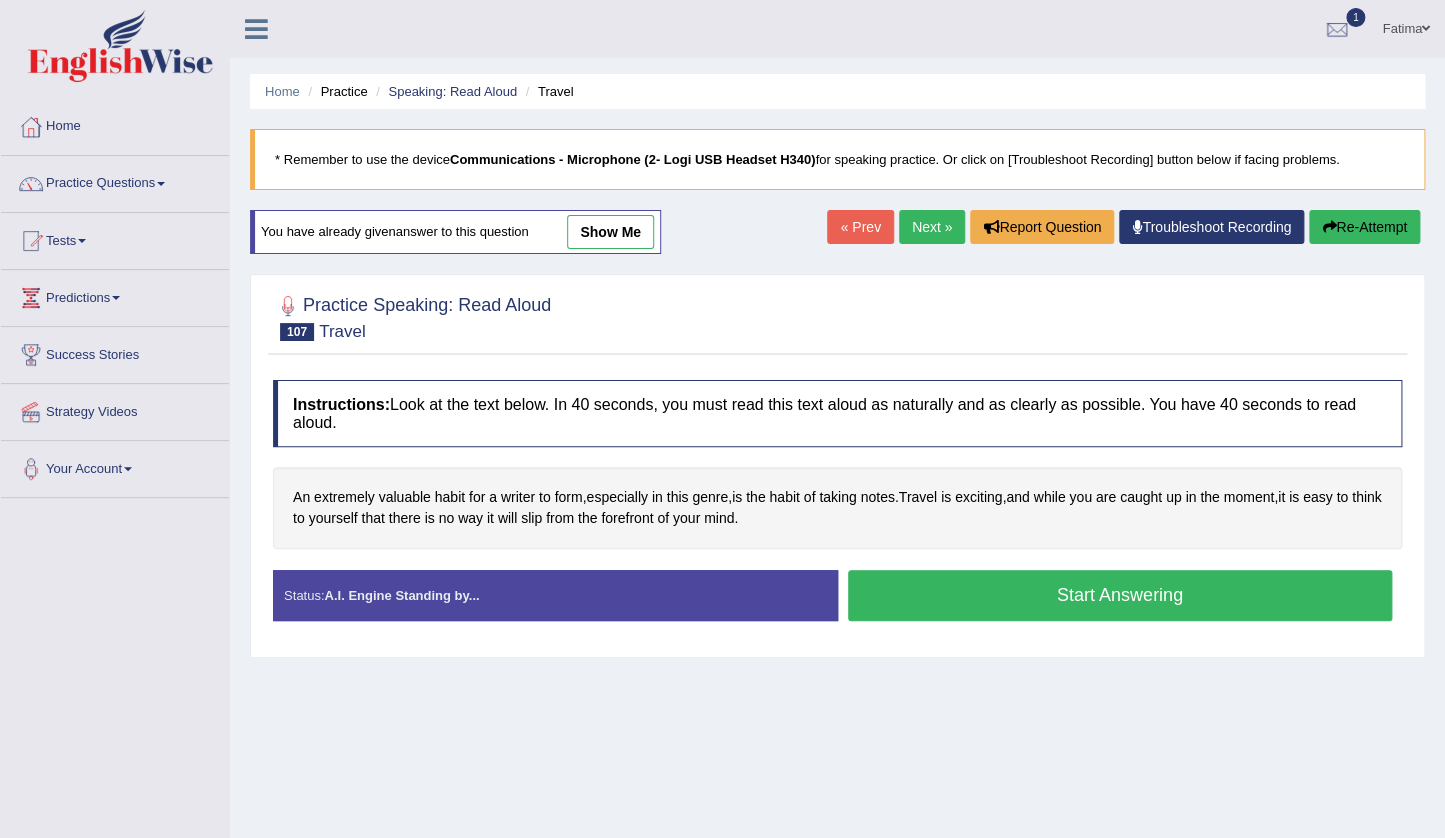 click on "Start Answering" at bounding box center [1120, 595] 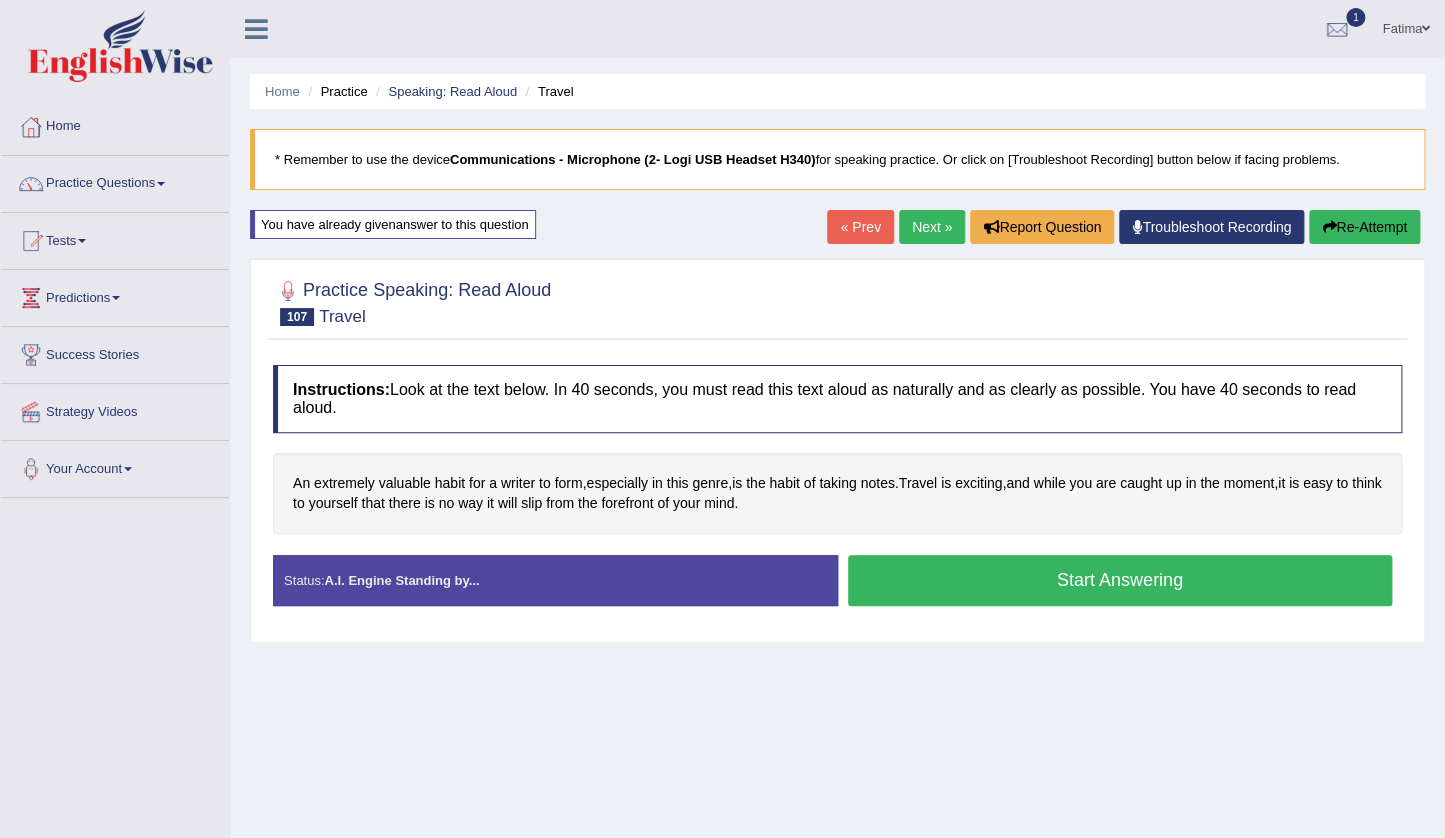 scroll, scrollTop: 0, scrollLeft: 0, axis: both 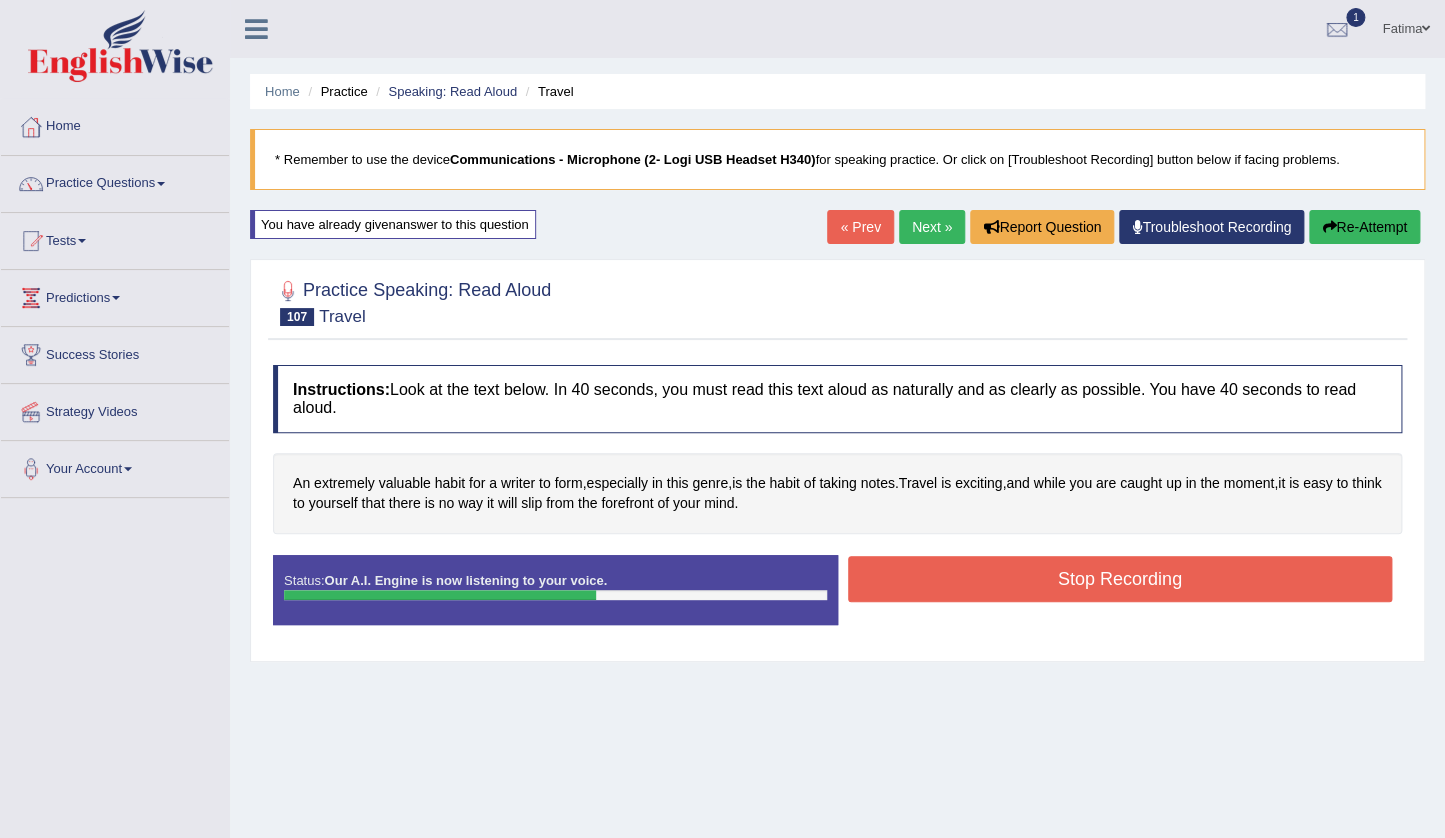 click on "Stop Recording" at bounding box center [1120, 579] 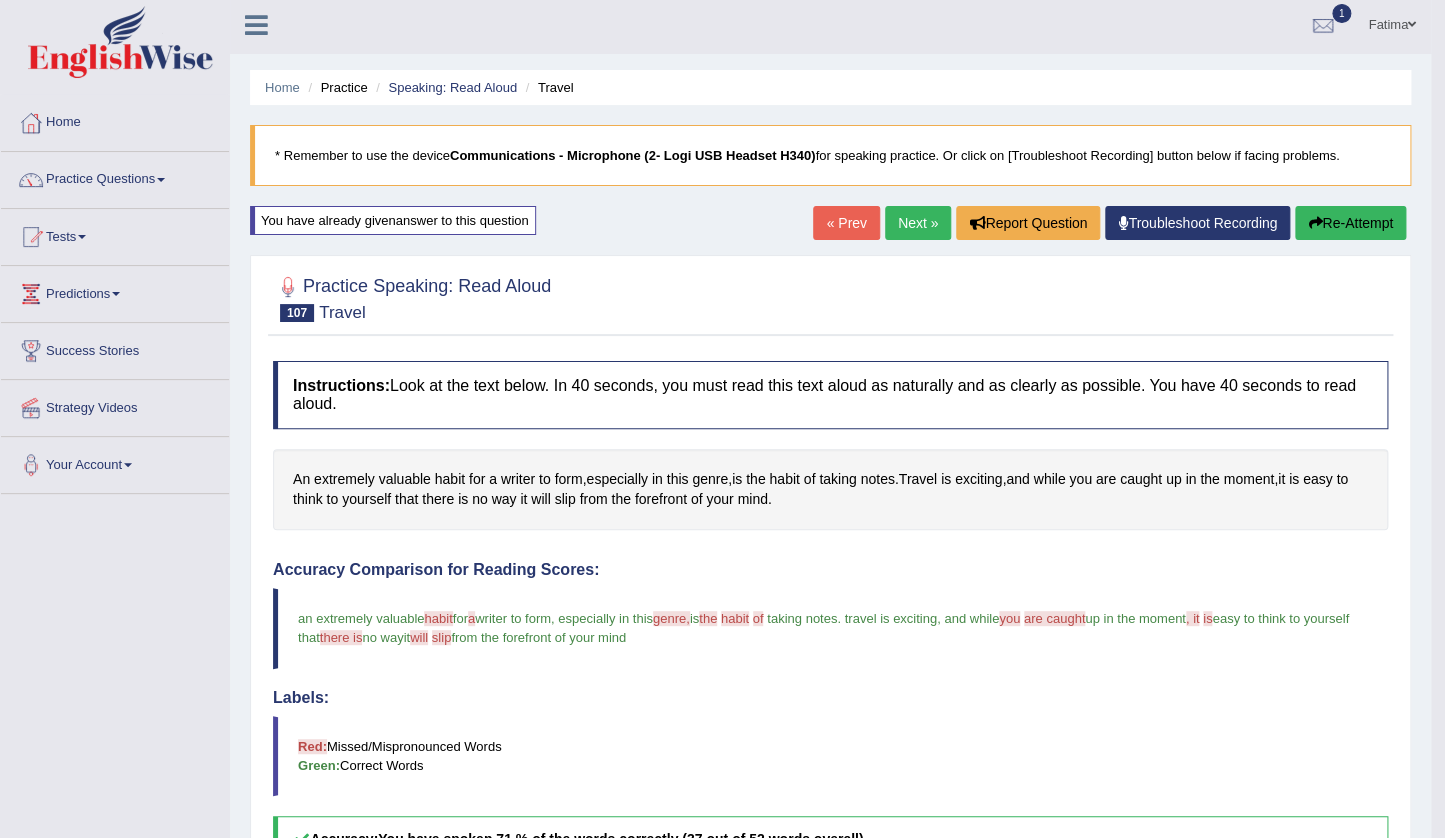 scroll, scrollTop: 0, scrollLeft: 0, axis: both 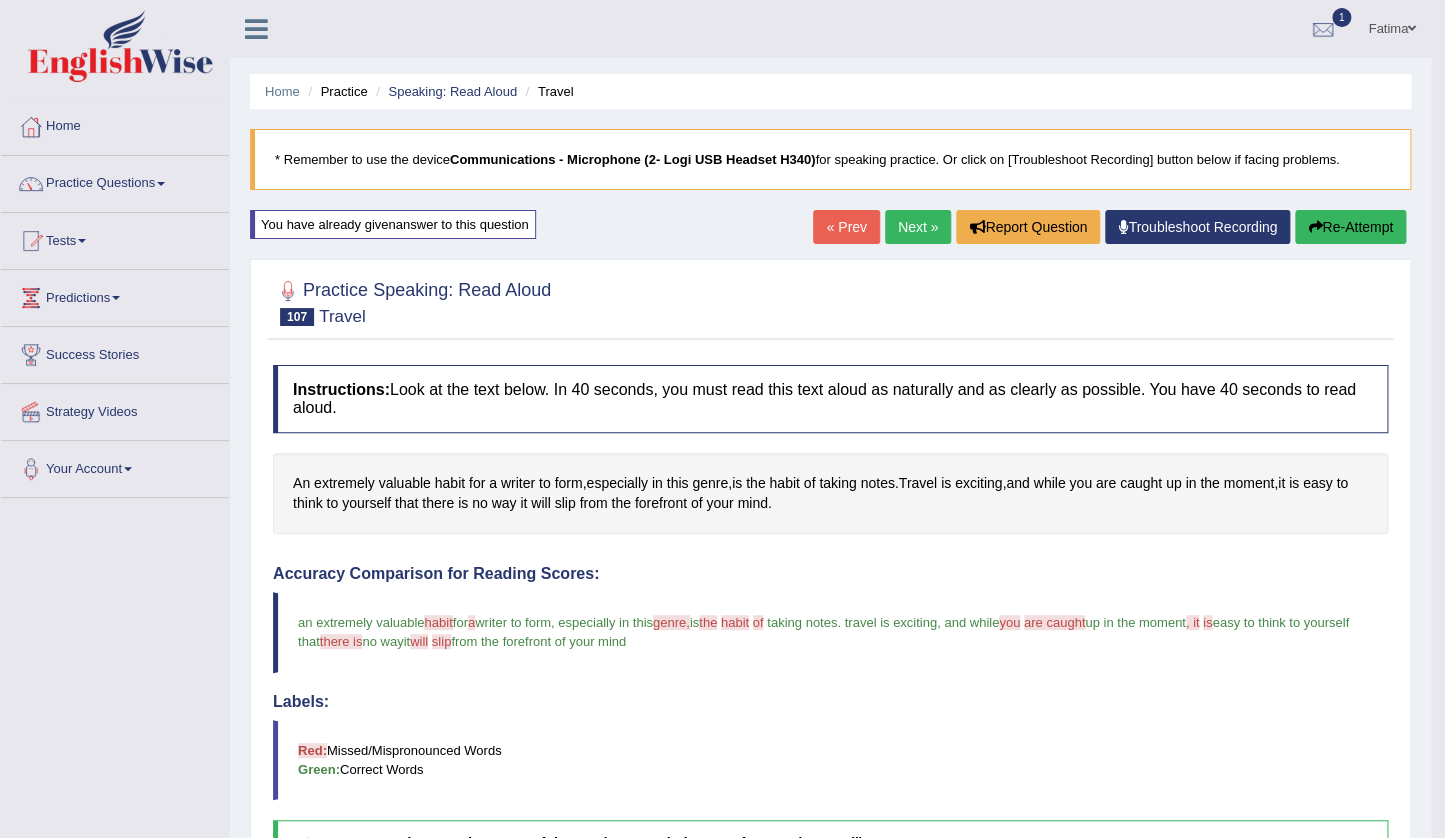 click on "Next »" at bounding box center (918, 227) 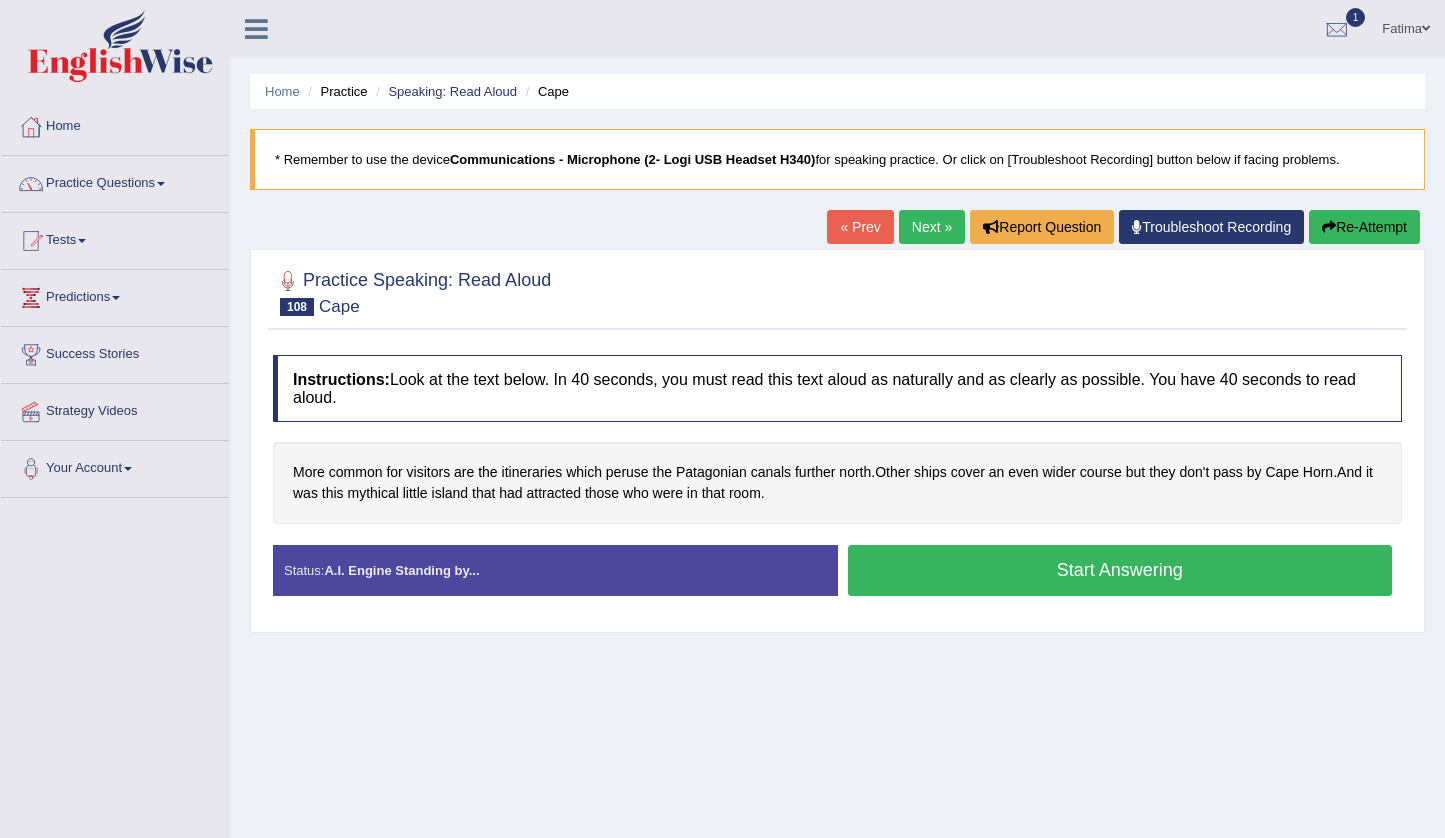 scroll, scrollTop: 0, scrollLeft: 0, axis: both 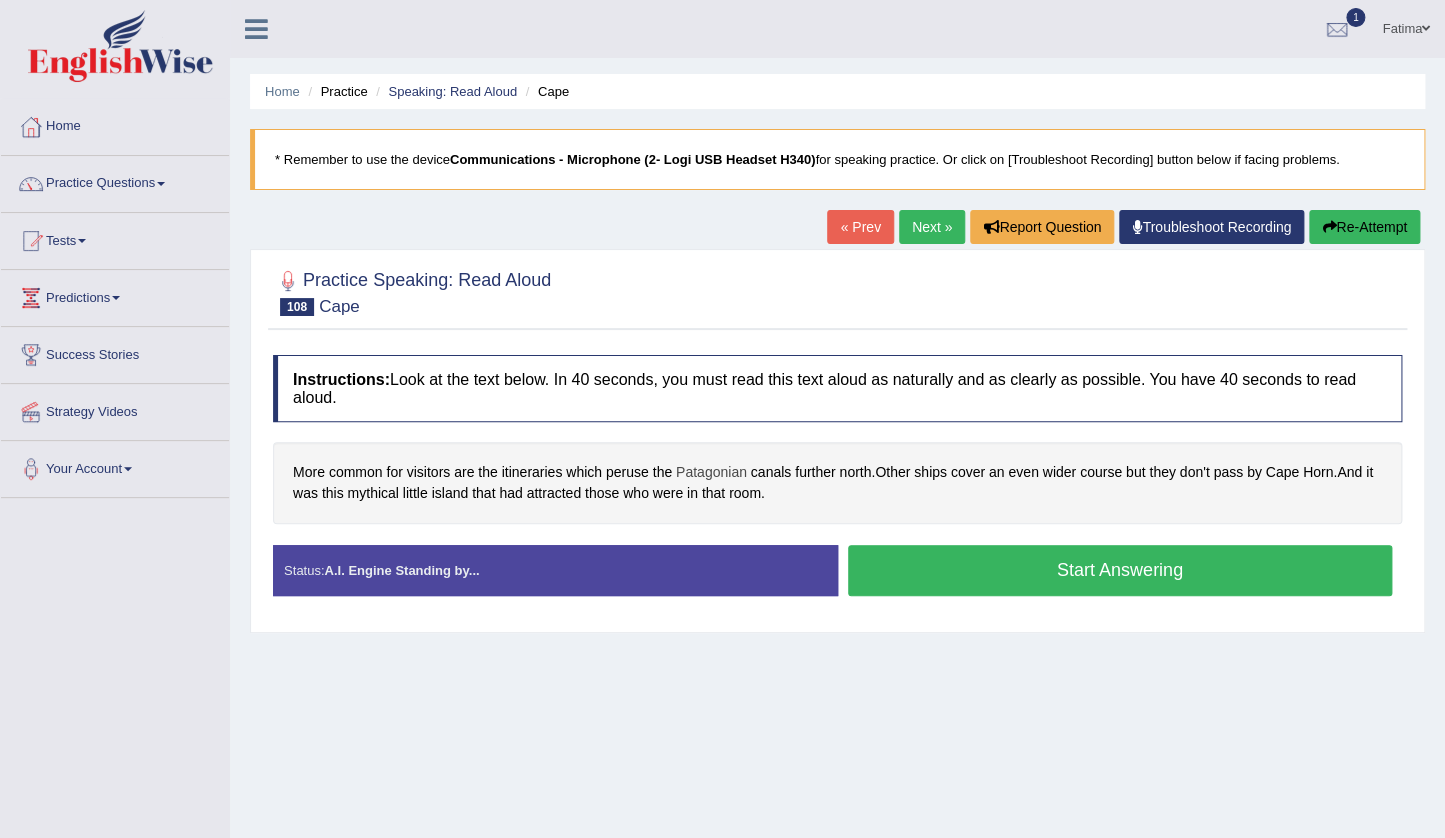 click on "Patagonian" at bounding box center [711, 472] 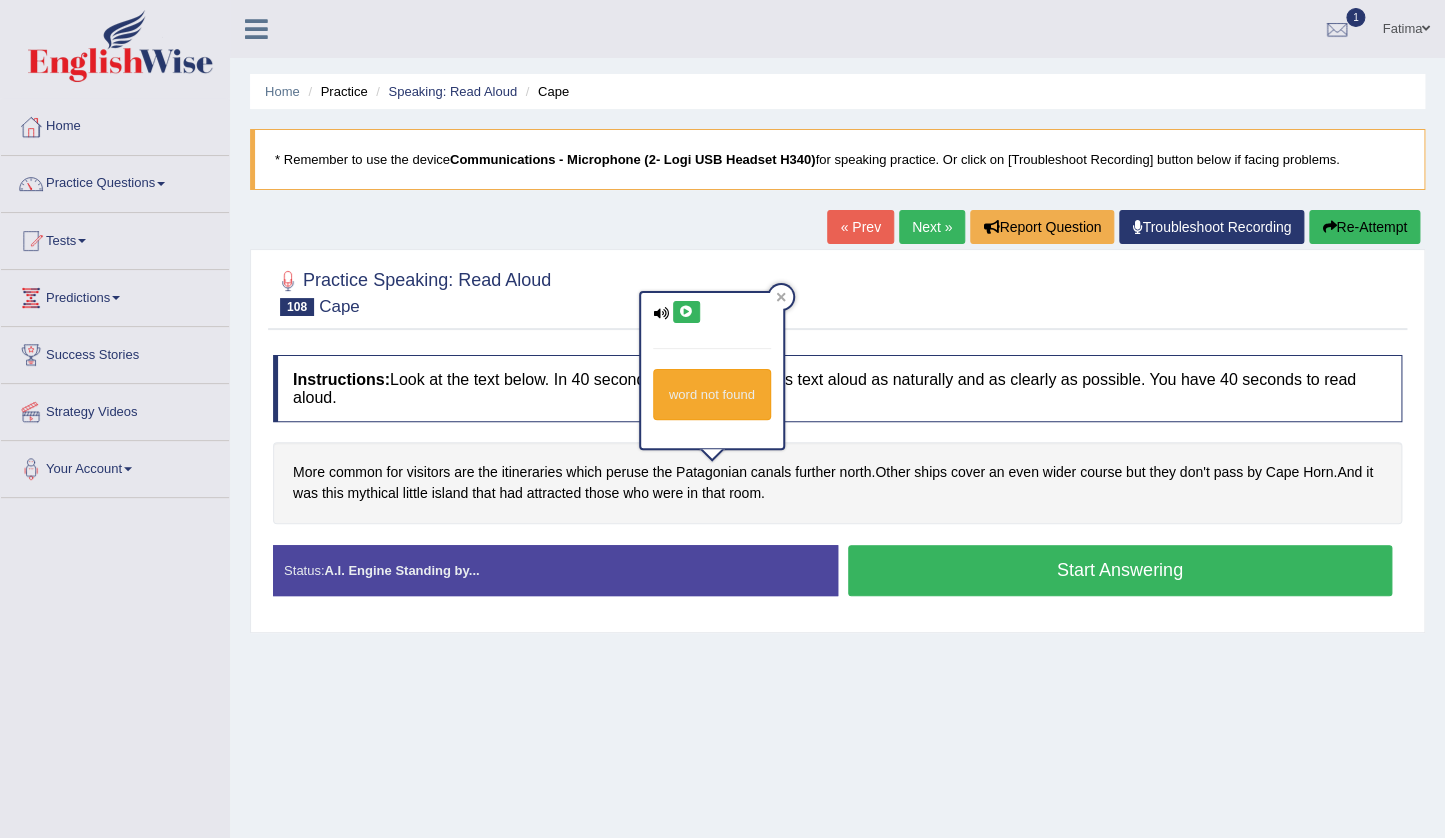 click at bounding box center (686, 312) 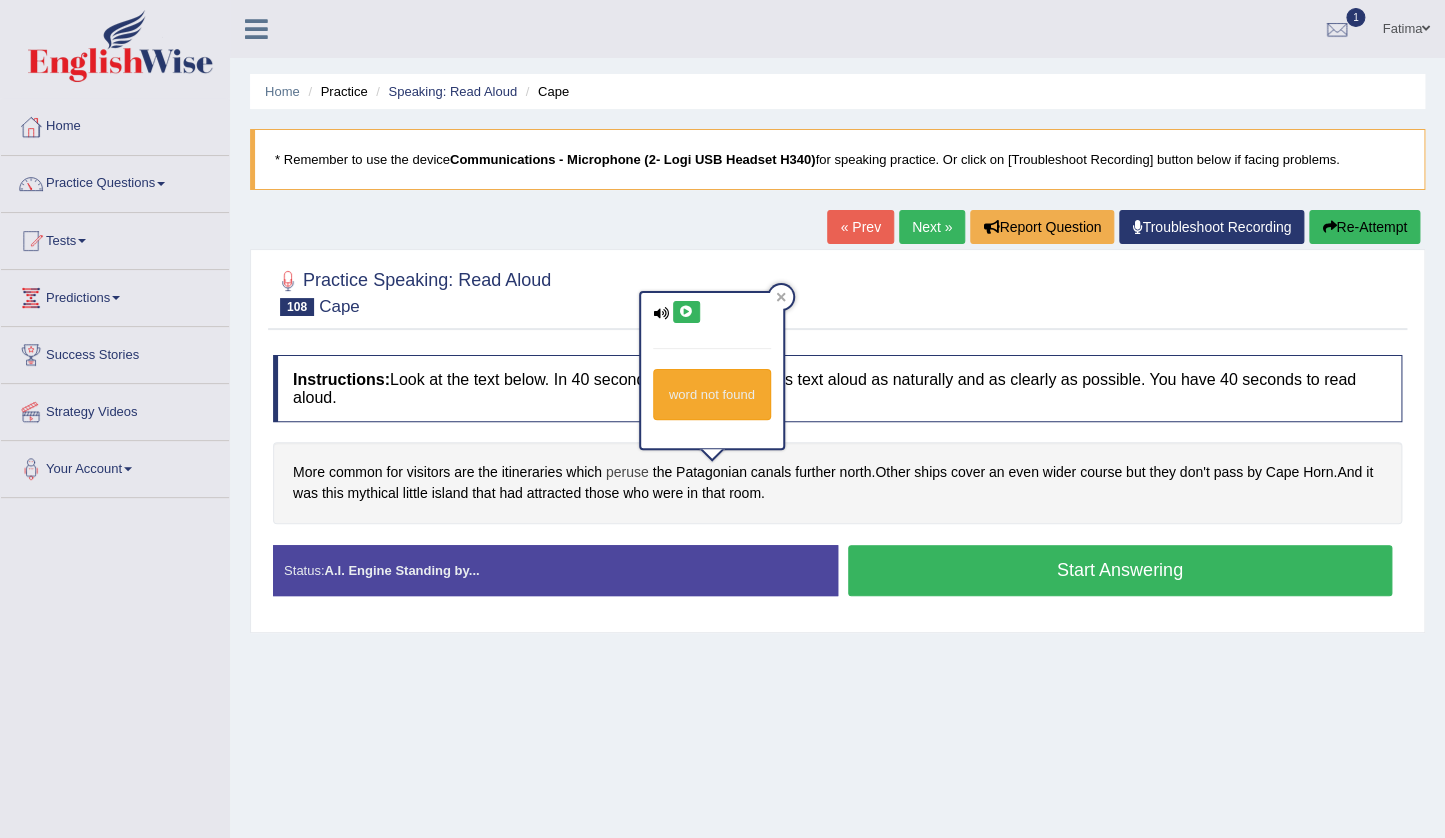 click on "peruse" at bounding box center (627, 472) 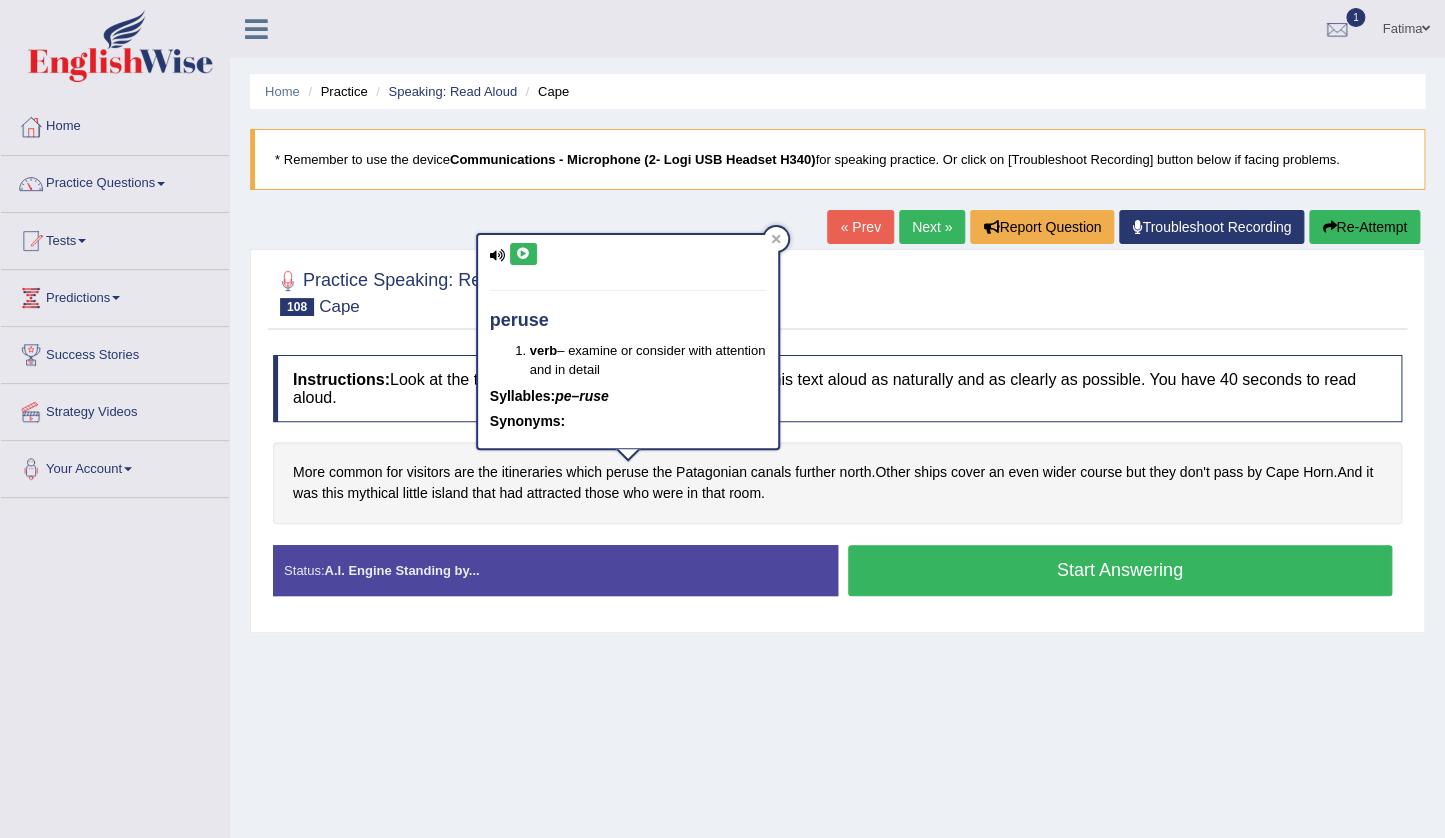 click at bounding box center [523, 254] 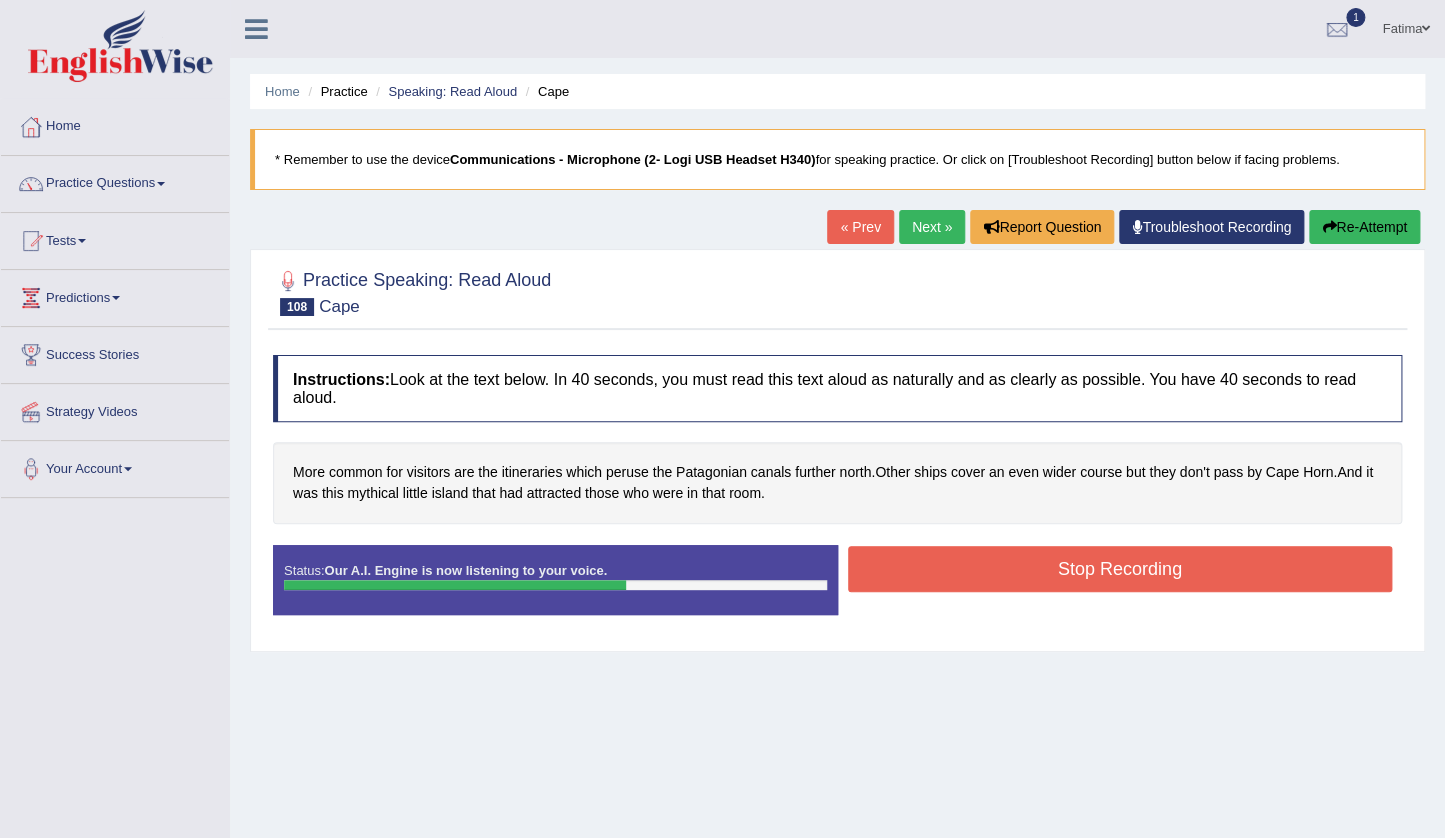 click on "Stop Recording" at bounding box center [1120, 569] 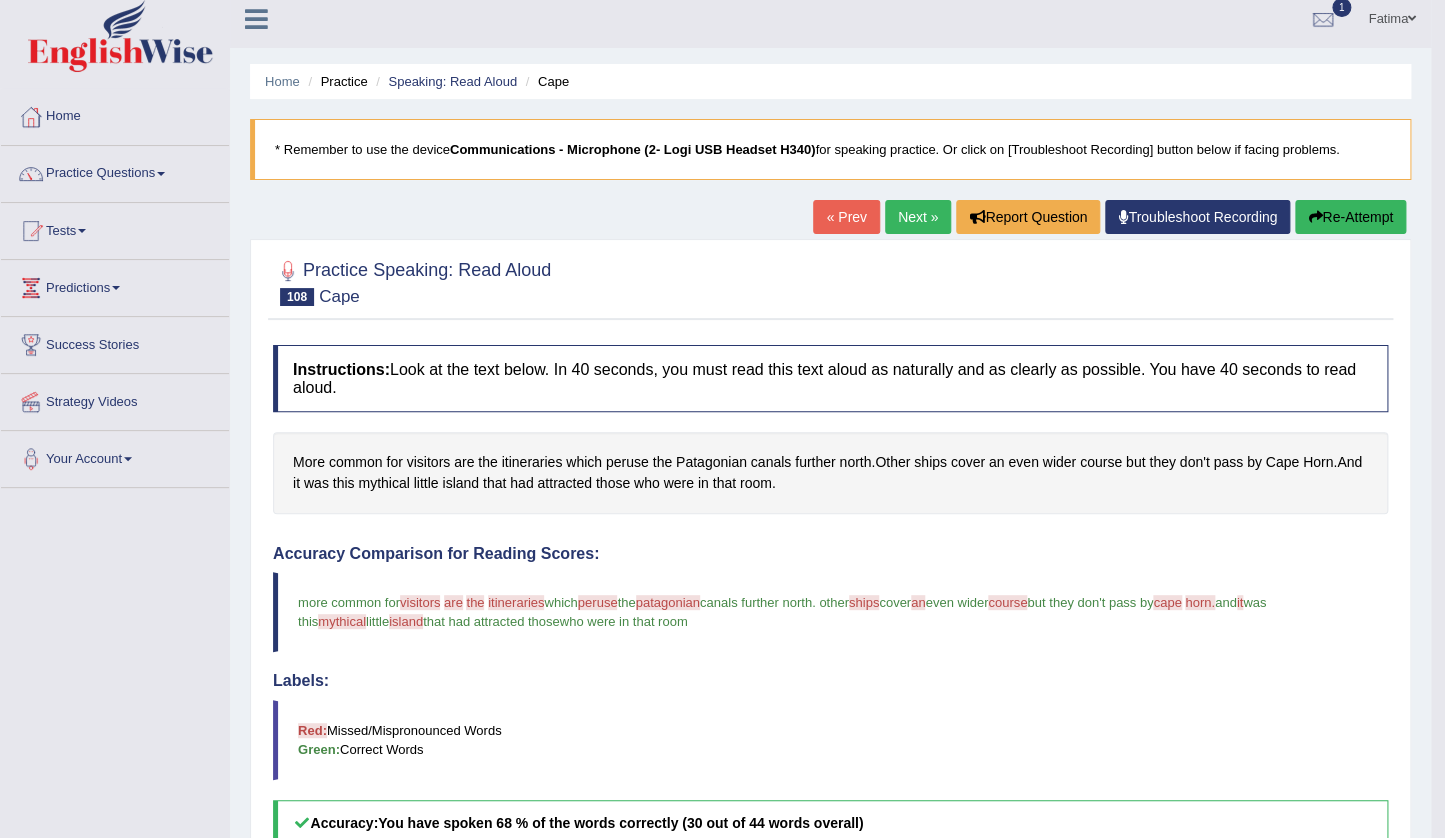 scroll, scrollTop: 0, scrollLeft: 0, axis: both 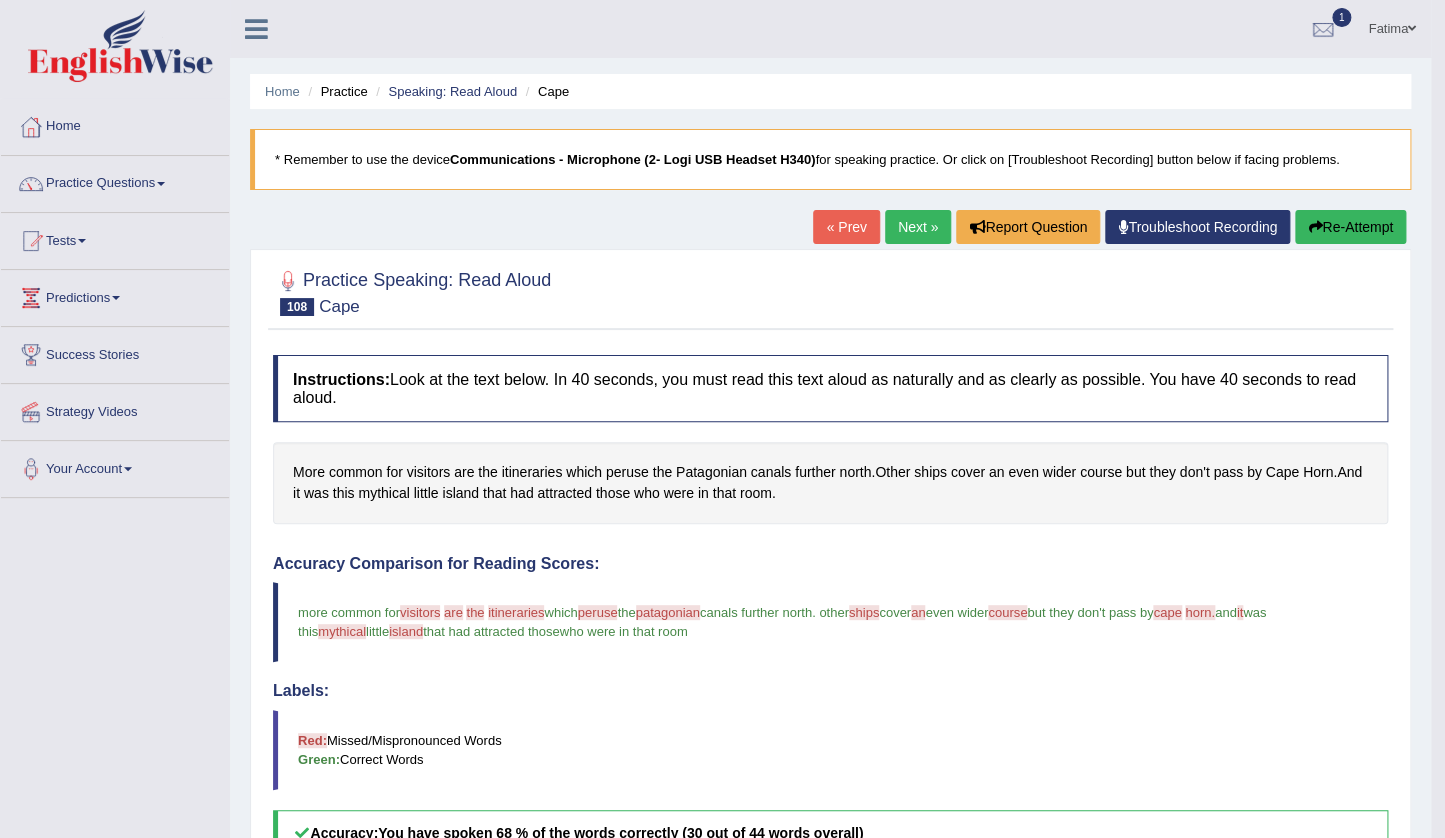 click on "Re-Attempt" at bounding box center [1350, 227] 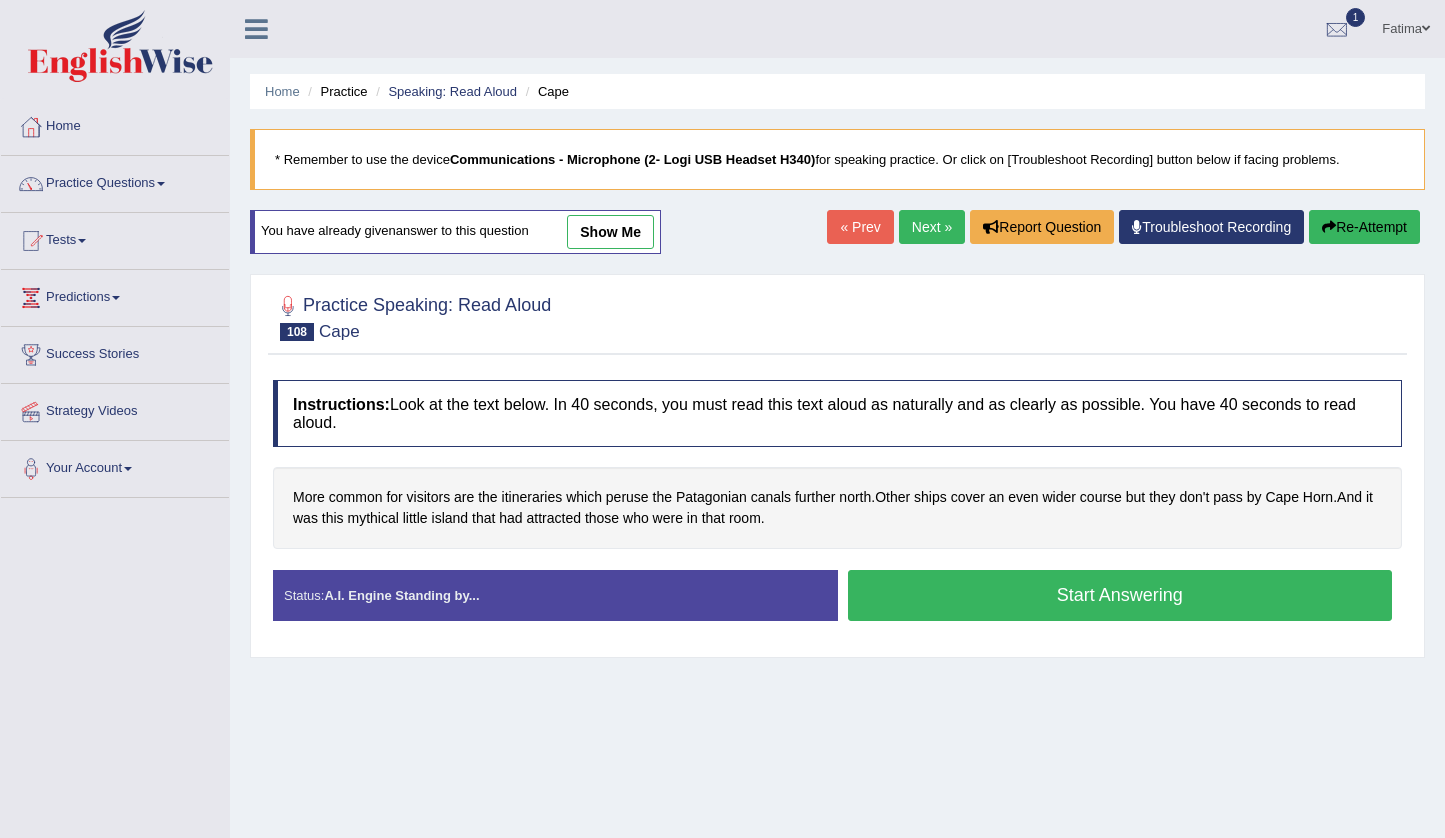 scroll, scrollTop: 0, scrollLeft: 0, axis: both 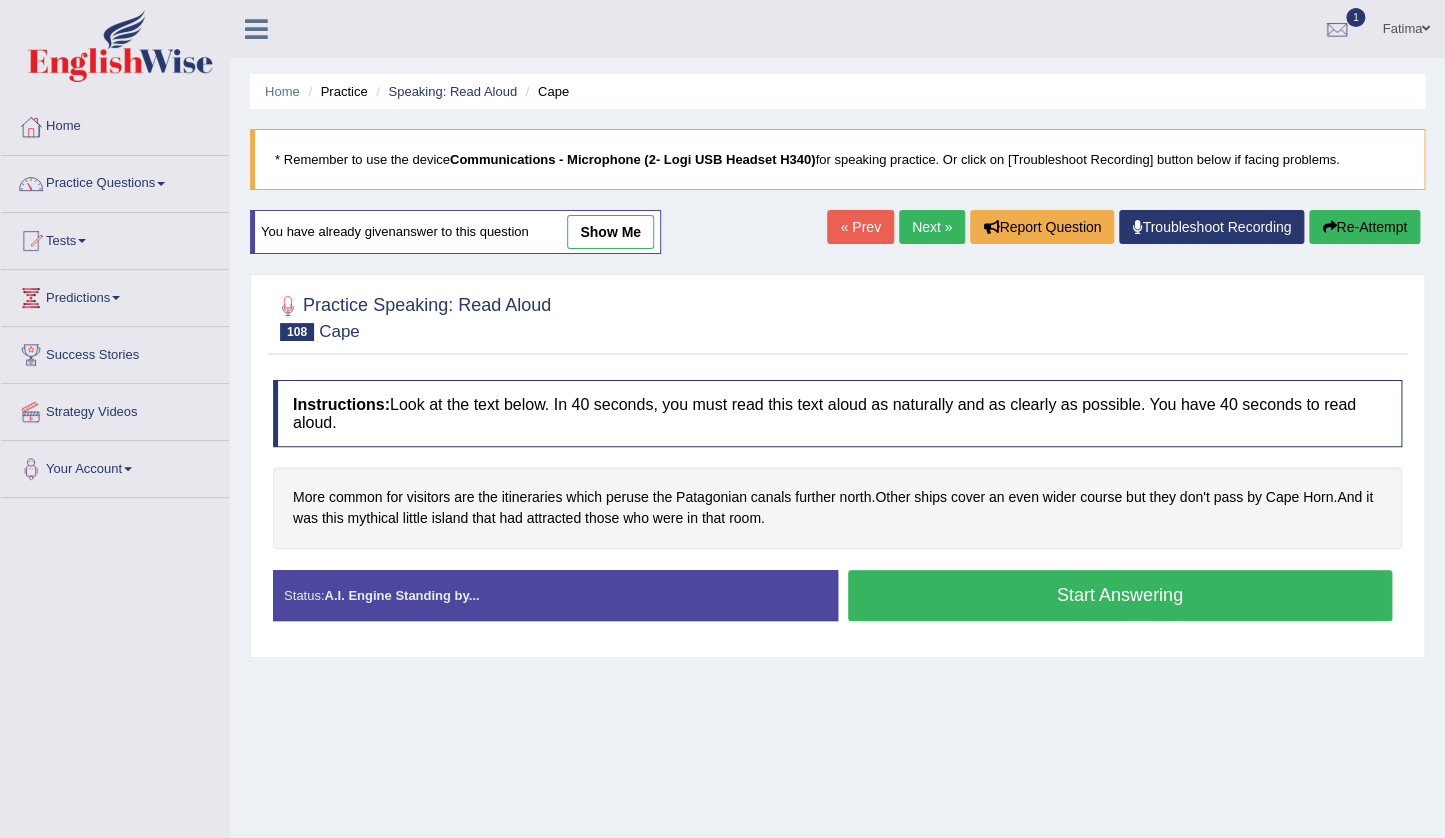 click on "Start Answering" at bounding box center [1120, 595] 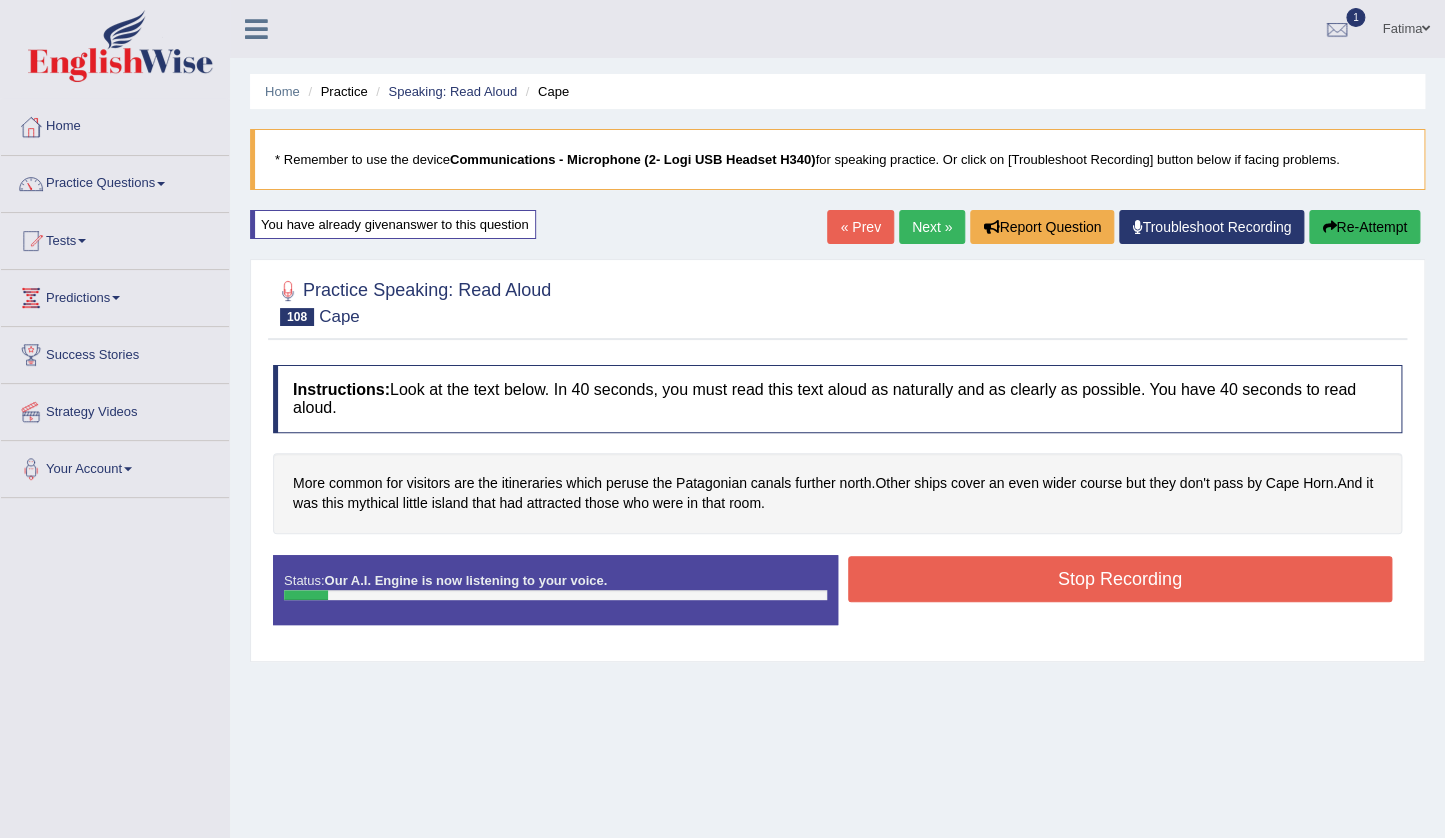 click on "Re-Attempt" at bounding box center (1364, 227) 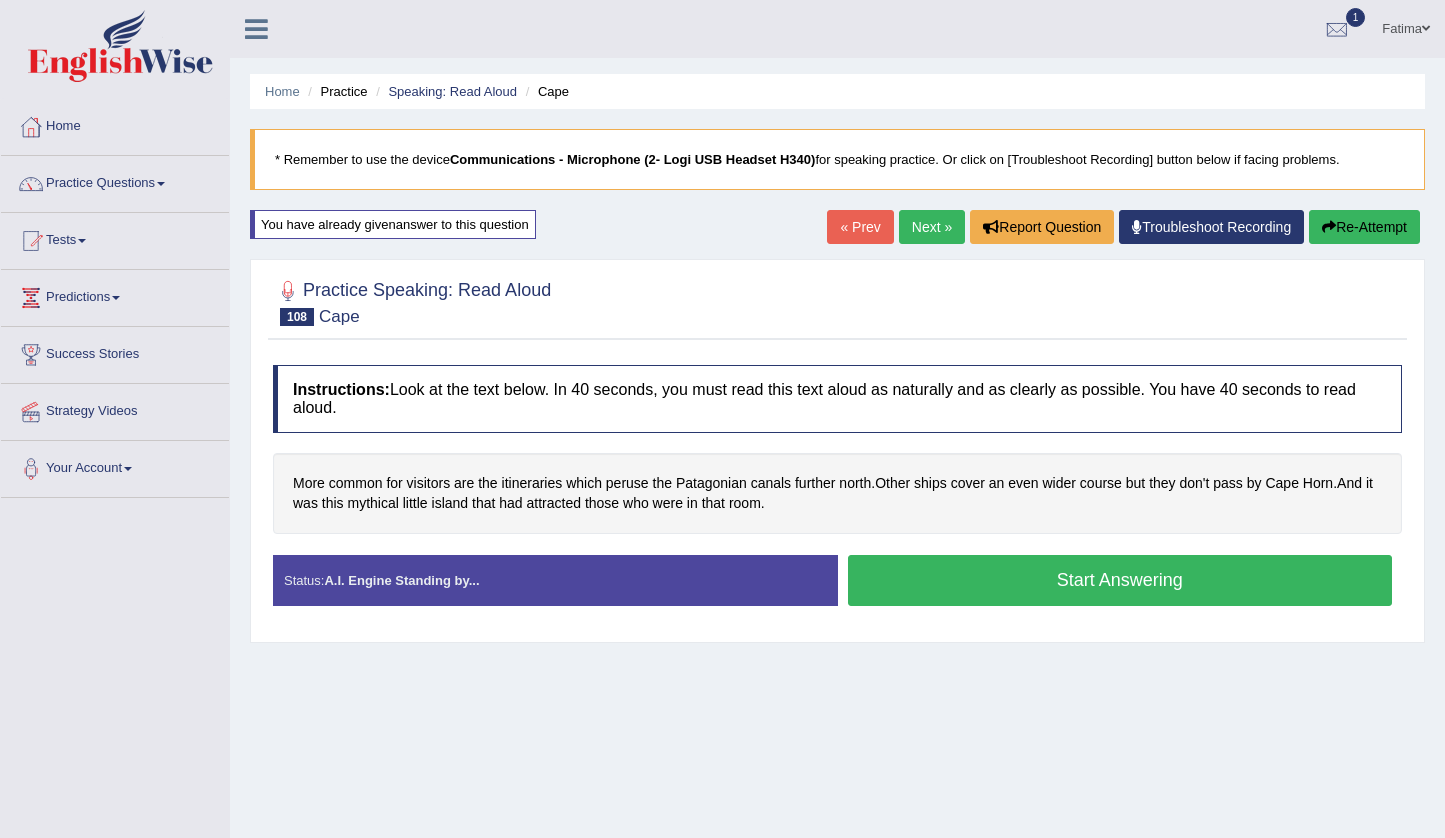 scroll, scrollTop: 0, scrollLeft: 0, axis: both 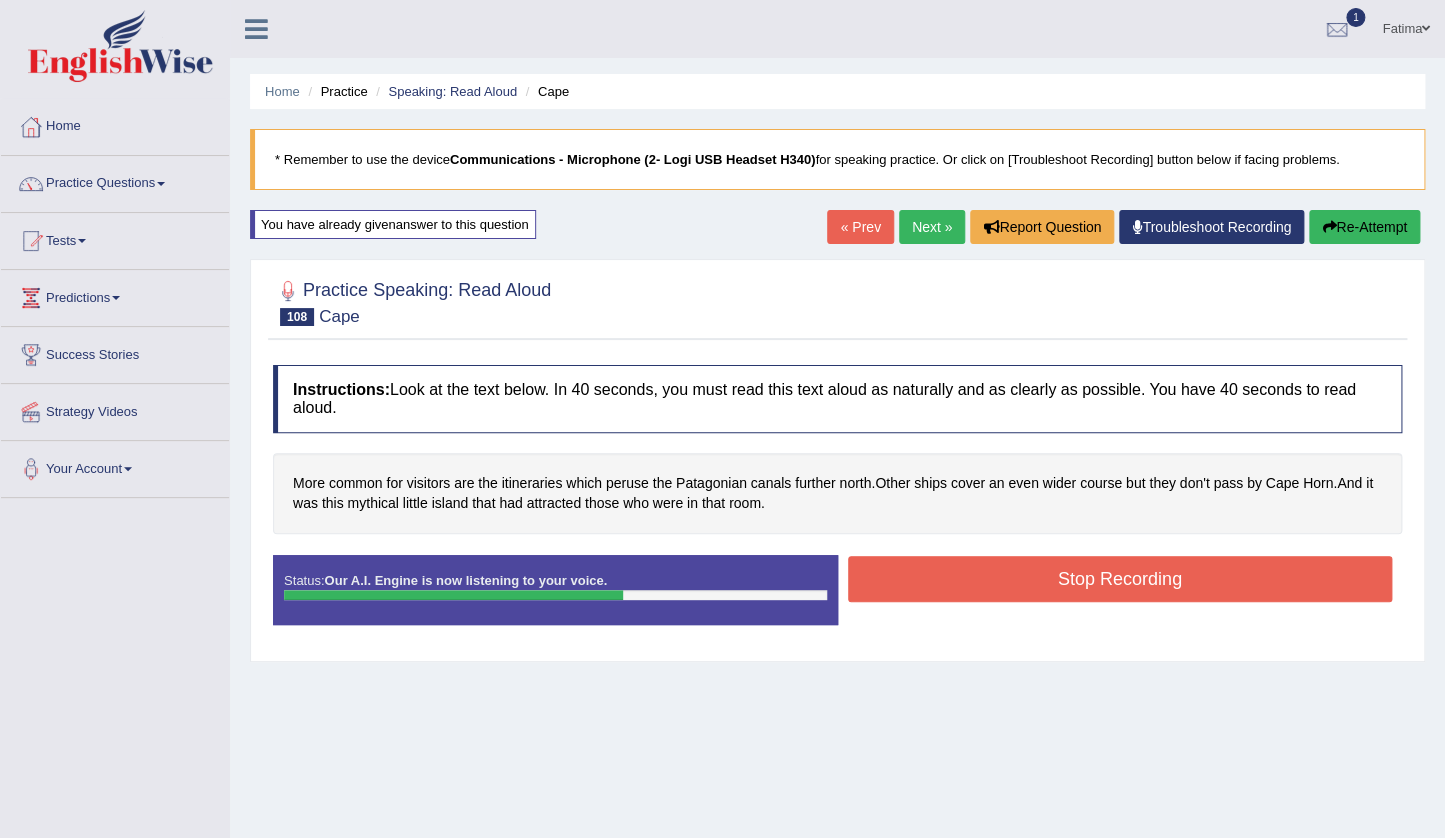 click on "Stop Recording" at bounding box center [1120, 579] 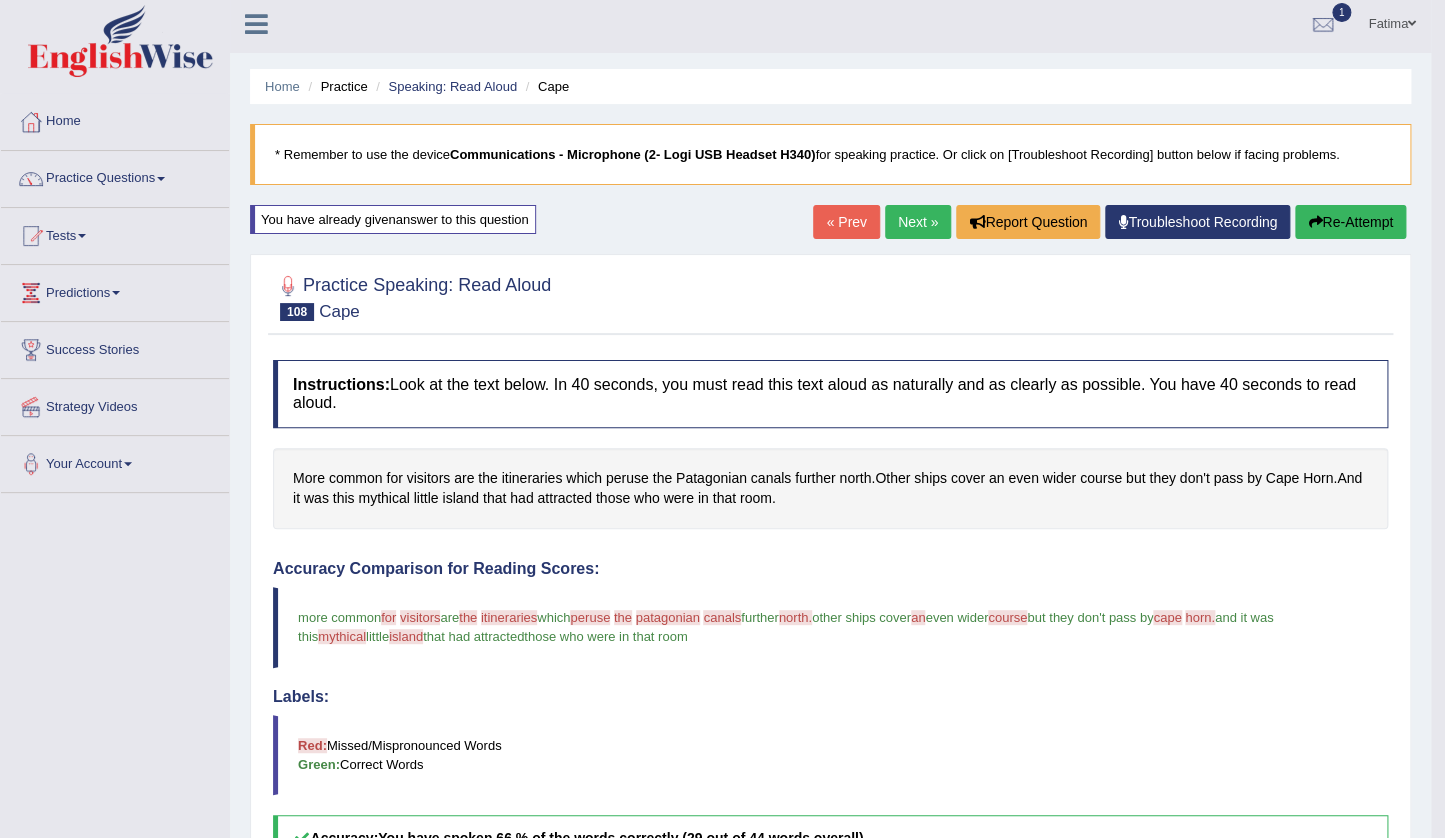 scroll, scrollTop: 0, scrollLeft: 0, axis: both 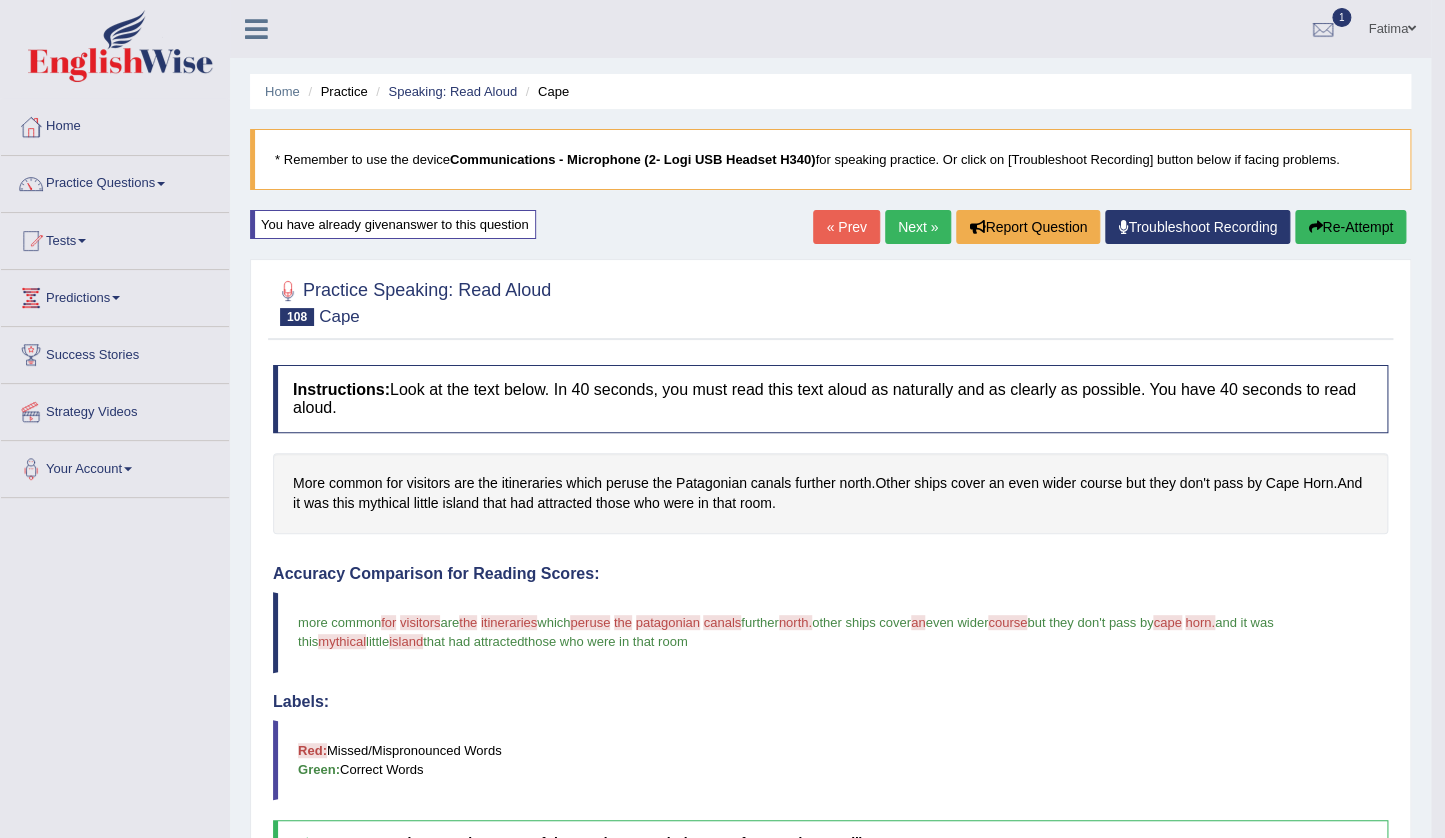 click on "Re-Attempt" at bounding box center [1350, 227] 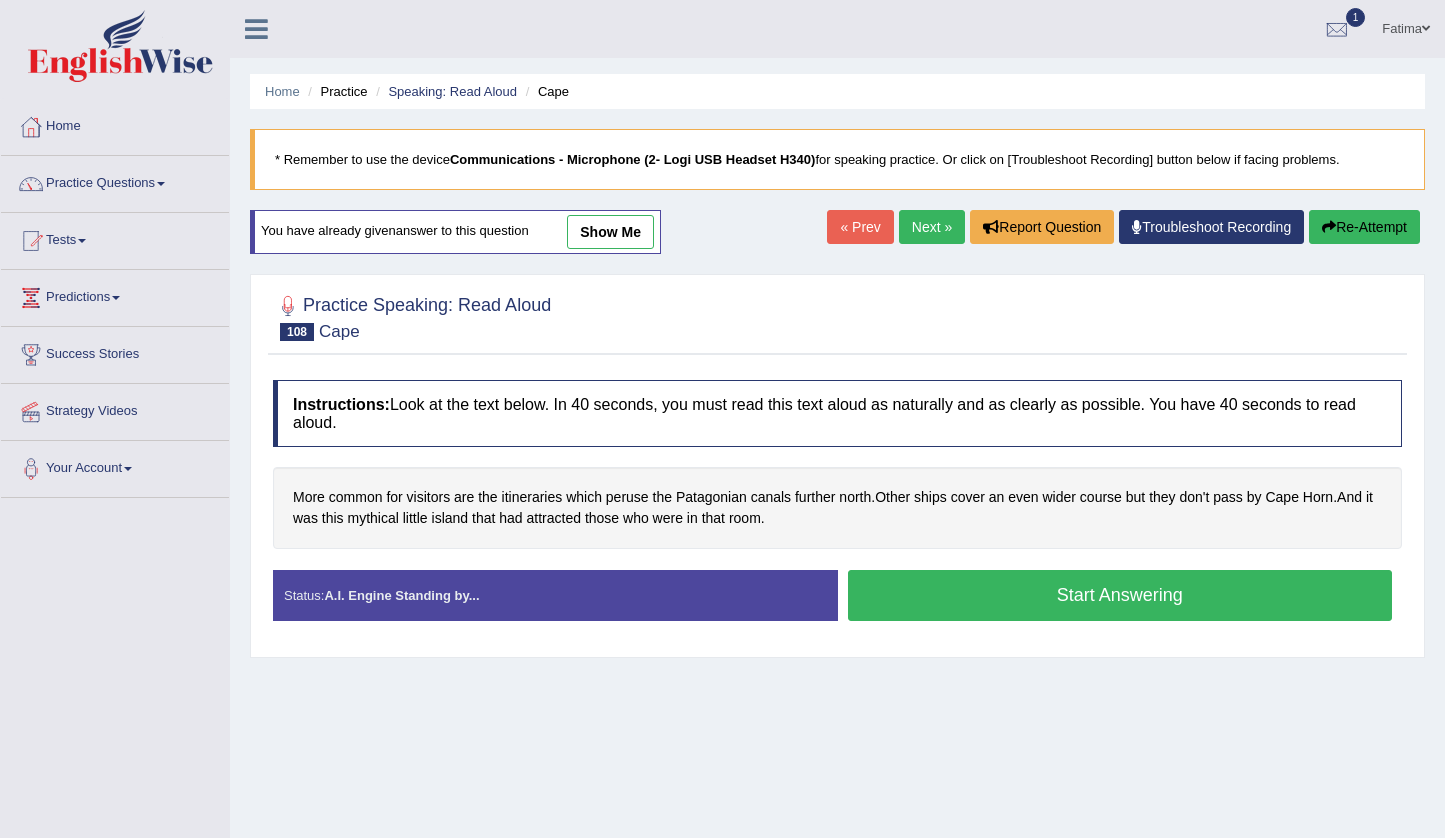 scroll, scrollTop: 0, scrollLeft: 0, axis: both 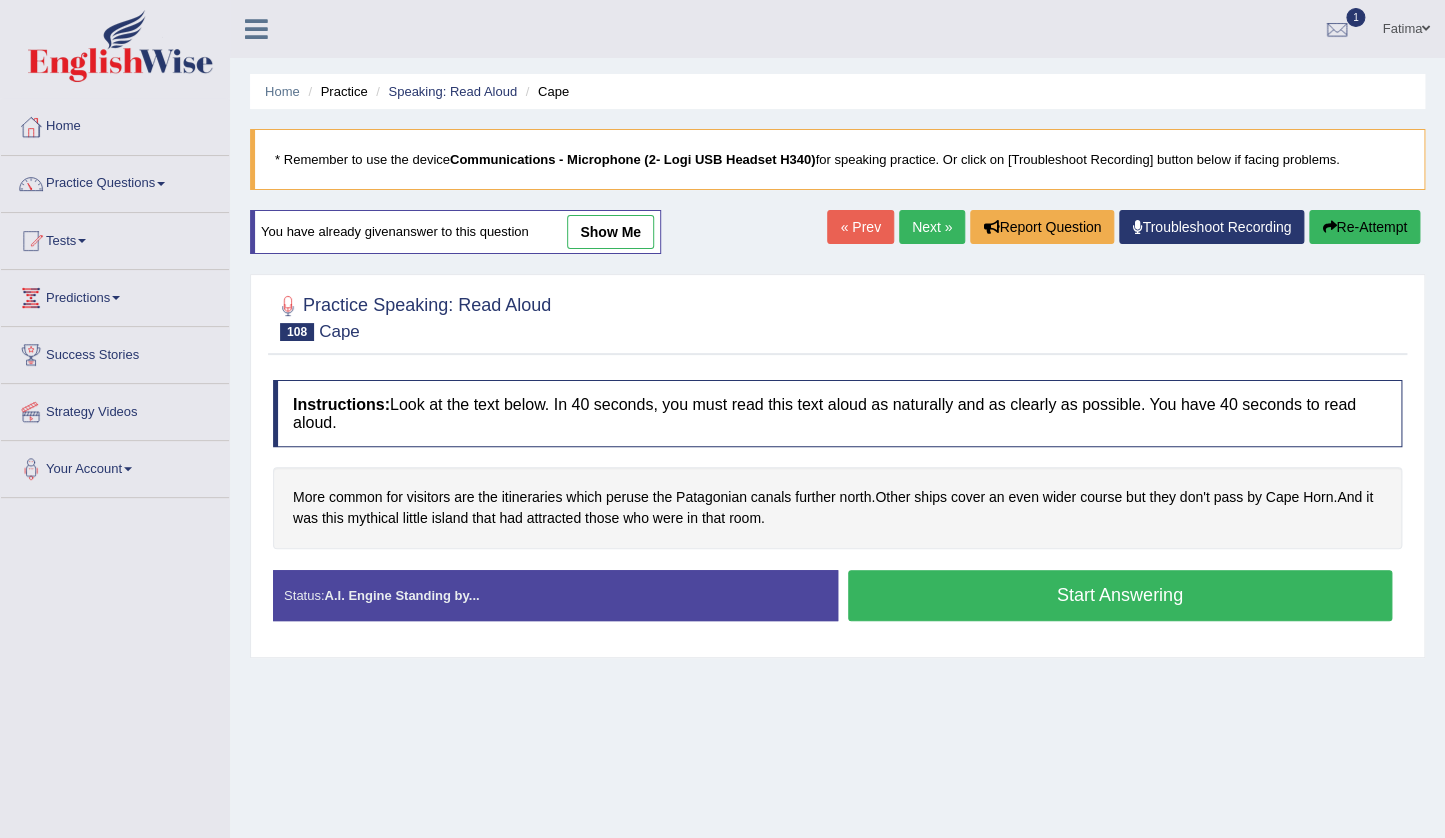click on "Start Answering" at bounding box center [1120, 595] 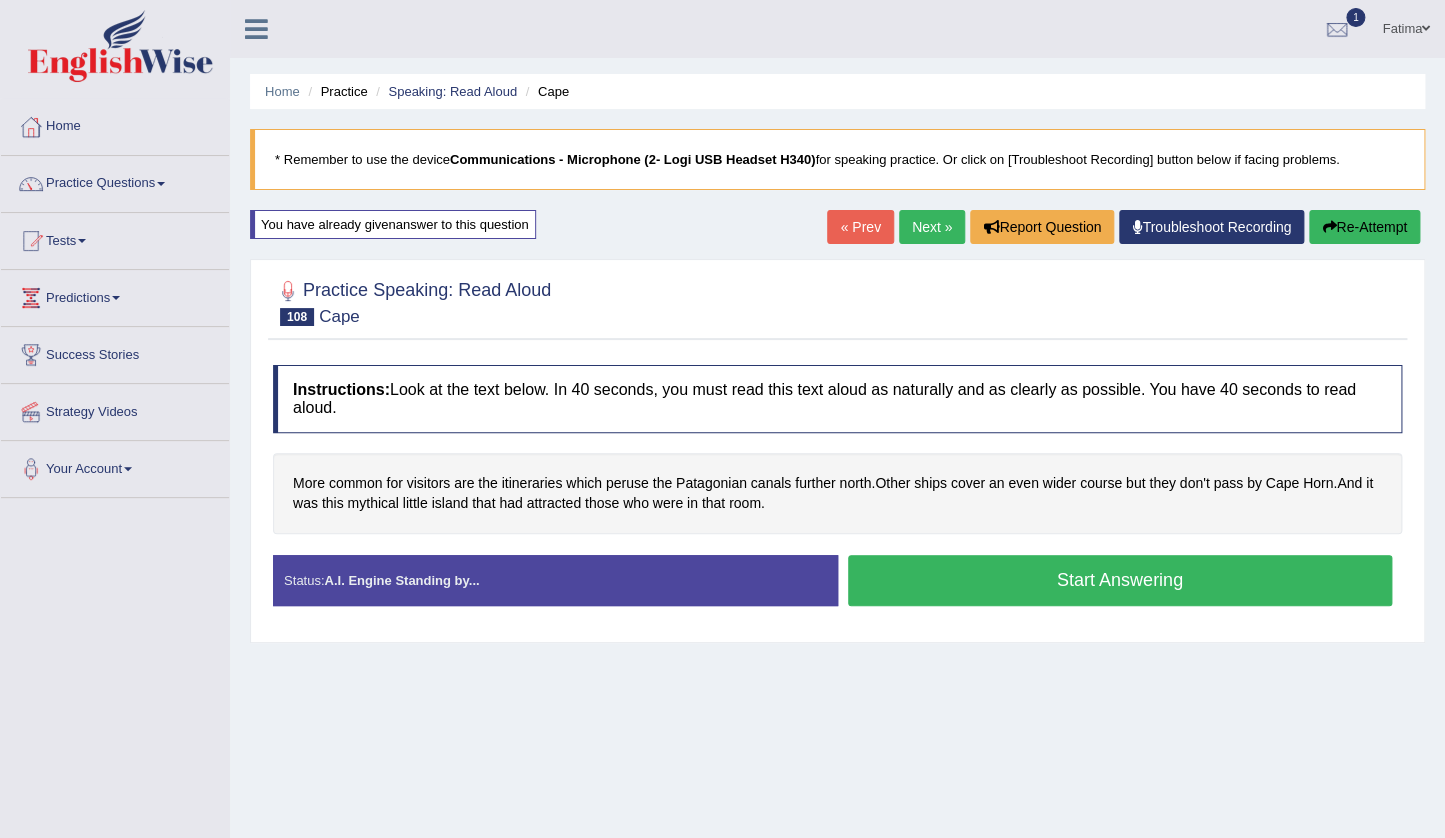 scroll, scrollTop: 0, scrollLeft: 0, axis: both 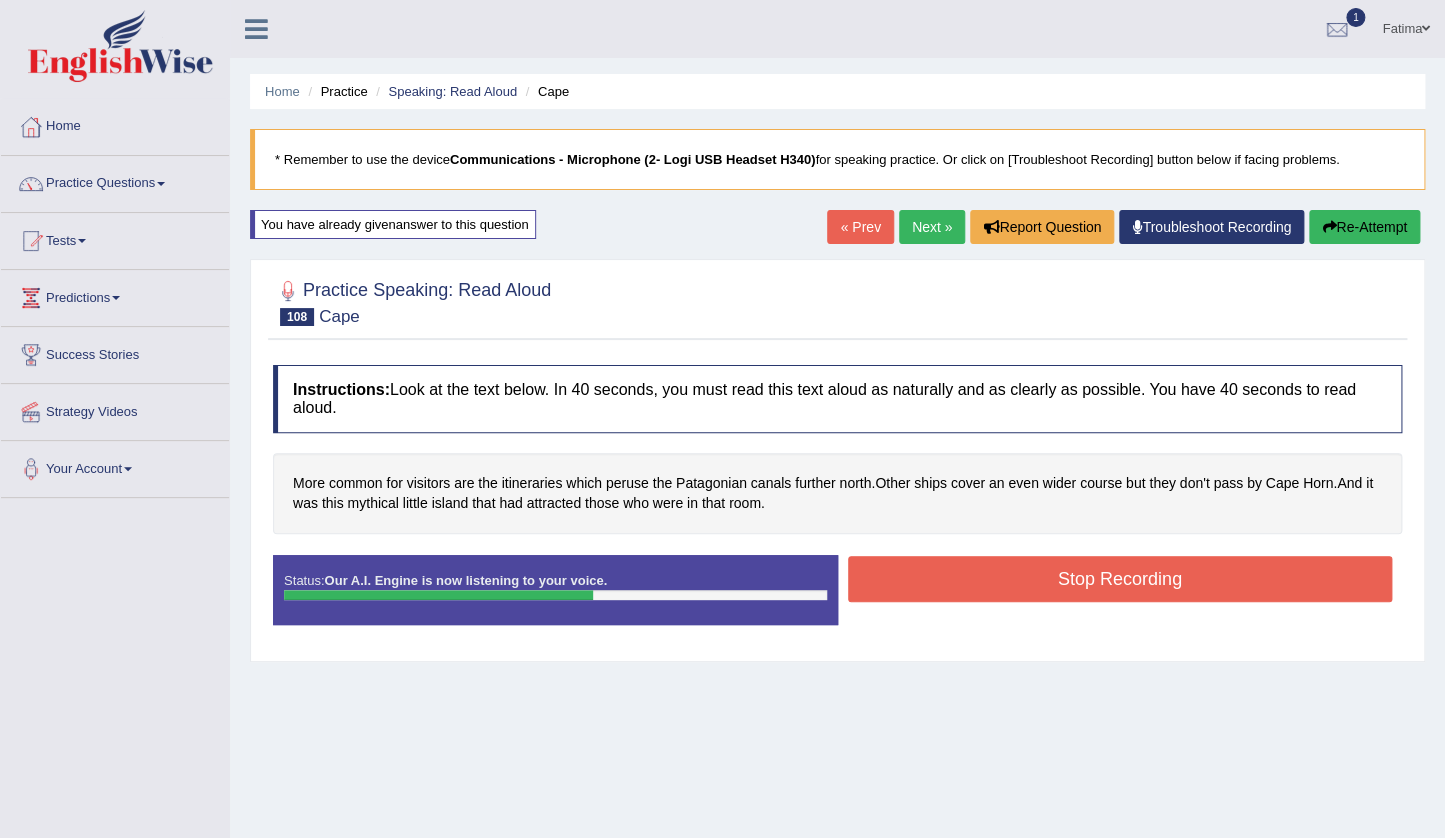 click on "Stop Recording" at bounding box center [1120, 579] 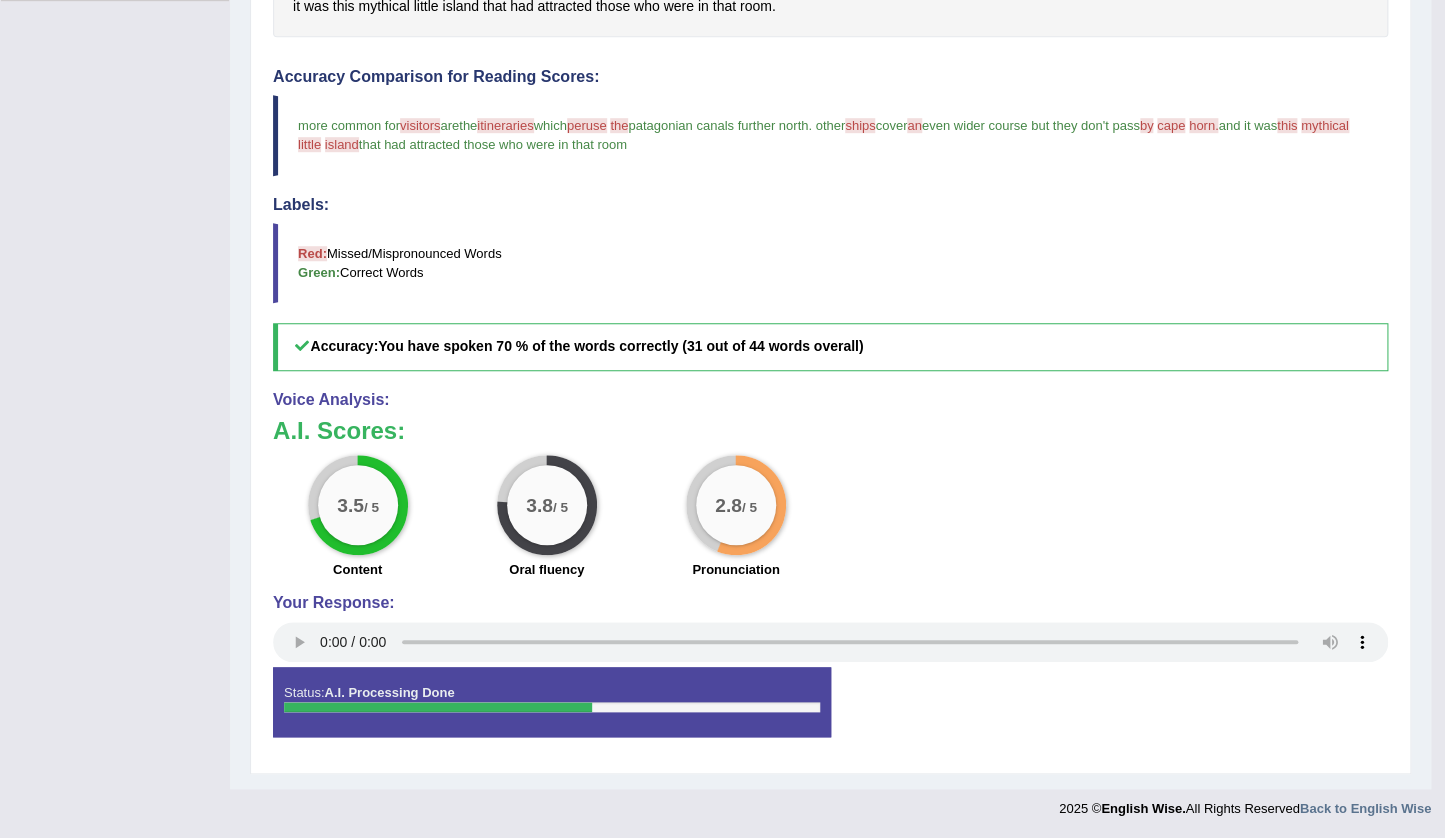 scroll, scrollTop: 0, scrollLeft: 0, axis: both 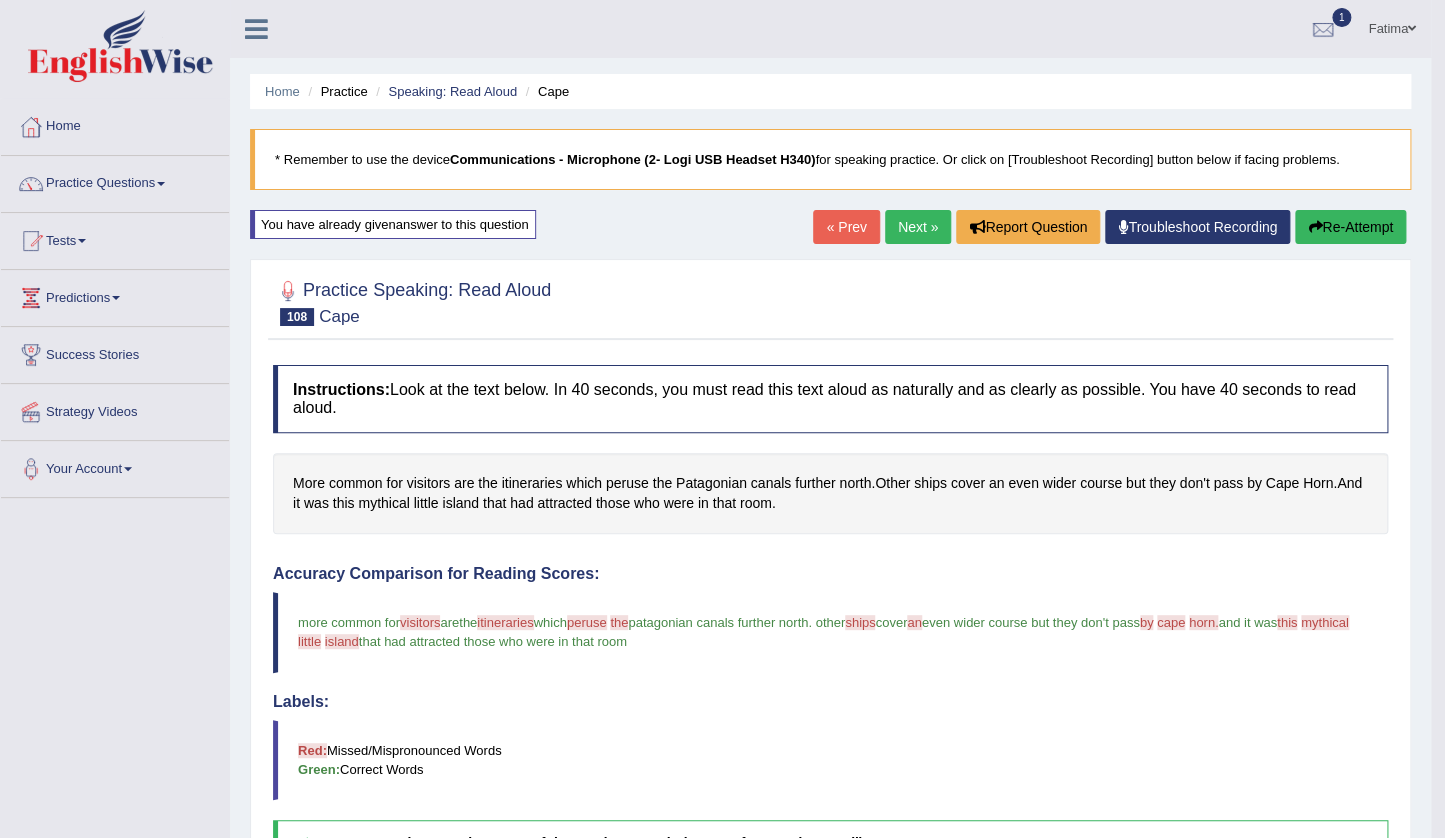 click on "Next »" at bounding box center (918, 227) 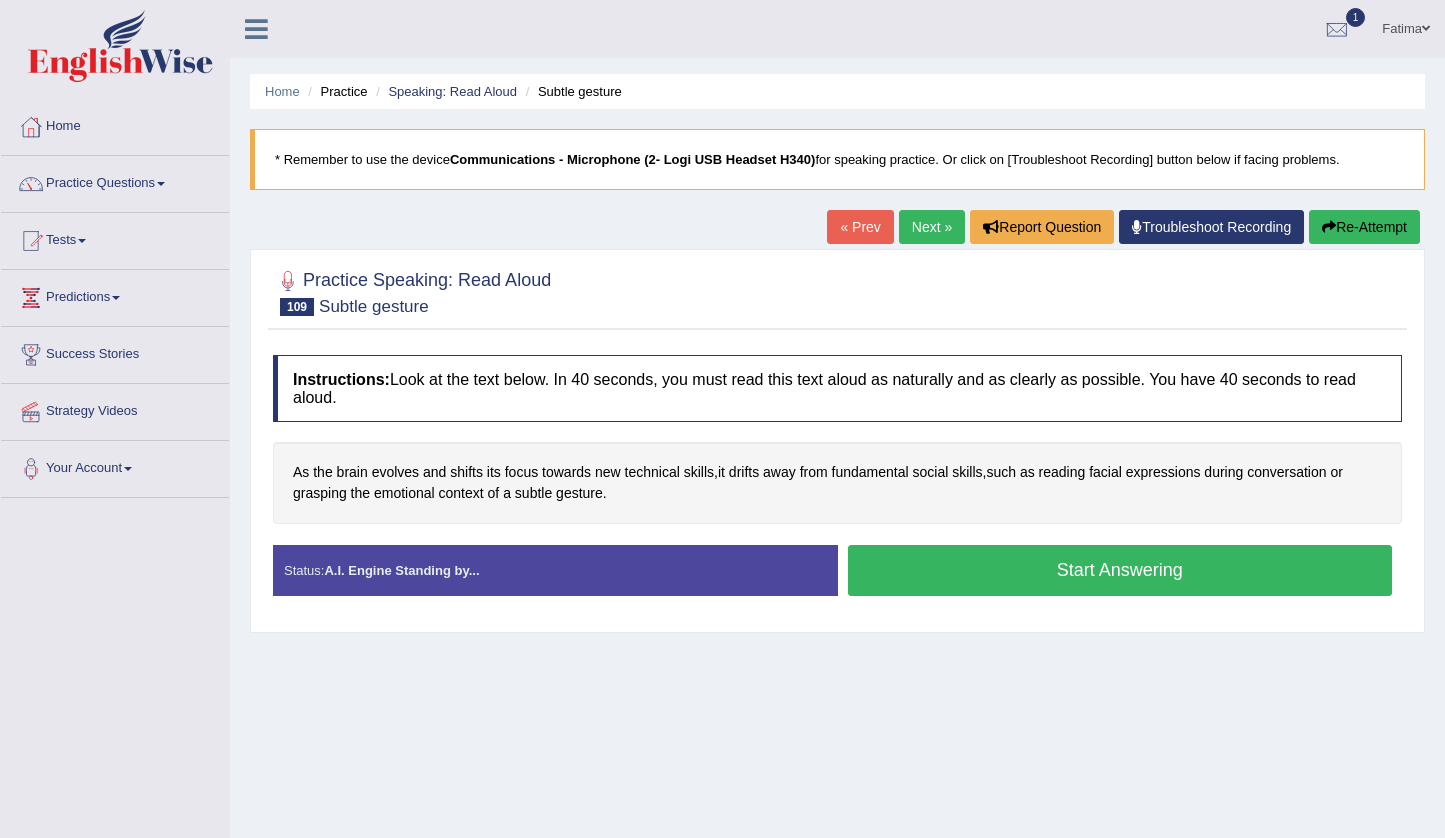 scroll, scrollTop: 0, scrollLeft: 0, axis: both 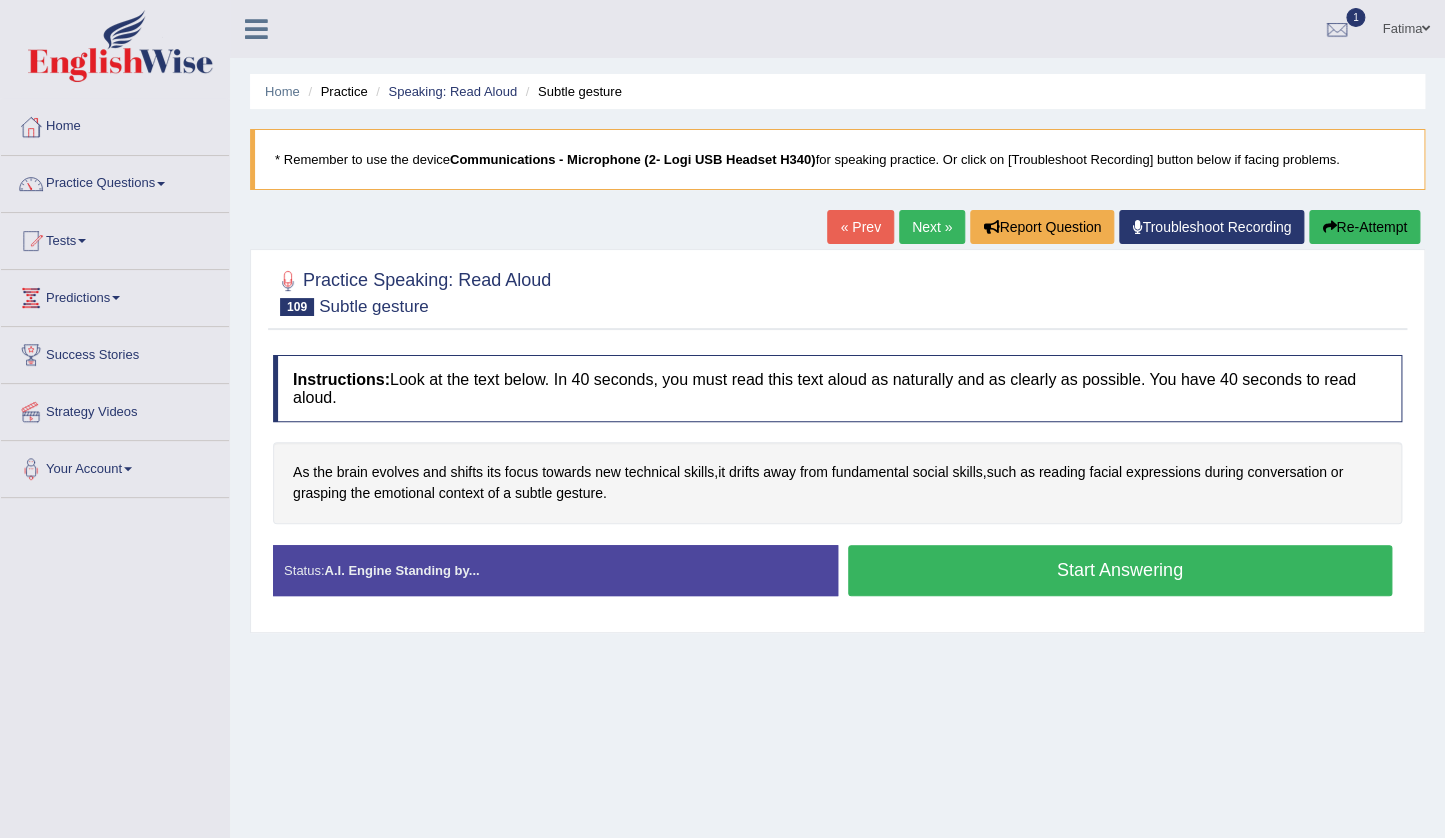 click on "Start Answering" at bounding box center [1120, 570] 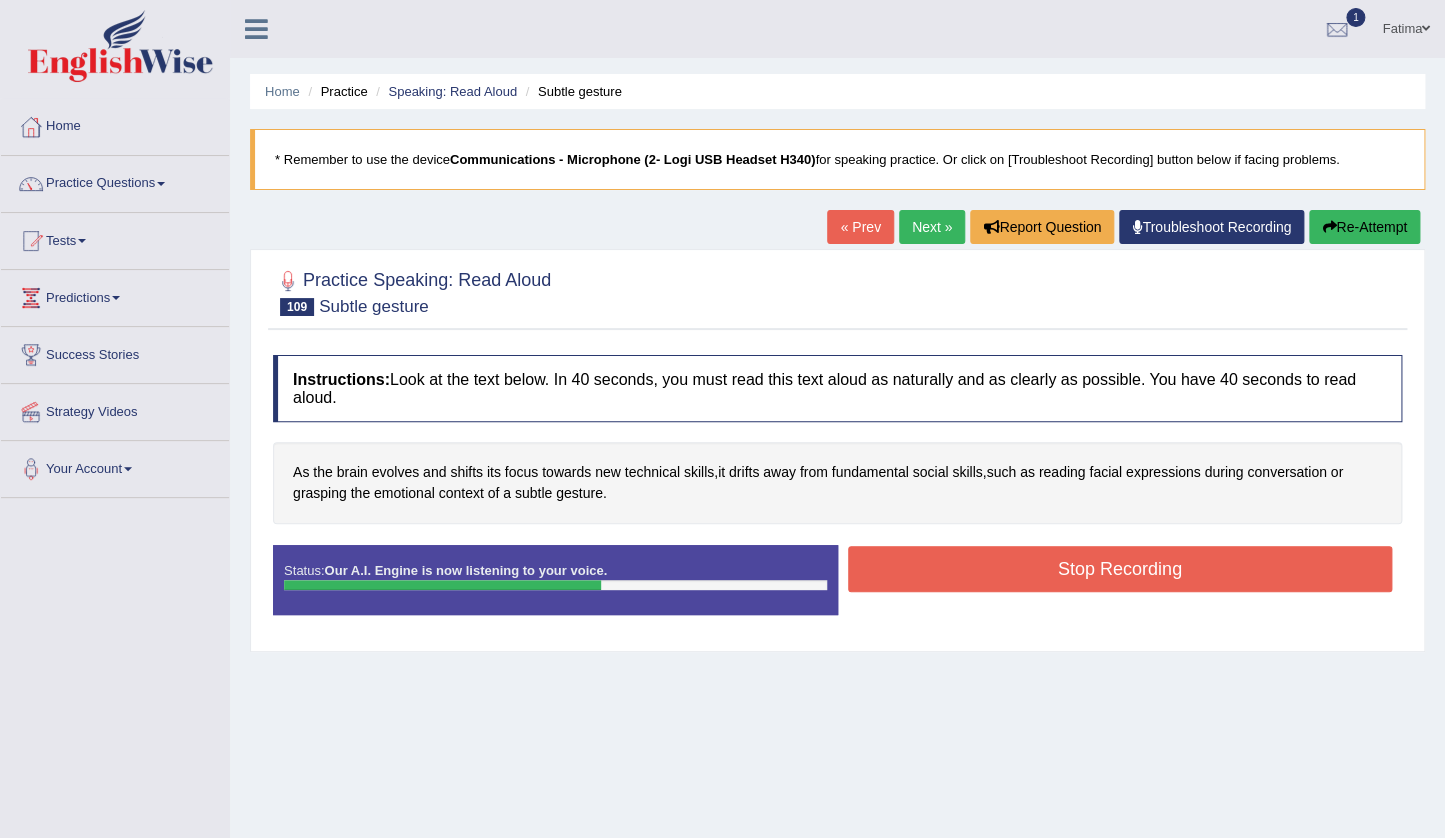 click on "Stop Recording" at bounding box center [1120, 569] 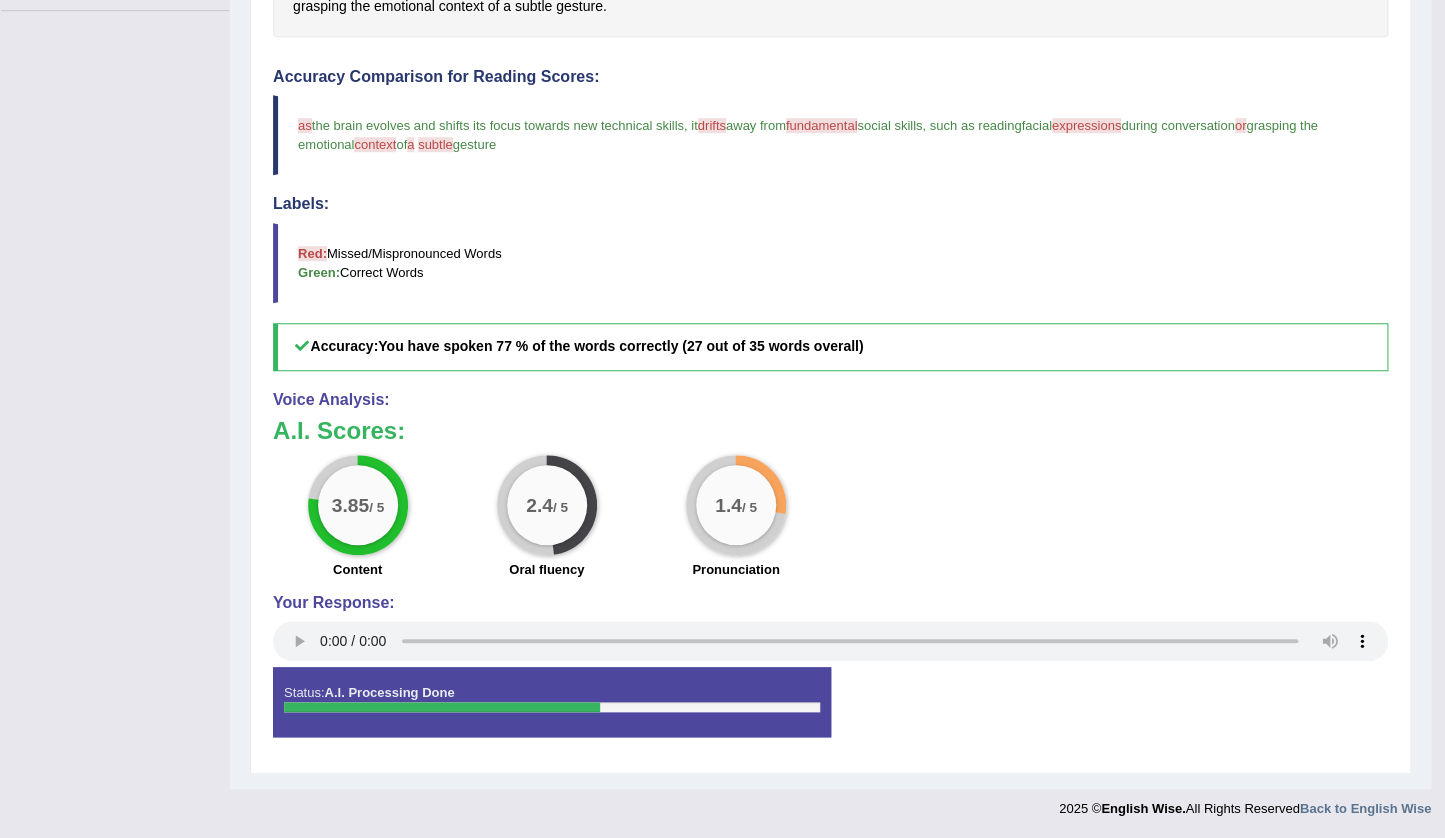 scroll, scrollTop: 32, scrollLeft: 0, axis: vertical 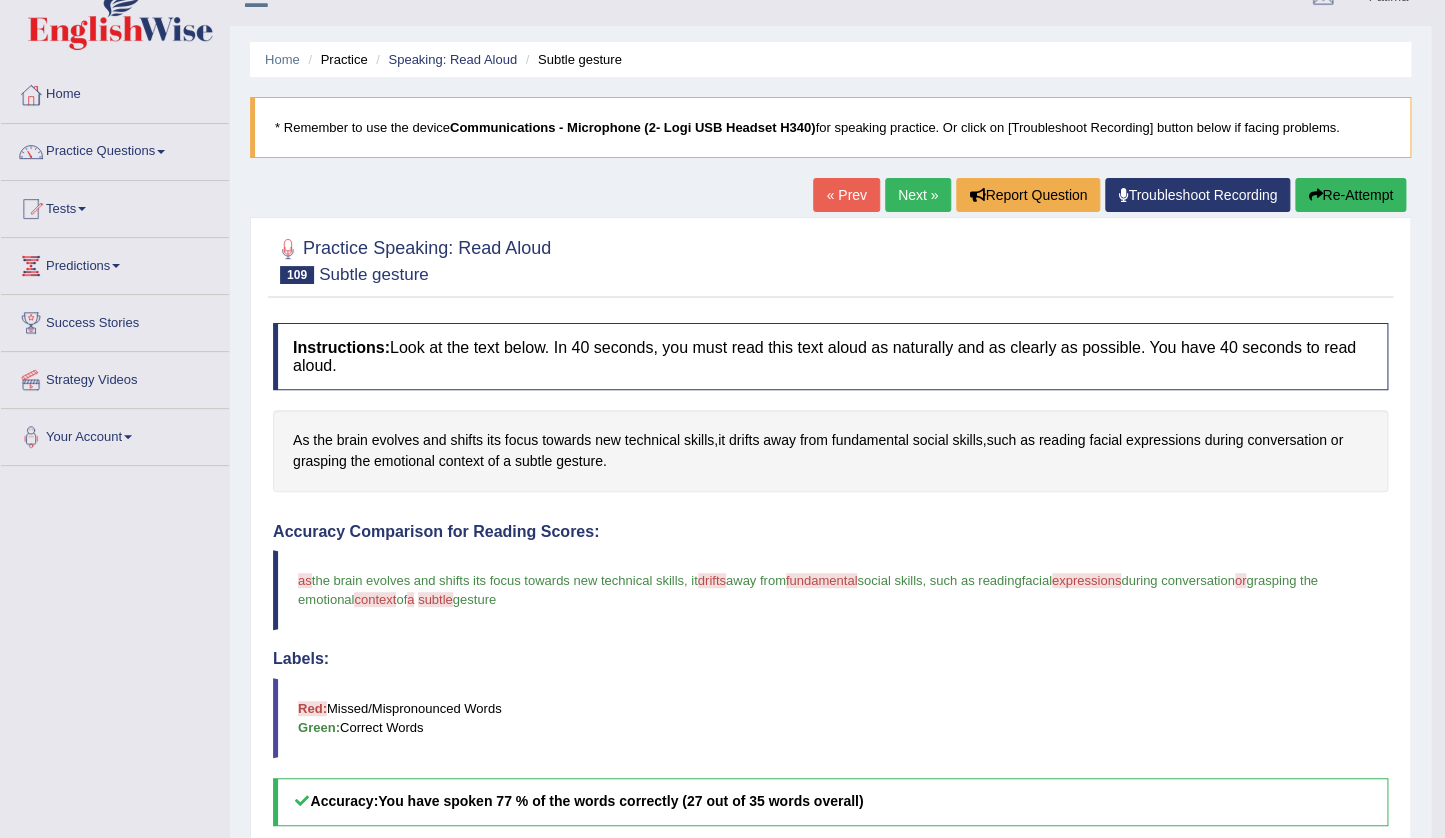 click on "Re-Attempt" at bounding box center (1350, 195) 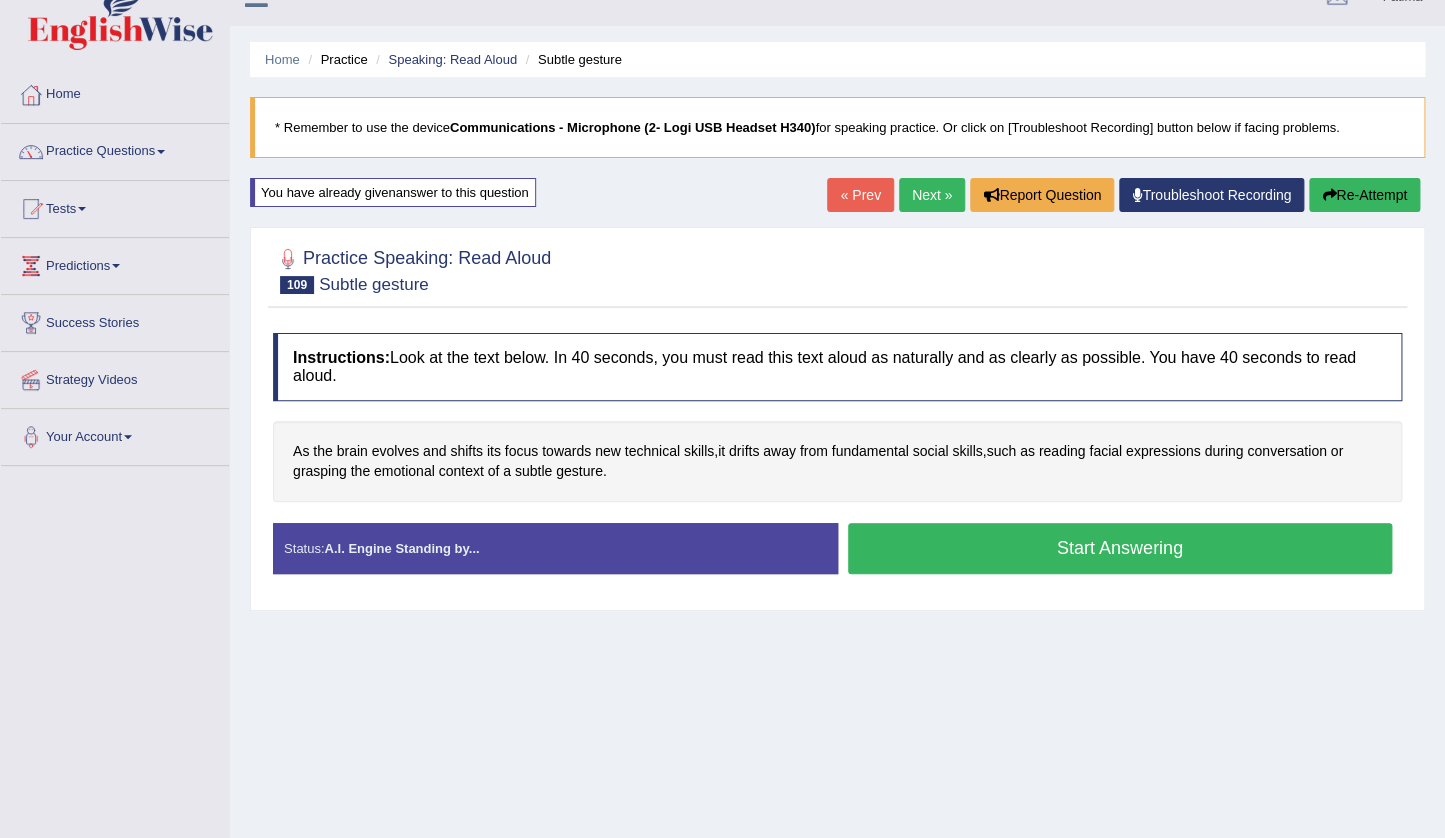 scroll, scrollTop: 32, scrollLeft: 0, axis: vertical 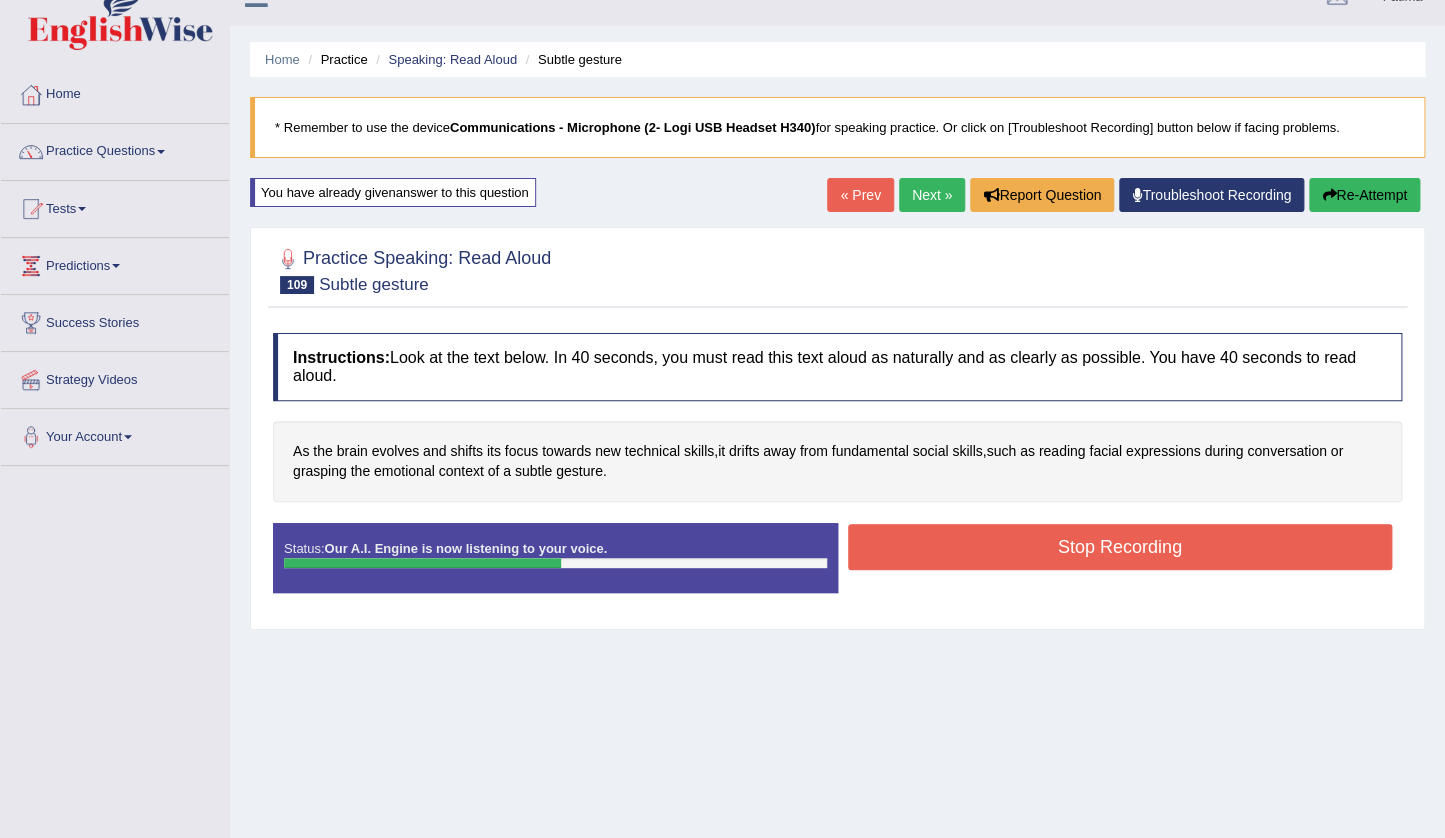 click on "Stop Recording" at bounding box center (1120, 547) 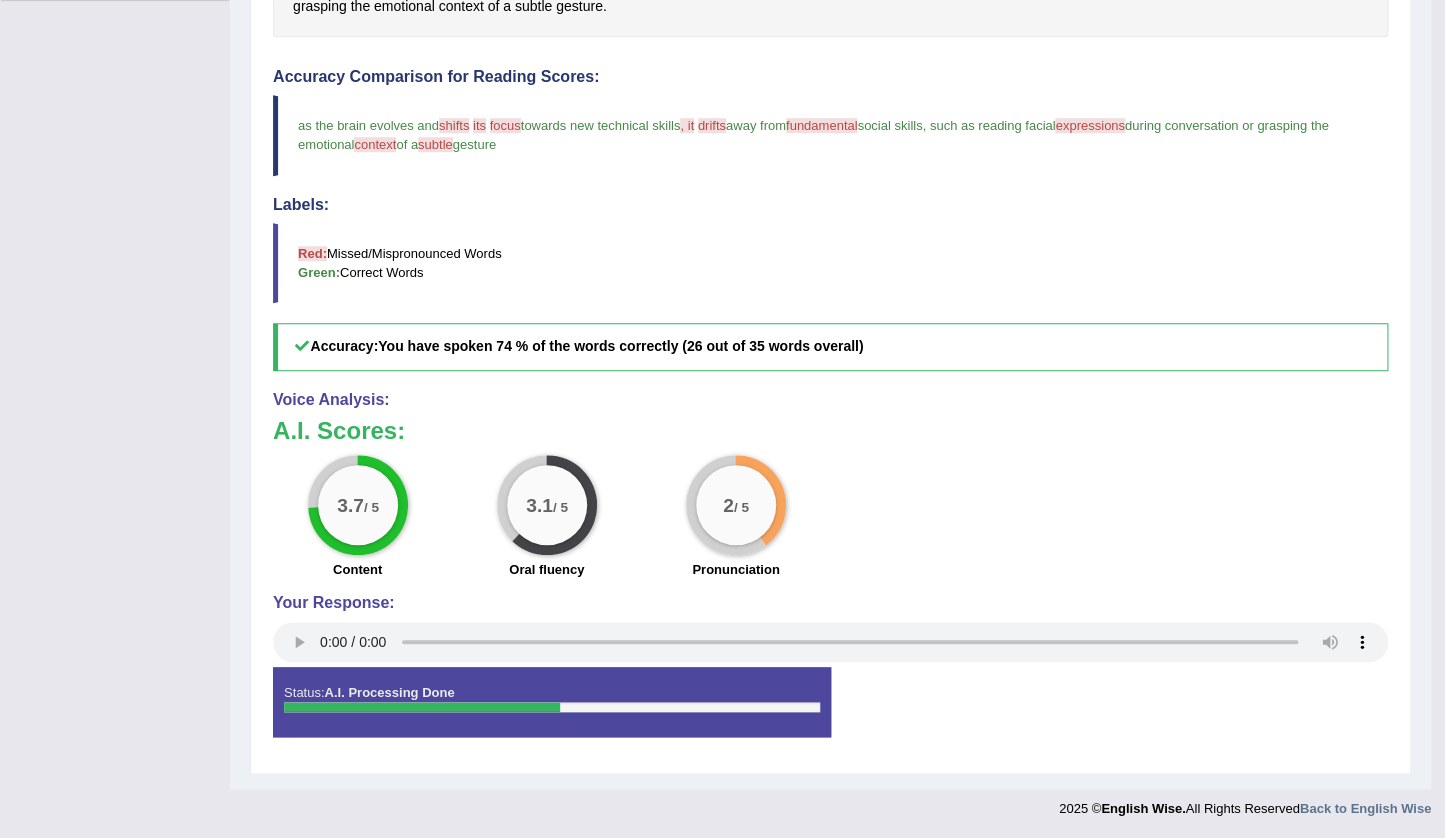 scroll, scrollTop: 42, scrollLeft: 0, axis: vertical 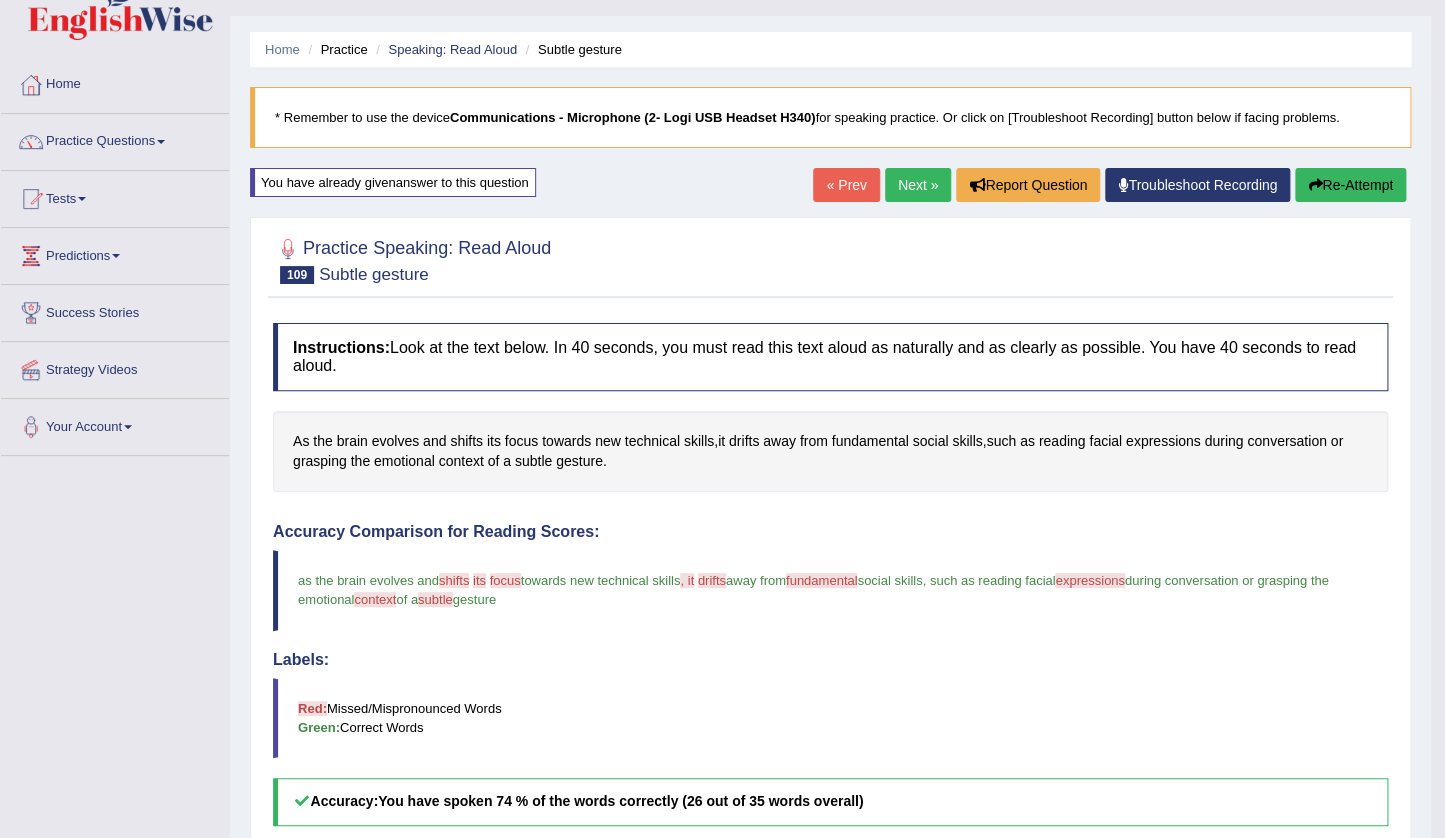 click on "Home
Practice
Speaking: Read Aloud
Subtle gesture
* Remember to use the device  Communications - Microphone (2- Logi USB Headset H340)  for speaking practice. Or click on [Troubleshoot Recording] button below if facing problems.
You have already given   answer to this question
« Prev Next »  Report Question  Troubleshoot Recording  Re-Attempt
Practice Speaking: Read Aloud
109
Subtle gesture
Instructions:  Look at the text below. In 40 seconds, you must read this text aloud as naturally and as clearly as possible. You have 40 seconds to read aloud.
As   the   brain   evolves   and   shifts   its   focus   towards   new   technical   skills ,  it   drifts   away   from   fundamental   social   skills ,  such   as   reading   facial   expressions   during   conversation   or     the" at bounding box center (830, 601) 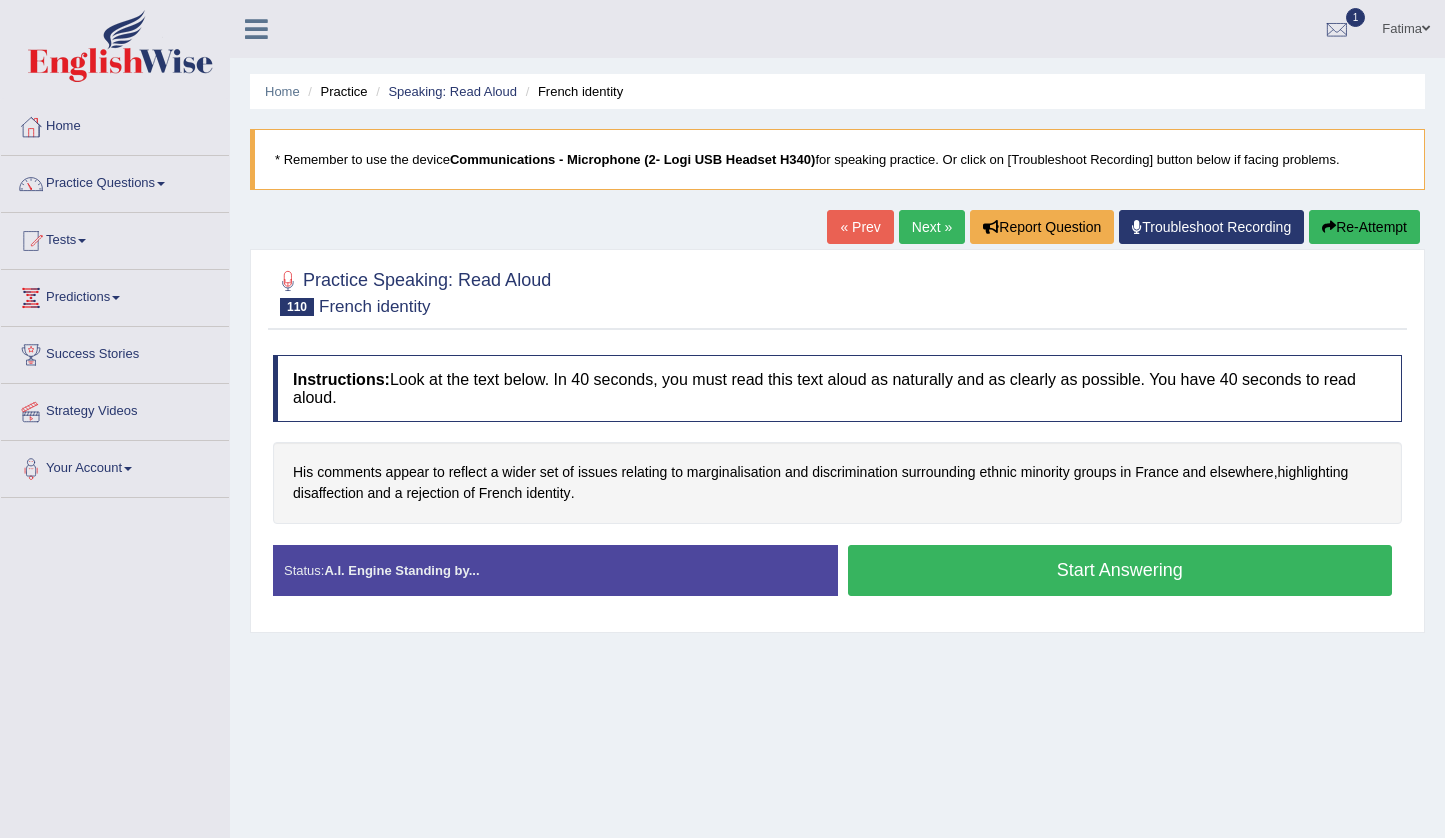 scroll, scrollTop: 0, scrollLeft: 0, axis: both 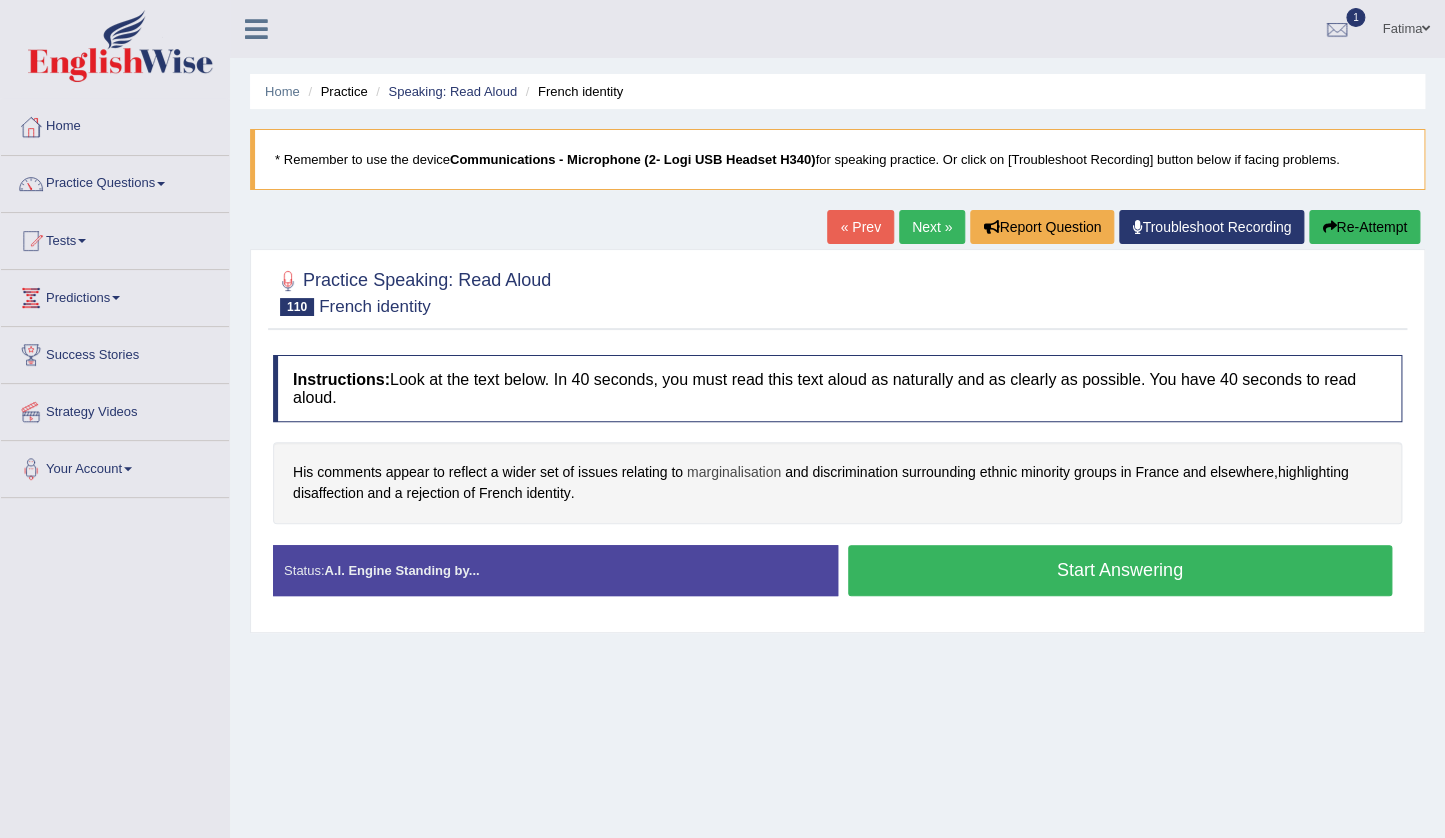 drag, startPoint x: 723, startPoint y: 447, endPoint x: 722, endPoint y: 470, distance: 23.021729 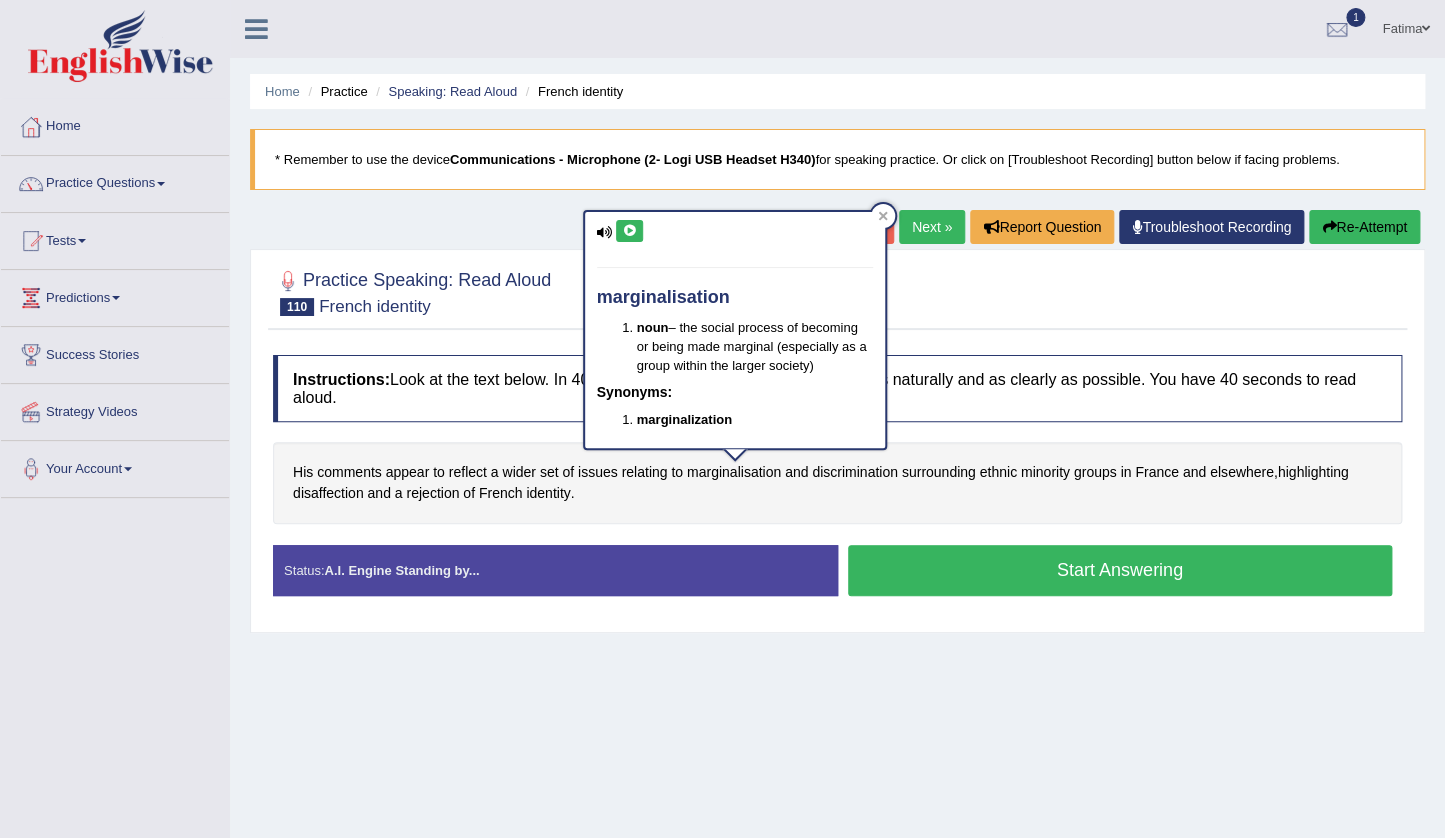 click at bounding box center (629, 231) 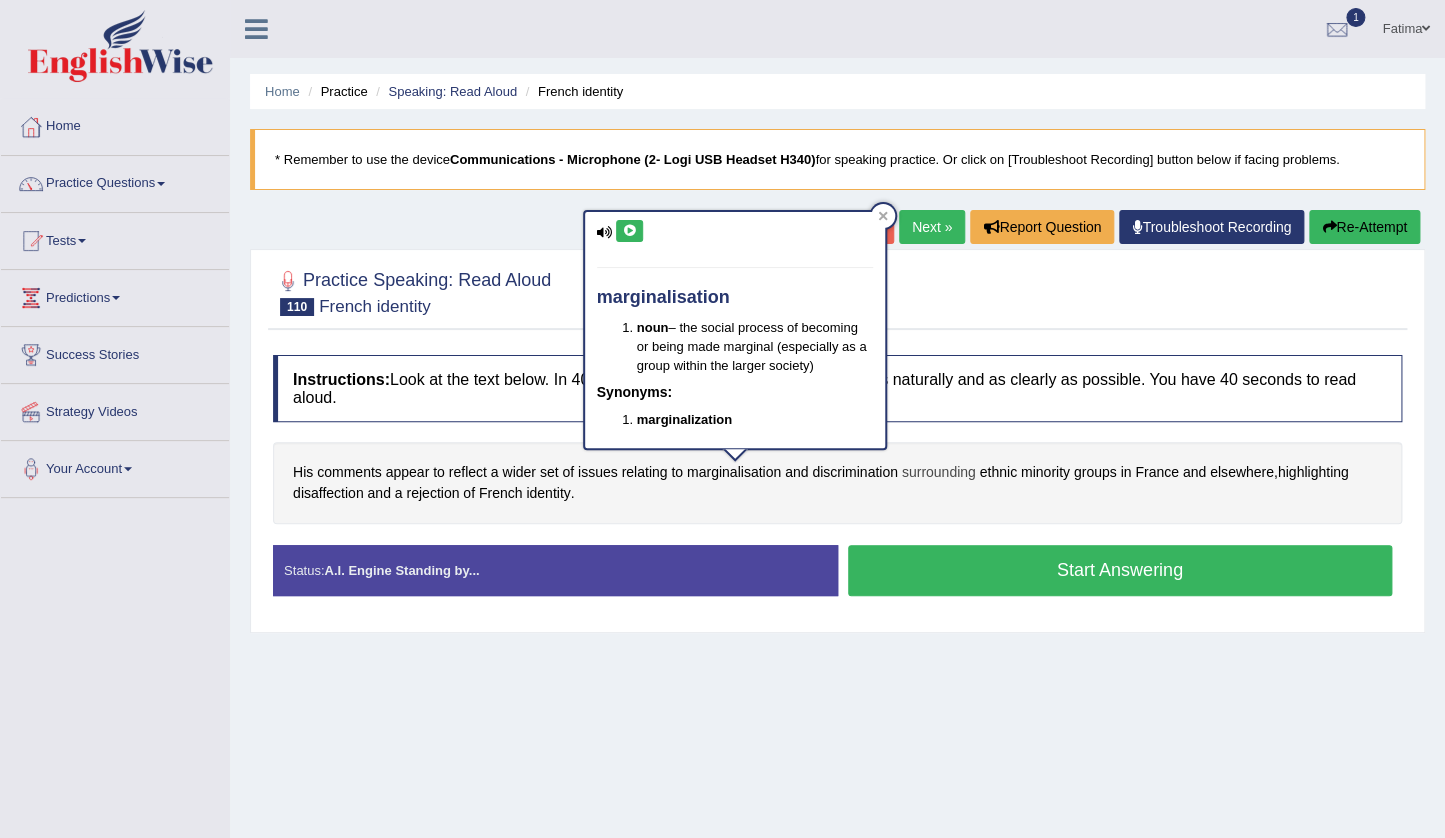 click on "surrounding" at bounding box center [939, 472] 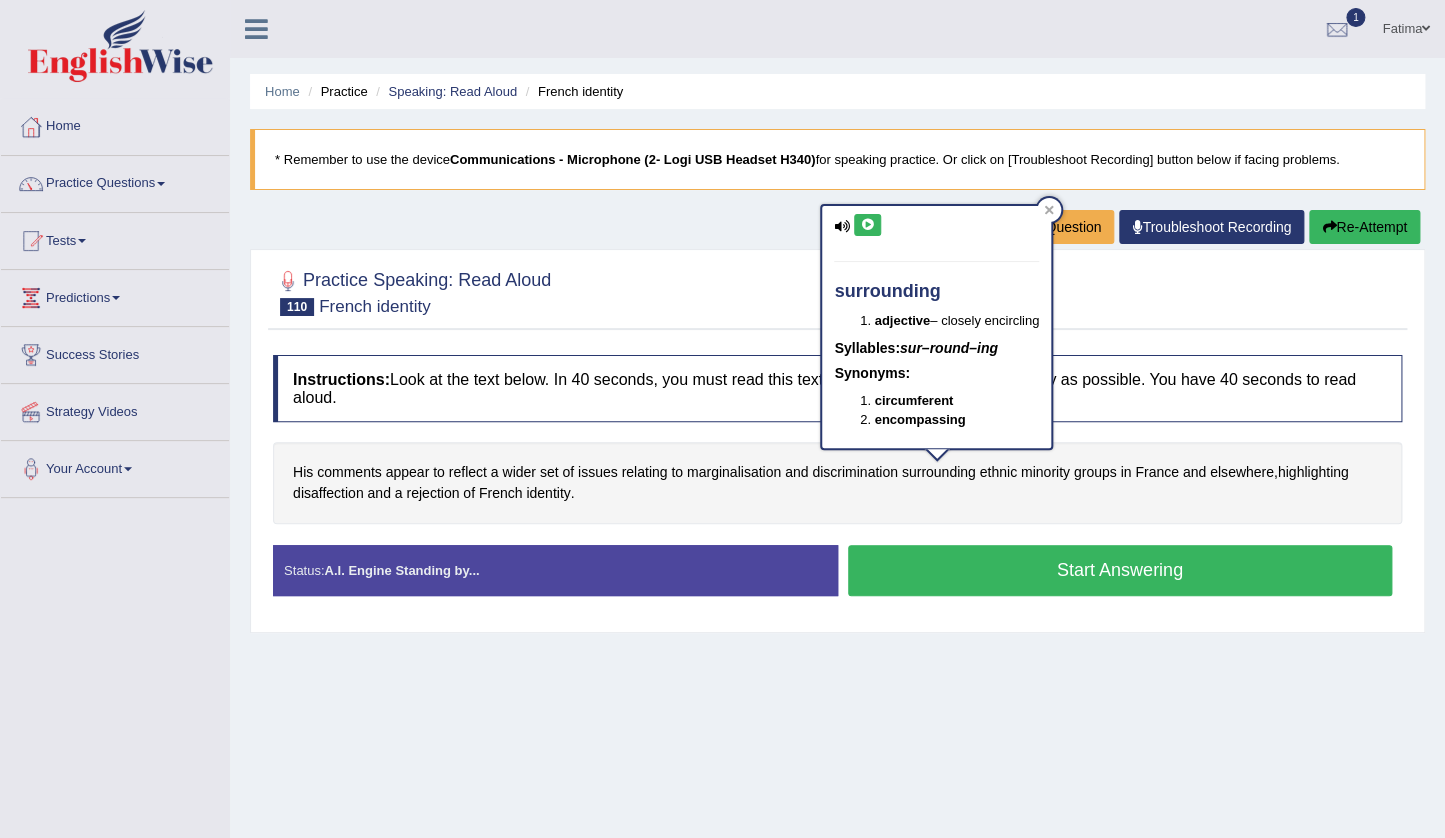 click at bounding box center (867, 225) 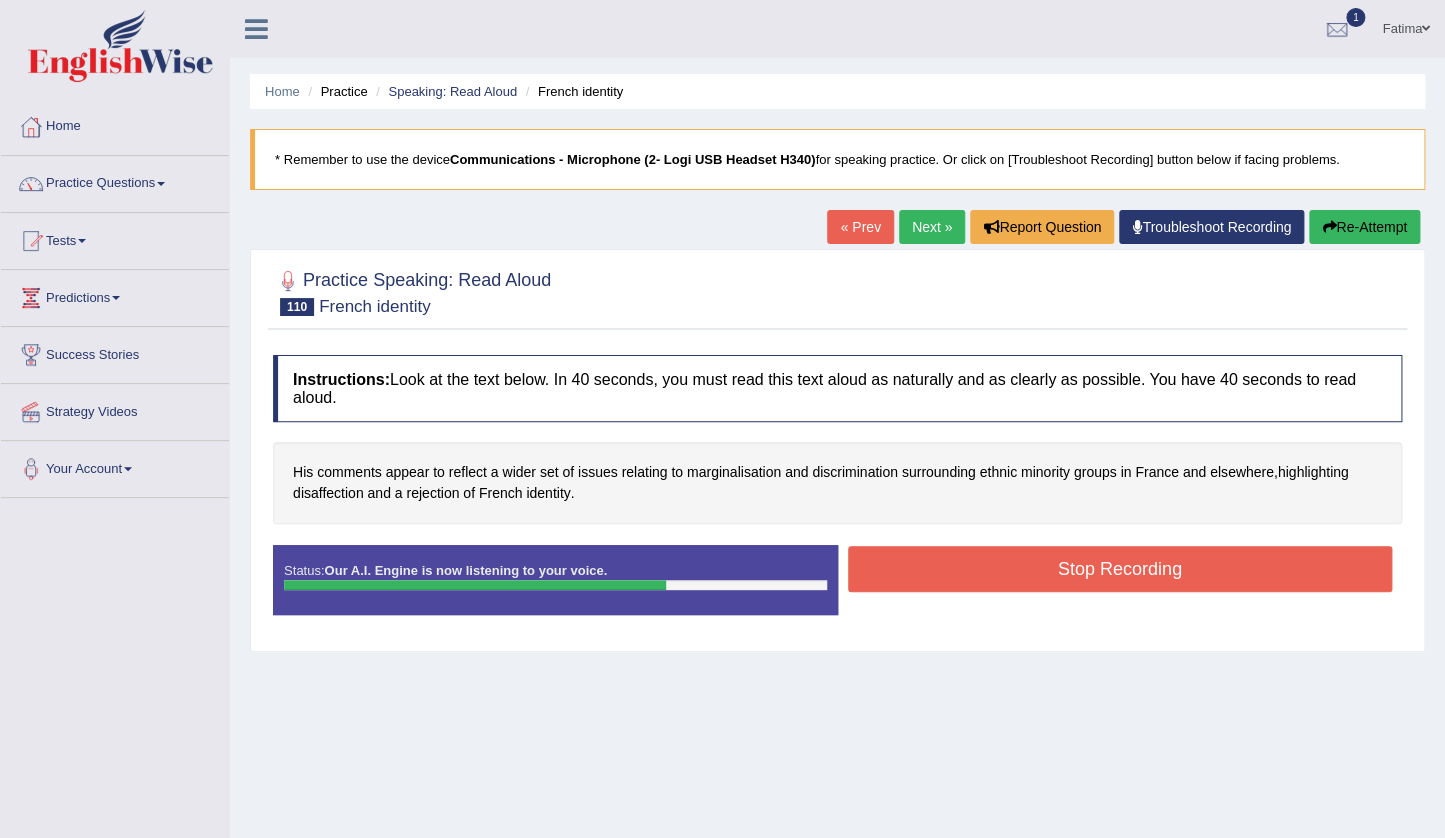 click on "Stop Recording" at bounding box center (1120, 569) 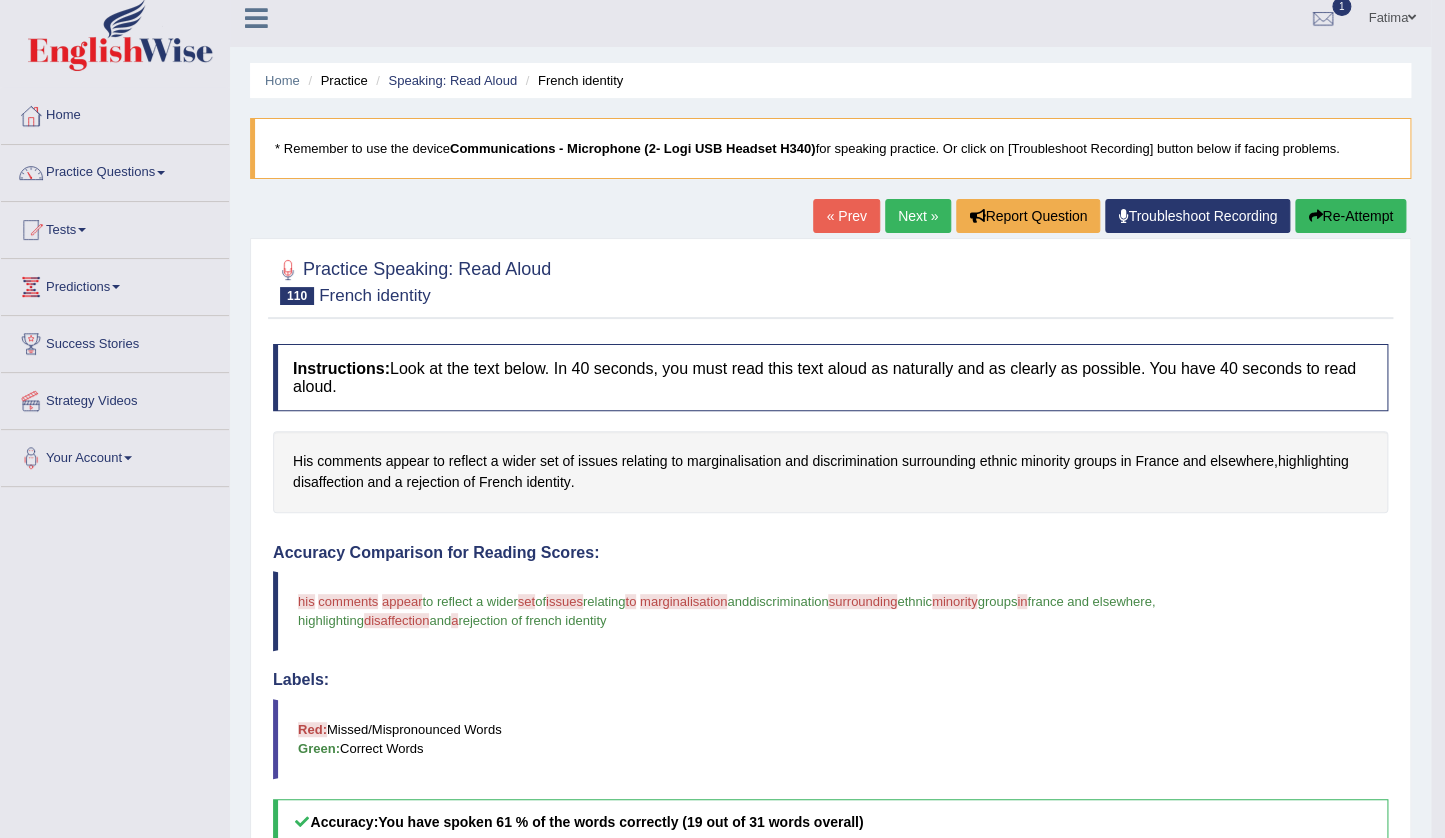 scroll, scrollTop: 0, scrollLeft: 0, axis: both 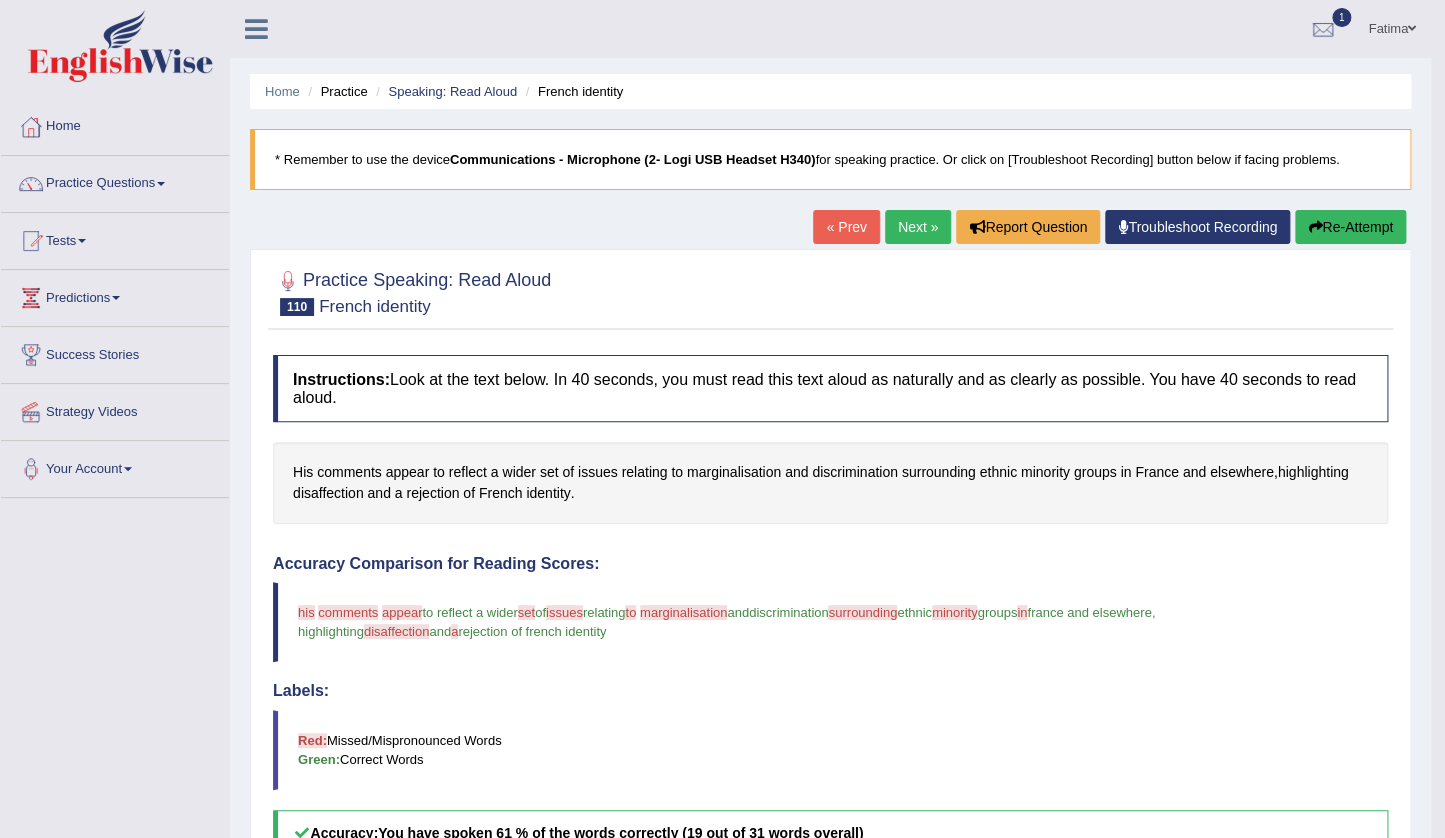 click on "Re-Attempt" at bounding box center (1350, 227) 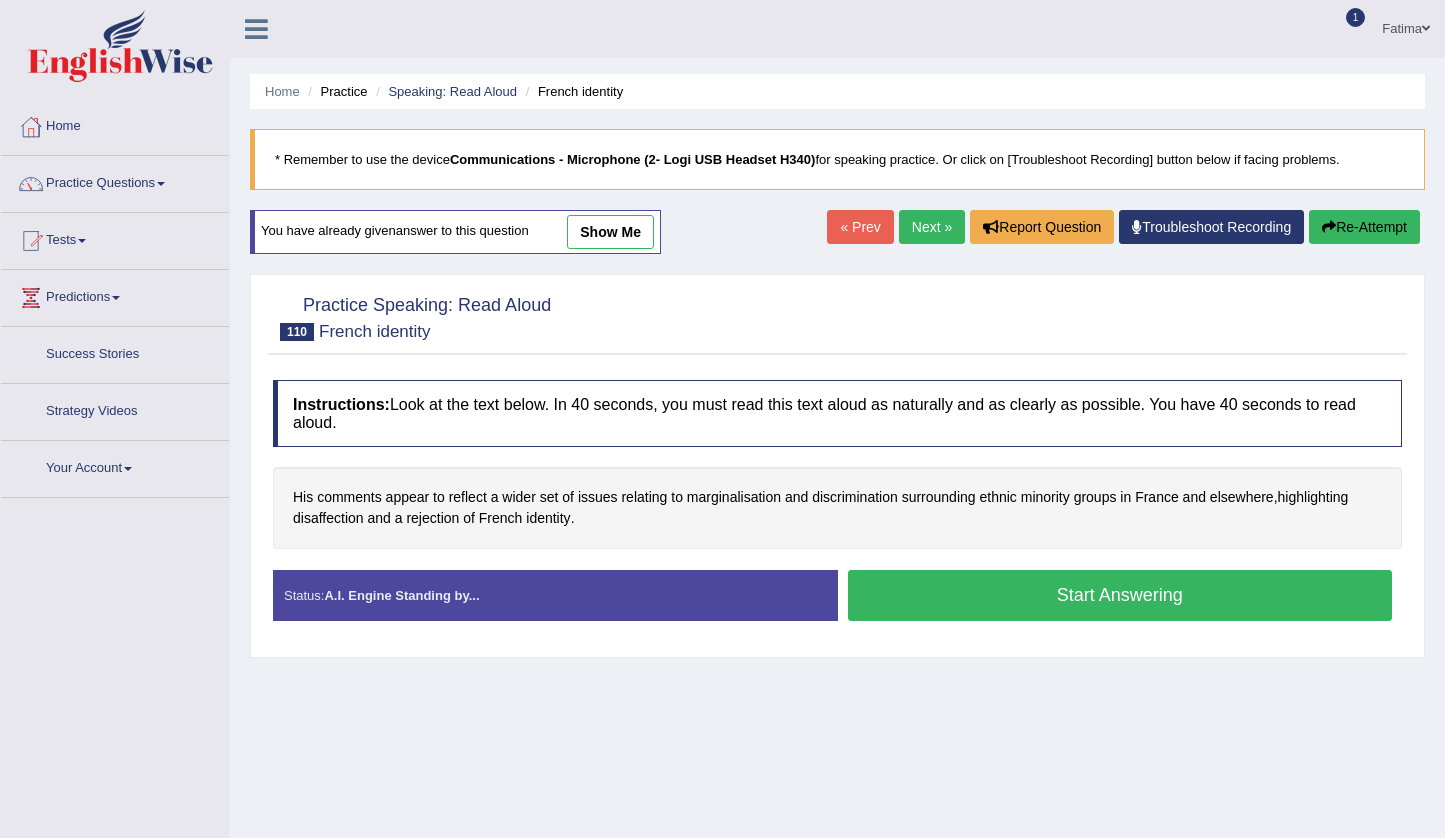 scroll, scrollTop: 0, scrollLeft: 0, axis: both 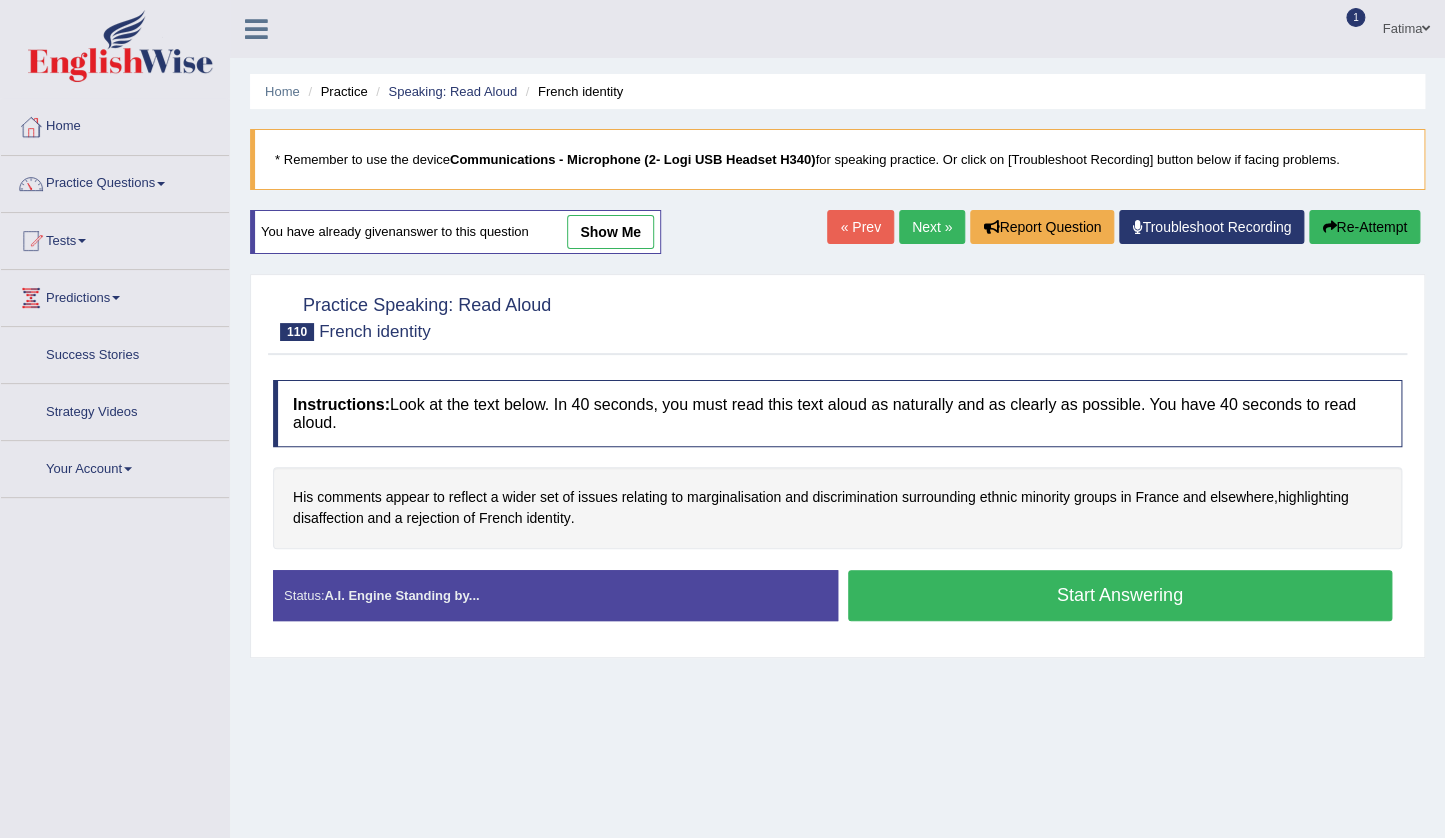 click on "Start Answering" at bounding box center (1120, 595) 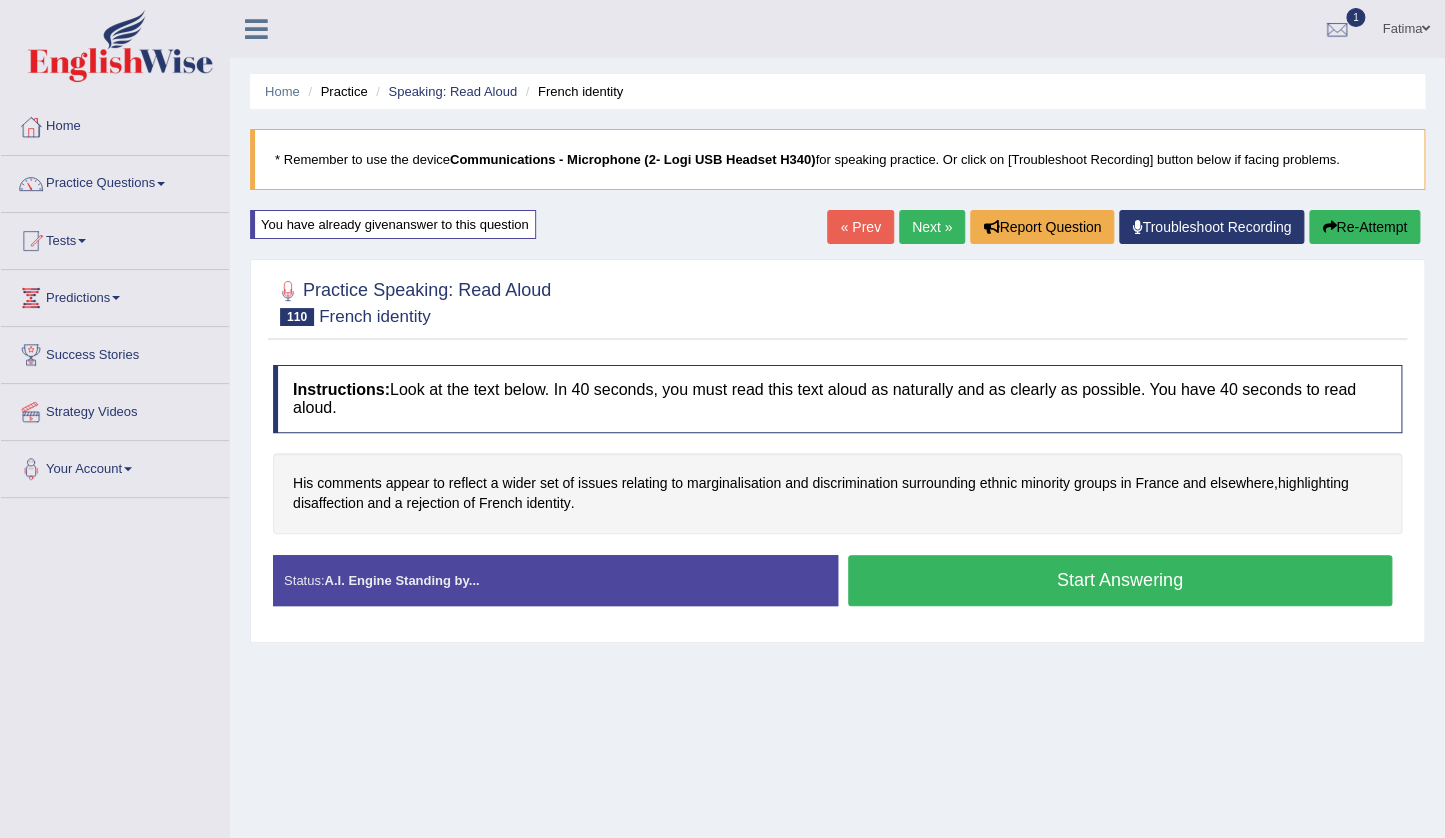 scroll, scrollTop: 0, scrollLeft: 0, axis: both 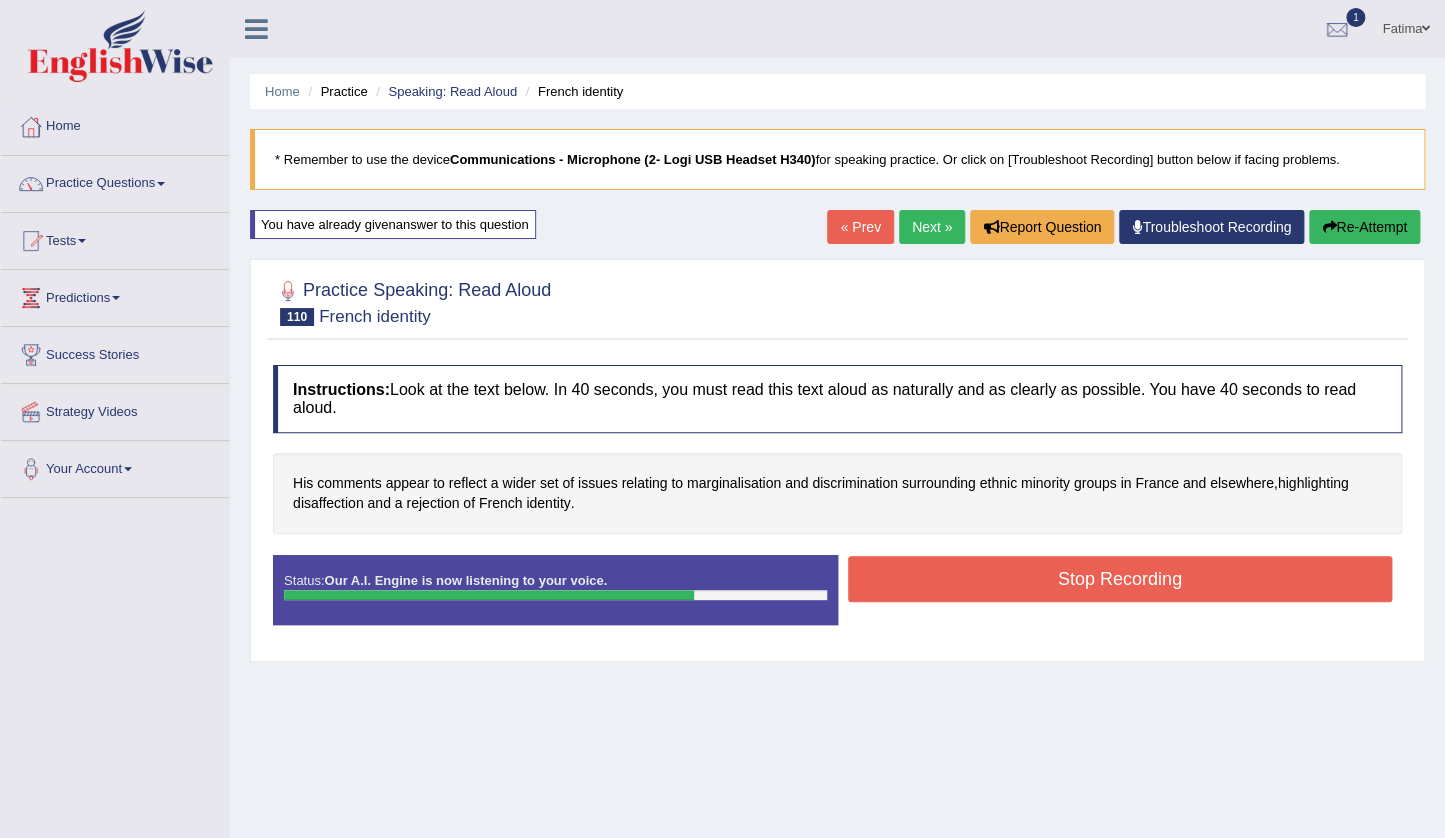 drag, startPoint x: 1053, startPoint y: 618, endPoint x: 1053, endPoint y: 574, distance: 44 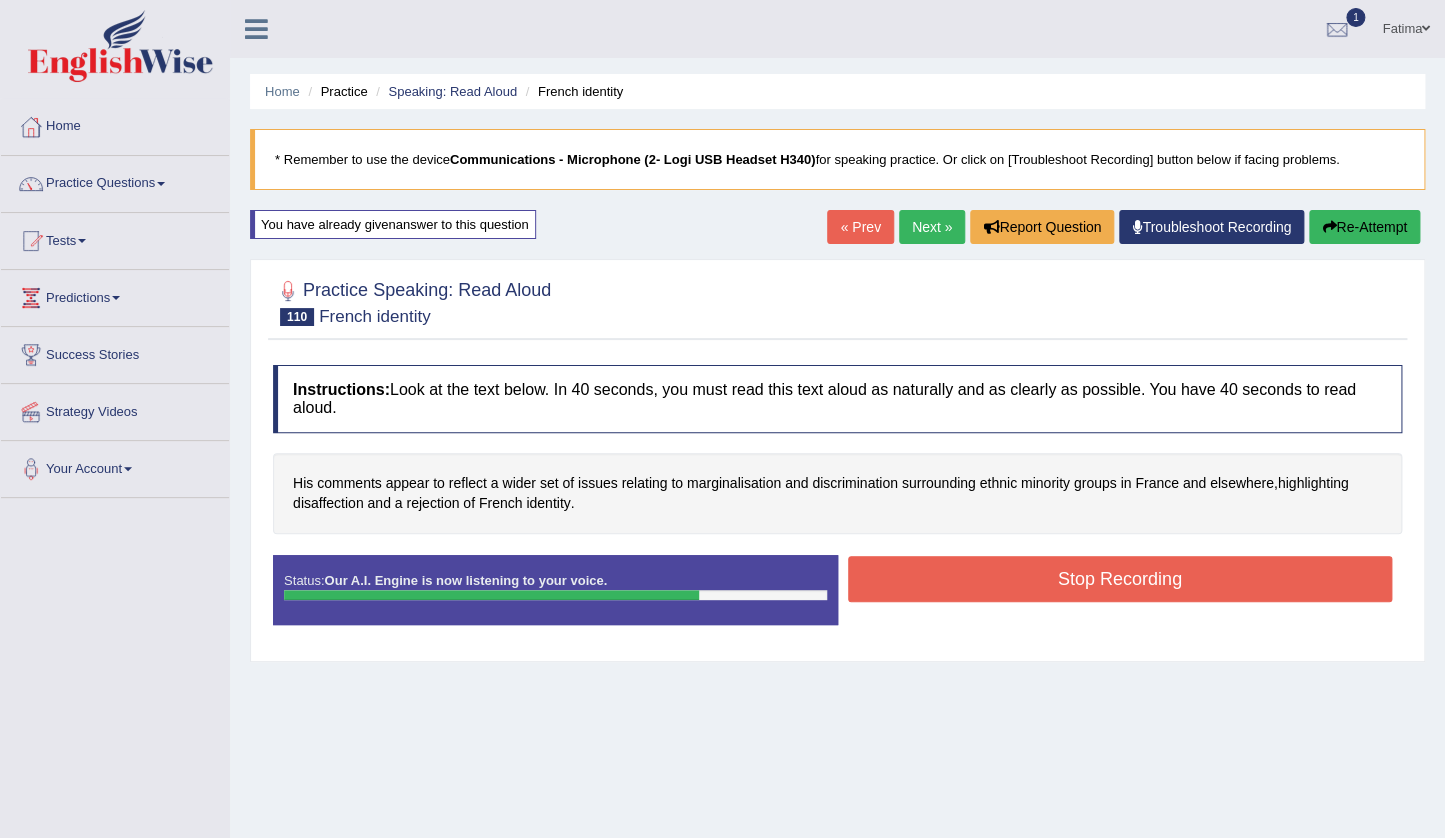 click on "Stop Recording" at bounding box center (1120, 579) 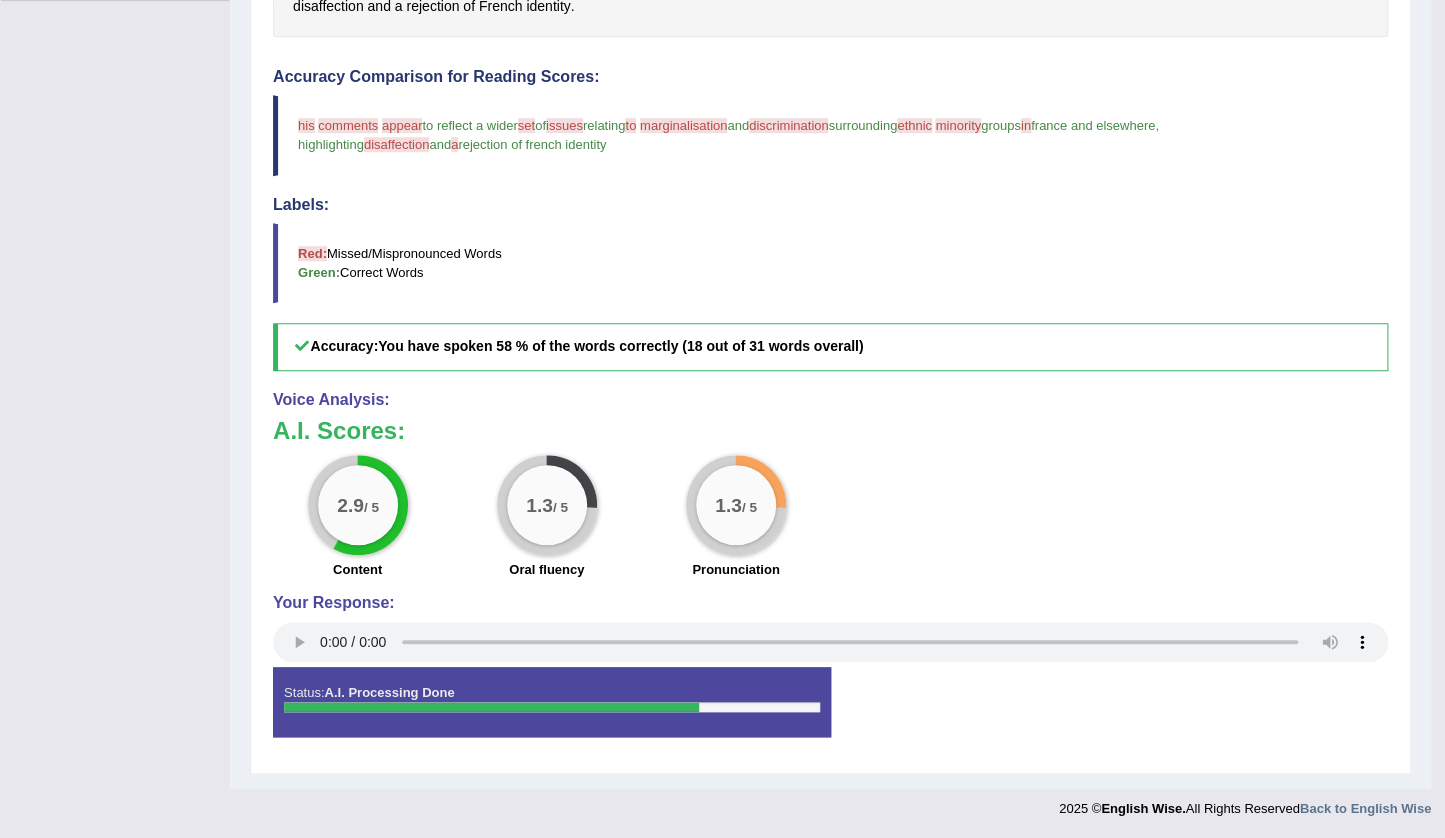 scroll, scrollTop: 0, scrollLeft: 0, axis: both 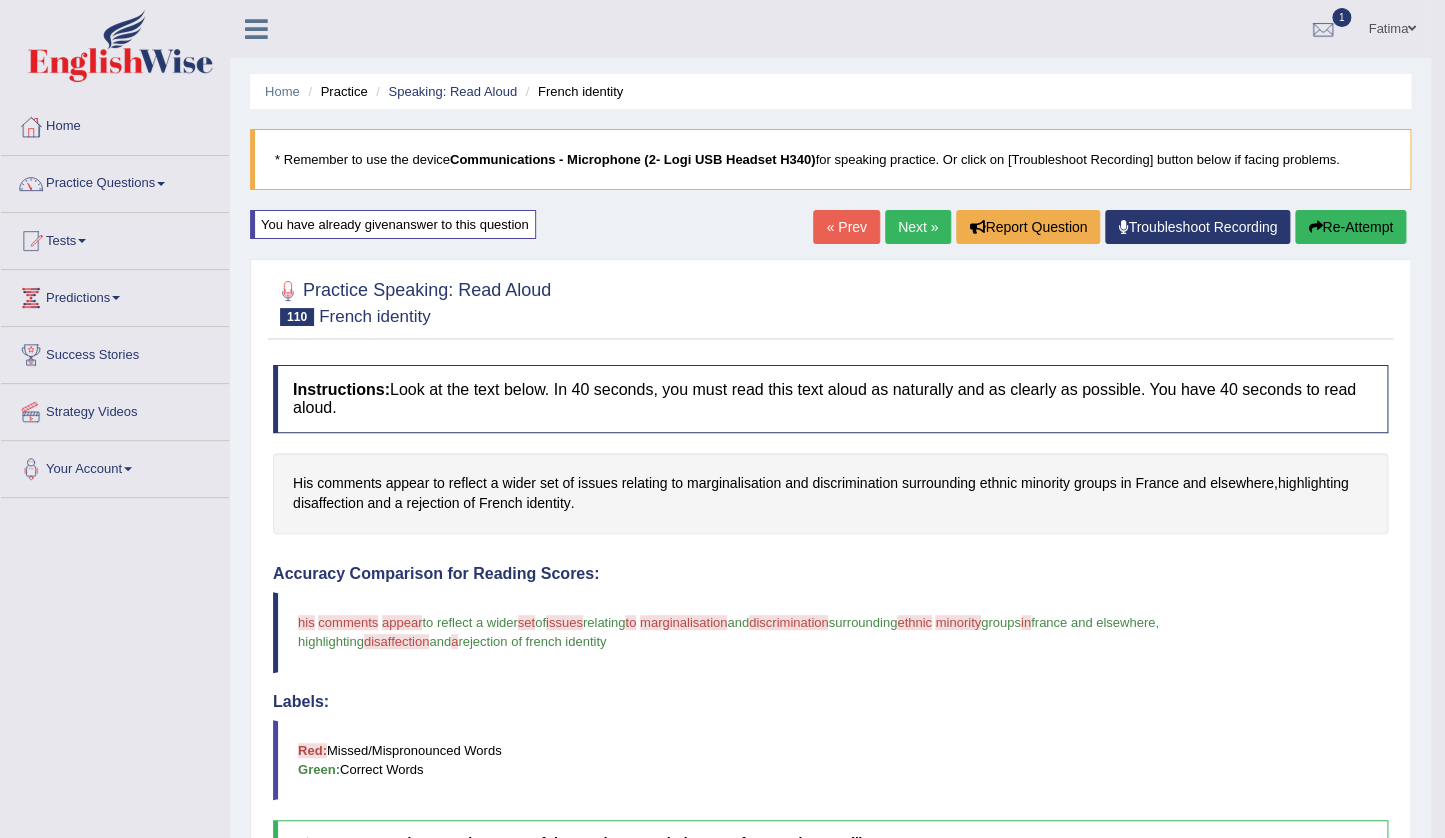 click on "Re-Attempt" at bounding box center (1350, 227) 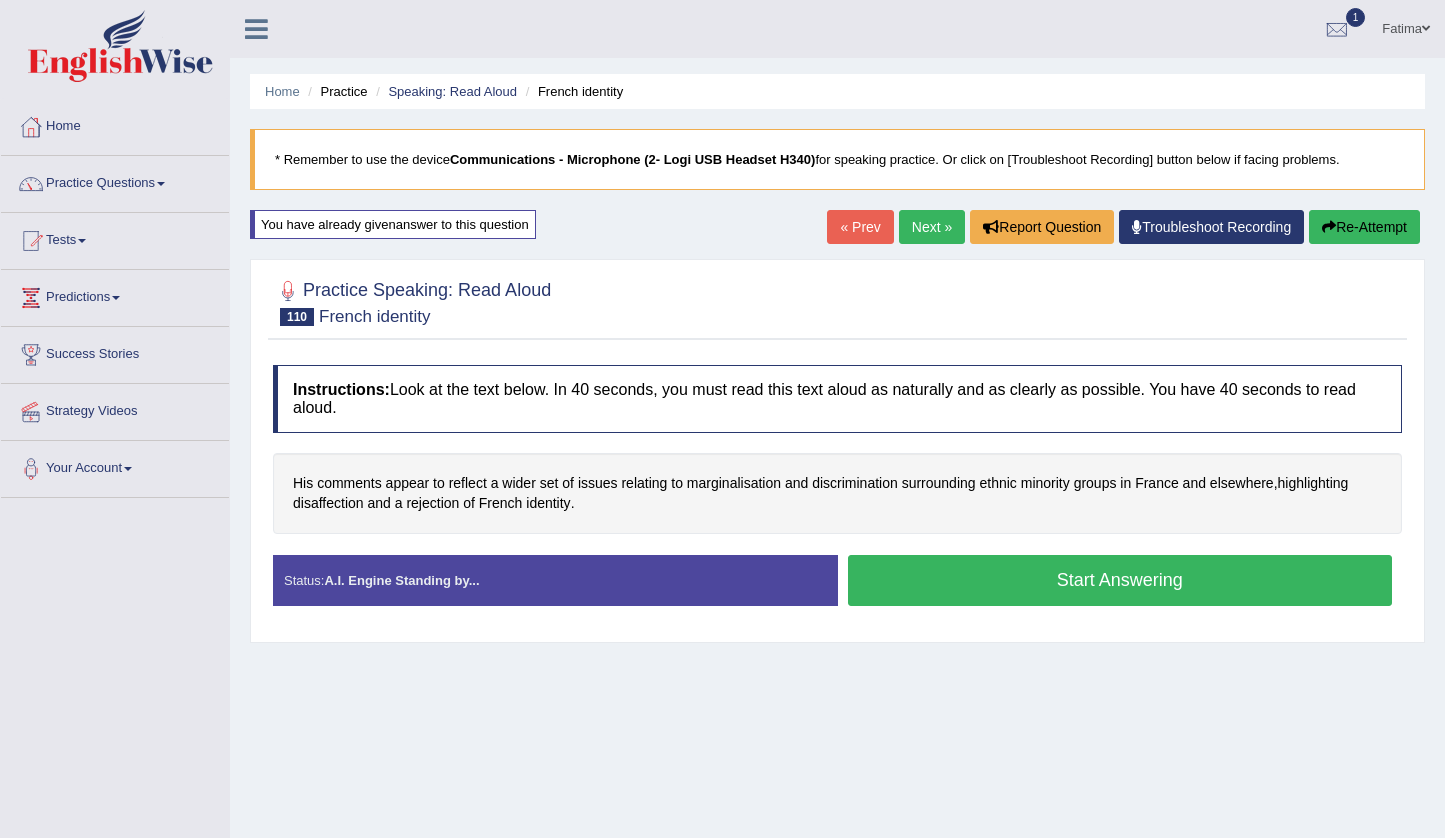 scroll, scrollTop: 0, scrollLeft: 0, axis: both 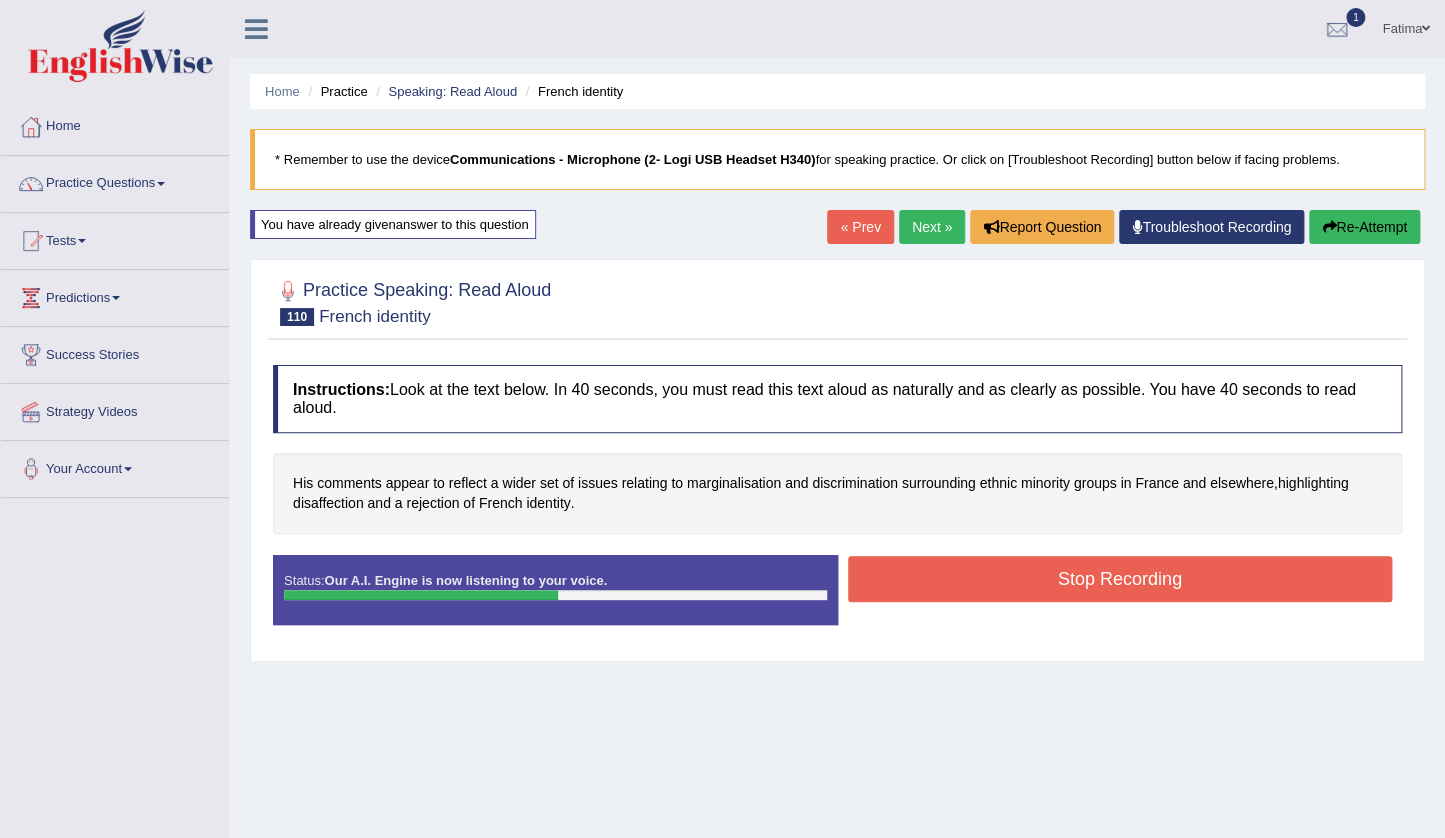 click on "Stop Recording" at bounding box center [1120, 579] 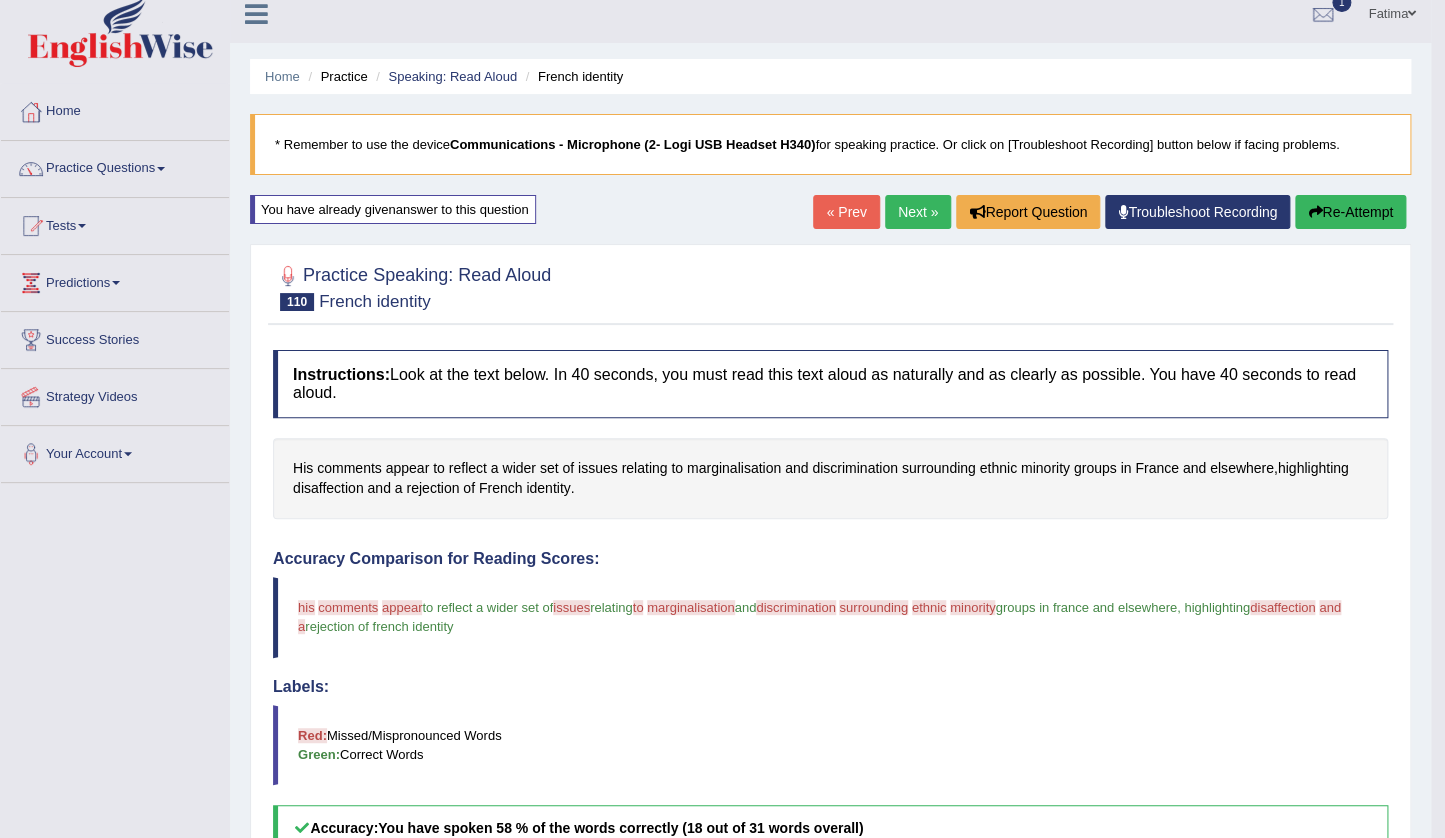 scroll, scrollTop: 0, scrollLeft: 0, axis: both 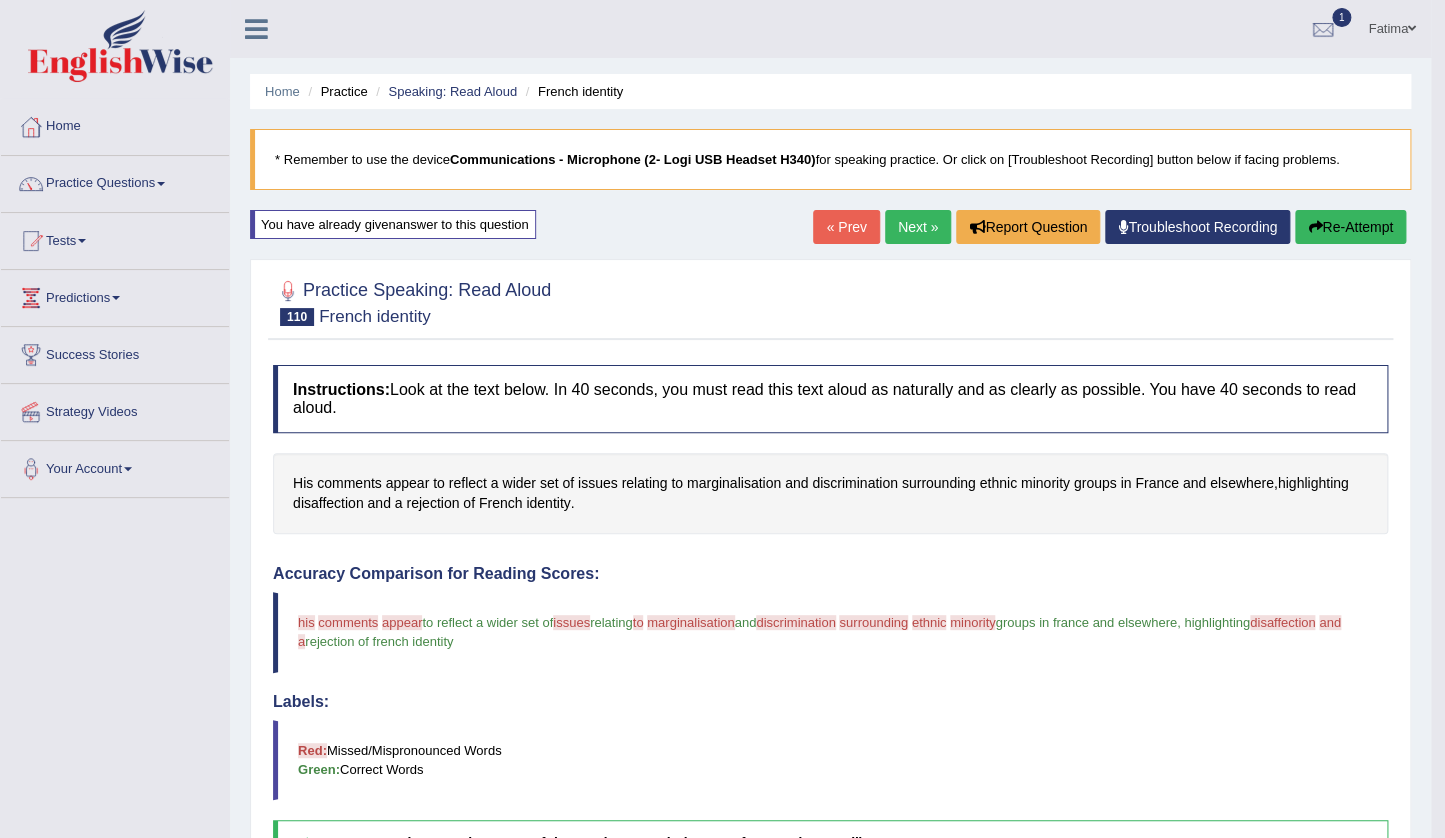 click on "Next »" at bounding box center (918, 227) 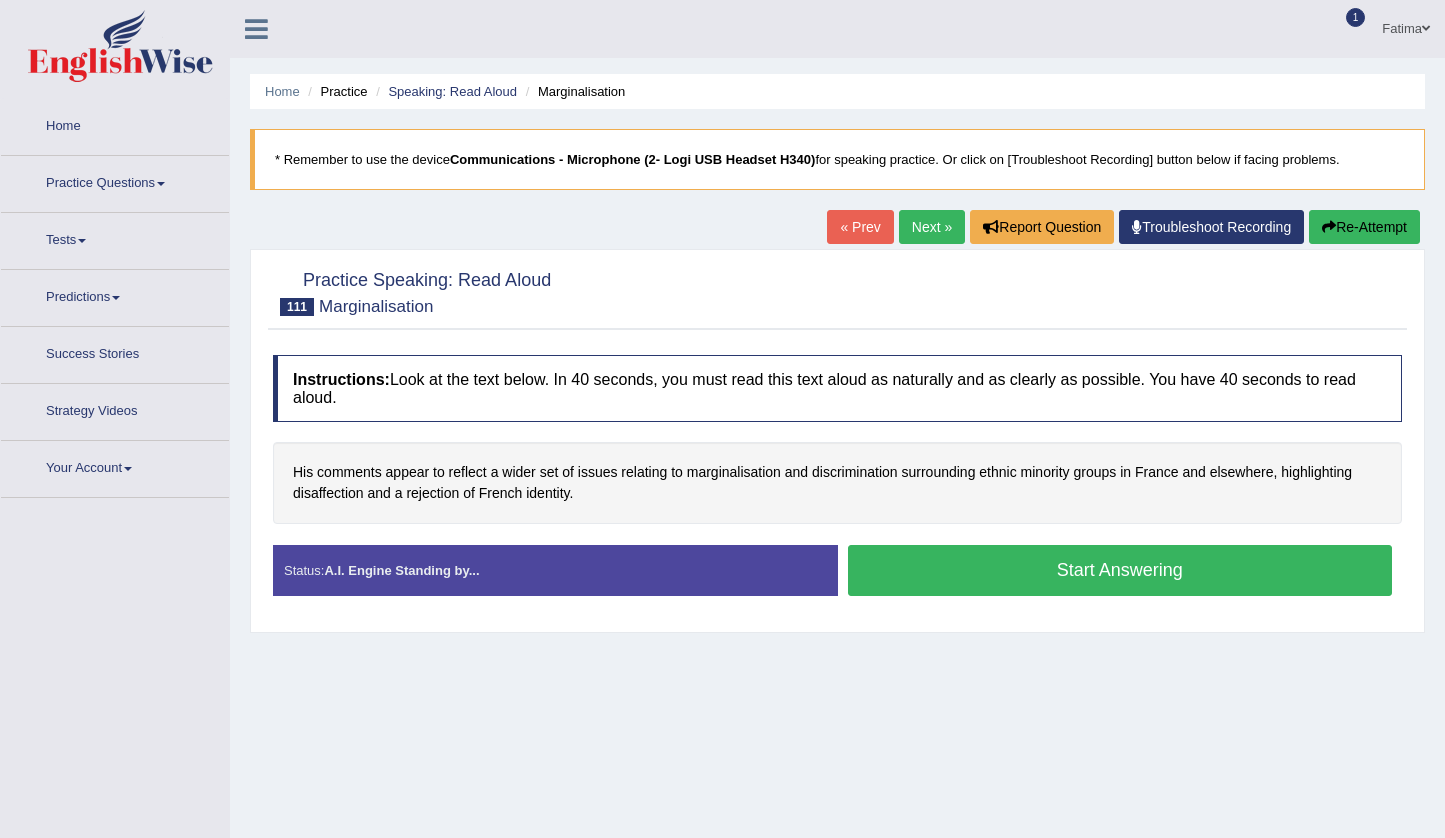 scroll, scrollTop: 0, scrollLeft: 0, axis: both 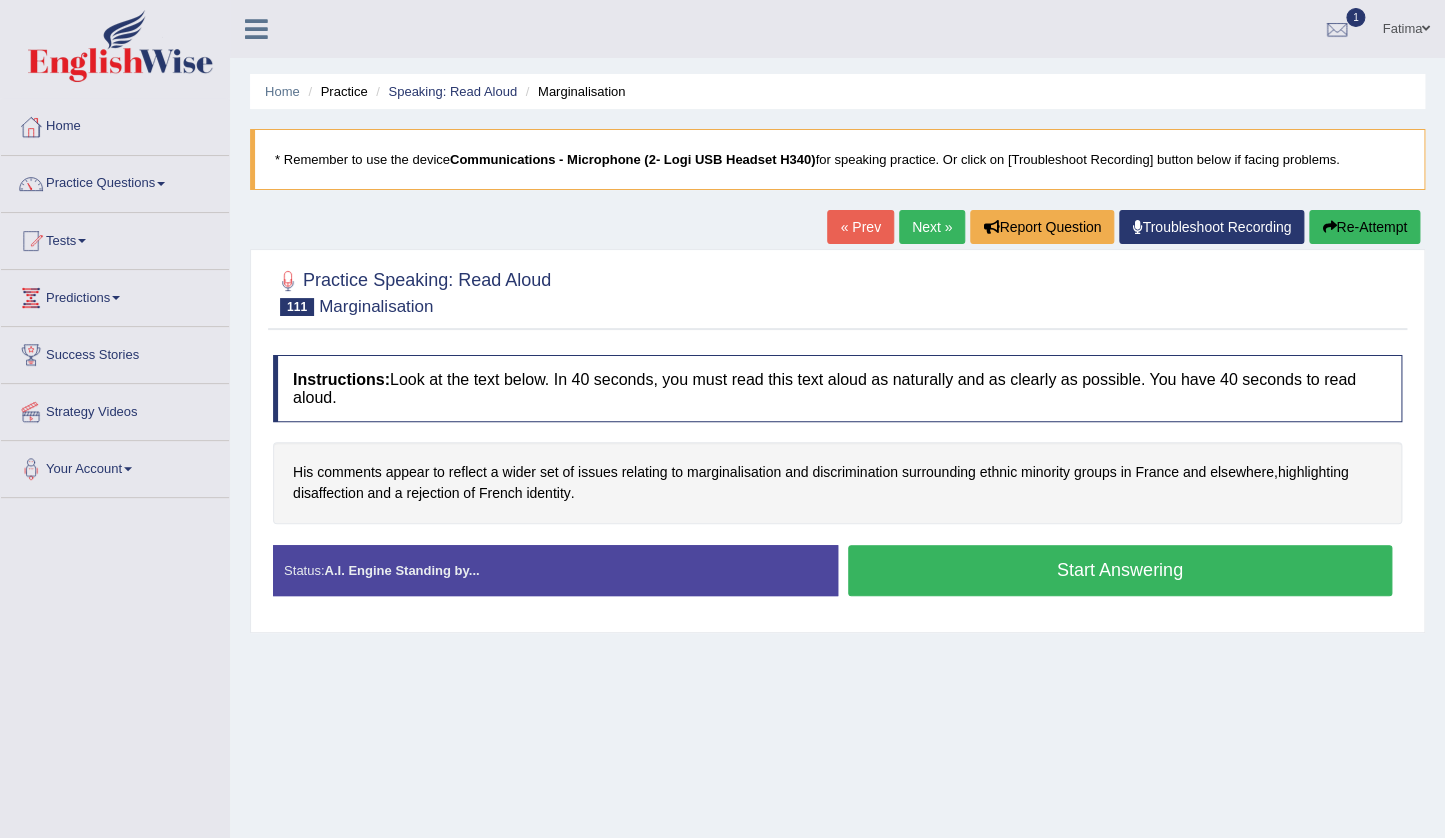 click on "Start Answering" at bounding box center (1120, 570) 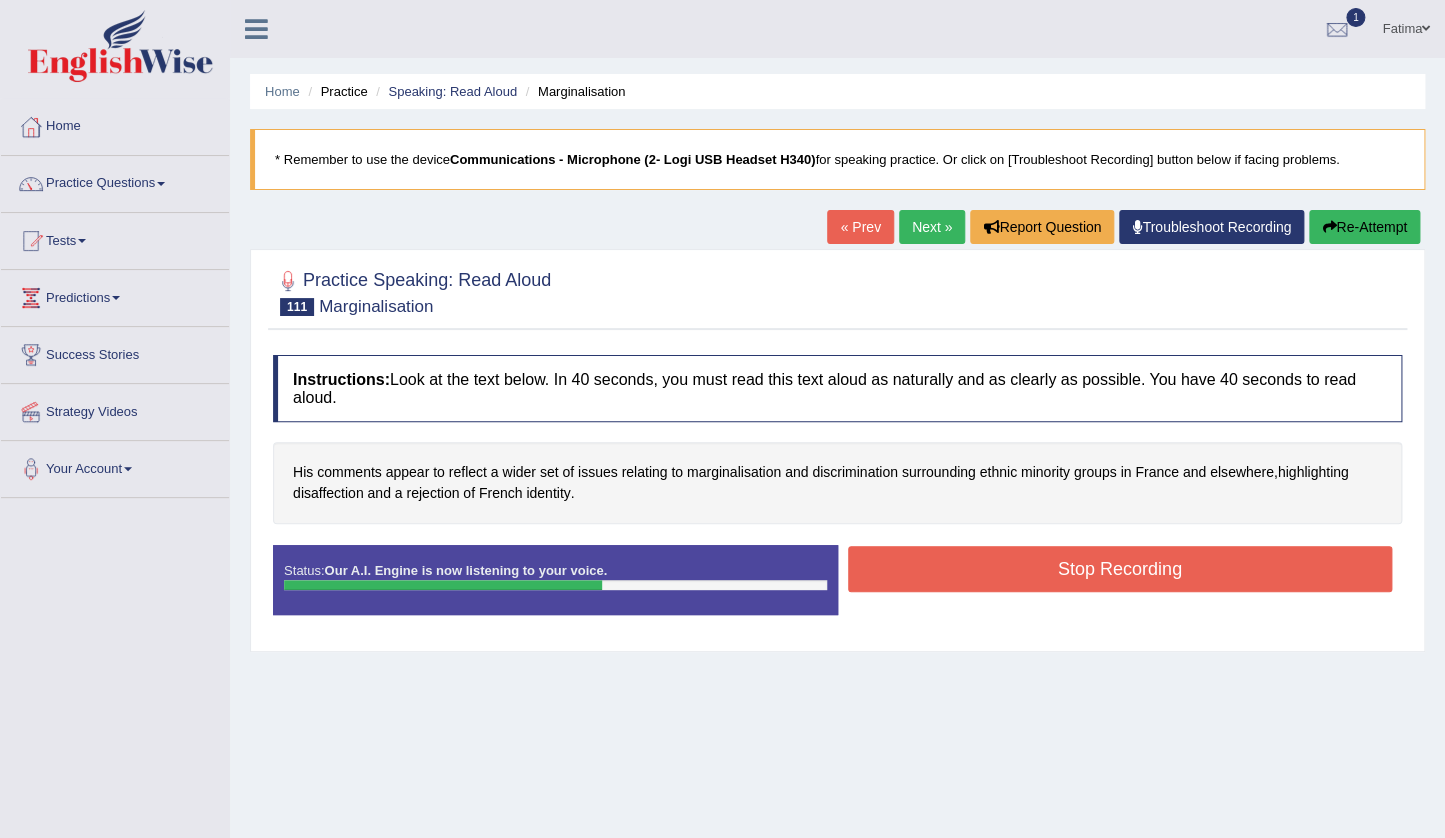 click on "Stop Recording" at bounding box center (1120, 569) 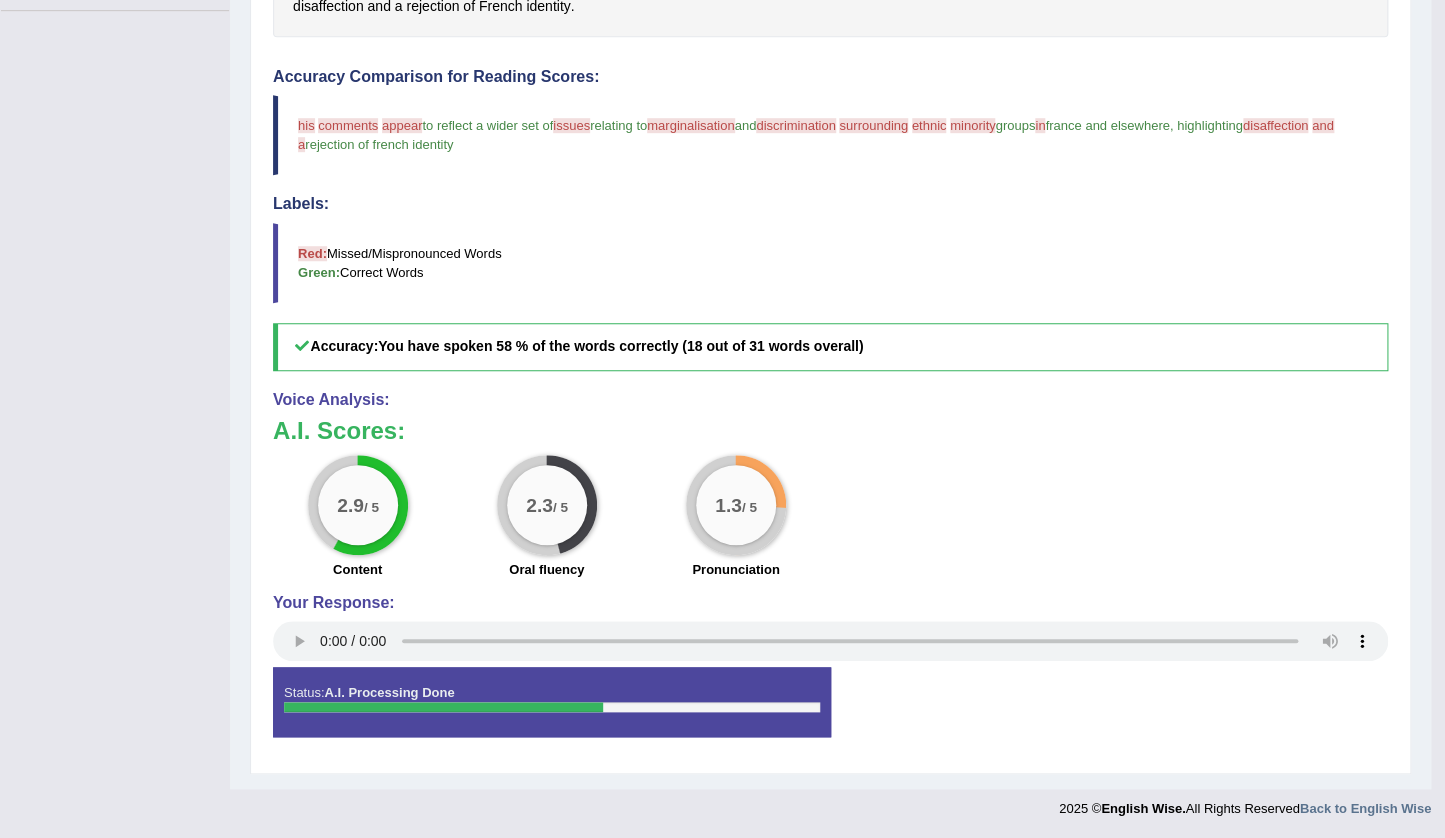 scroll, scrollTop: 0, scrollLeft: 0, axis: both 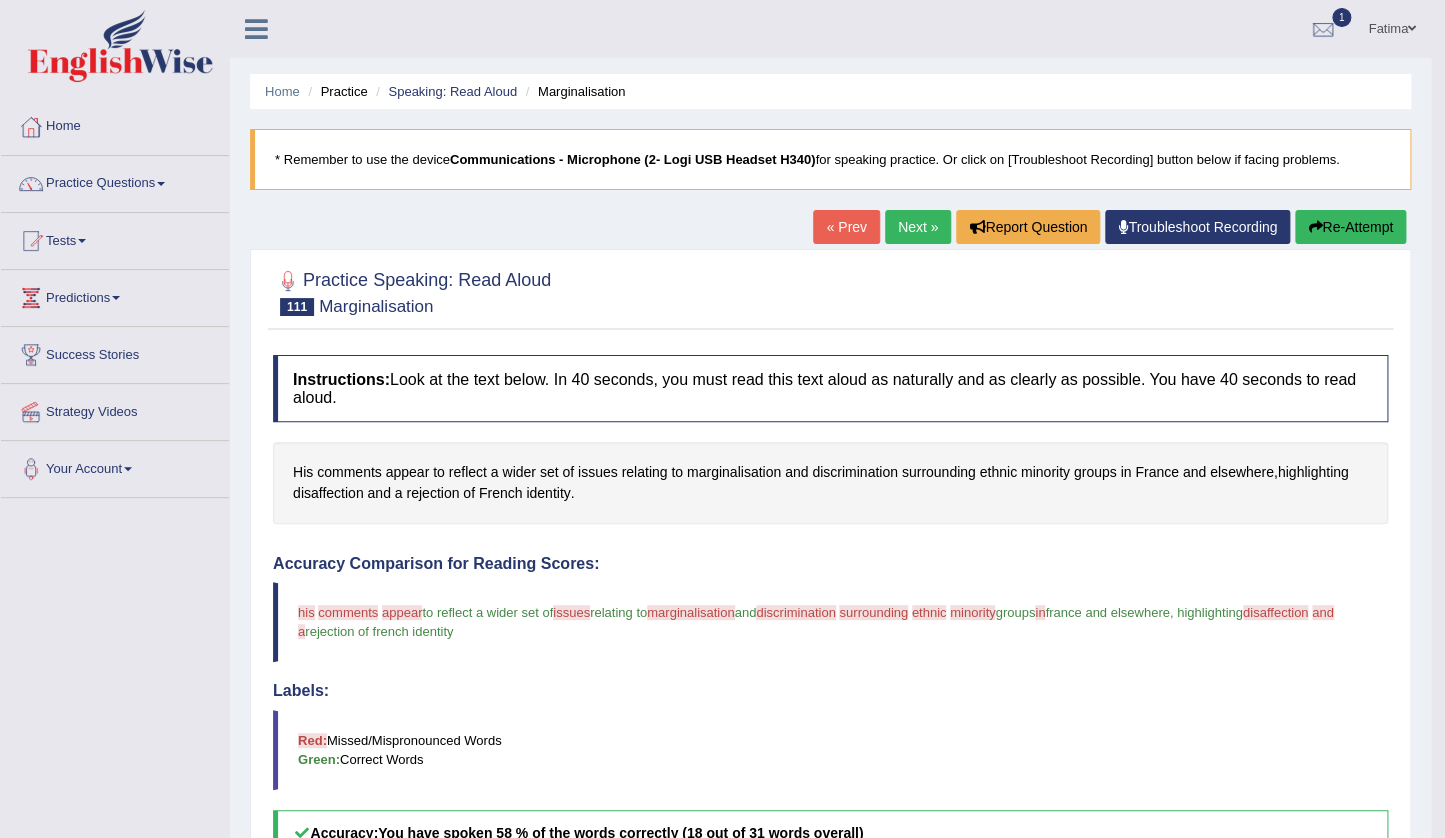 click on "Next »" at bounding box center (918, 227) 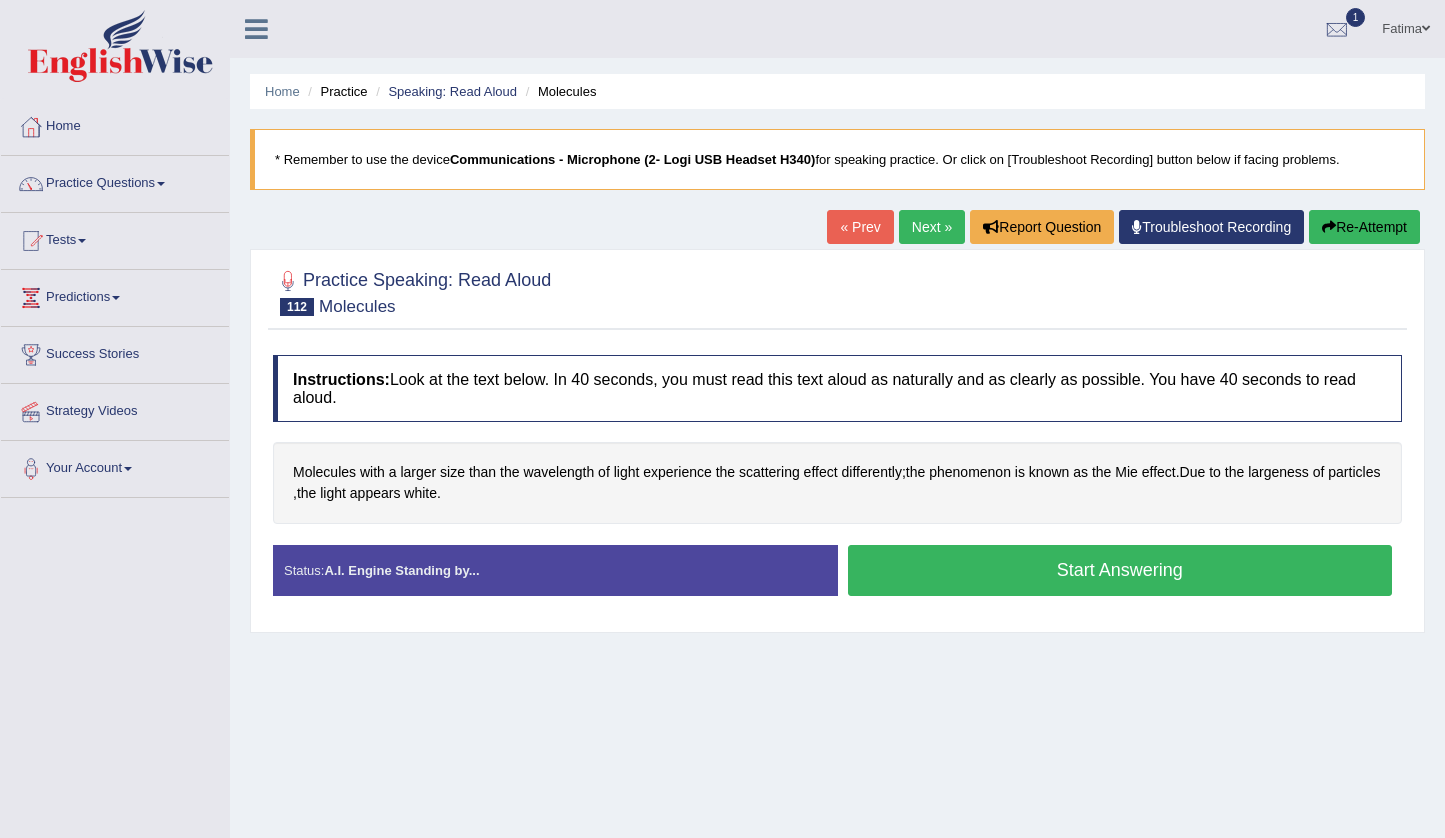 scroll, scrollTop: 0, scrollLeft: 0, axis: both 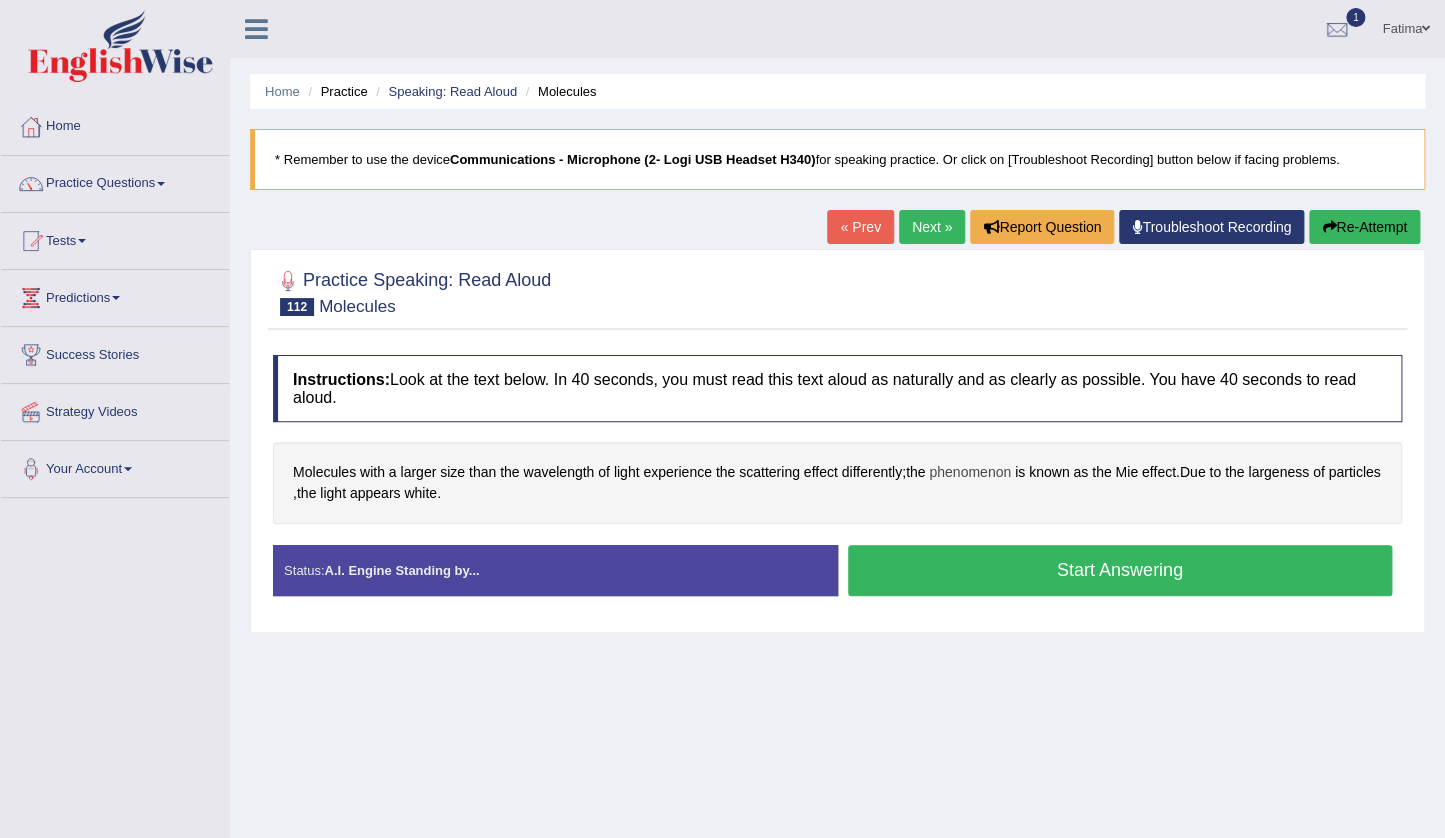 click on "phenomenon" at bounding box center [970, 472] 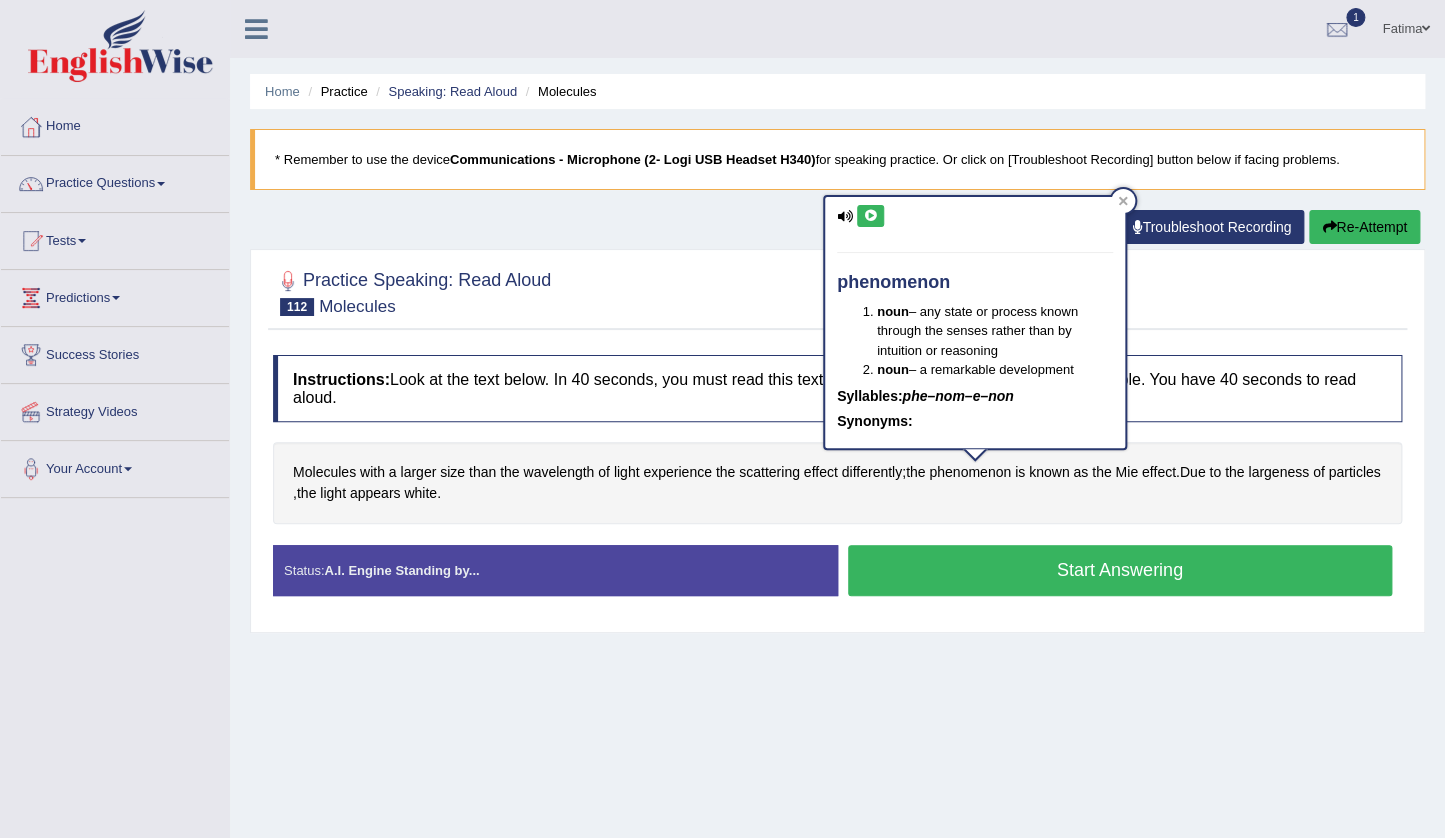 click at bounding box center (870, 216) 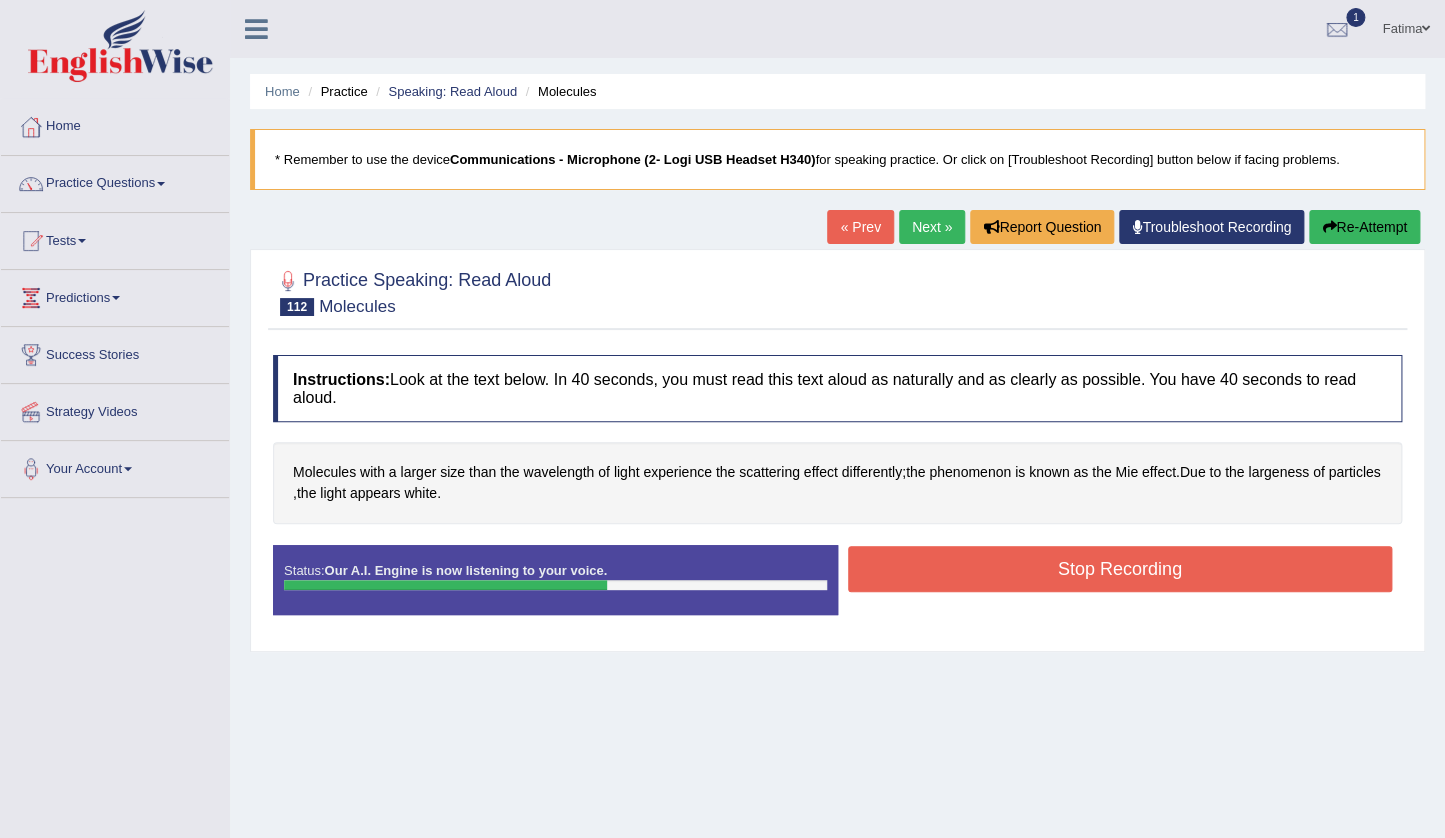 click on "Stop Recording" at bounding box center (1120, 569) 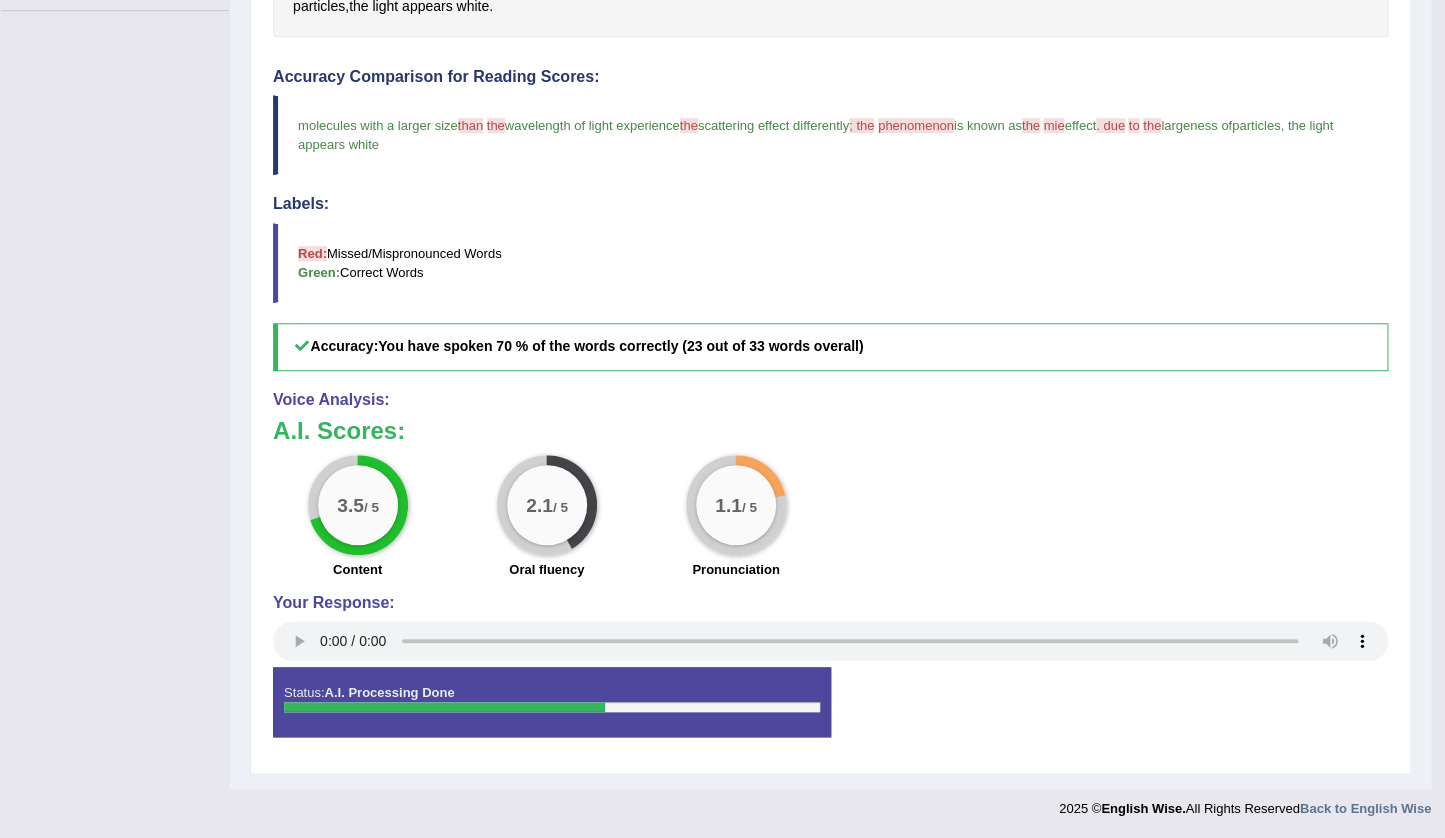scroll, scrollTop: 0, scrollLeft: 0, axis: both 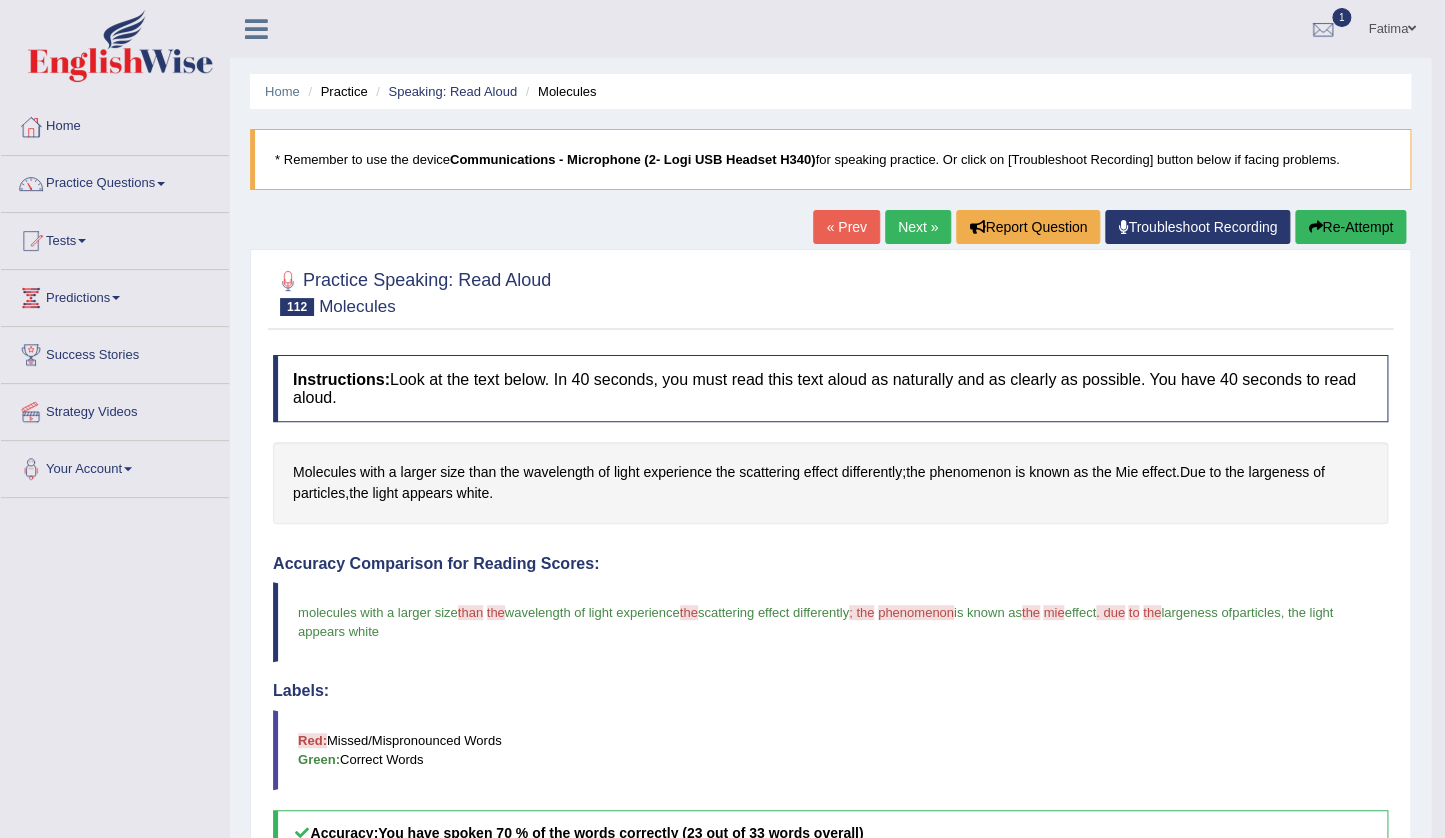 click on "Re-Attempt" at bounding box center [1350, 227] 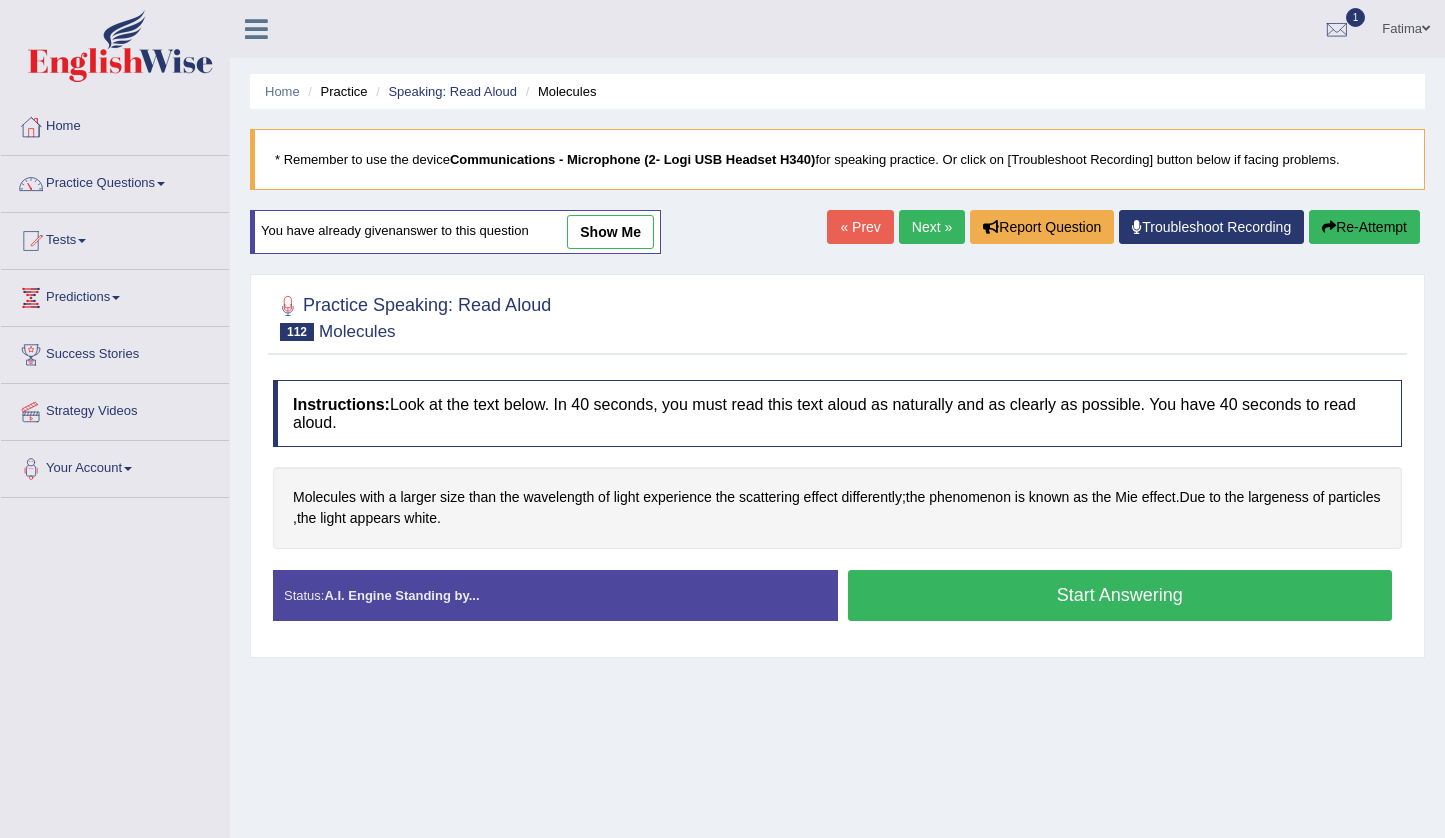 click on "Start Answering" at bounding box center [1120, 595] 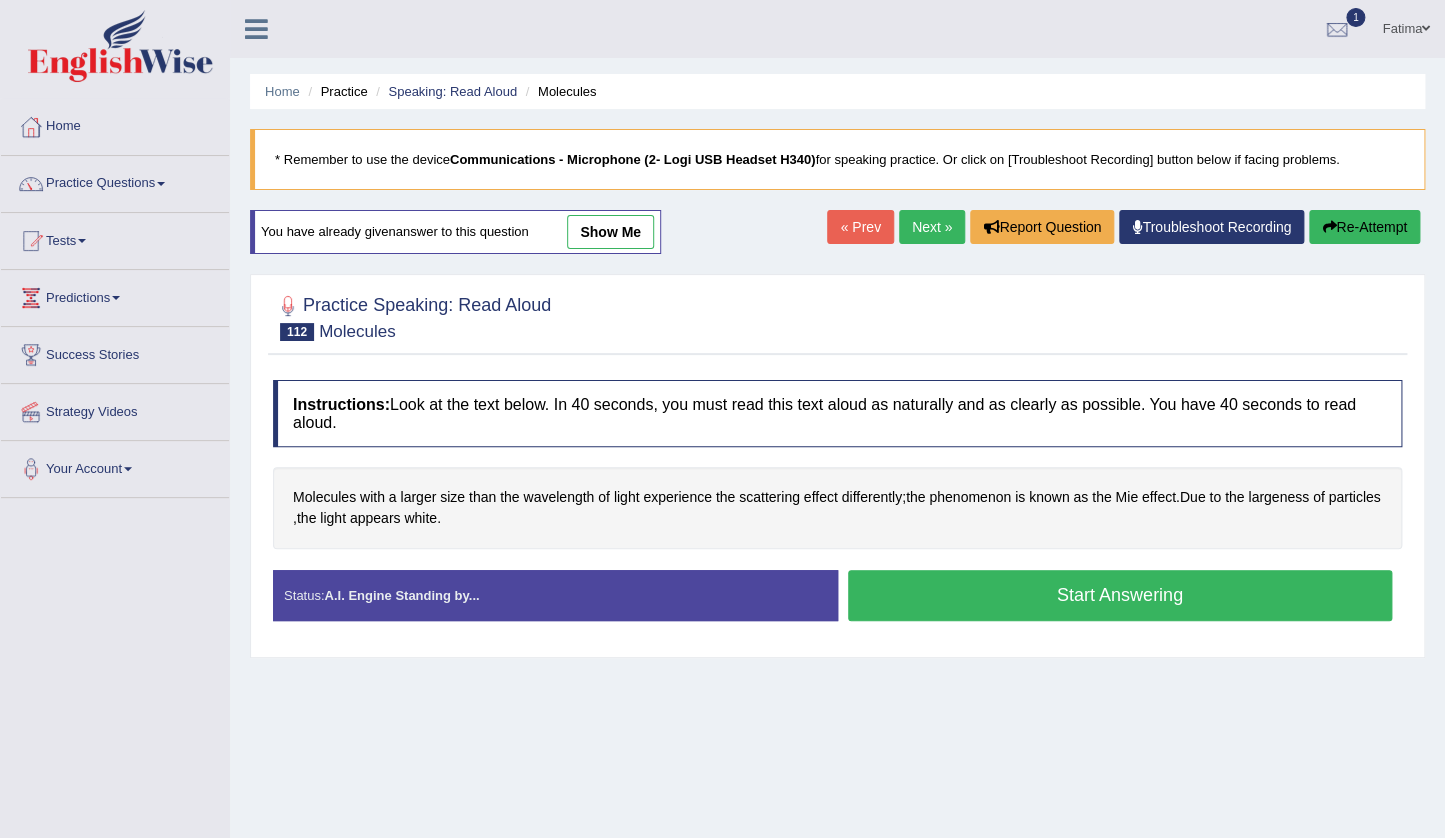 scroll, scrollTop: 0, scrollLeft: 0, axis: both 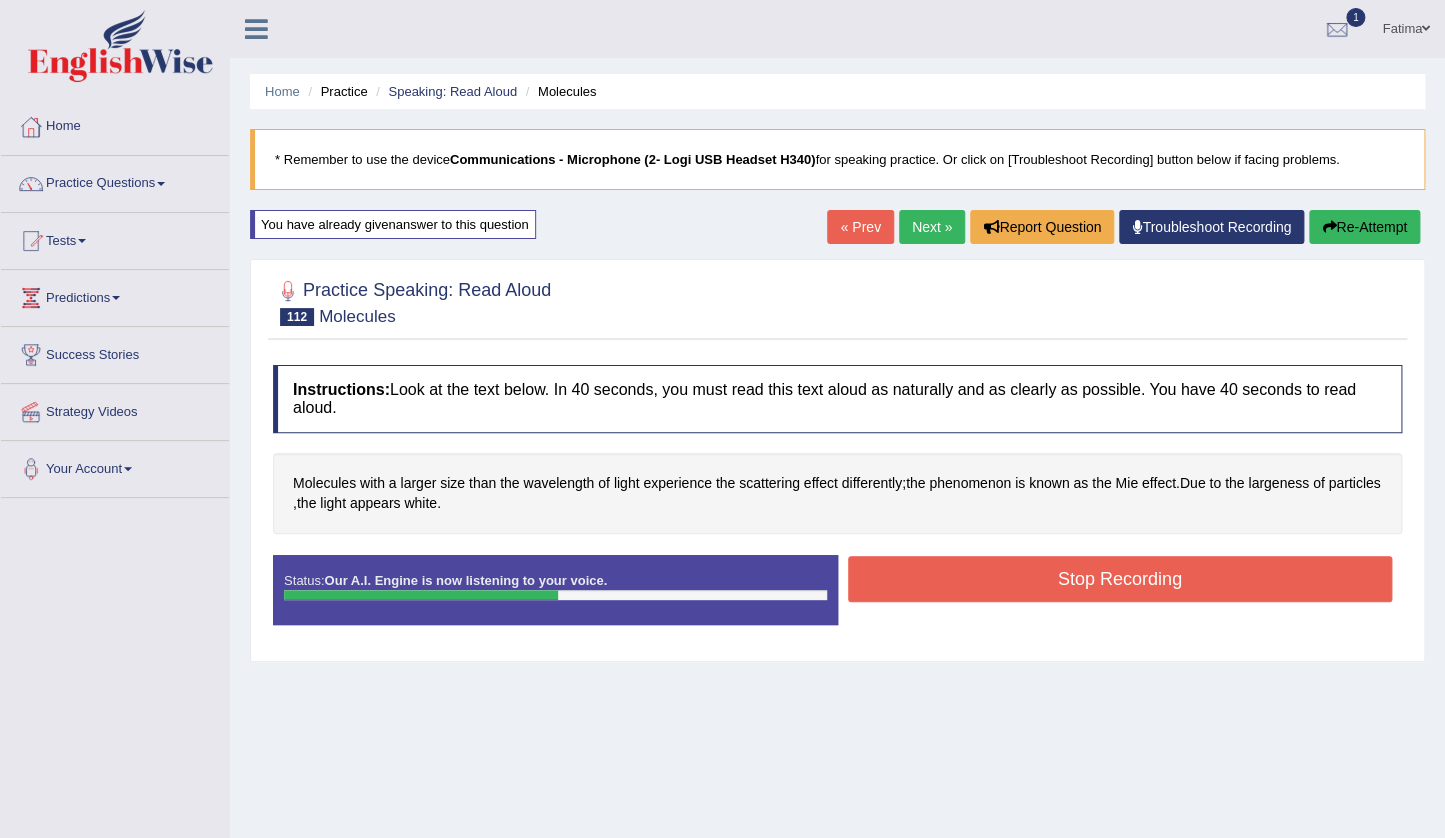 click on "Stop Recording" at bounding box center [1120, 581] 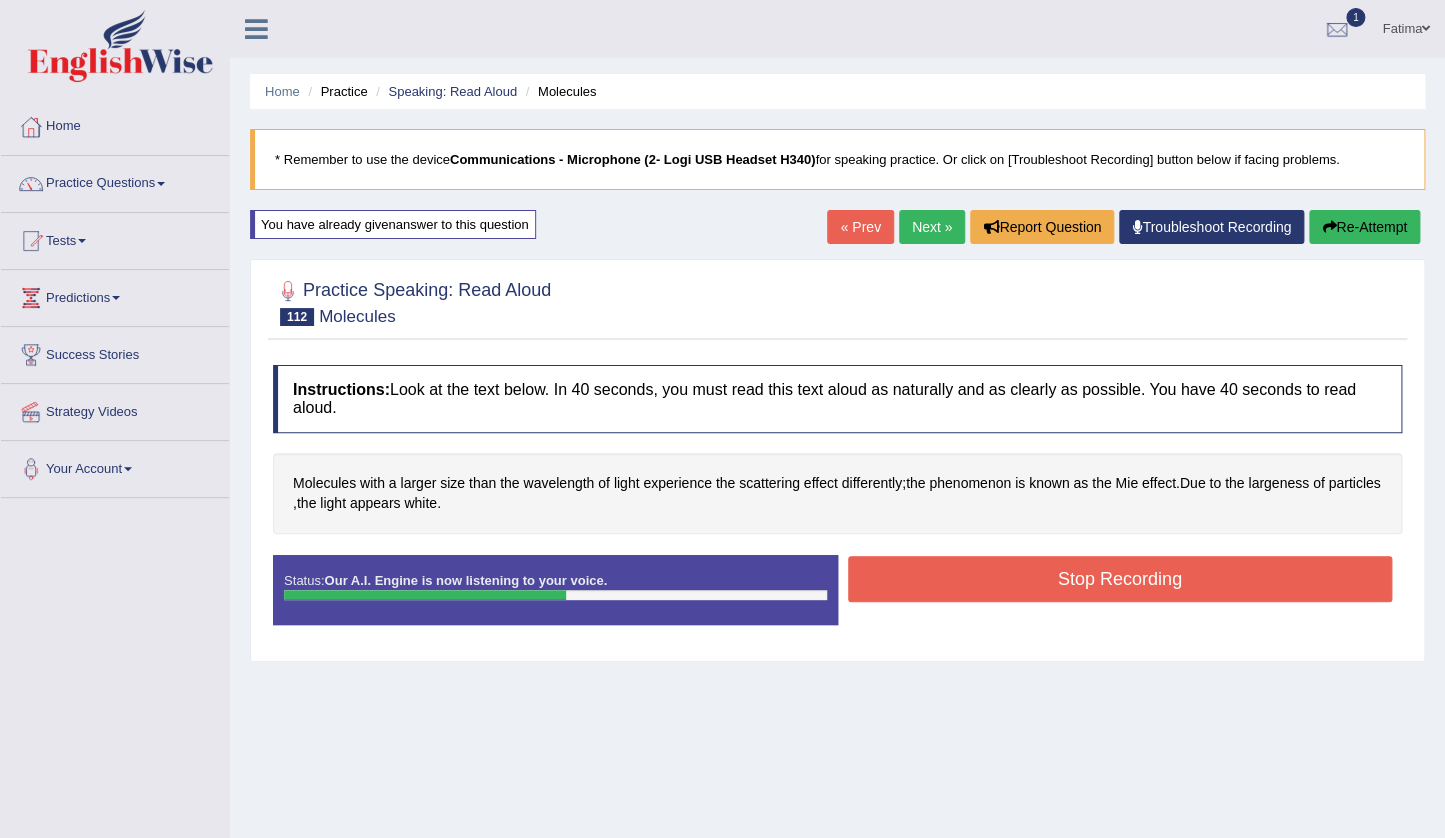 click on "Molecules   with   a   larger   size   than   the   wavelength   of   light   experience   the   scattering   effect   differently ;  the   phenomenon   is   known   as   the   Mie   effect .  Due   to   the   largeness   of   particles ,  the   light   appears   white ." at bounding box center (837, 493) 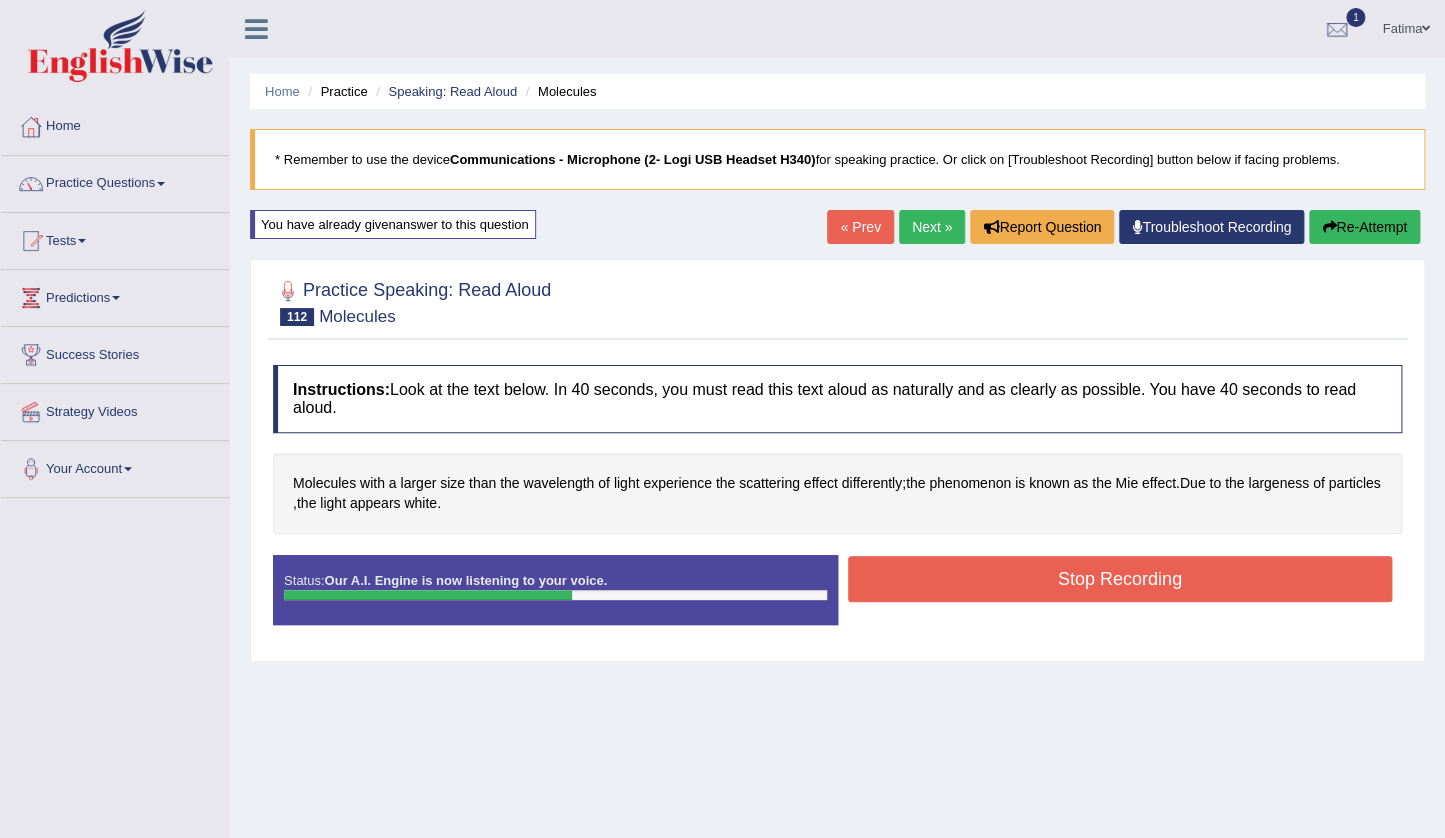 click on "Stop Recording" at bounding box center [1120, 579] 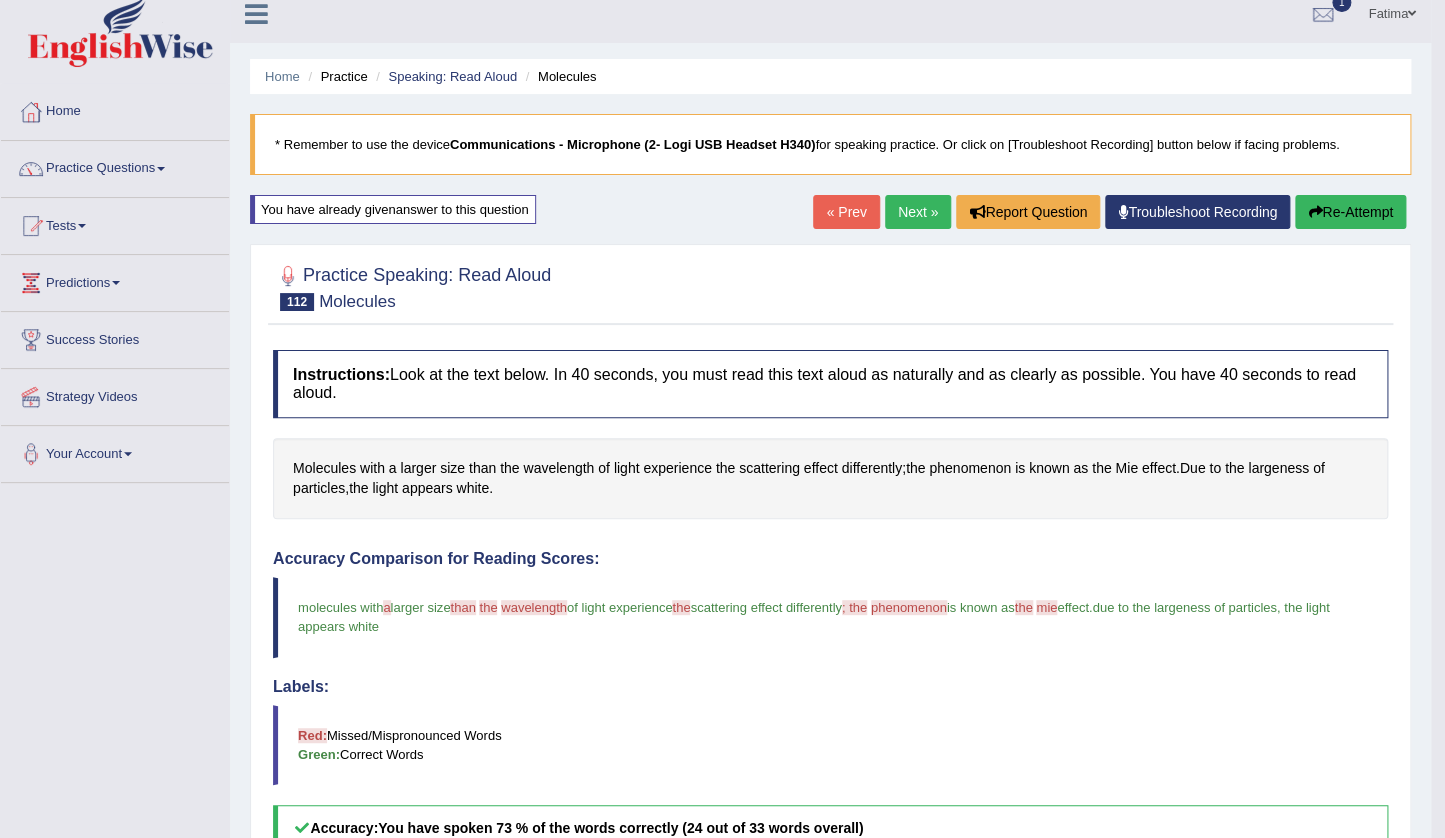 scroll, scrollTop: 0, scrollLeft: 0, axis: both 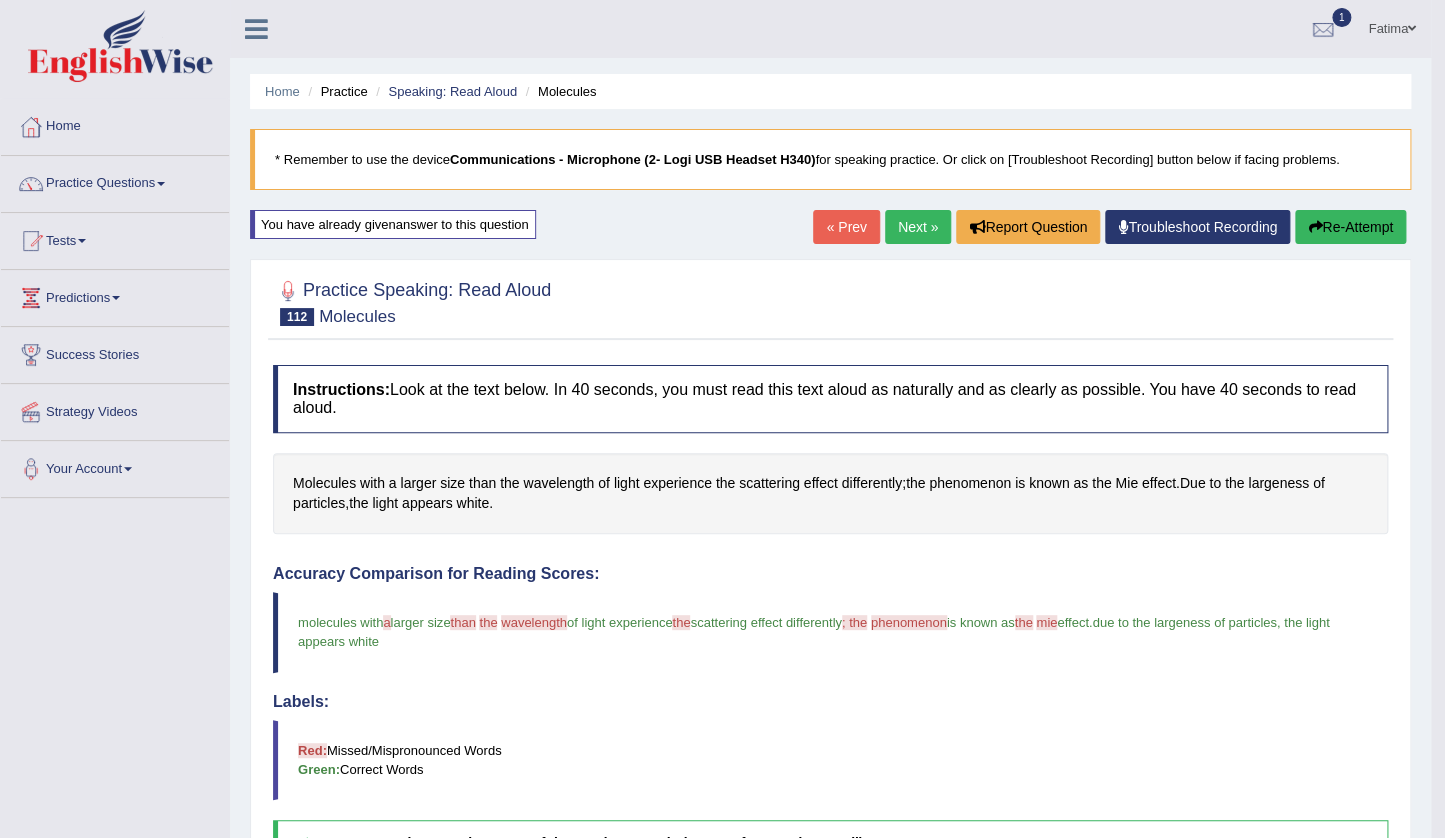 click on "Next »" at bounding box center [918, 227] 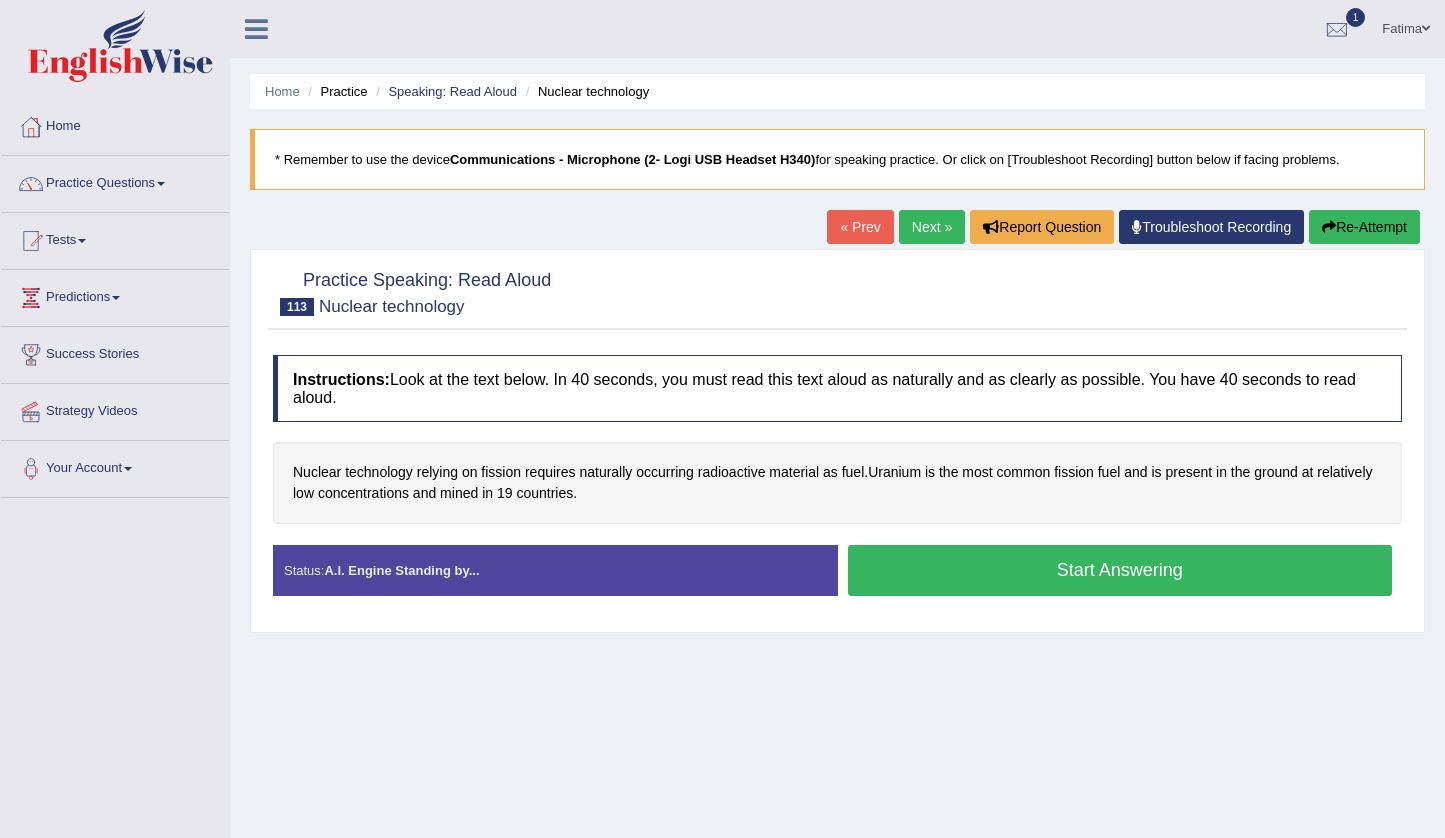scroll, scrollTop: 0, scrollLeft: 0, axis: both 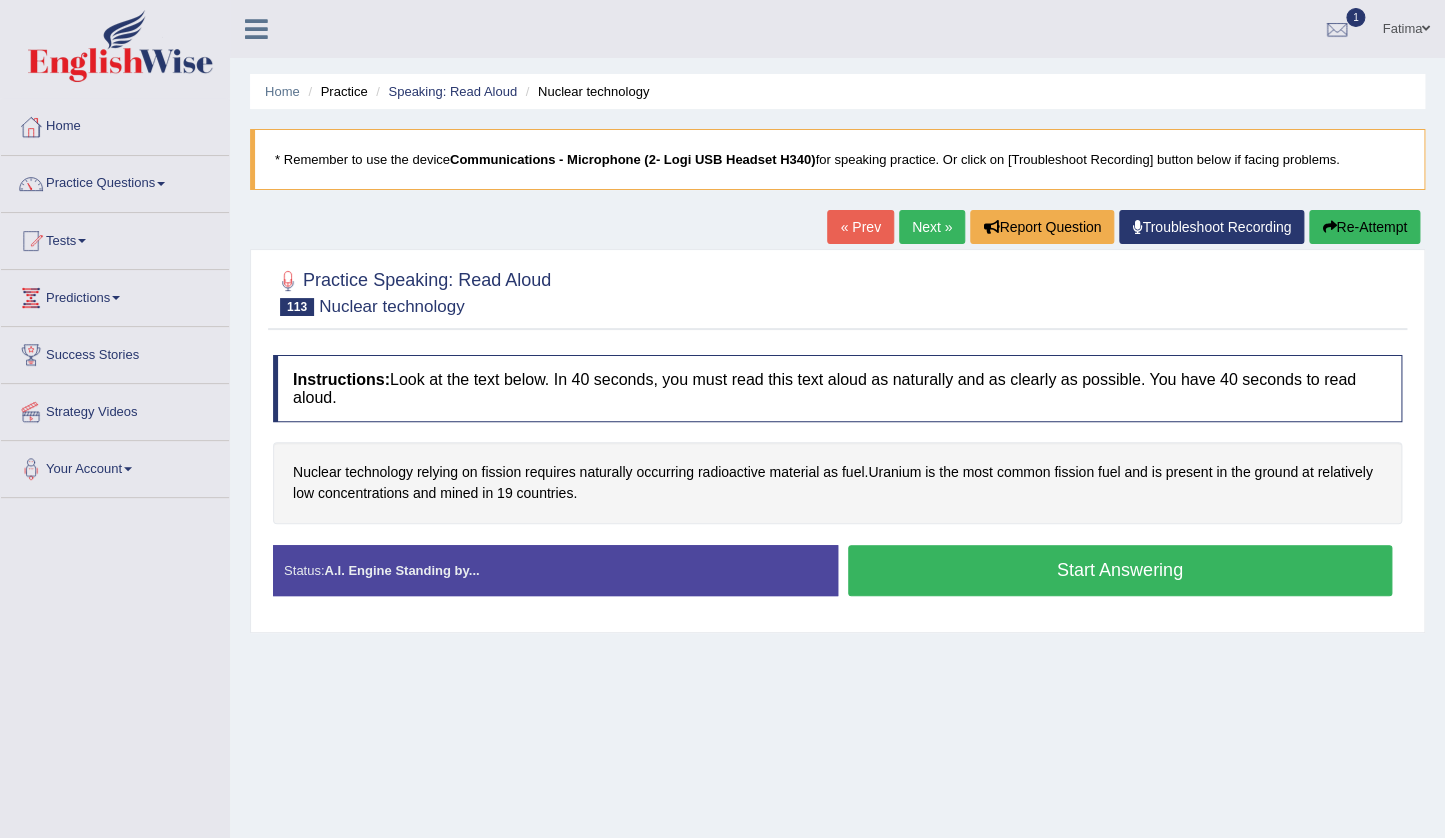 click on "Start Answering" at bounding box center [1120, 570] 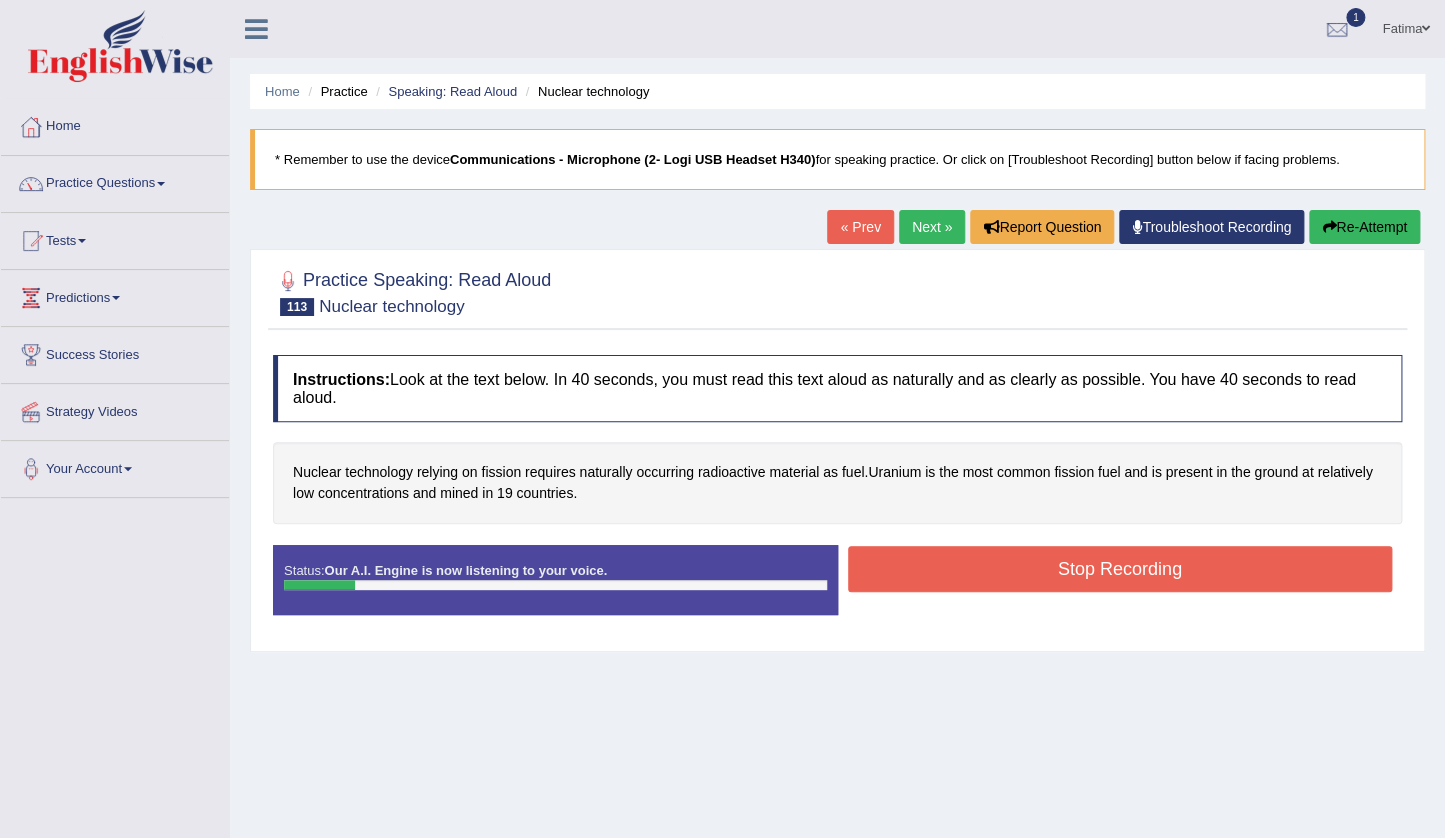 click on "Re-Attempt" at bounding box center [1364, 227] 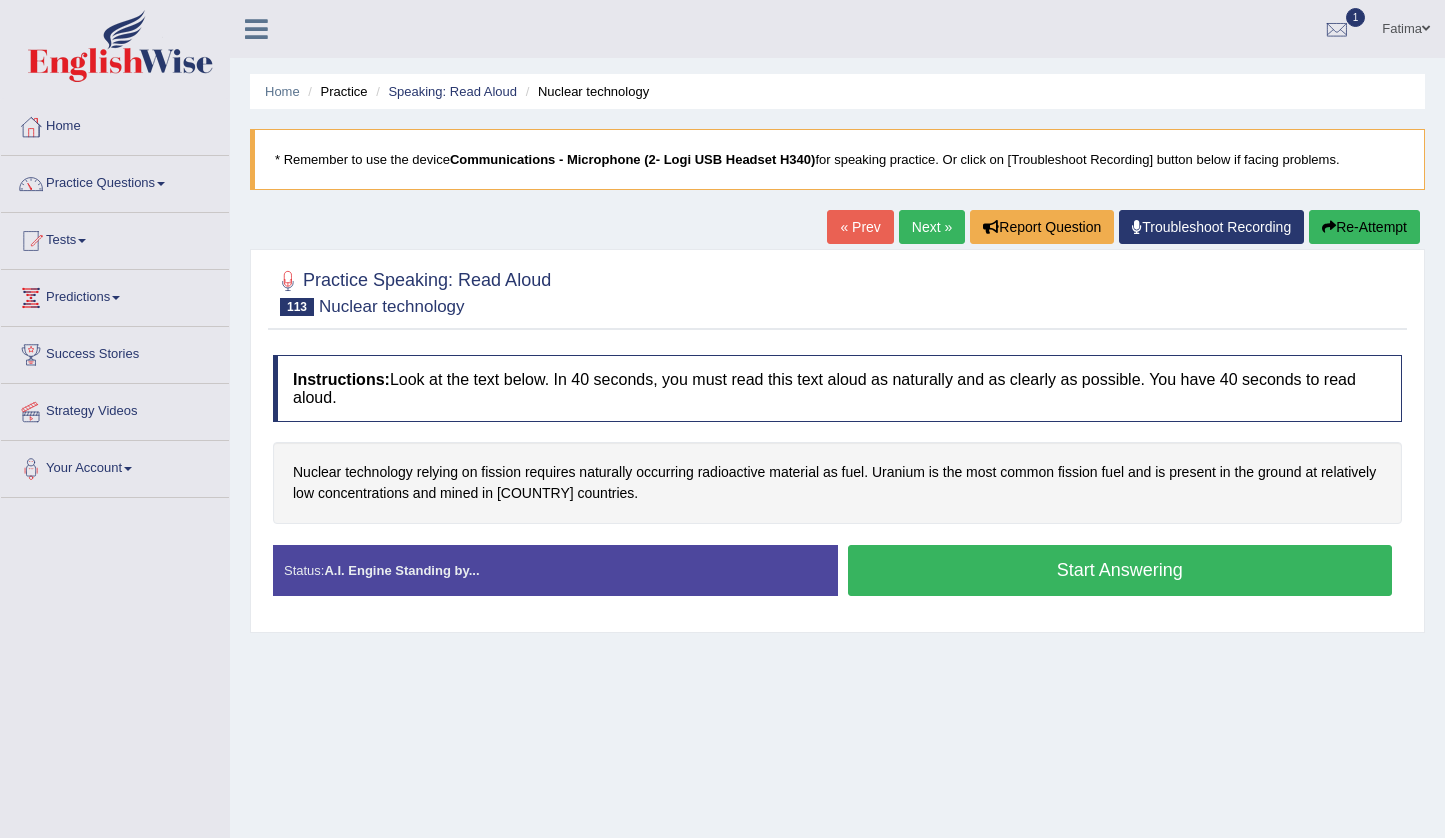 scroll, scrollTop: 0, scrollLeft: 0, axis: both 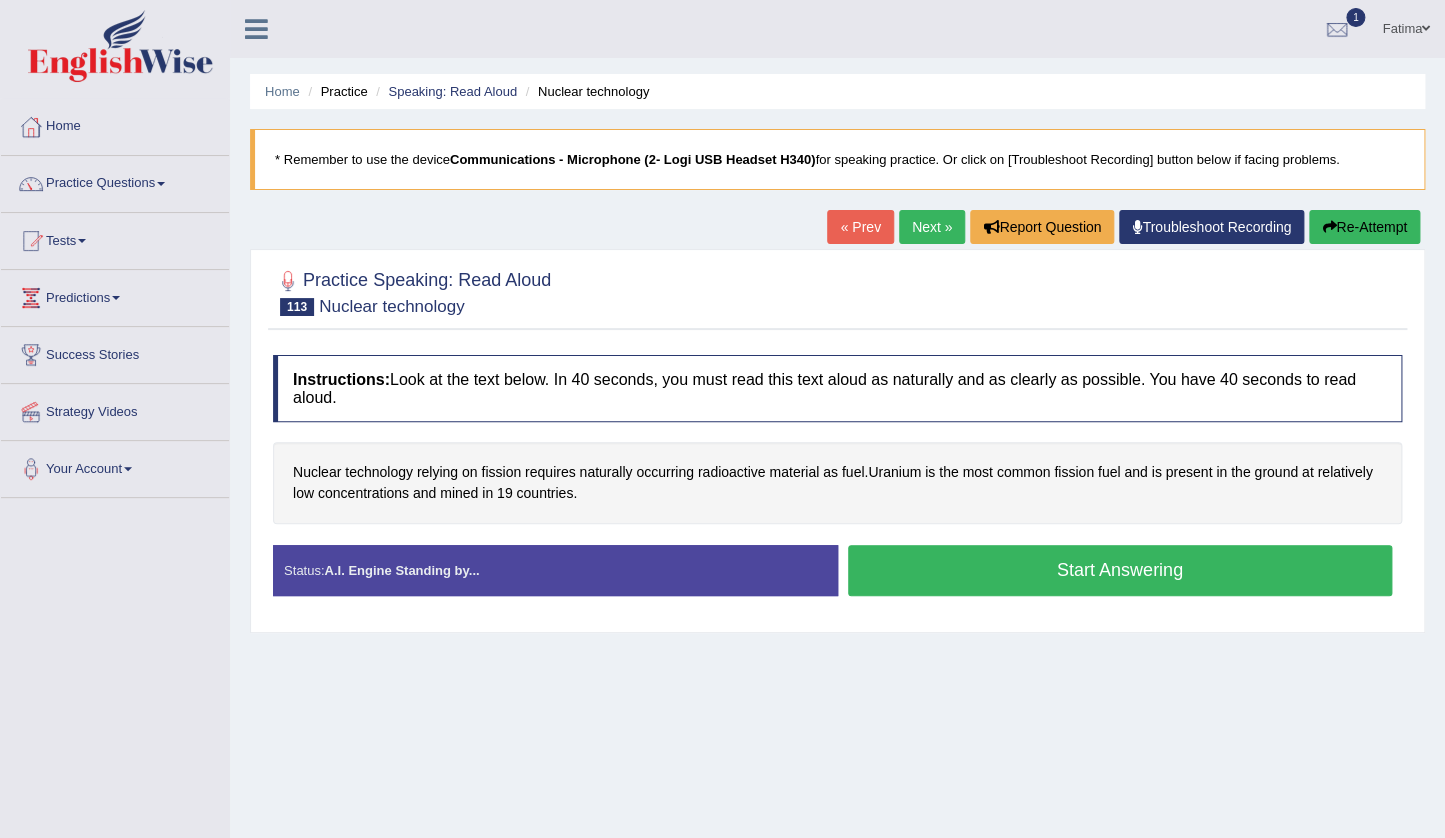 click on "Start Answering" at bounding box center [1120, 570] 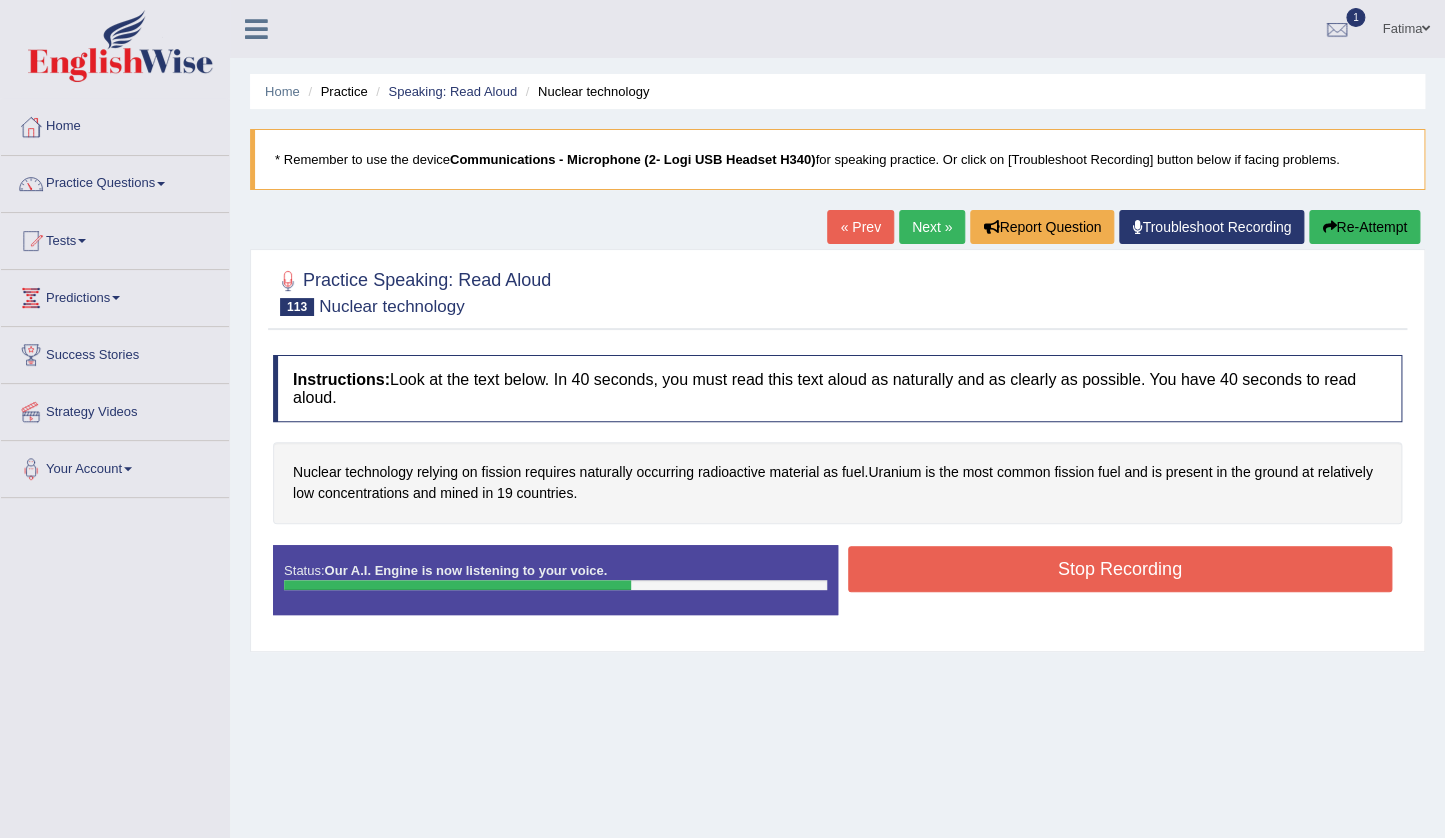 click on "Stop Recording" at bounding box center [1120, 569] 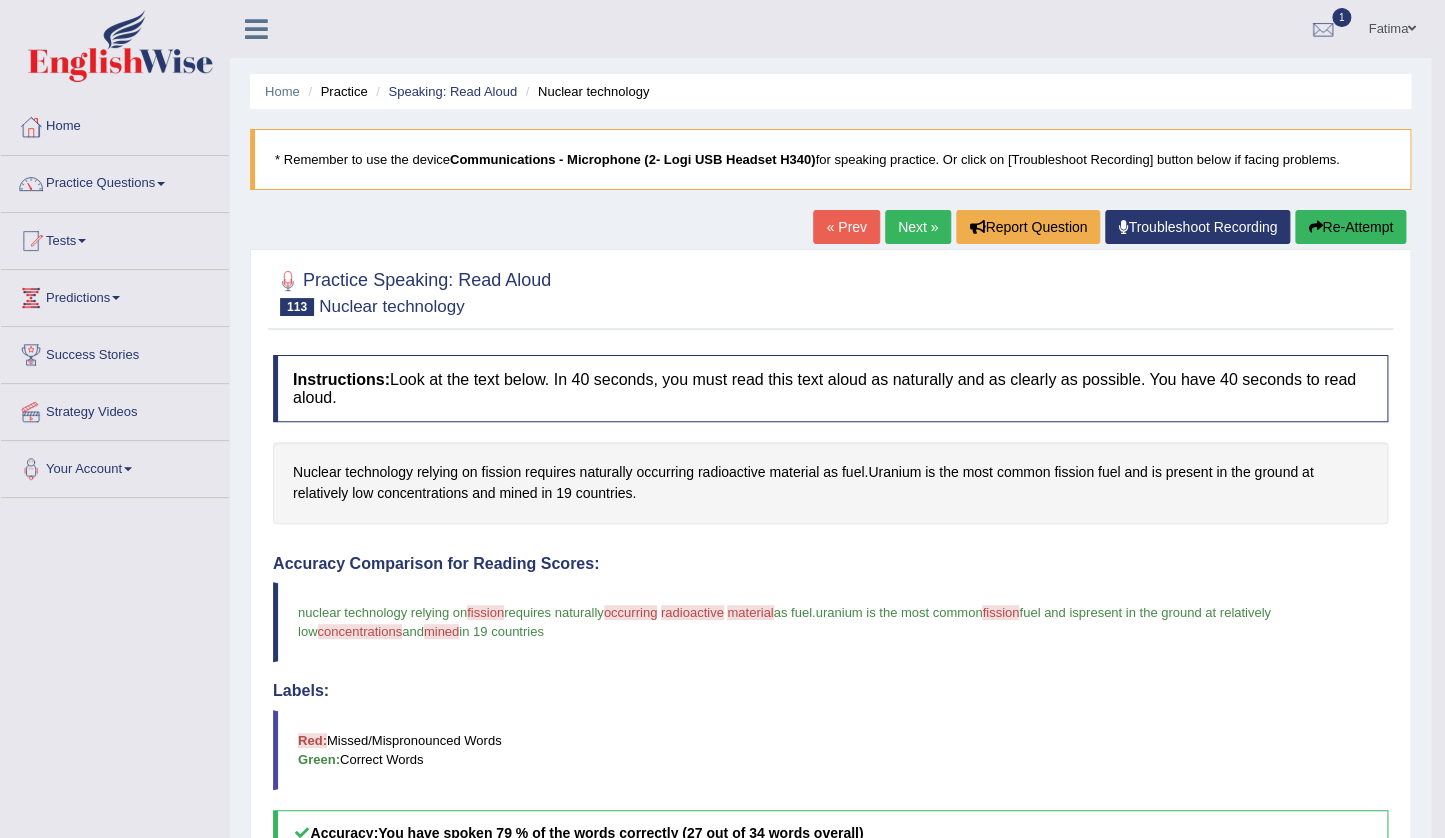 scroll, scrollTop: 0, scrollLeft: 0, axis: both 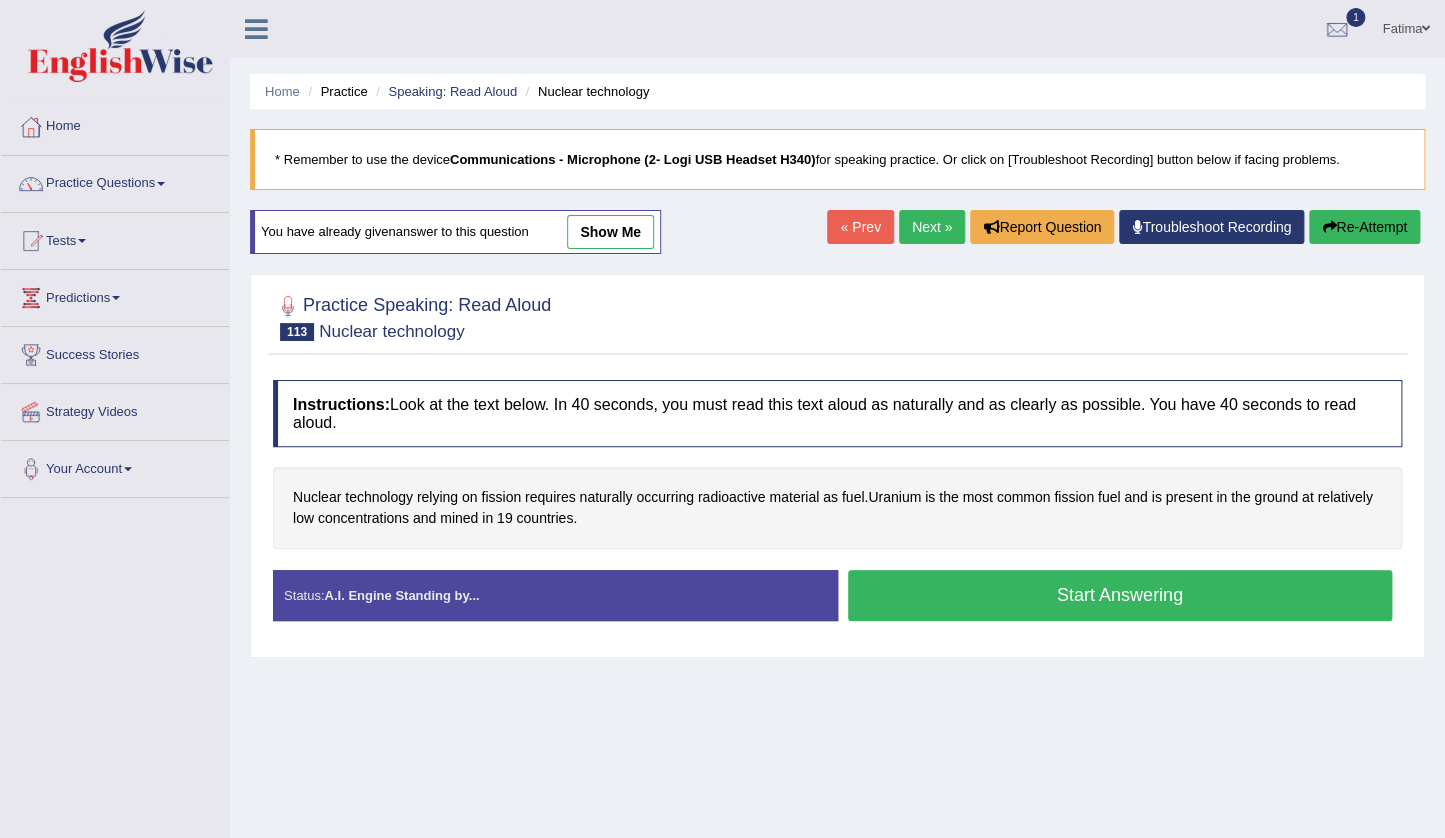 click on "Start Answering" at bounding box center [1120, 595] 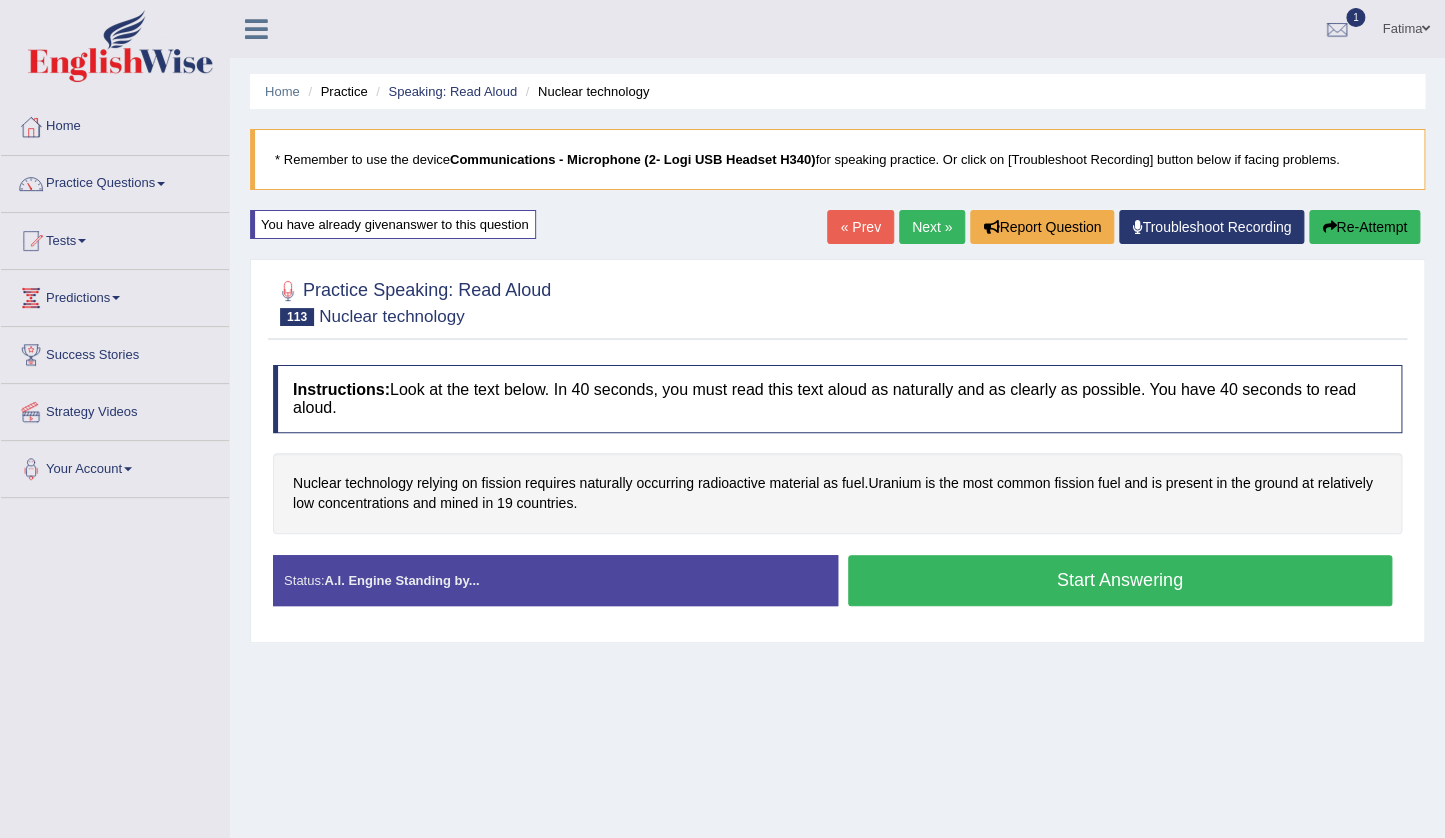 scroll, scrollTop: 0, scrollLeft: 0, axis: both 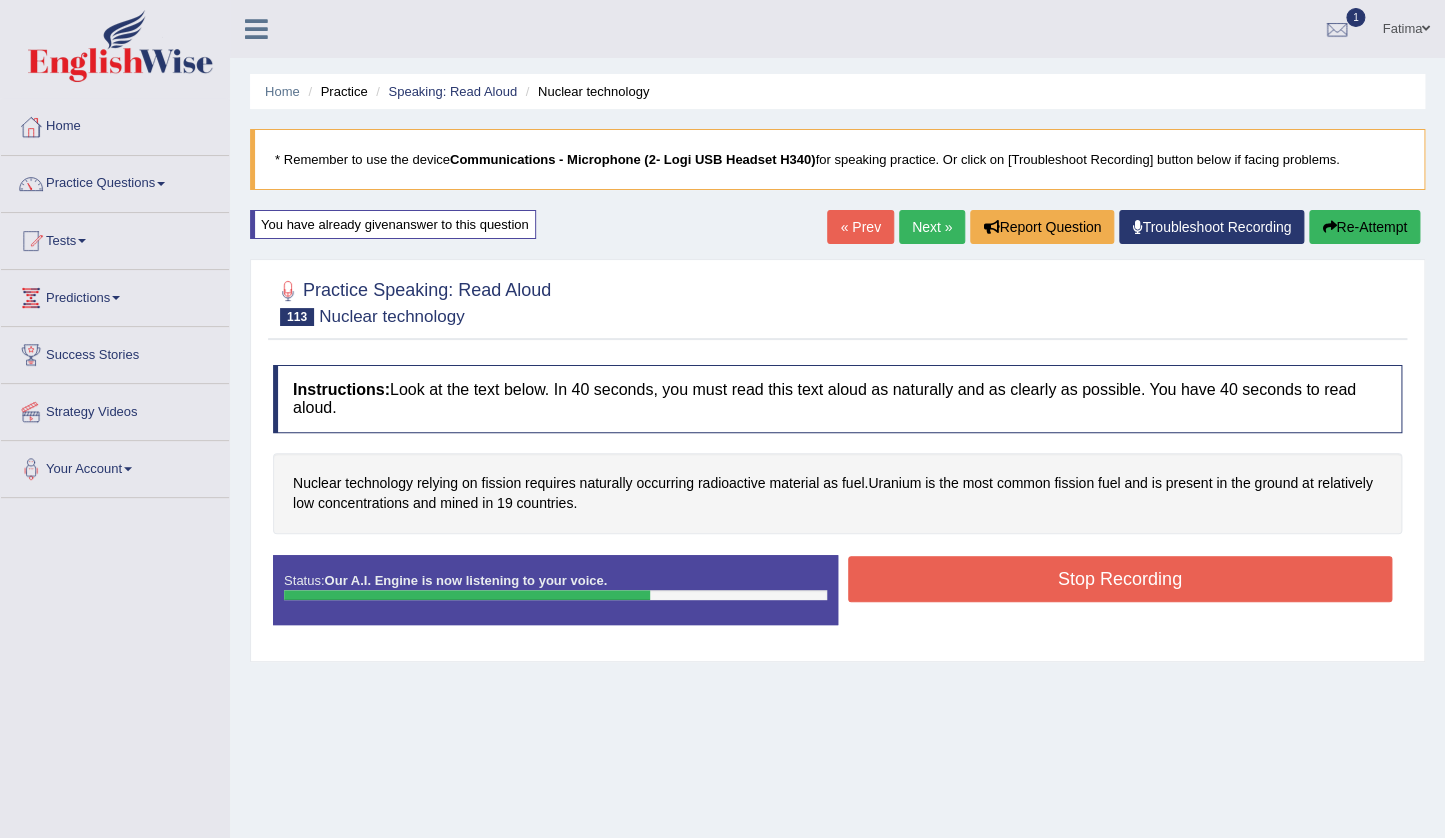 click on "Stop Recording" at bounding box center (1120, 579) 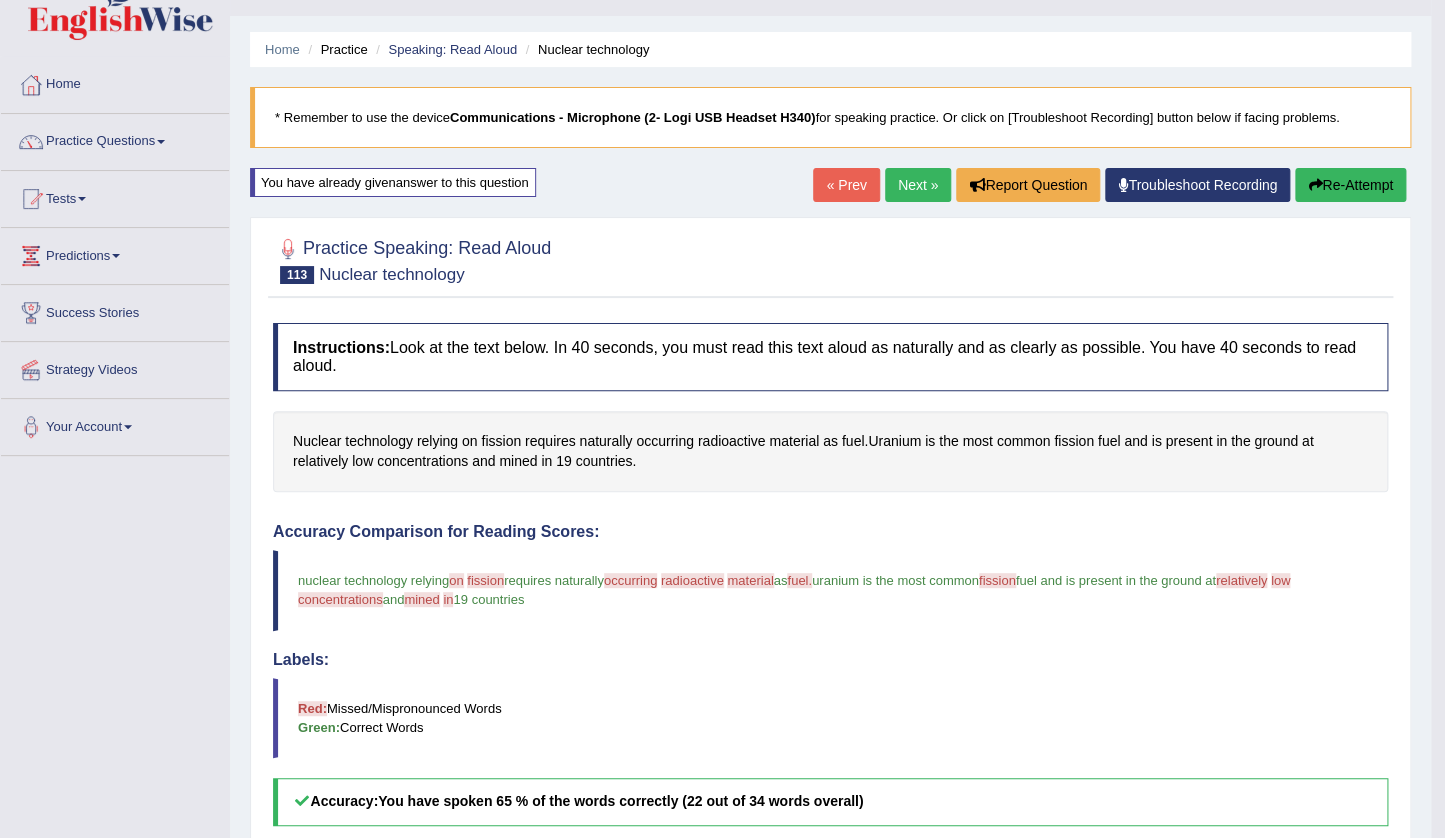 scroll, scrollTop: 0, scrollLeft: 0, axis: both 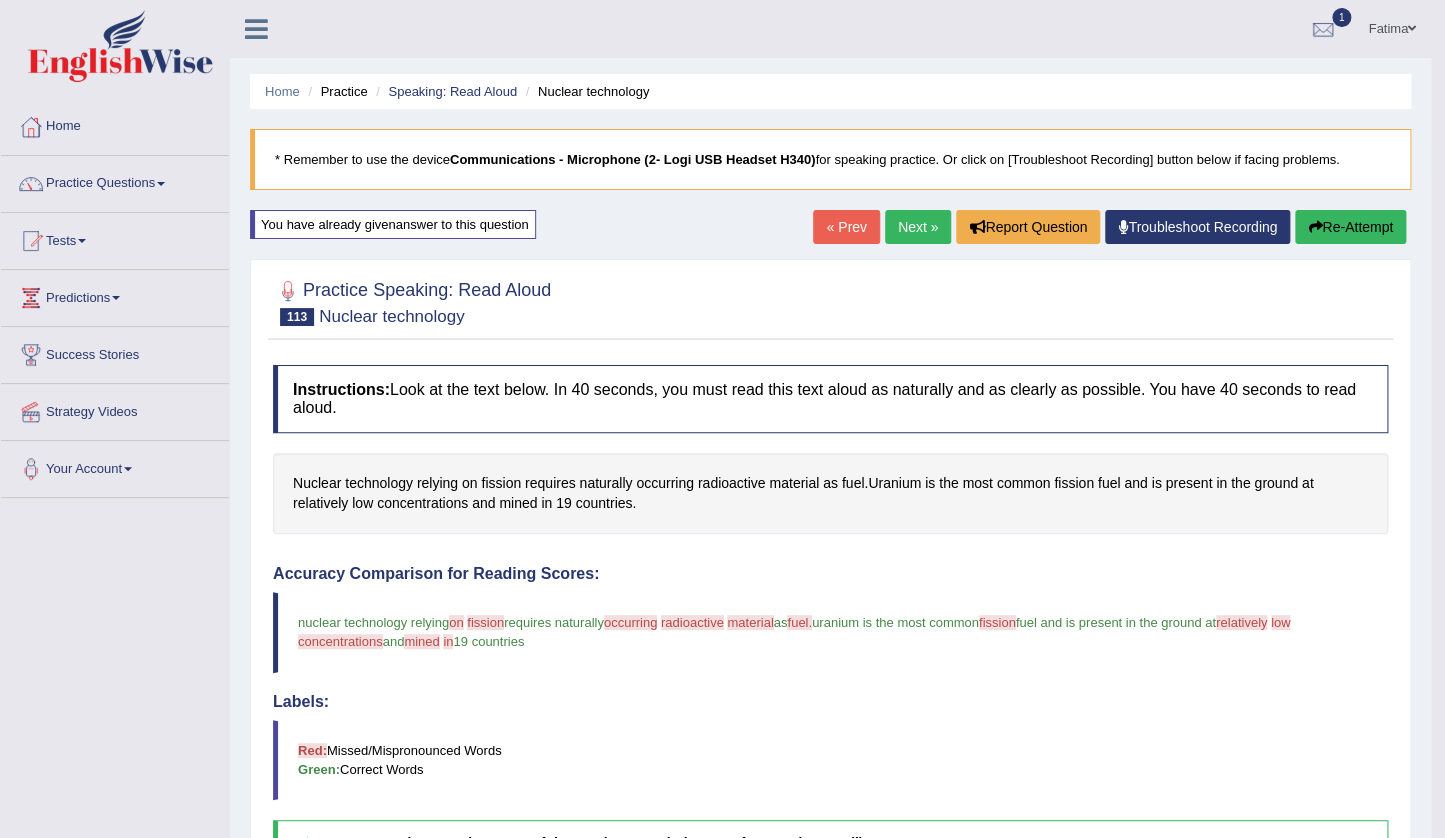 click on "Next »" at bounding box center [918, 227] 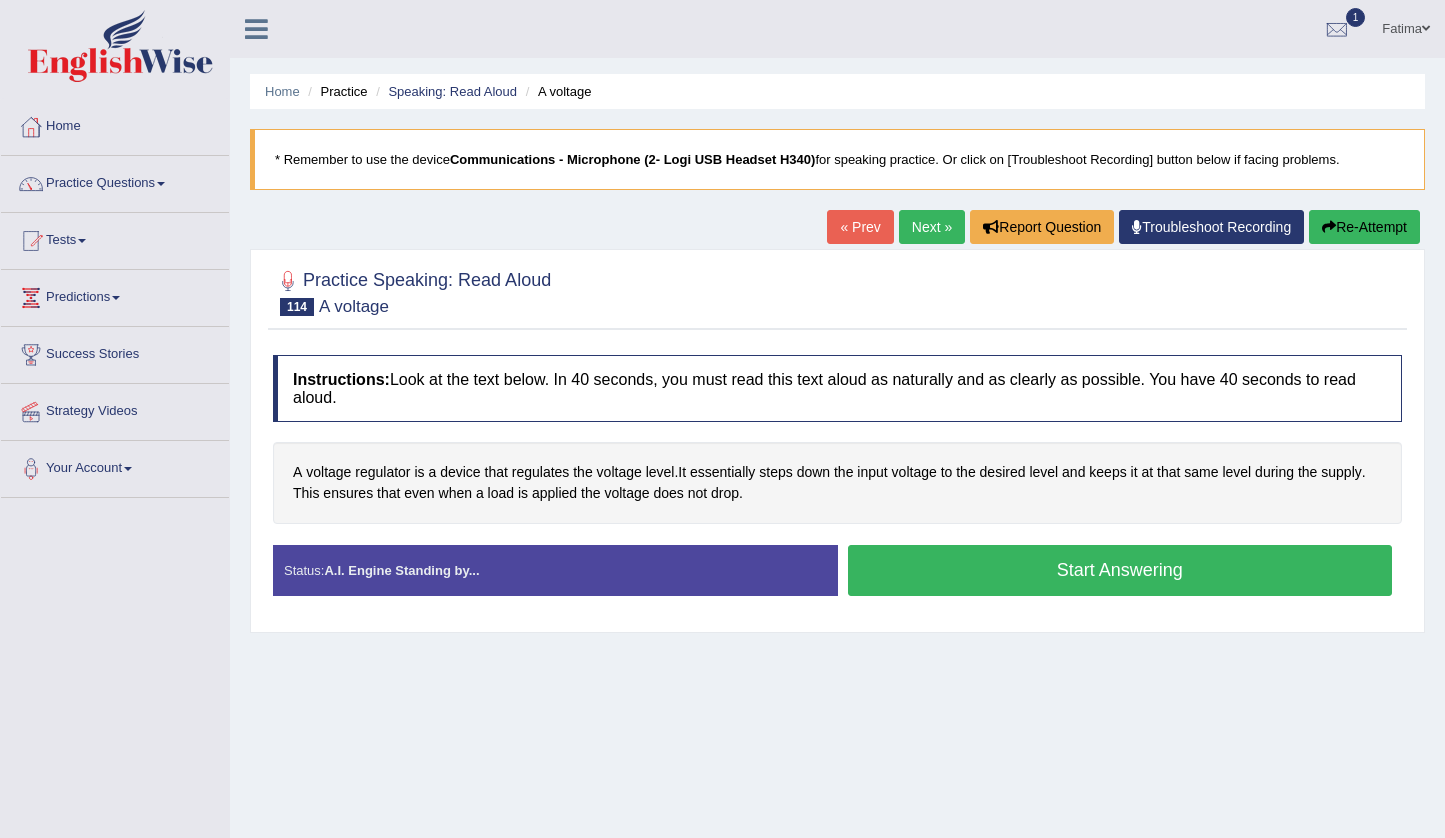 scroll, scrollTop: 0, scrollLeft: 0, axis: both 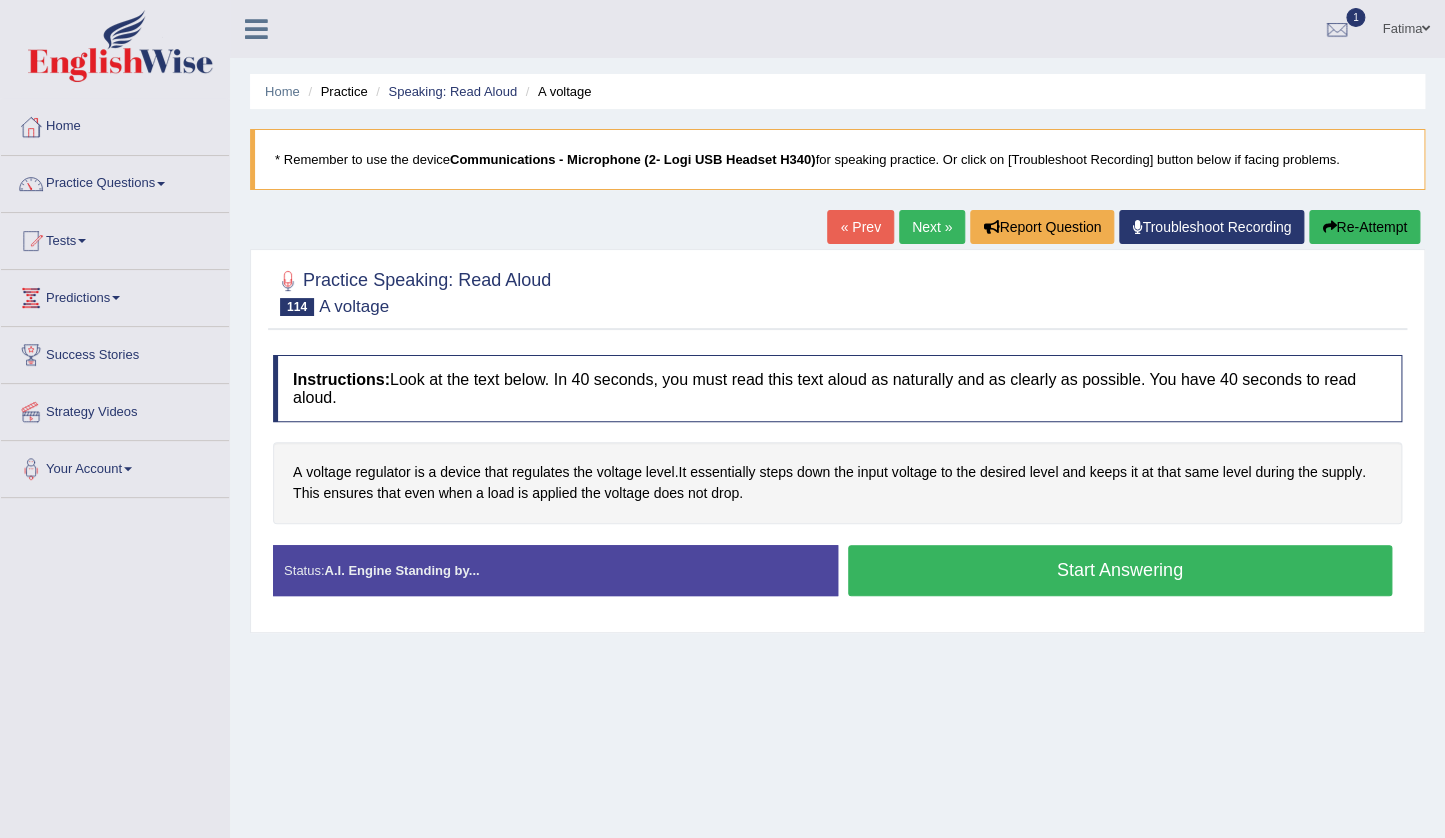 click on "Start Answering" at bounding box center (1120, 570) 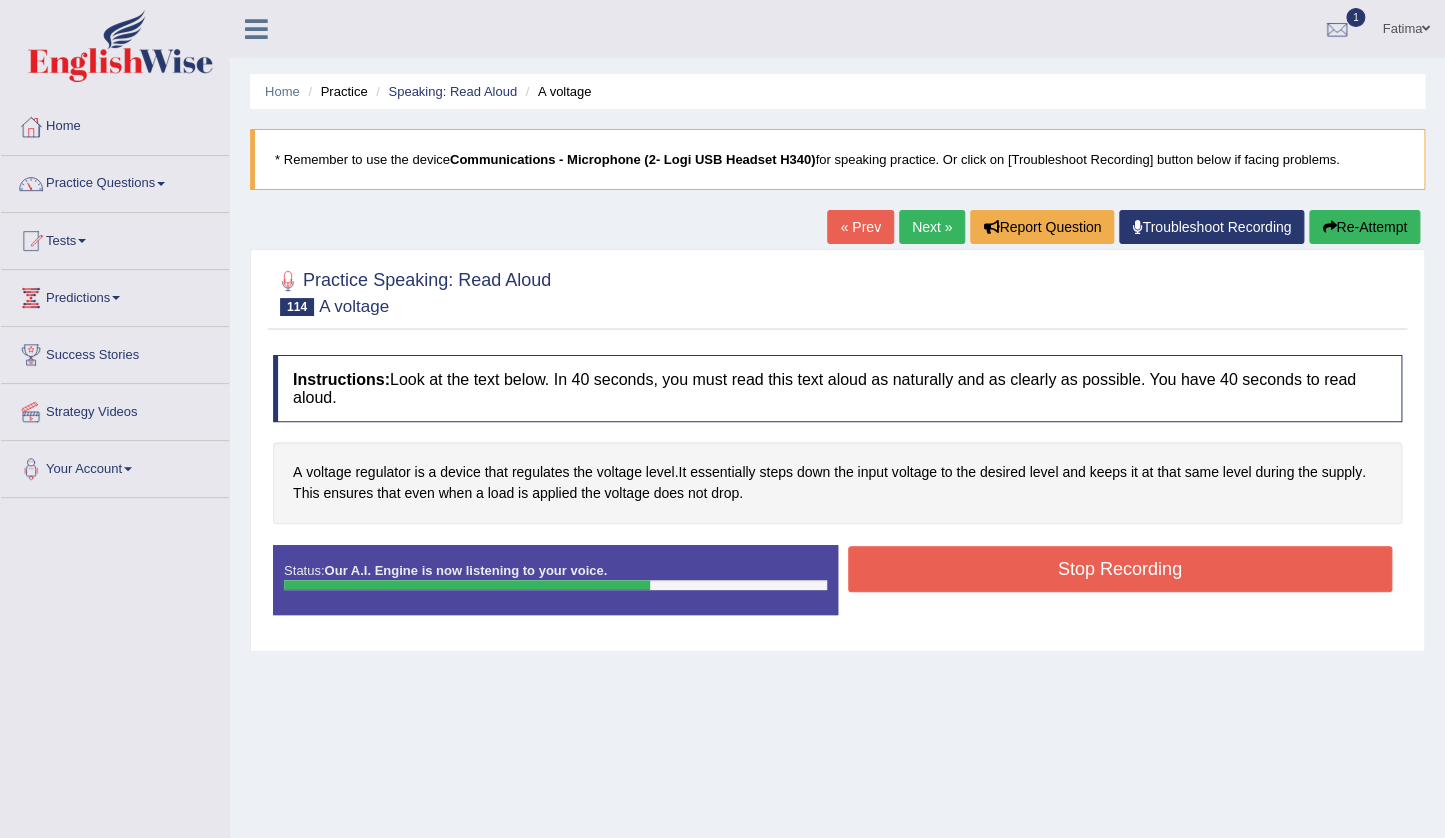 click on "Stop Recording" at bounding box center (1120, 569) 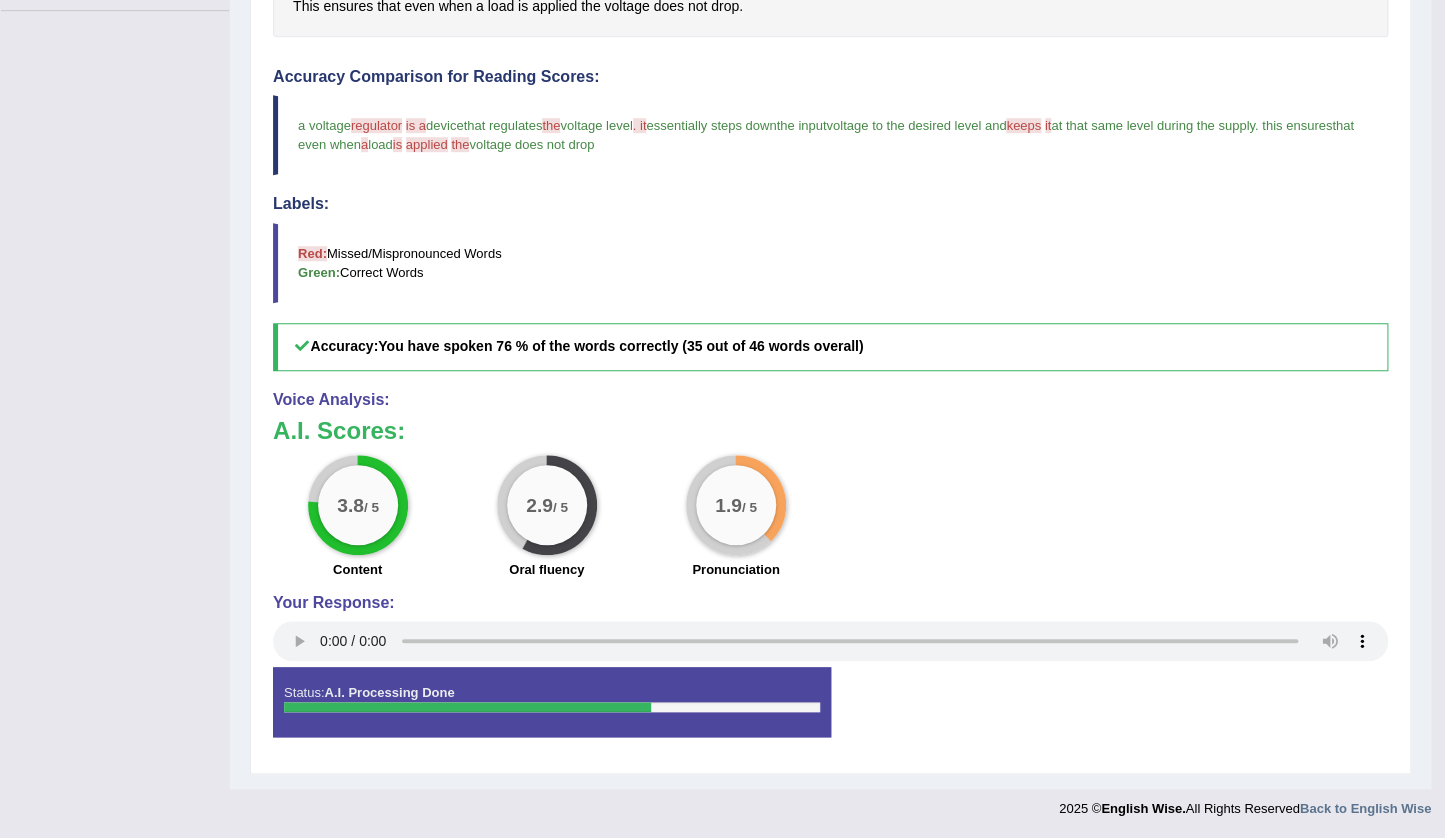 scroll, scrollTop: 32, scrollLeft: 0, axis: vertical 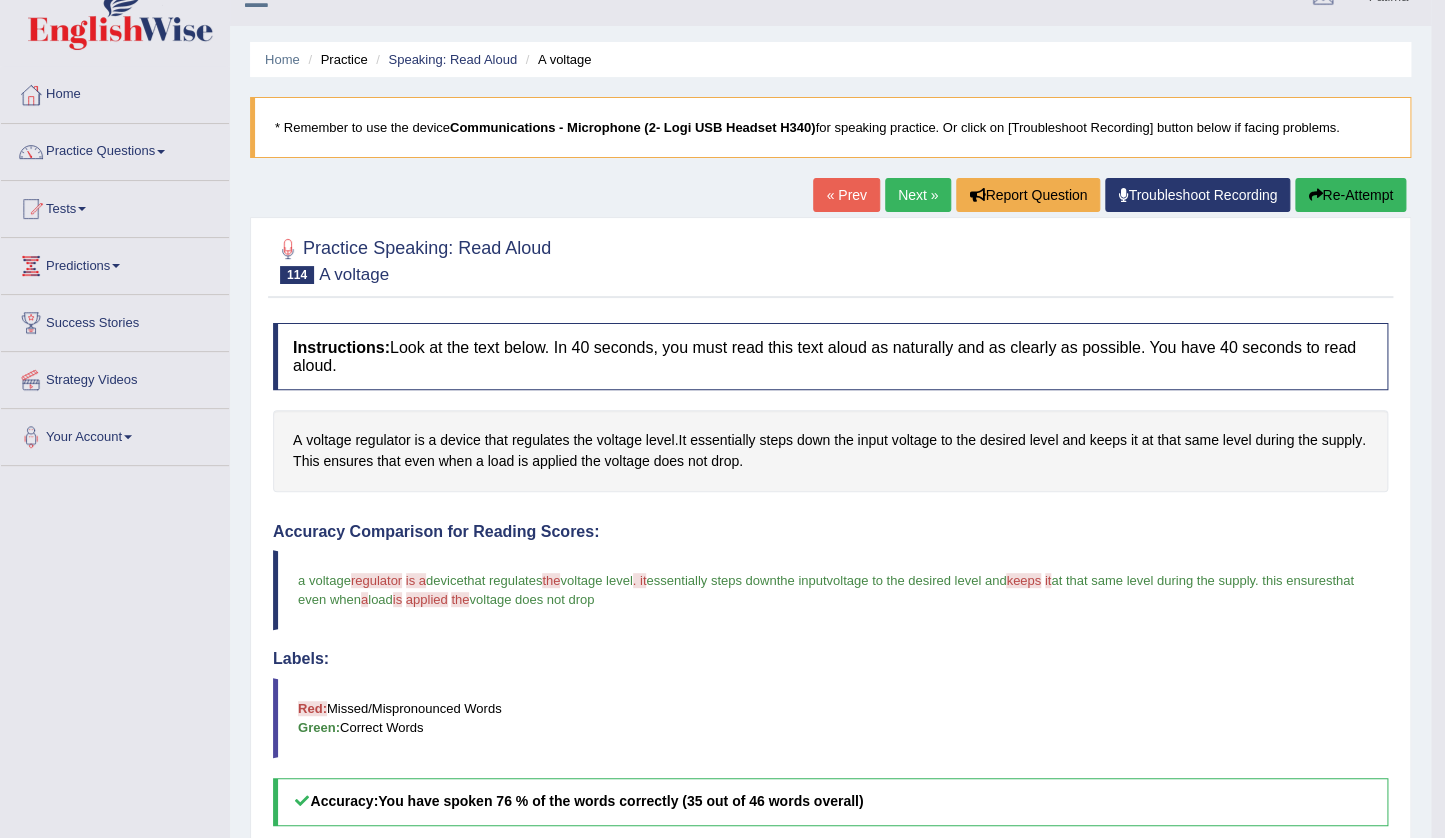 click on "Next »" at bounding box center [918, 195] 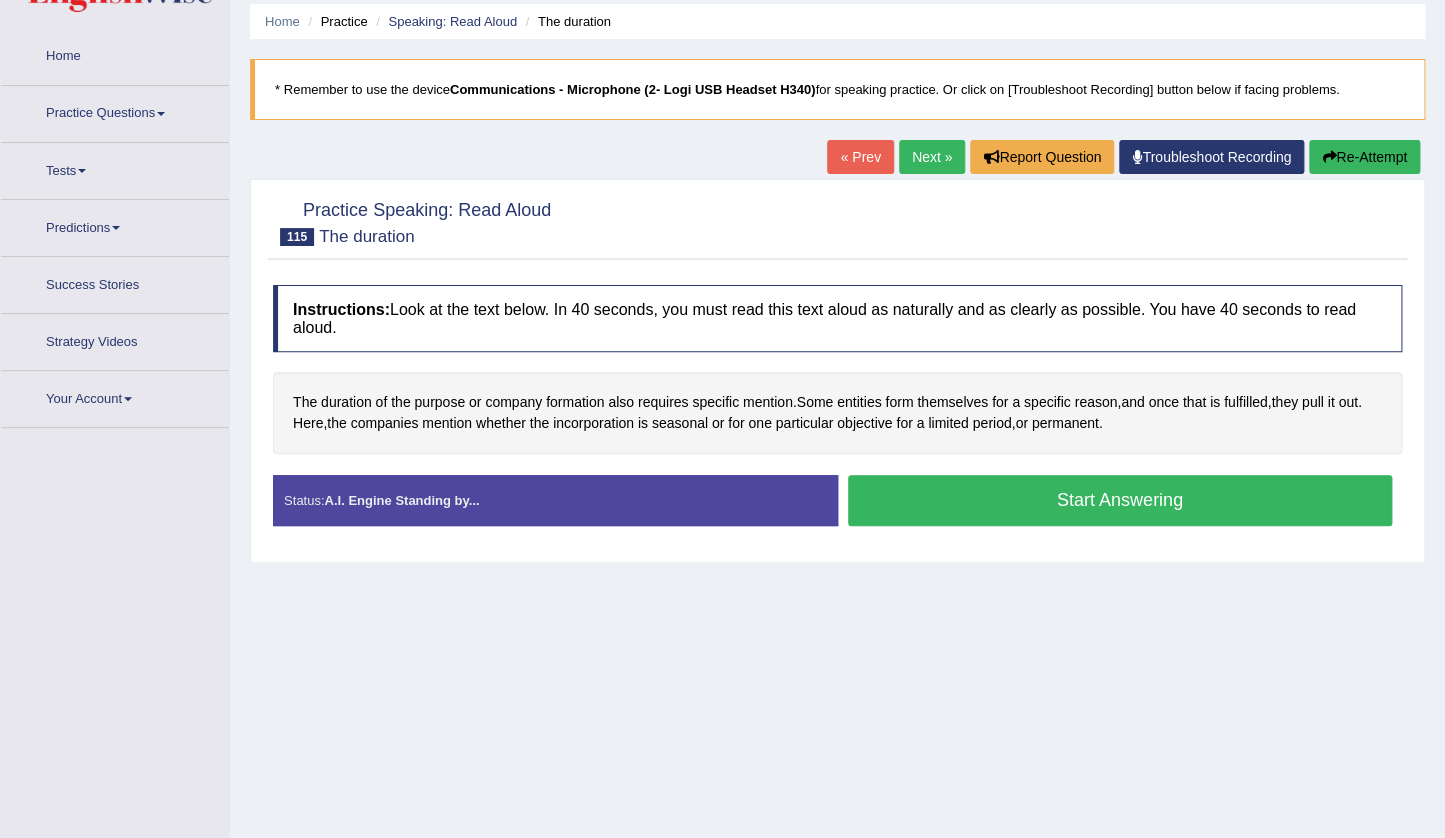 scroll, scrollTop: 0, scrollLeft: 0, axis: both 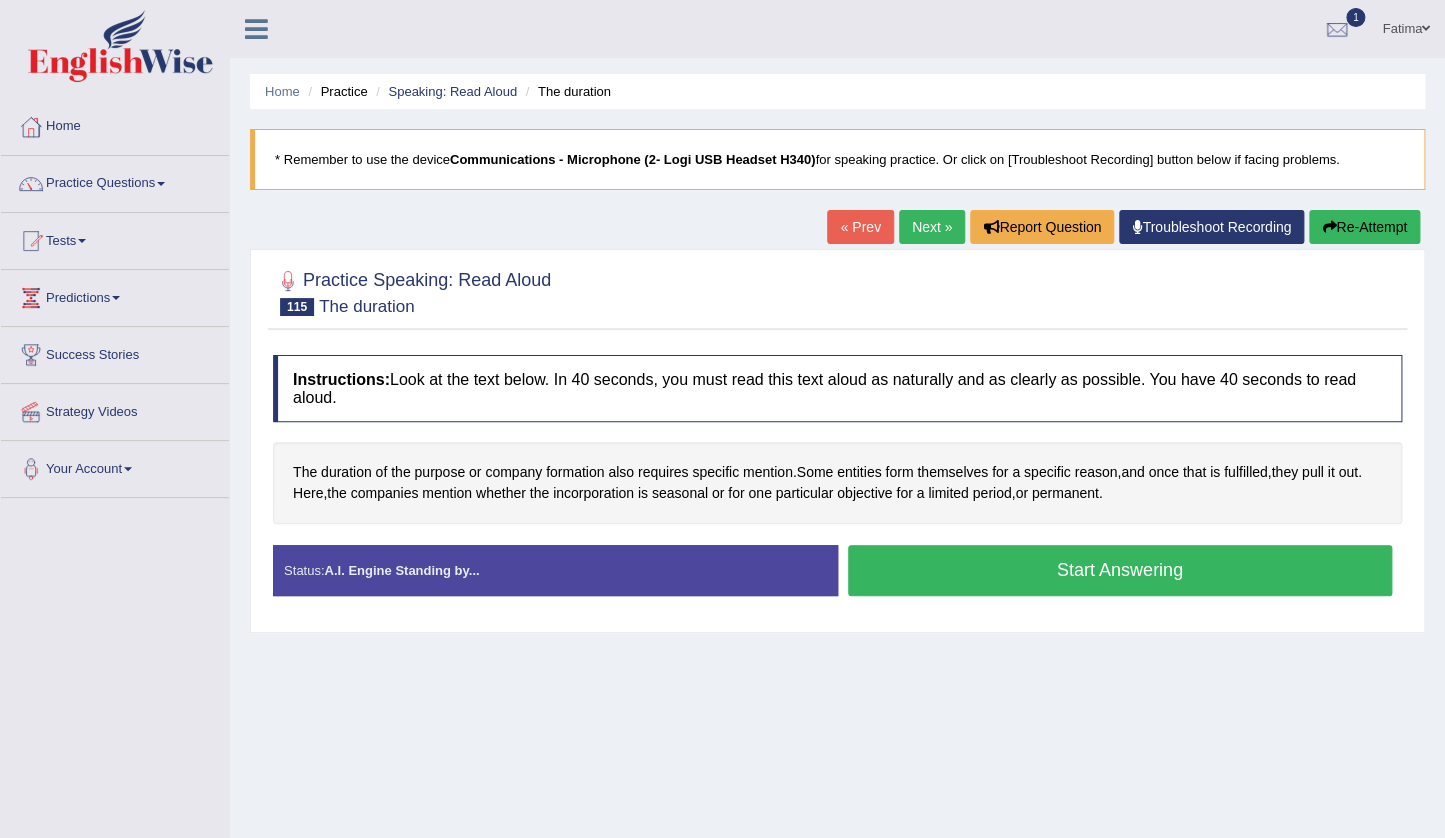 click on "Start Answering" at bounding box center (1120, 570) 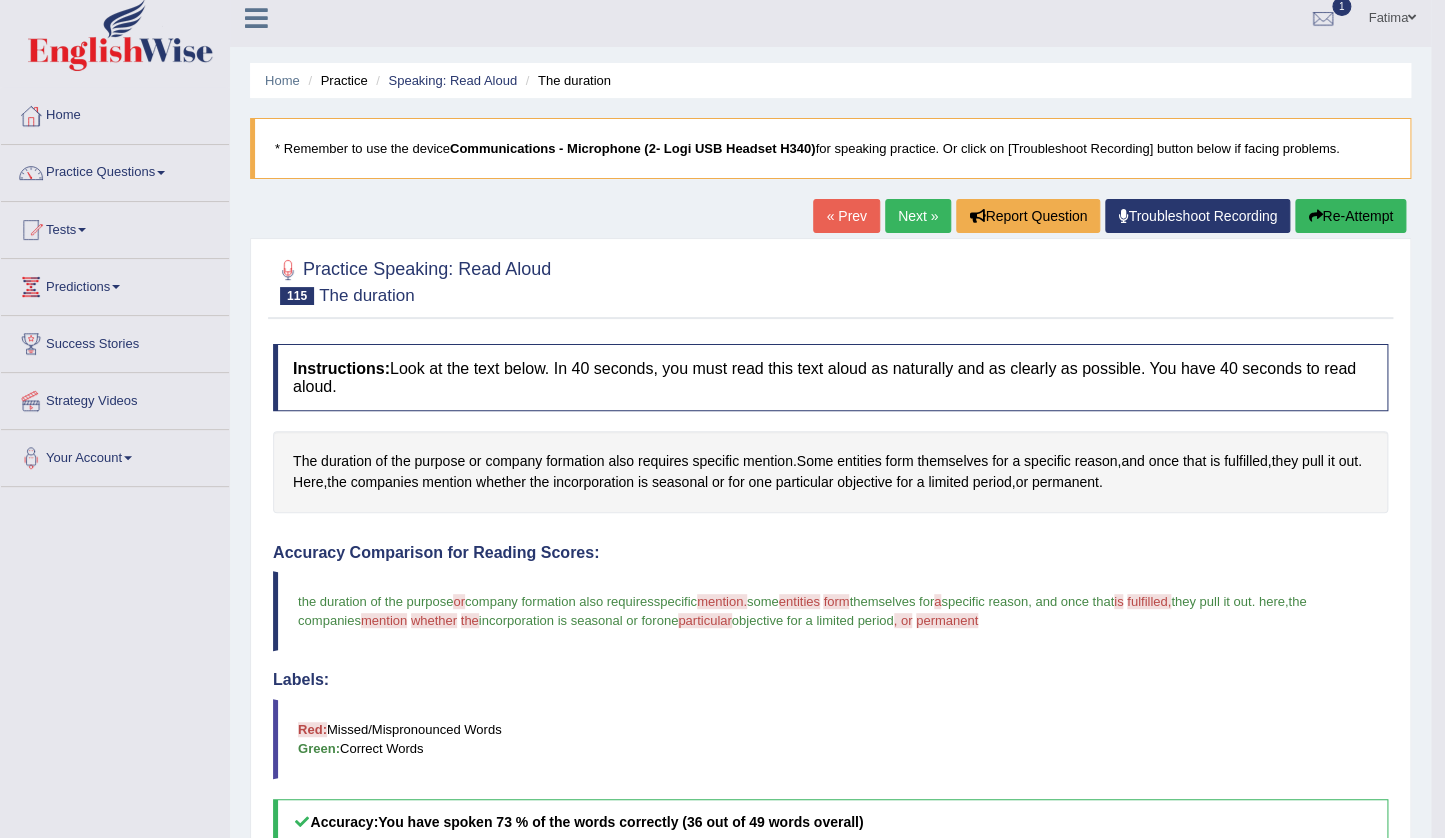 scroll, scrollTop: 0, scrollLeft: 0, axis: both 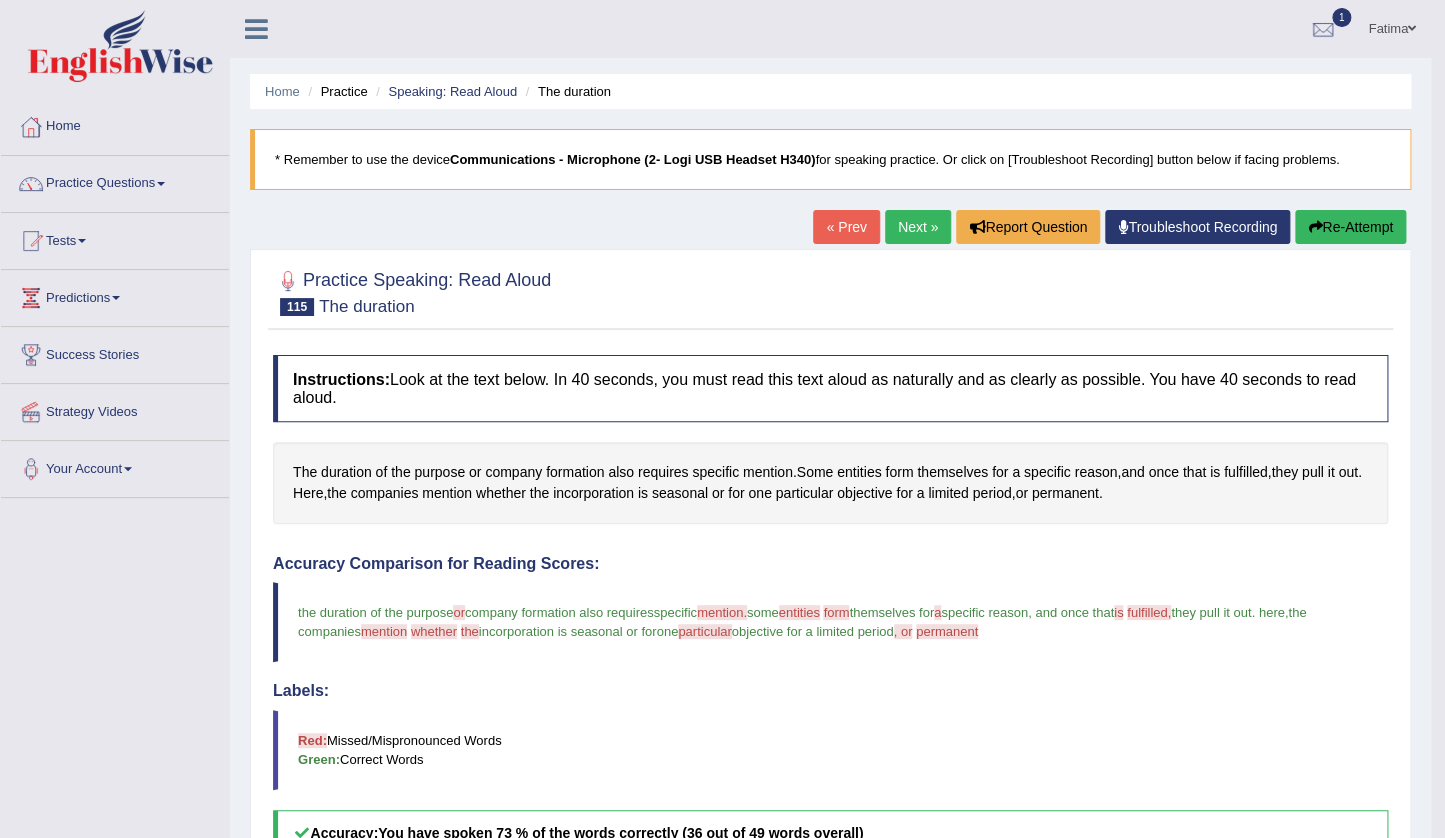 click on "Re-Attempt" at bounding box center [1350, 227] 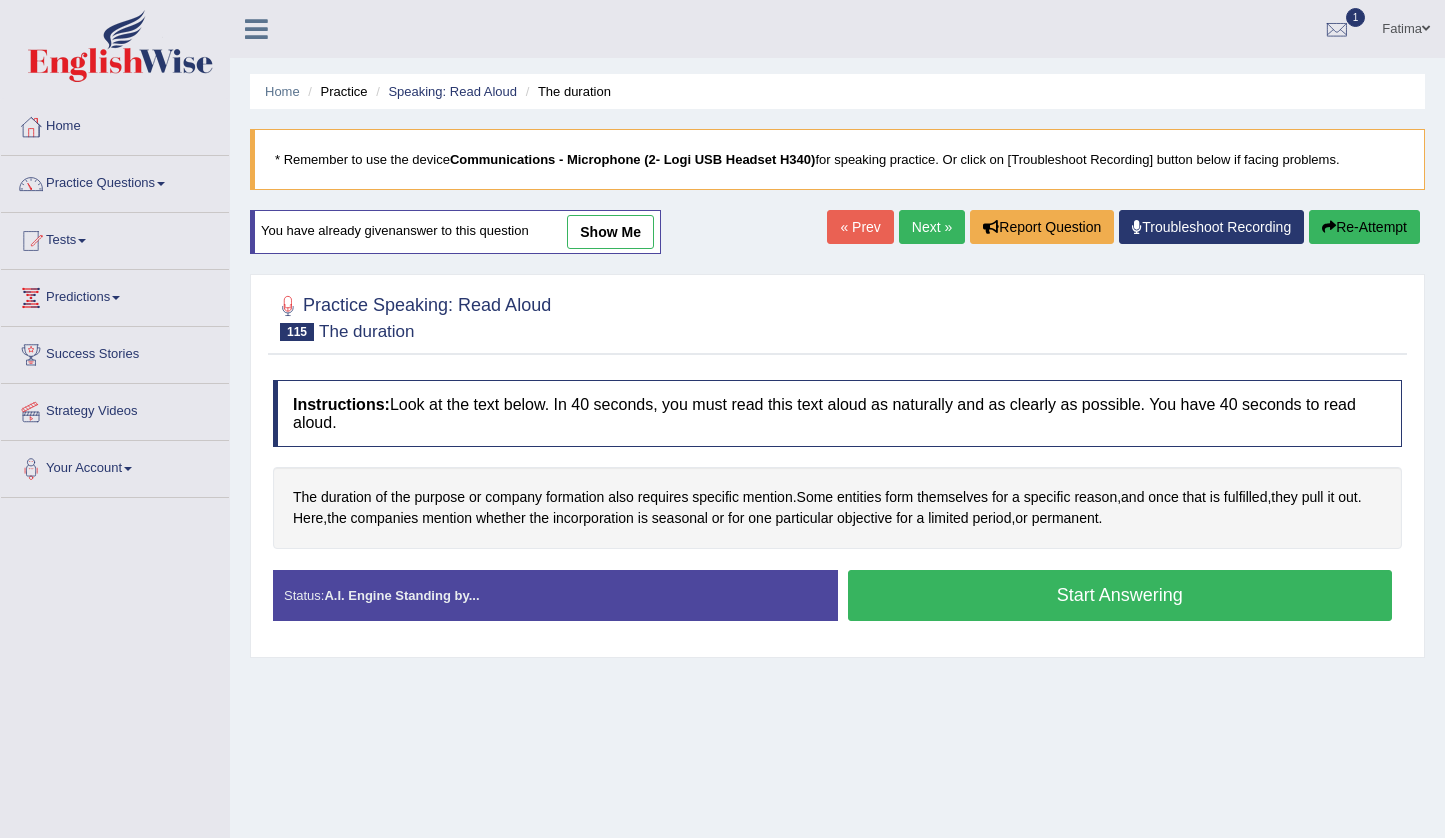 scroll, scrollTop: 0, scrollLeft: 0, axis: both 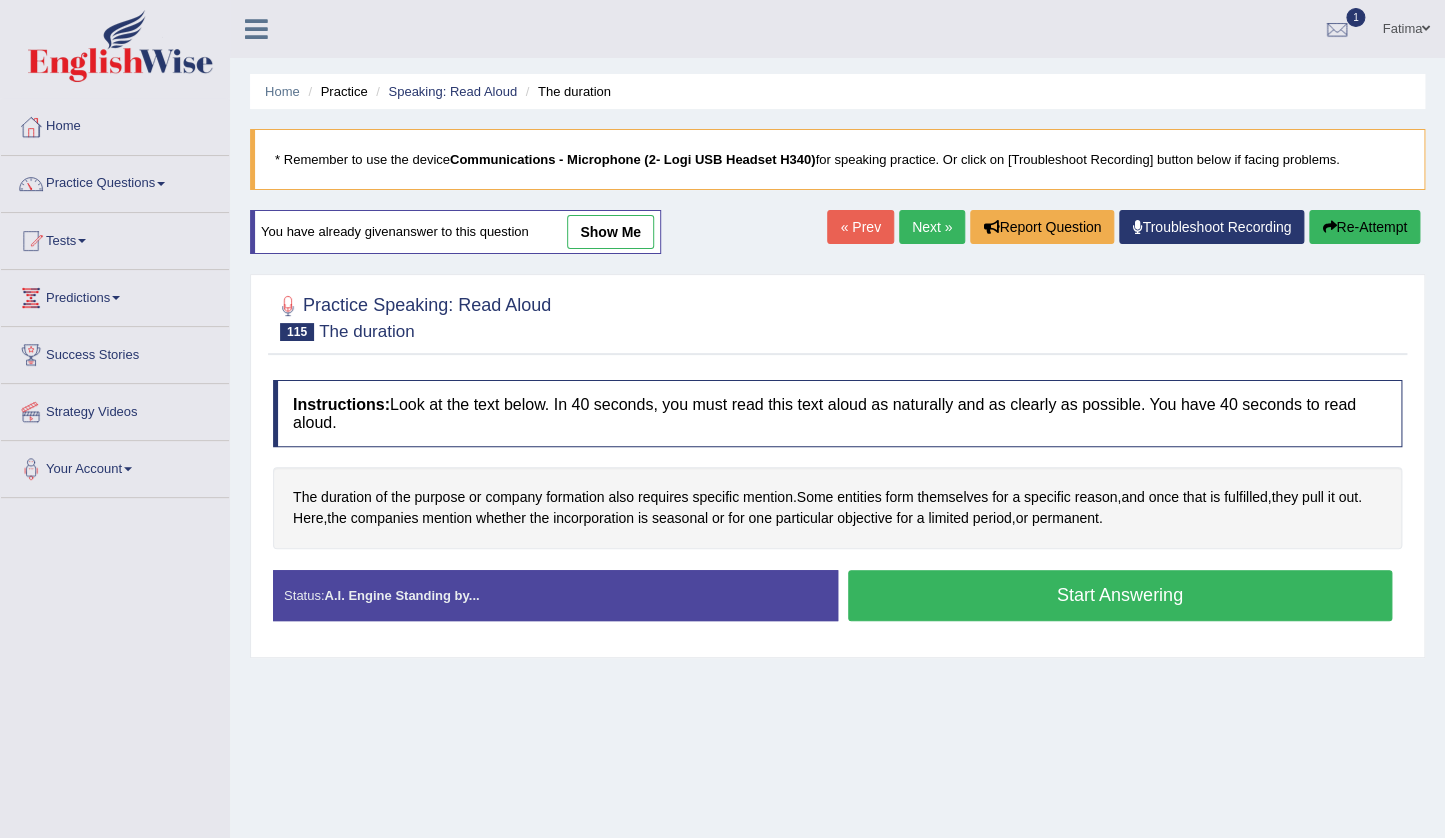 click on "Start Answering" at bounding box center (1120, 595) 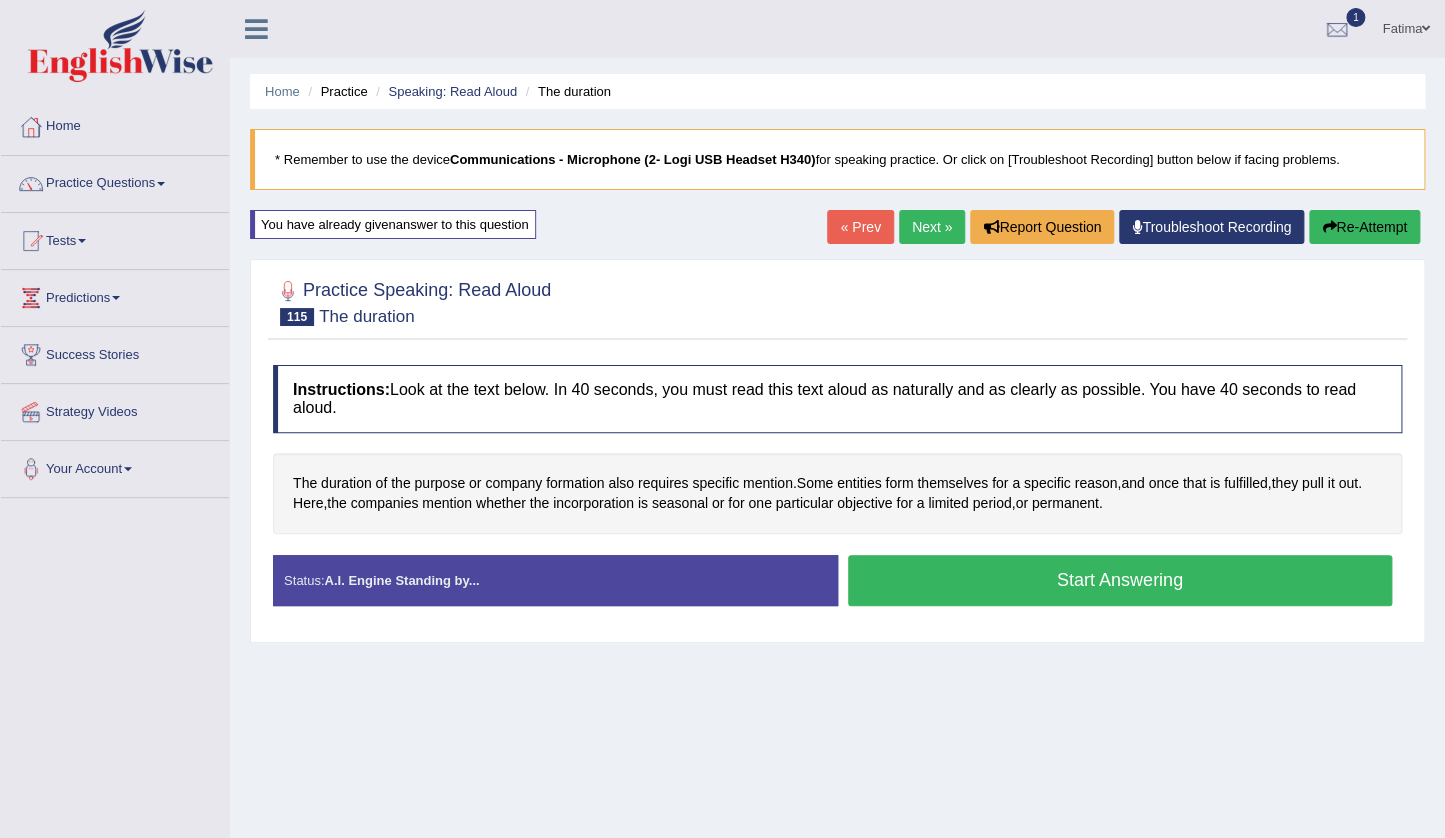 scroll, scrollTop: 0, scrollLeft: 0, axis: both 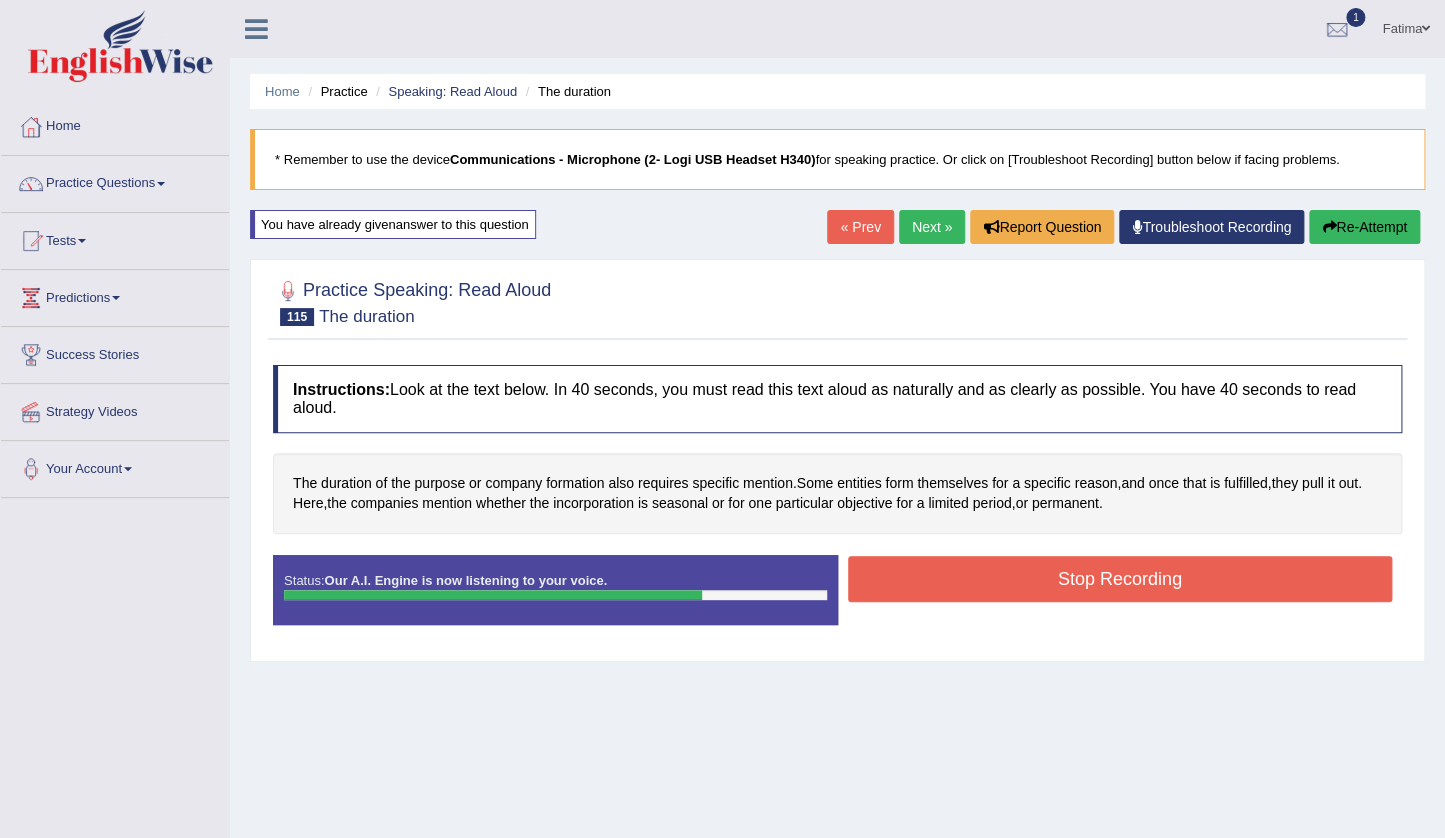 click on "Instructions:  Look at the text below. In 40 seconds, you must read this text aloud as naturally and as clearly as possible. You have 40 seconds to read aloud.
The   duration   of   the   purpose   or   company   formation   also   requires   specific   mention .  Some   entities   form   themselves   for   a   specific   reason ,  and   once   that   is   fulfilled ,  they   pull   it   out .  Here ,  the   companies   mention   whether   the   incorporation   is   seasonal   or   for   one   particular   objective   for   a   limited   period ,  or   permanent . Created with Highcharts 7.1.2 Too low Too high Time Pitch meter: 0 5 10 15 20 25 30 35 40 Created with Highcharts 7.1.2 Great Too slow Too fast Time Speech pace meter: 0 5 10 15 20 25 30 35 40 Accuracy Comparison for Reading Scores: Labels:
Red:  Missed/Mispronounced Words
Green:  Correct Words
Accuracy:  Voice Analysis: A.I. Scores:
3.65  / 5" at bounding box center (837, 502) 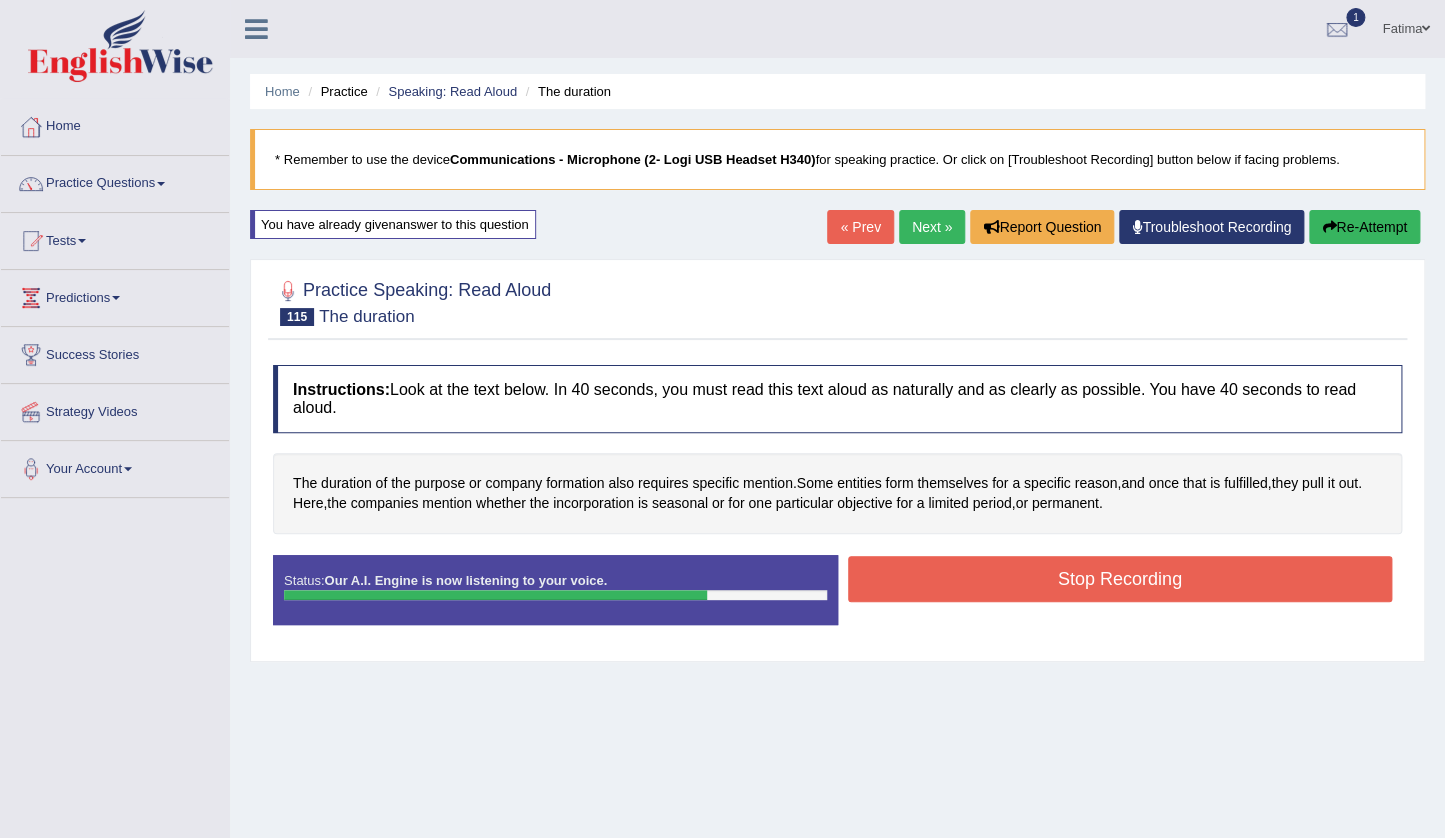 click on "Stop Recording" at bounding box center [1120, 579] 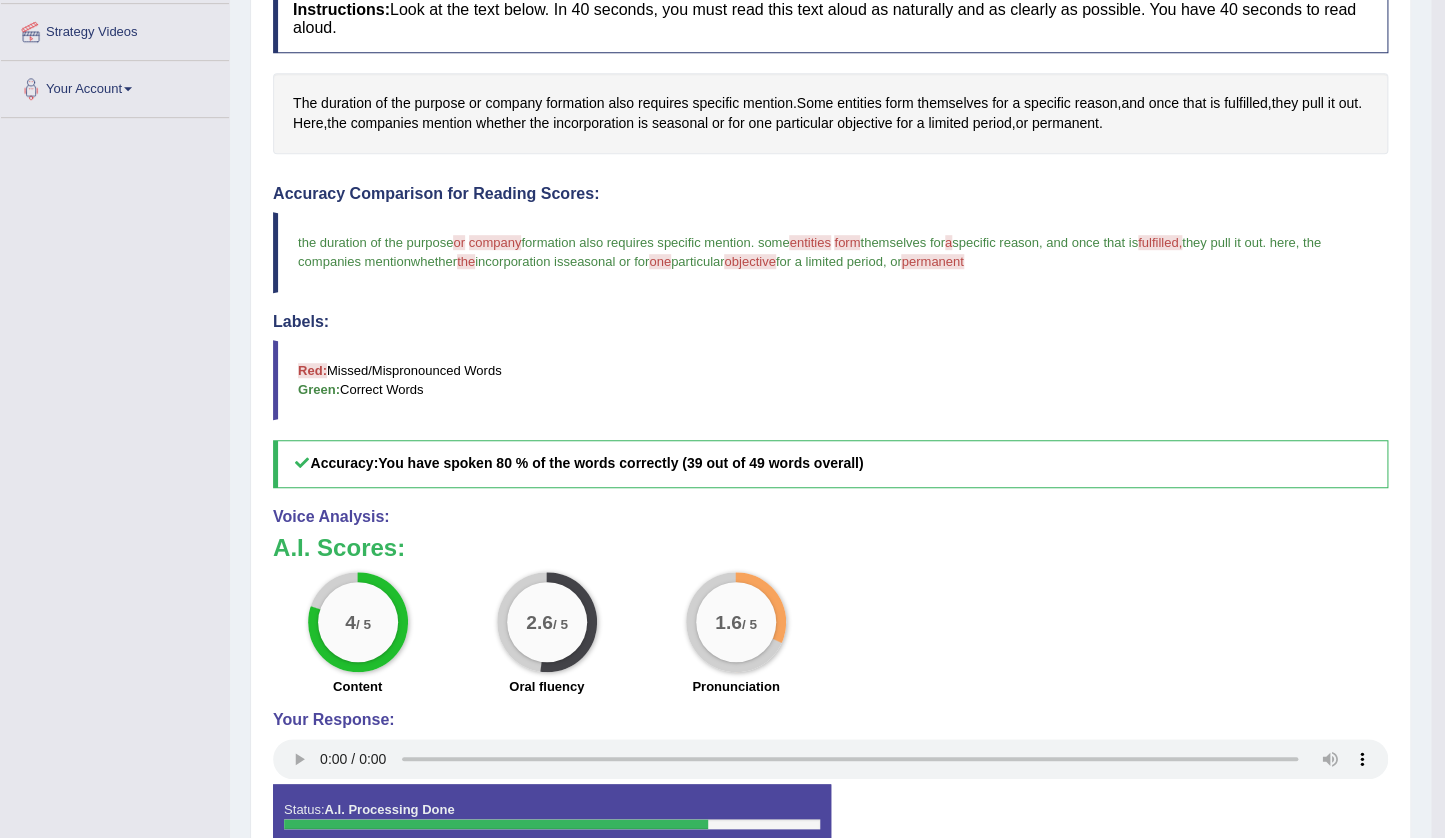 scroll, scrollTop: 42, scrollLeft: 0, axis: vertical 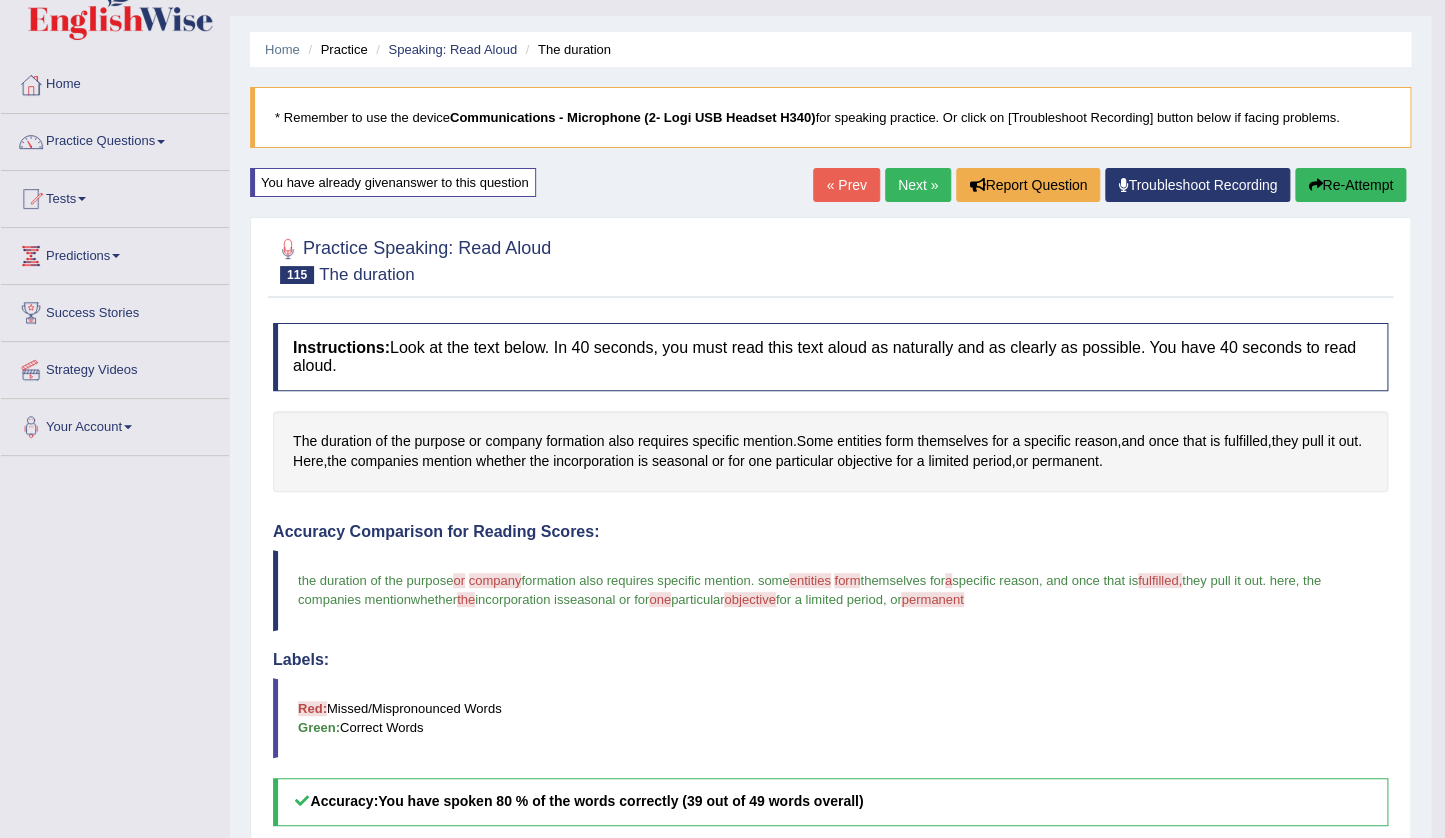 click on "Next »" at bounding box center [918, 185] 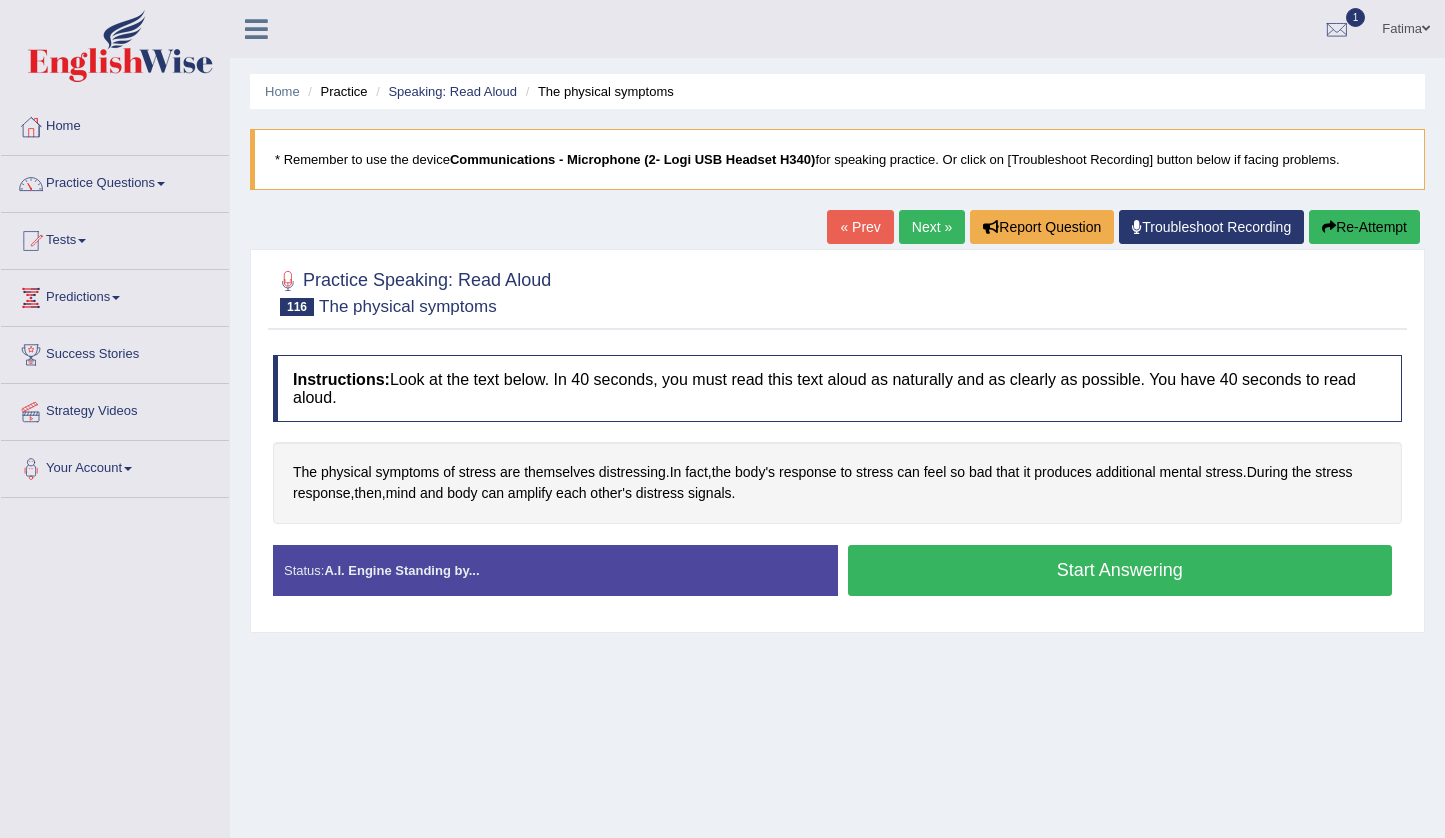 scroll, scrollTop: 0, scrollLeft: 0, axis: both 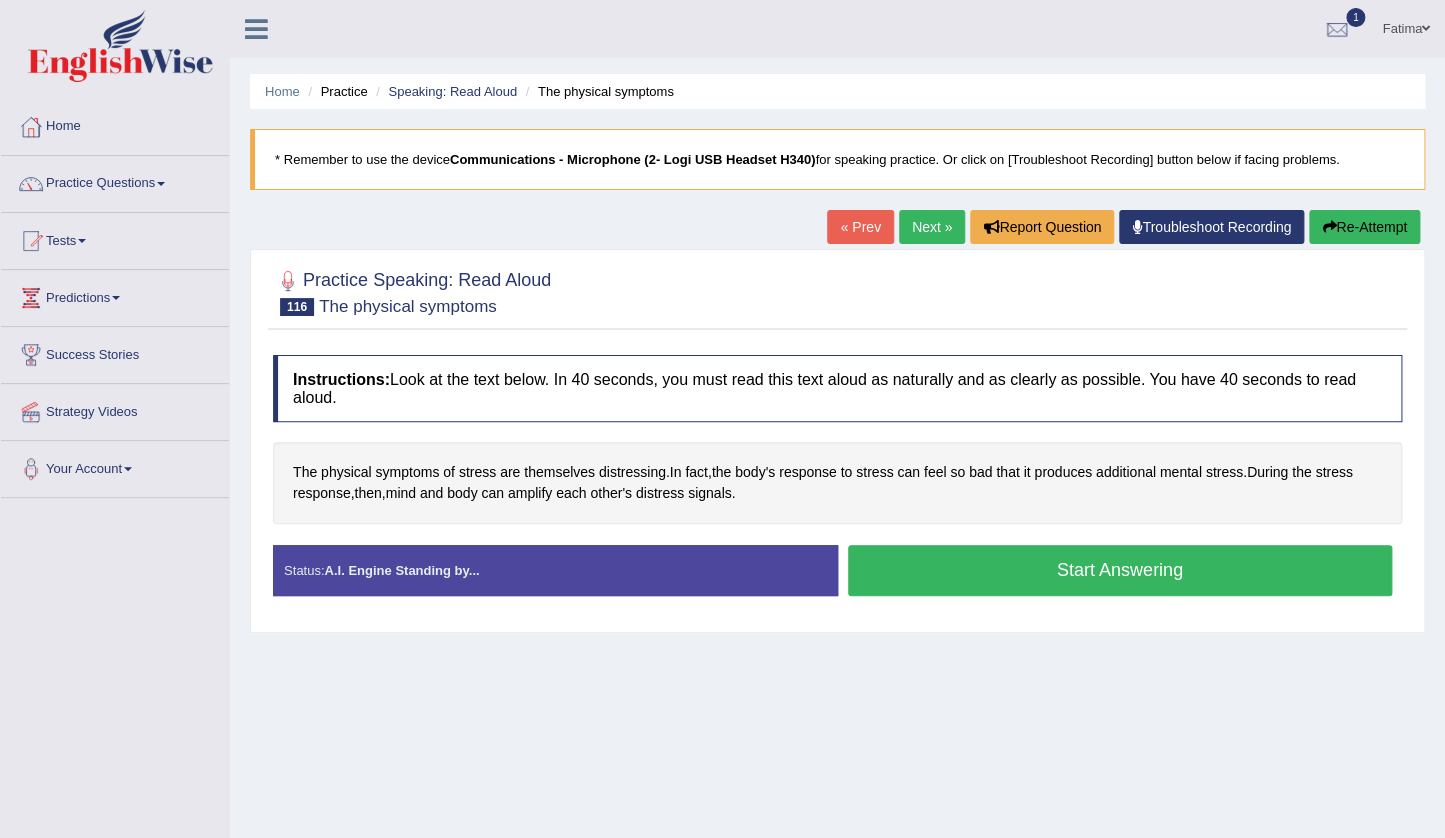 click on "Start Answering" at bounding box center [1120, 570] 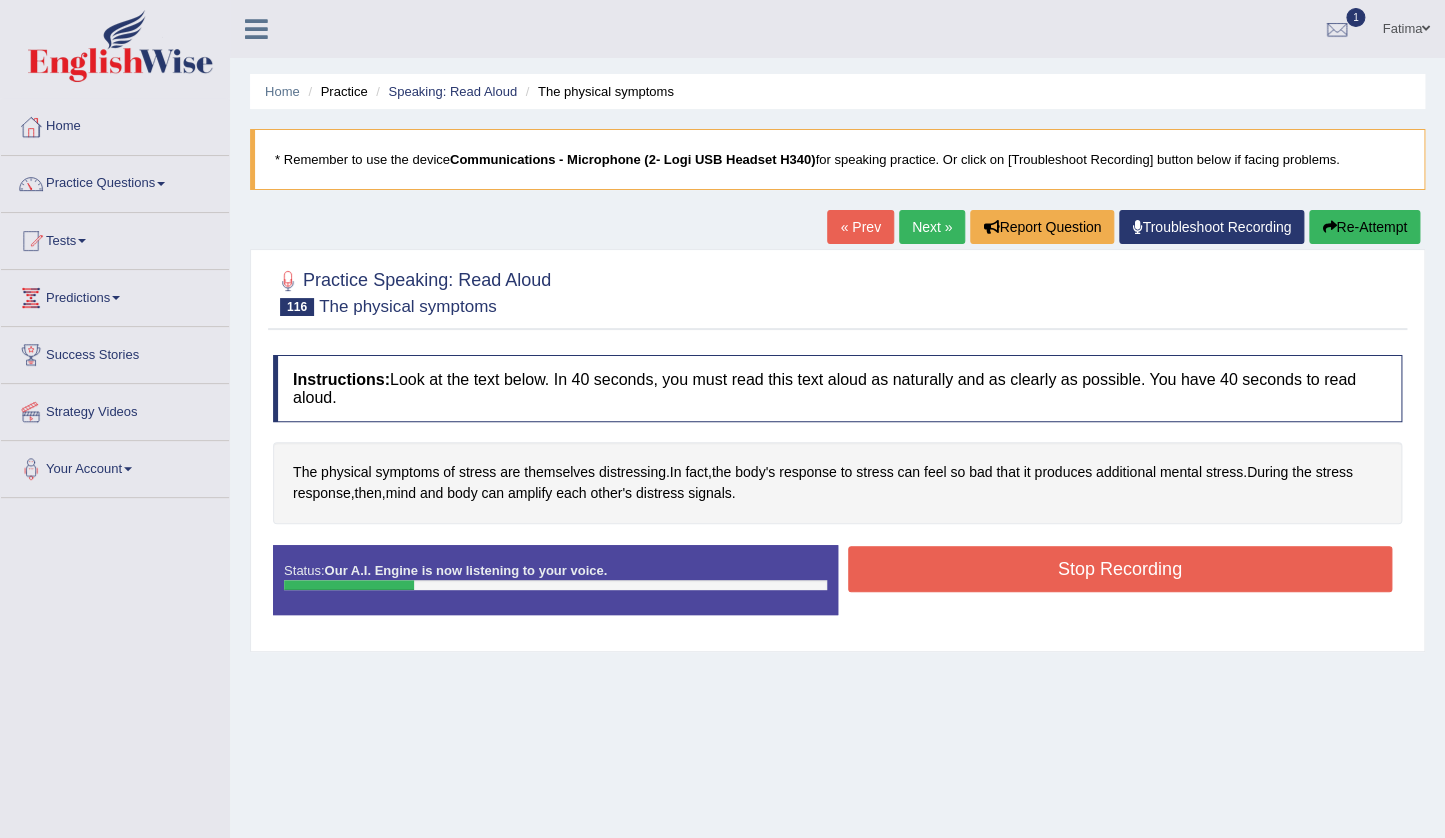 click on "Re-Attempt" at bounding box center (1364, 227) 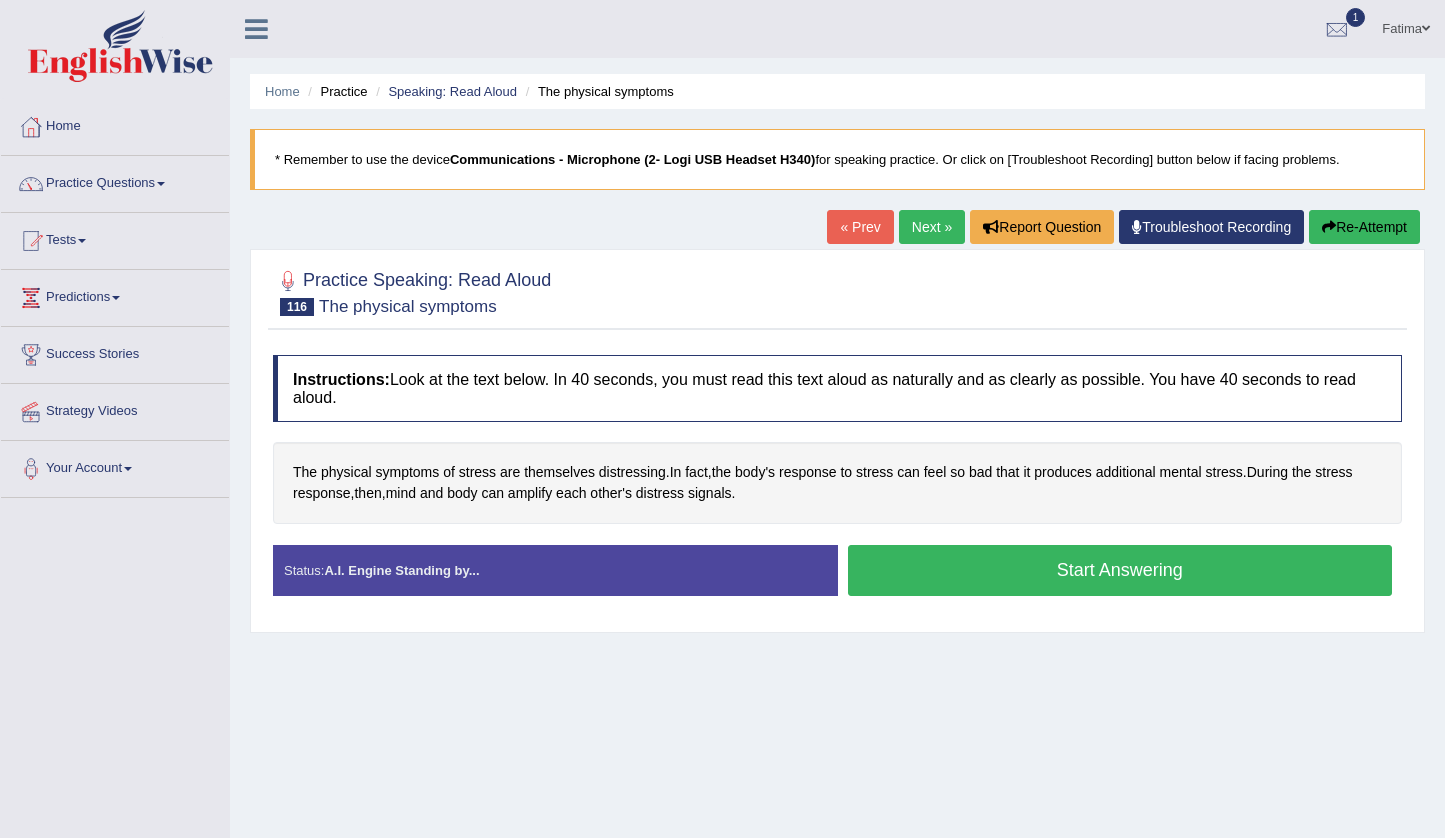 click on "Start Answering" at bounding box center (1120, 570) 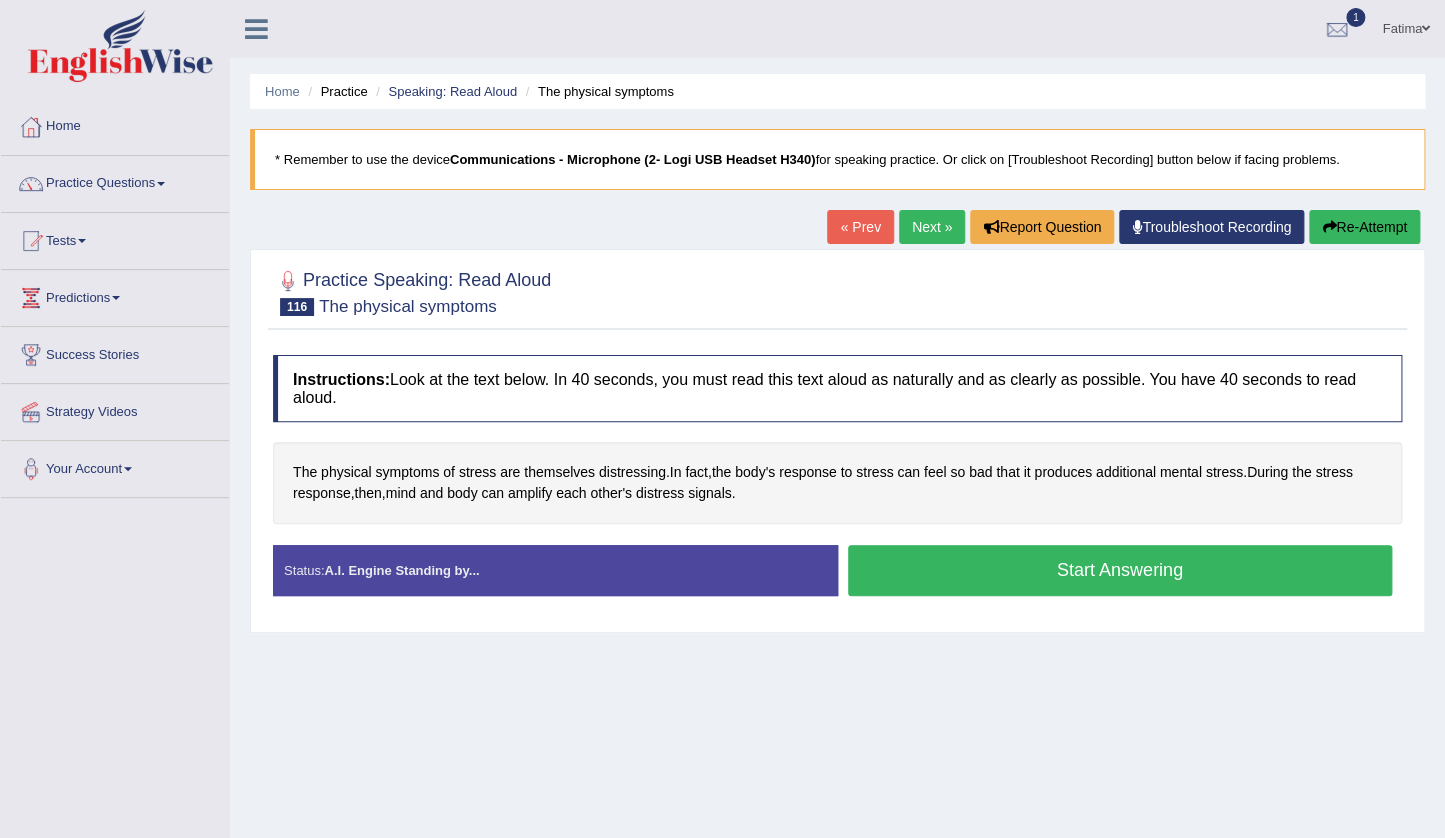 scroll, scrollTop: 0, scrollLeft: 0, axis: both 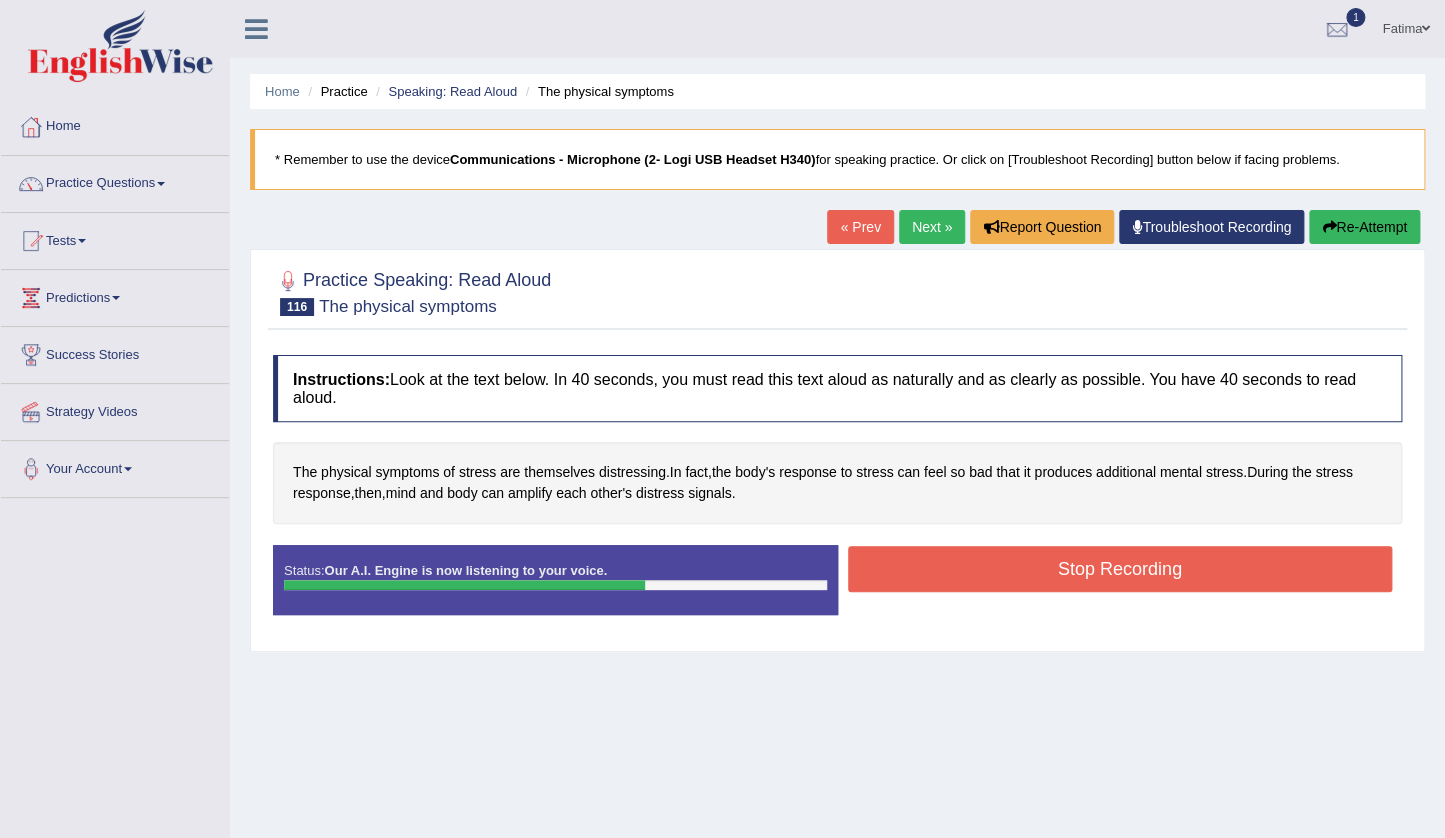 click on "Stop Recording" at bounding box center [1120, 569] 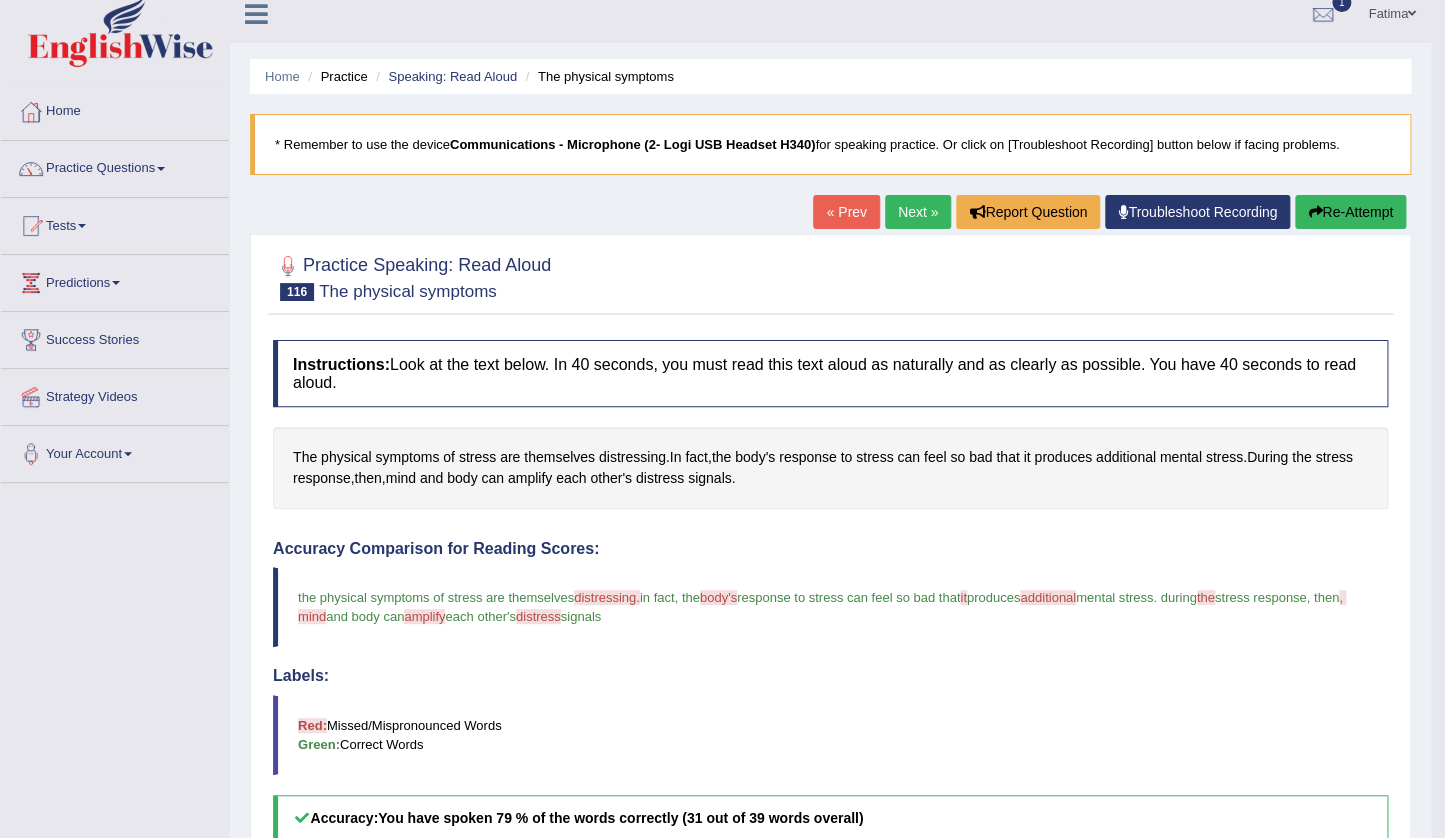 scroll, scrollTop: 0, scrollLeft: 0, axis: both 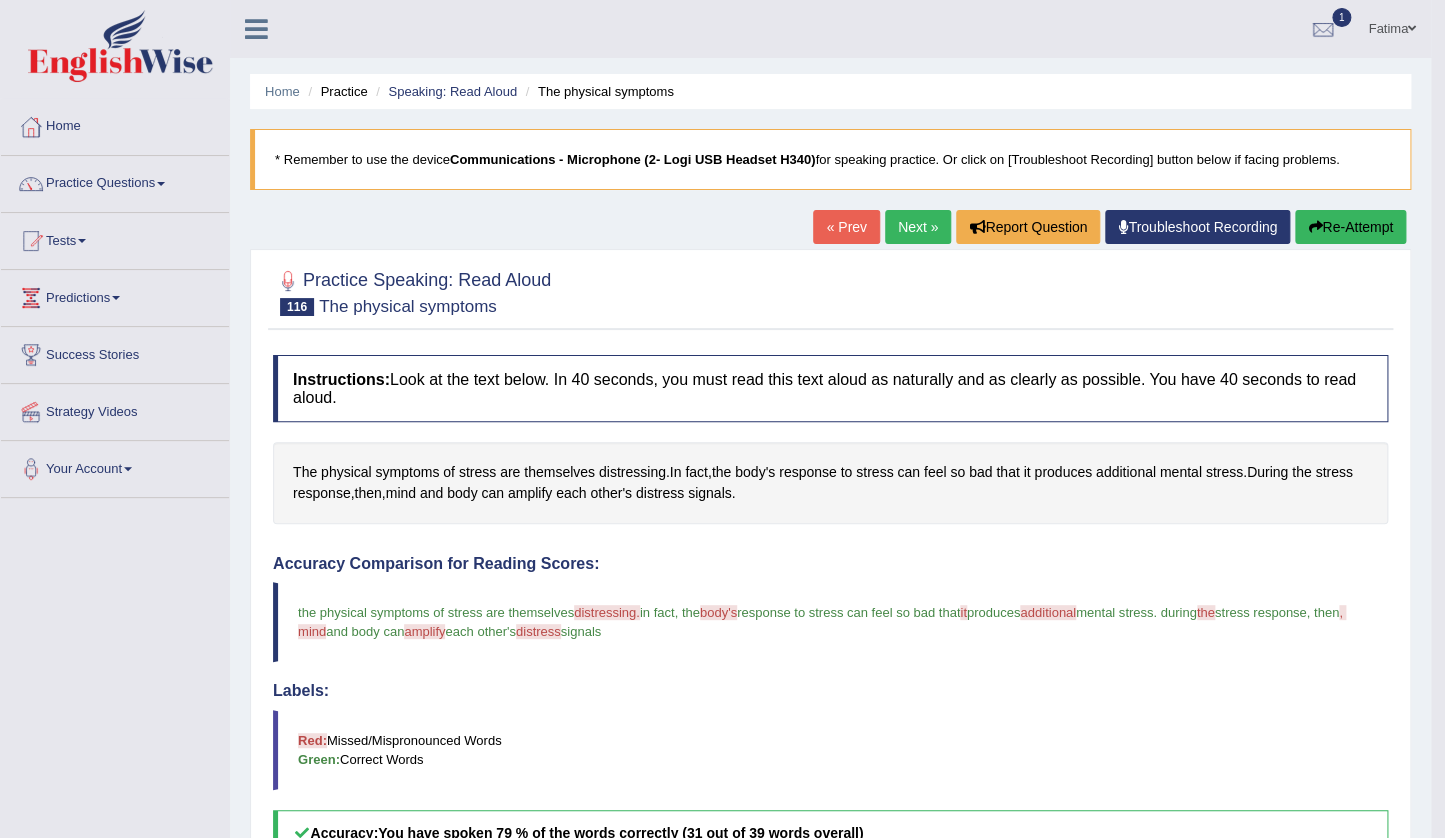 click on "Next »" at bounding box center (918, 227) 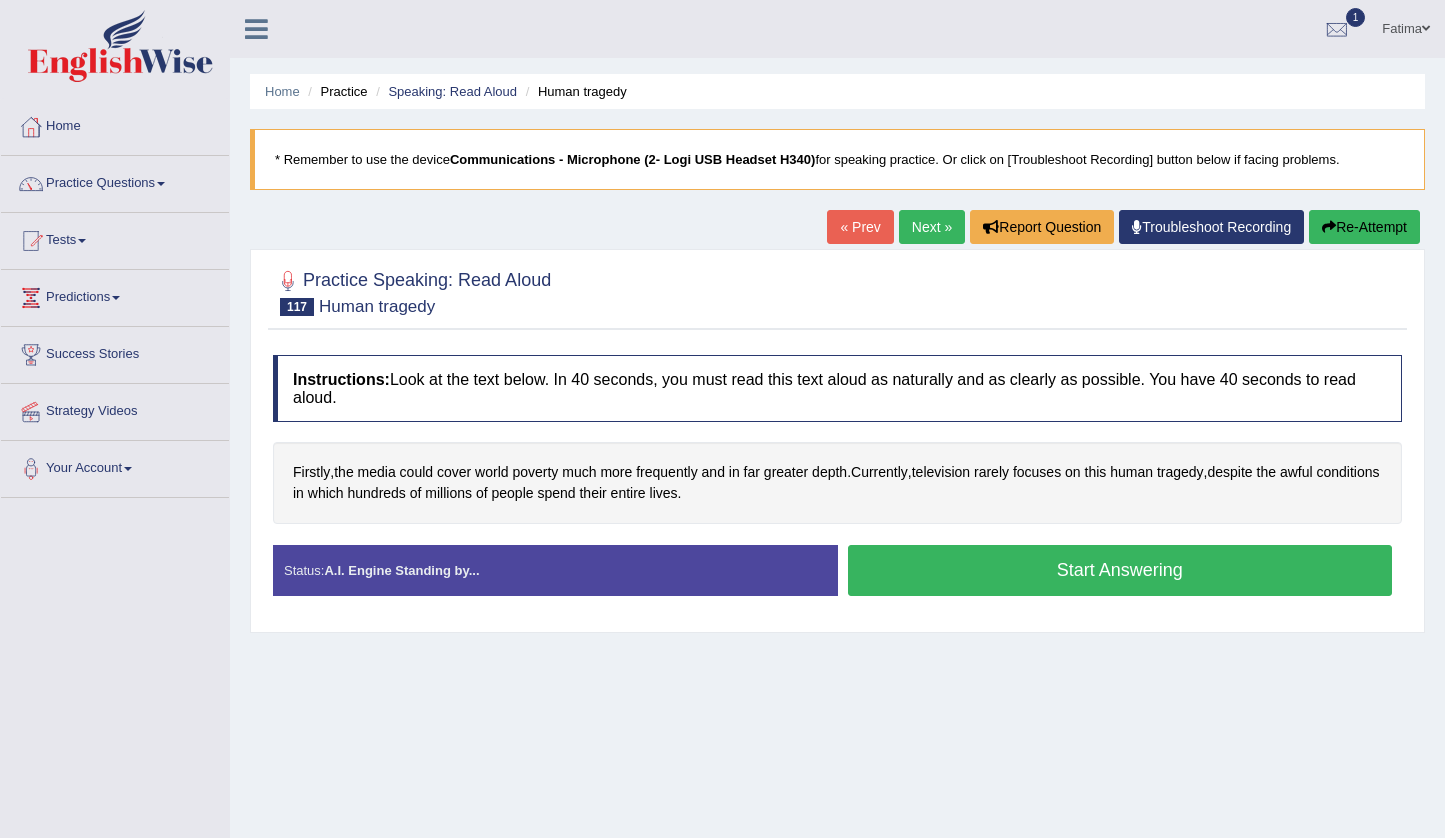 scroll, scrollTop: 0, scrollLeft: 0, axis: both 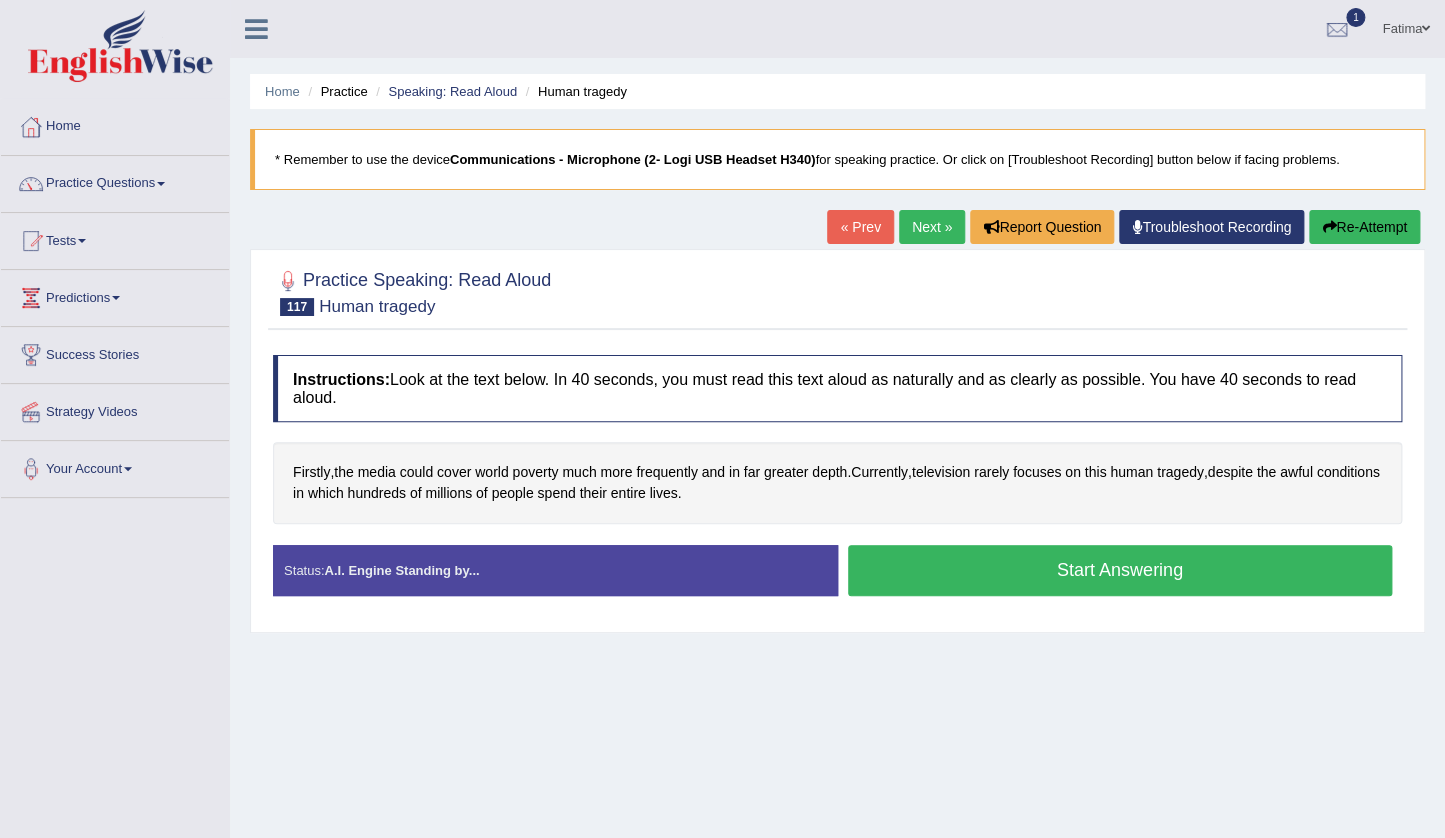 click on "Start Answering" at bounding box center (1120, 570) 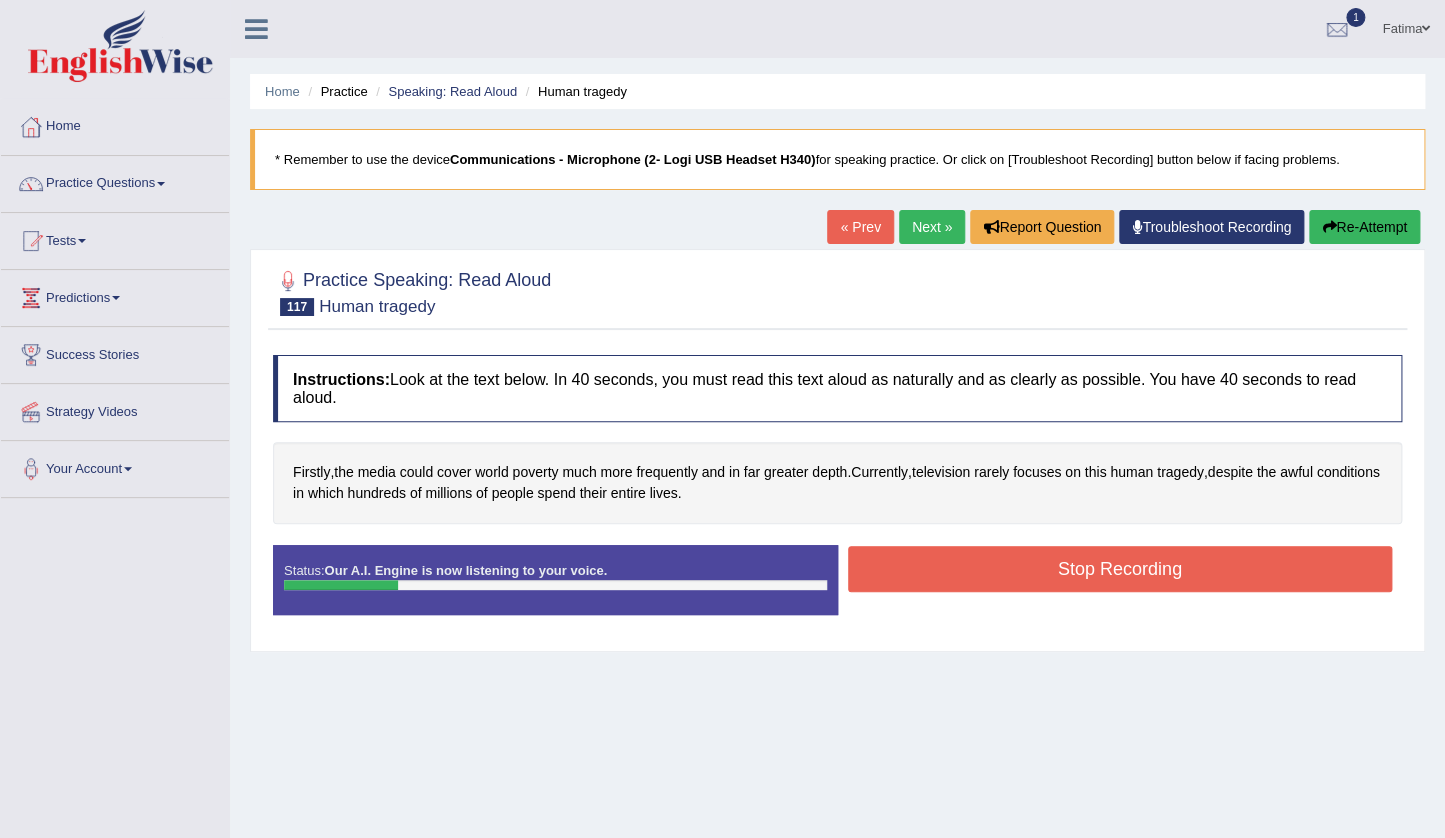 click on "Re-Attempt" at bounding box center [1364, 227] 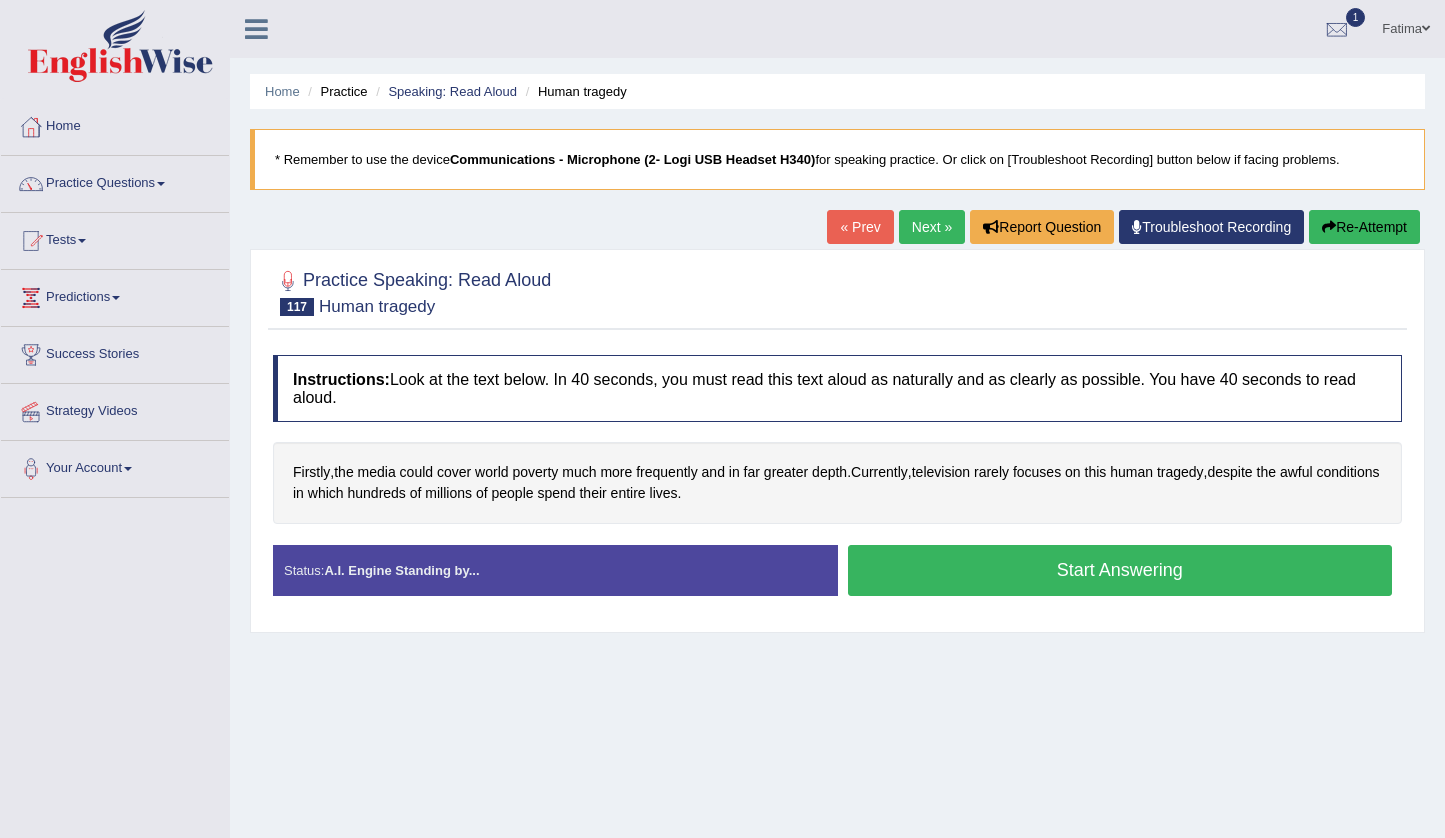 scroll, scrollTop: 0, scrollLeft: 0, axis: both 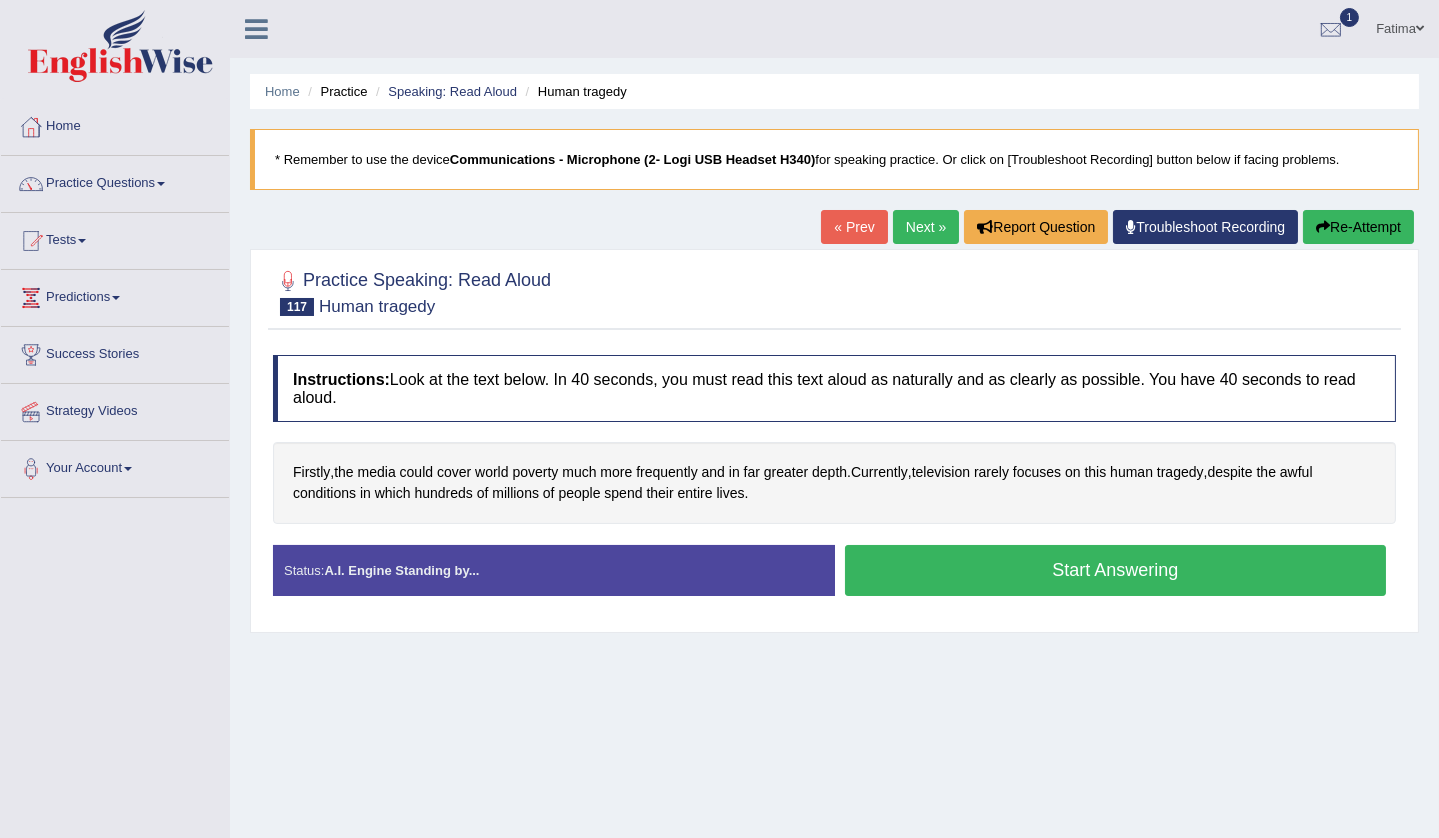 drag, startPoint x: 762, startPoint y: 398, endPoint x: 928, endPoint y: 383, distance: 166.67633 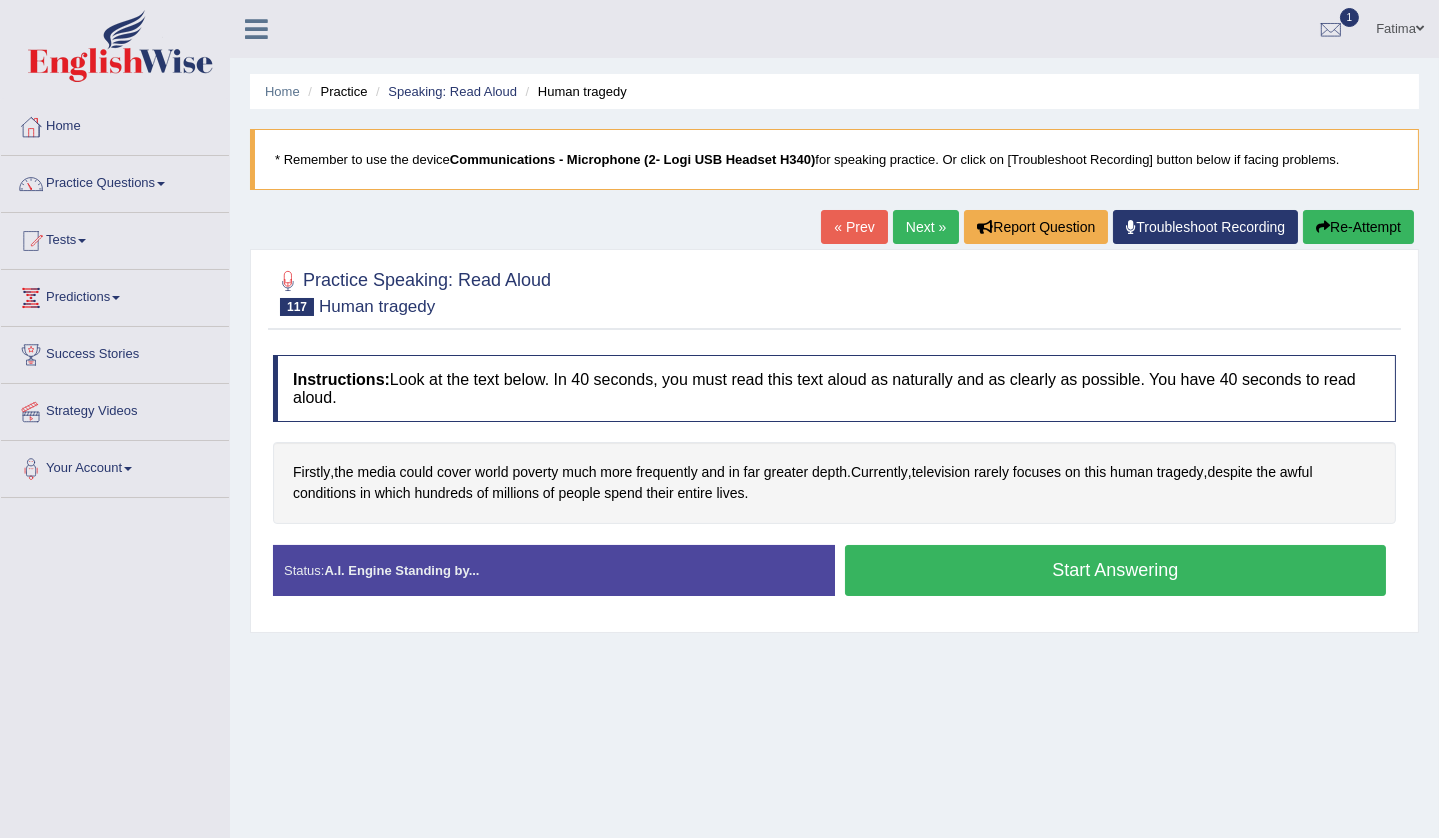 click on "Instructions:  Look at the text below. In 40 seconds, you must read this text aloud as naturally and as clearly as possible. You have 40 seconds to read aloud." at bounding box center (834, 388) 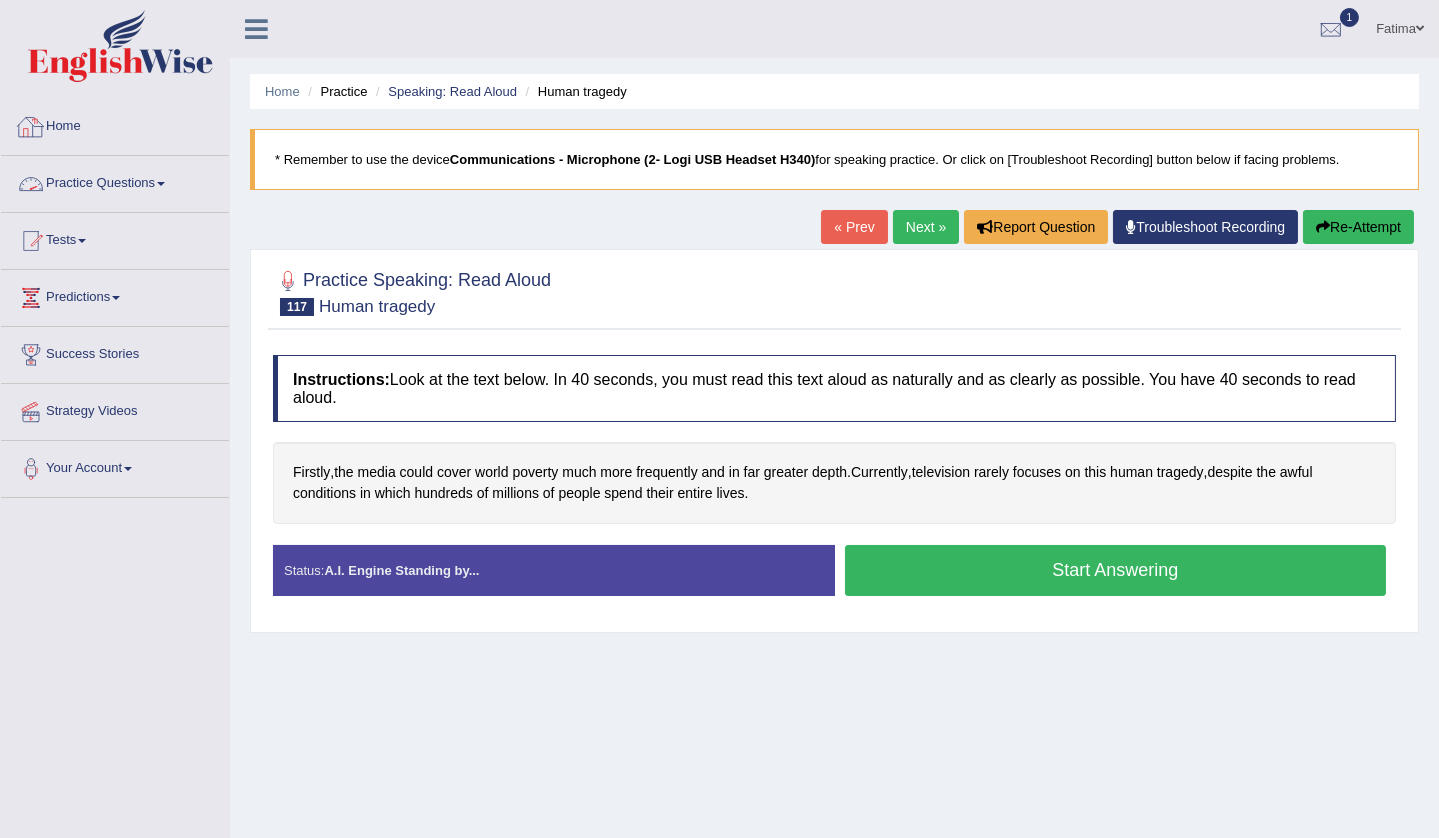 click on "Practice Questions" at bounding box center (115, 181) 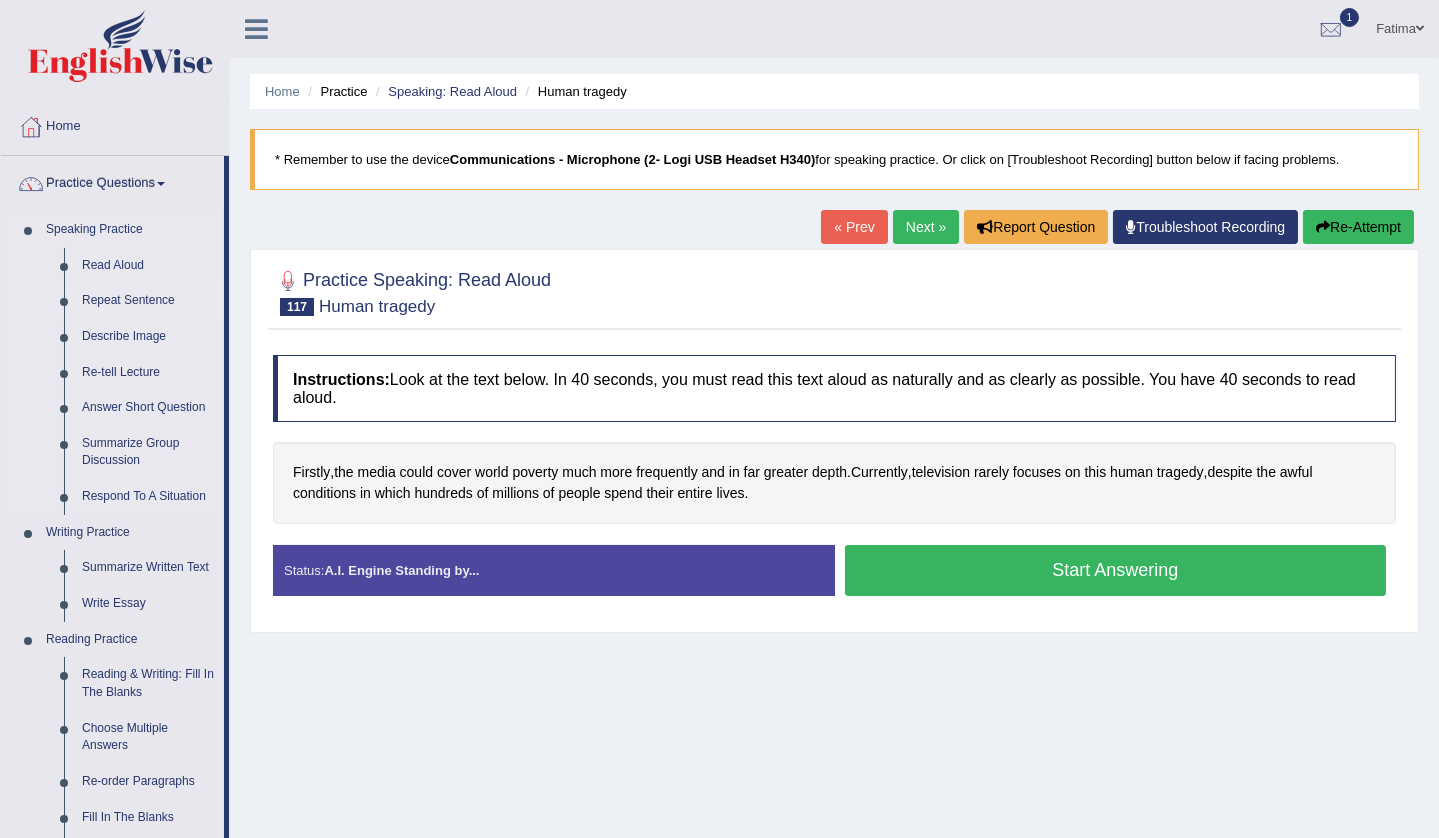 click on "Repeat Sentence" at bounding box center (148, 301) 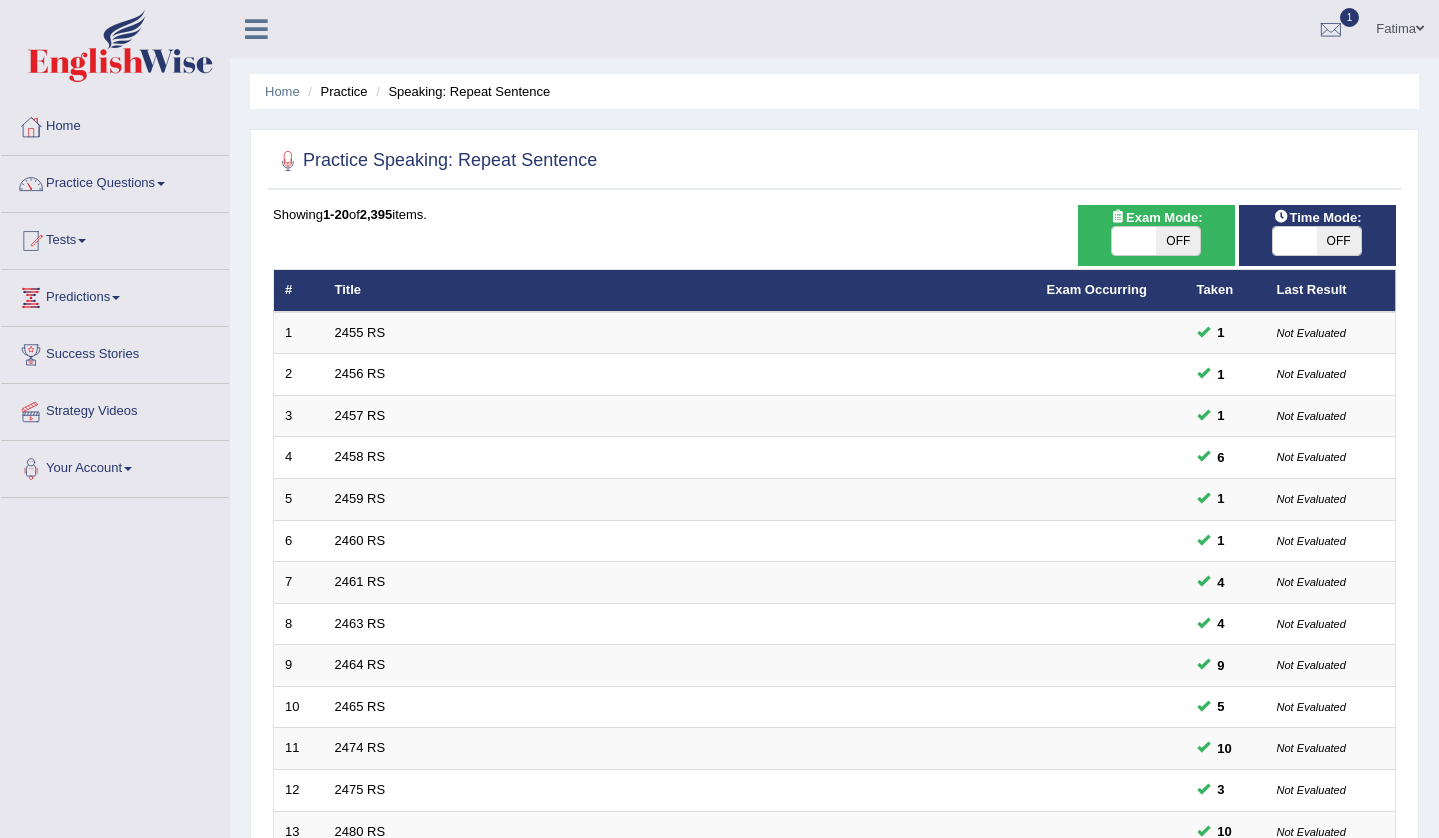scroll, scrollTop: 0, scrollLeft: 0, axis: both 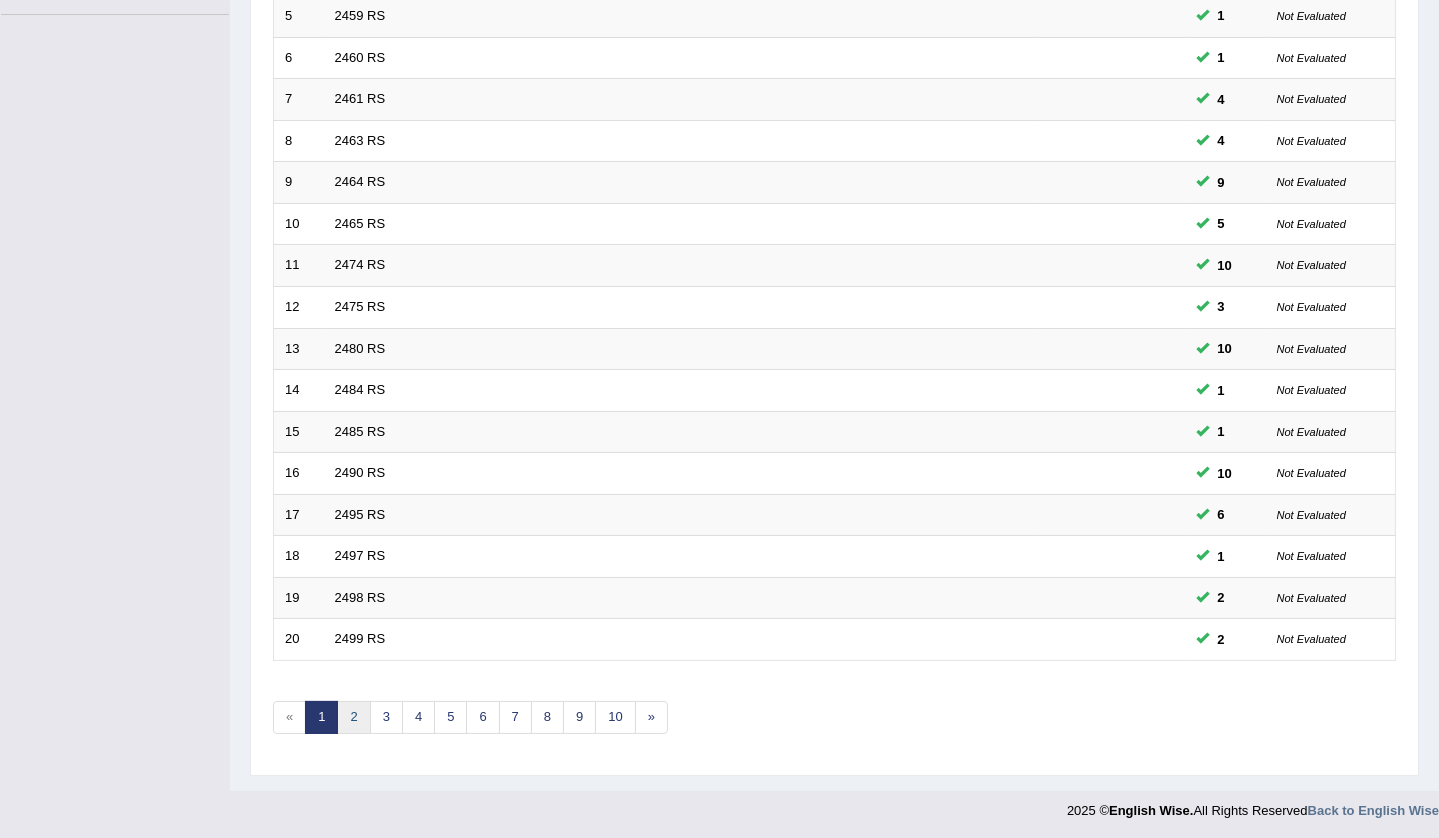 click on "2" at bounding box center [353, 717] 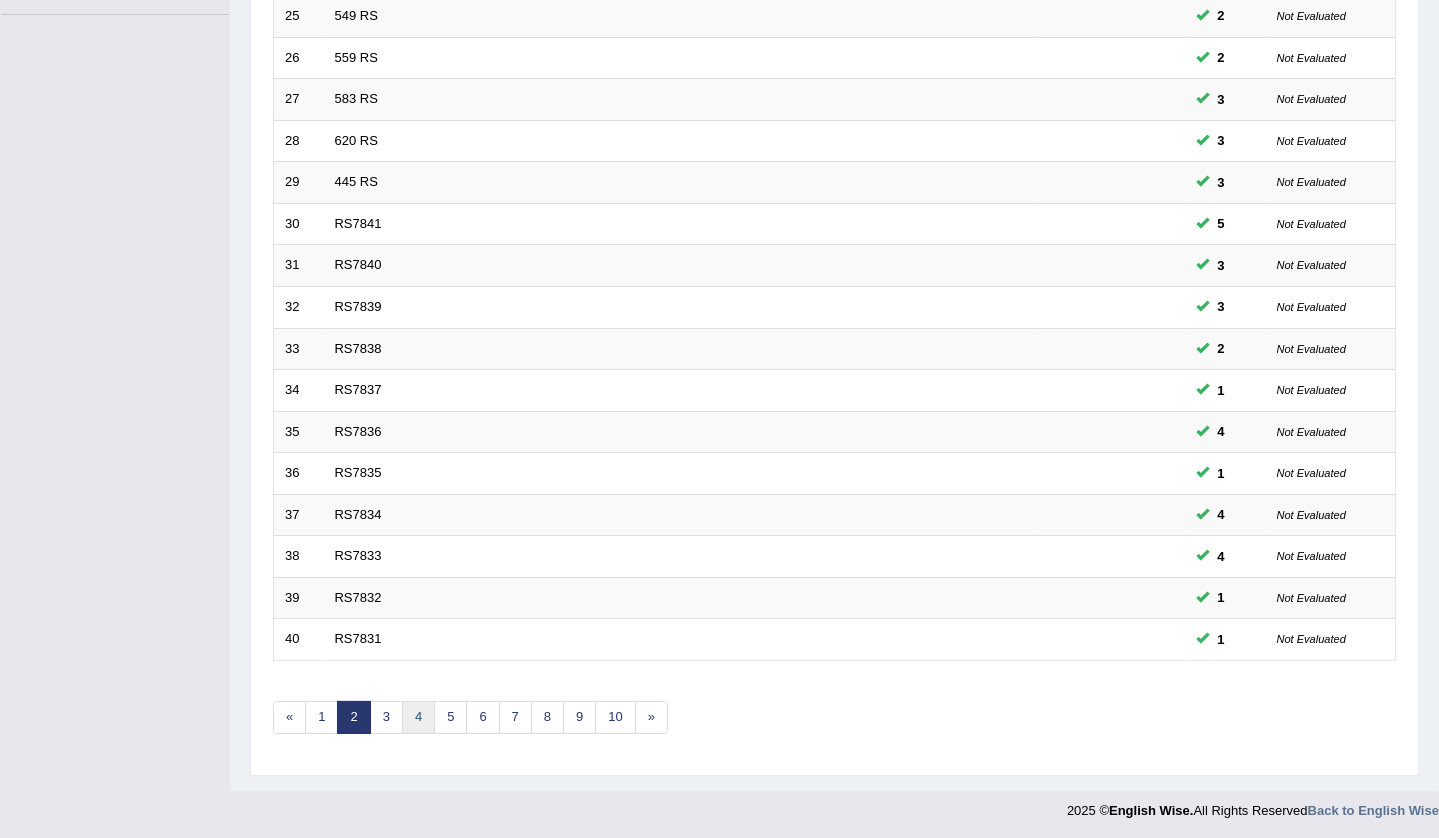scroll, scrollTop: 483, scrollLeft: 0, axis: vertical 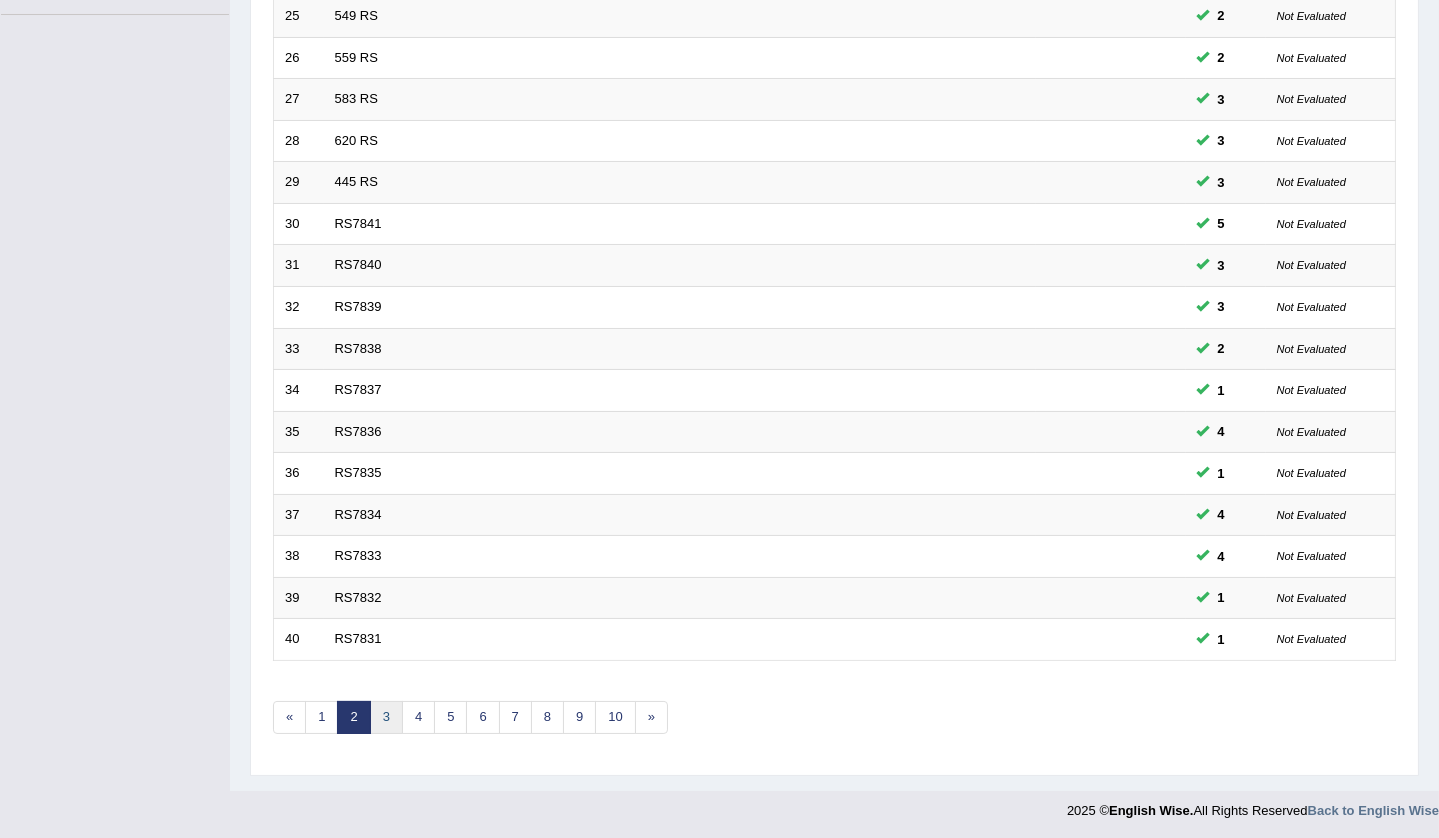 click on "3" at bounding box center [386, 717] 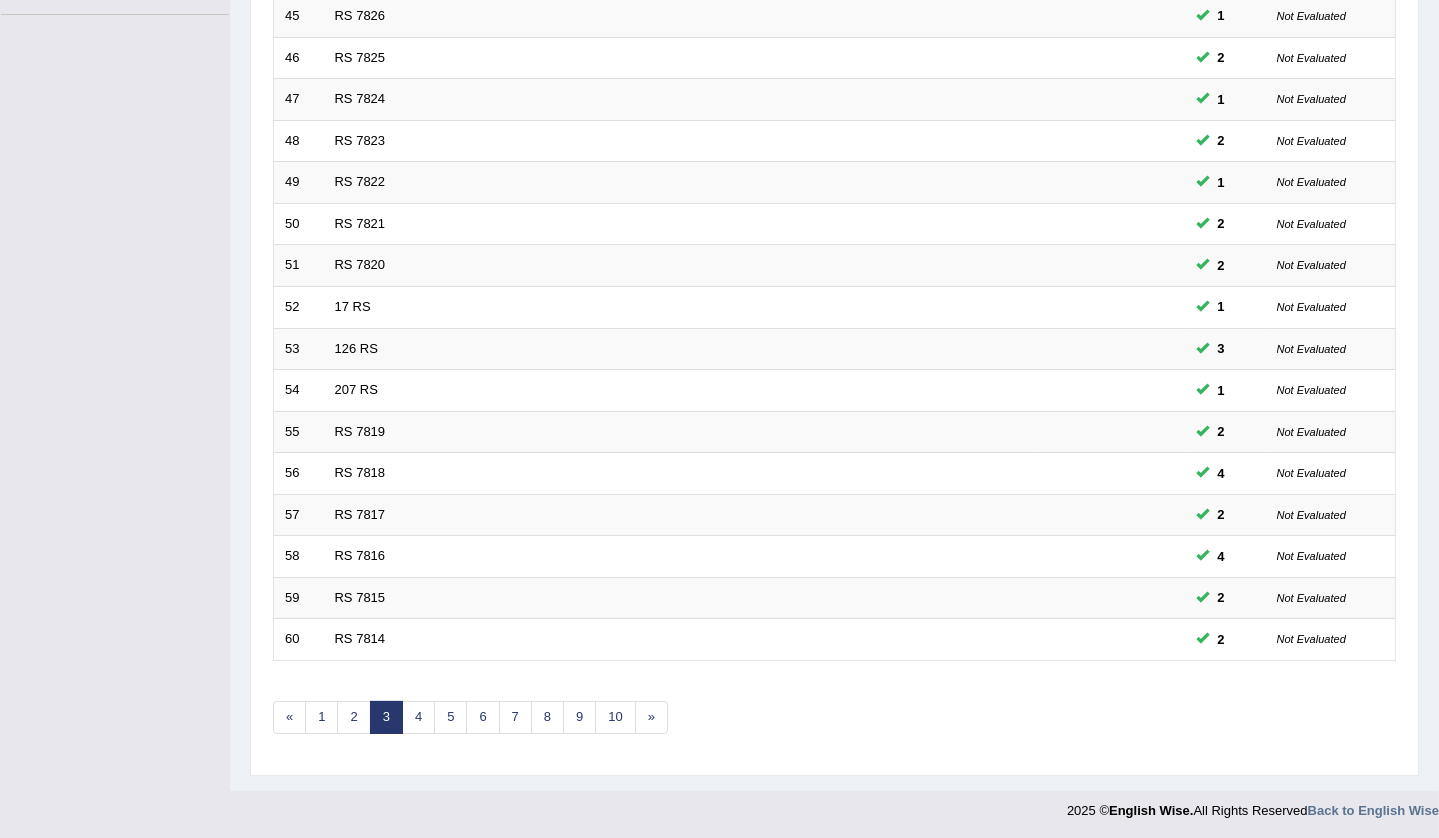 scroll, scrollTop: 483, scrollLeft: 0, axis: vertical 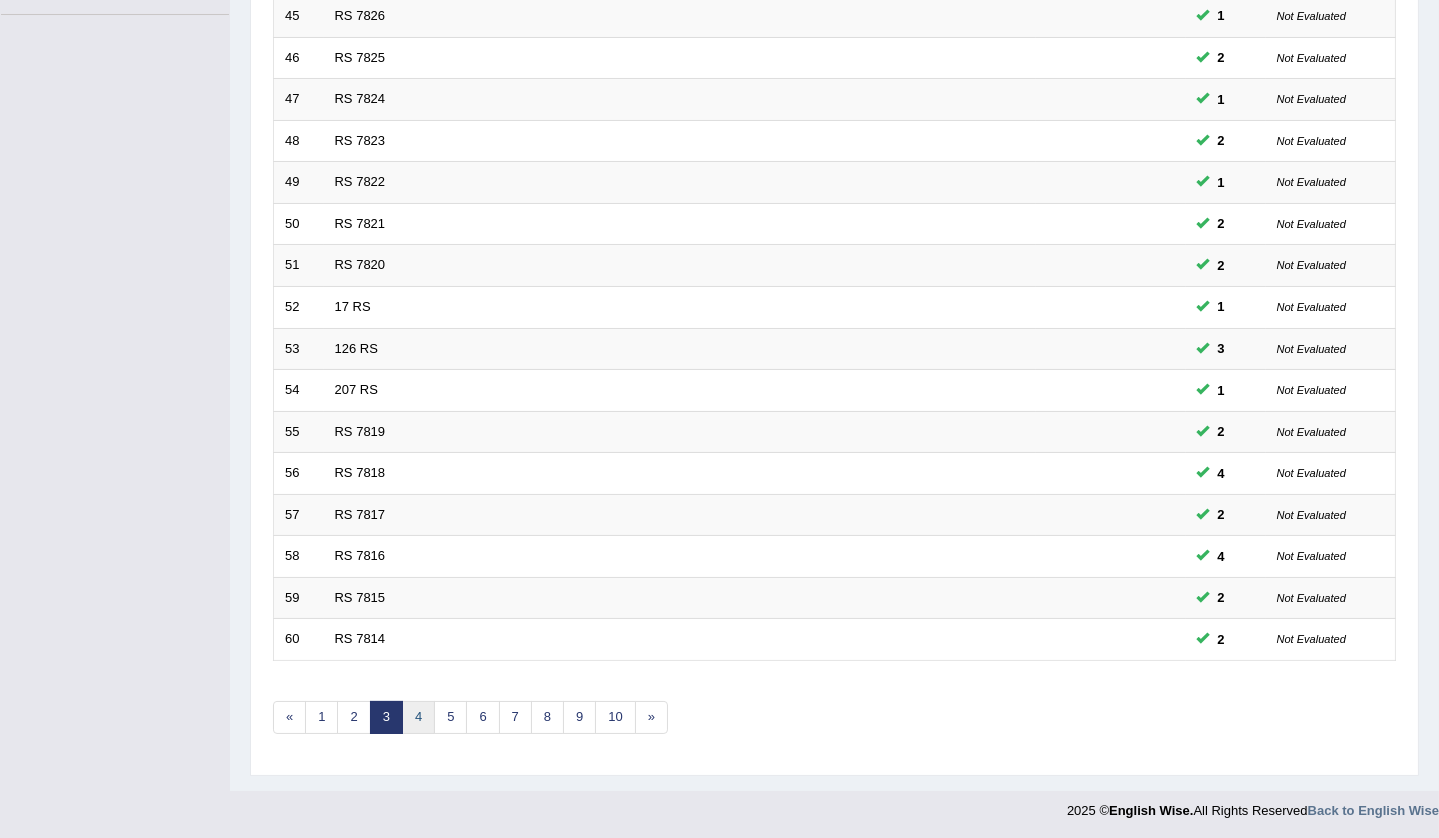 click on "4" at bounding box center (418, 717) 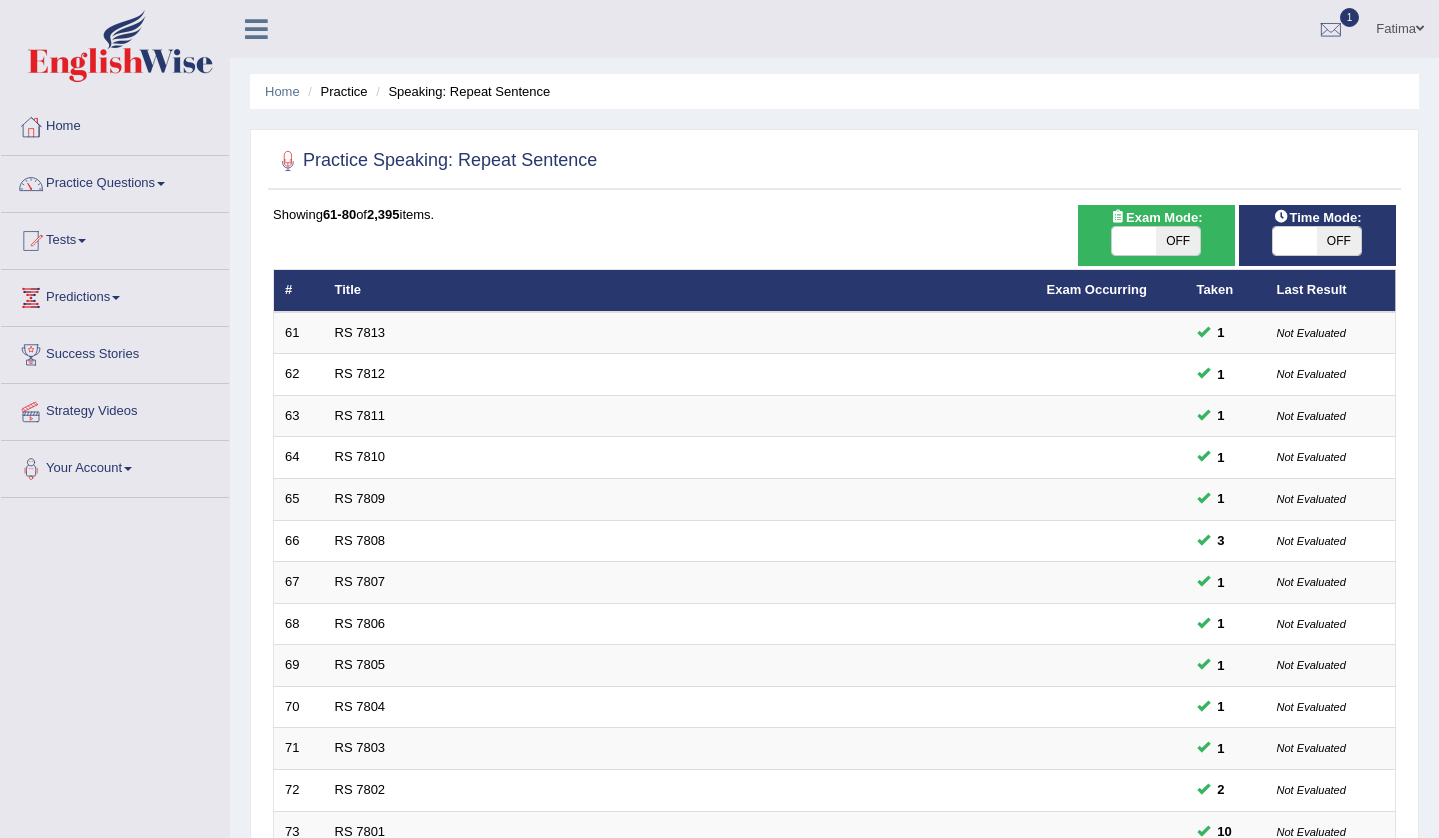 scroll, scrollTop: 483, scrollLeft: 0, axis: vertical 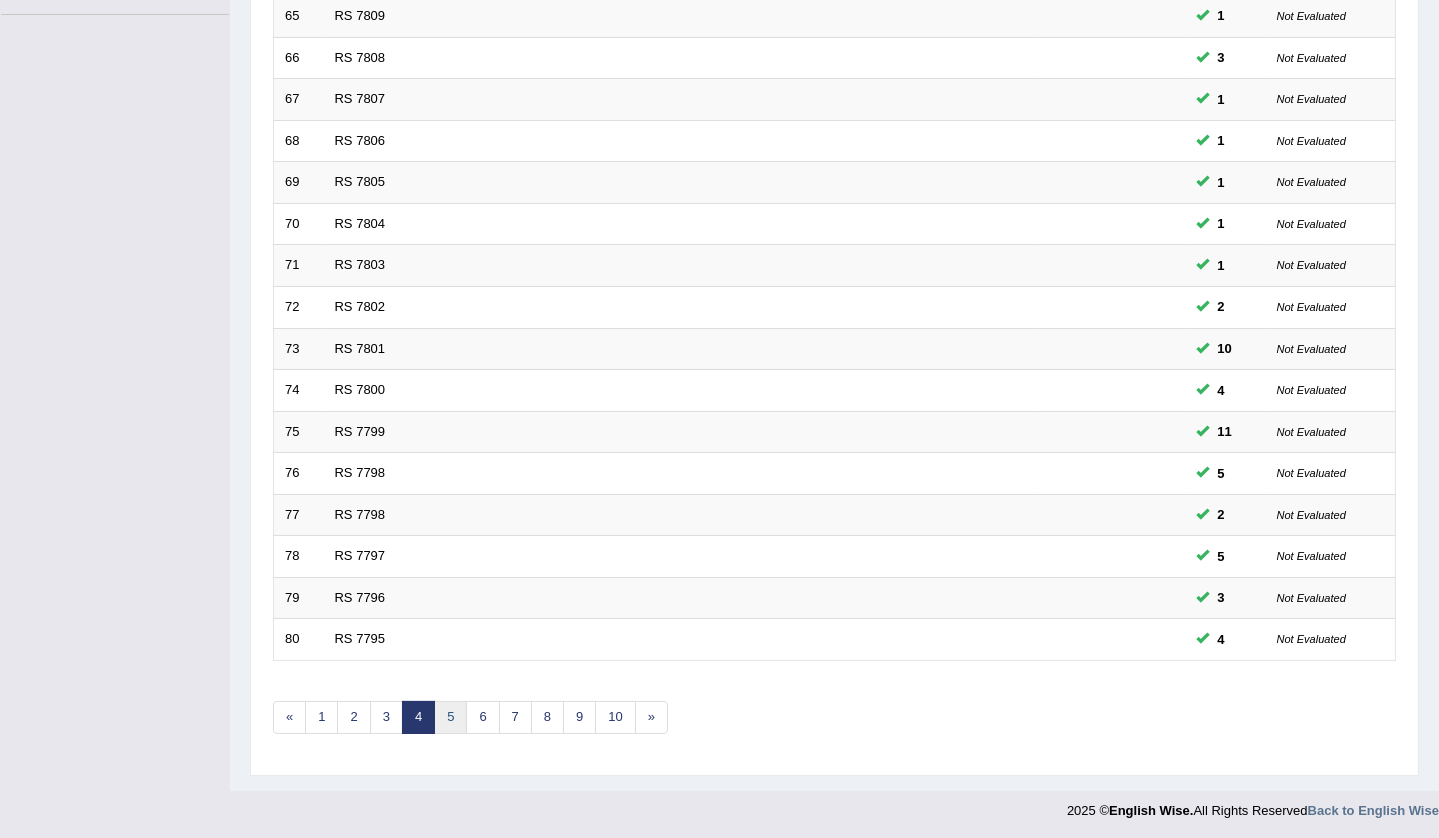 click on "5" at bounding box center [450, 717] 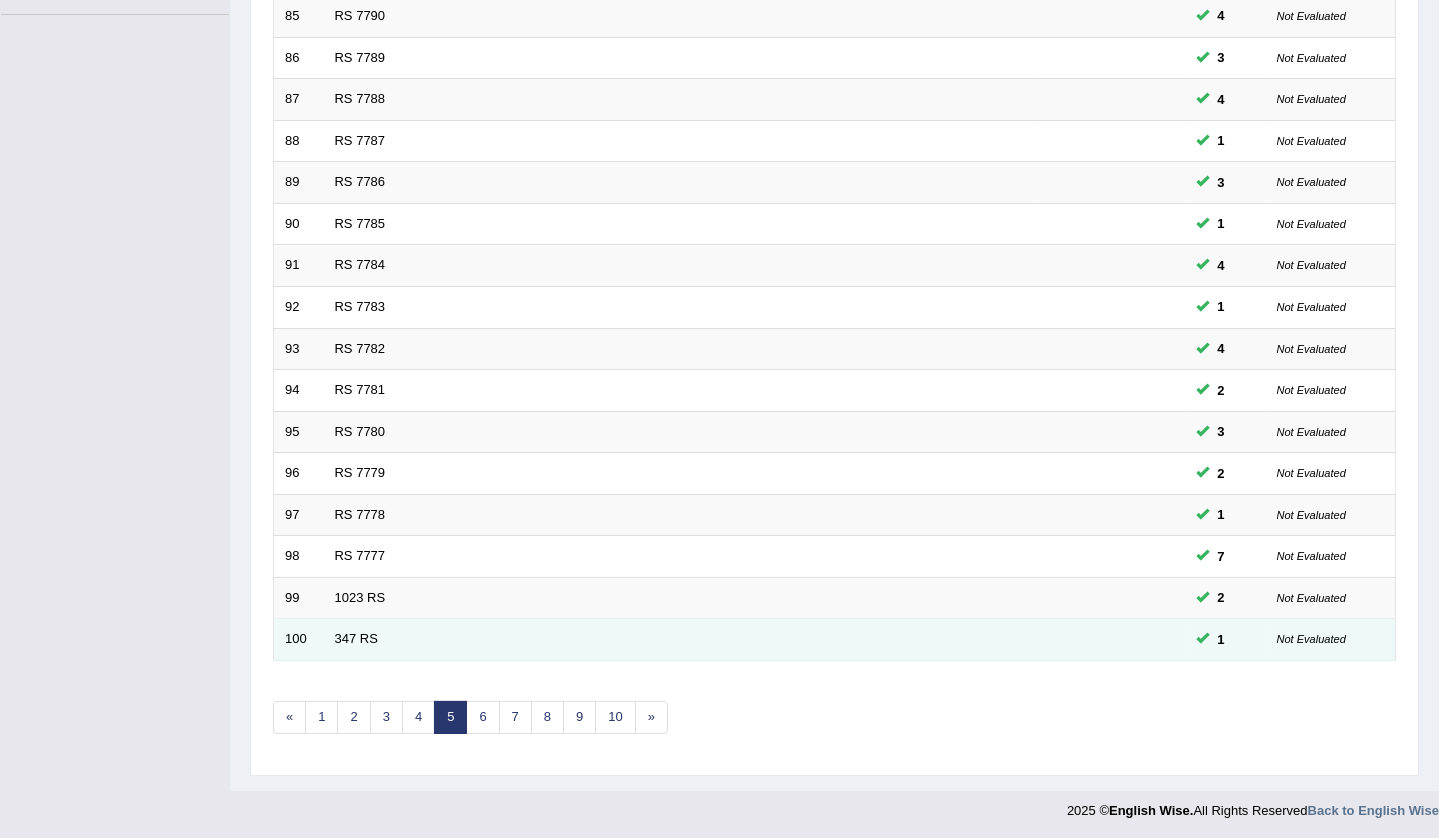 scroll, scrollTop: 483, scrollLeft: 0, axis: vertical 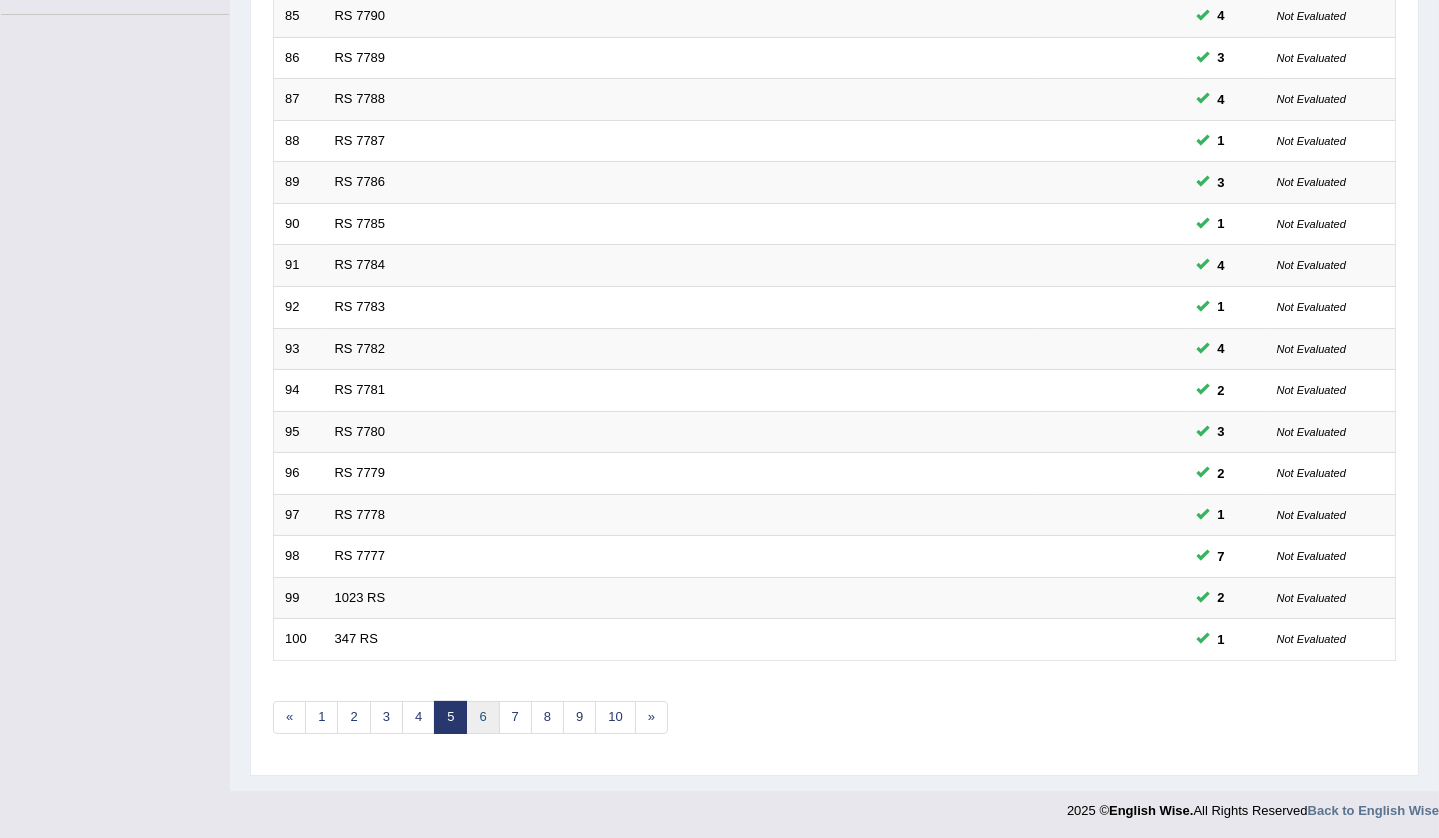 click on "6" at bounding box center [482, 717] 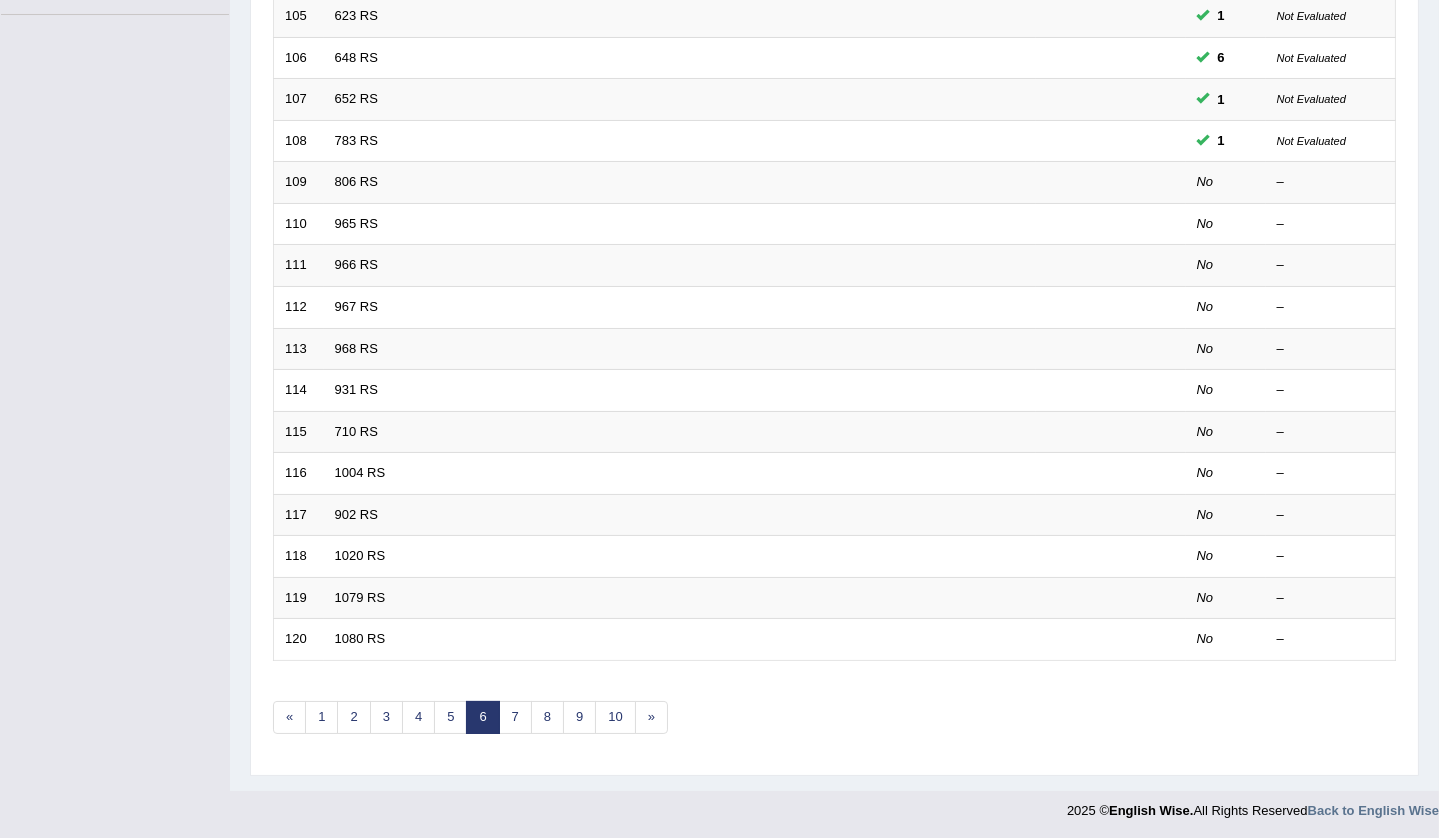 scroll, scrollTop: 0, scrollLeft: 0, axis: both 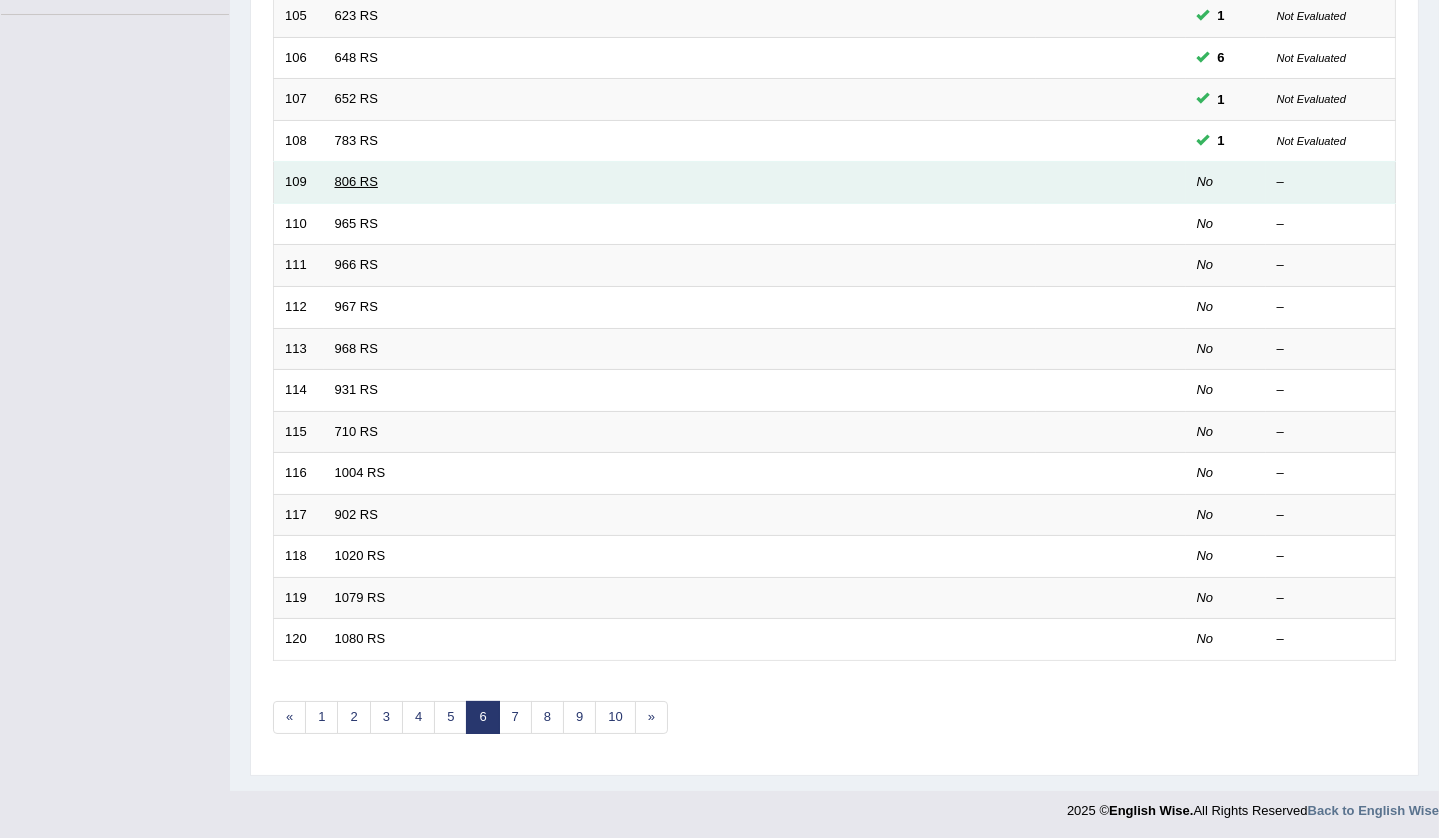 click on "806 RS" at bounding box center [356, 181] 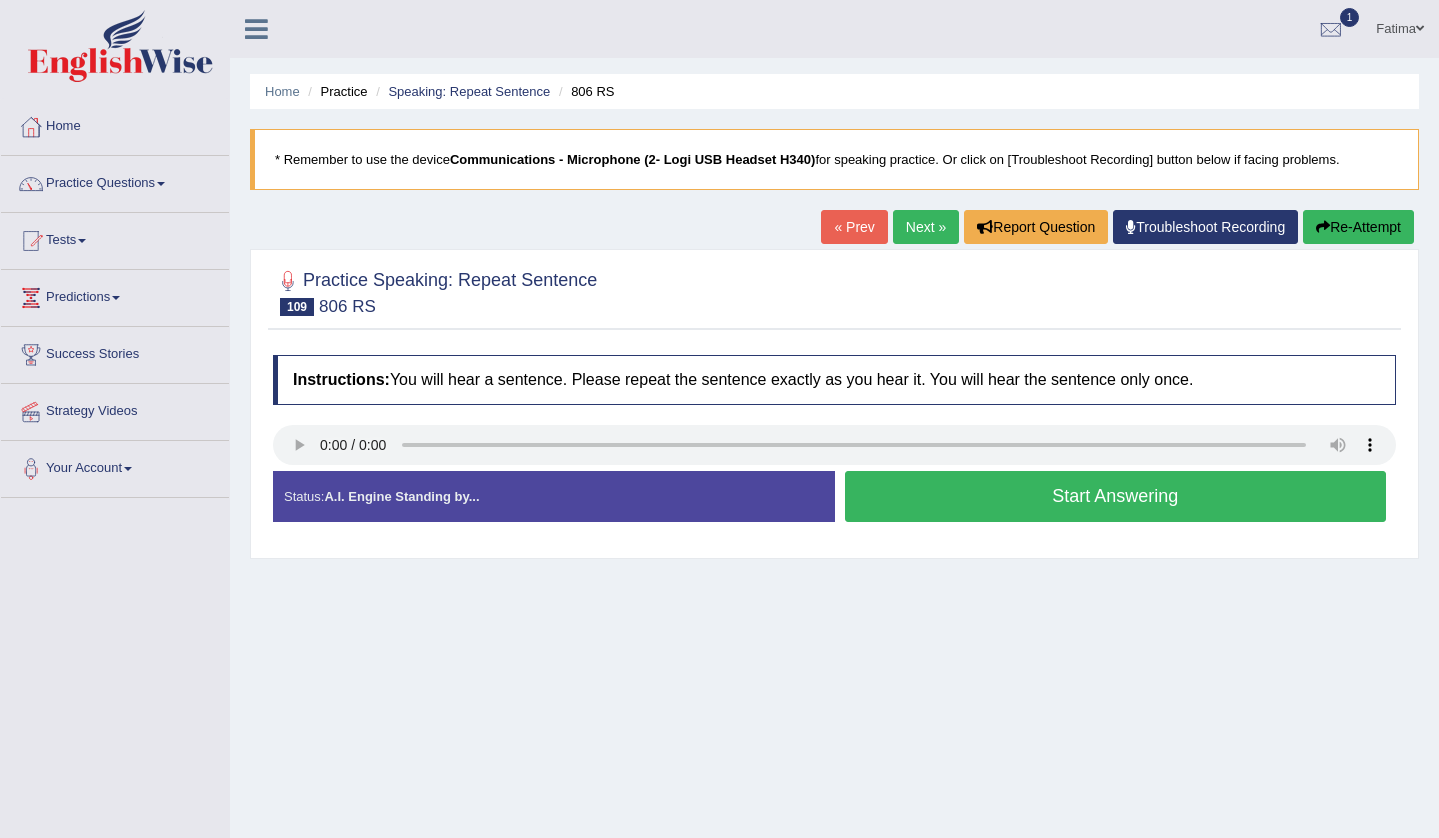 scroll, scrollTop: 0, scrollLeft: 0, axis: both 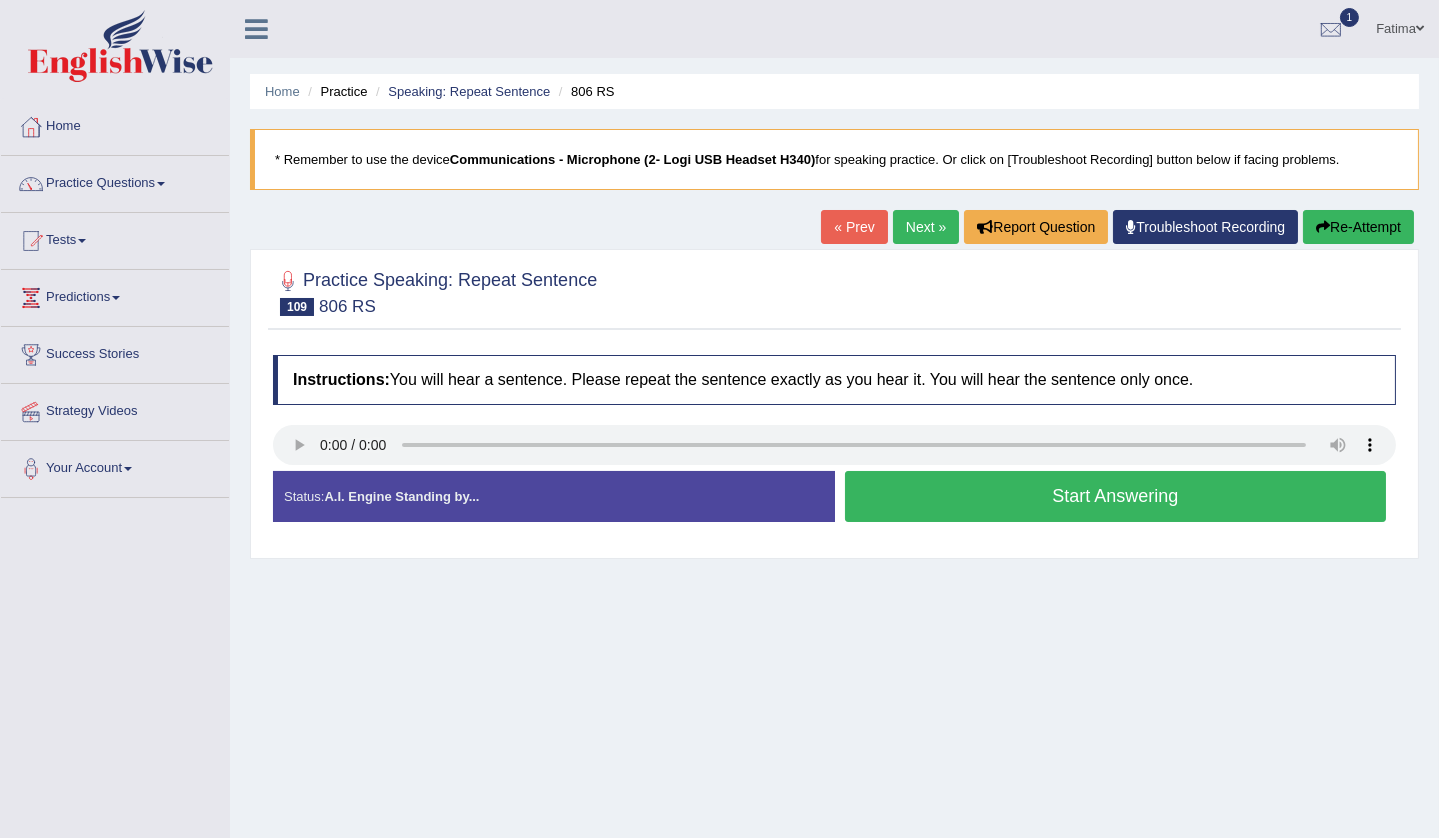 click on "Start Answering" at bounding box center (1116, 496) 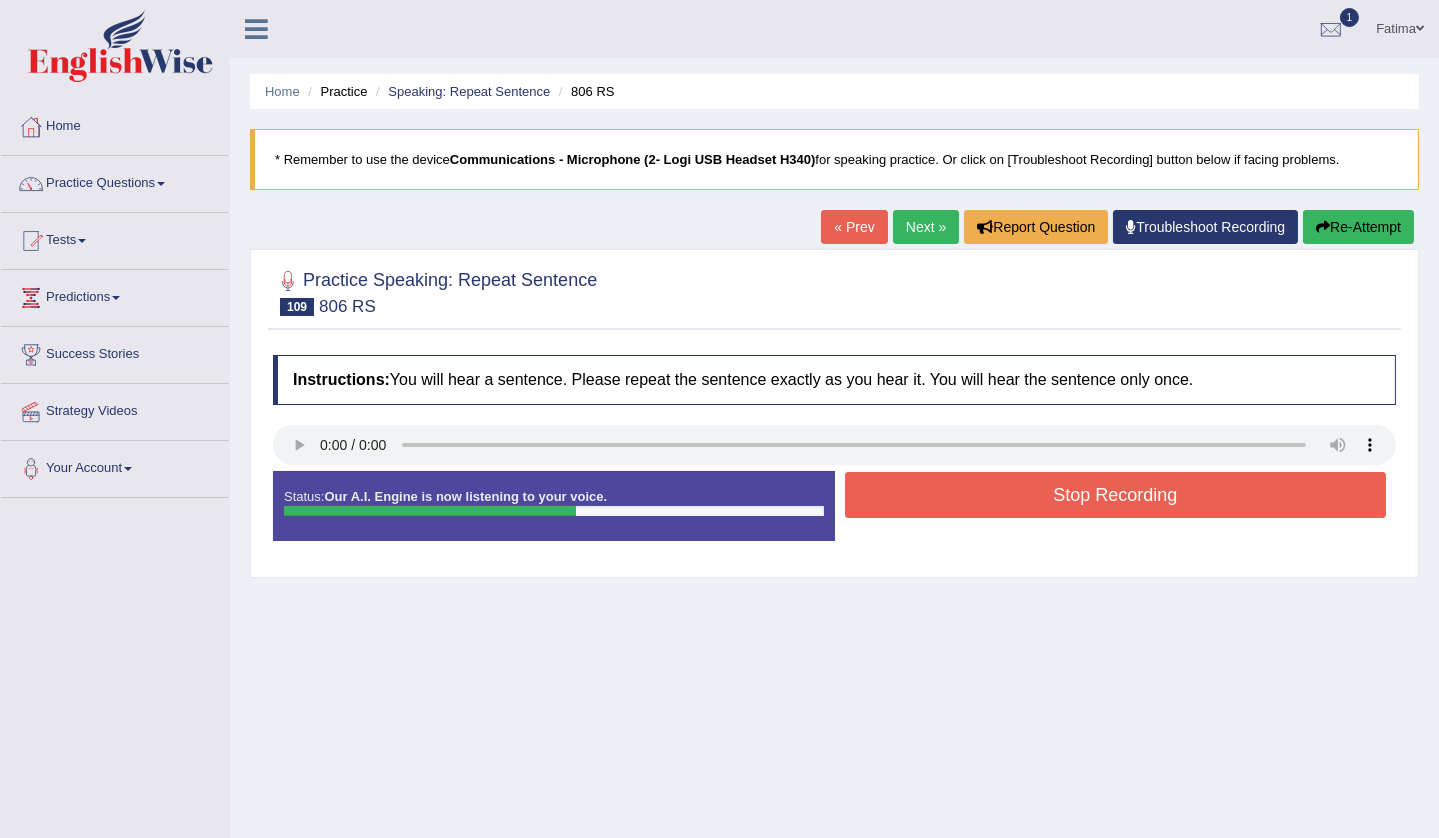 click on "Stop Recording" at bounding box center [1116, 495] 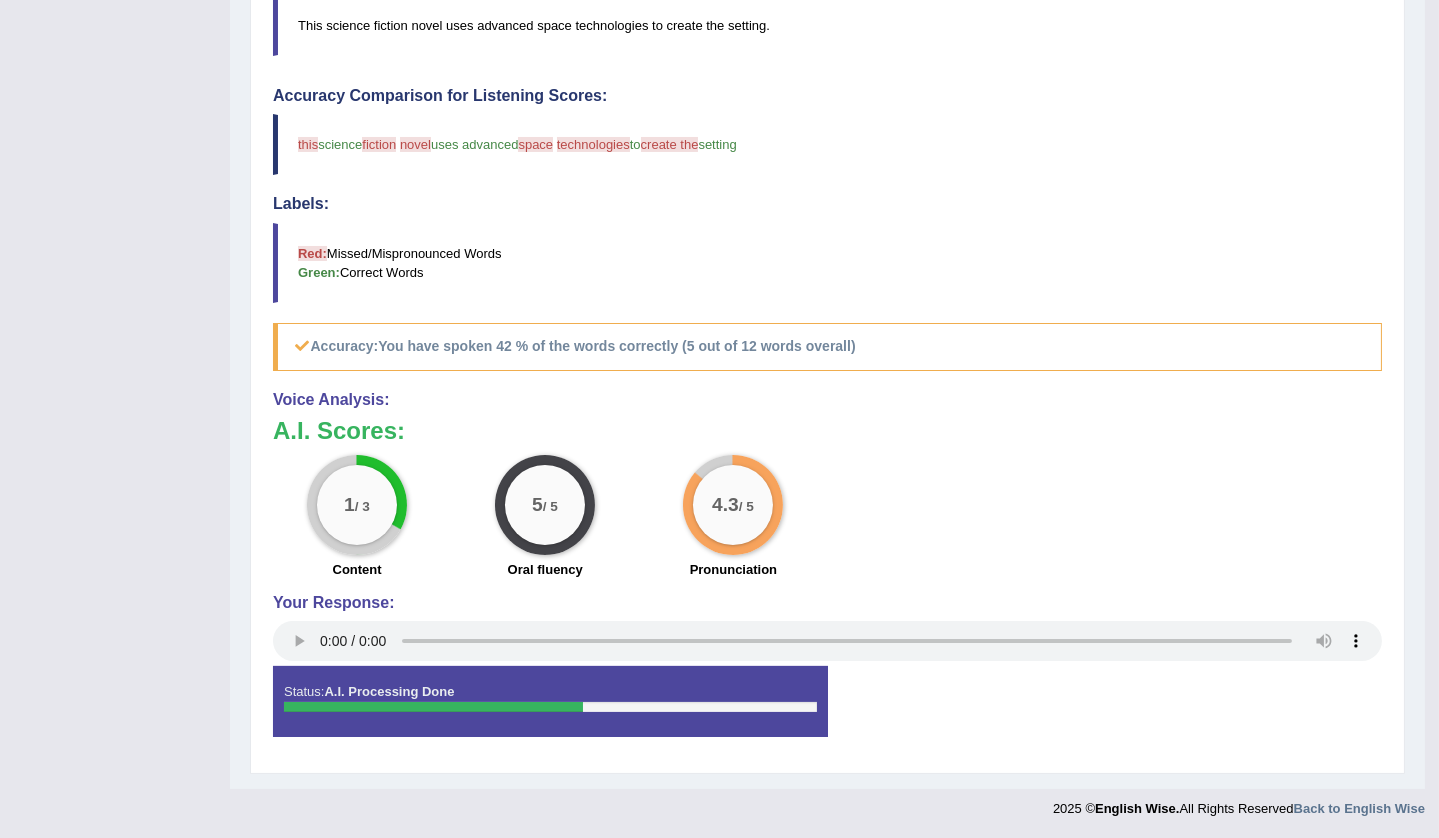scroll, scrollTop: 0, scrollLeft: 0, axis: both 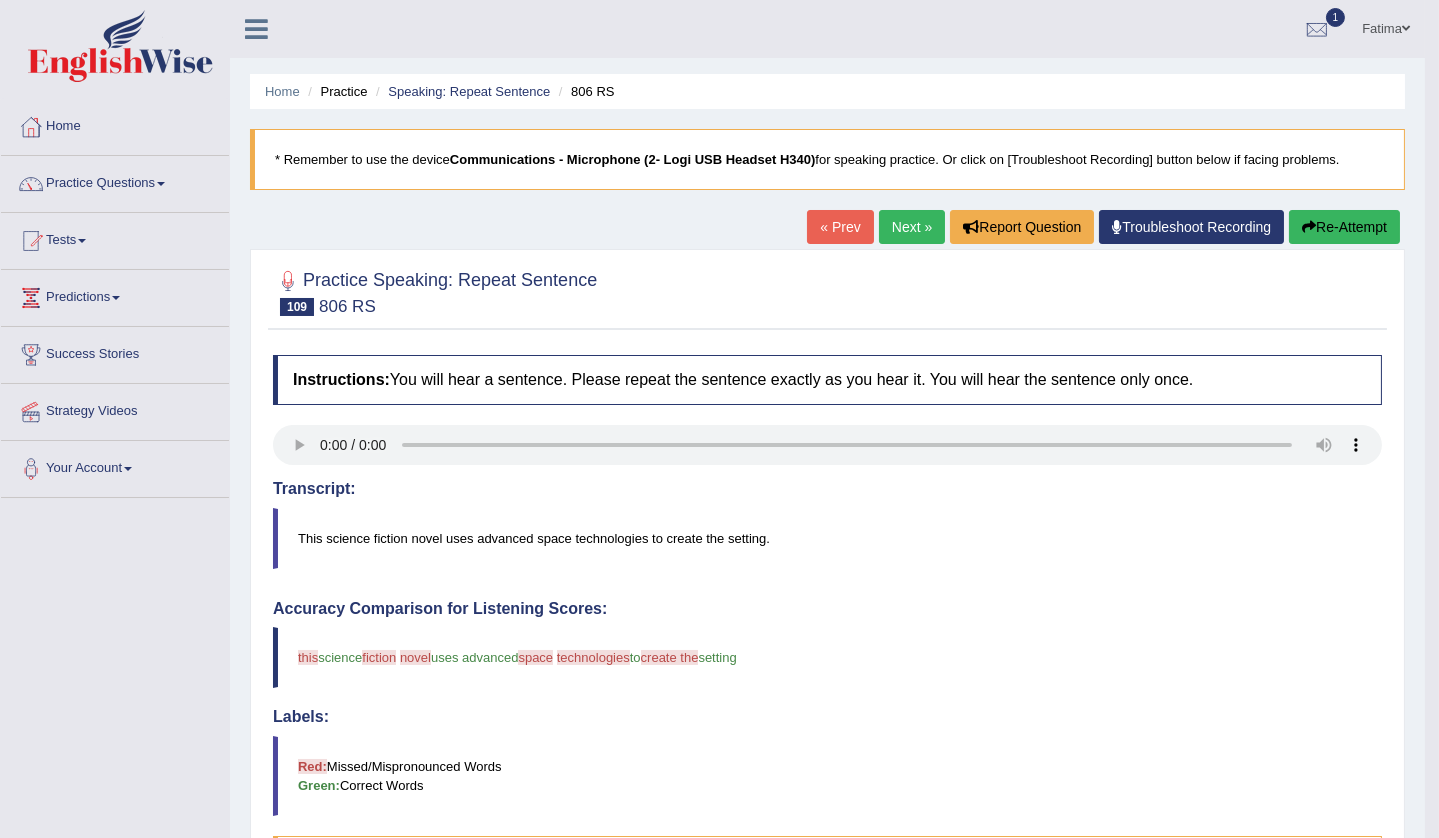 click on "Re-Attempt" at bounding box center [1344, 227] 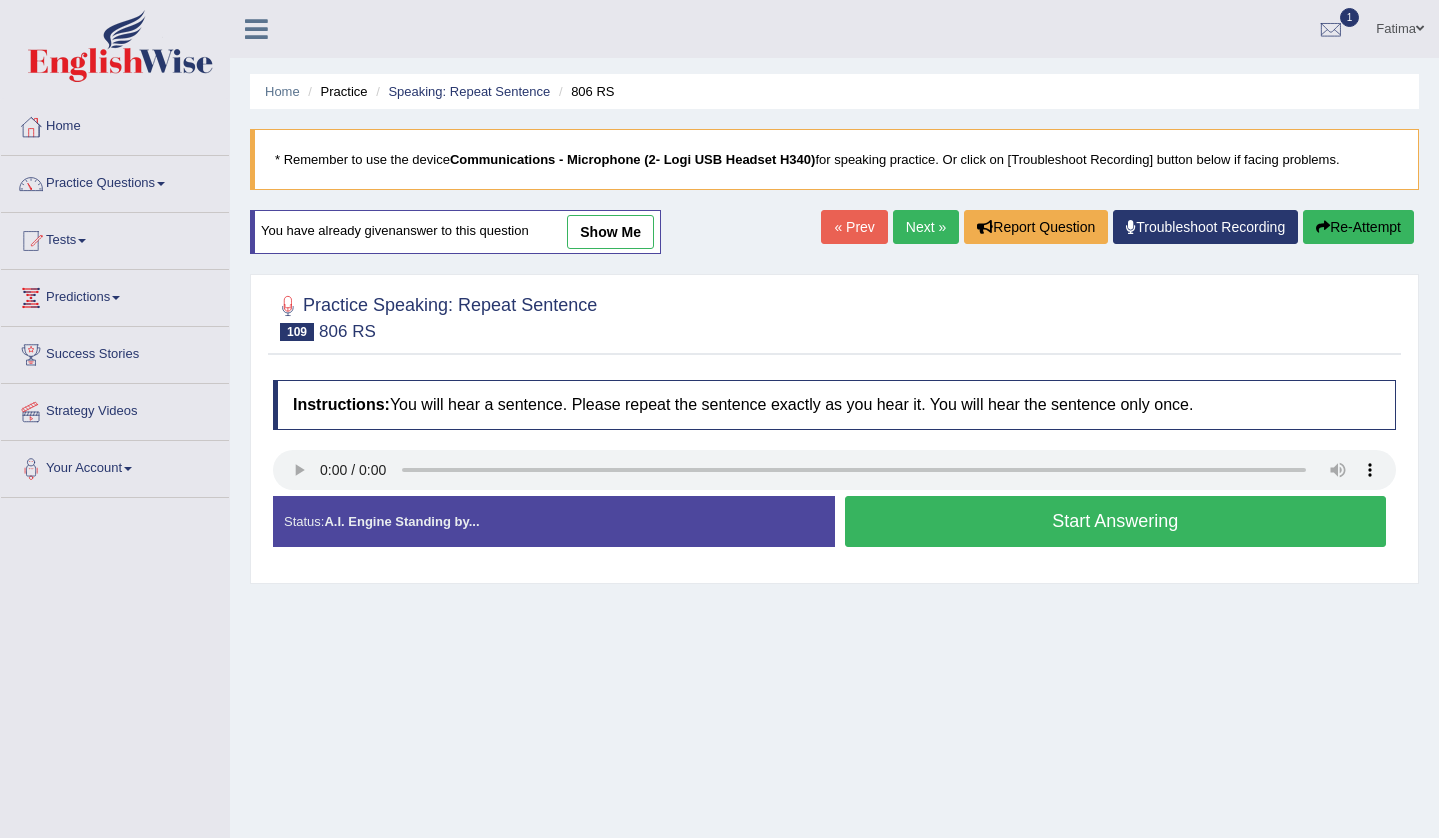 scroll, scrollTop: 0, scrollLeft: 0, axis: both 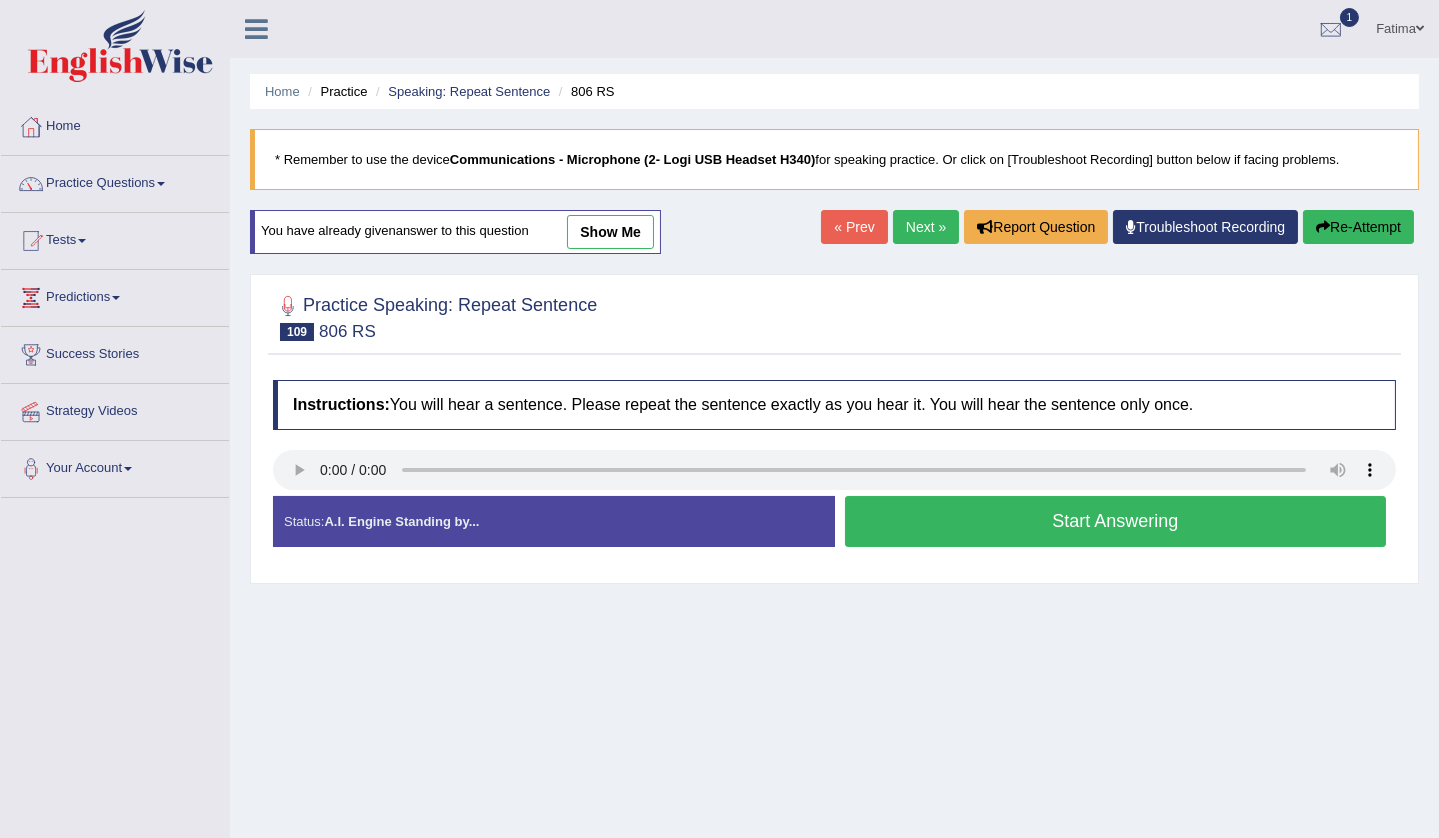 click on "Start Answering" at bounding box center [1116, 521] 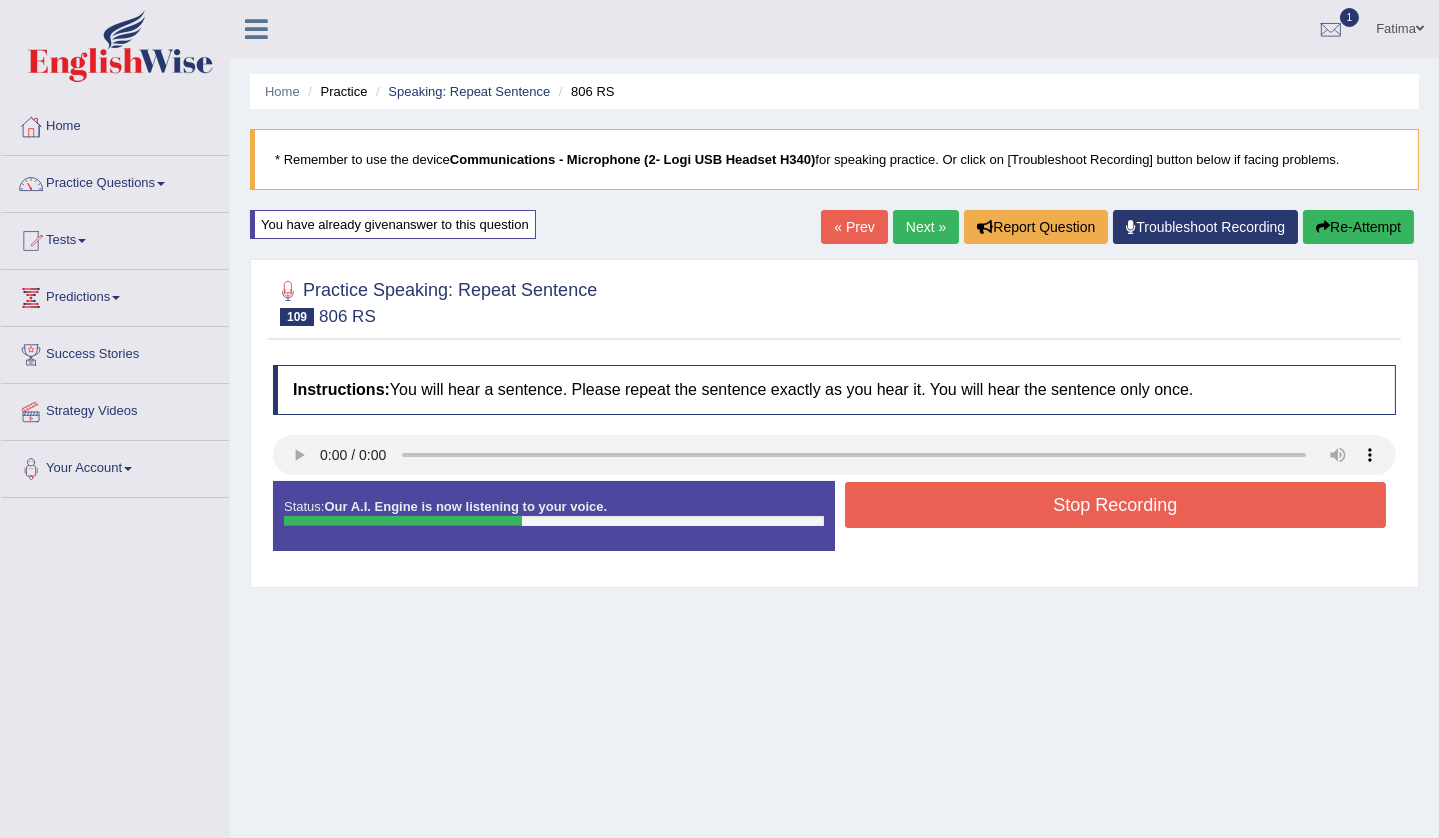 click on "Stop Recording" at bounding box center (1116, 505) 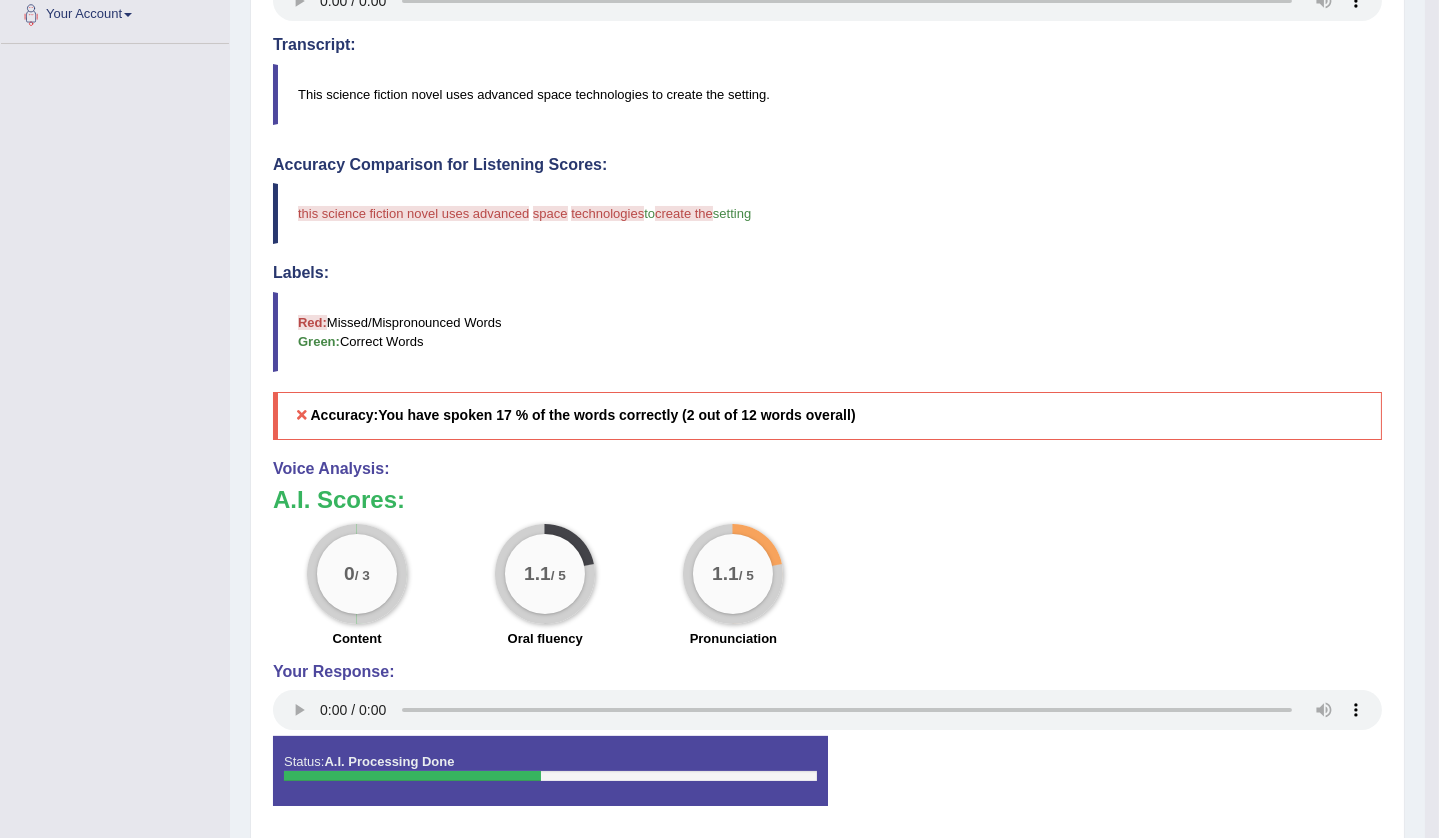scroll, scrollTop: 0, scrollLeft: 0, axis: both 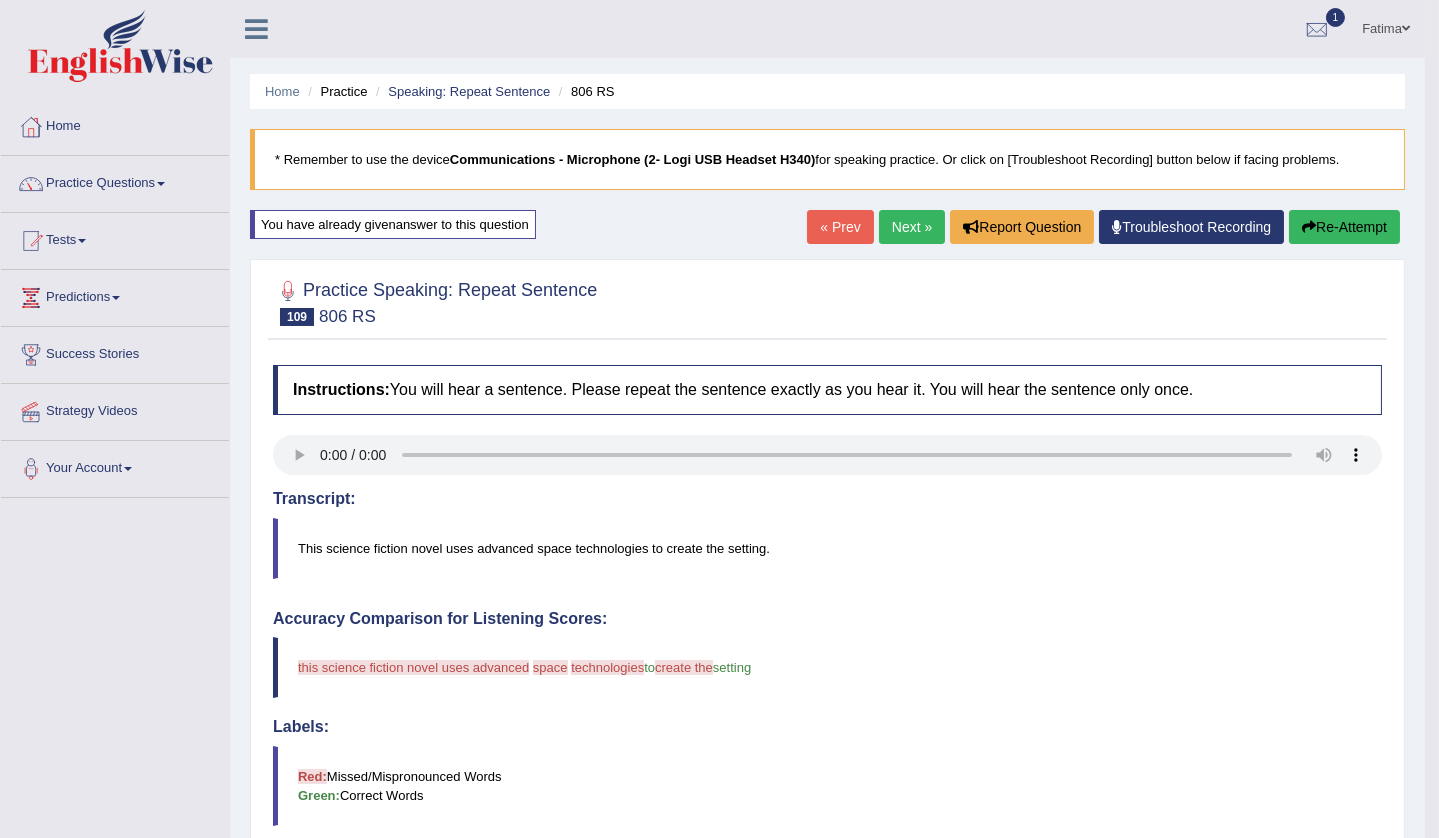click on "Re-Attempt" at bounding box center (1344, 227) 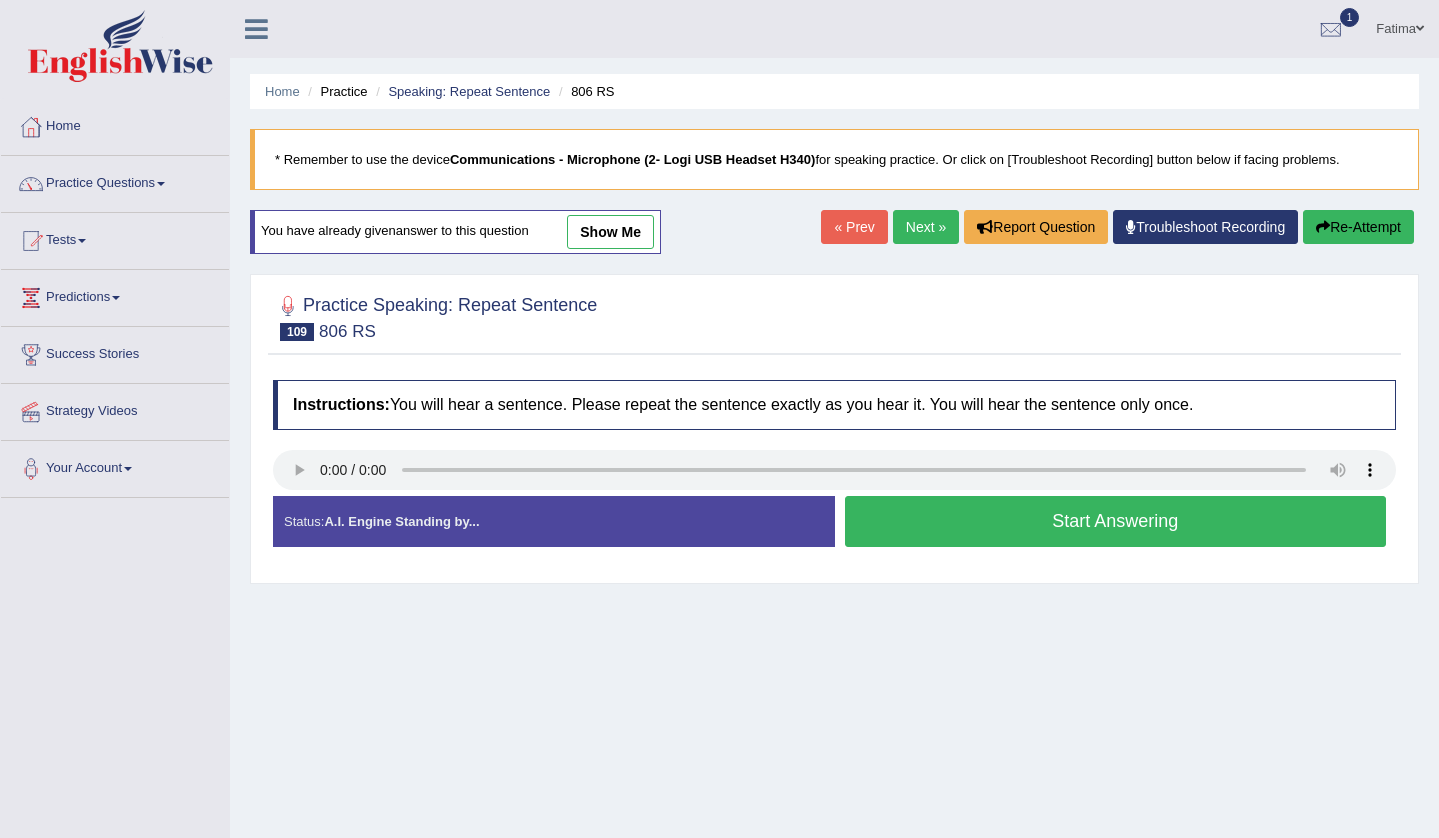 scroll, scrollTop: 0, scrollLeft: 0, axis: both 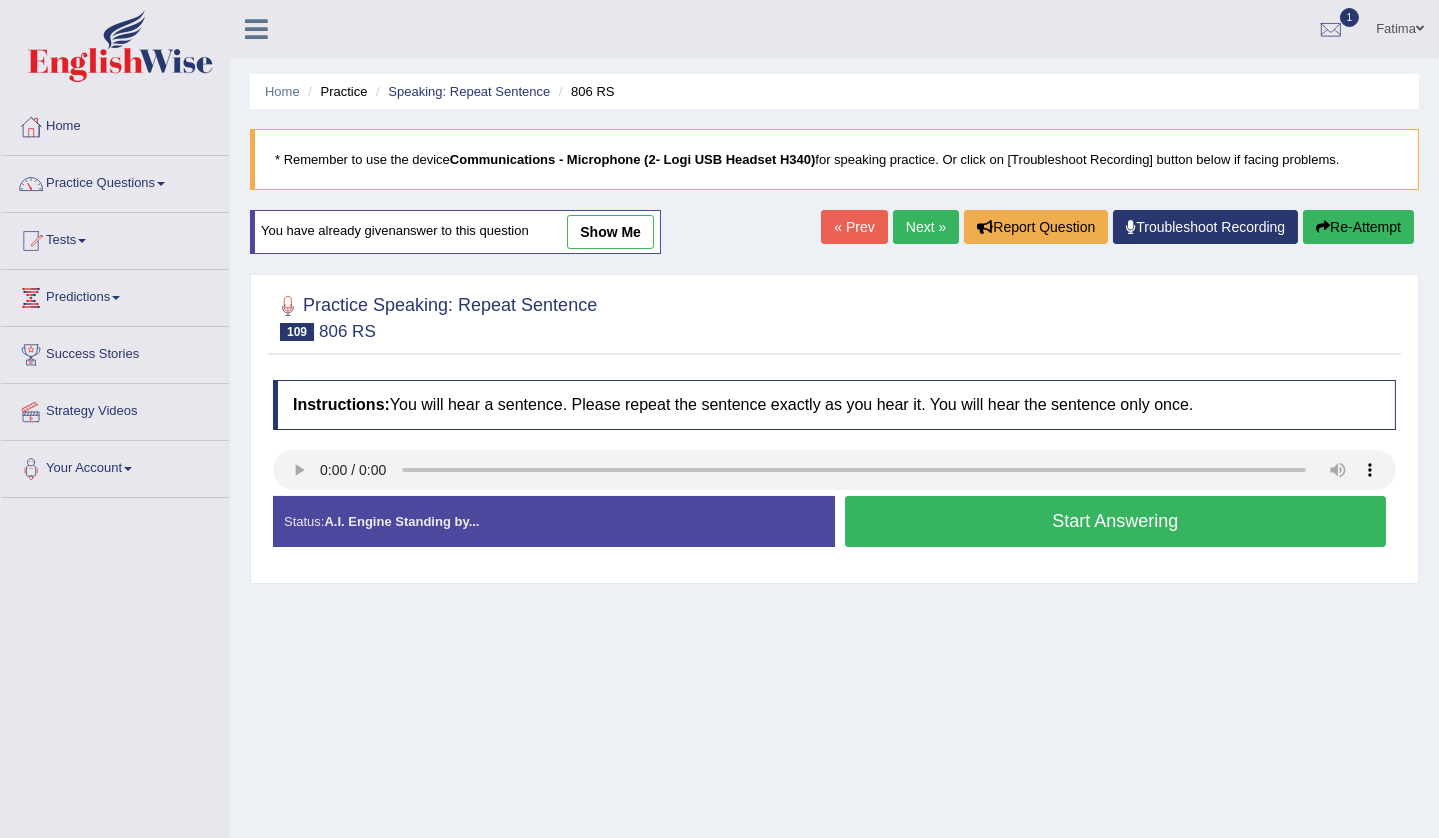 click on "Status:  A.I. Engine Standing by... Start Answering Stop Recording" at bounding box center (834, 531) 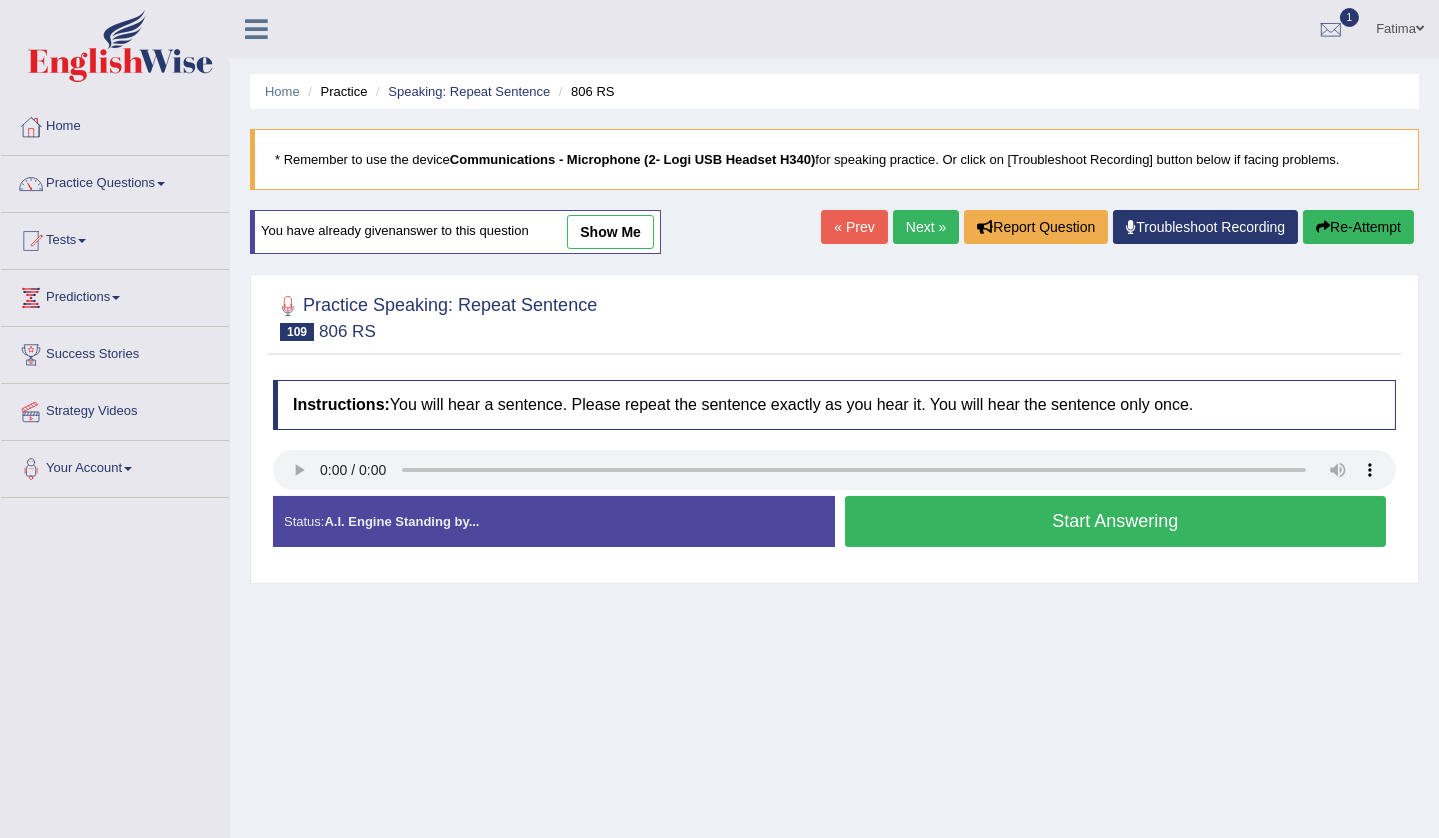 click on "Start Answering" at bounding box center [1116, 521] 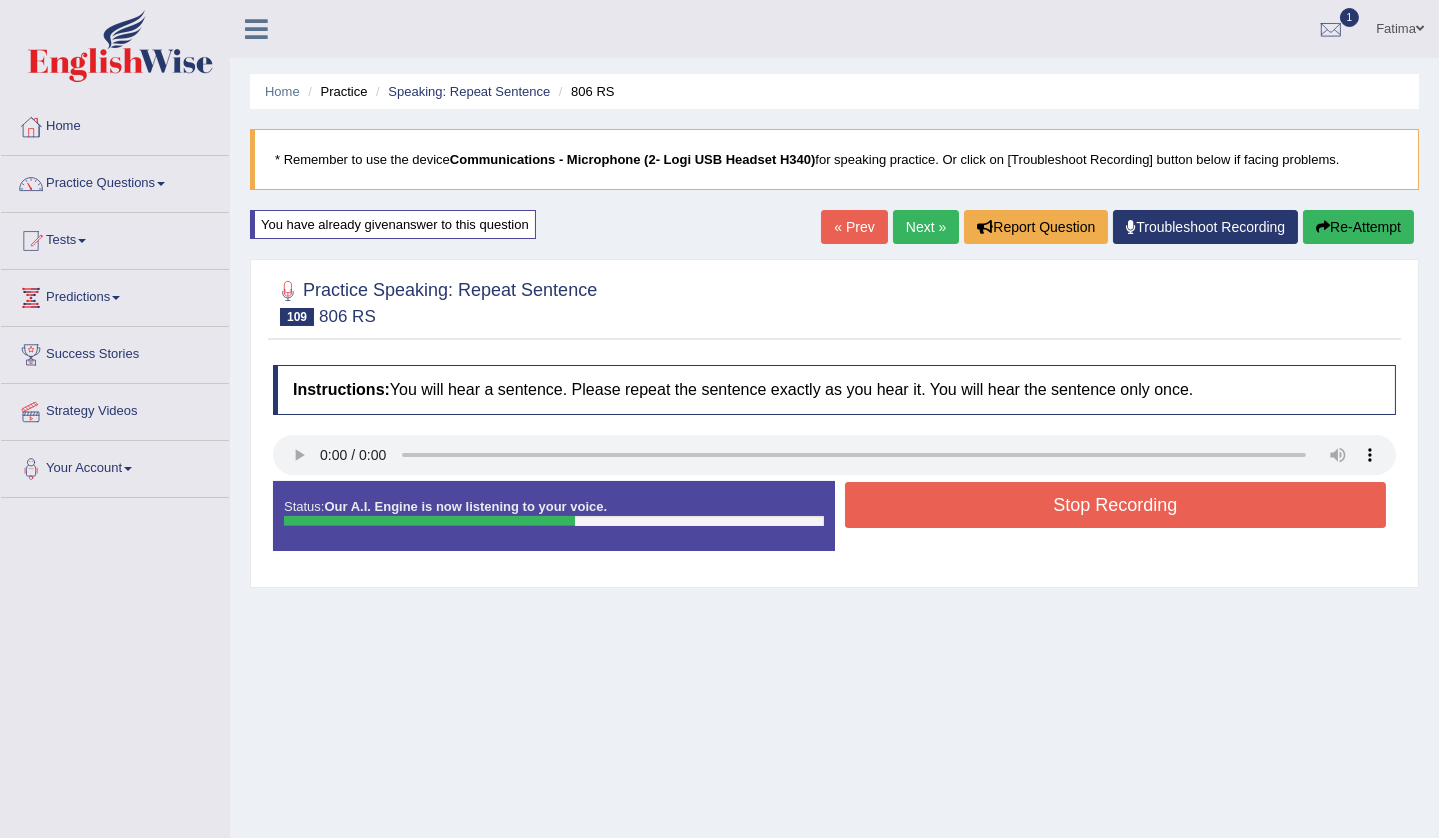 click on "Stop Recording" at bounding box center [1116, 505] 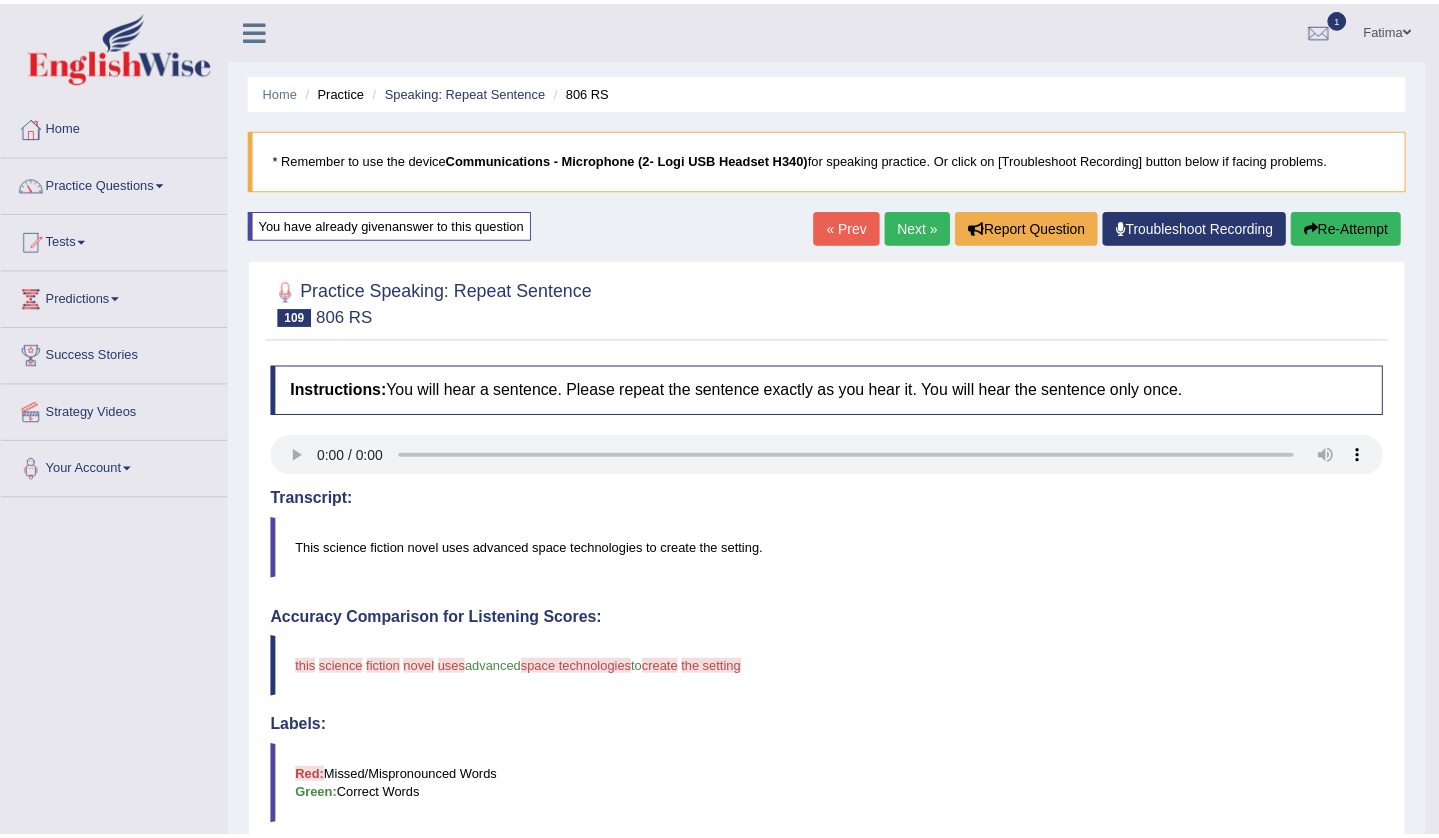 scroll, scrollTop: 523, scrollLeft: 0, axis: vertical 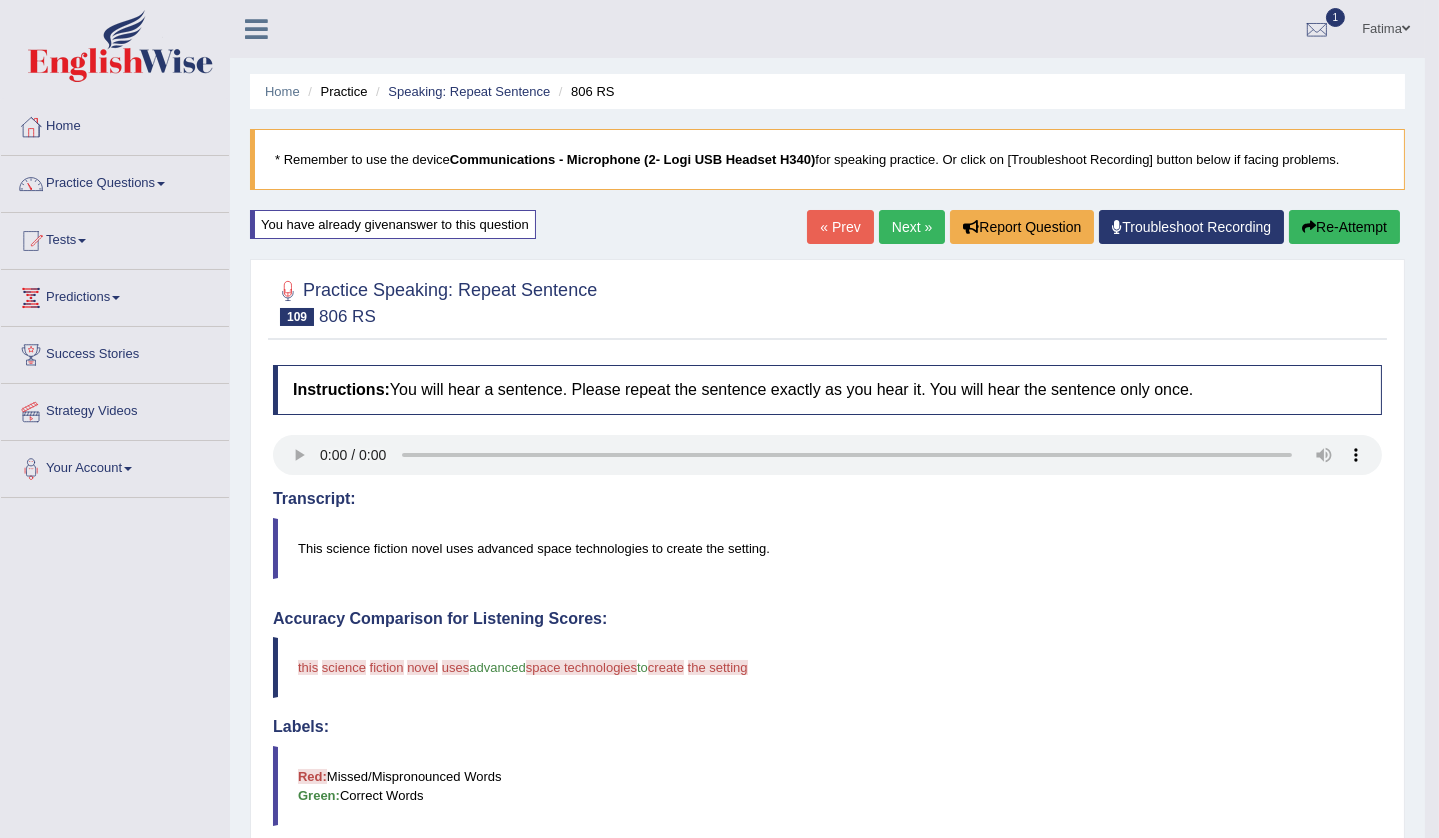 click on "Re-Attempt" at bounding box center (1344, 227) 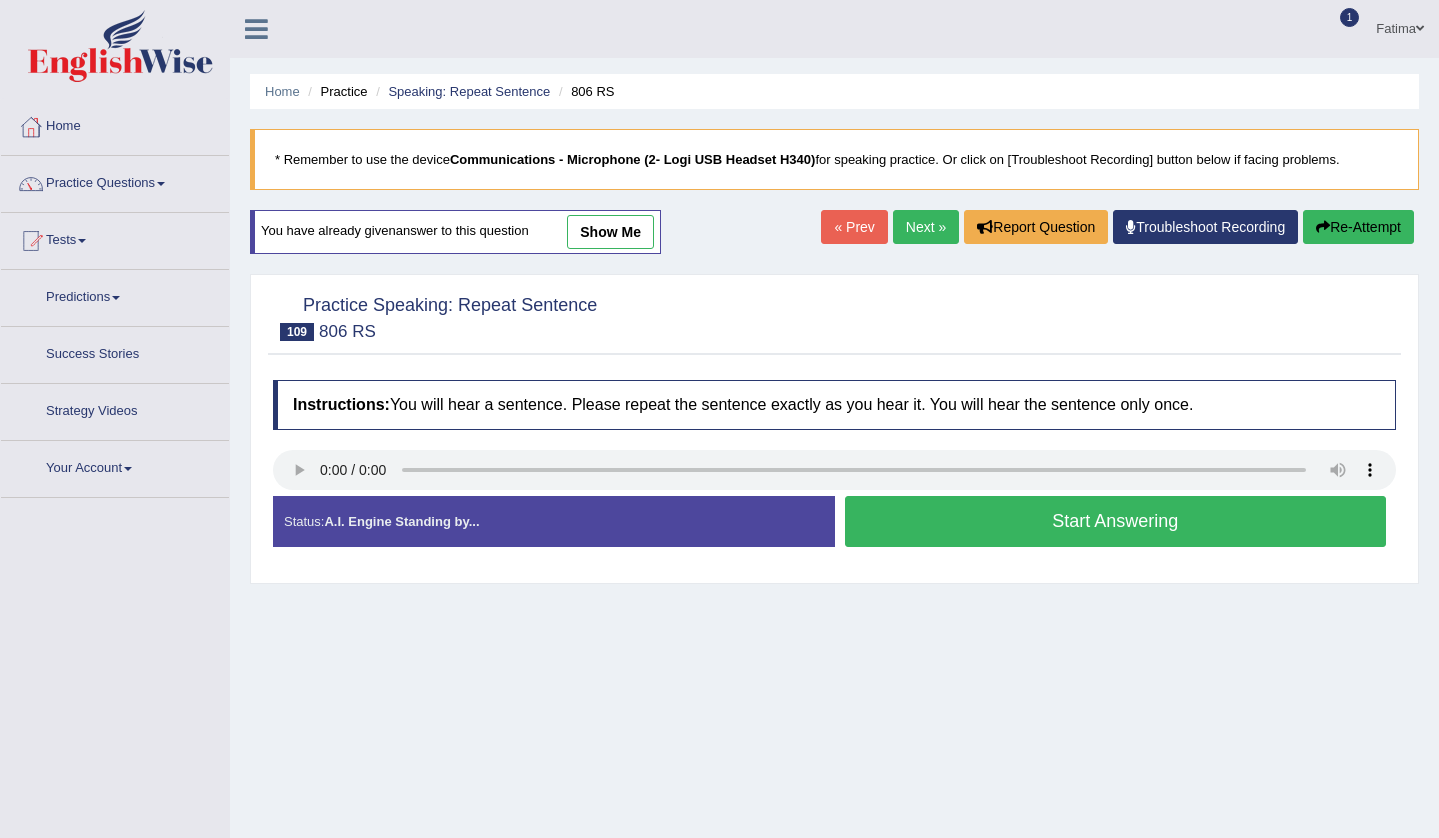 scroll, scrollTop: 0, scrollLeft: 0, axis: both 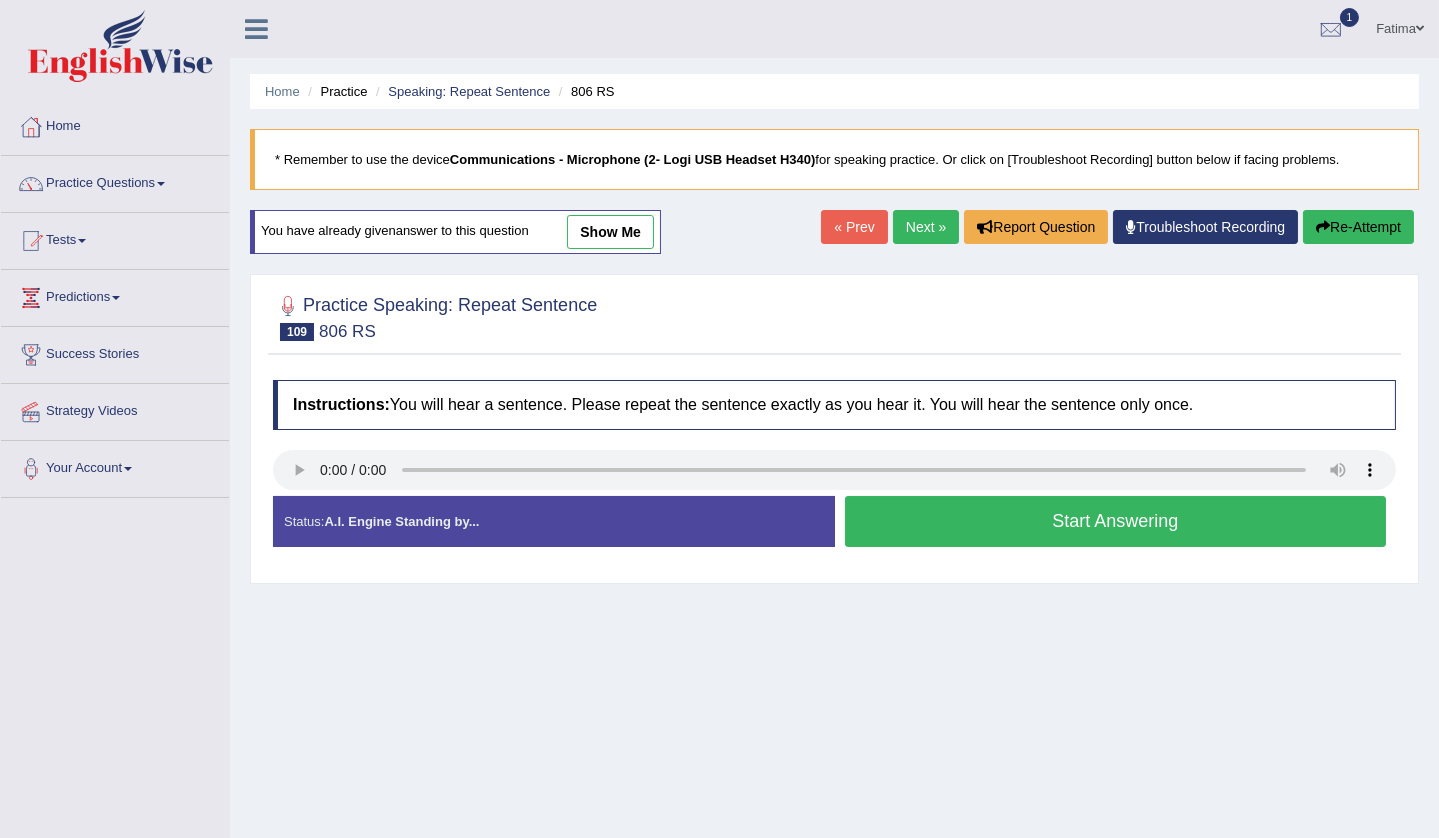 click on "Start Answering" at bounding box center (1116, 521) 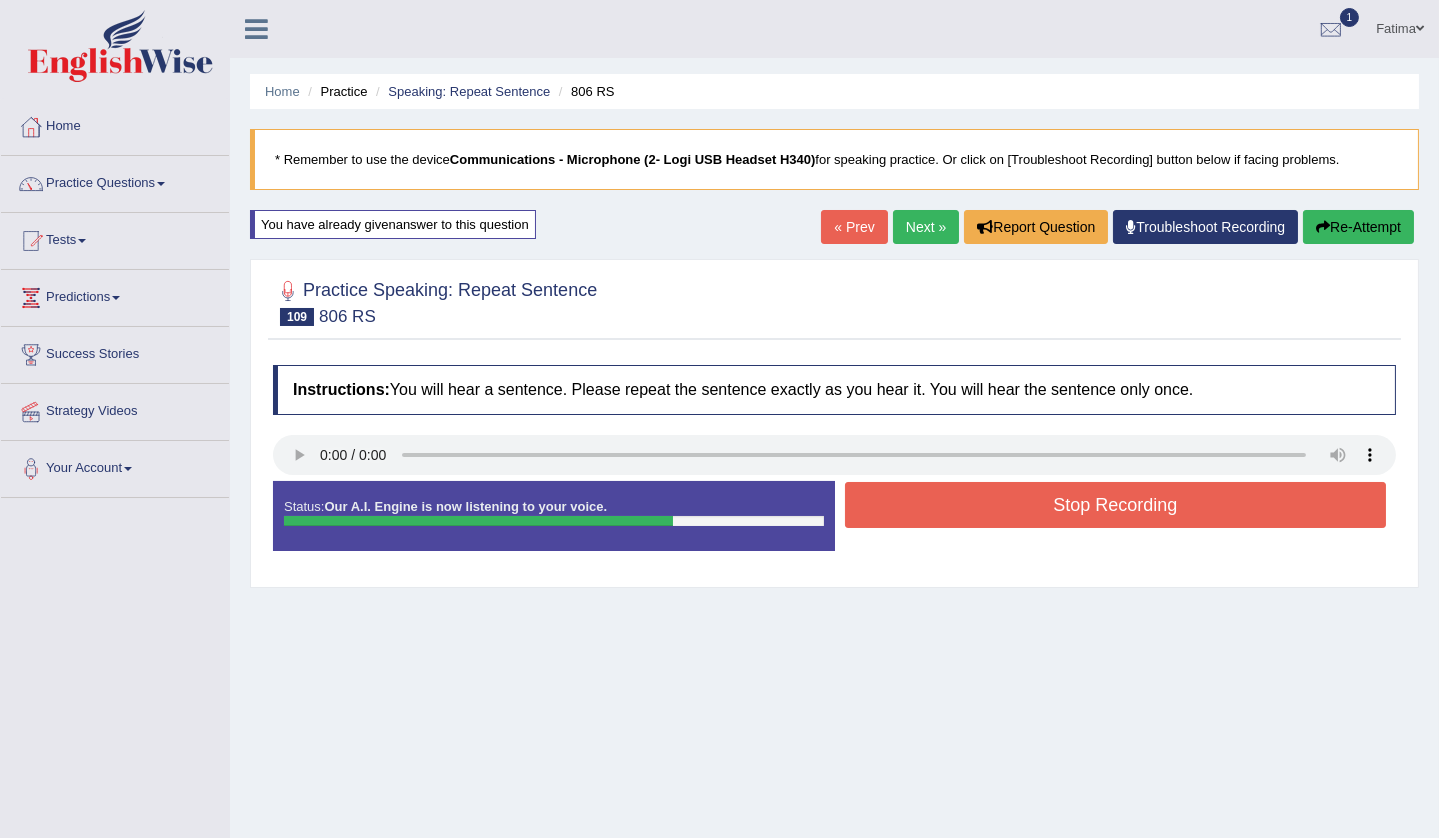 click on "Stop Recording" at bounding box center (1116, 505) 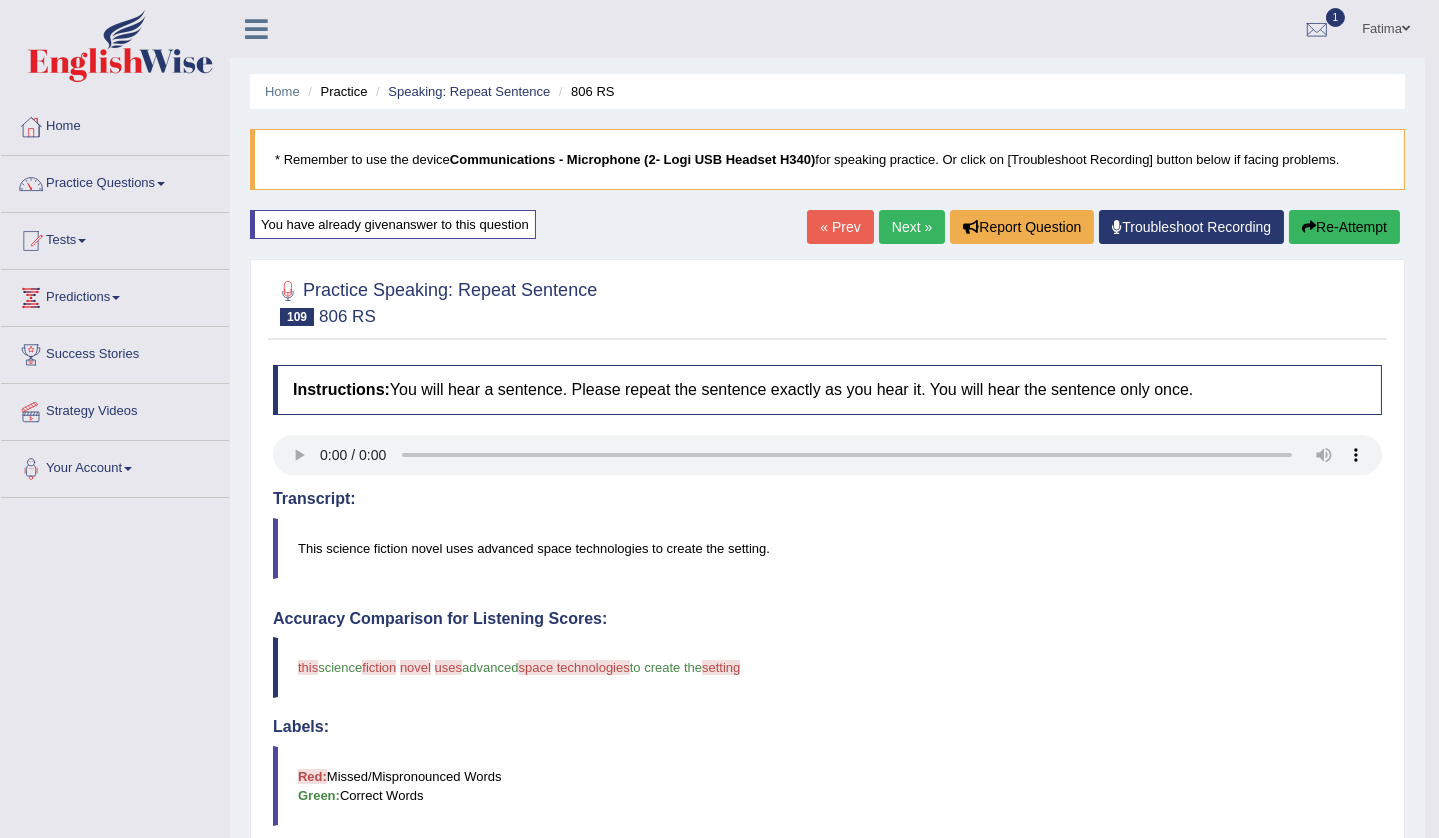 scroll, scrollTop: 0, scrollLeft: 0, axis: both 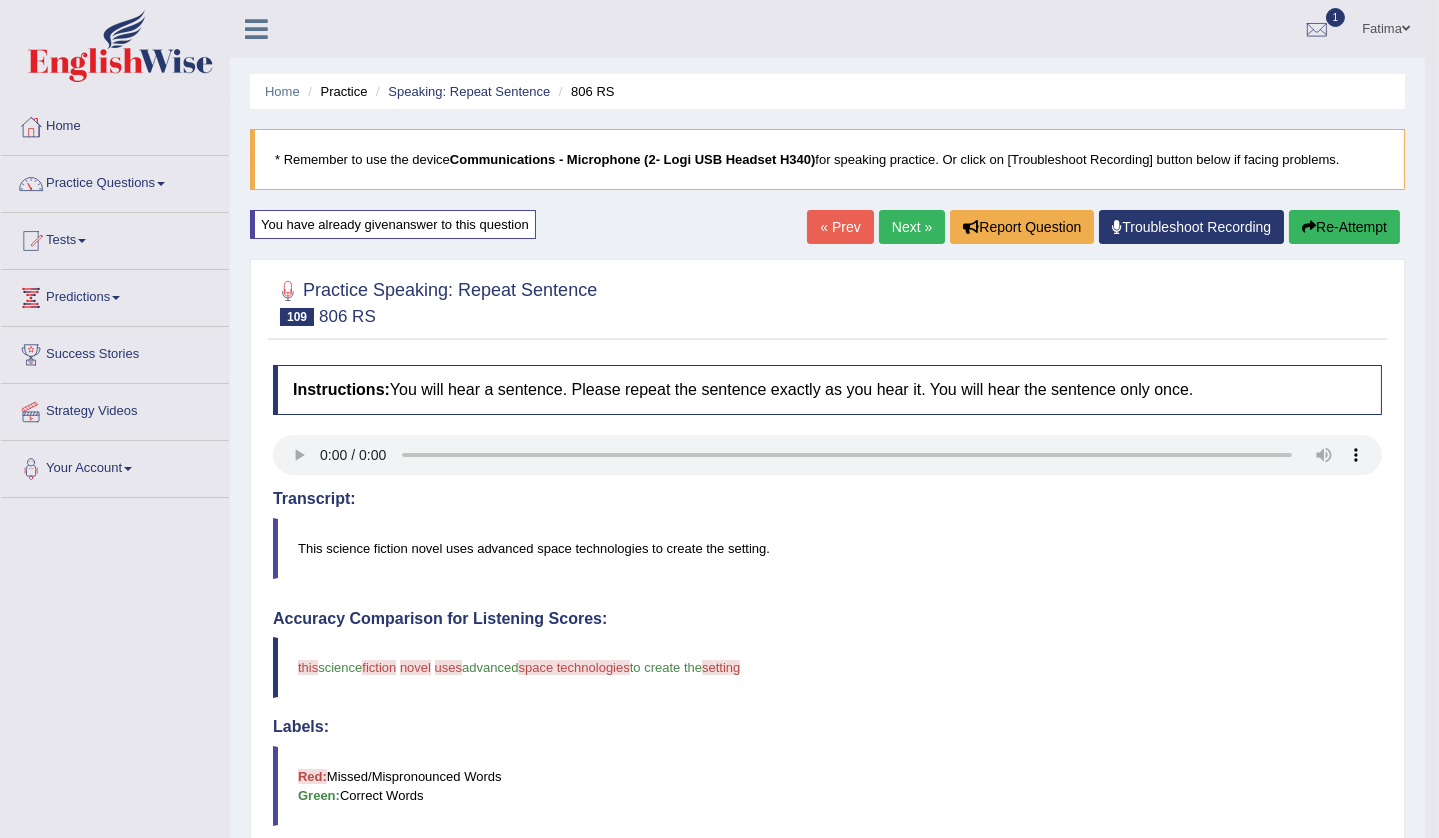 click on "Re-Attempt" at bounding box center [1344, 227] 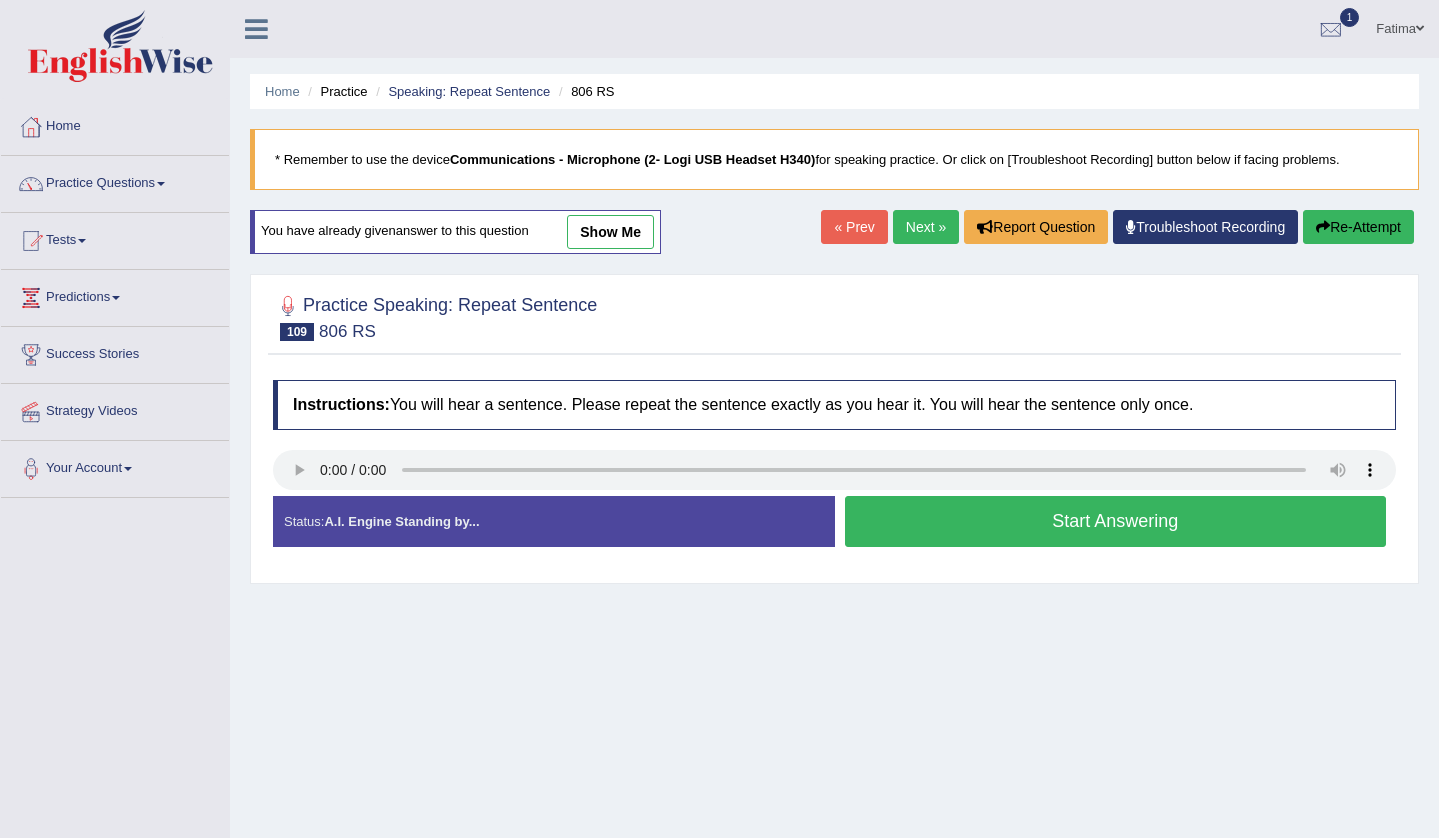 scroll, scrollTop: 0, scrollLeft: 0, axis: both 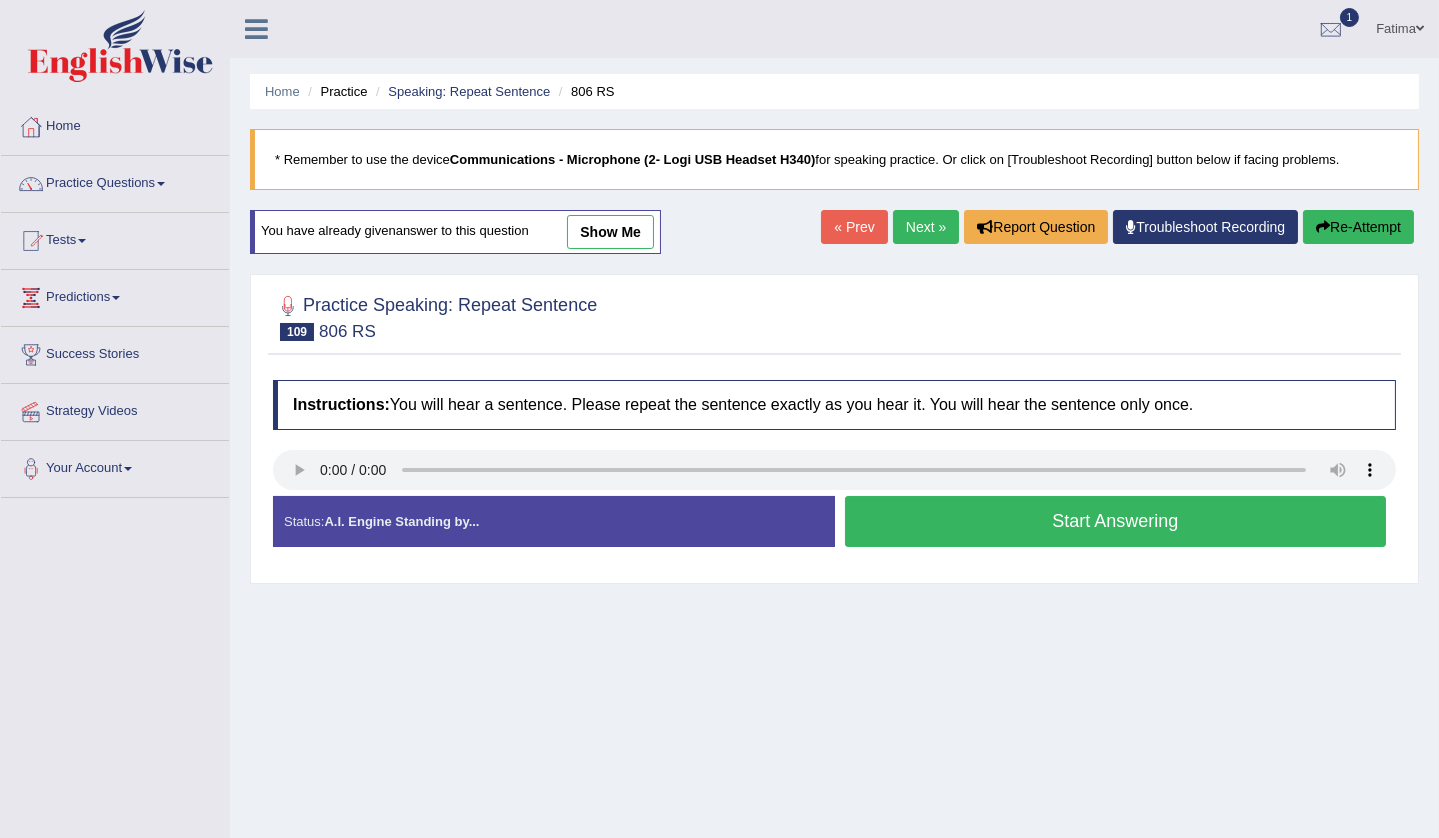 click on "Start Answering" at bounding box center [1116, 521] 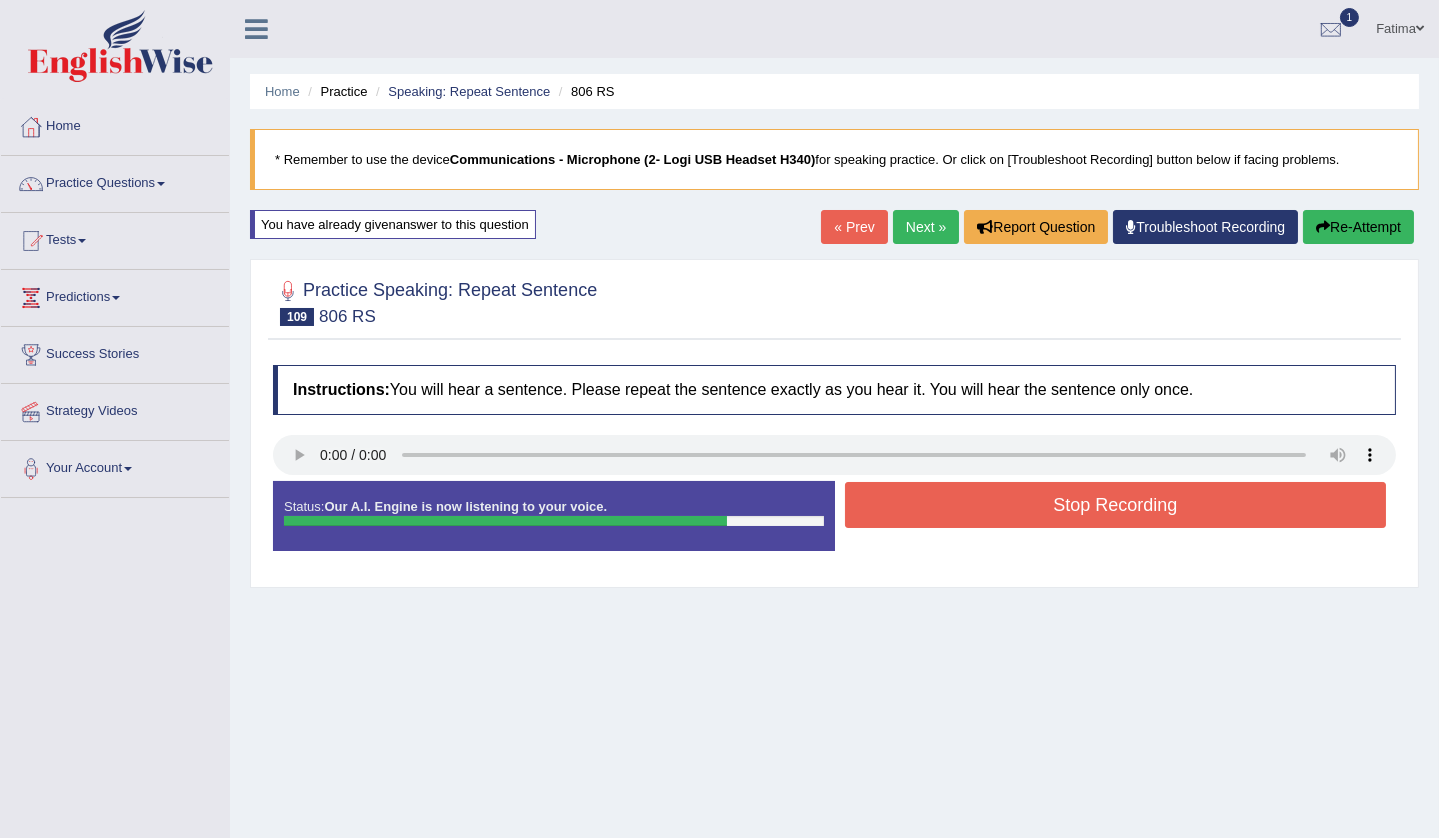click on "Stop Recording" at bounding box center (1116, 505) 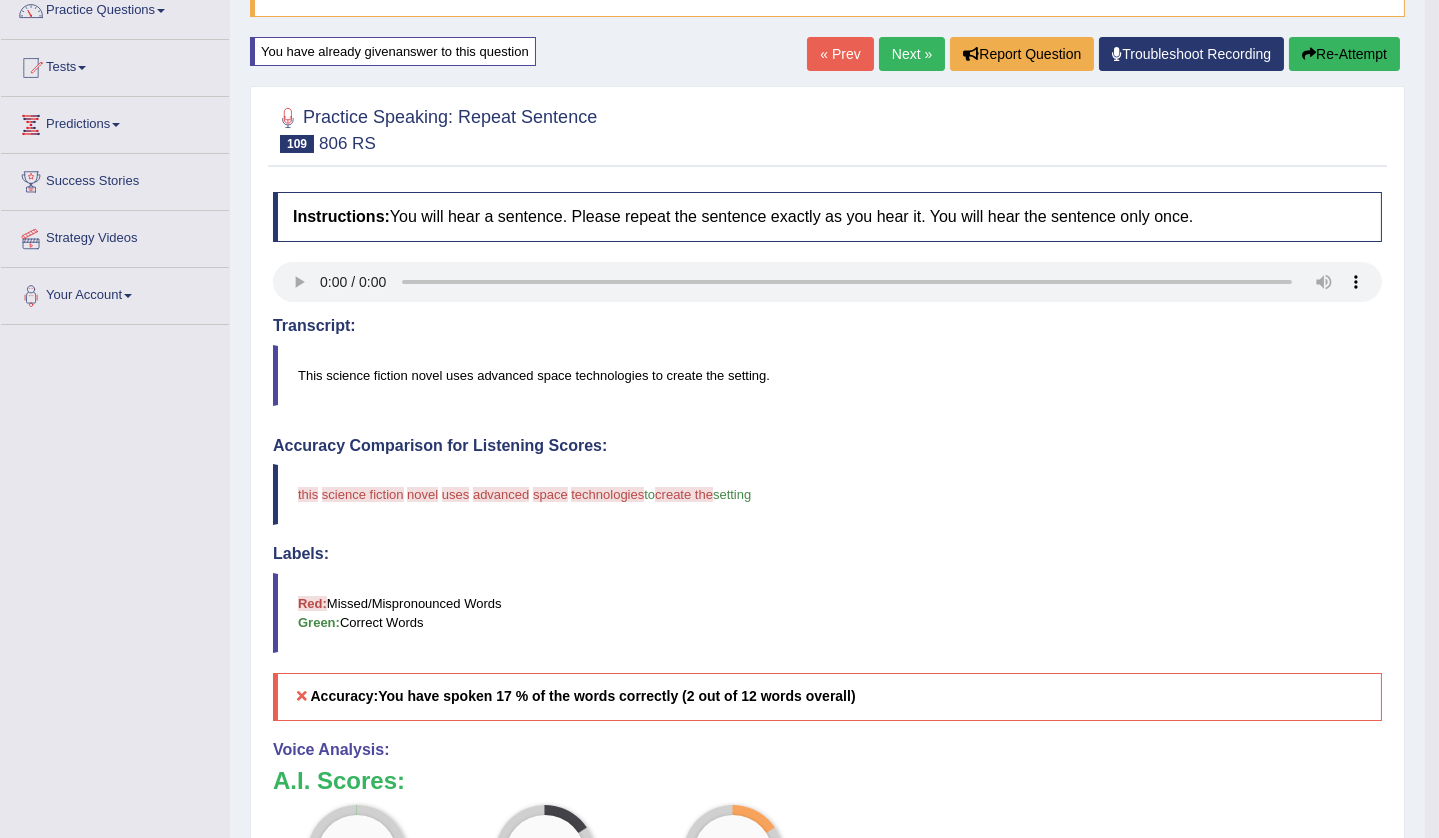 scroll, scrollTop: 0, scrollLeft: 0, axis: both 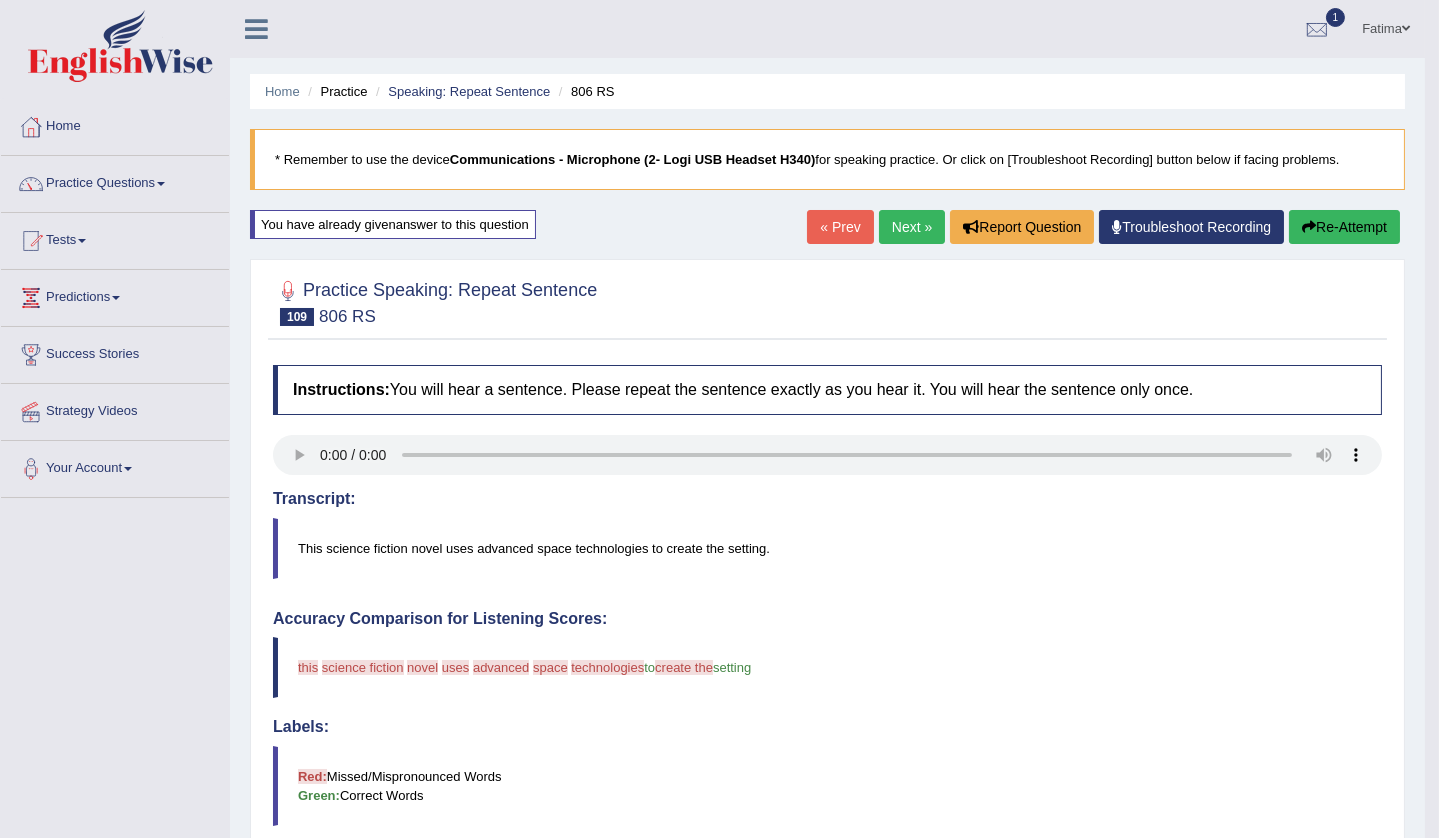 click on "Re-Attempt" at bounding box center [1344, 227] 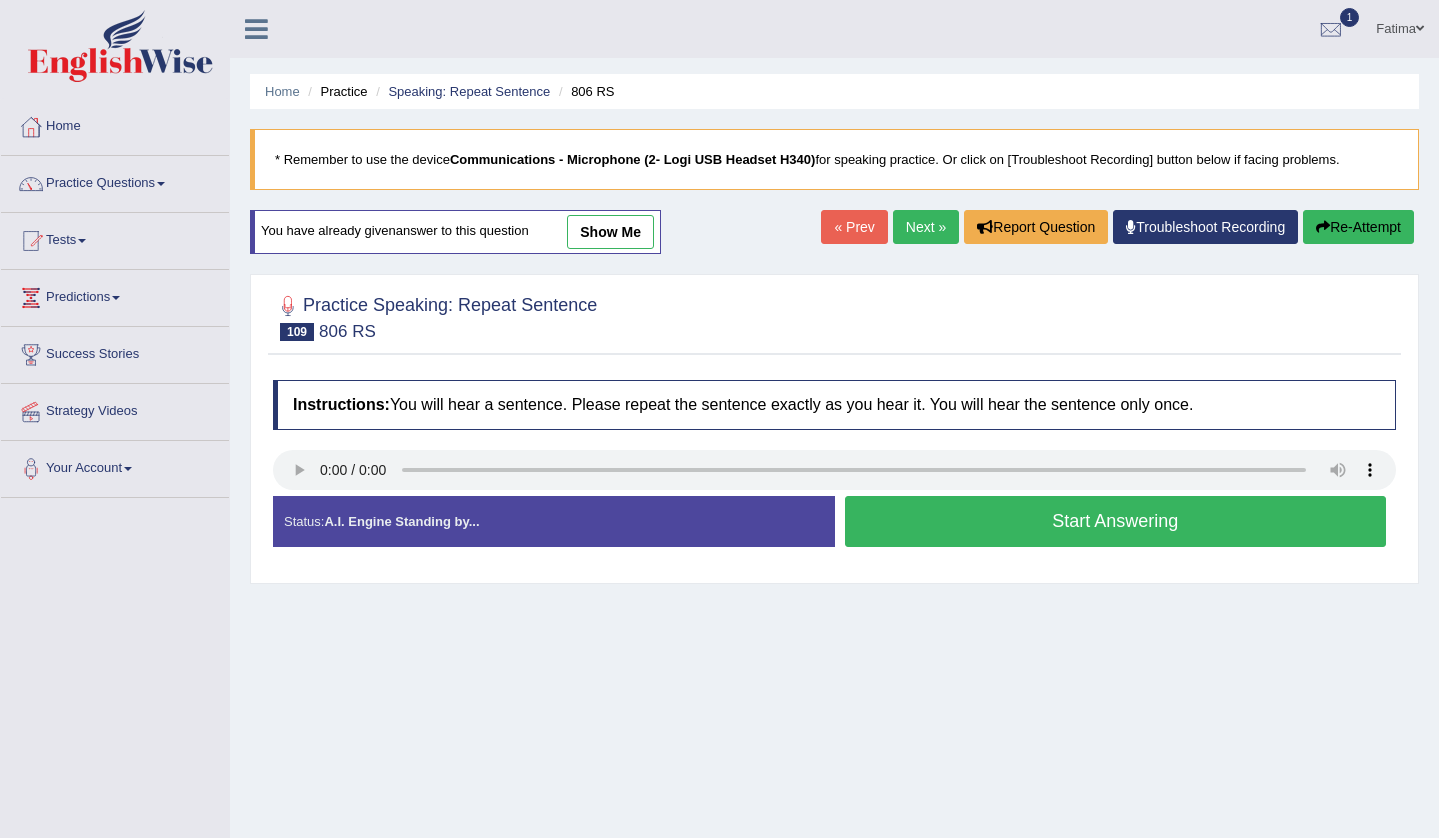scroll, scrollTop: 0, scrollLeft: 0, axis: both 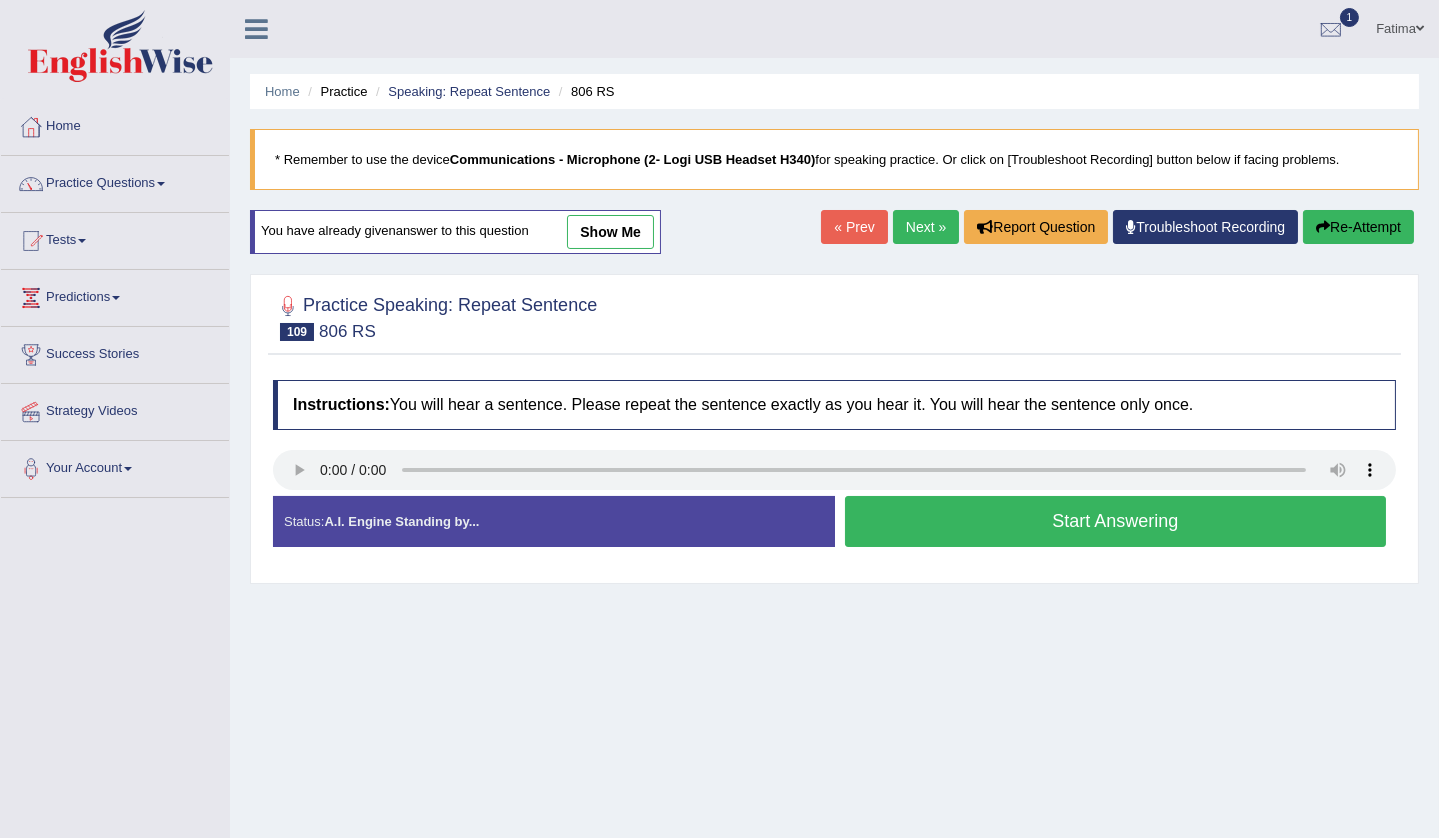 click on "Start Answering" at bounding box center [1116, 521] 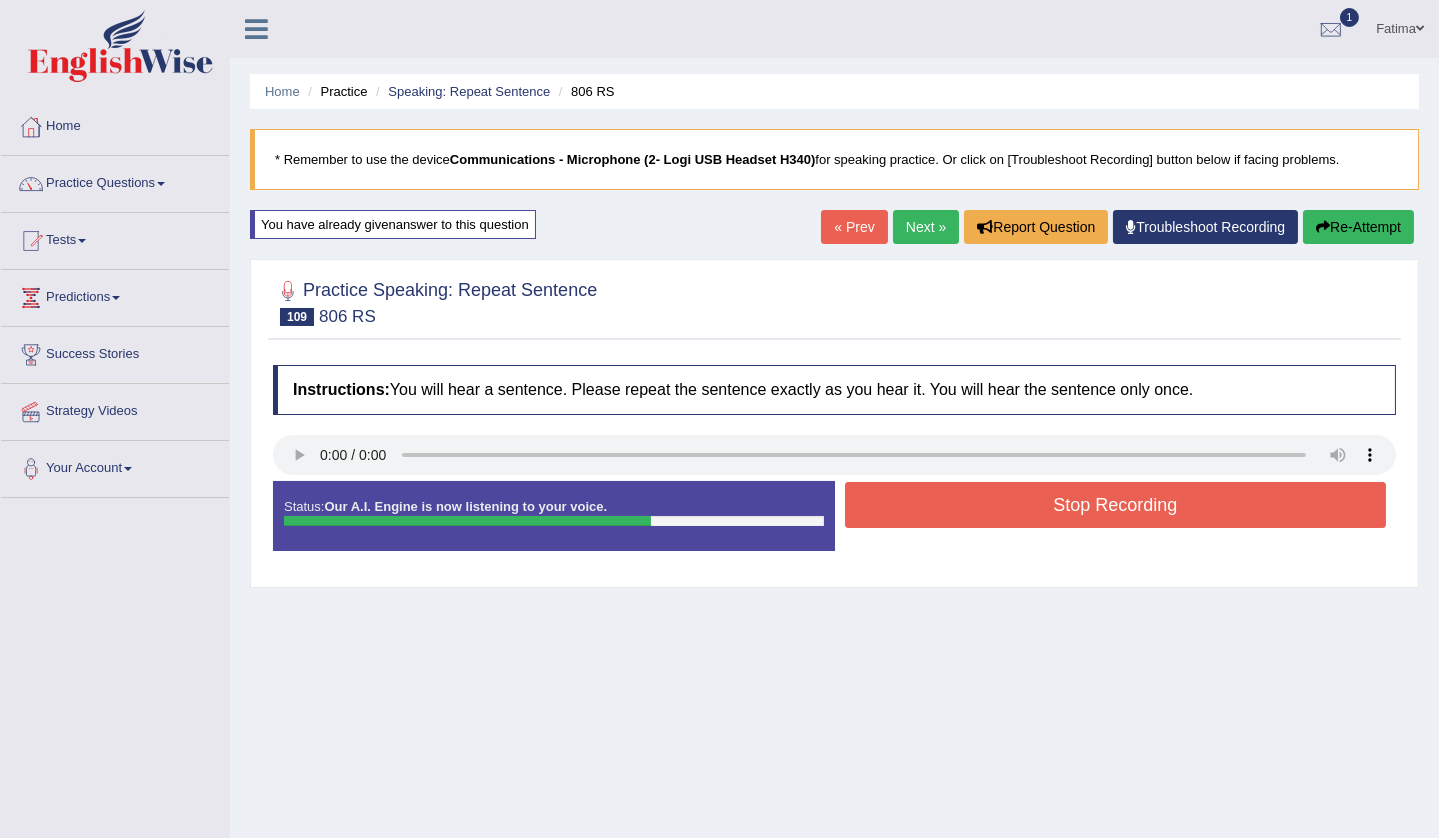 click on "Stop Recording" at bounding box center (1116, 505) 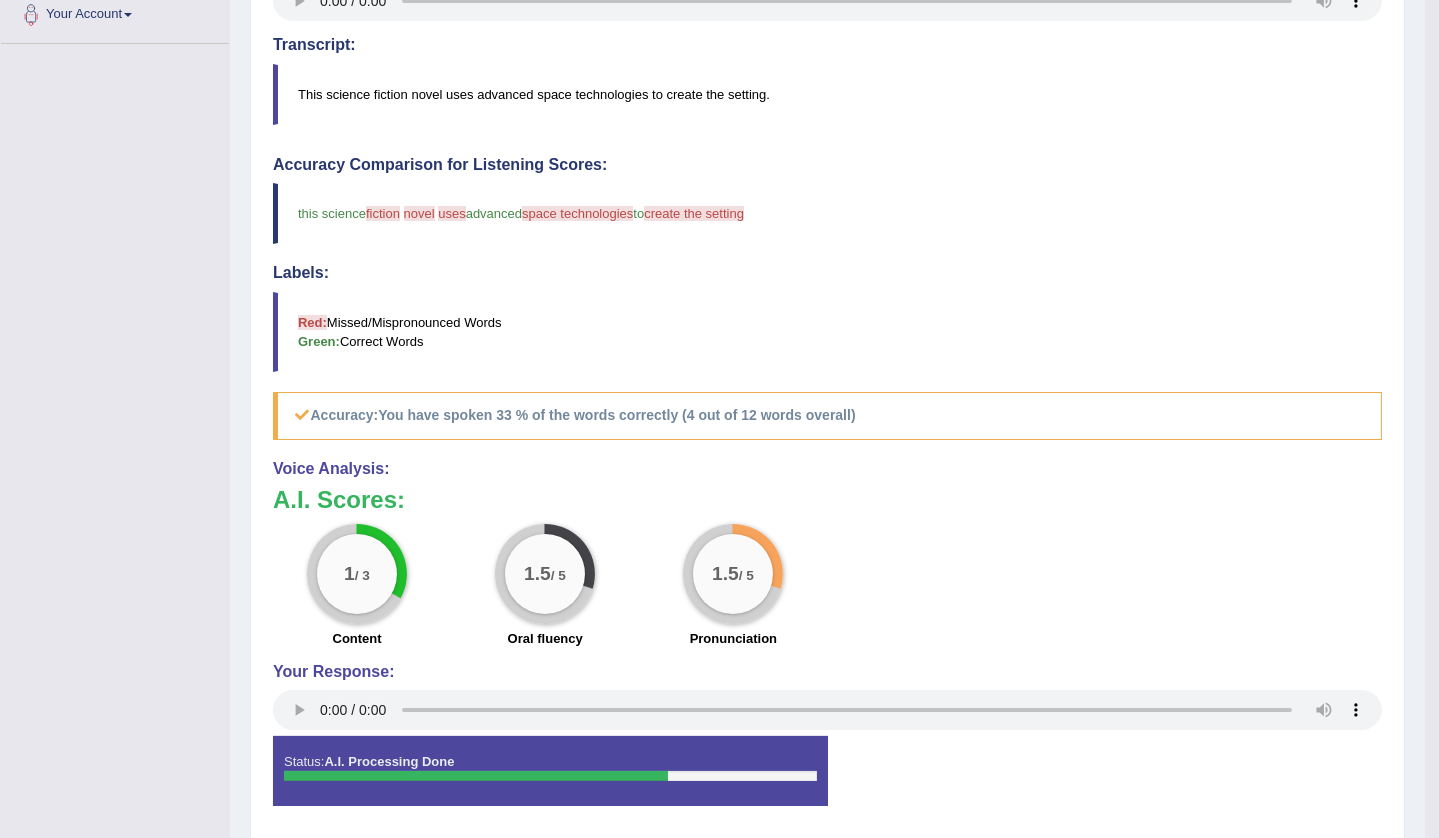 scroll, scrollTop: 0, scrollLeft: 0, axis: both 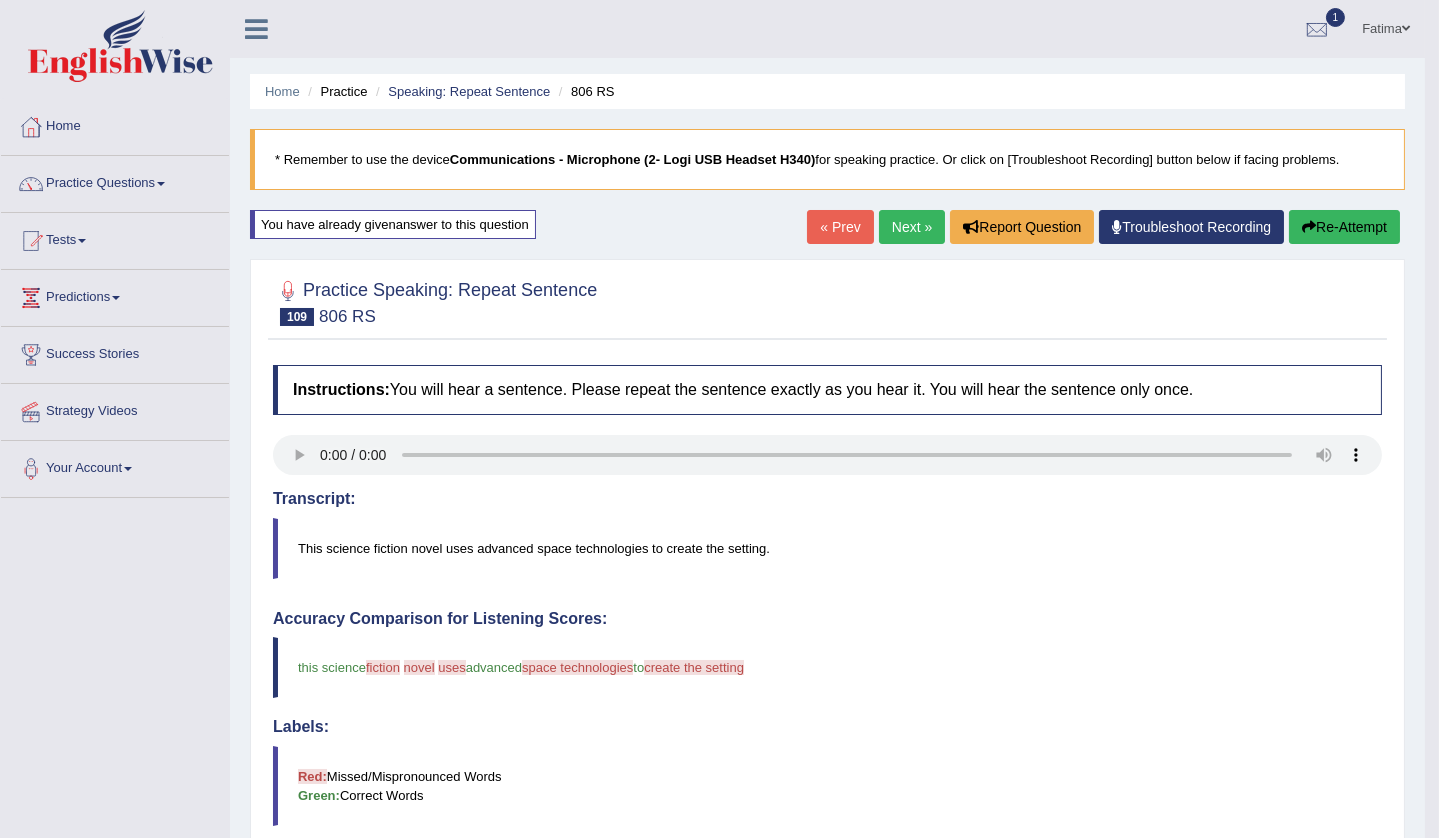 click on "Re-Attempt" at bounding box center (1344, 227) 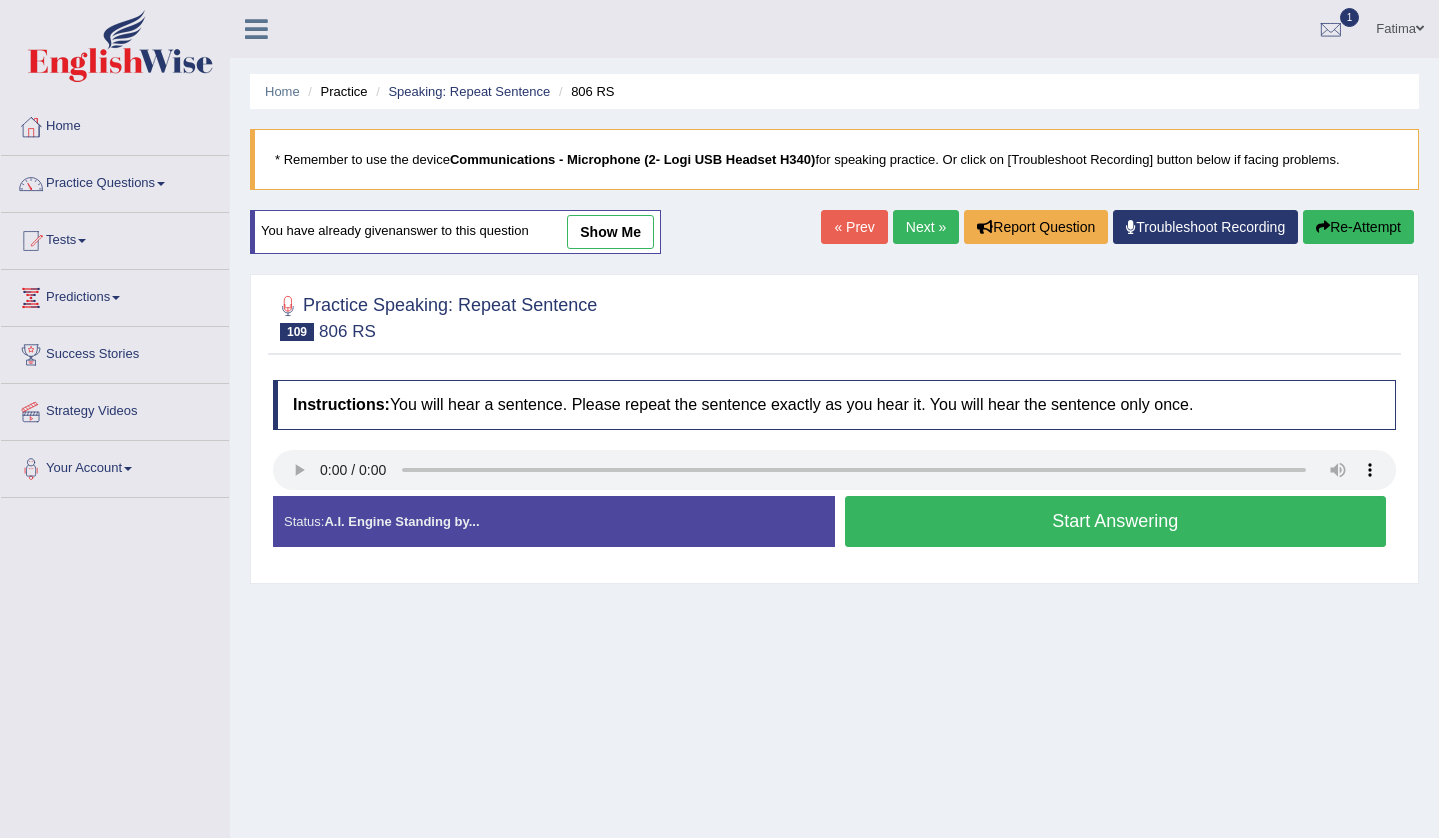 scroll, scrollTop: 0, scrollLeft: 0, axis: both 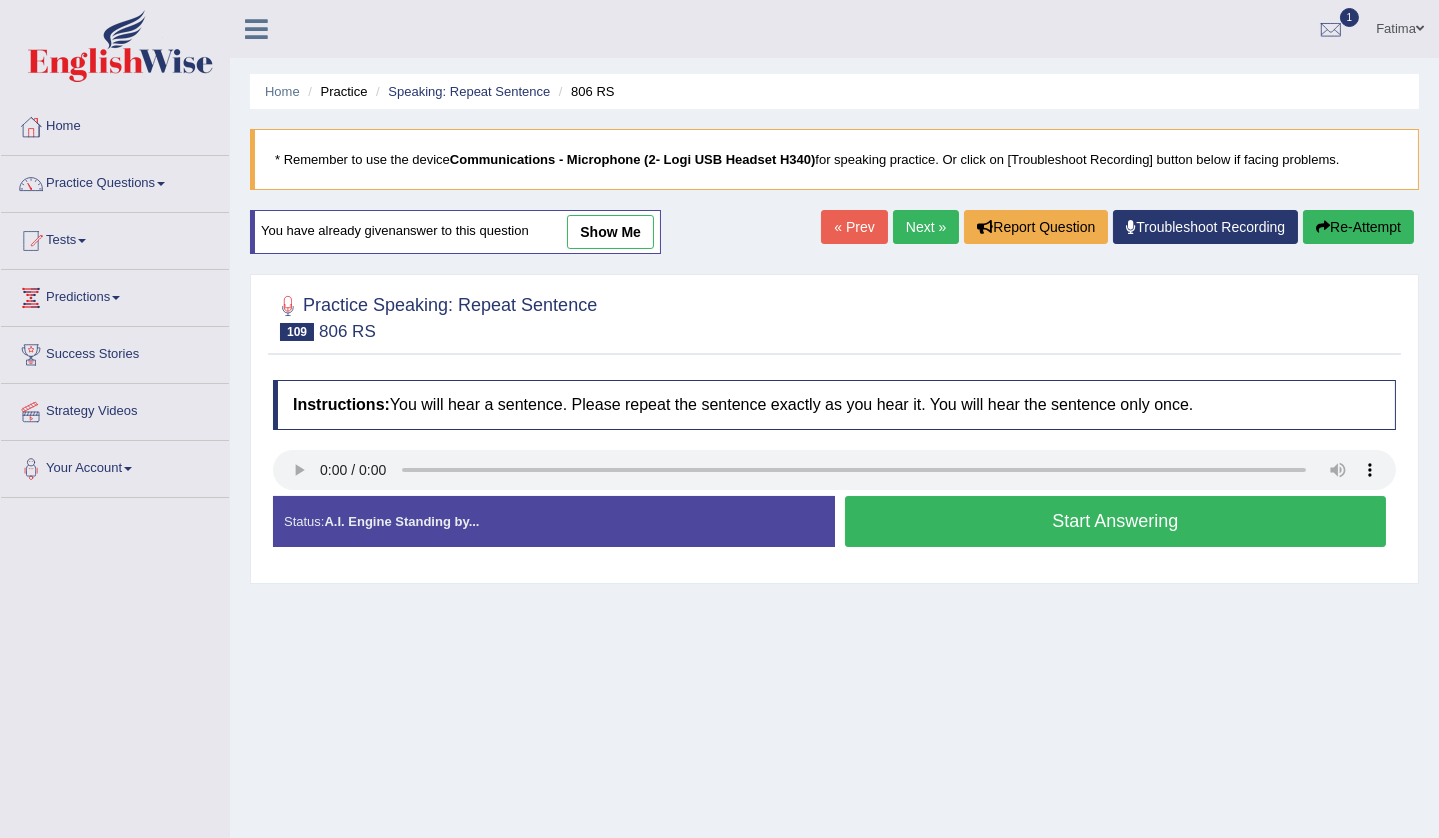 click on "Start Answering" at bounding box center [1116, 521] 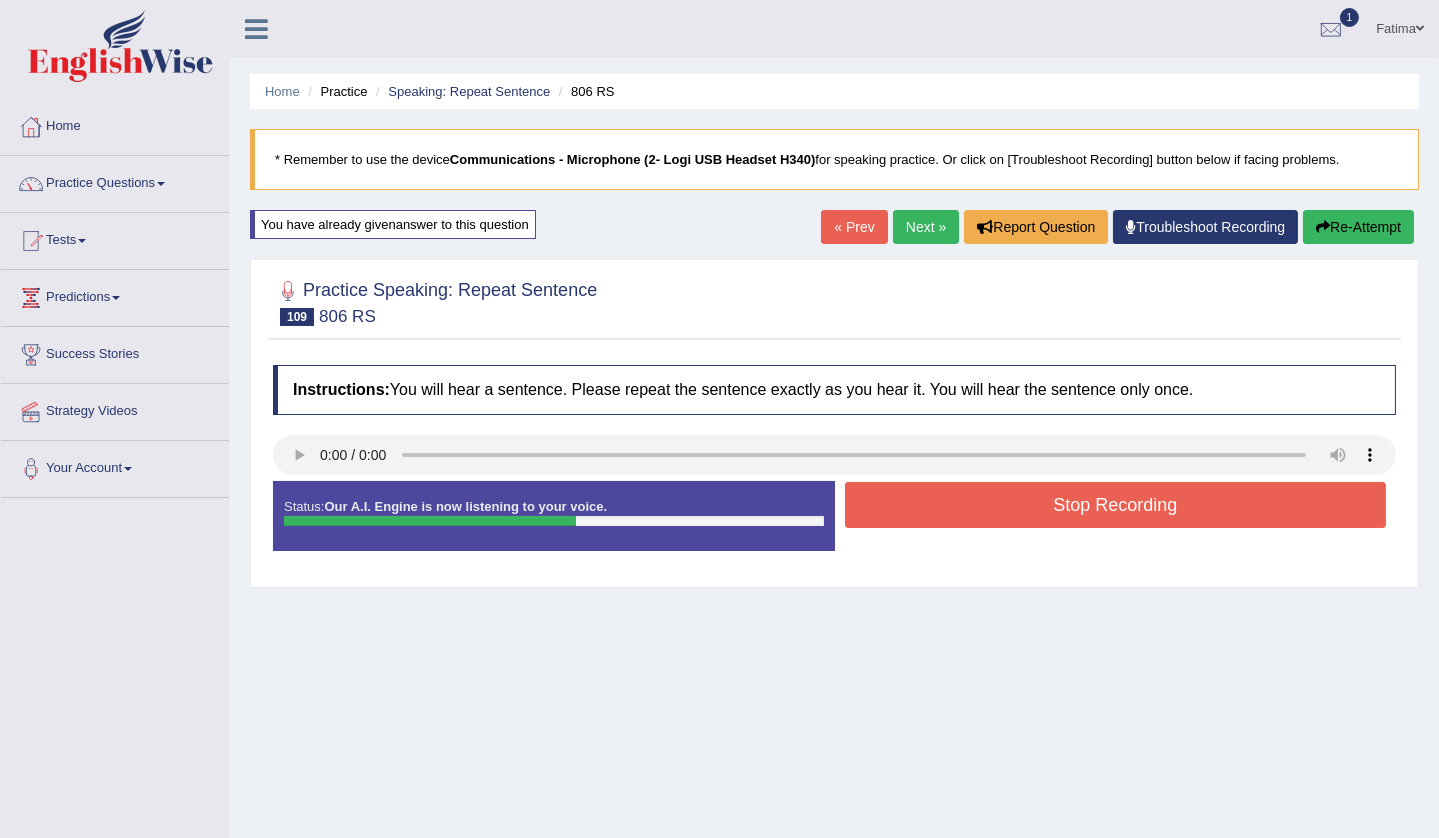 click on "Stop Recording" at bounding box center (1116, 505) 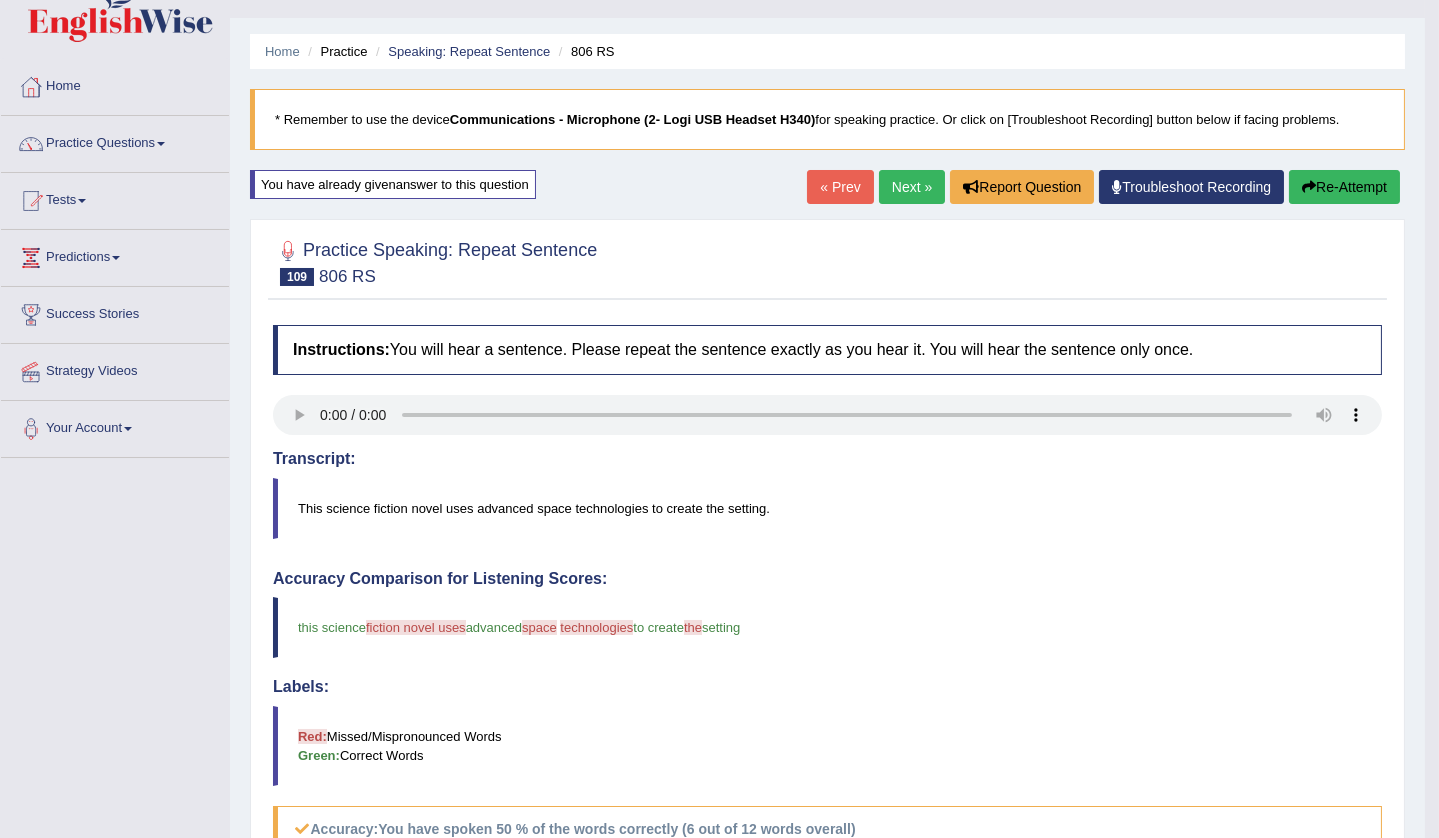scroll, scrollTop: 0, scrollLeft: 0, axis: both 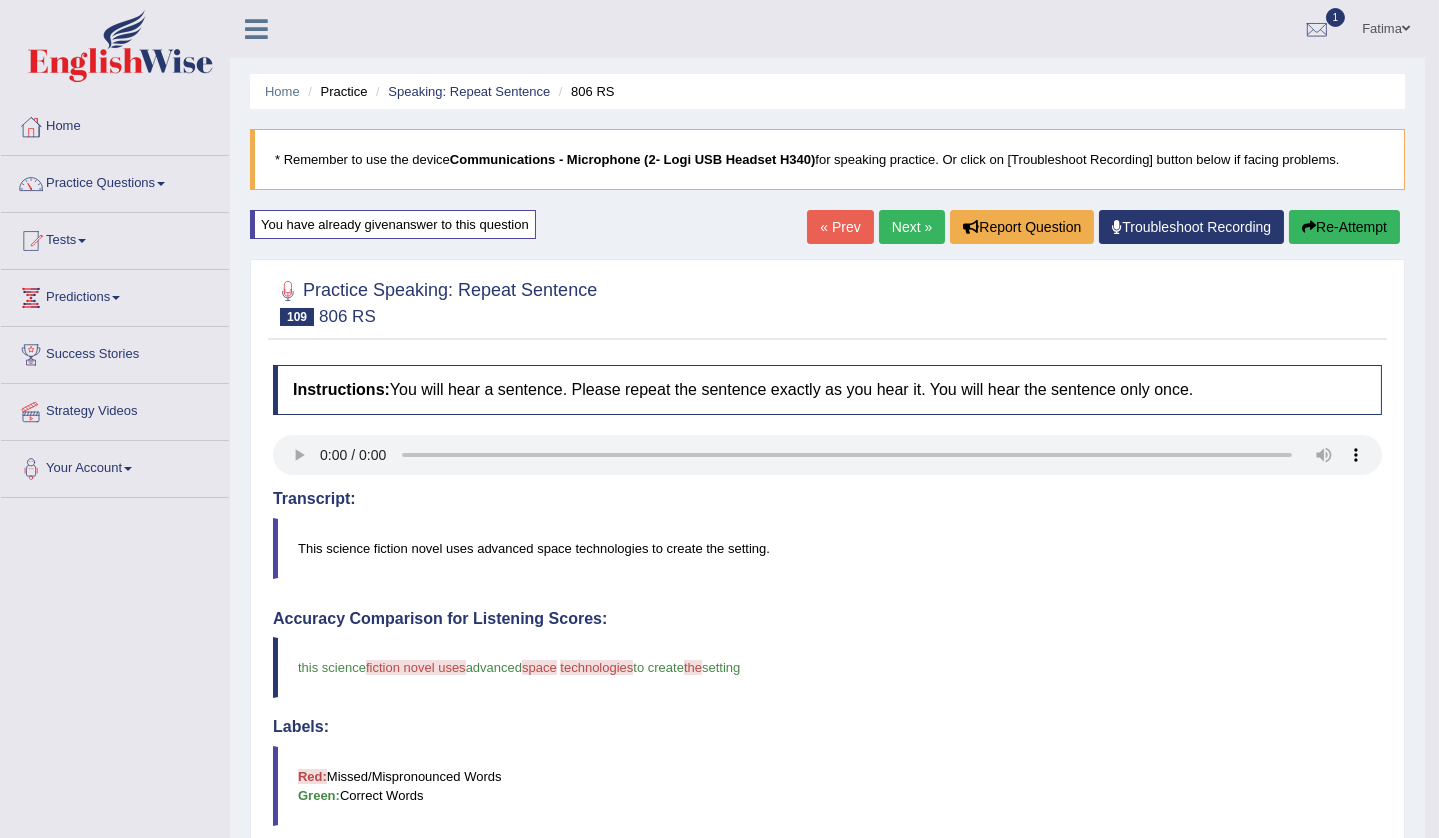 click on "Next »" at bounding box center (912, 227) 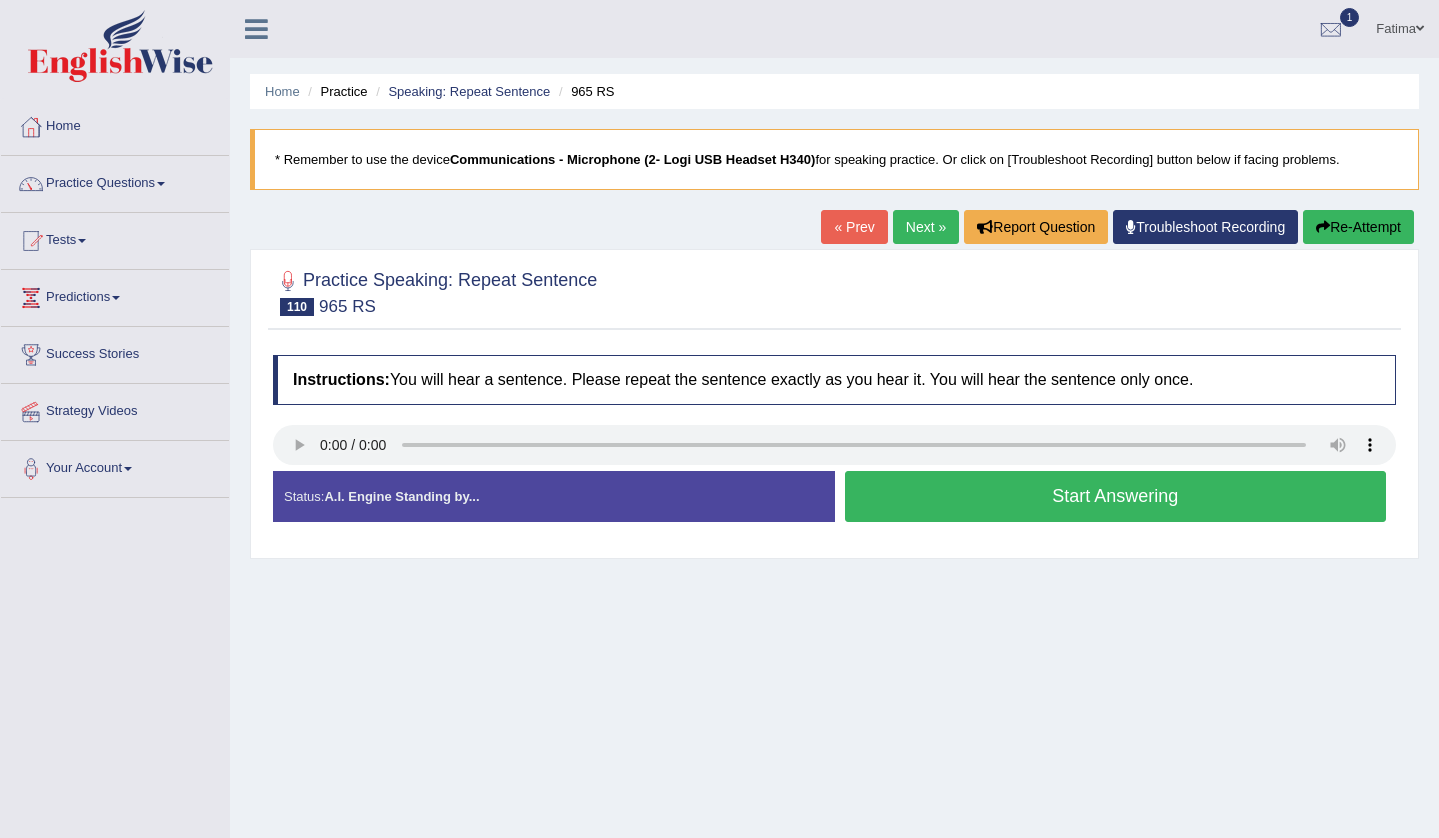 scroll, scrollTop: 0, scrollLeft: 0, axis: both 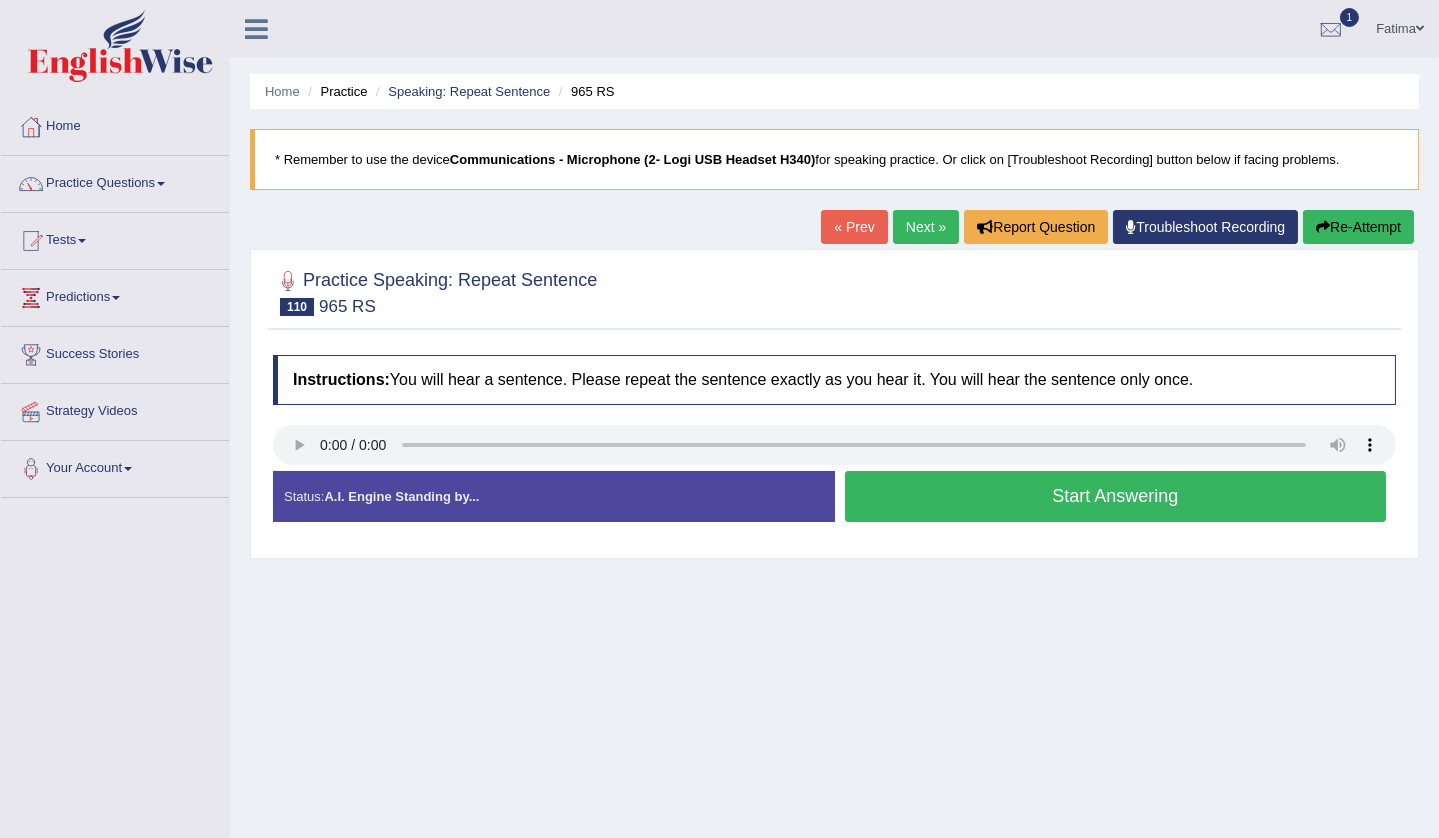click on "Start Answering" at bounding box center (1116, 496) 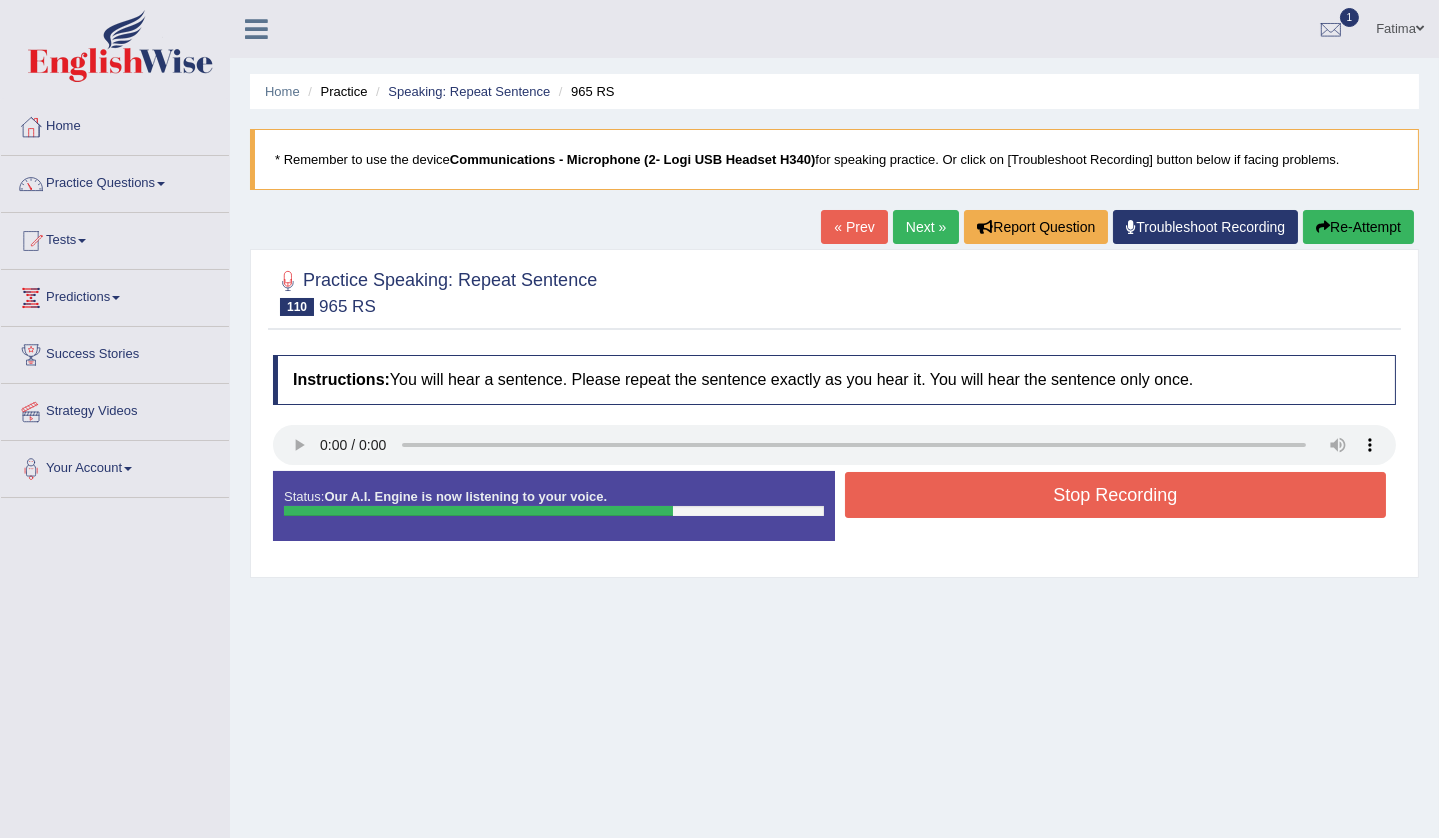 click on "Stop Recording" at bounding box center [1116, 495] 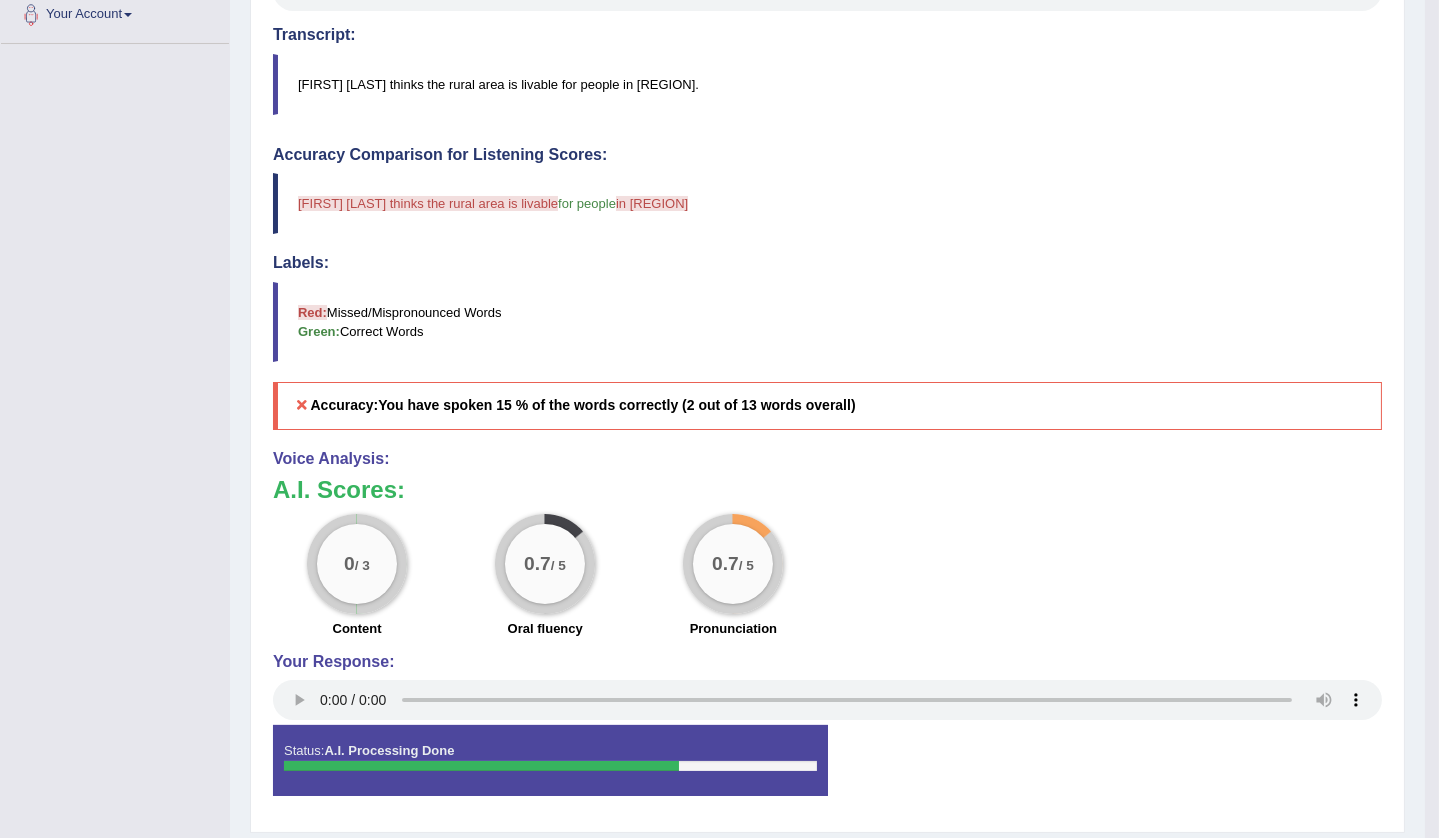scroll, scrollTop: 0, scrollLeft: 0, axis: both 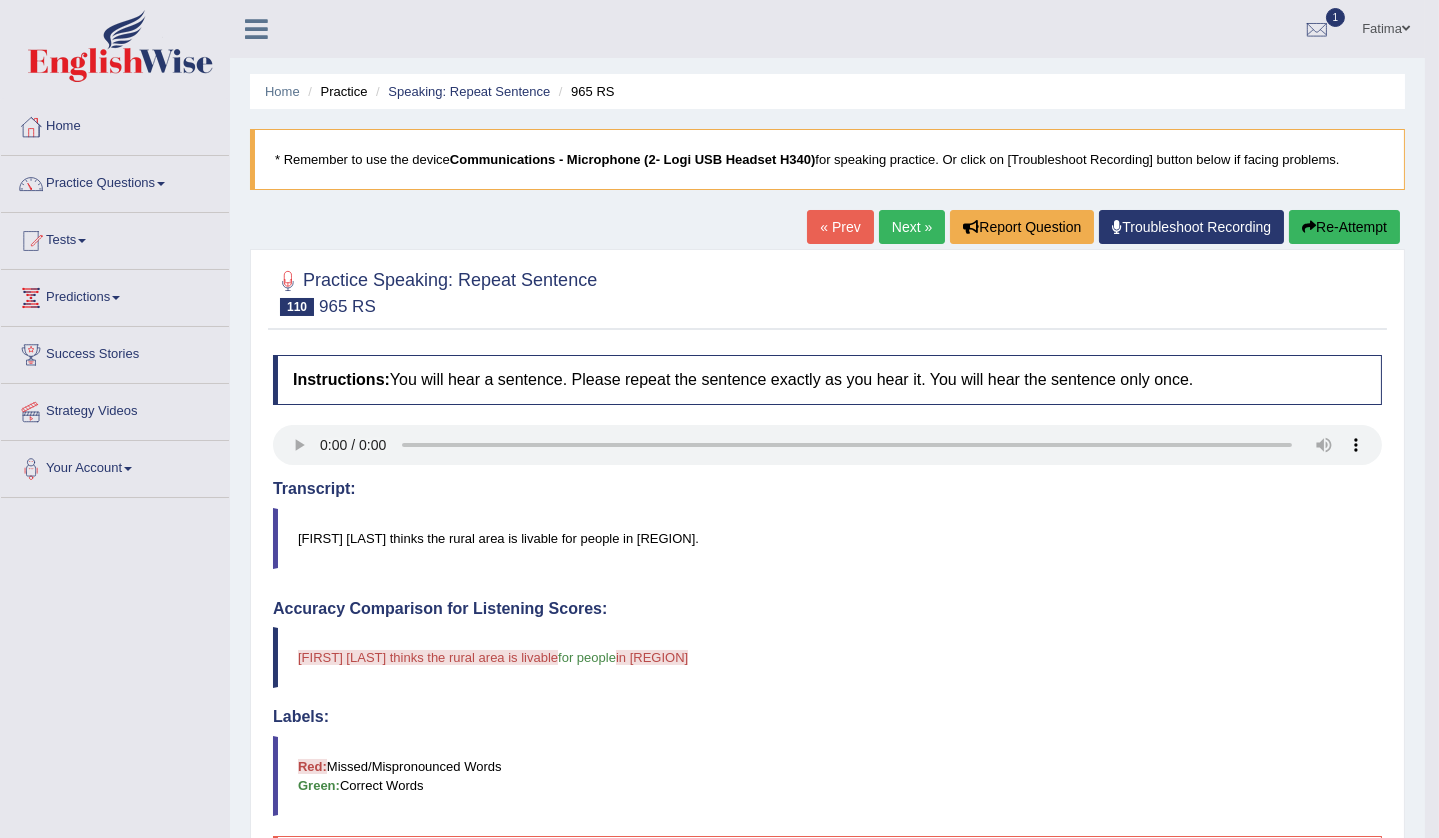 click on "Re-Attempt" at bounding box center [1344, 227] 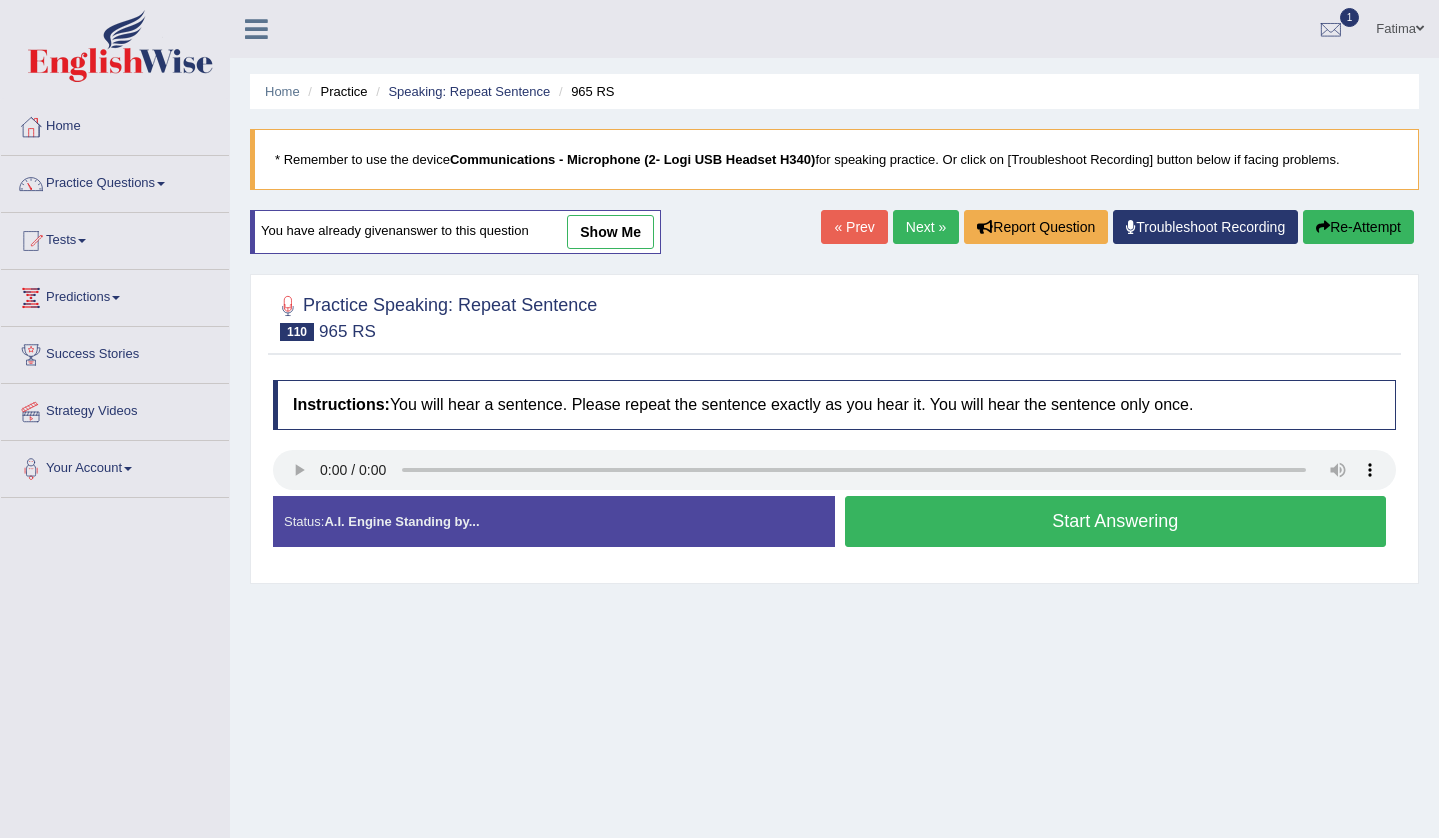 scroll, scrollTop: 0, scrollLeft: 0, axis: both 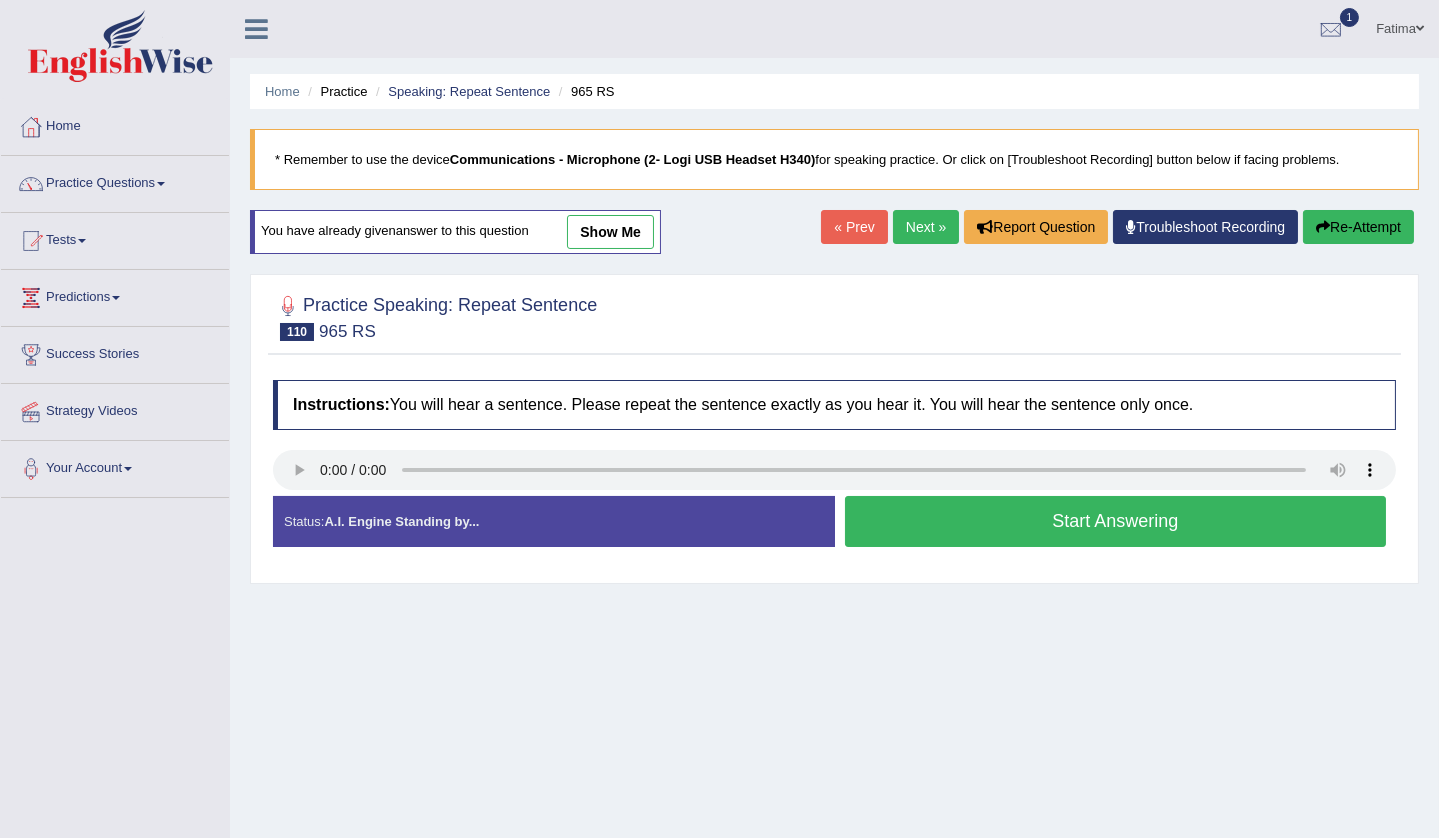click on "Start Answering" at bounding box center (1116, 521) 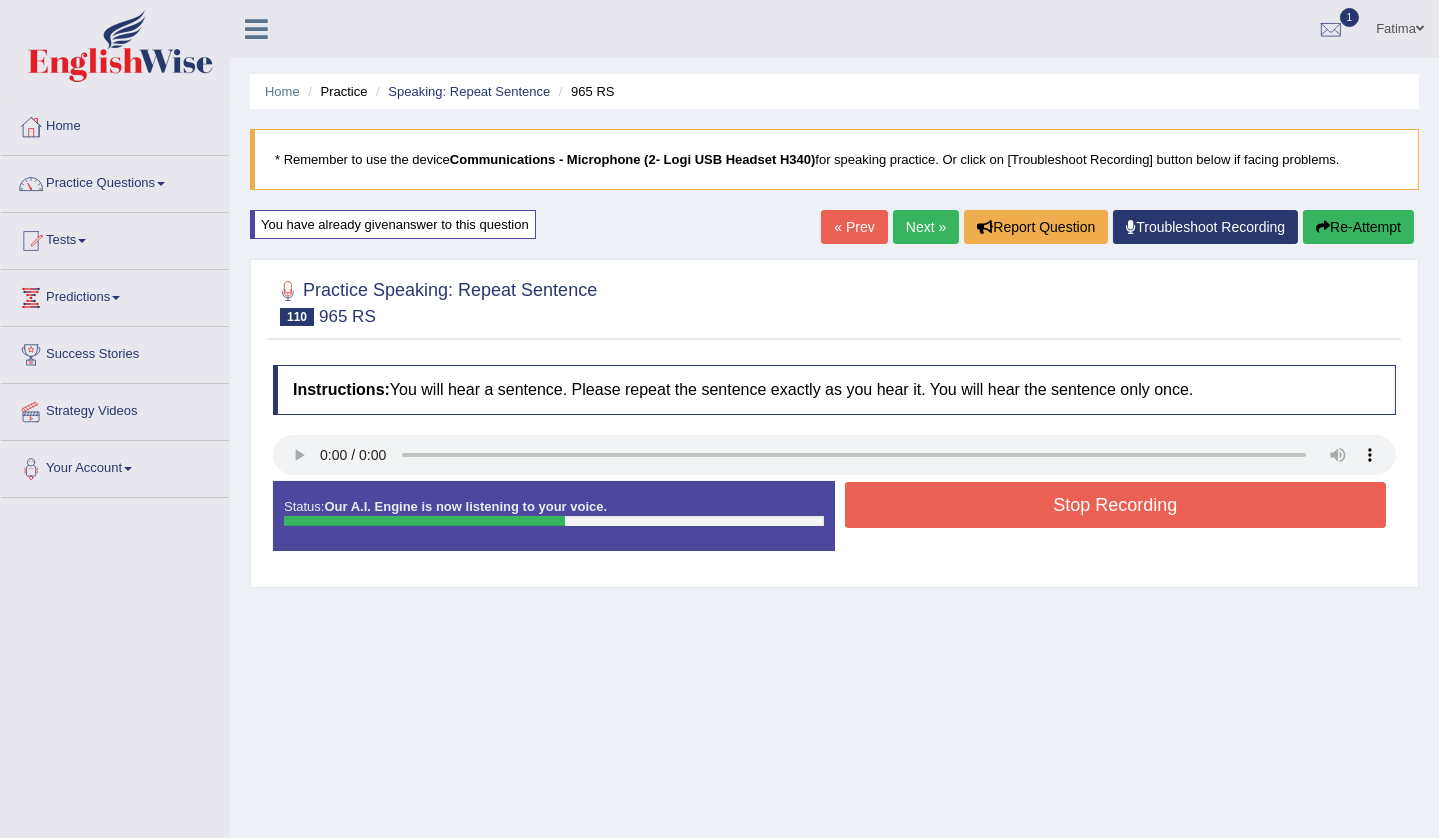 click on "Stop Recording" at bounding box center (1116, 505) 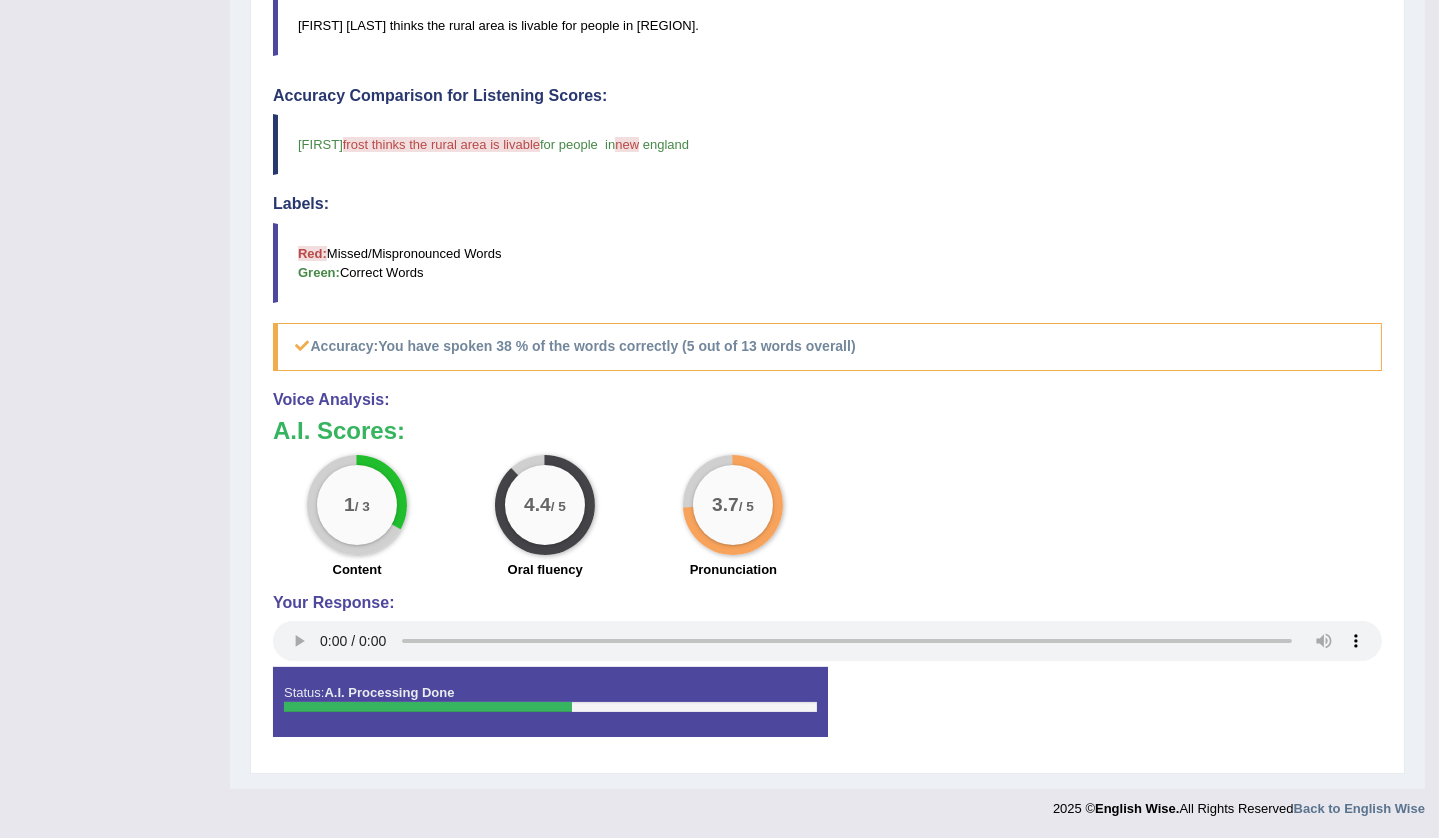 scroll, scrollTop: 69, scrollLeft: 0, axis: vertical 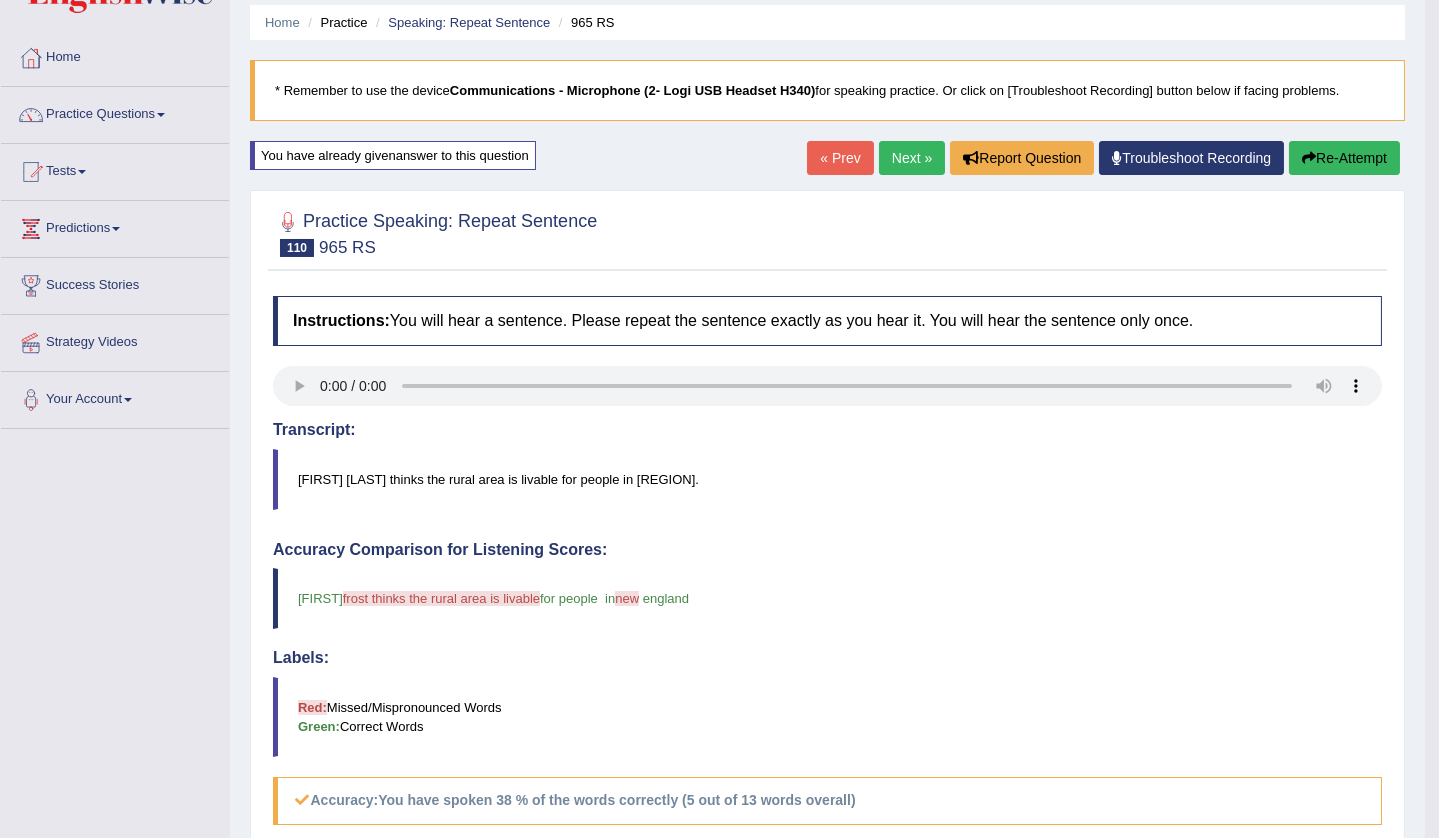 click on "Next »" at bounding box center (912, 158) 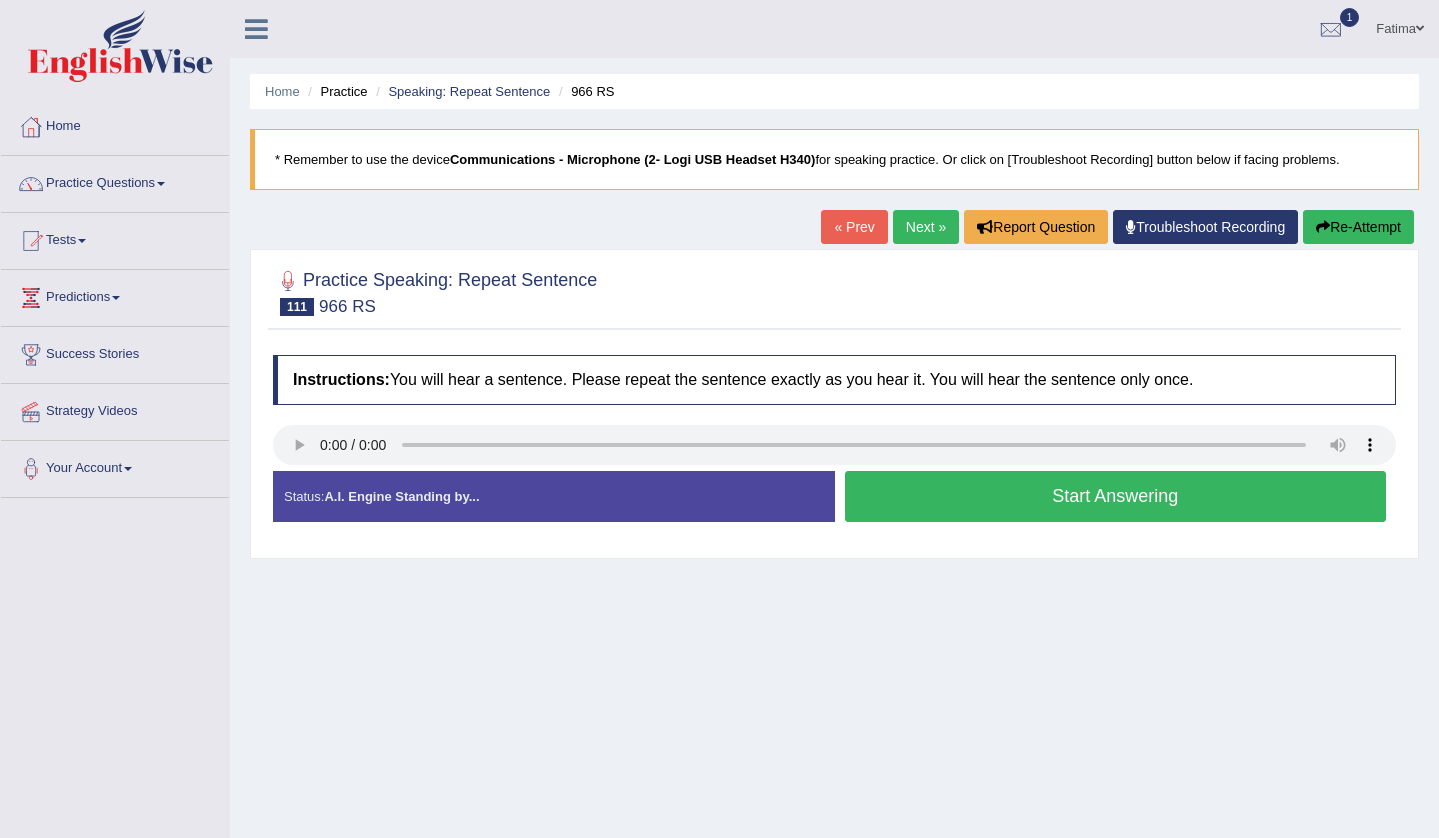 scroll, scrollTop: 0, scrollLeft: 0, axis: both 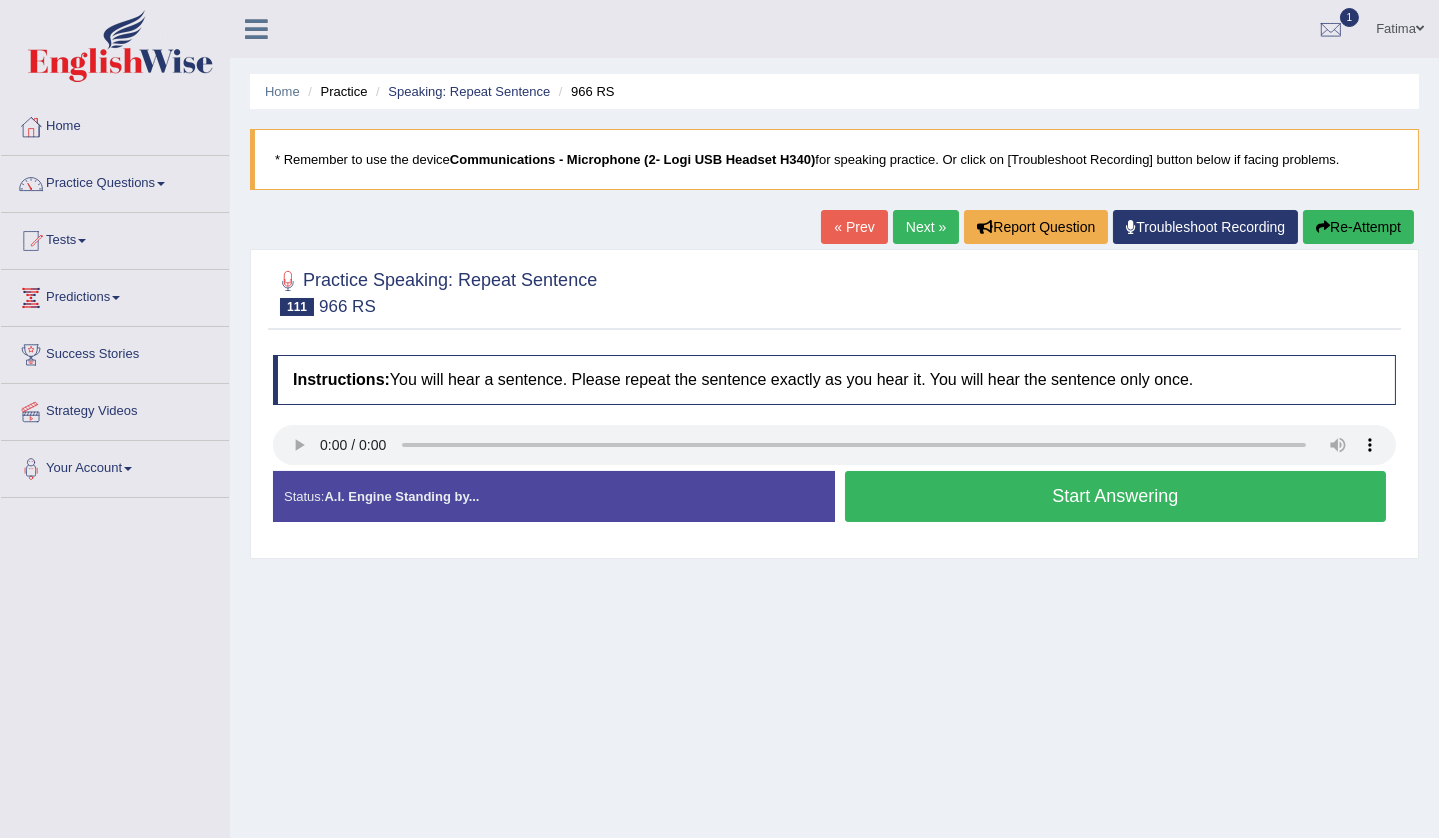 click on "Start Answering" at bounding box center (1116, 496) 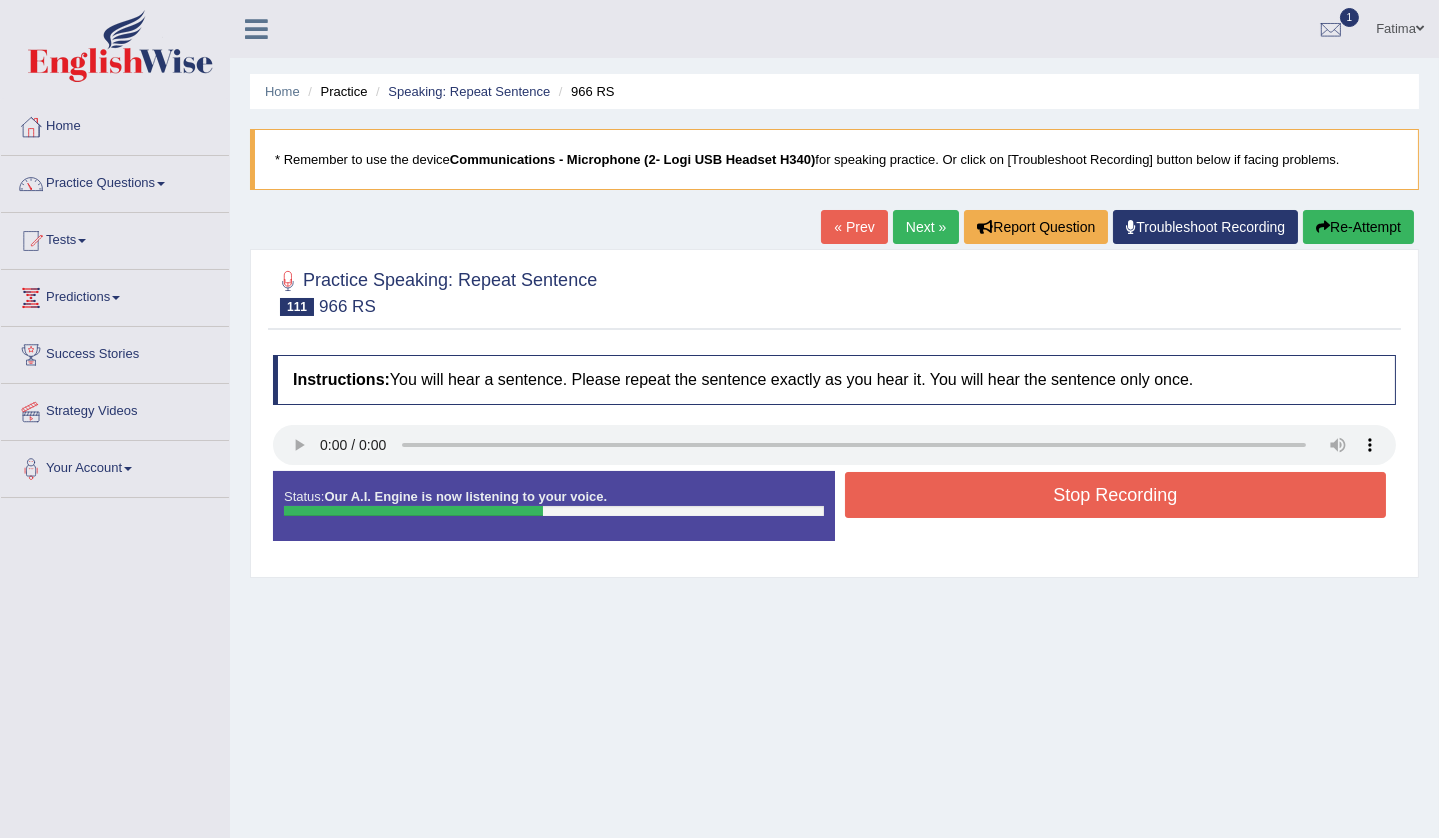 click on "Stop Recording" at bounding box center [1116, 495] 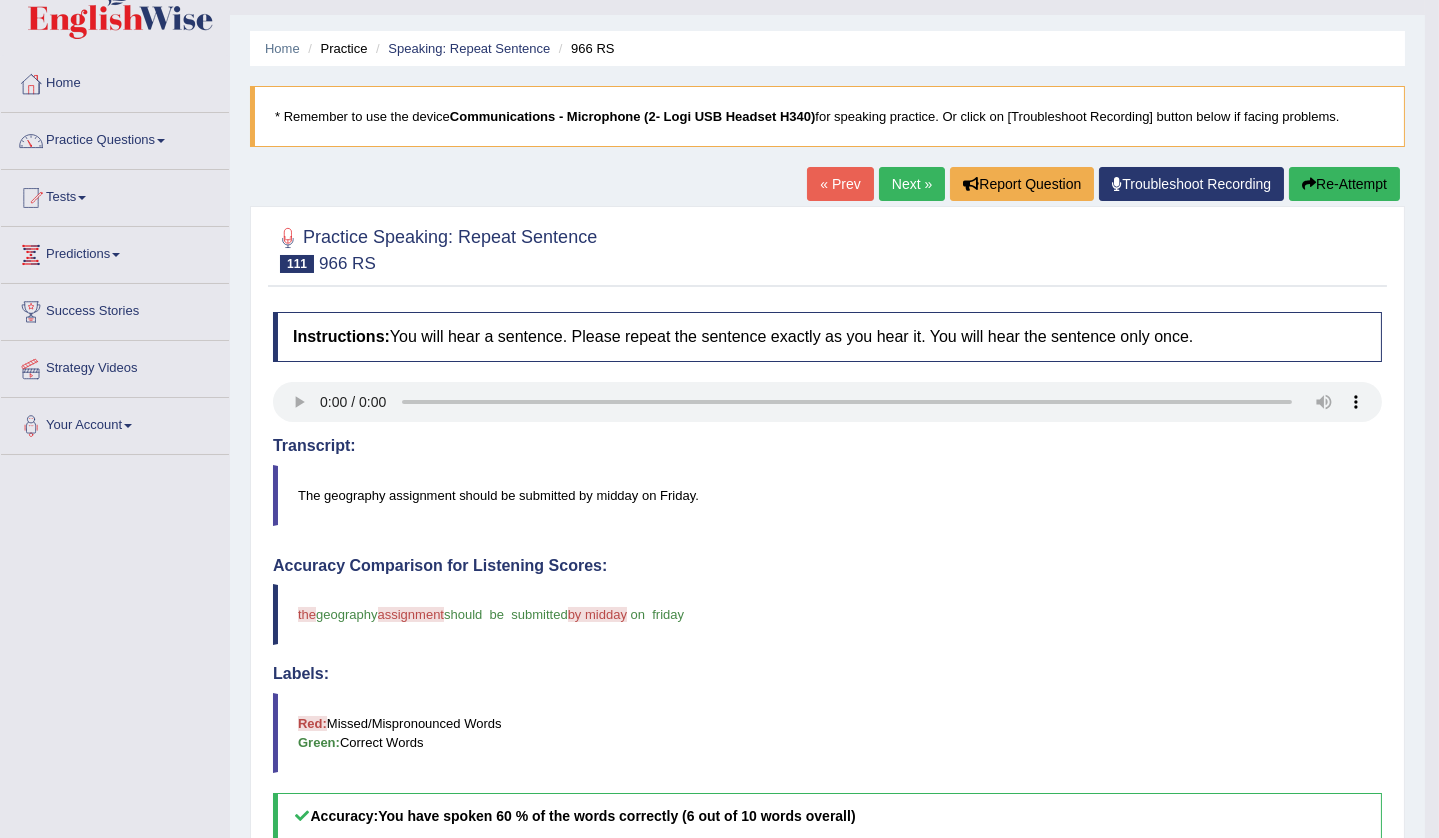 scroll, scrollTop: 0, scrollLeft: 0, axis: both 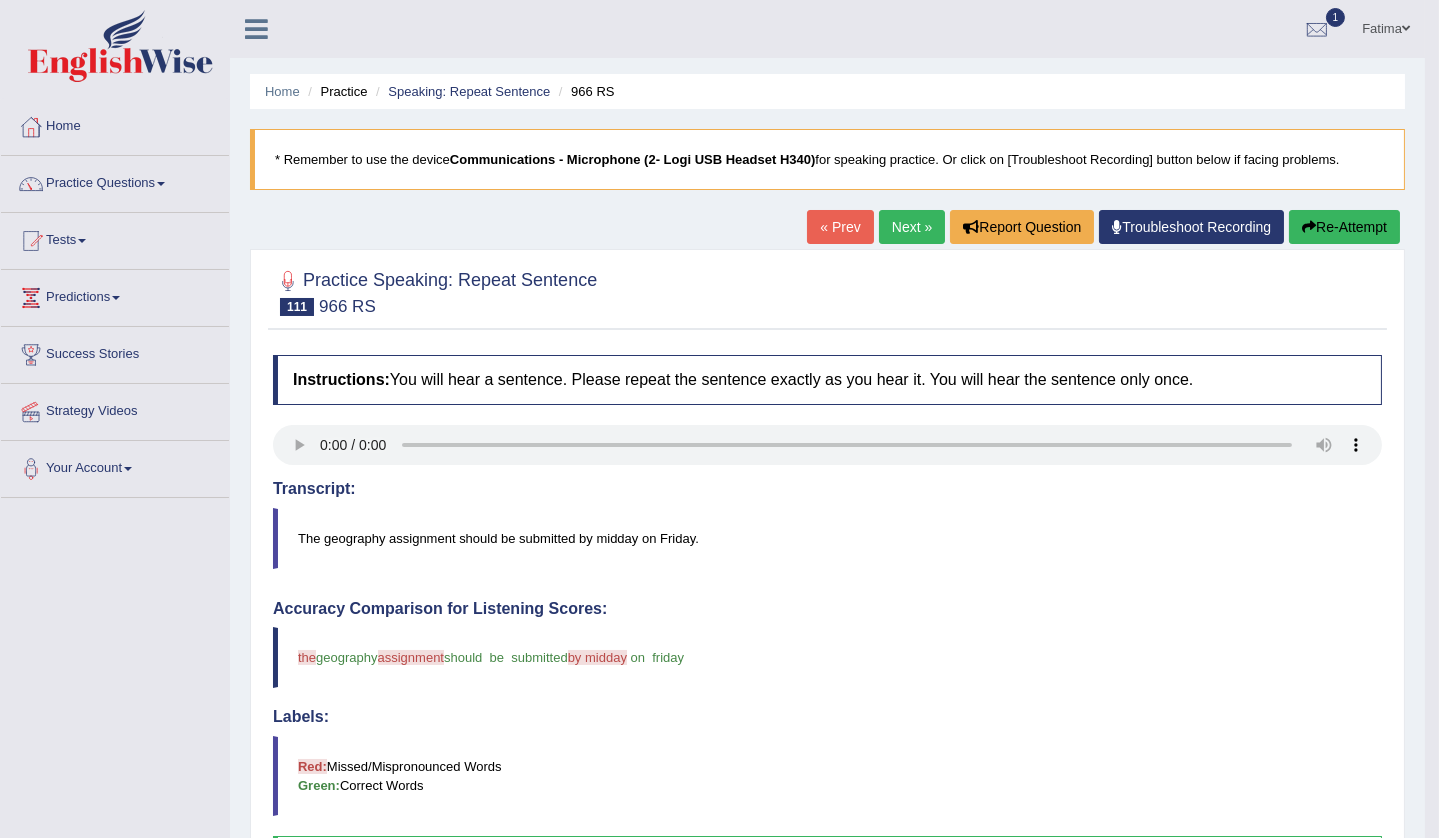 click on "Next »" at bounding box center [912, 227] 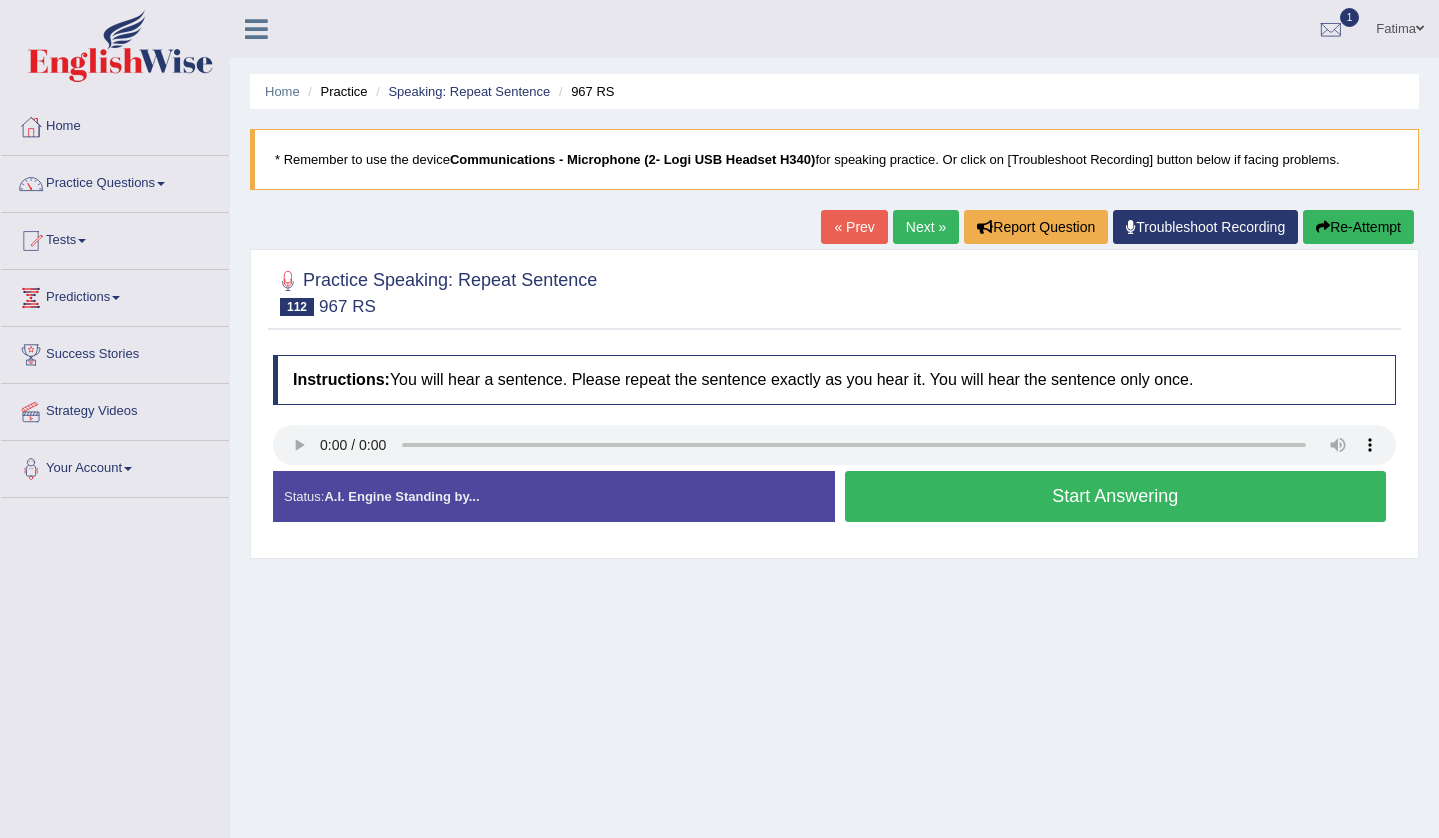 scroll, scrollTop: 0, scrollLeft: 0, axis: both 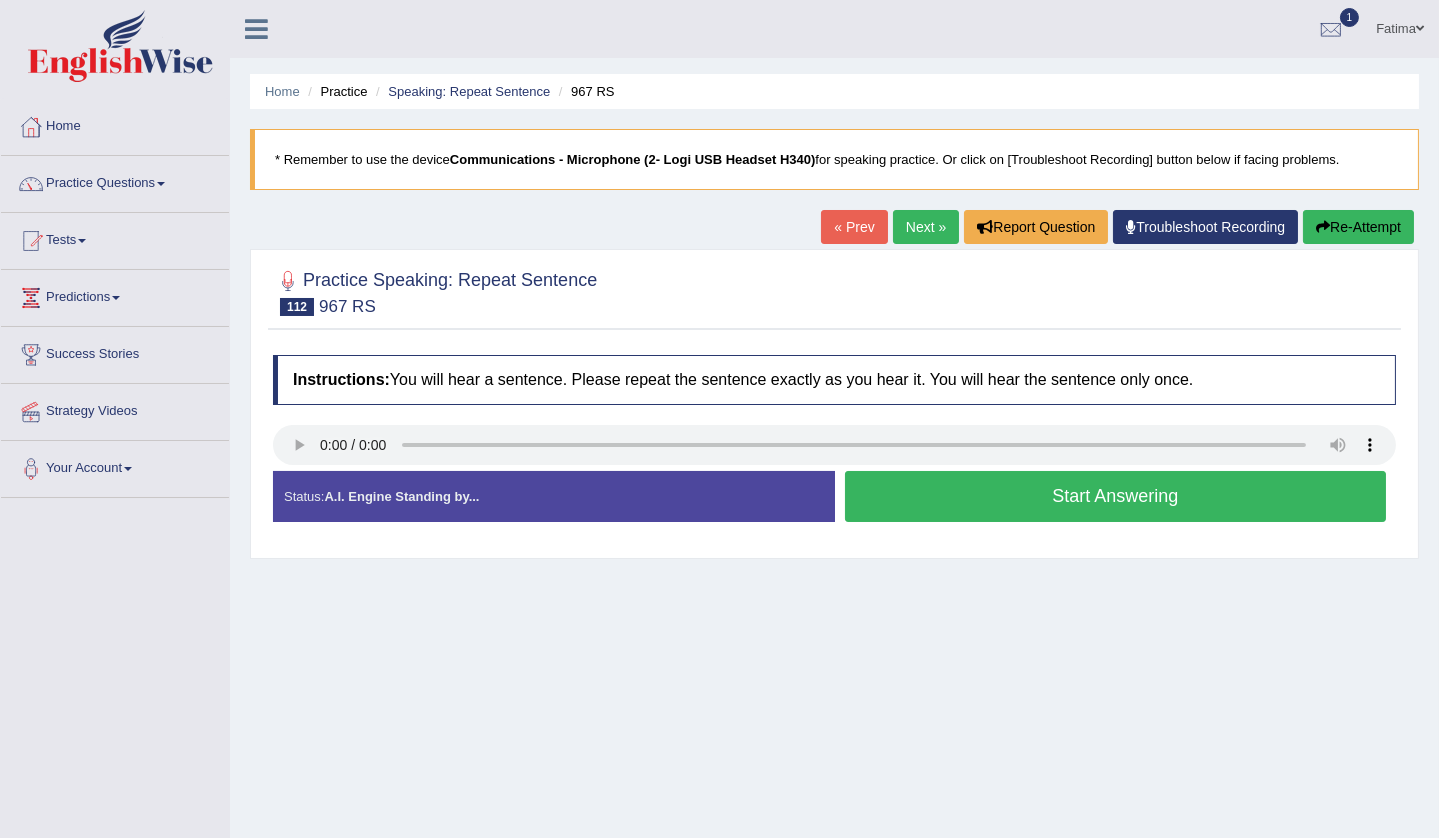 click on "Start Answering" at bounding box center (1116, 496) 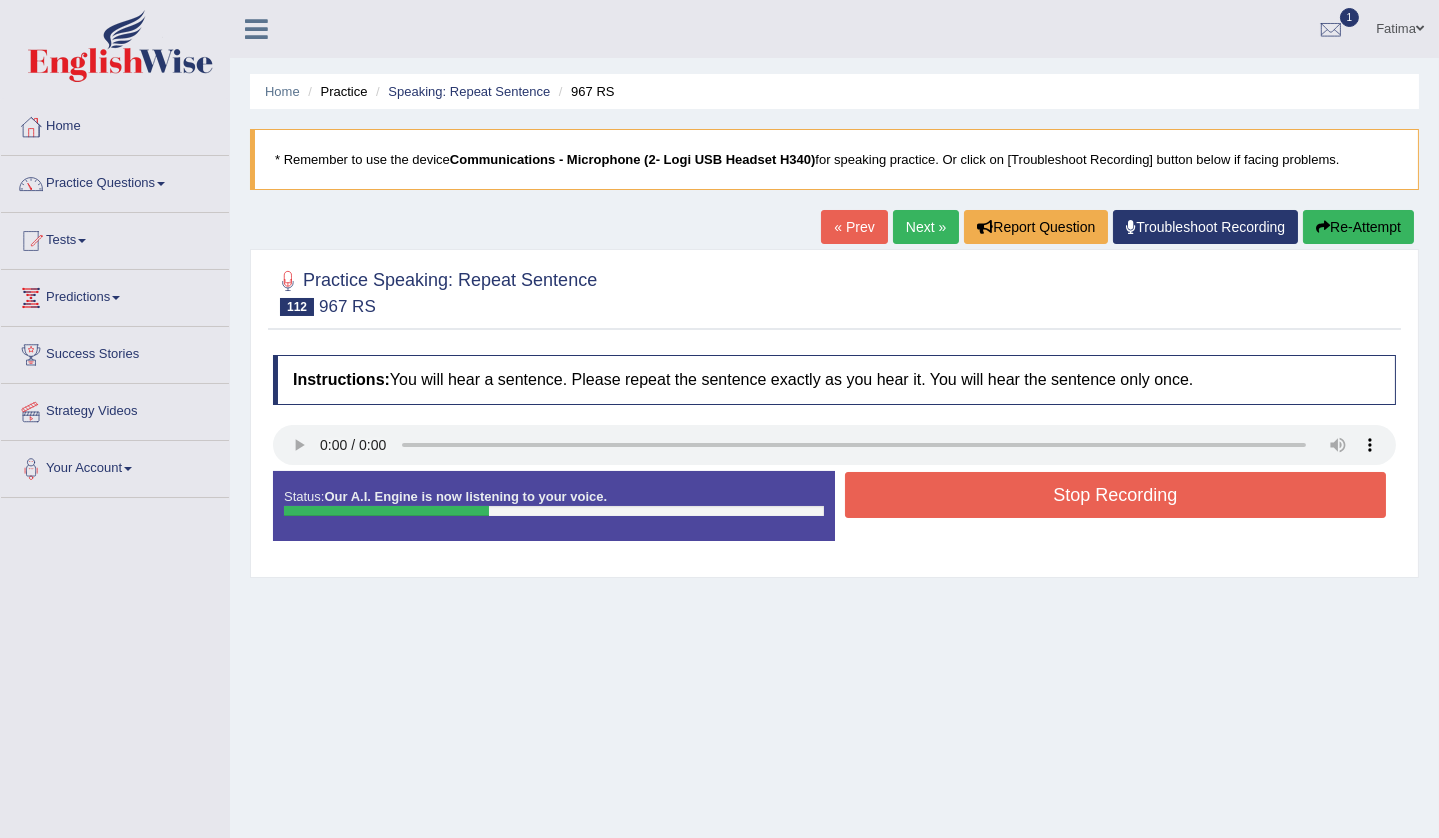 click on "Stop Recording" at bounding box center (1116, 495) 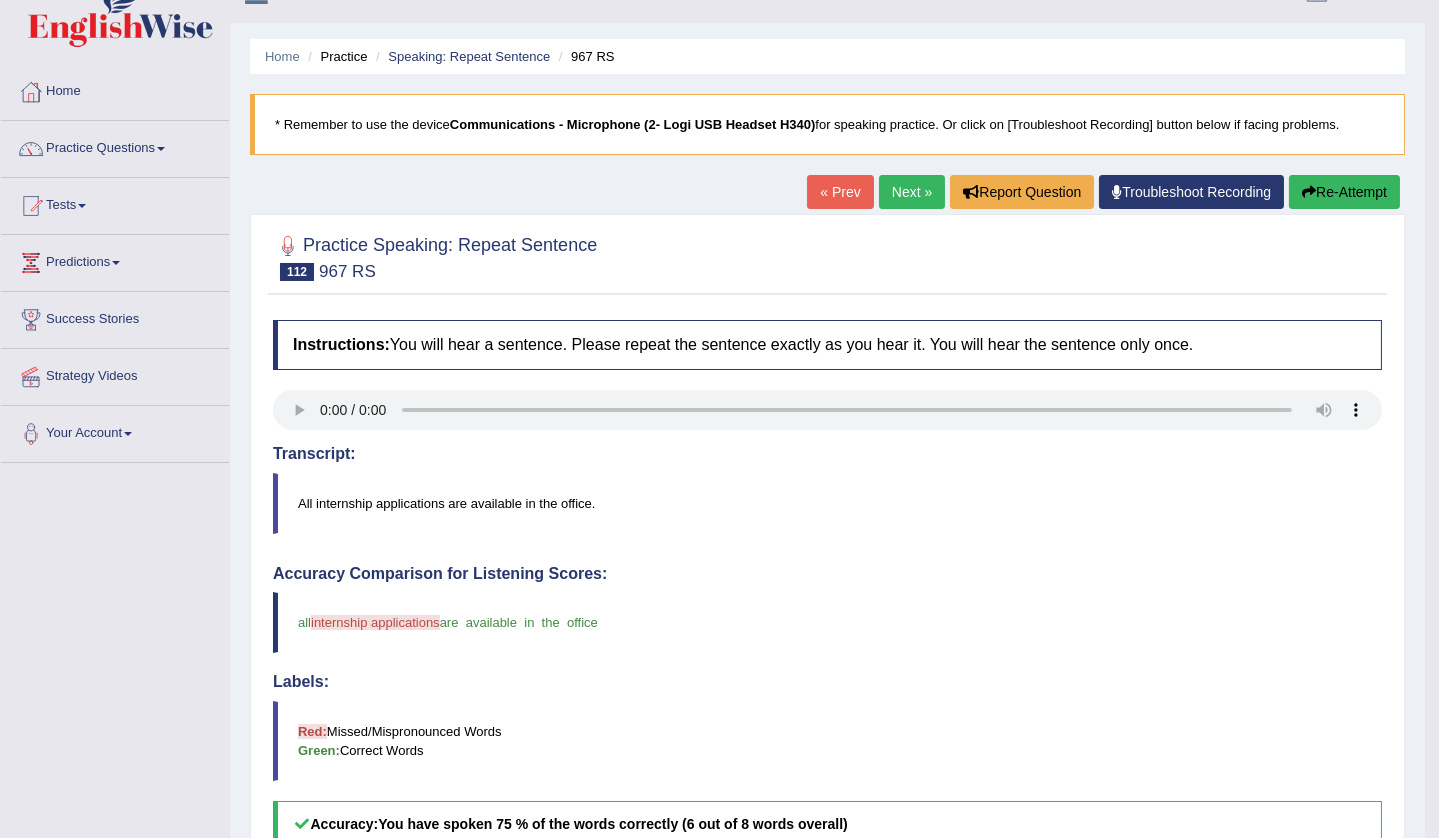 scroll, scrollTop: 0, scrollLeft: 0, axis: both 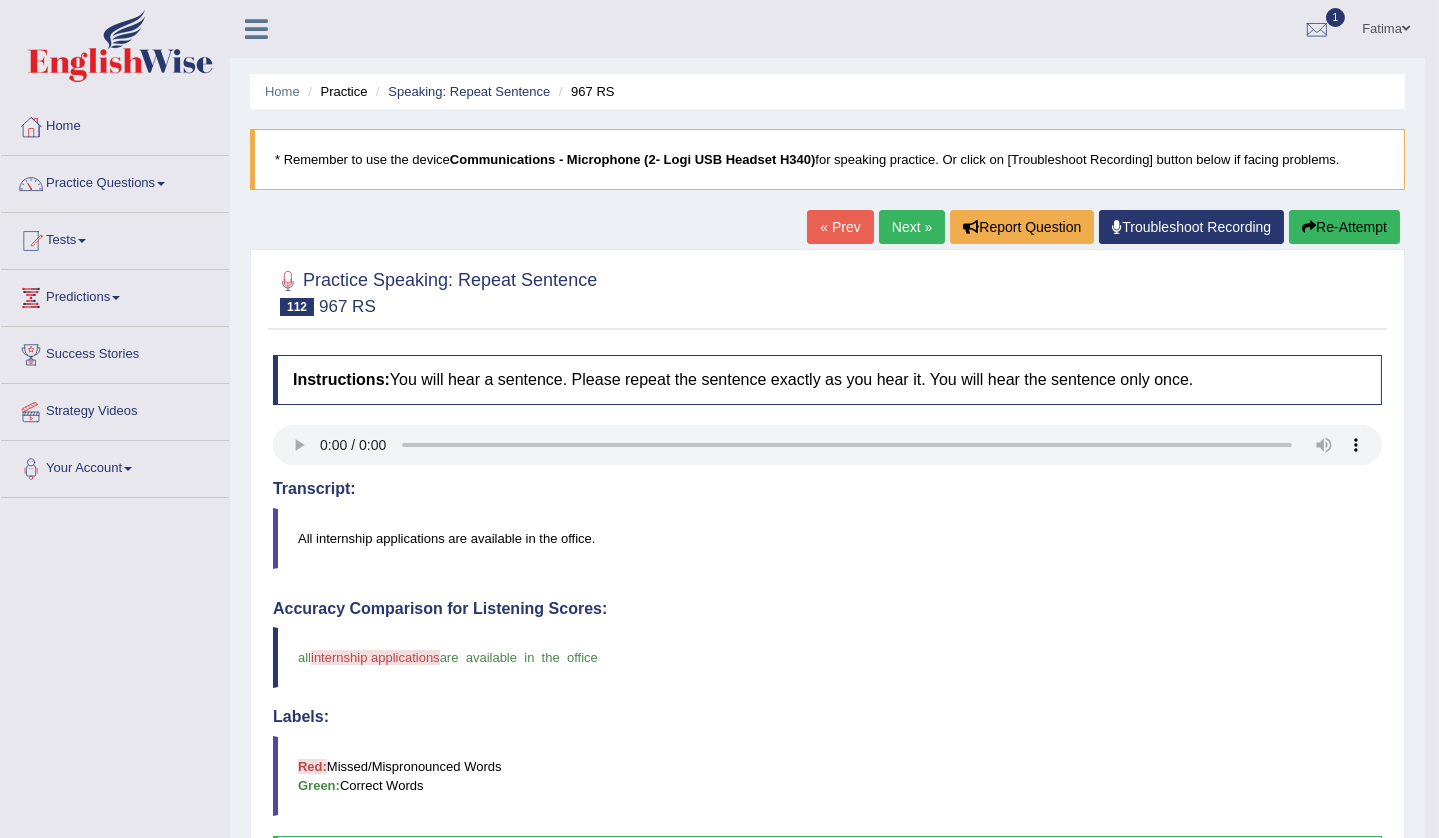 click on "Next »" at bounding box center (912, 227) 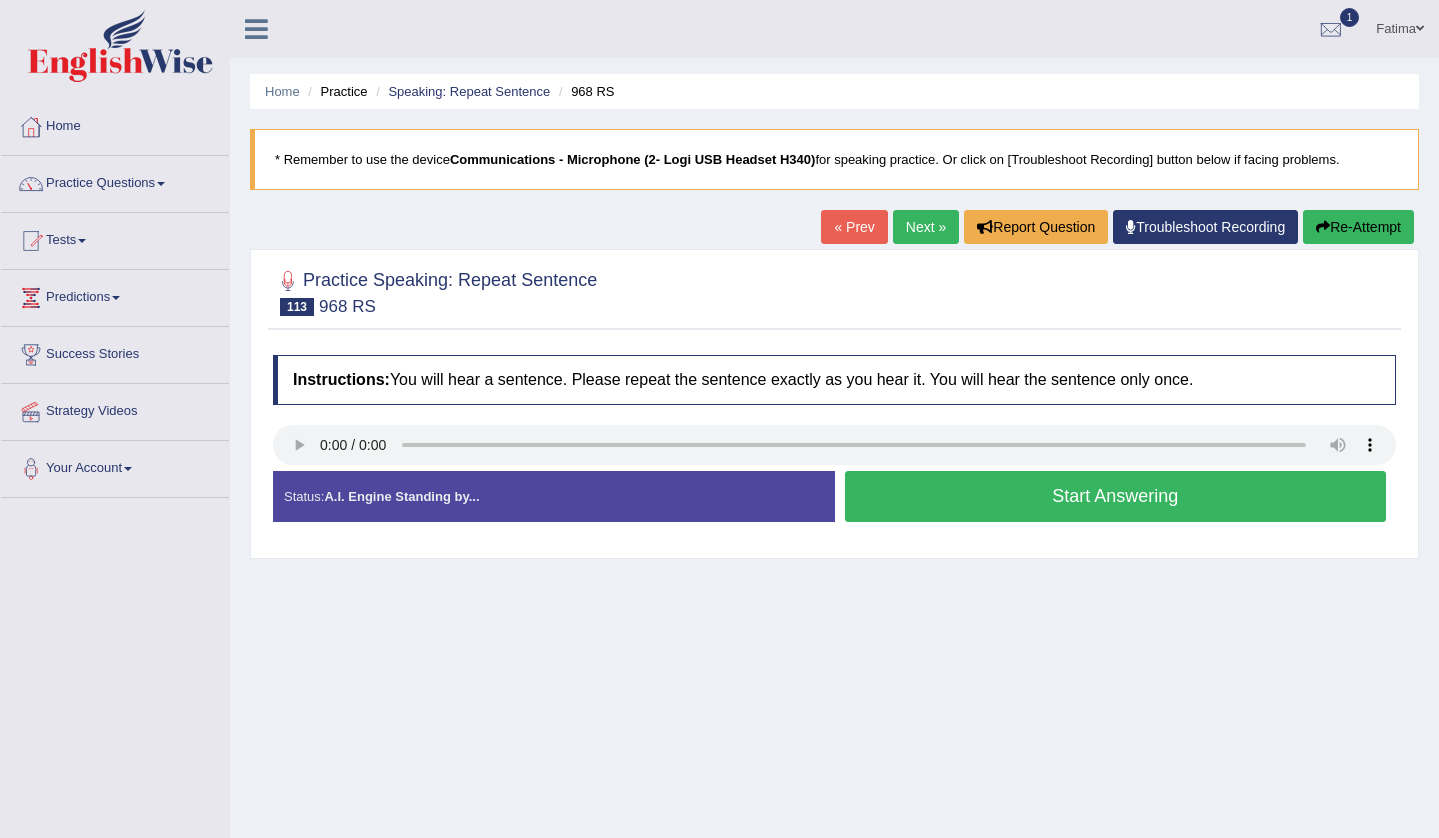 scroll, scrollTop: 0, scrollLeft: 0, axis: both 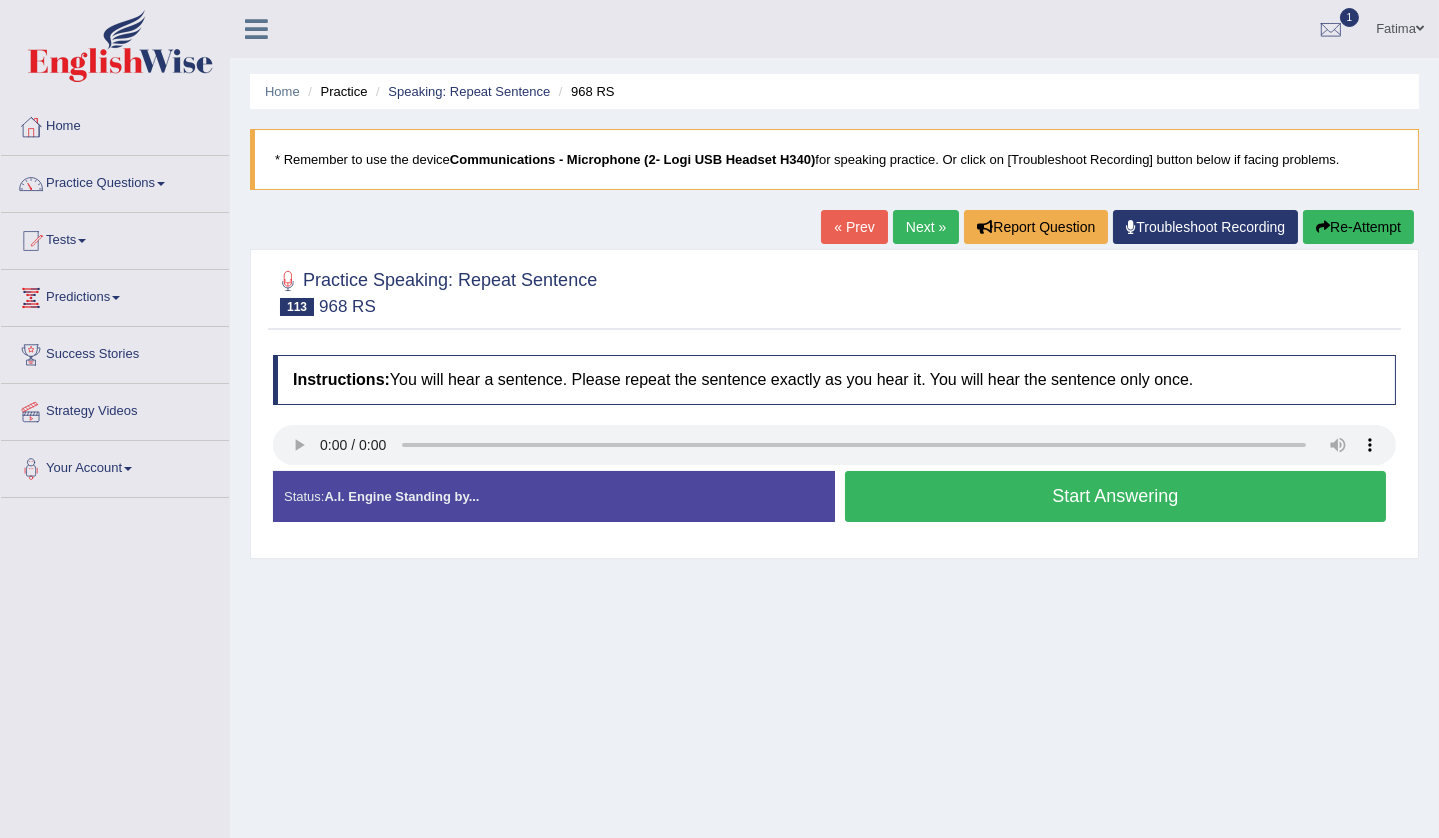 click on "Start Answering" at bounding box center (1116, 496) 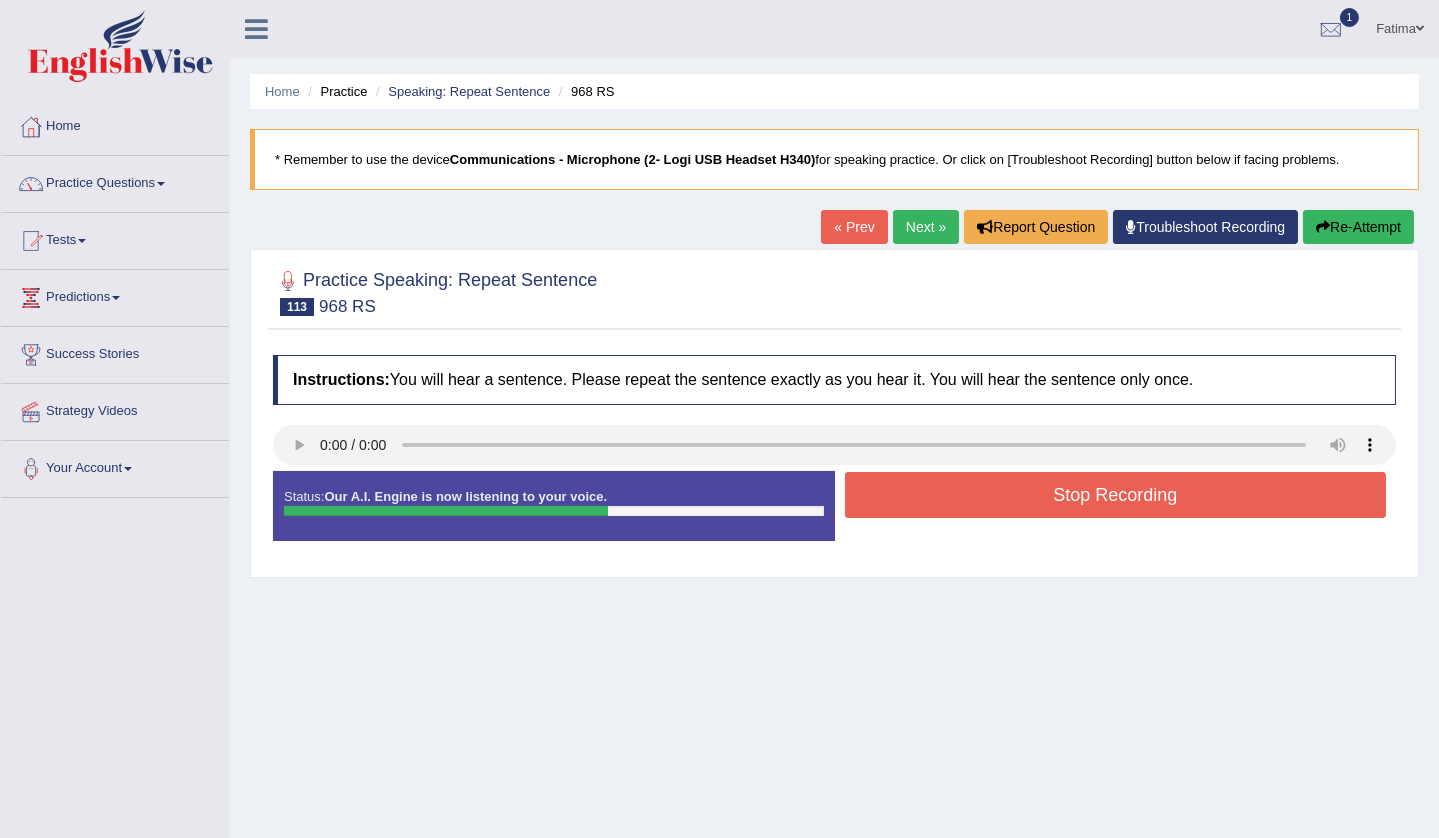 click on "Stop Recording" at bounding box center (1116, 495) 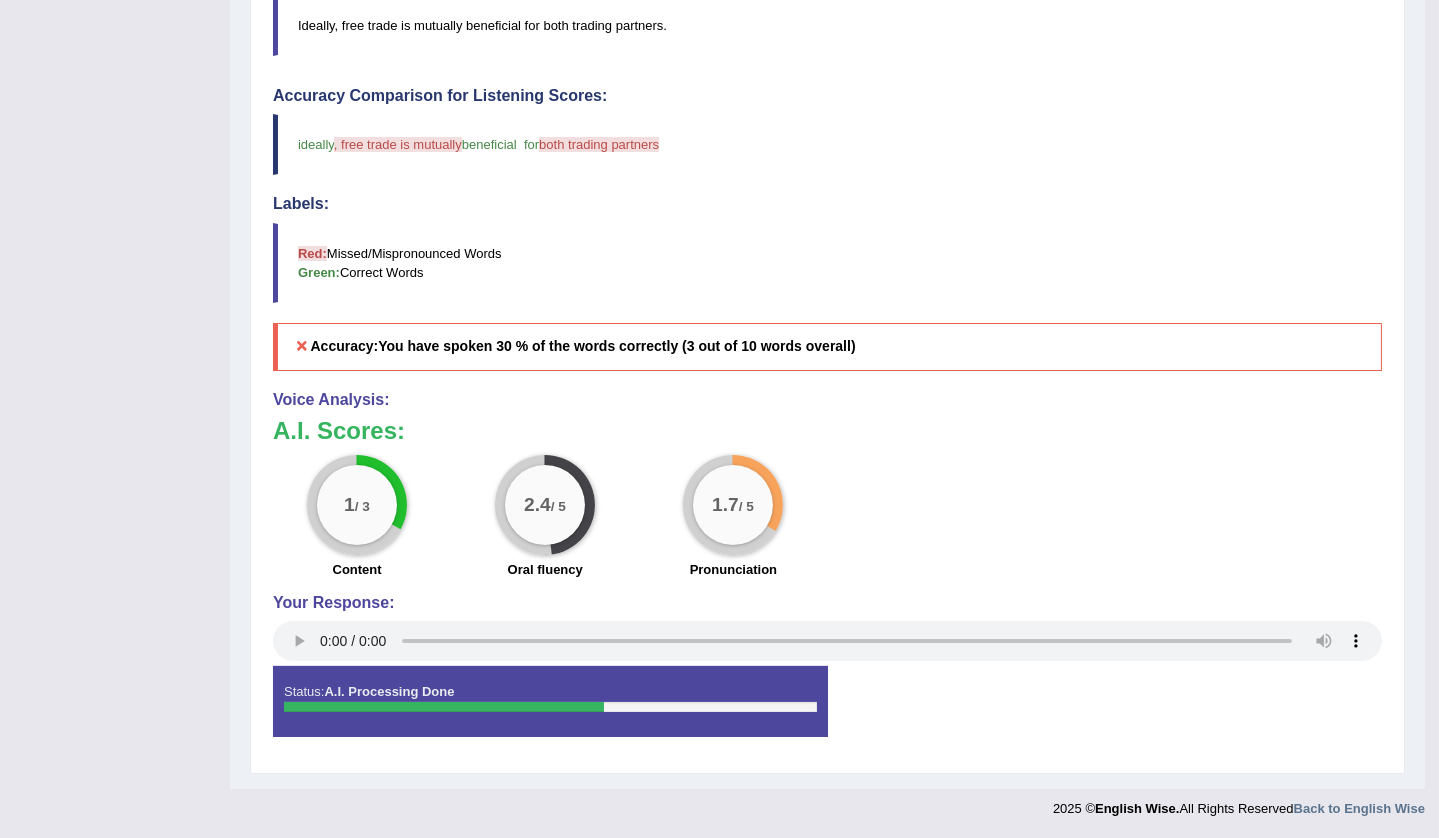 scroll, scrollTop: 0, scrollLeft: 0, axis: both 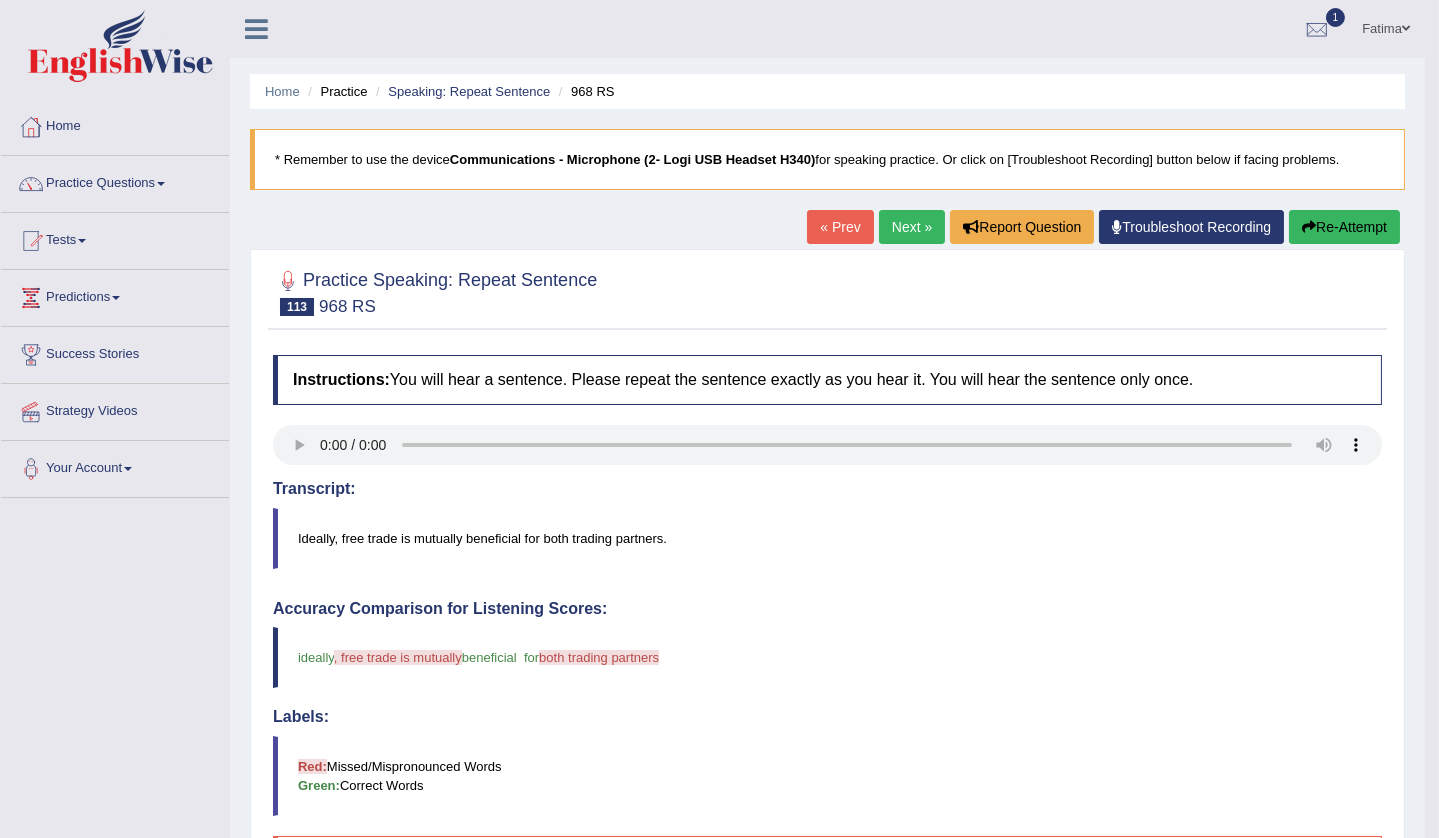click on "Re-Attempt" at bounding box center [1344, 227] 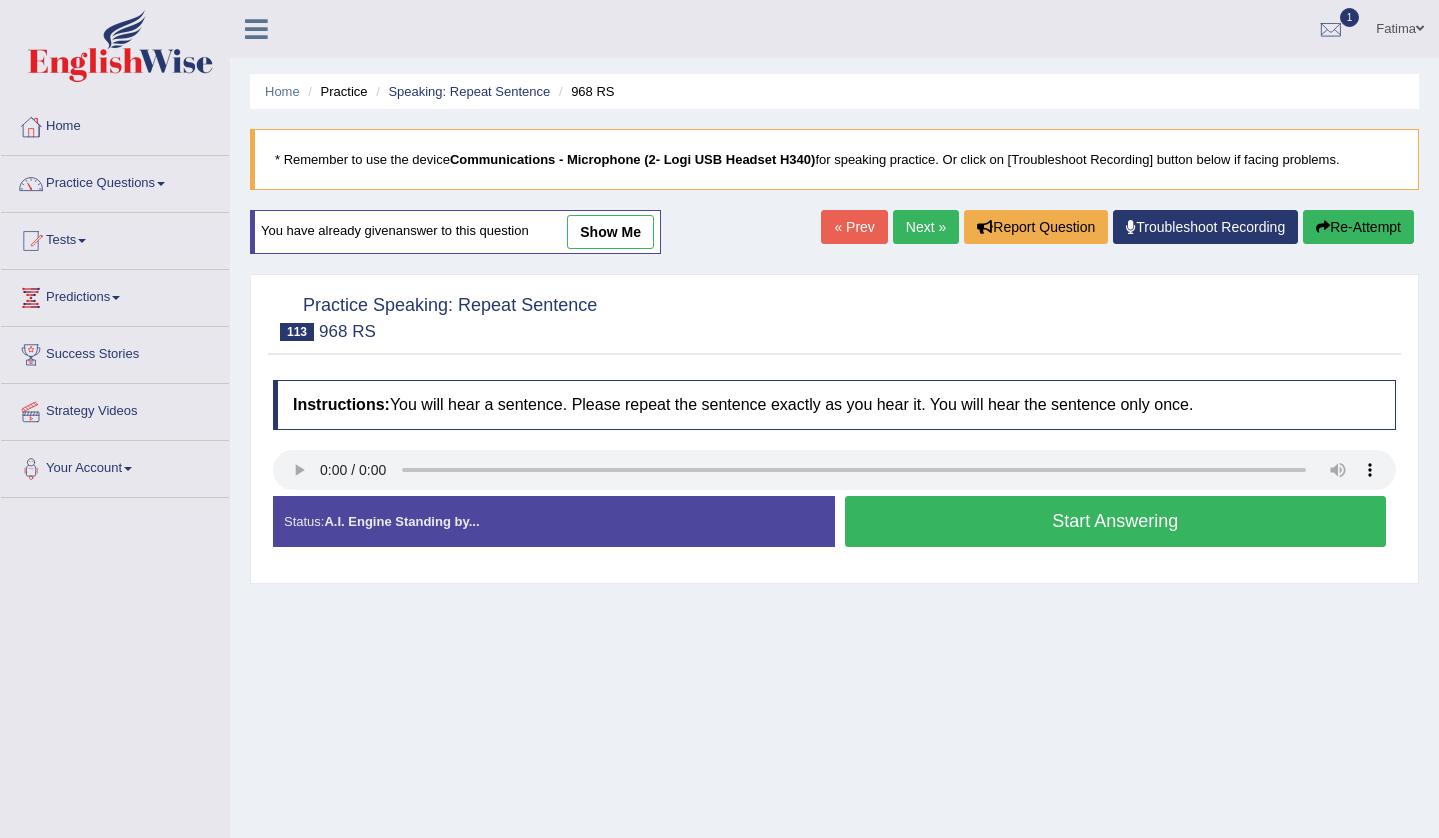 scroll, scrollTop: 0, scrollLeft: 0, axis: both 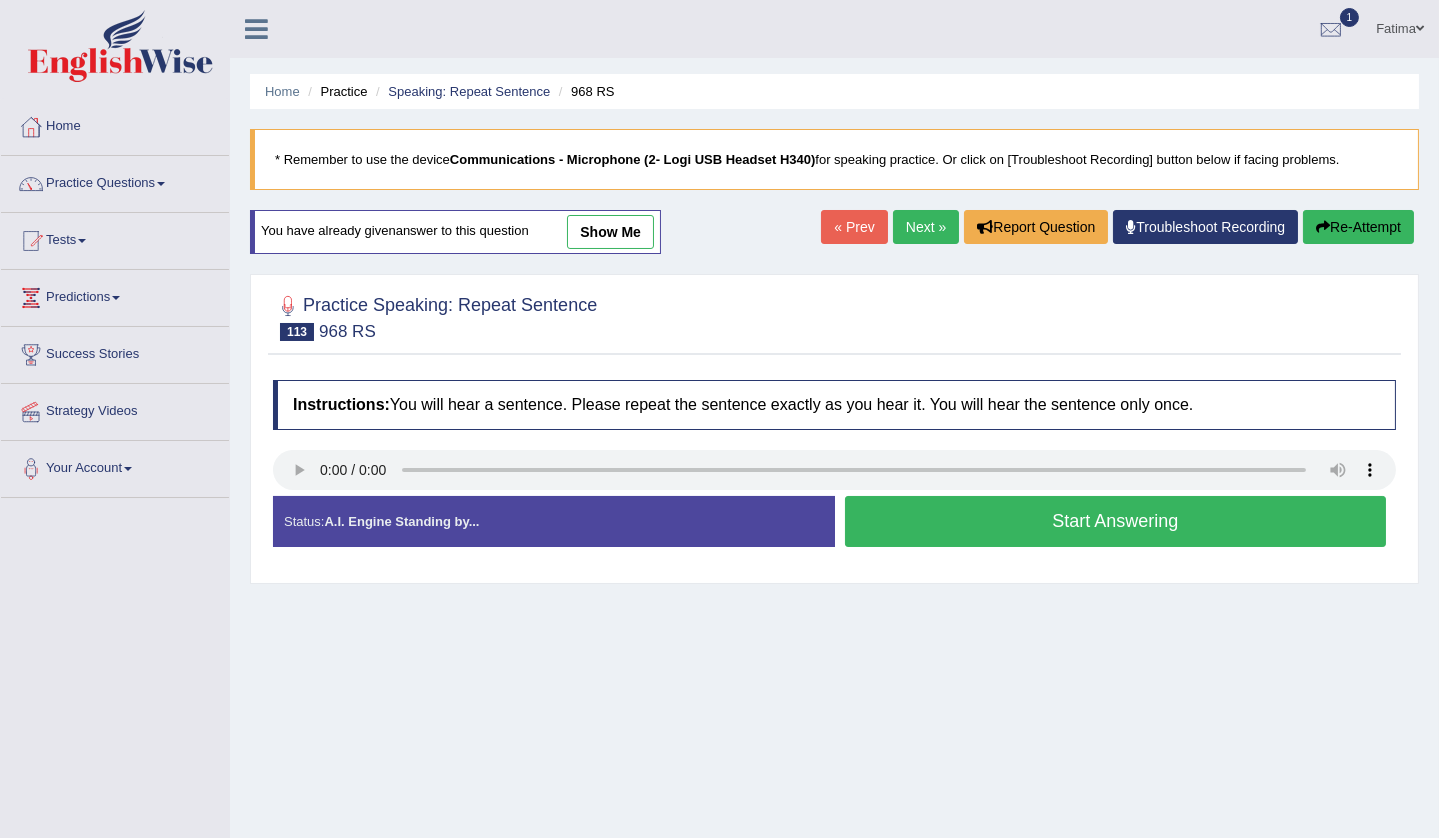click on "Start Answering" at bounding box center [1116, 521] 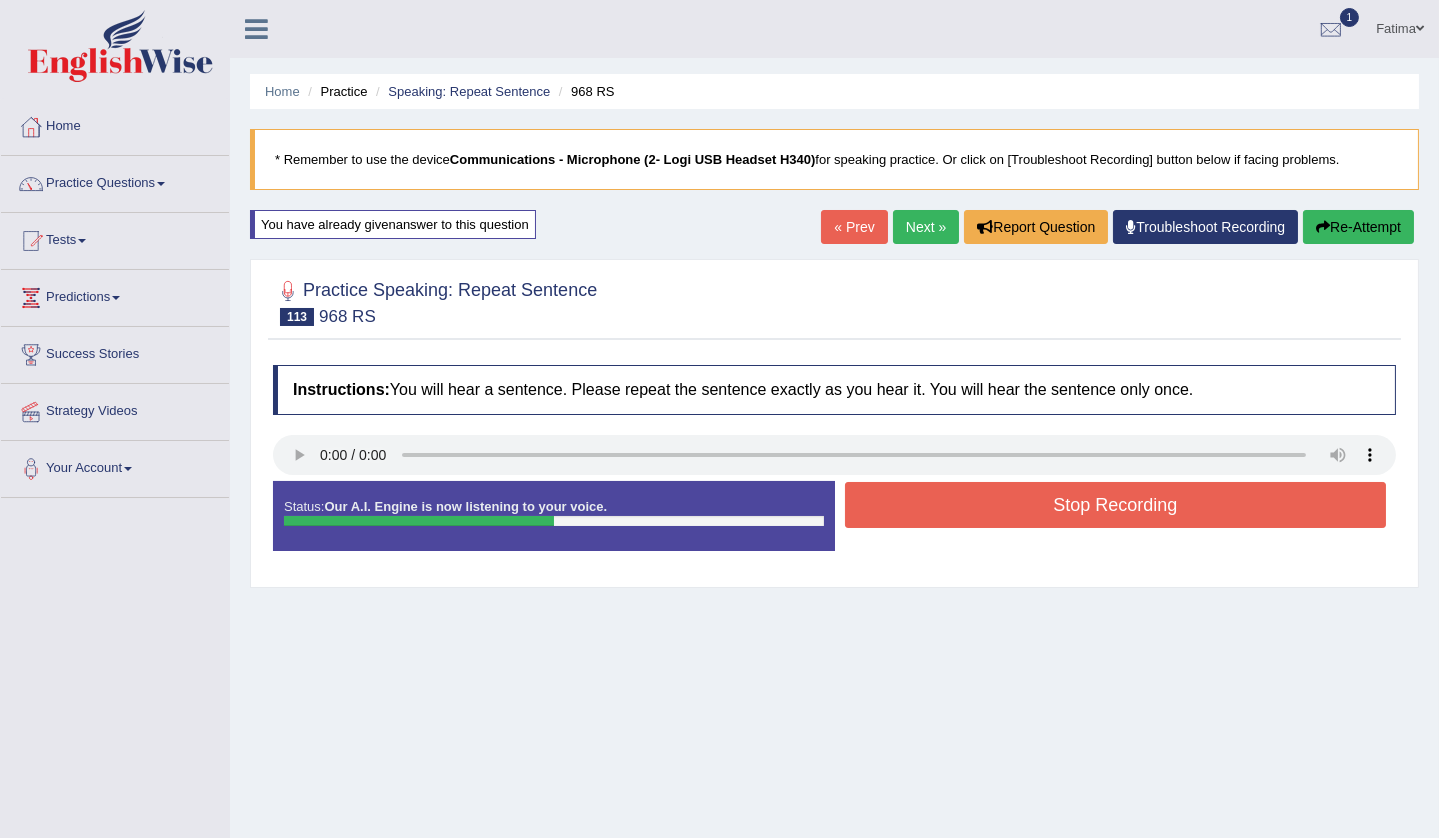 click on "Re-Attempt" at bounding box center [1358, 227] 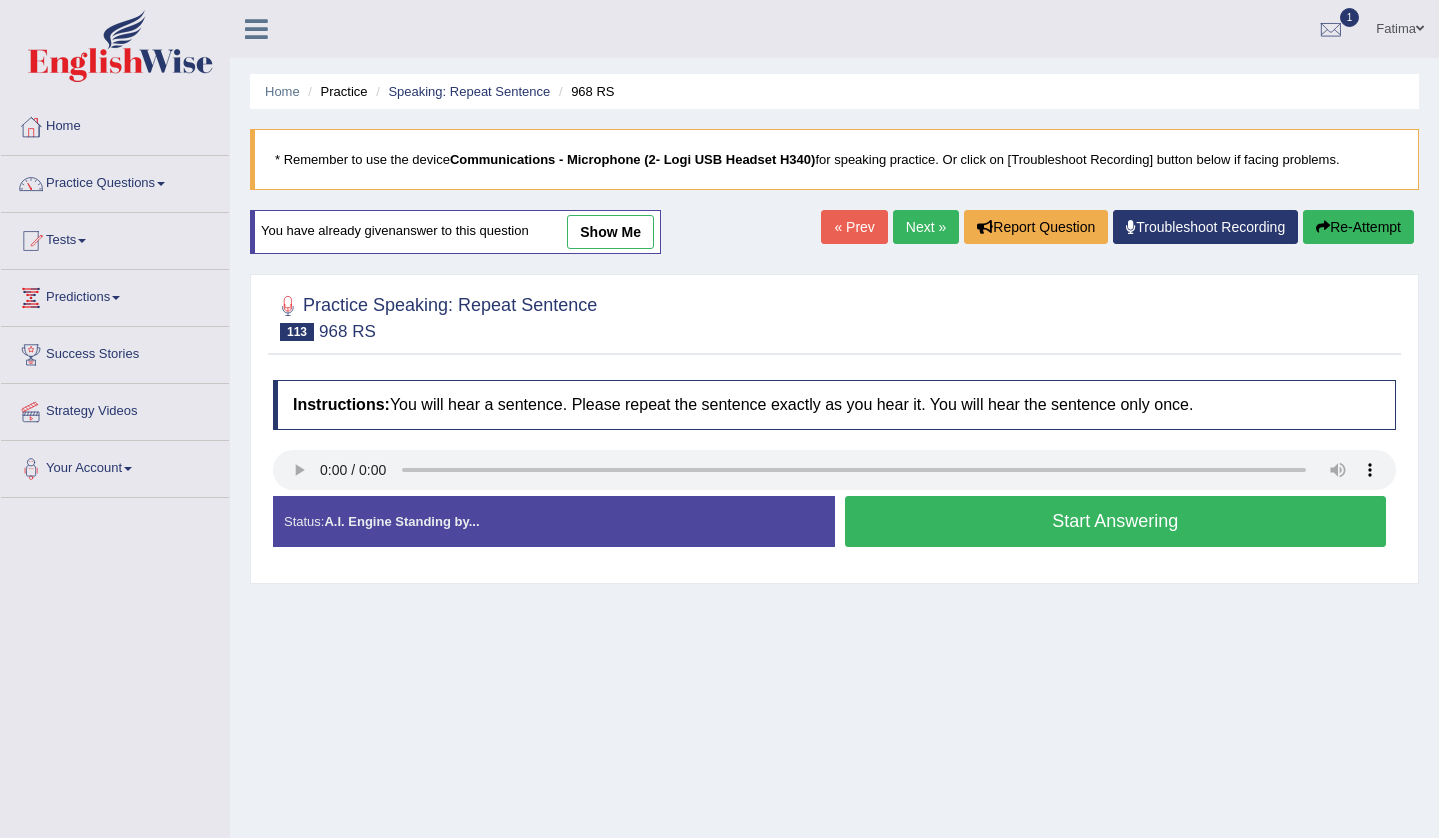 scroll, scrollTop: 0, scrollLeft: 0, axis: both 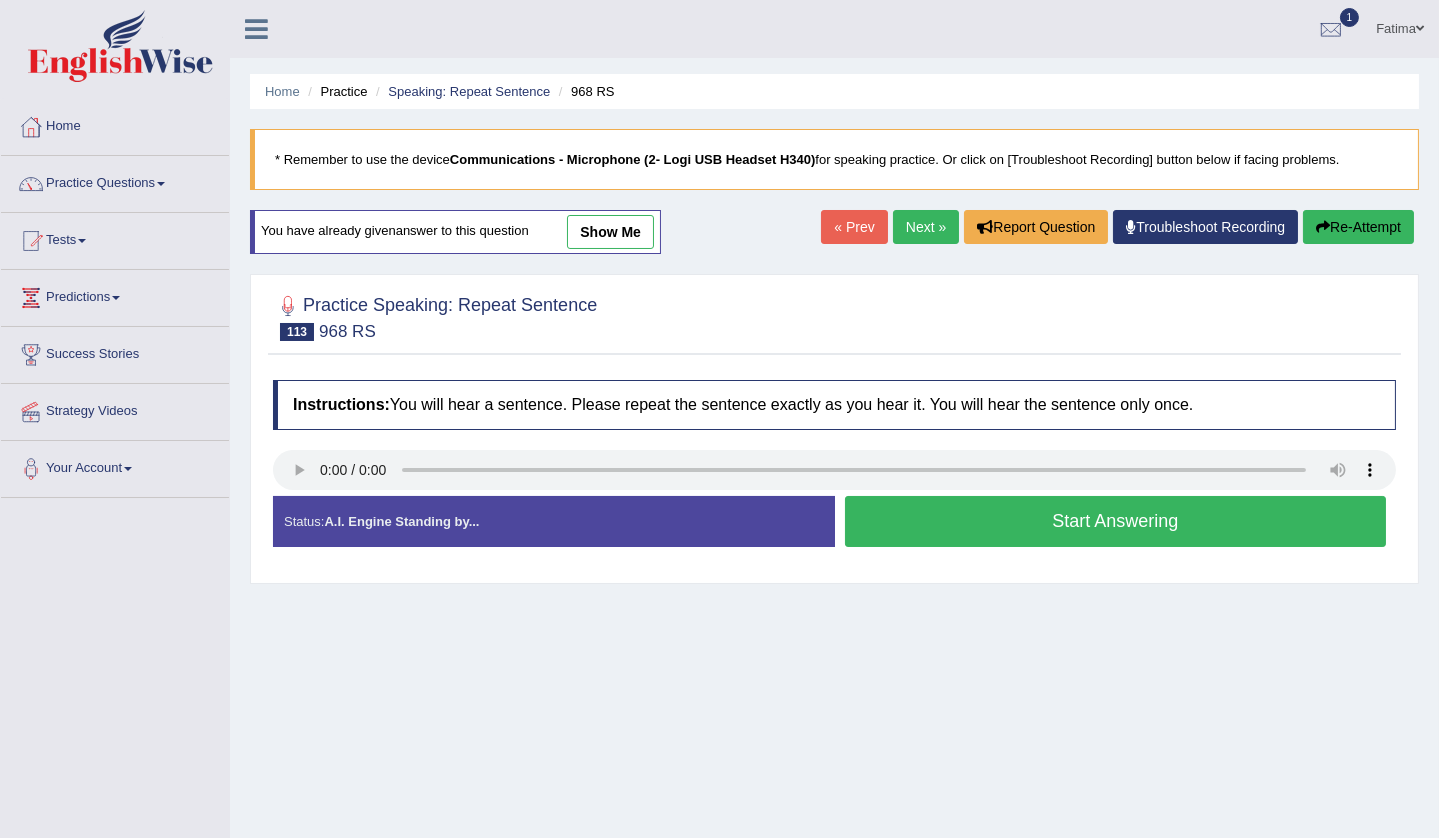 click on "Start Answering" at bounding box center [1116, 521] 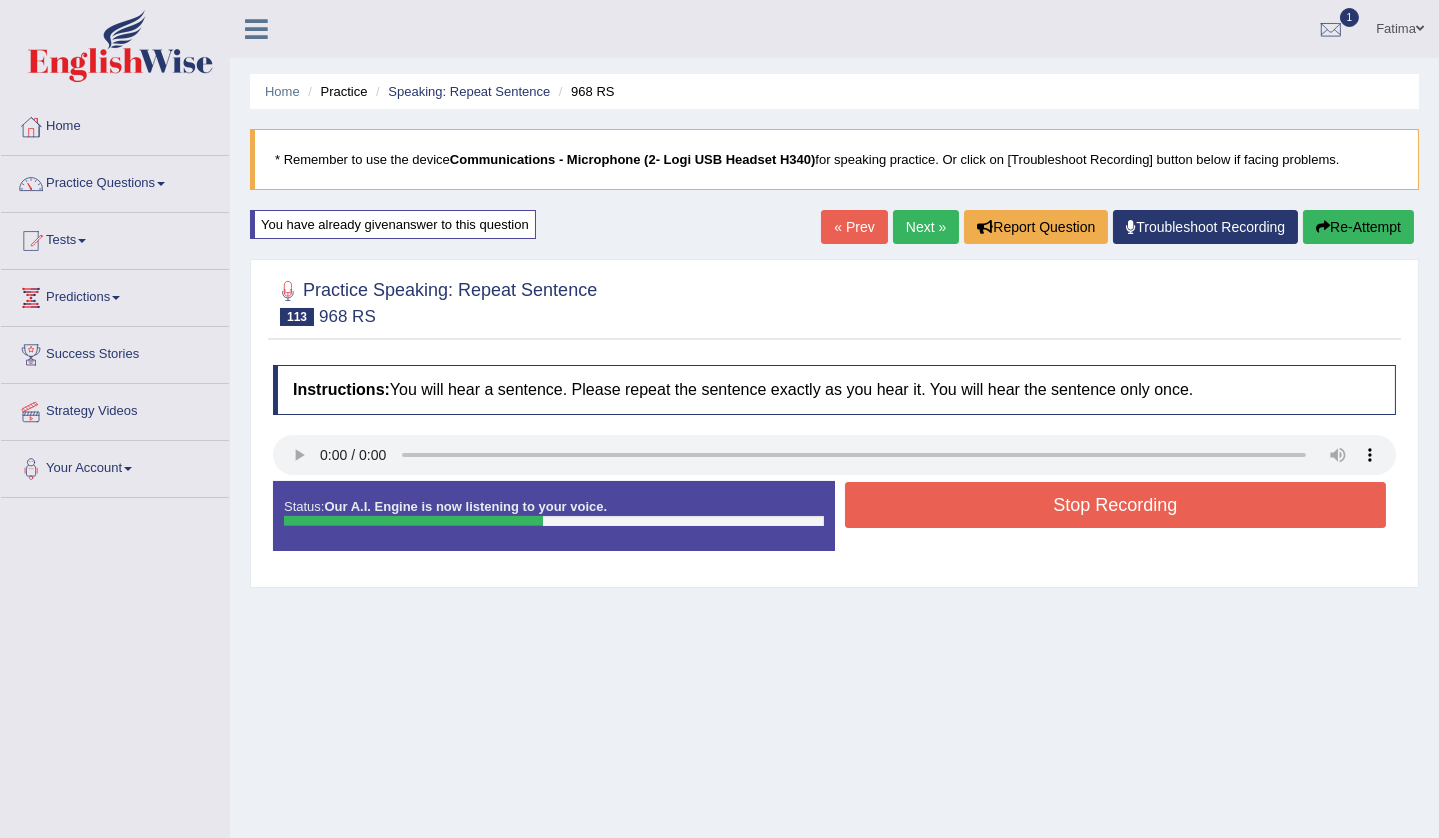 click on "Stop Recording" at bounding box center (1116, 505) 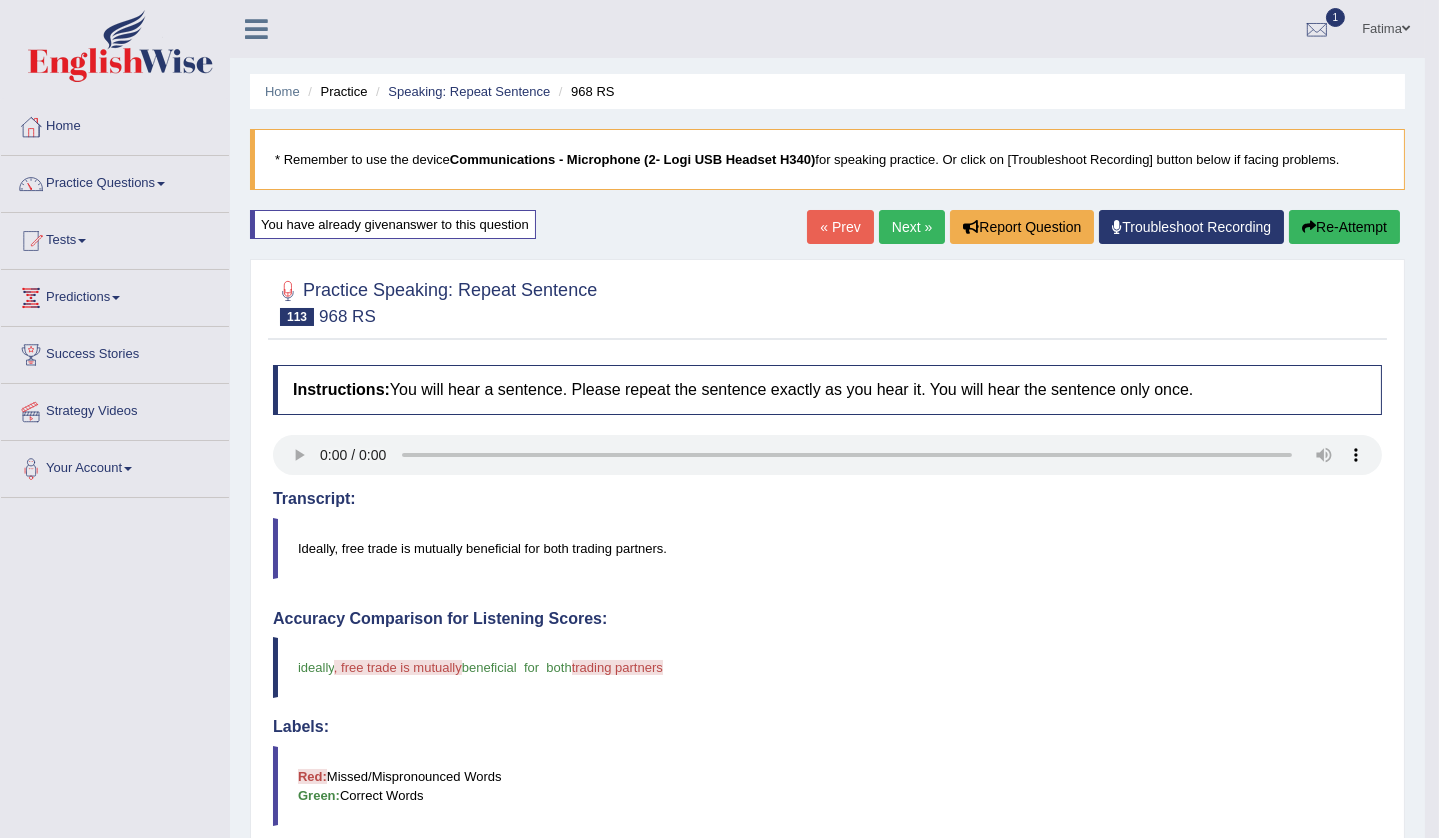scroll, scrollTop: 0, scrollLeft: 0, axis: both 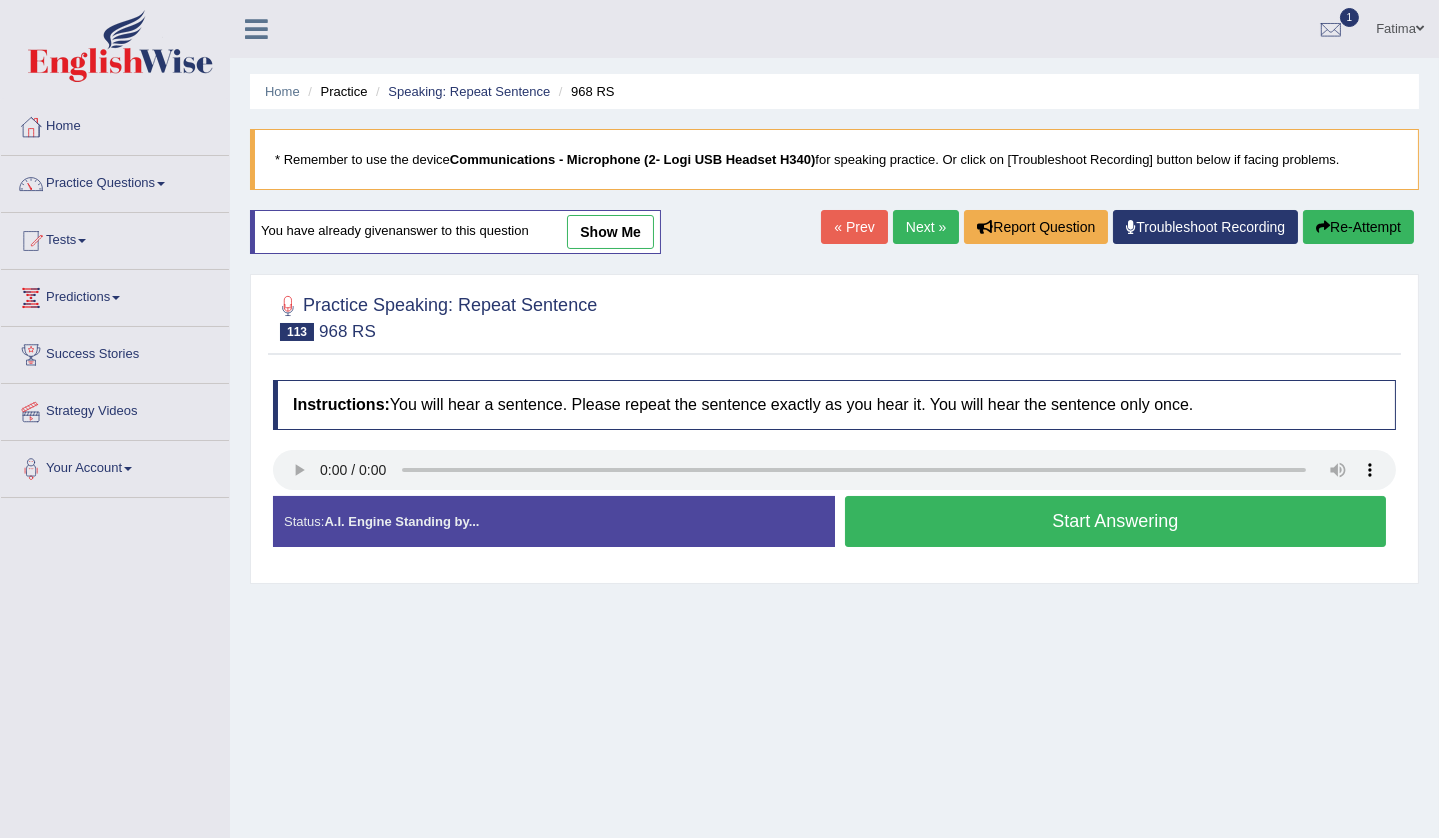 click on "Start Answering" at bounding box center (1116, 521) 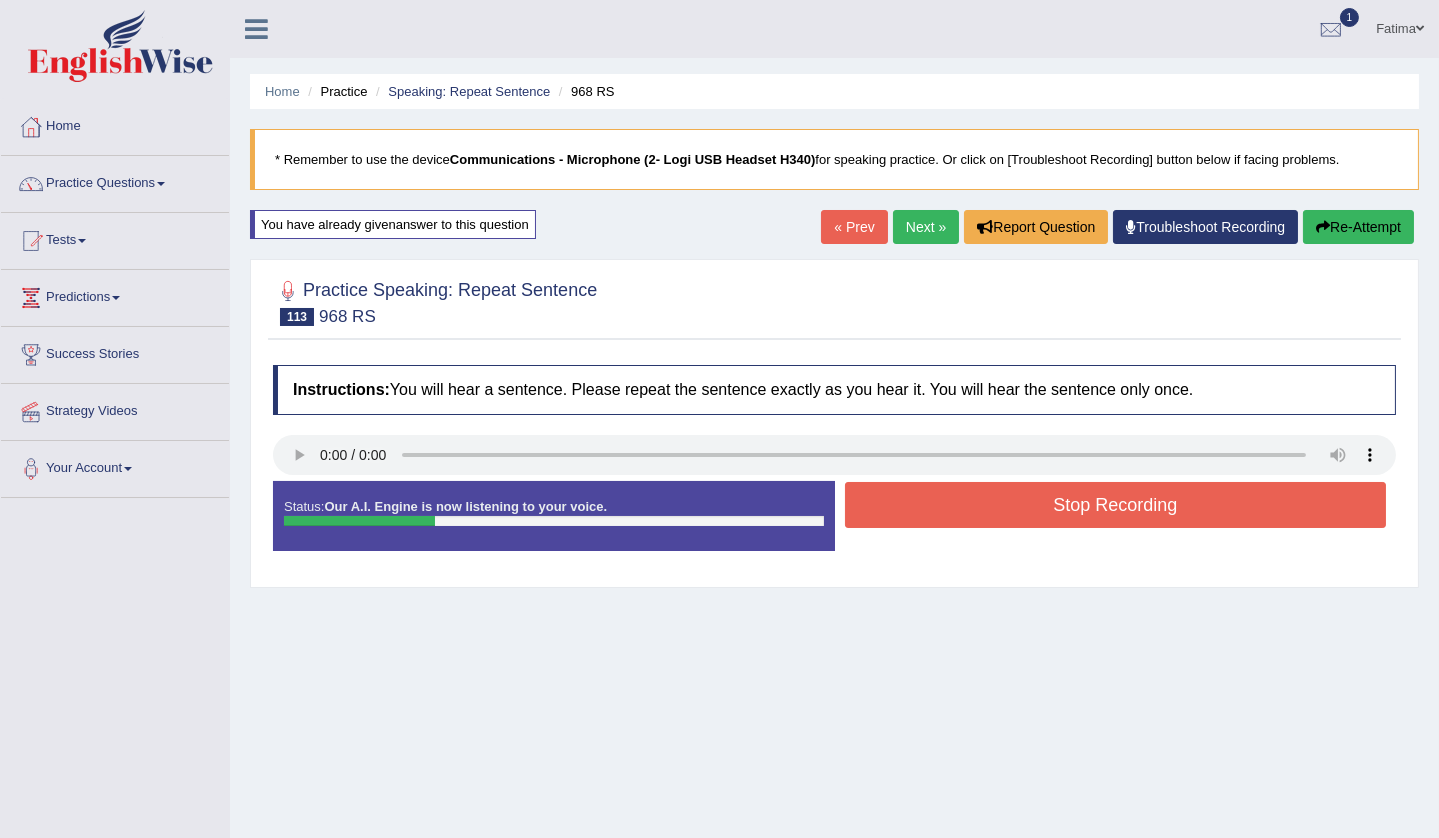 click on "Home
Practice
Speaking: Repeat Sentence
968 RS
* Remember to use the device  Communications - Microphone (2- Logi USB Headset H340)  for speaking practice. Or click on [Troubleshoot Recording] button below if facing problems.
You have already given   answer to this question
« Prev Next »  Report Question  Troubleshoot Recording  Re-Attempt
Practice Speaking: Repeat Sentence
113
968 RS
Instructions:  You will hear a sentence. Please repeat the sentence exactly as you hear it. You will hear the sentence only once.
Transcript: Ideally, free trade is mutually beneficial for both trading partners. Created with Highcharts 7.1.2 Too low Too high Time Pitch meter: 0 2 4 6 8 10 Created with Highcharts 7.1.2 Great Too slow Too fast Time Speech pace meter: 0 10 20 30 40 Labels:
1" at bounding box center (834, 500) 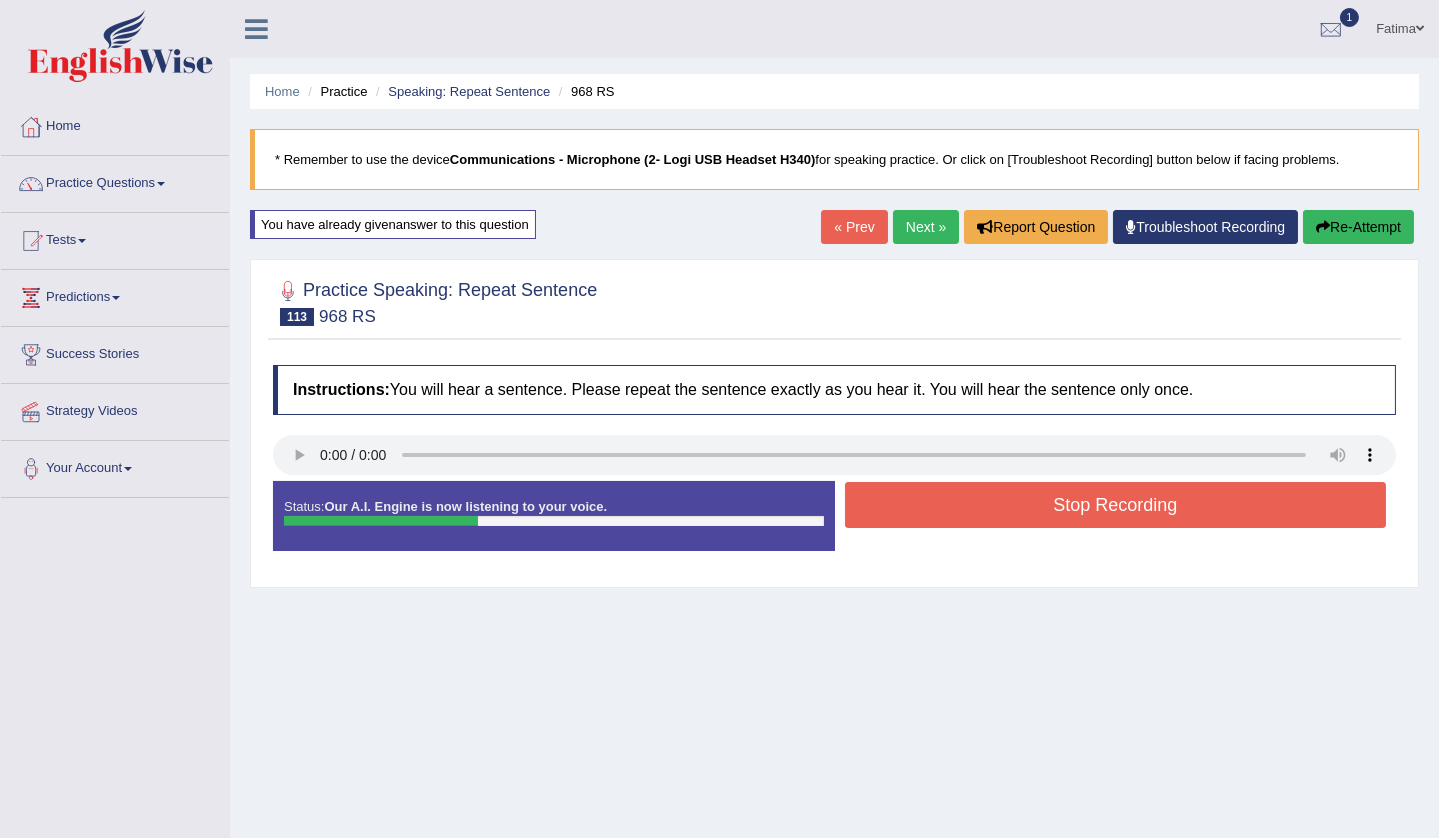 click on "Re-Attempt" at bounding box center (1358, 227) 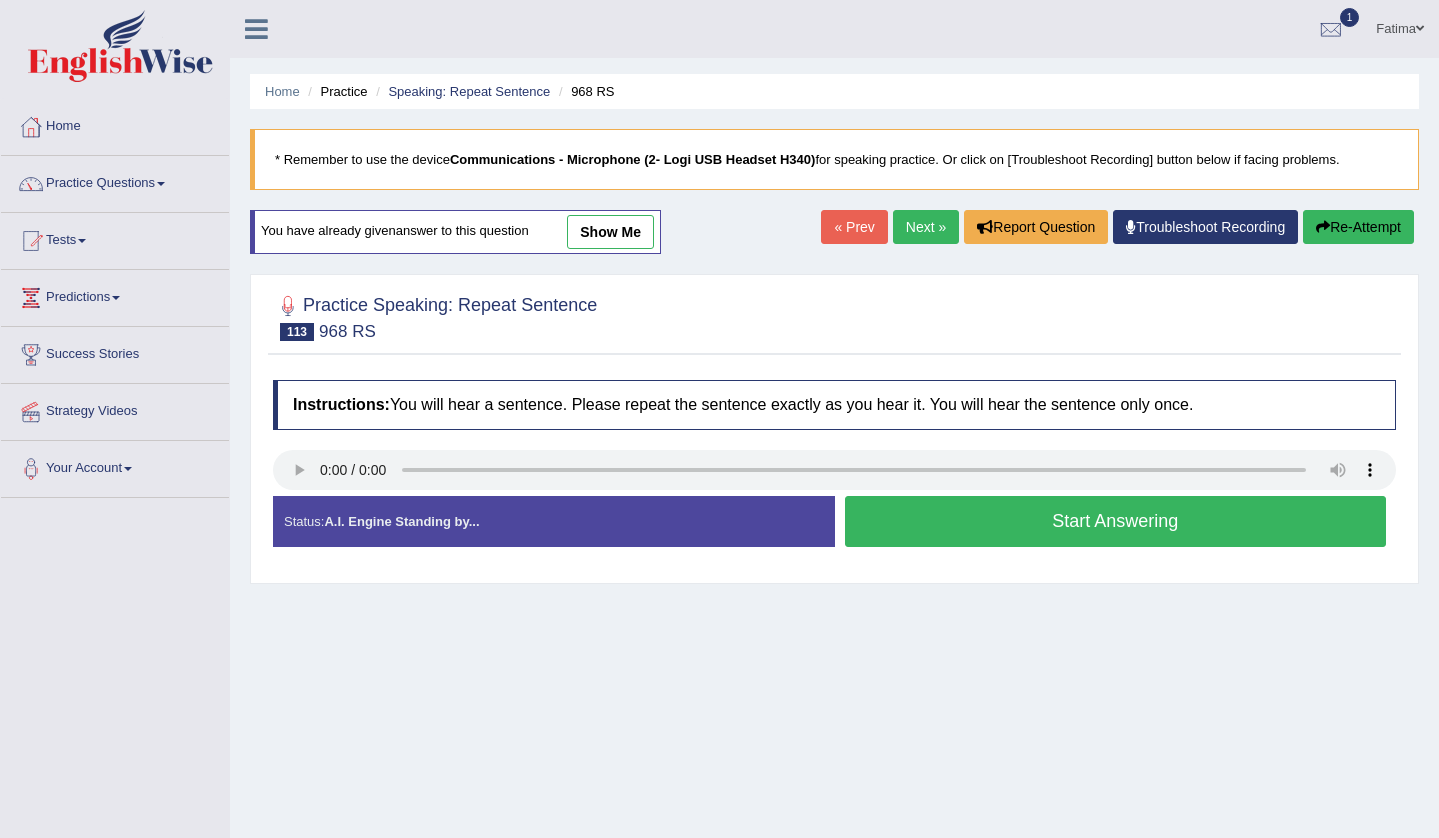scroll, scrollTop: 0, scrollLeft: 0, axis: both 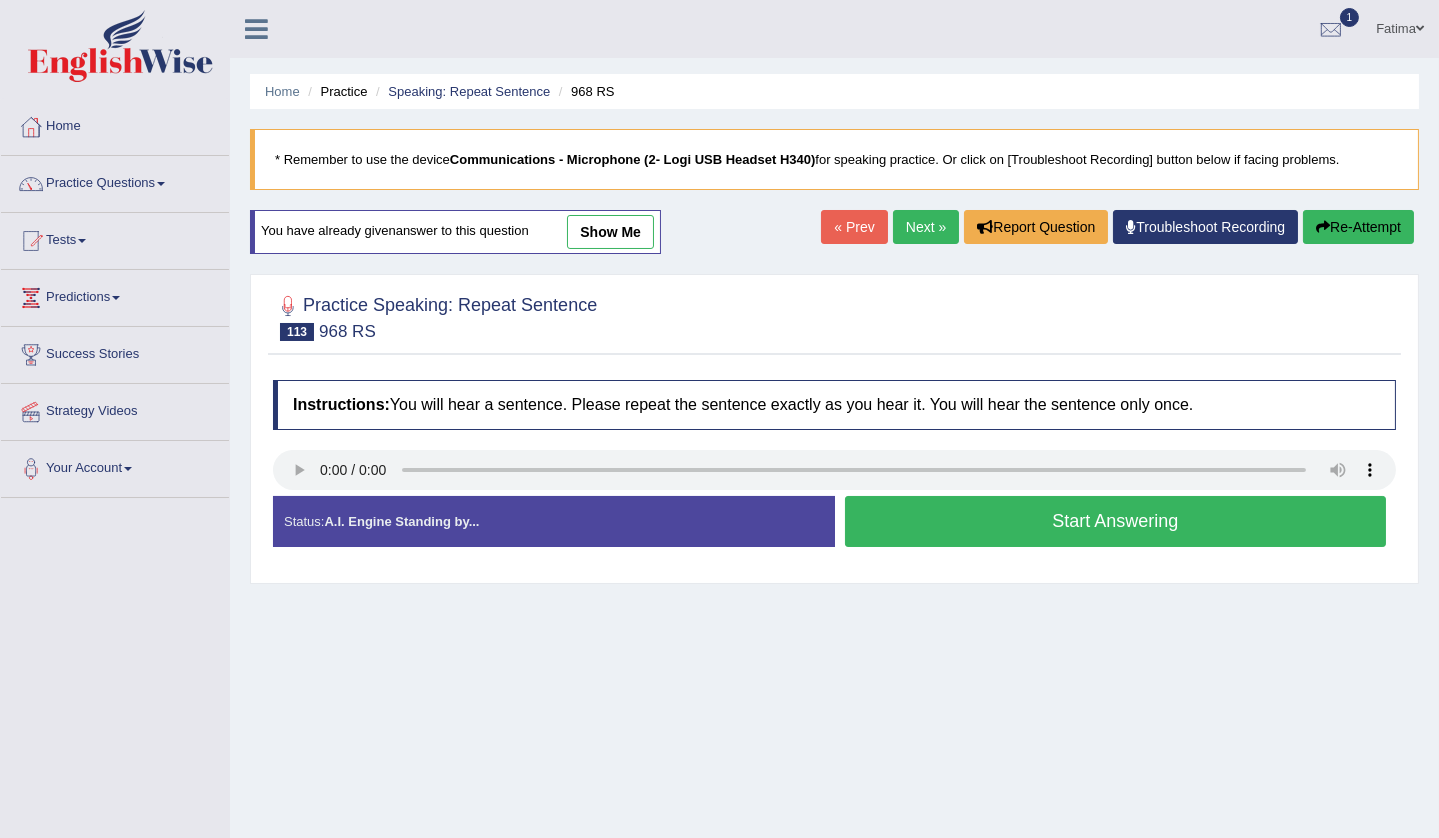 click on "Start Answering" at bounding box center [1116, 521] 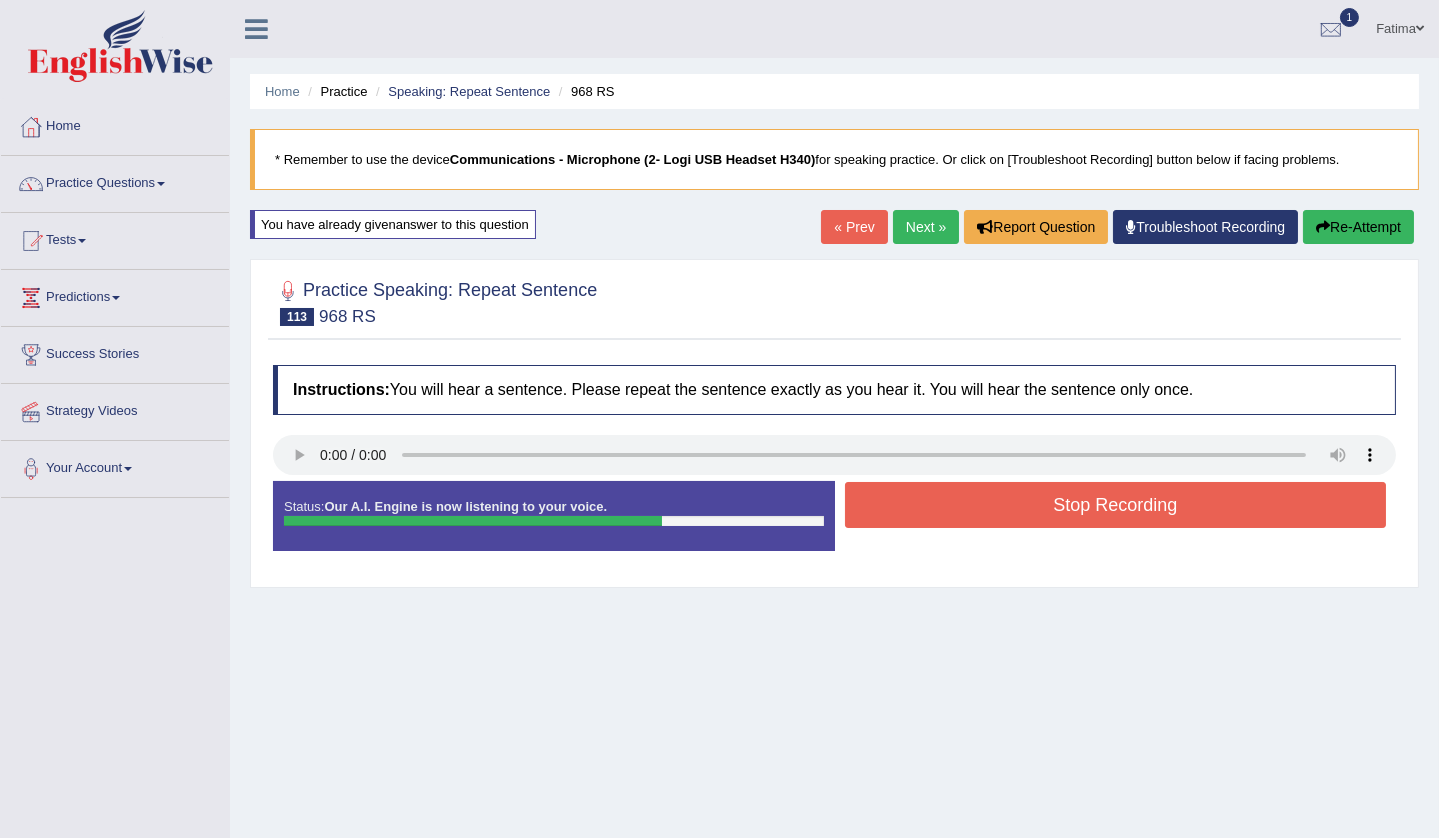 click on "Stop Recording" at bounding box center (1116, 505) 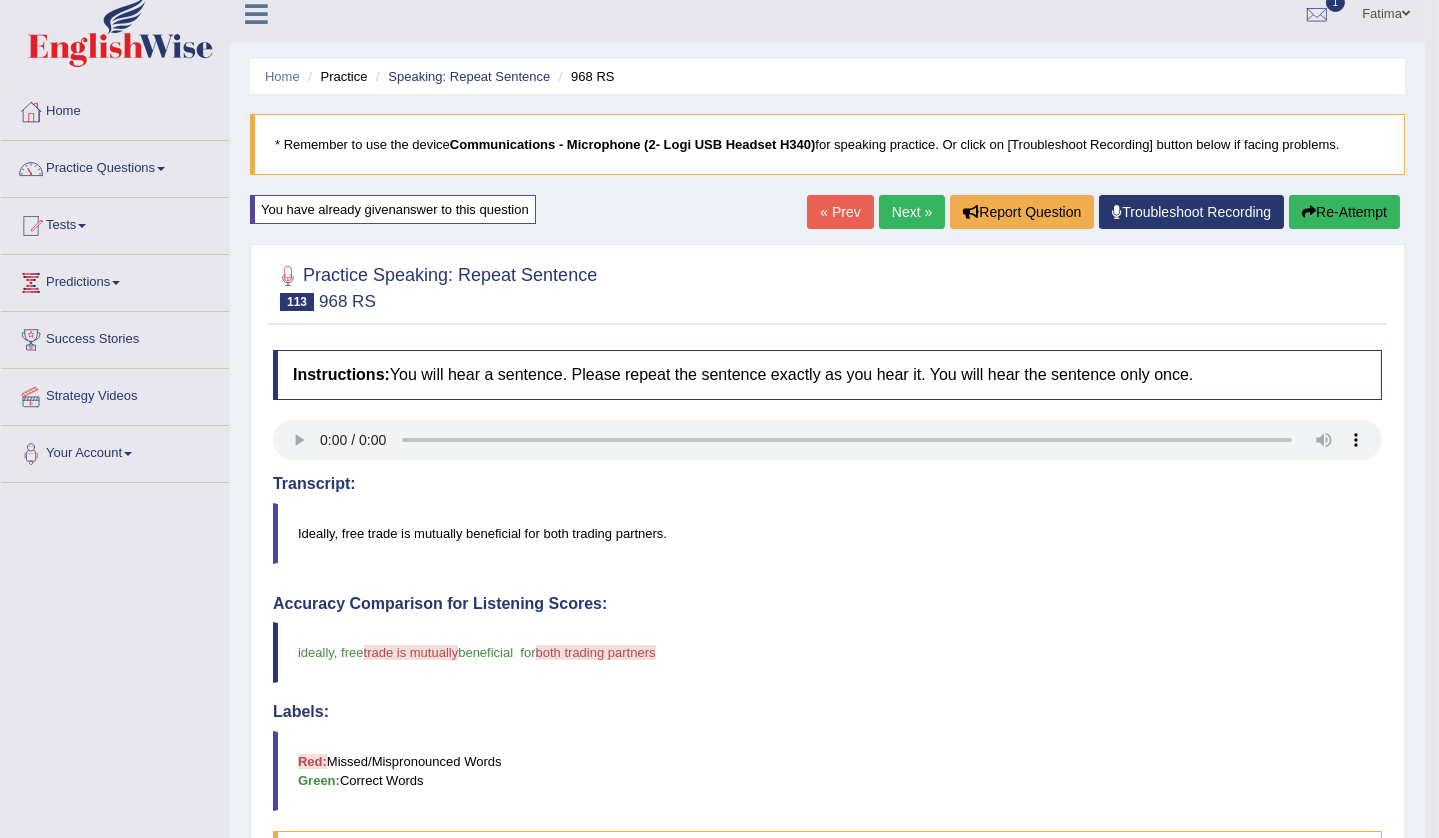 scroll, scrollTop: 0, scrollLeft: 0, axis: both 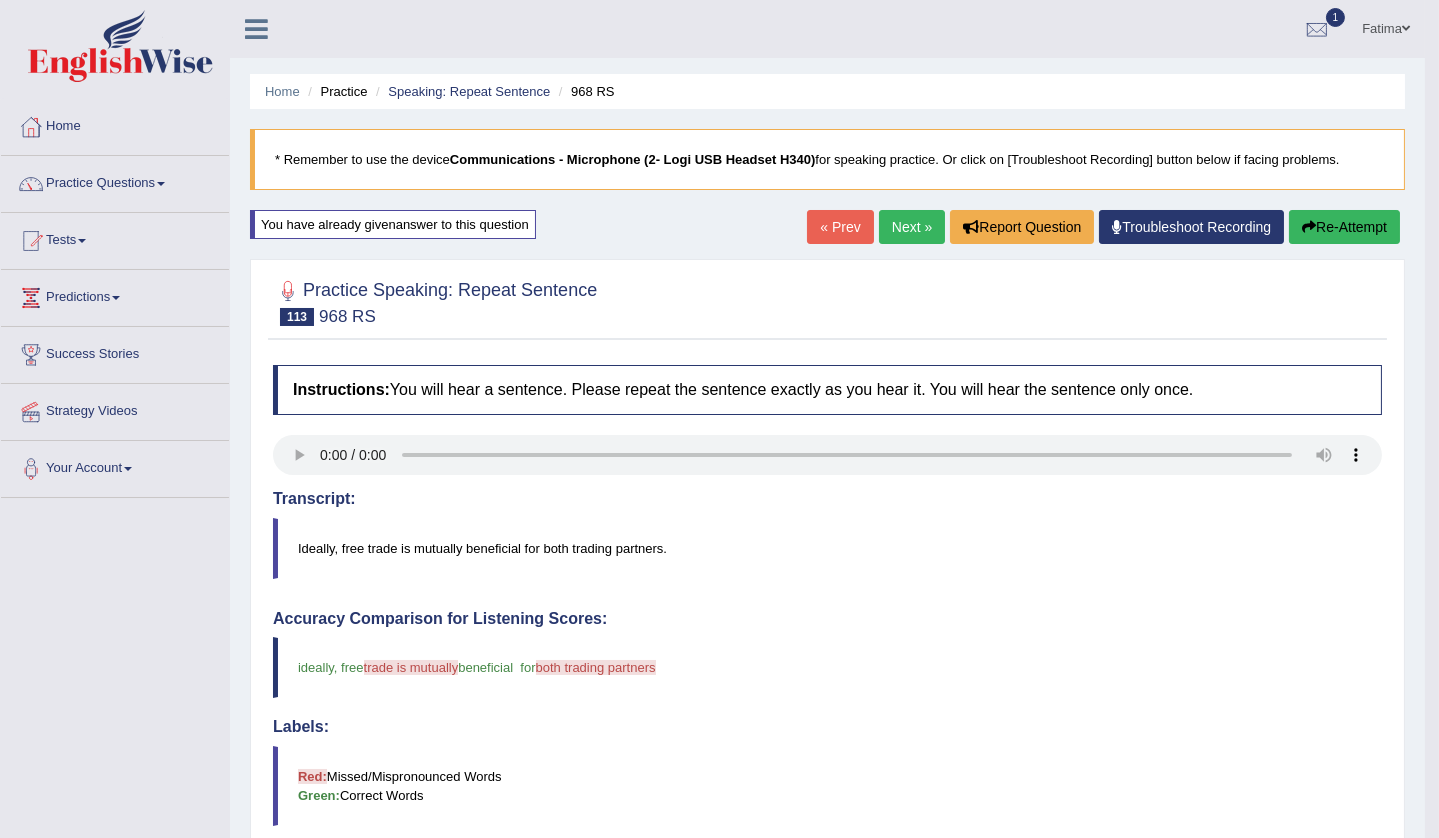 click on "Re-Attempt" at bounding box center (1344, 227) 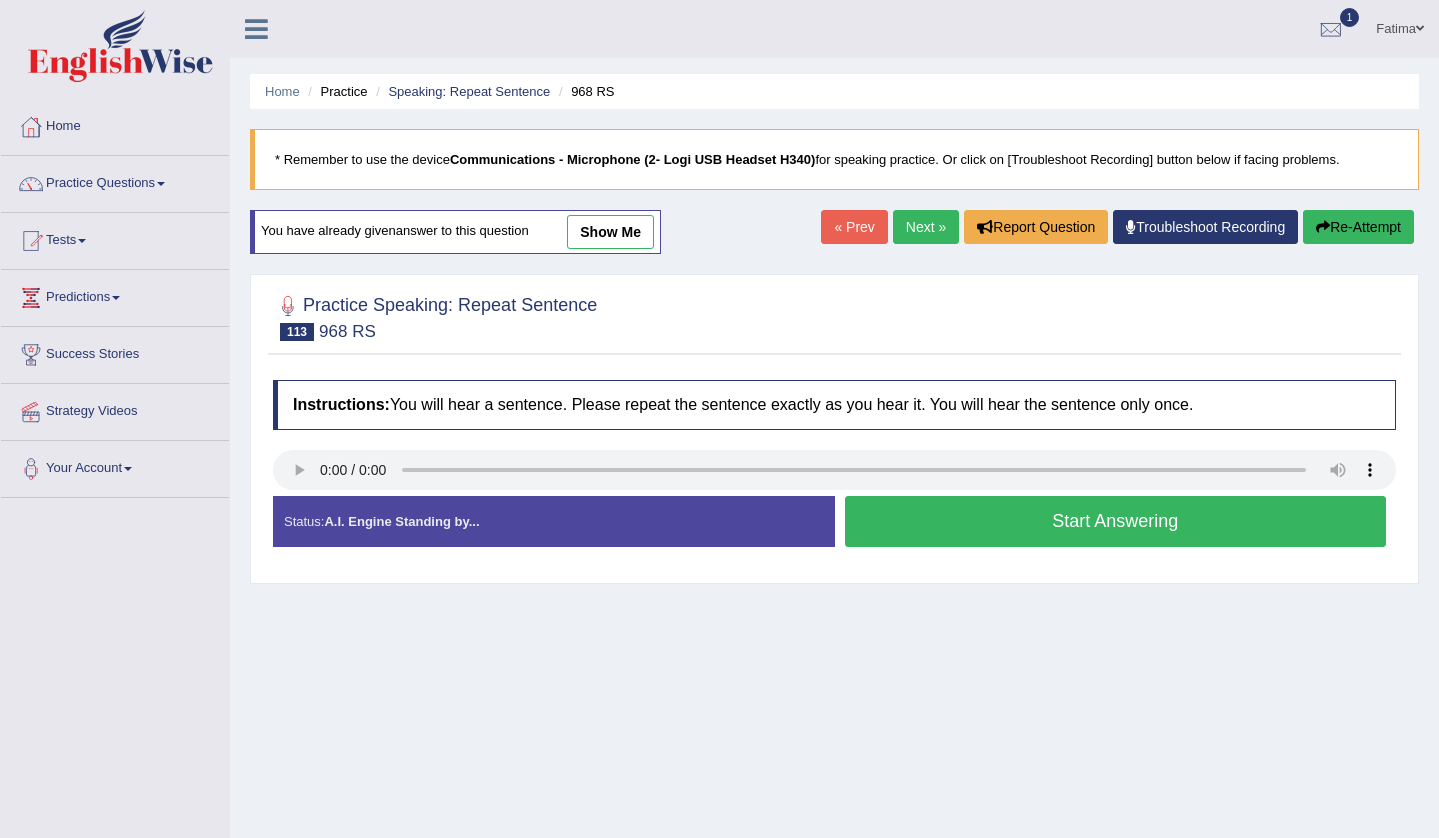 scroll, scrollTop: 0, scrollLeft: 0, axis: both 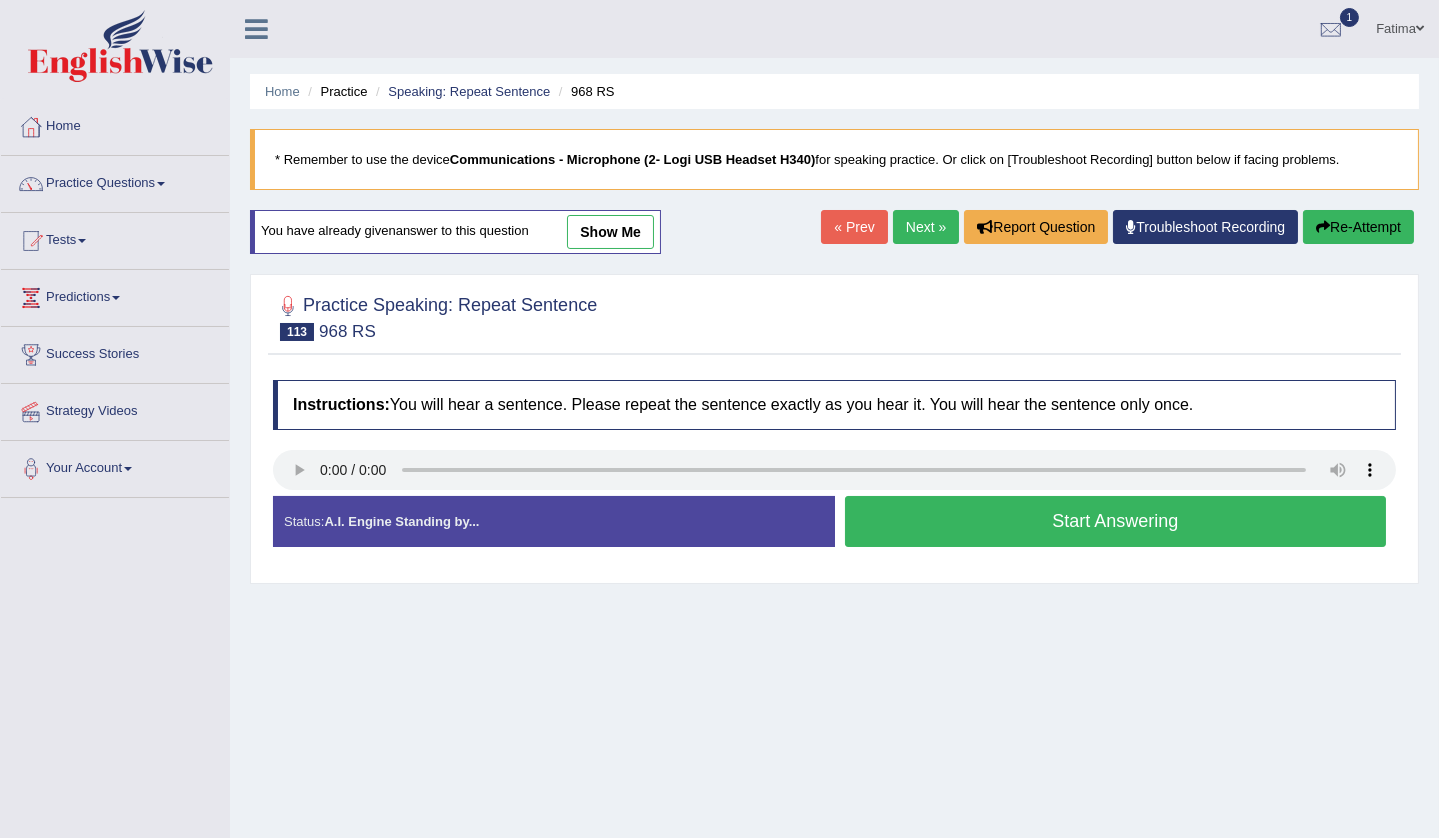 click on "Start Answering" at bounding box center (1116, 521) 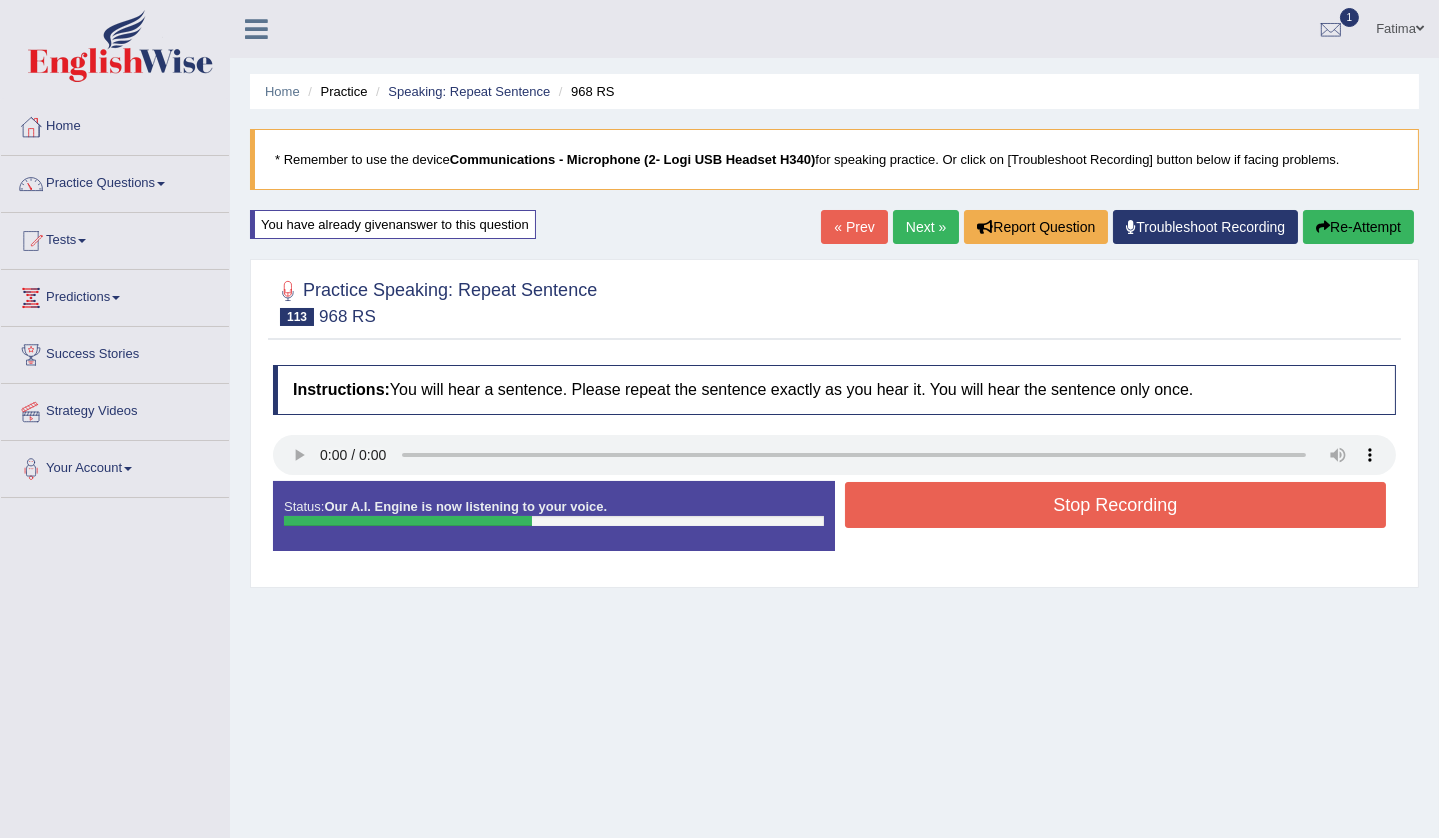 click on "Stop Recording" at bounding box center (1116, 505) 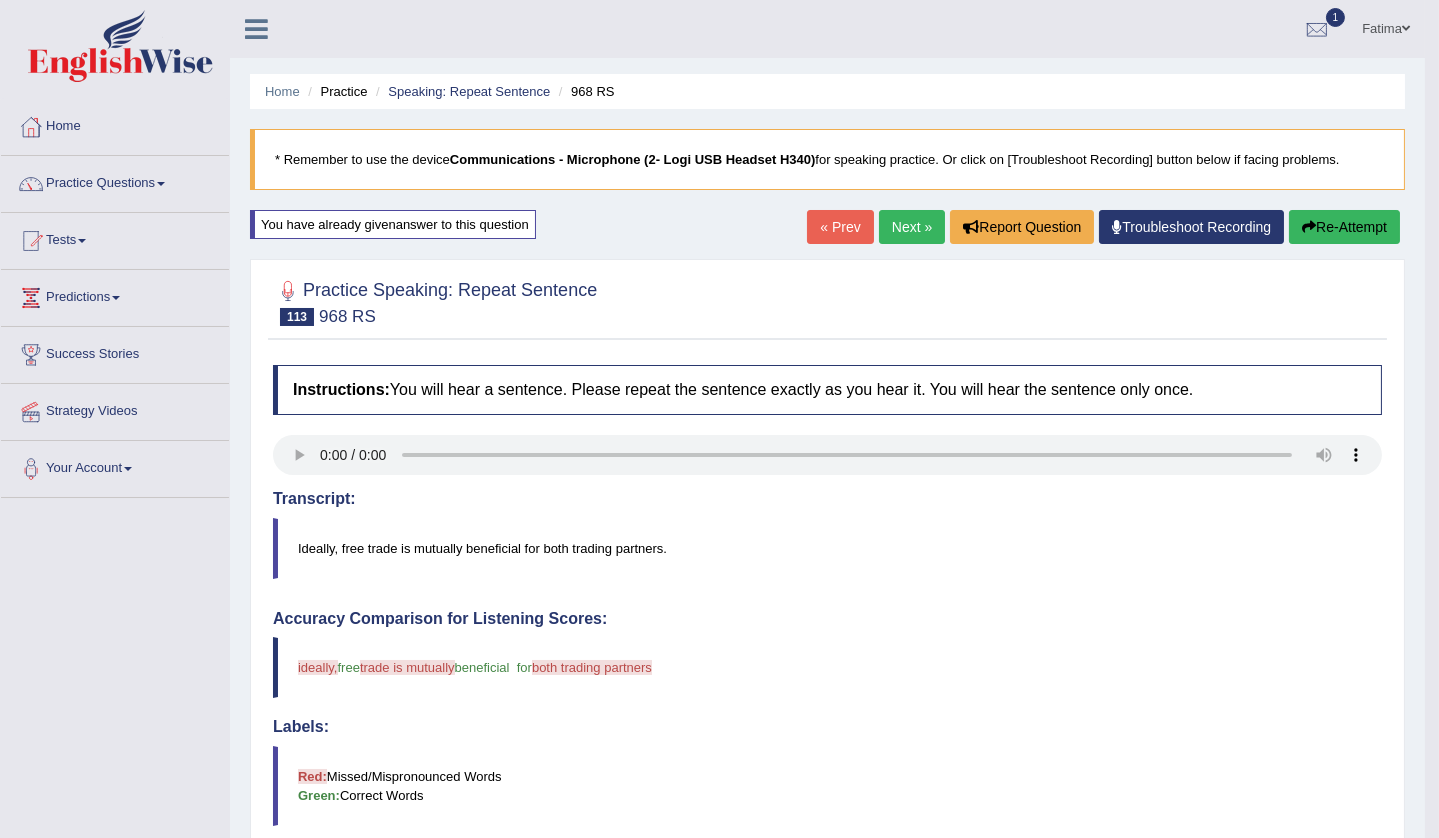 scroll, scrollTop: 0, scrollLeft: 0, axis: both 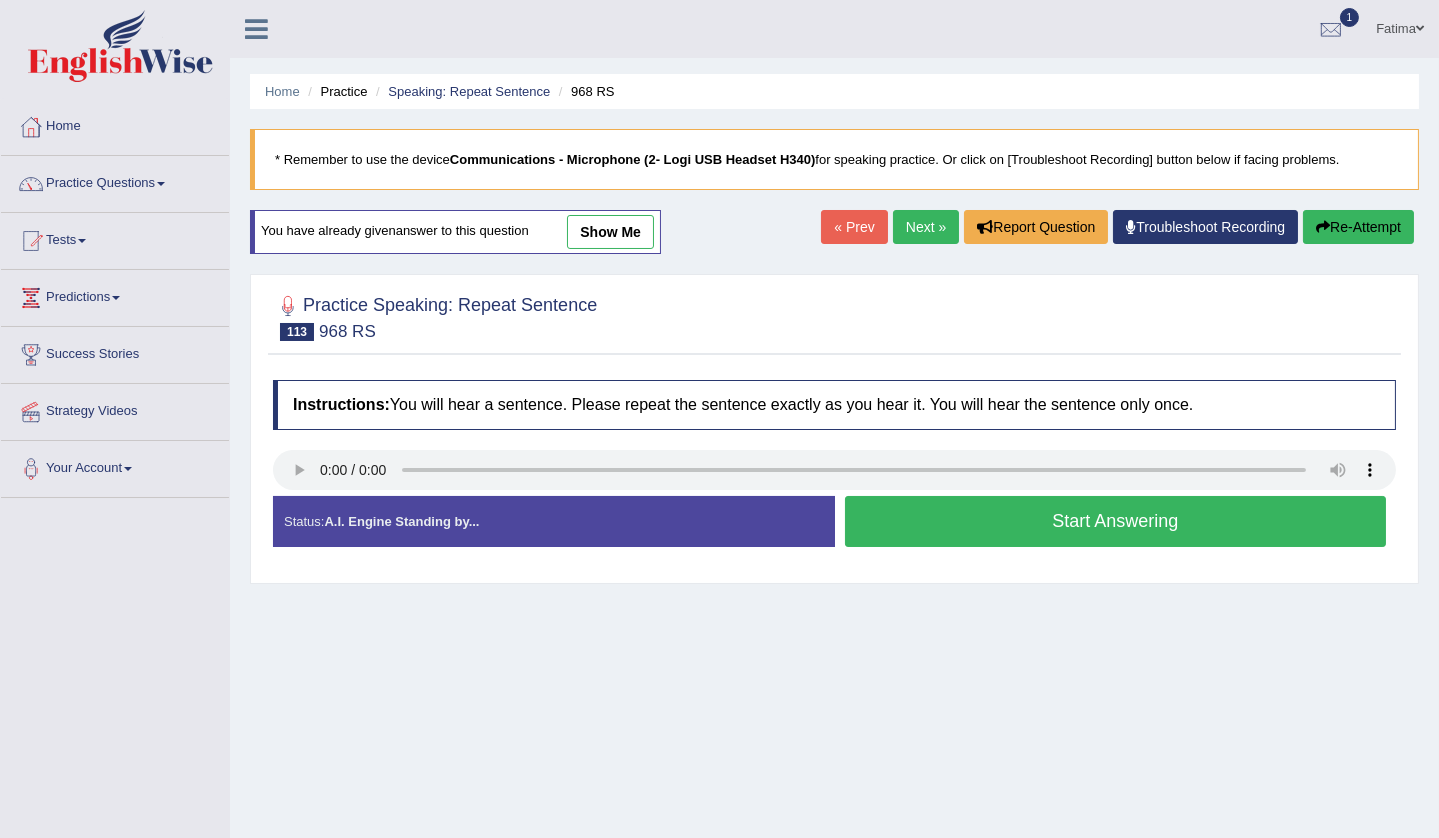 click on "Start Answering" at bounding box center [1116, 521] 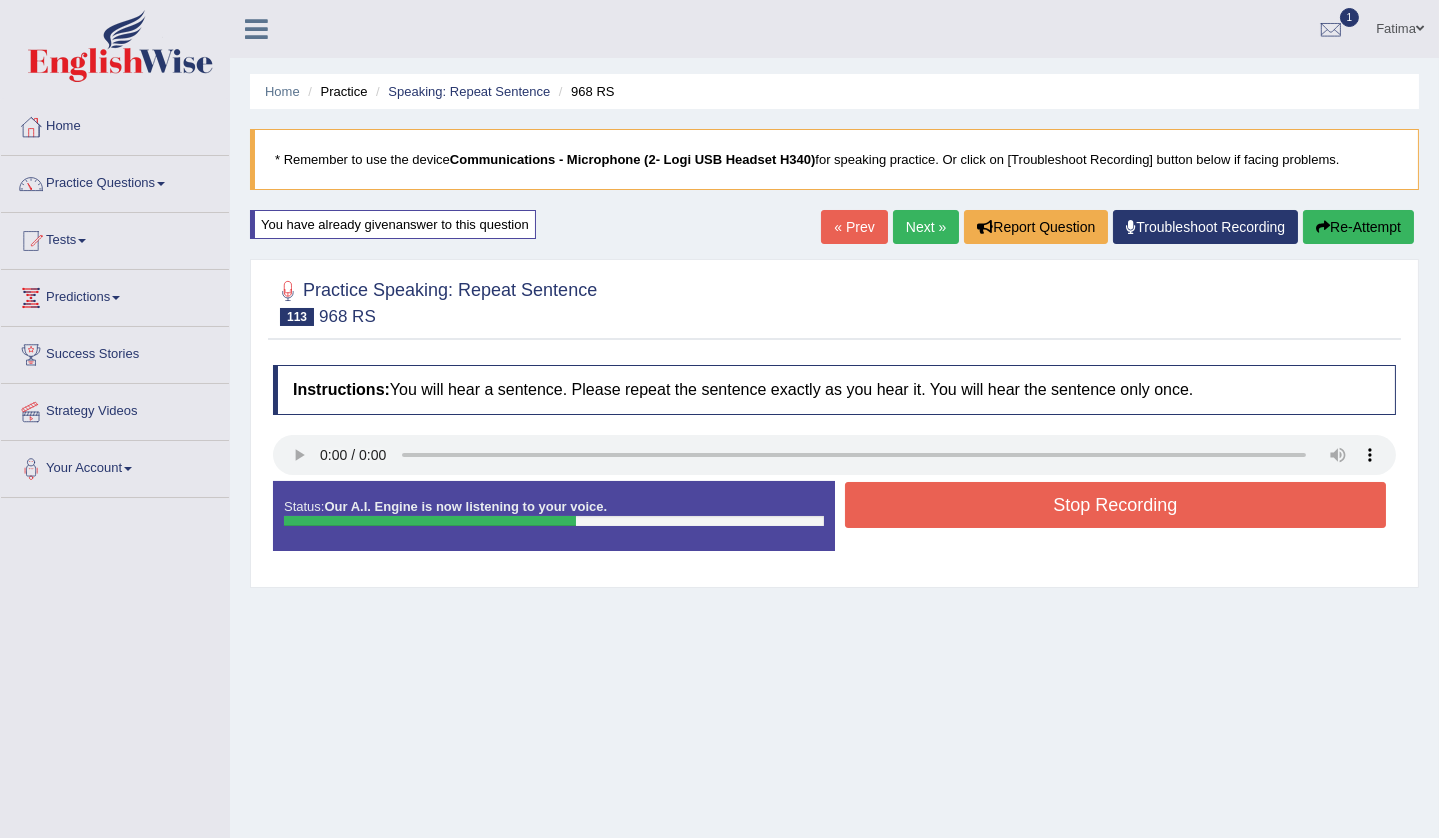 click on "Stop Recording" at bounding box center (1116, 505) 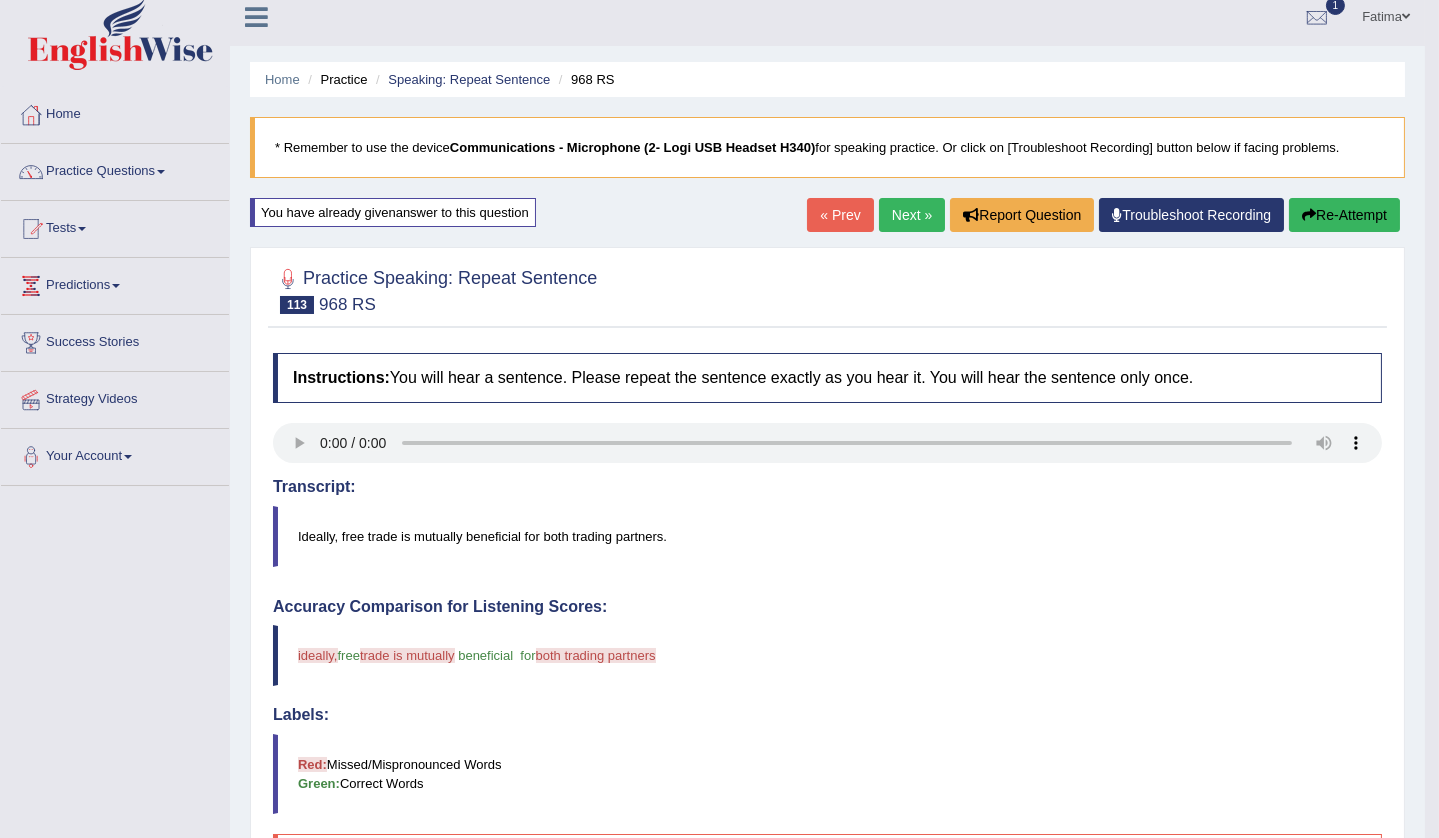 scroll, scrollTop: 0, scrollLeft: 0, axis: both 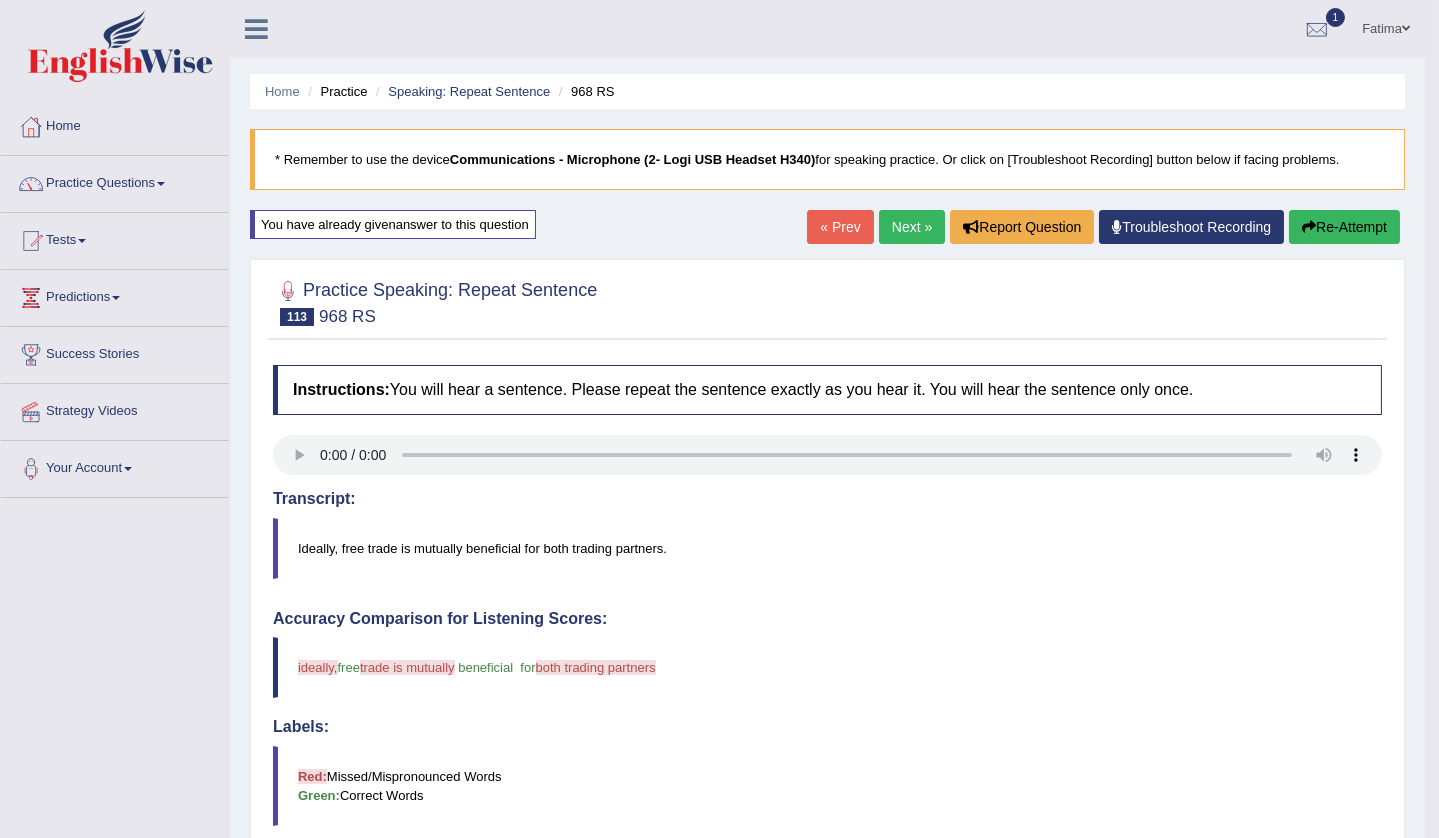 click on "Re-Attempt" at bounding box center (1344, 227) 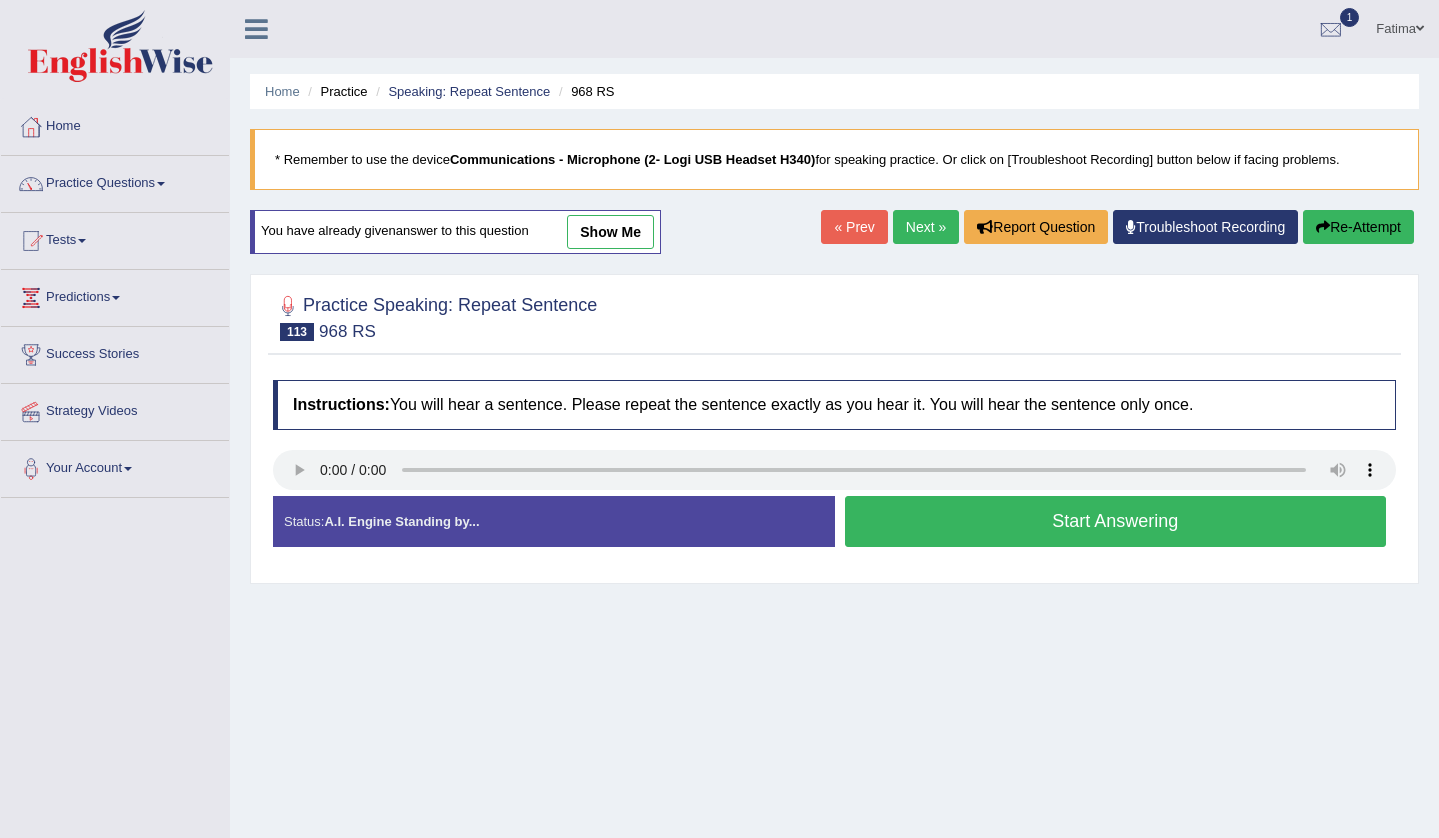 scroll, scrollTop: 0, scrollLeft: 0, axis: both 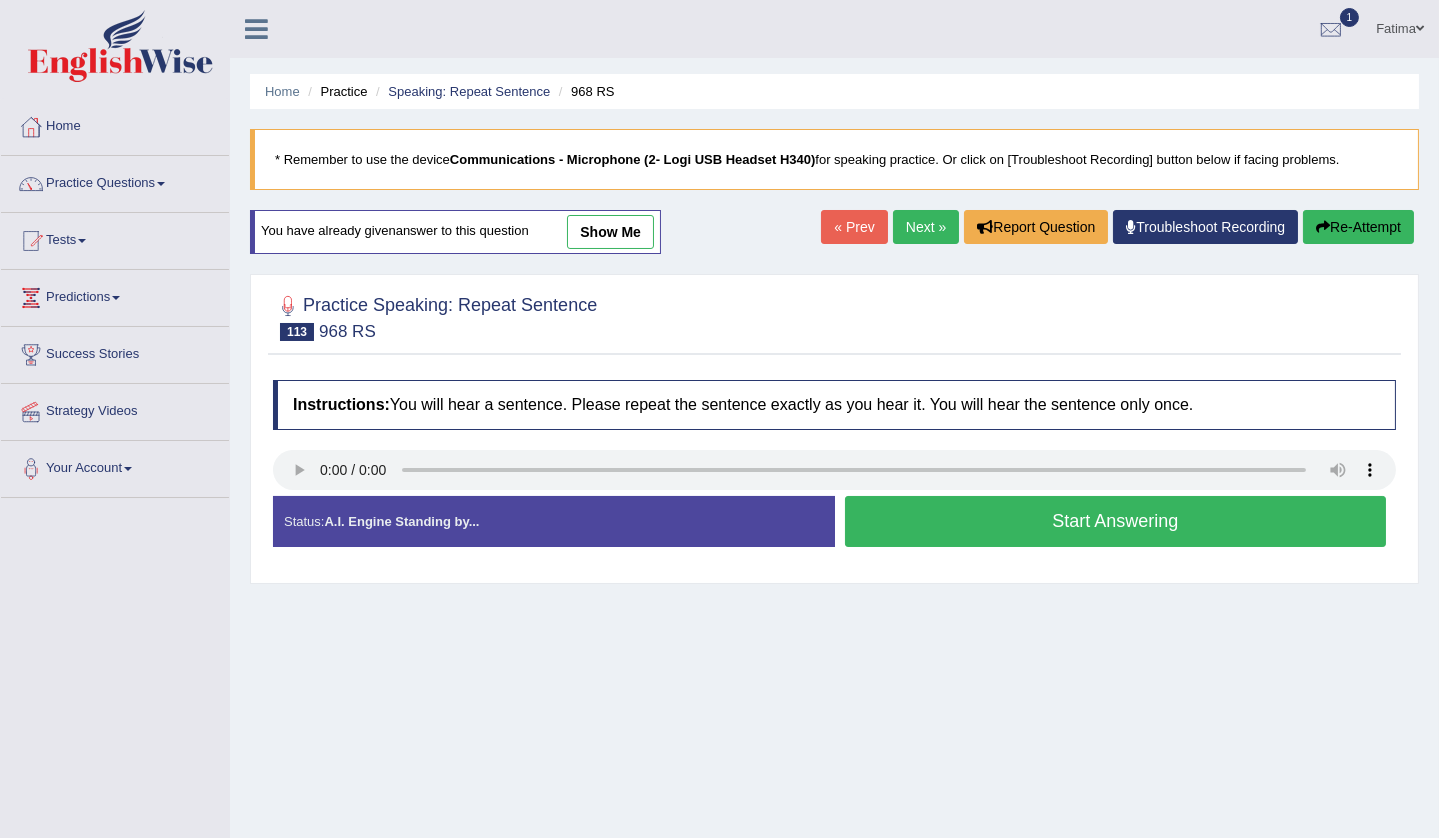 click on "Start Answering" at bounding box center [1116, 521] 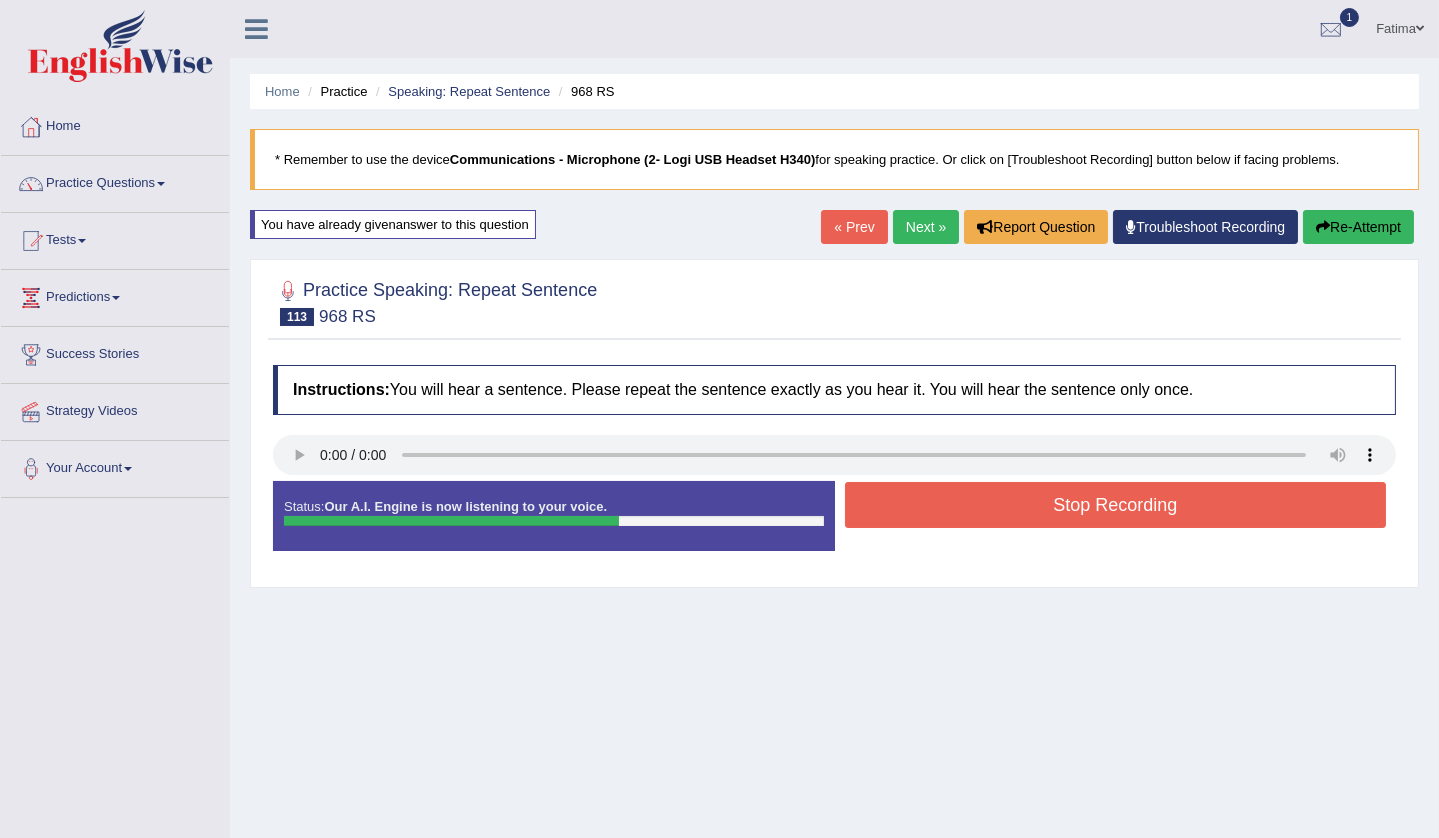 click on "Stop Recording" at bounding box center [1116, 505] 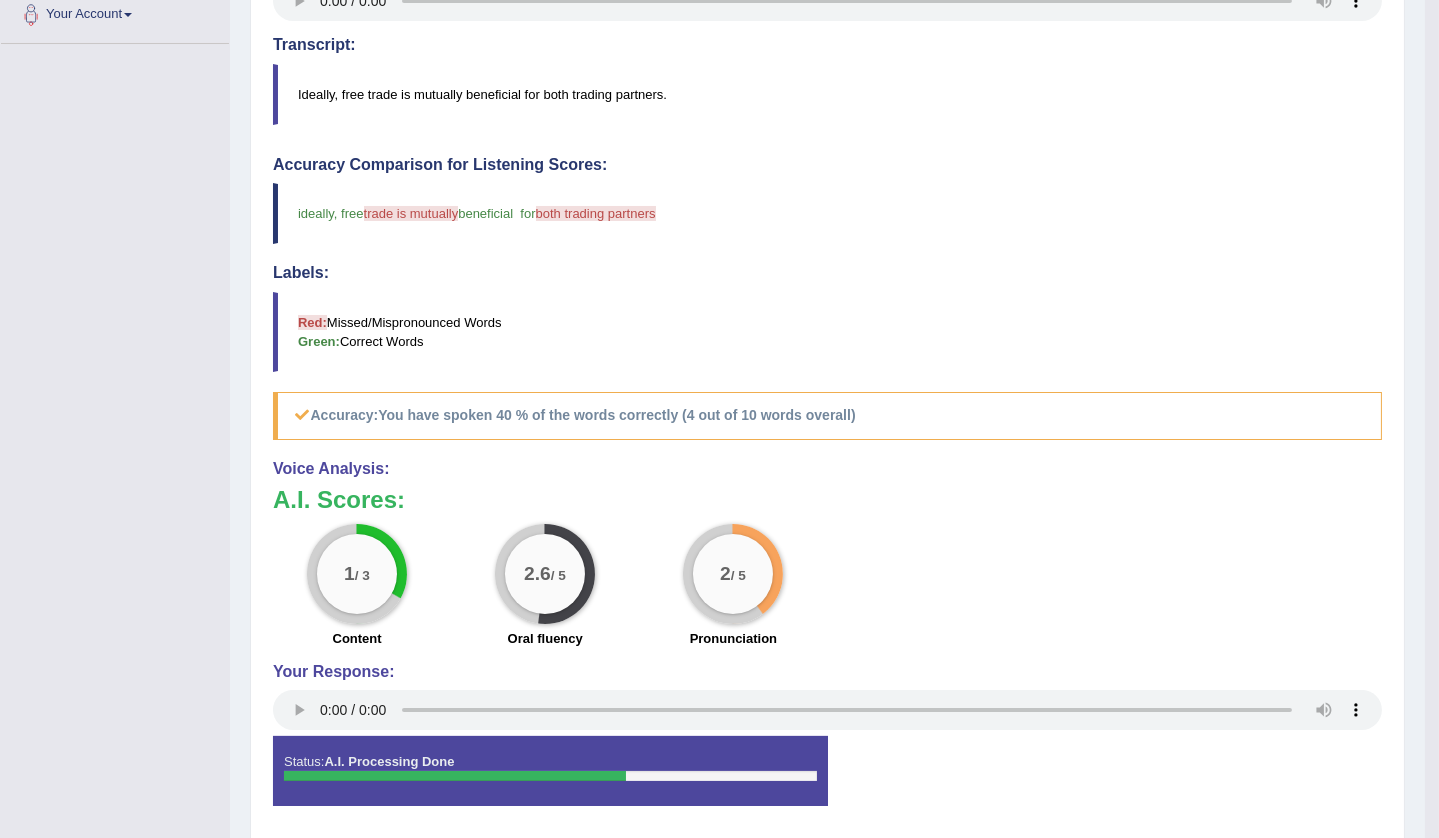 scroll, scrollTop: 0, scrollLeft: 0, axis: both 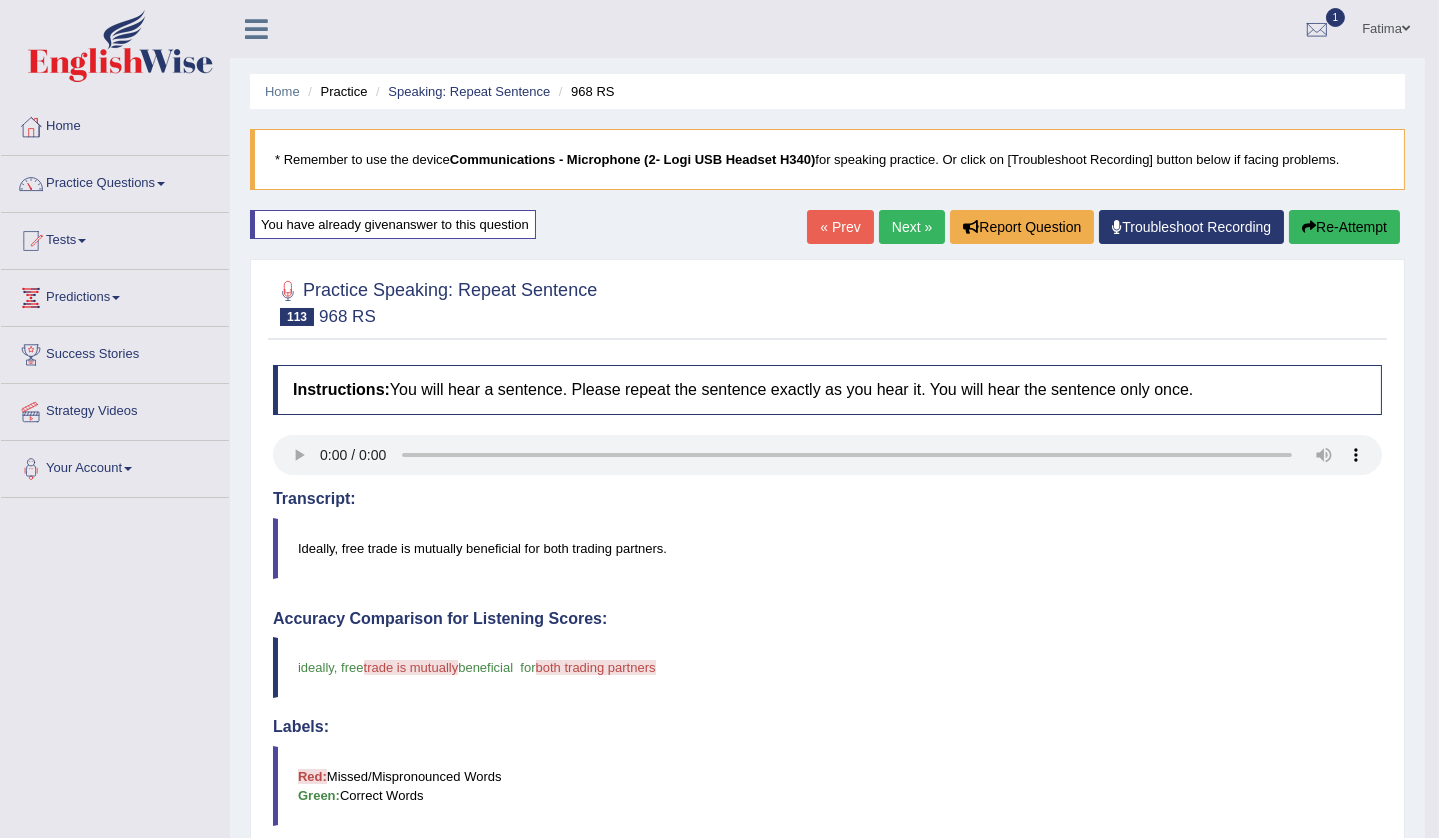 click at bounding box center (1309, 227) 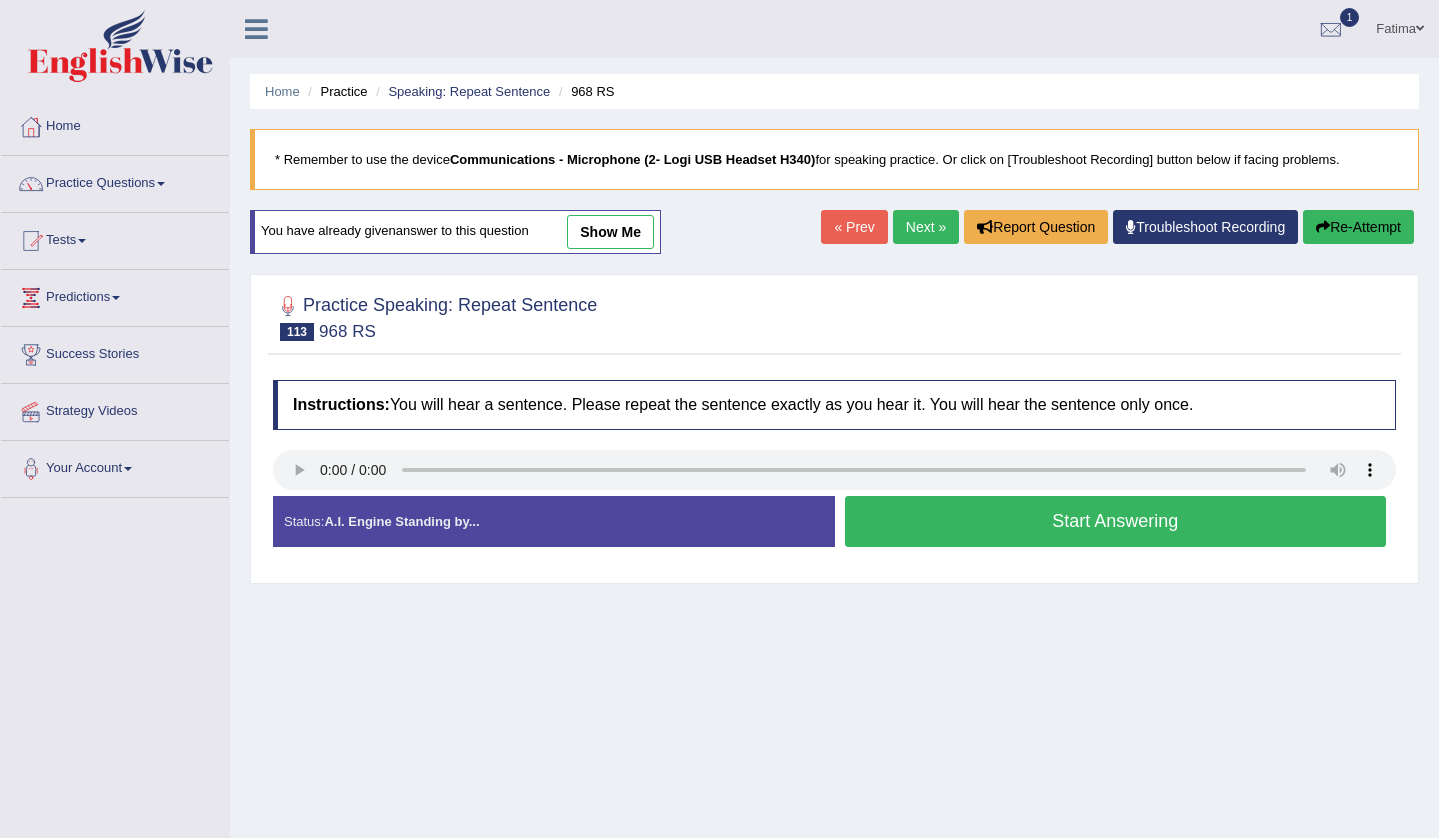 scroll, scrollTop: 0, scrollLeft: 0, axis: both 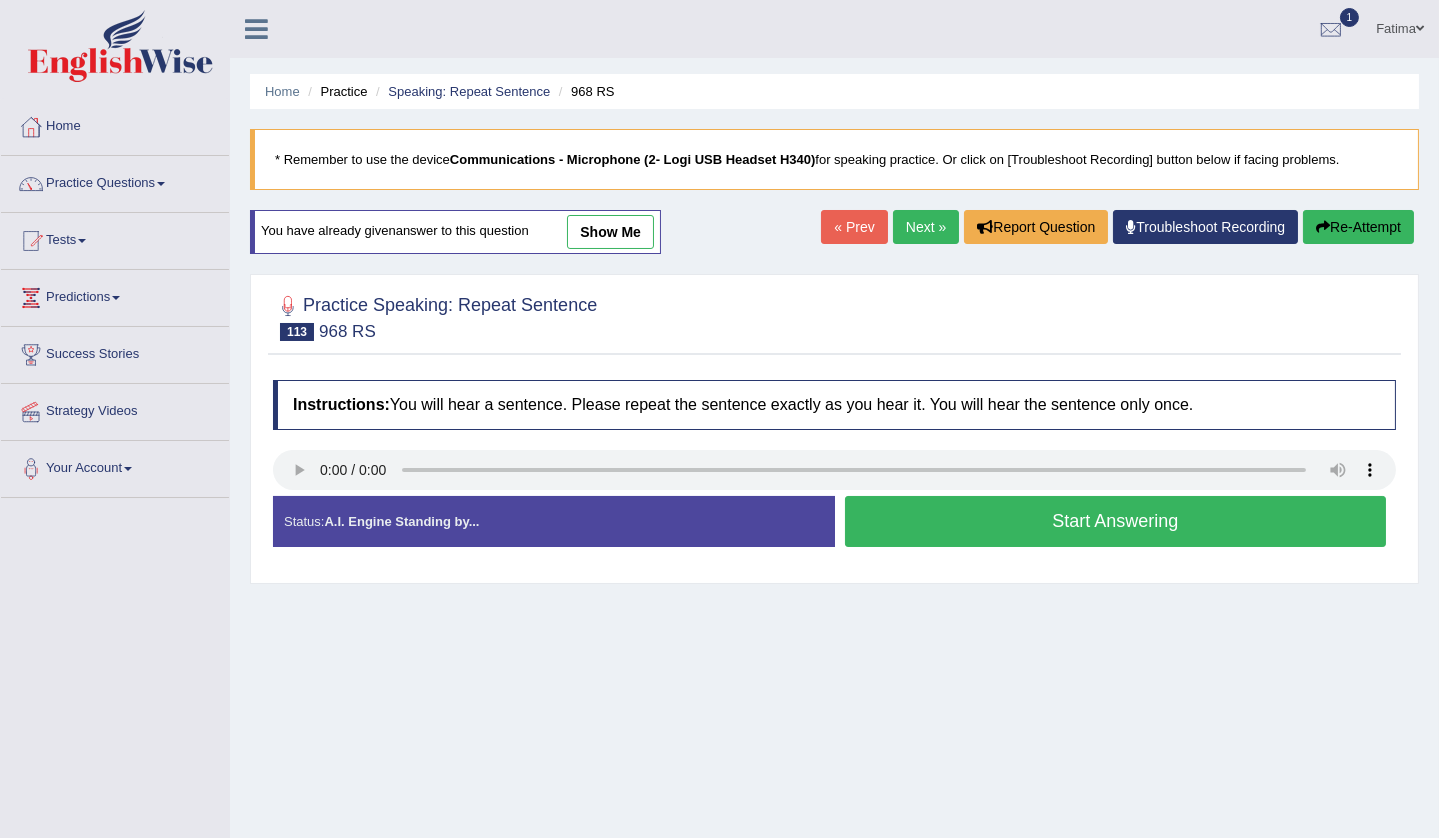 click on "Start Answering" at bounding box center [1116, 521] 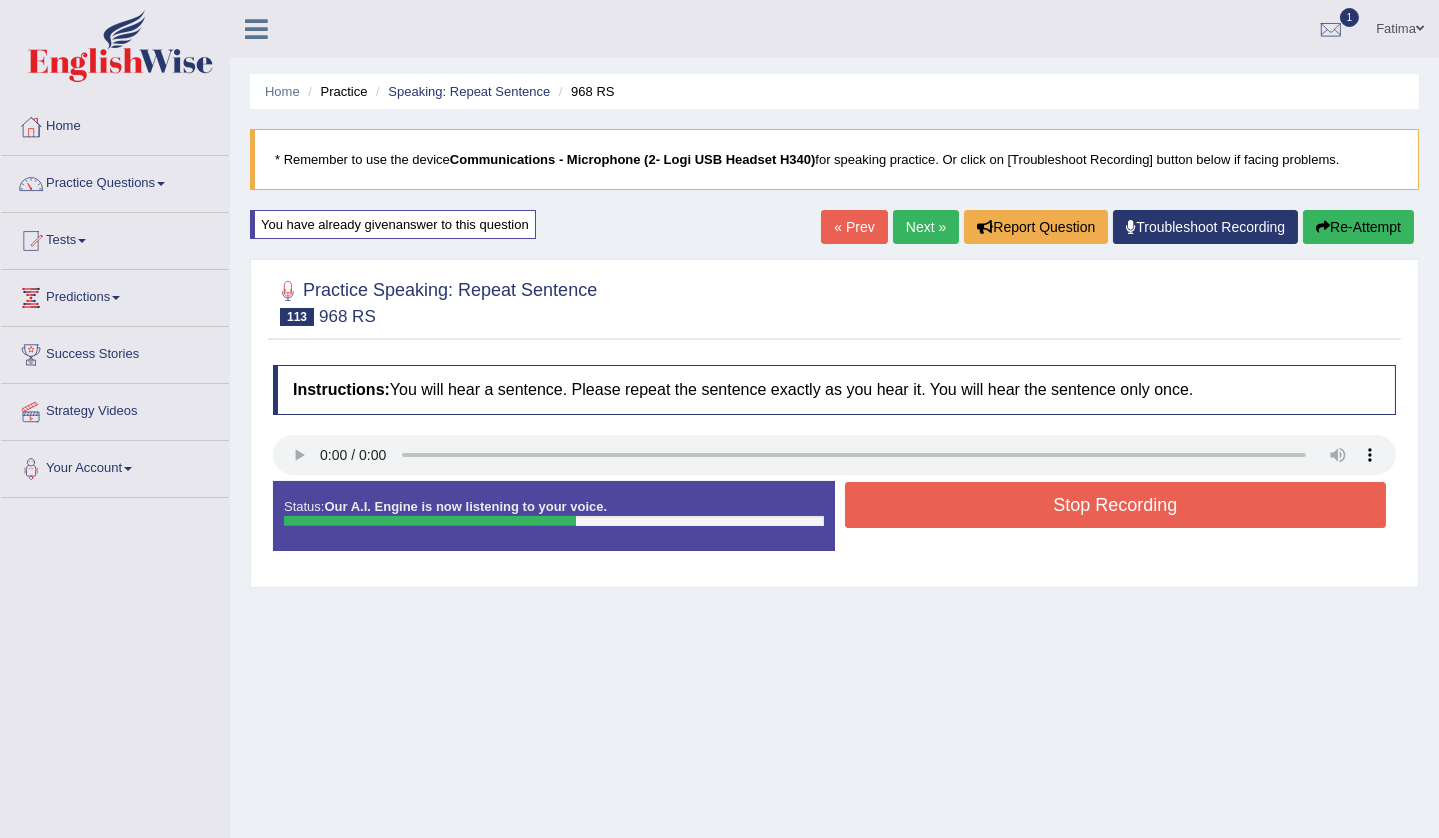 click on "Stop Recording" at bounding box center [1116, 505] 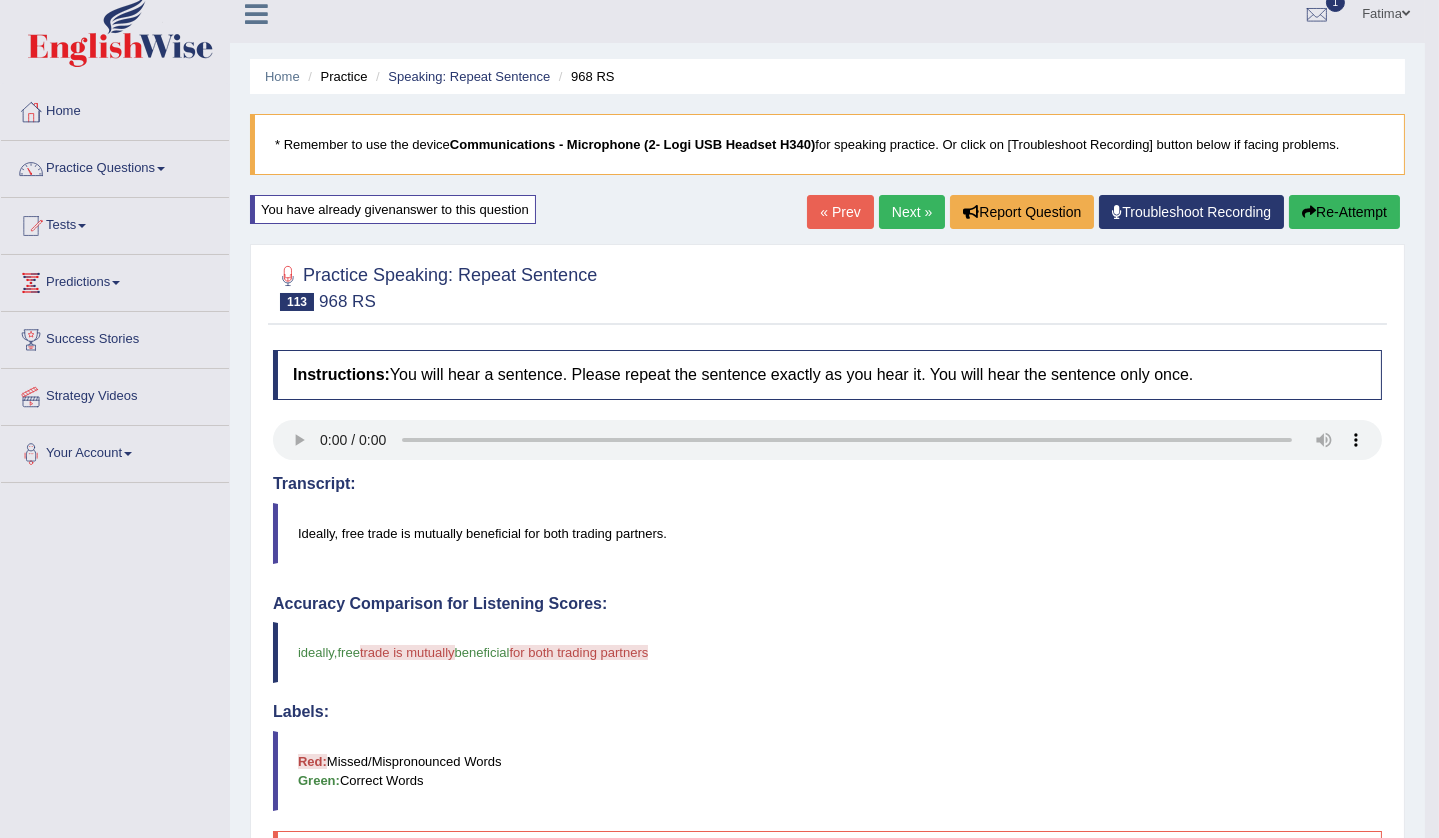 scroll, scrollTop: 0, scrollLeft: 0, axis: both 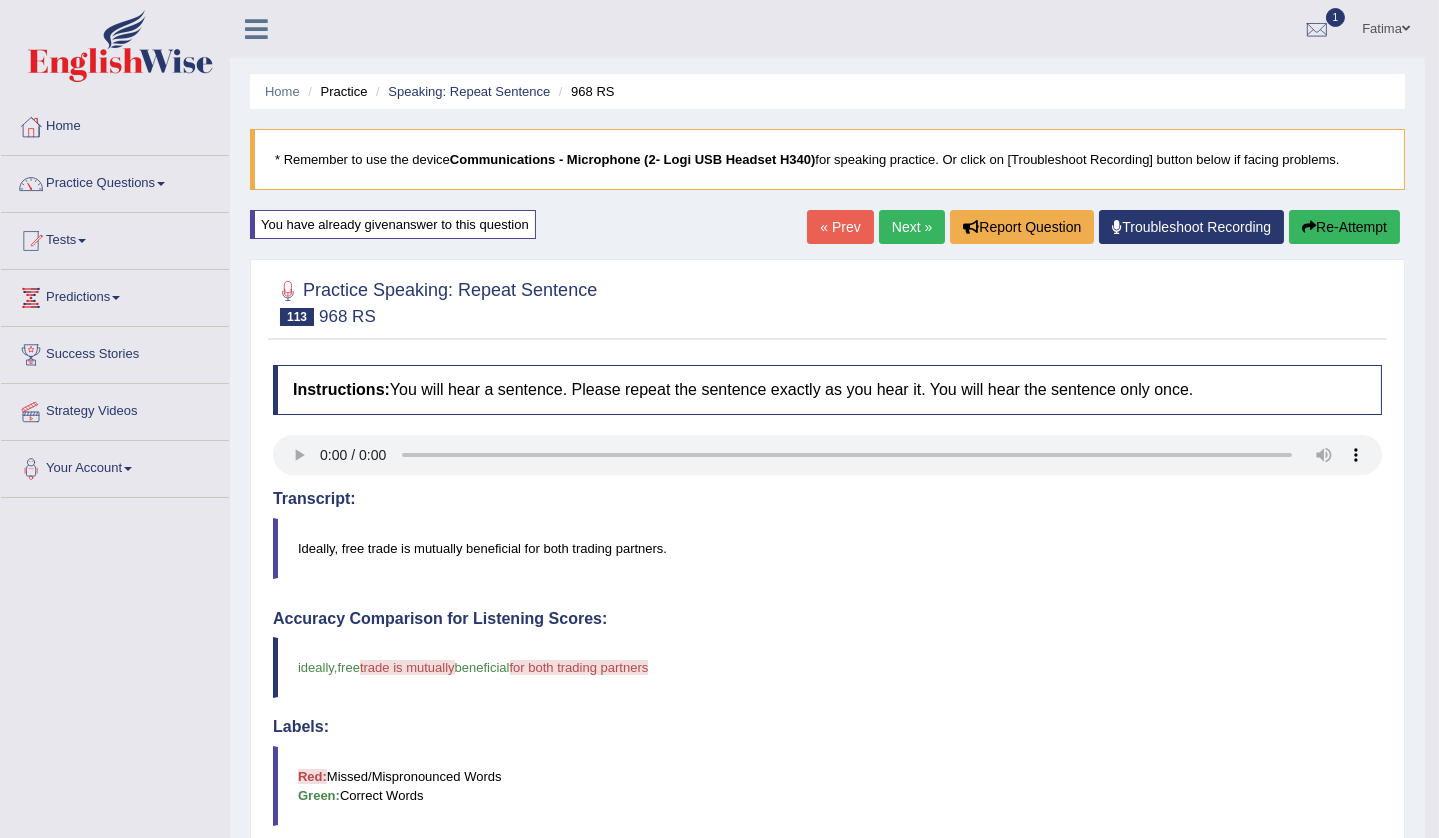 click on "Next »" at bounding box center (912, 227) 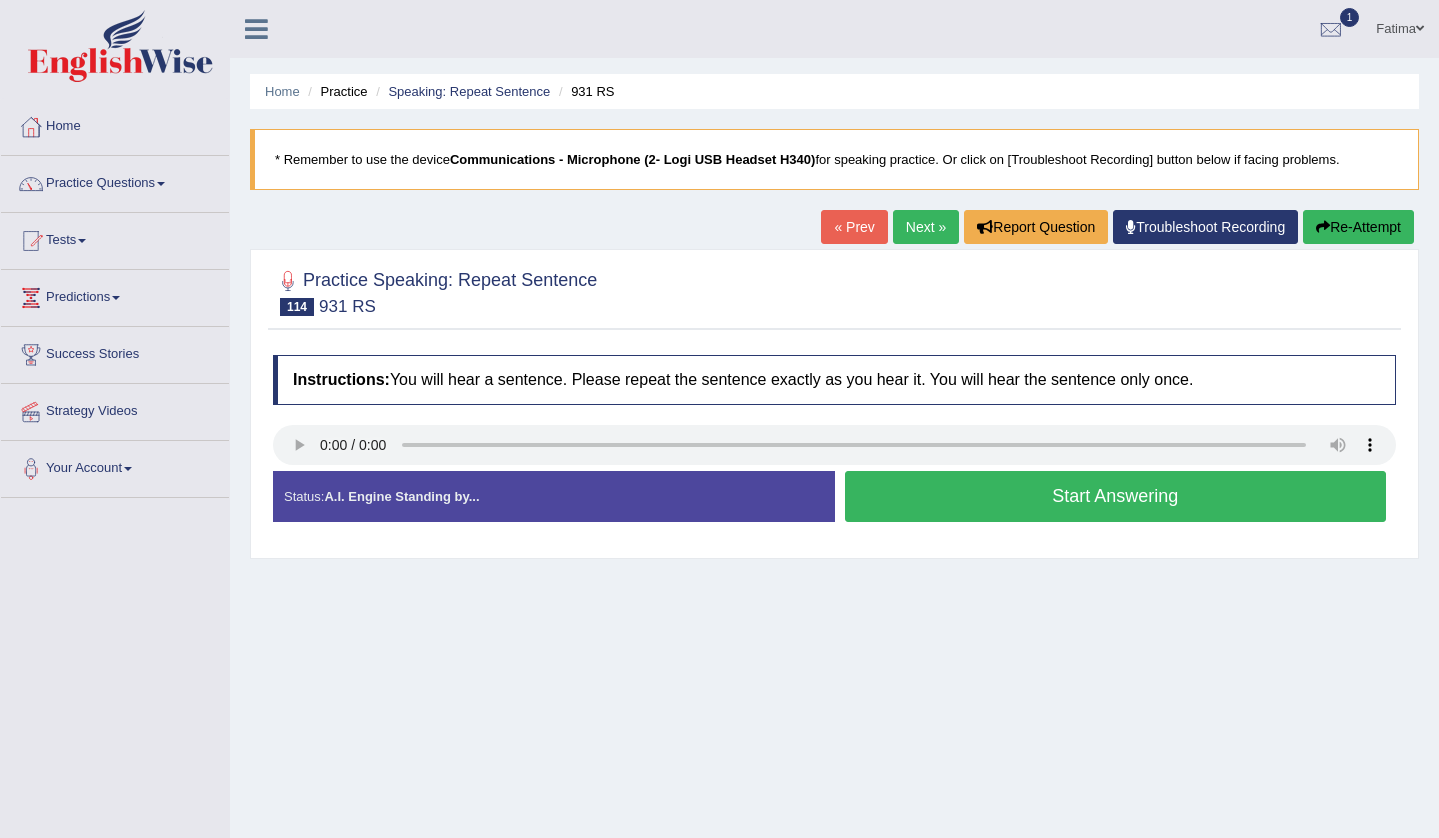scroll, scrollTop: 0, scrollLeft: 0, axis: both 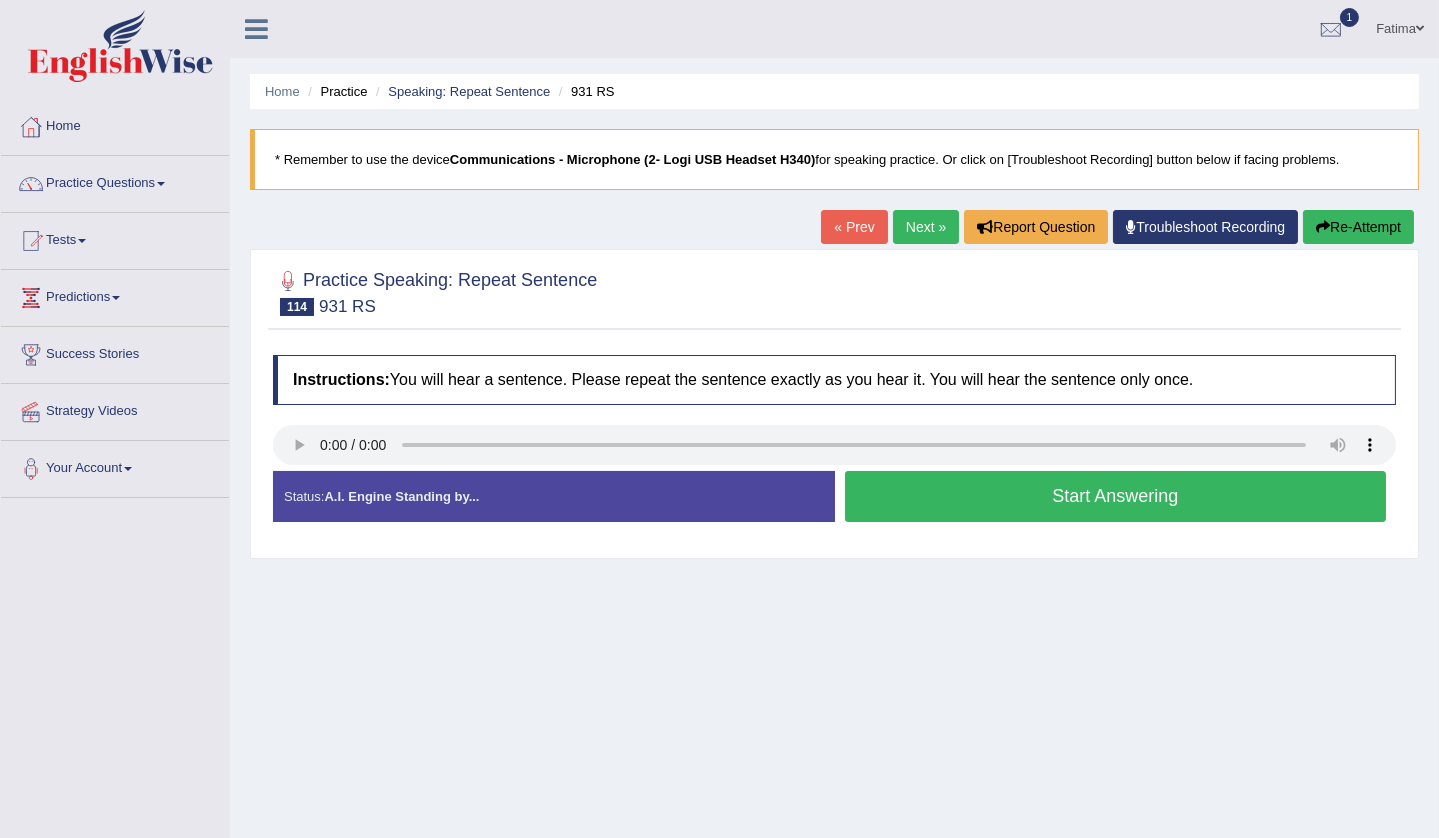 click on "Start Answering" at bounding box center [1116, 496] 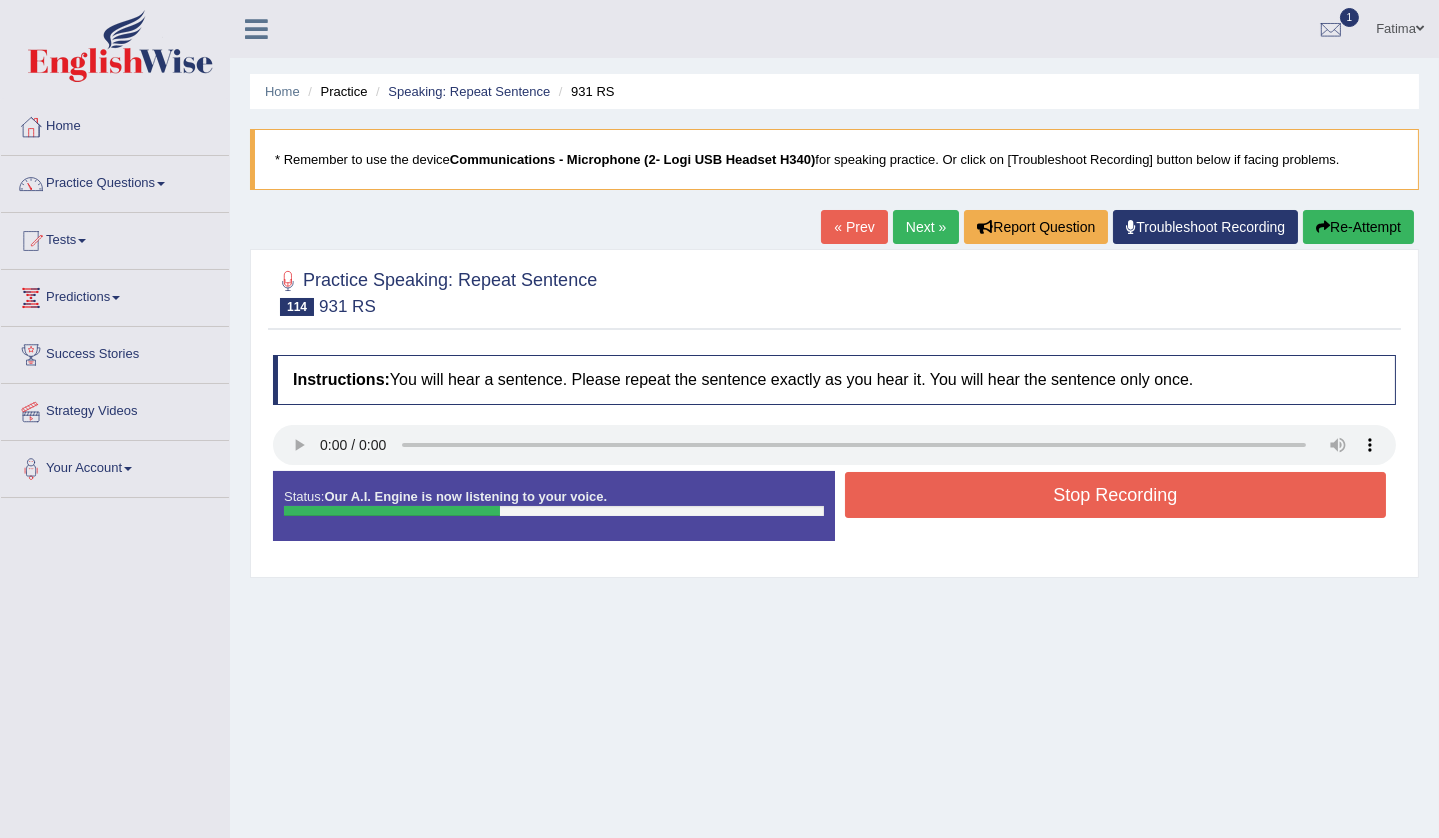 click on "Stop Recording" at bounding box center [1116, 495] 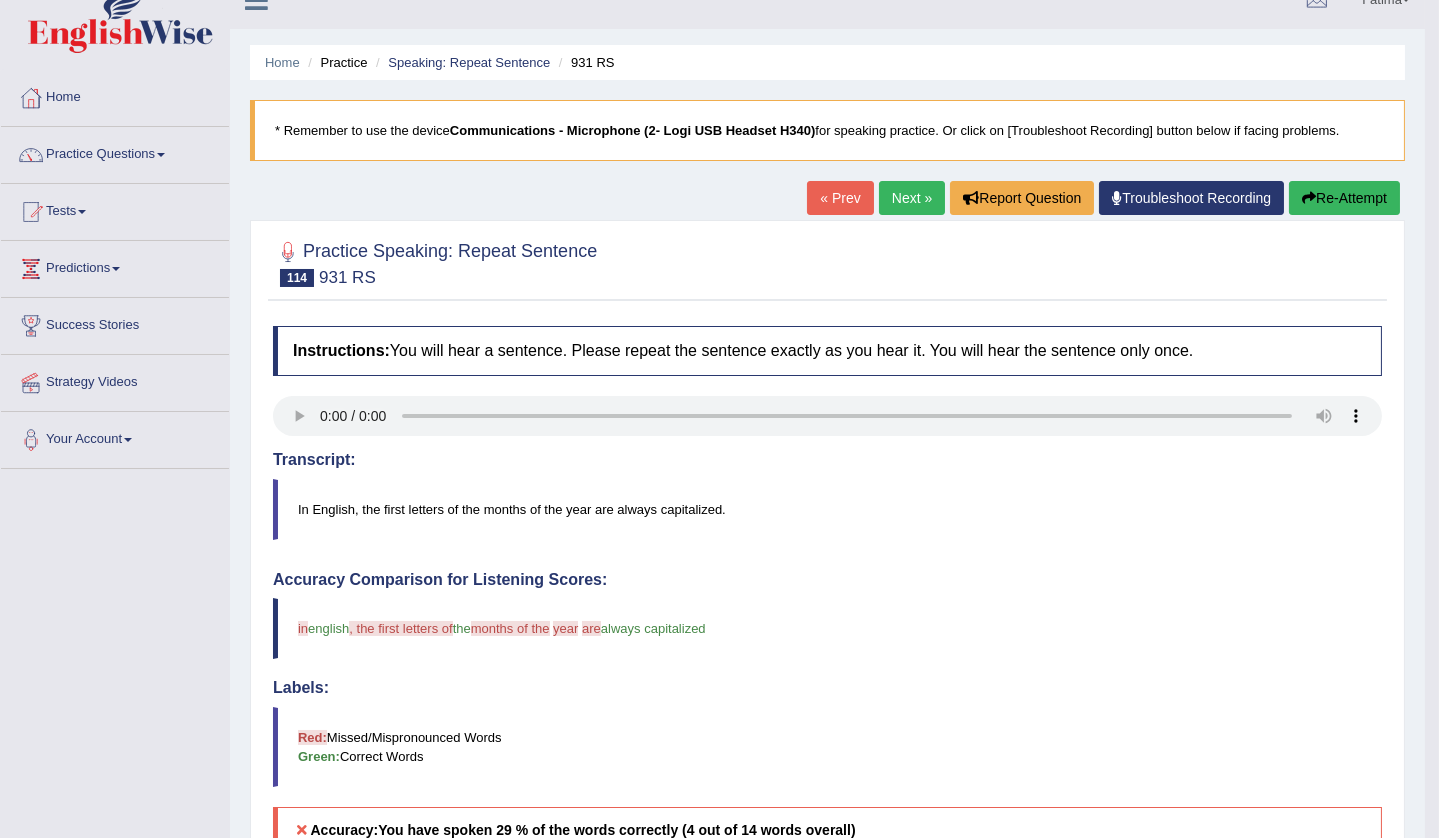scroll, scrollTop: 0, scrollLeft: 0, axis: both 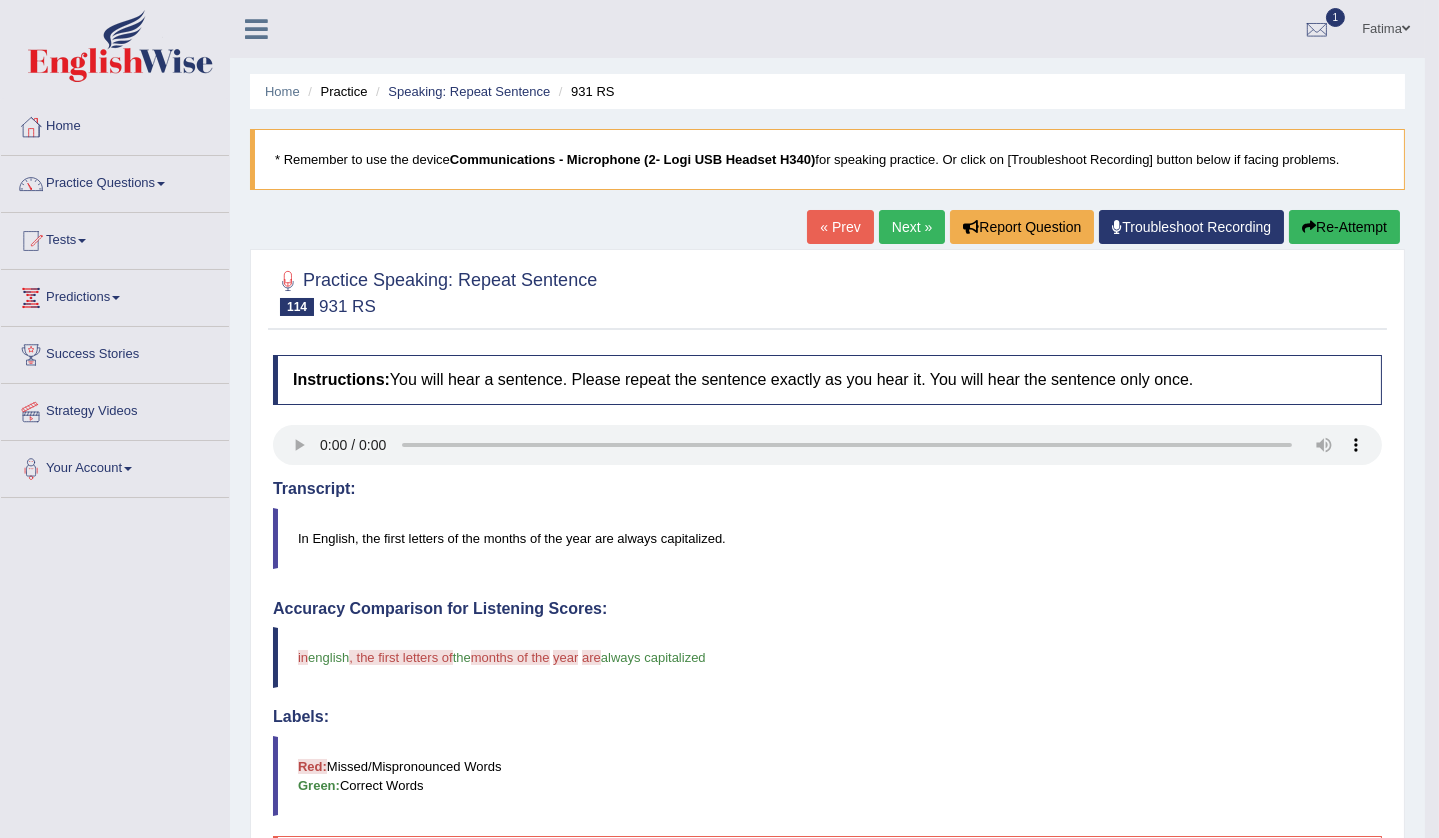 click on "Re-Attempt" at bounding box center (1344, 227) 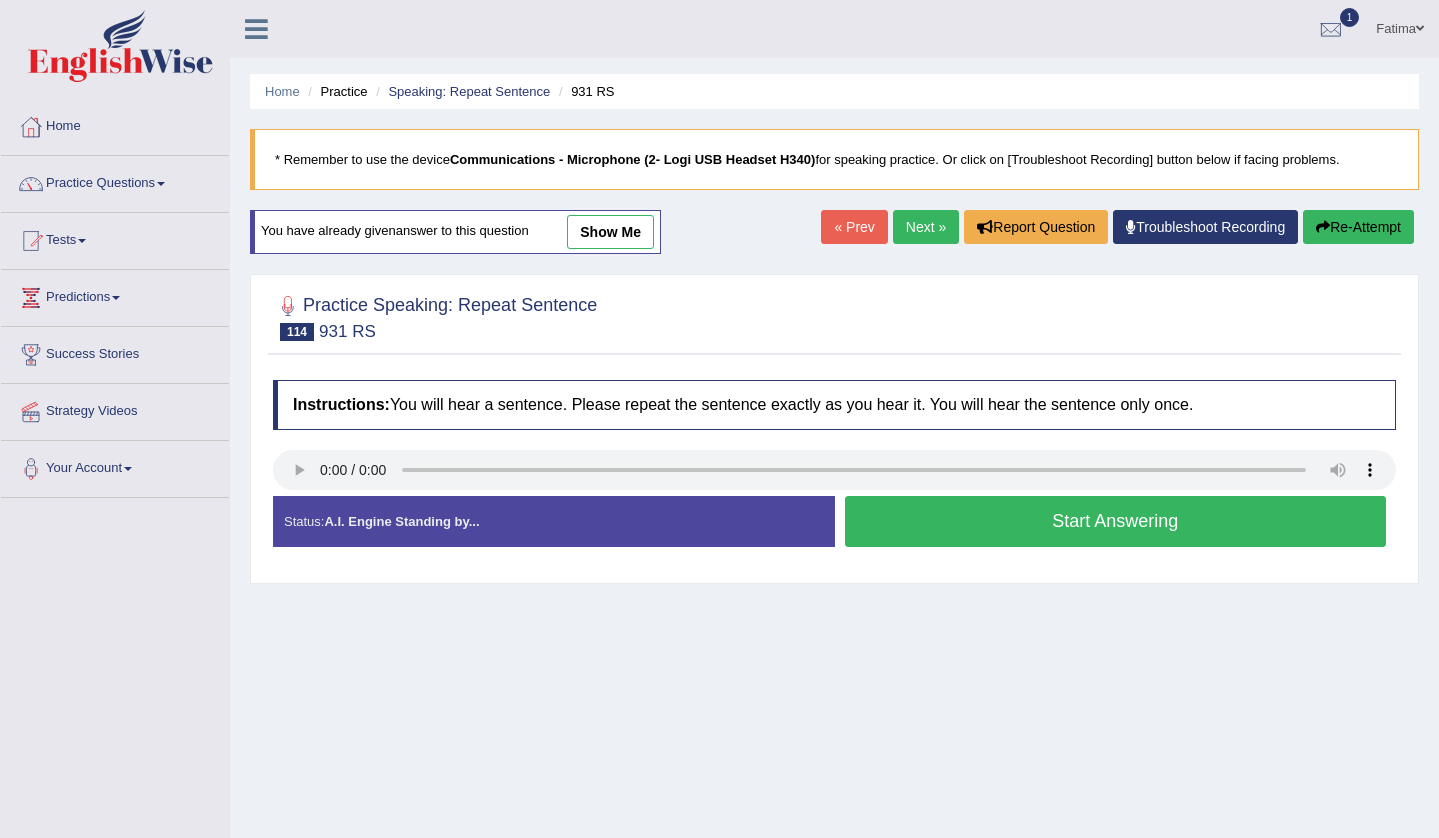 scroll, scrollTop: 0, scrollLeft: 0, axis: both 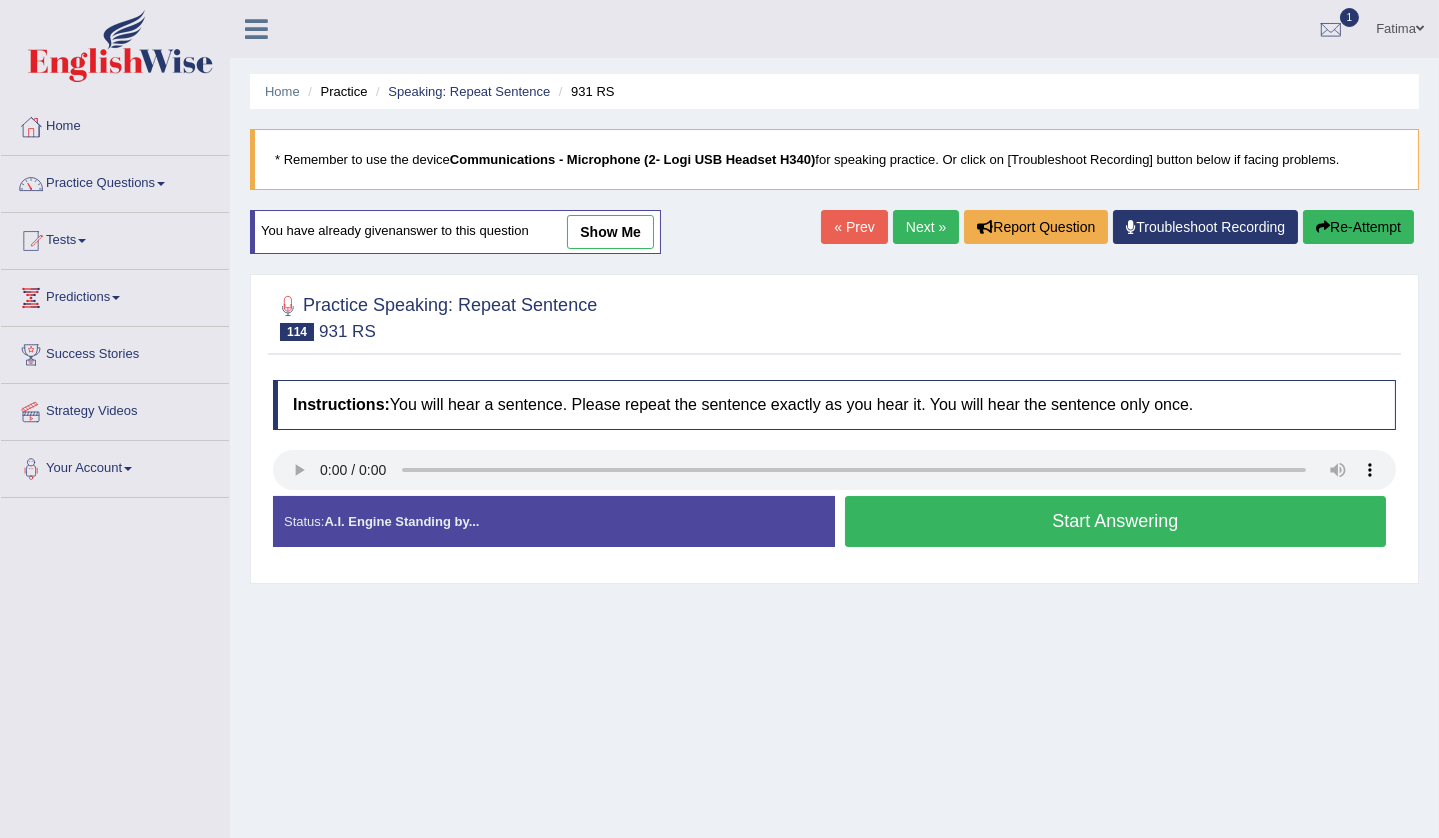 click on "Start Answering" at bounding box center [1116, 521] 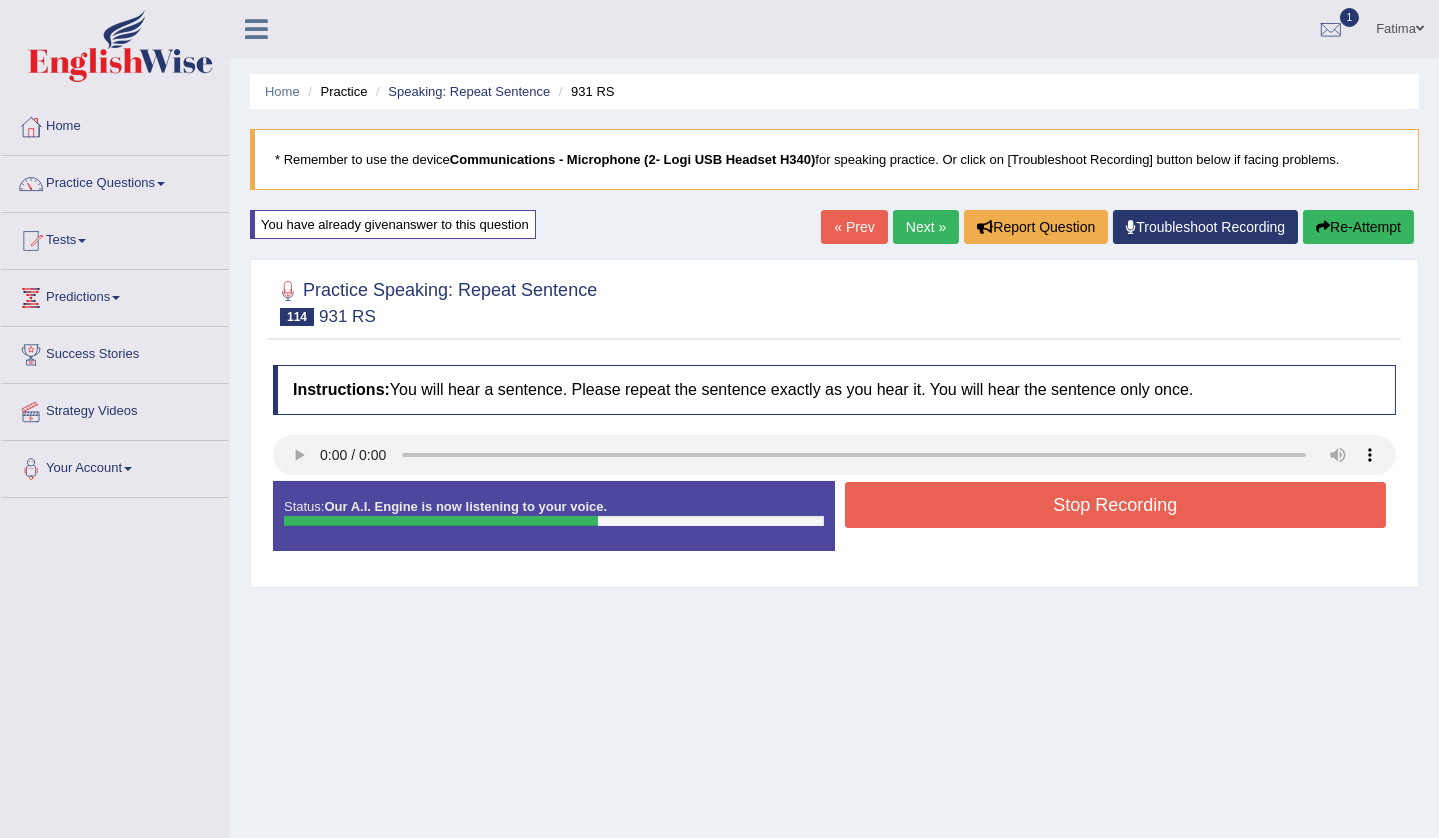 click on "Stop Recording" at bounding box center (1116, 505) 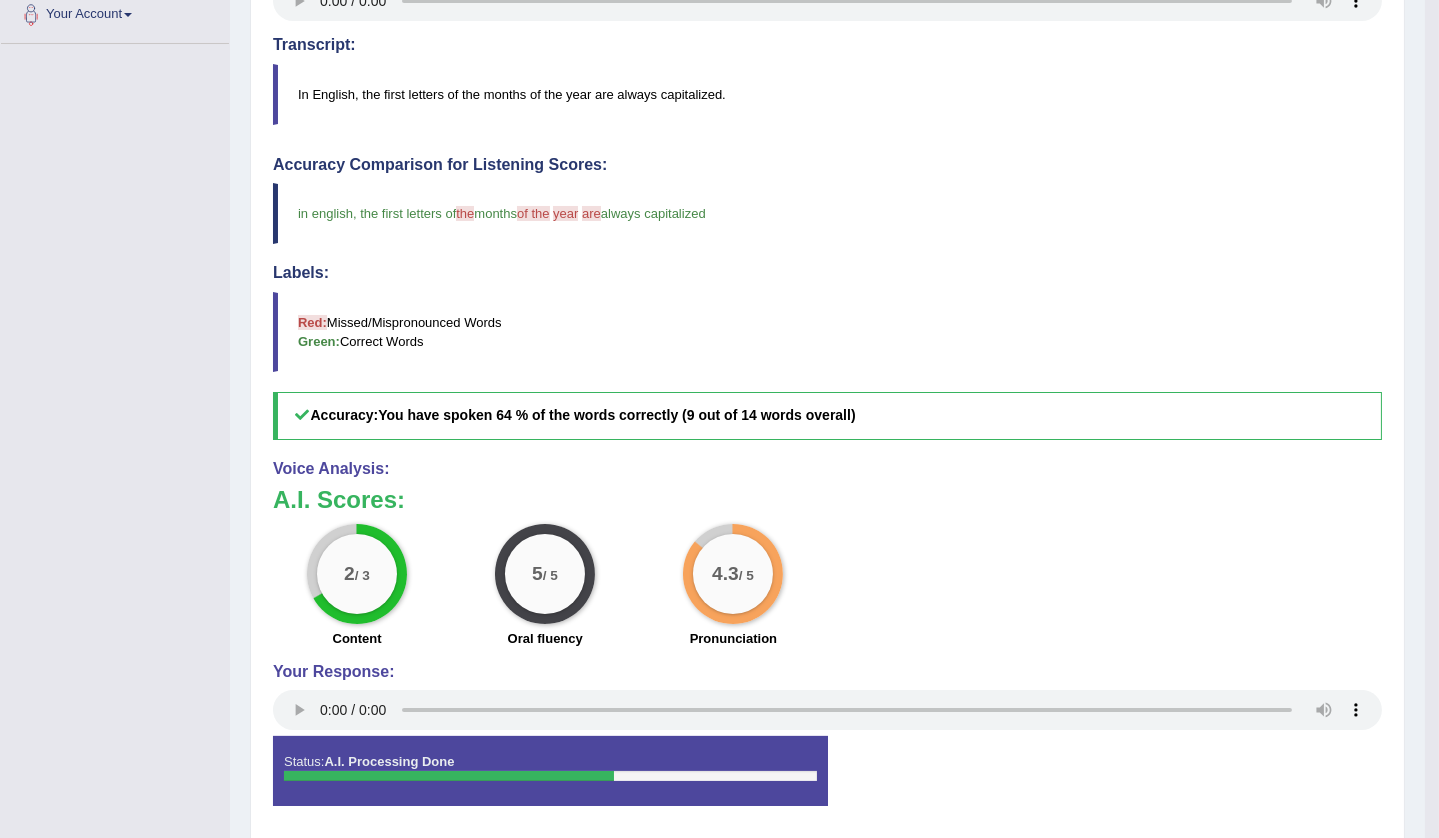 scroll, scrollTop: 0, scrollLeft: 0, axis: both 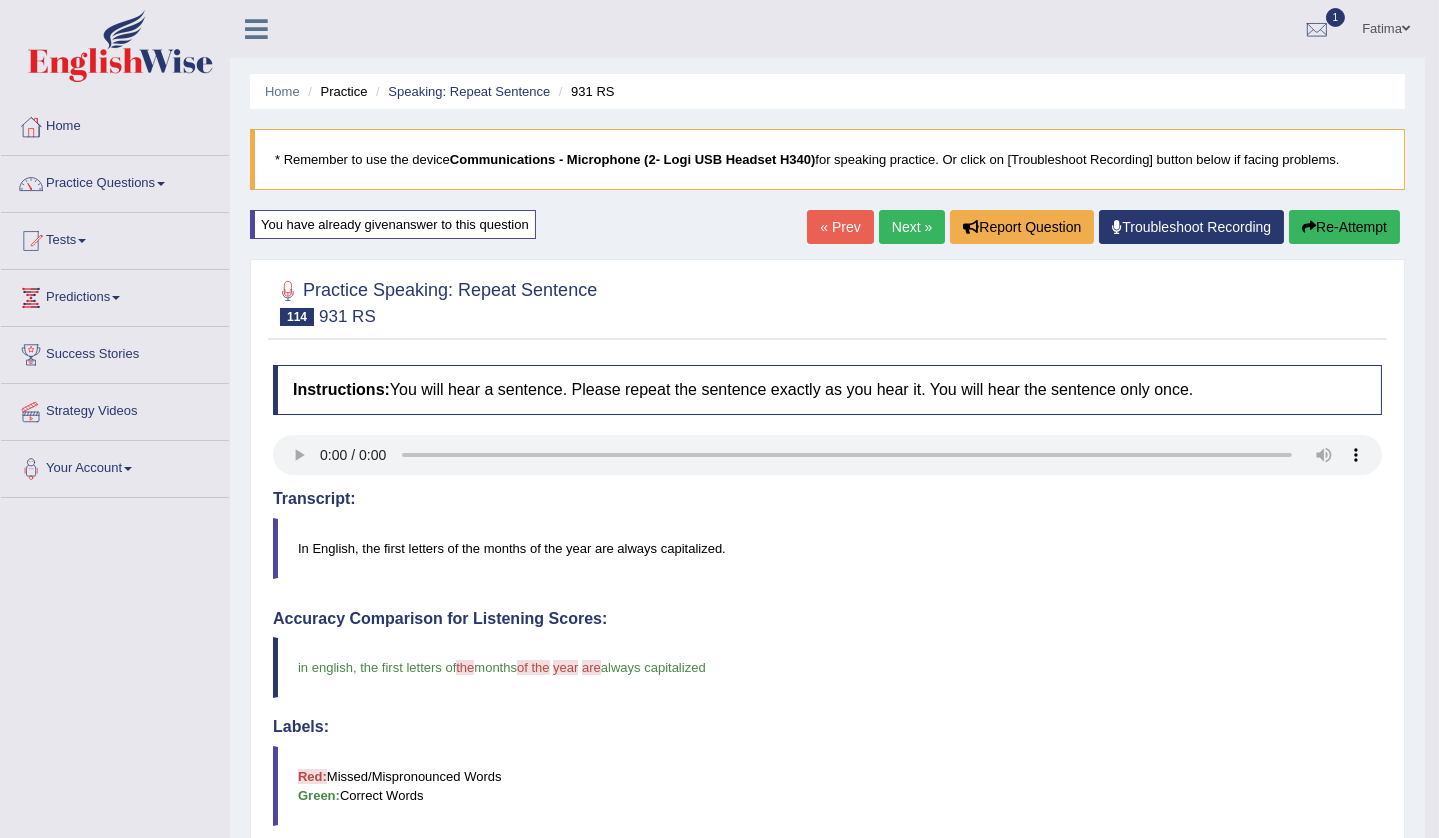 click on "Next »" at bounding box center [912, 227] 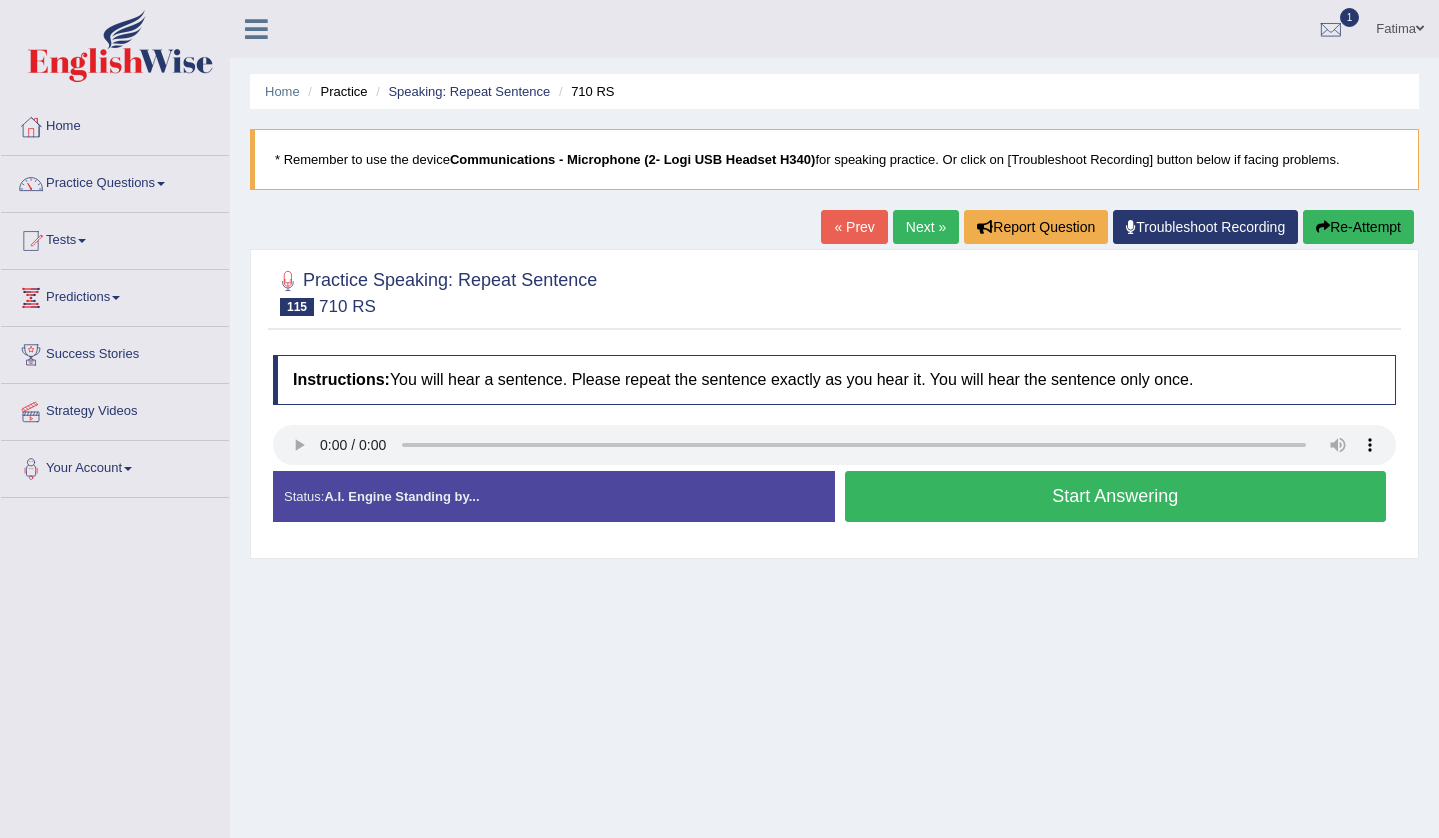 scroll, scrollTop: 0, scrollLeft: 0, axis: both 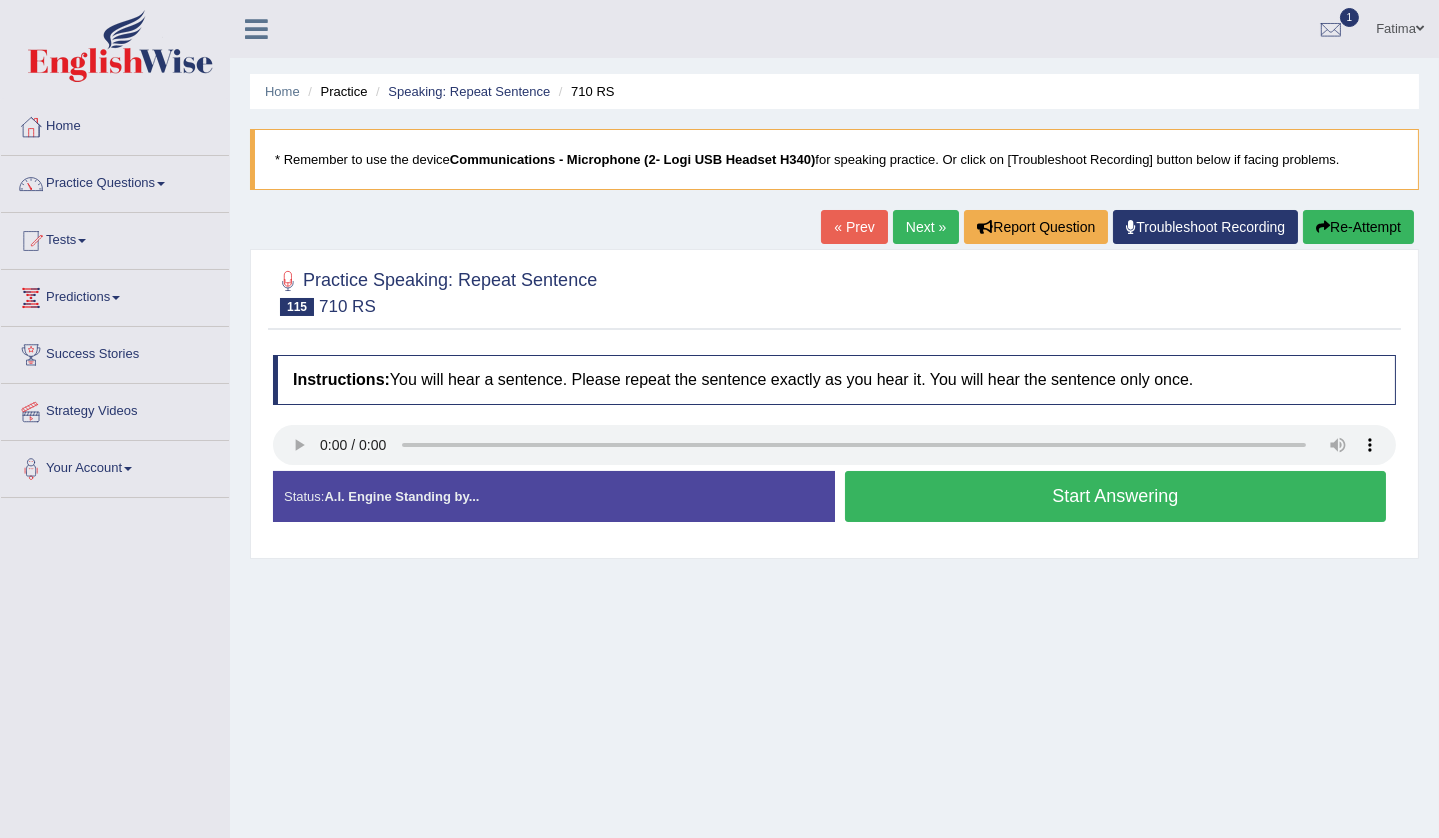 click on "Start Answering" at bounding box center [1116, 496] 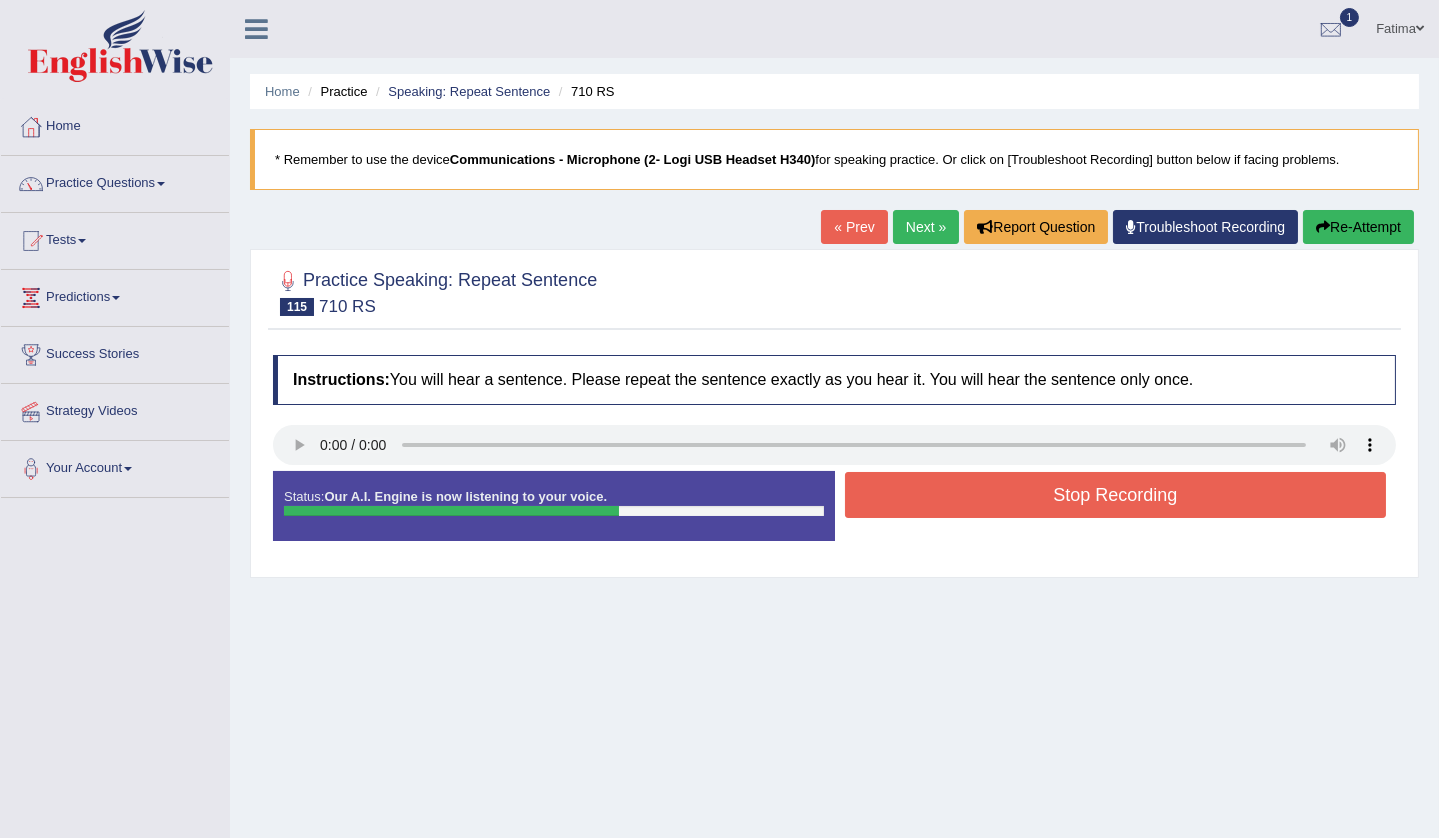 click on "Stop Recording" at bounding box center (1116, 495) 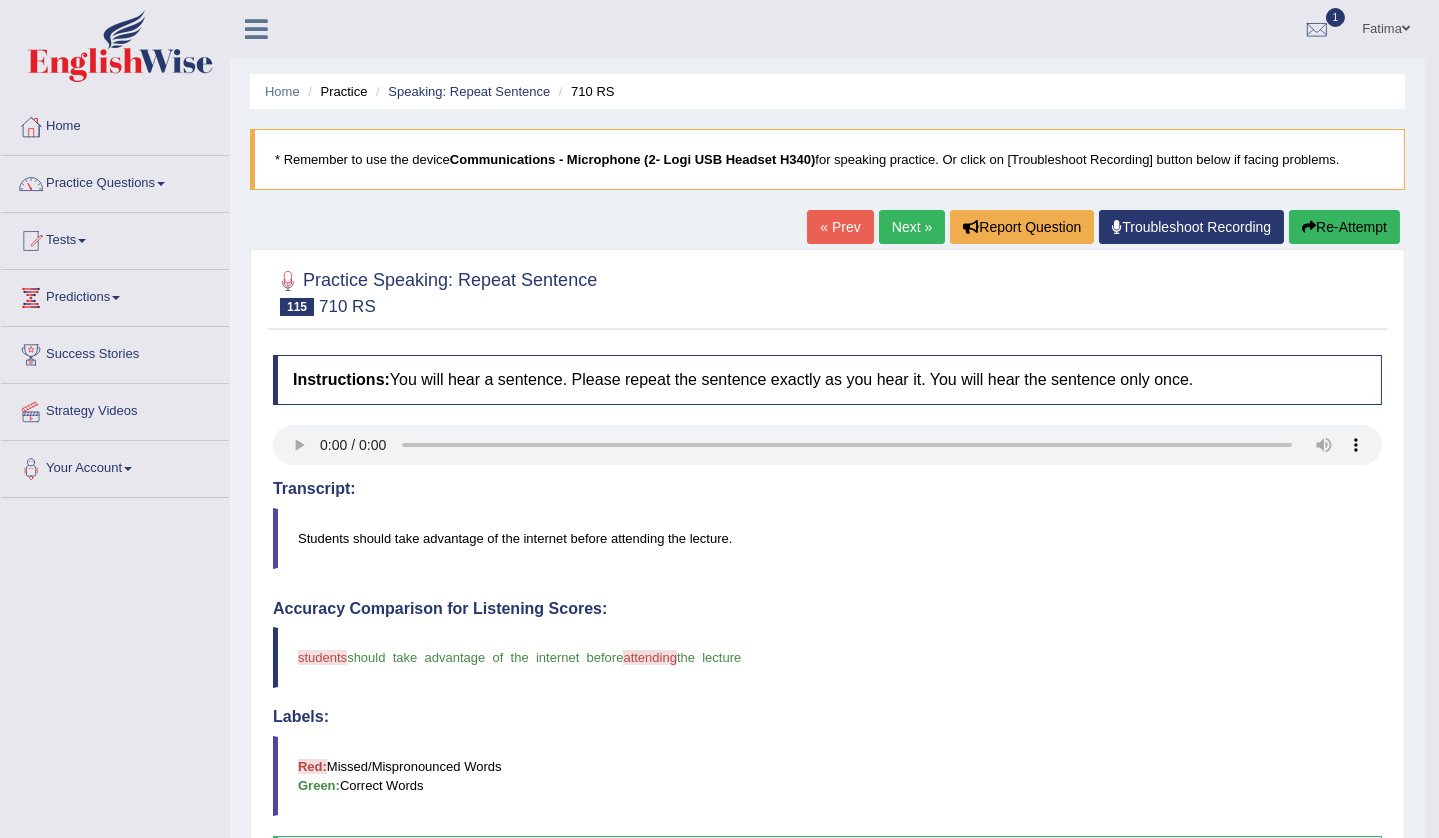 scroll, scrollTop: 0, scrollLeft: 0, axis: both 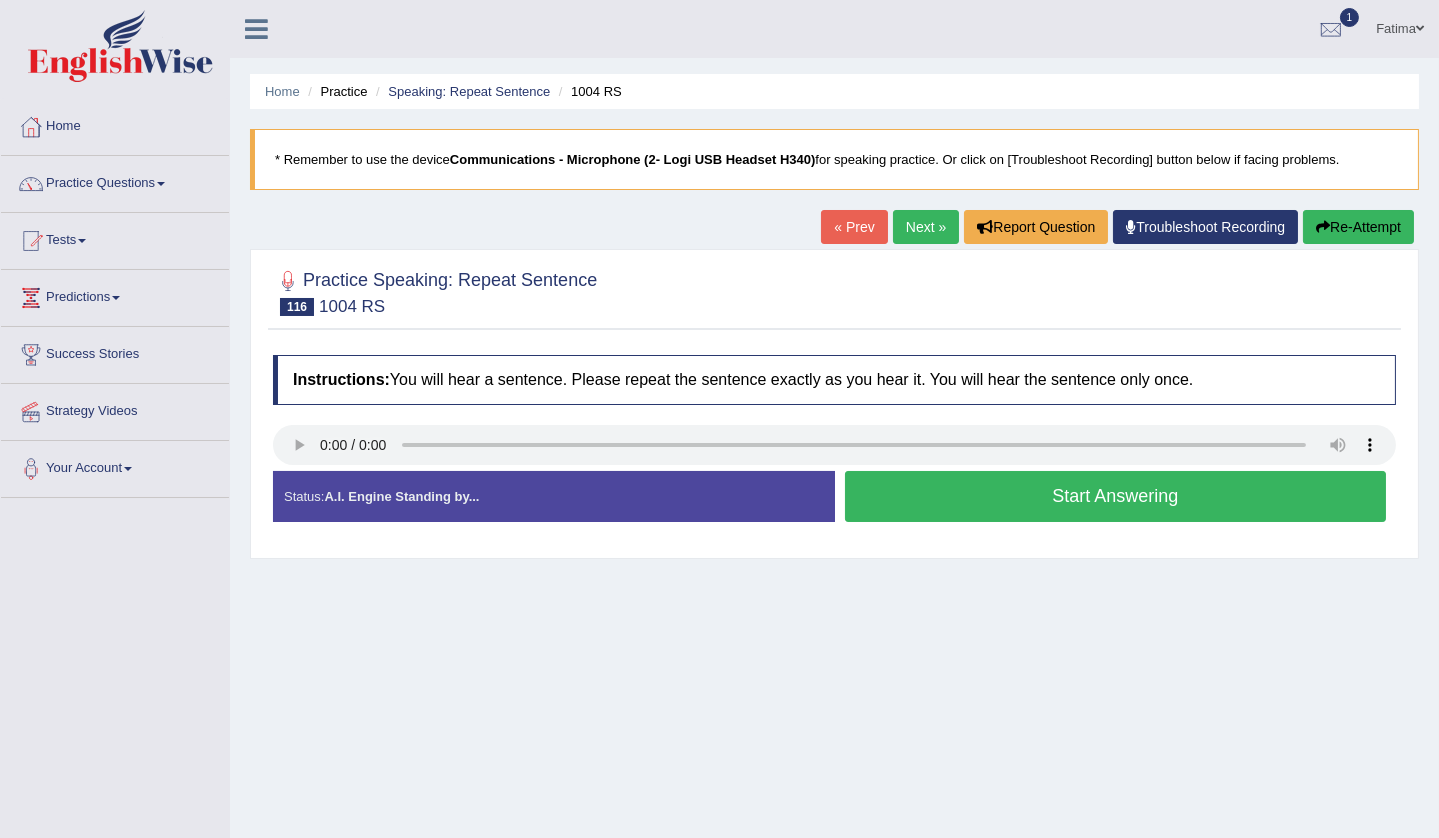 click on "Start Answering" at bounding box center [1116, 496] 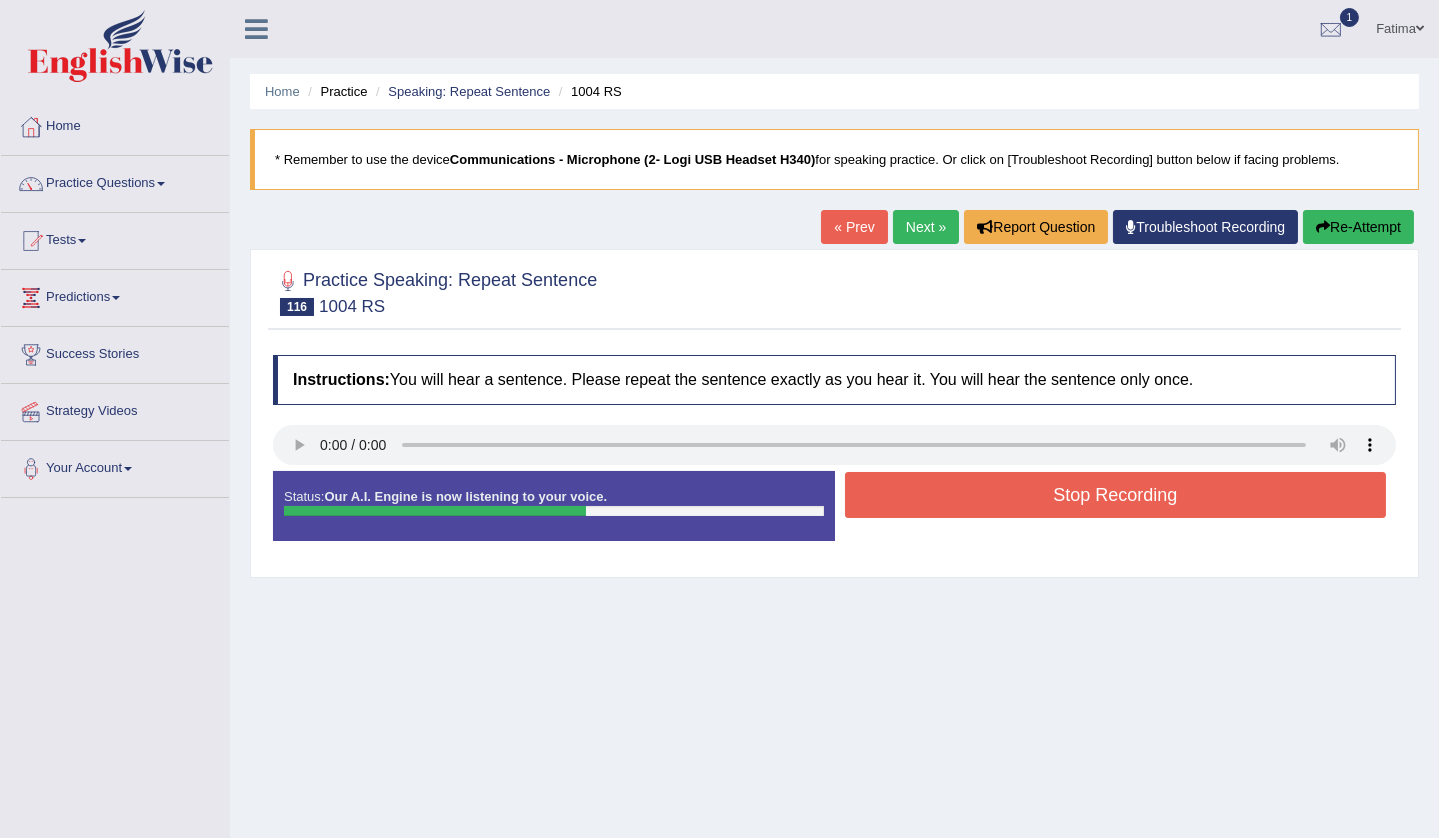 click on "Stop Recording" at bounding box center [1116, 495] 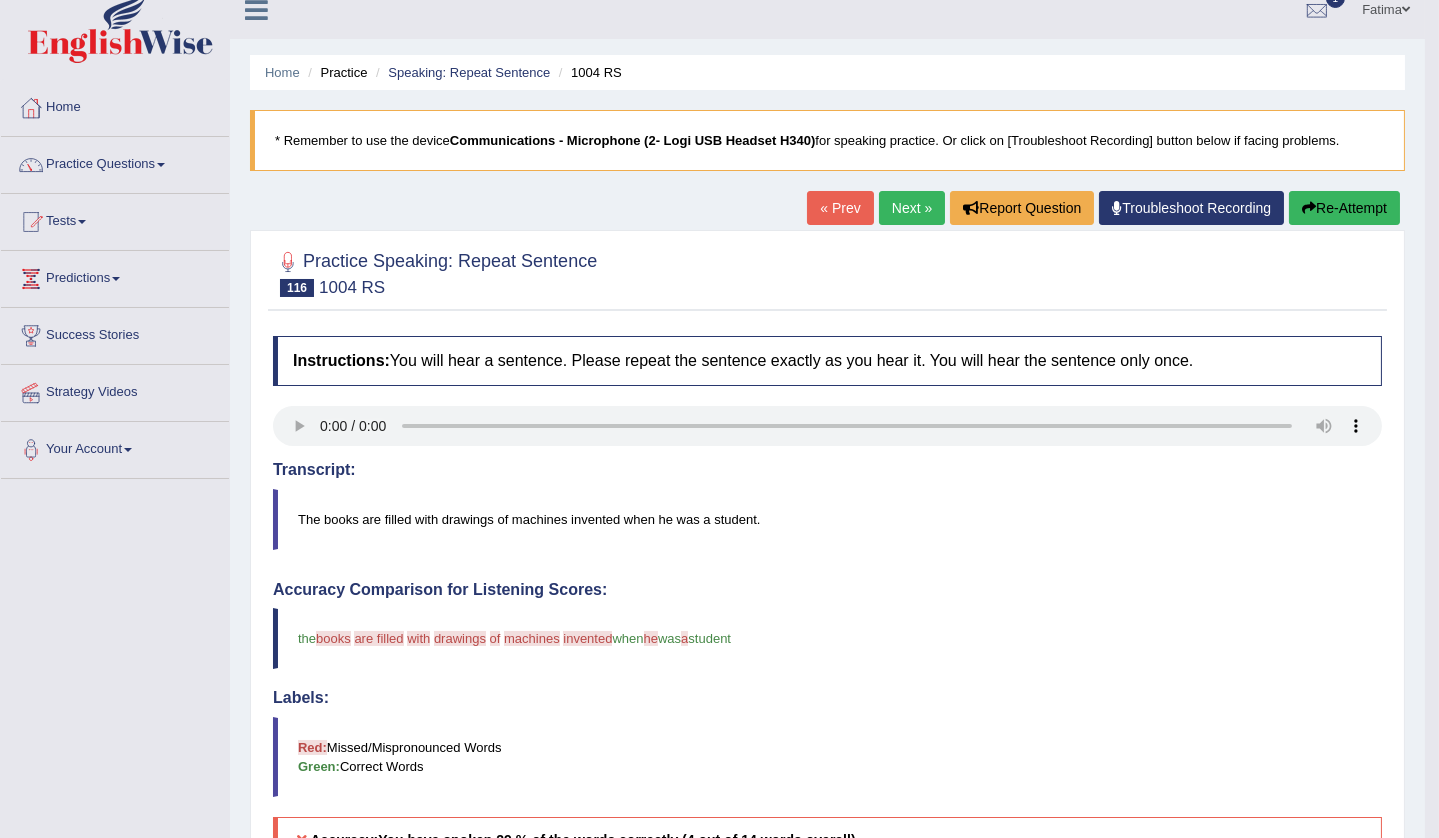 scroll, scrollTop: 0, scrollLeft: 0, axis: both 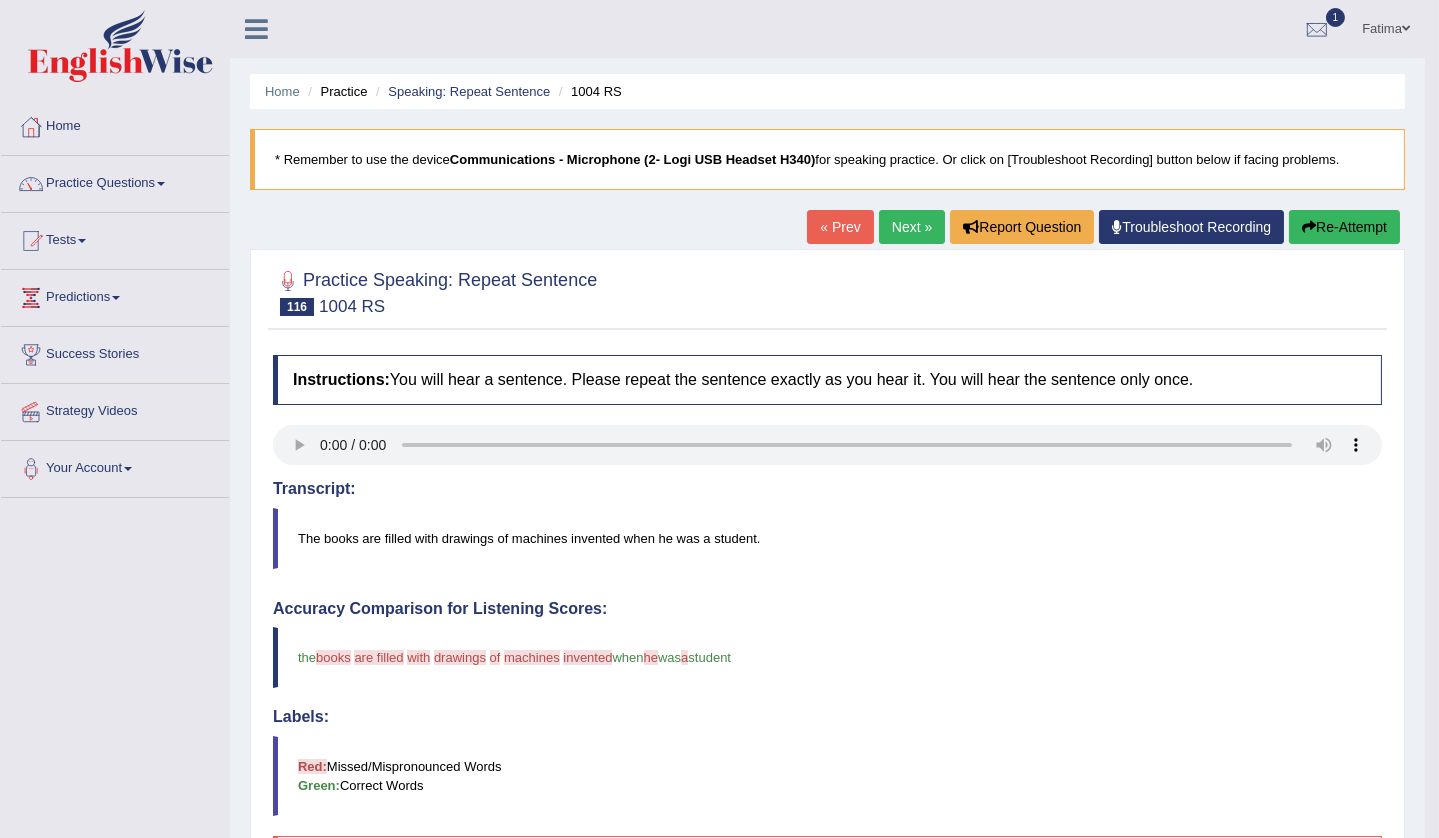 click at bounding box center [1309, 227] 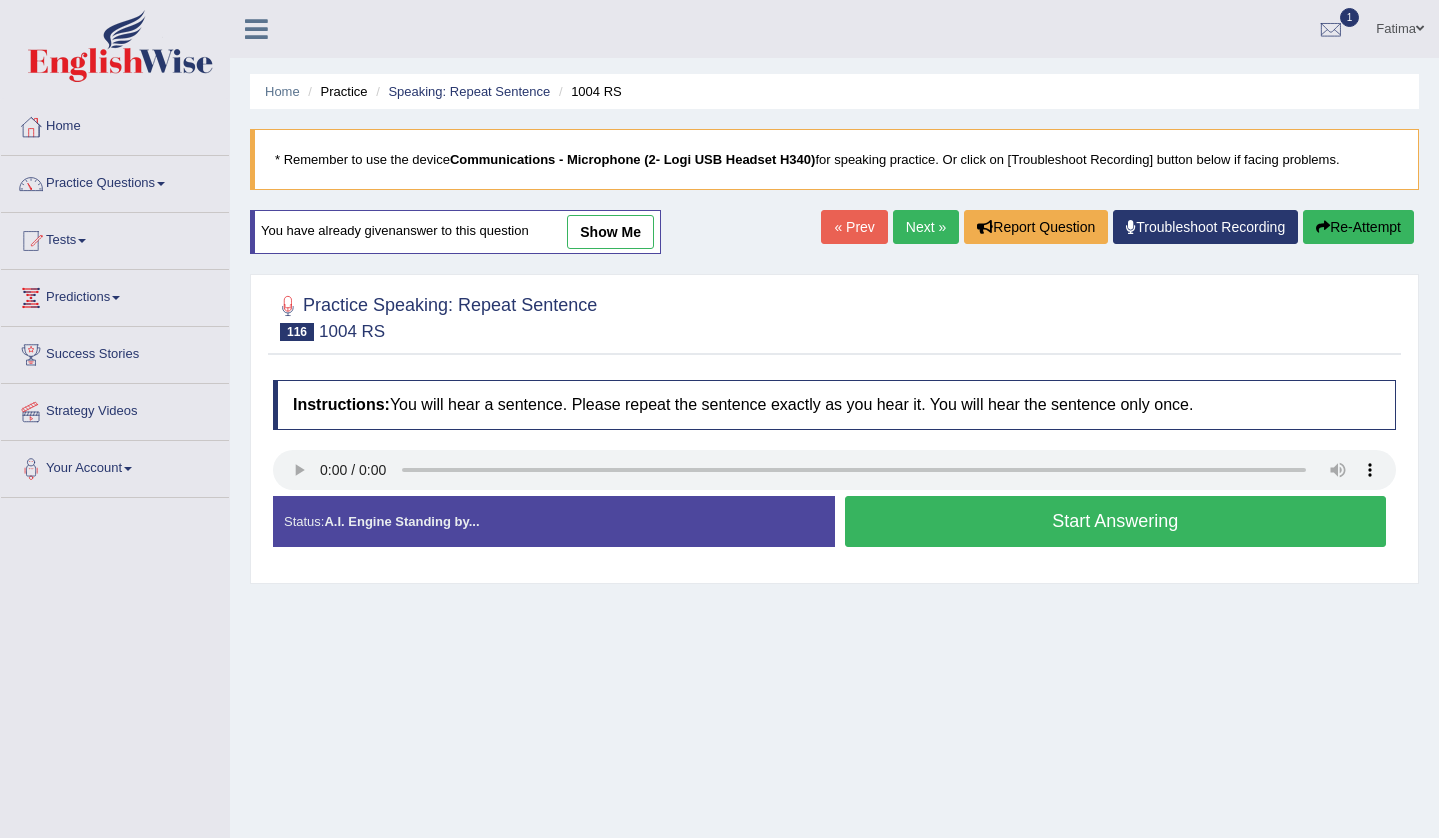 scroll, scrollTop: 0, scrollLeft: 0, axis: both 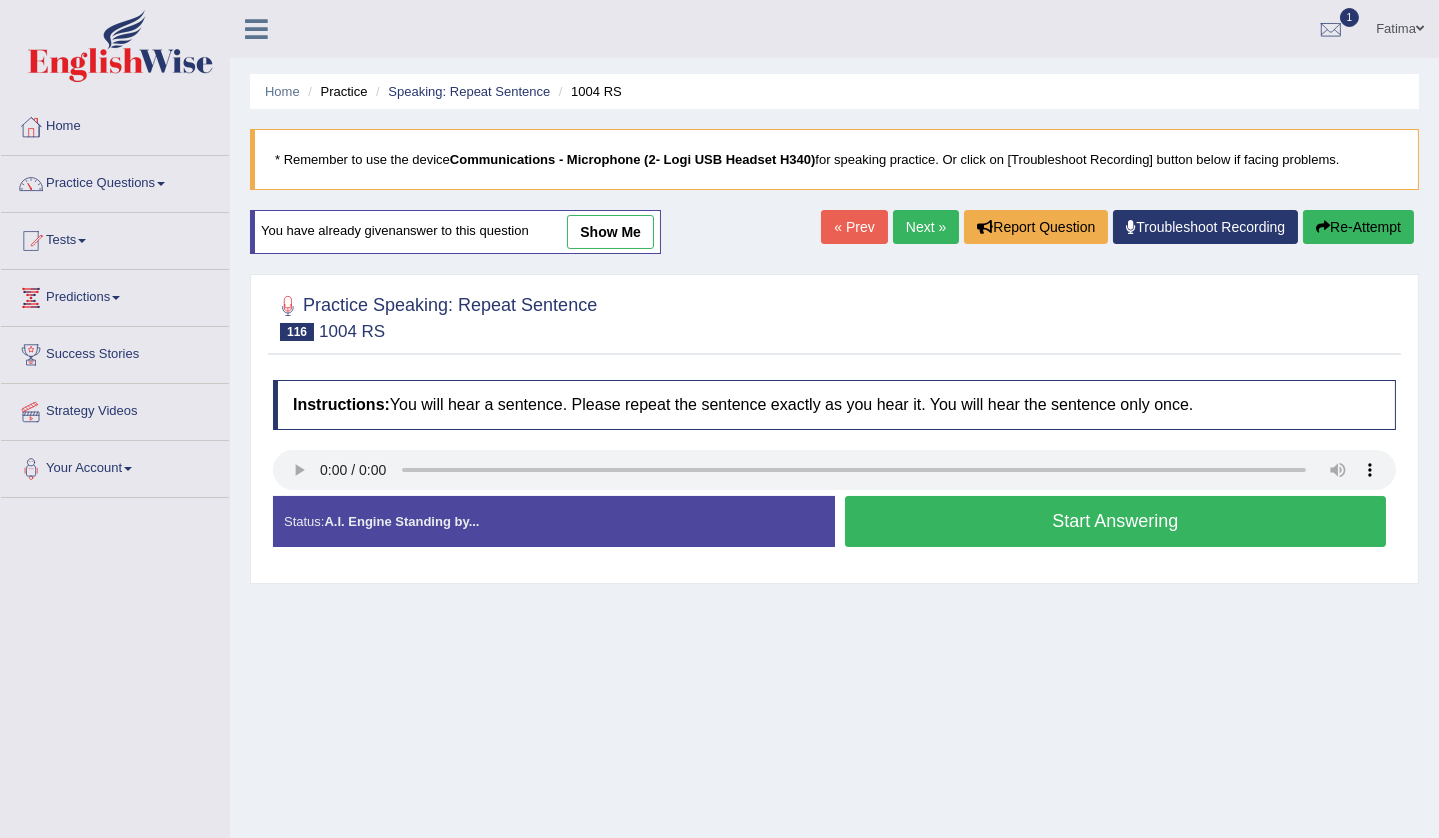 click on "Start Answering" at bounding box center [1116, 521] 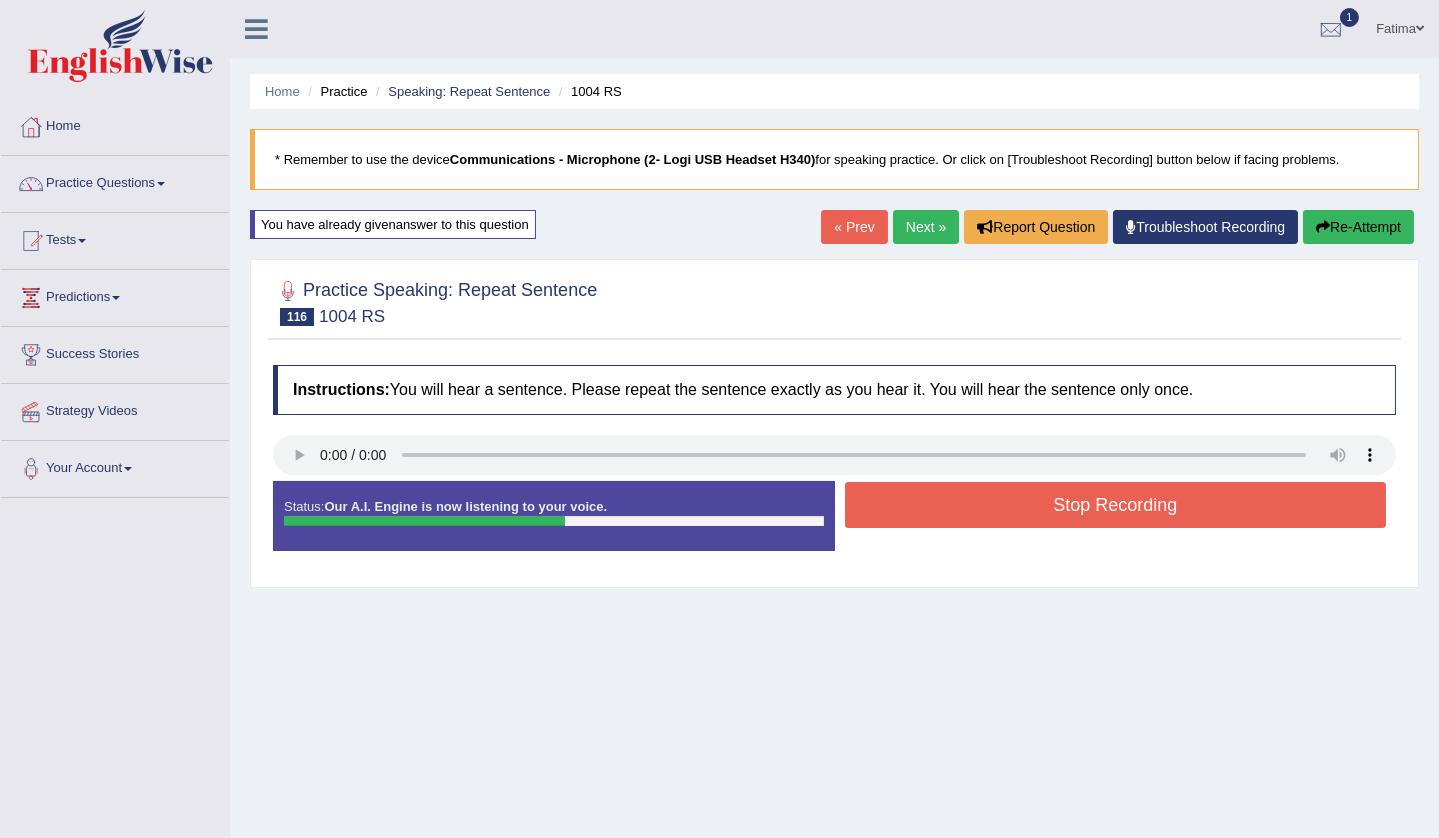 click on "Re-Attempt" at bounding box center [1358, 227] 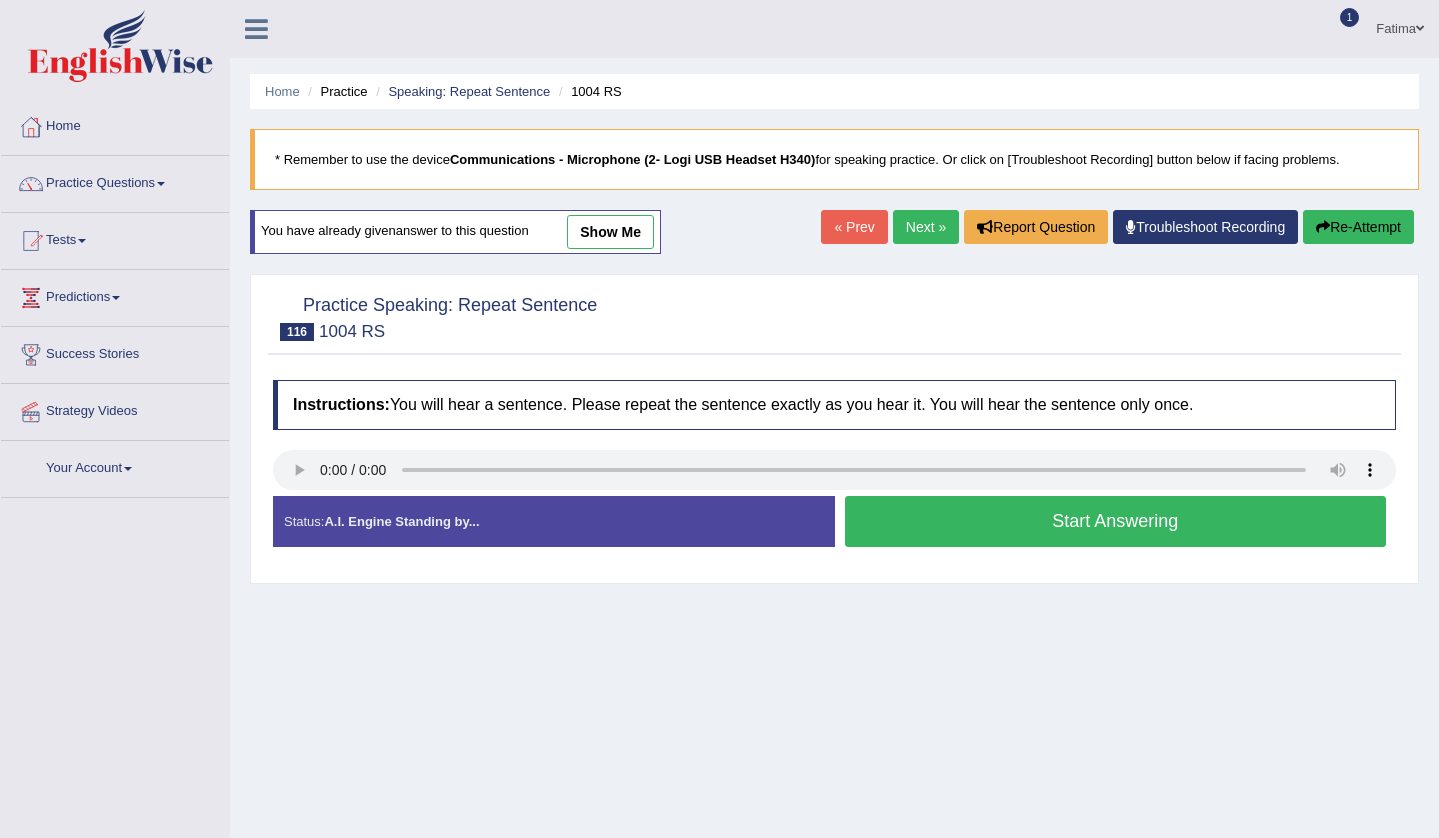 scroll, scrollTop: 0, scrollLeft: 0, axis: both 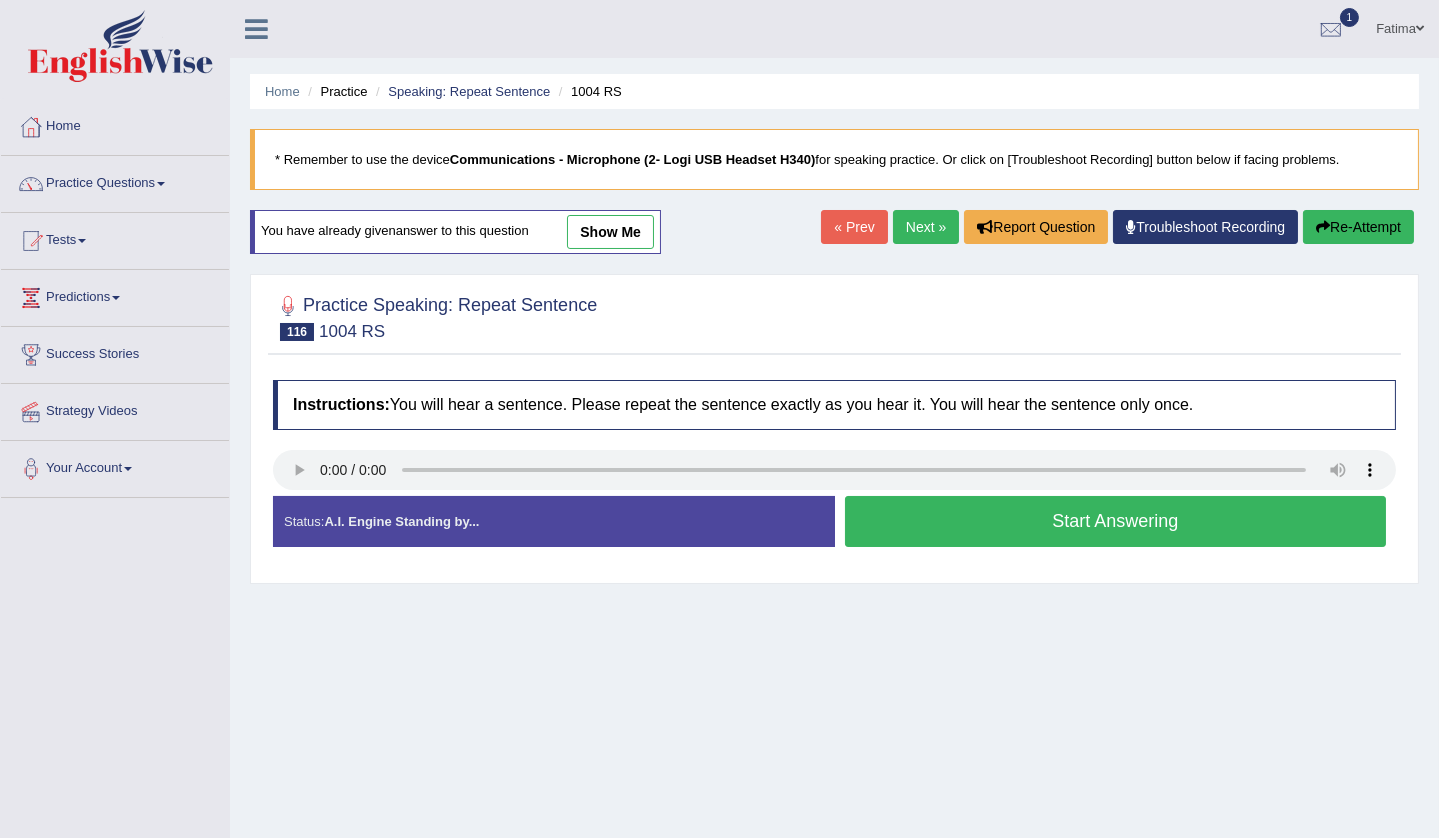 click on "Start Answering" at bounding box center (1116, 521) 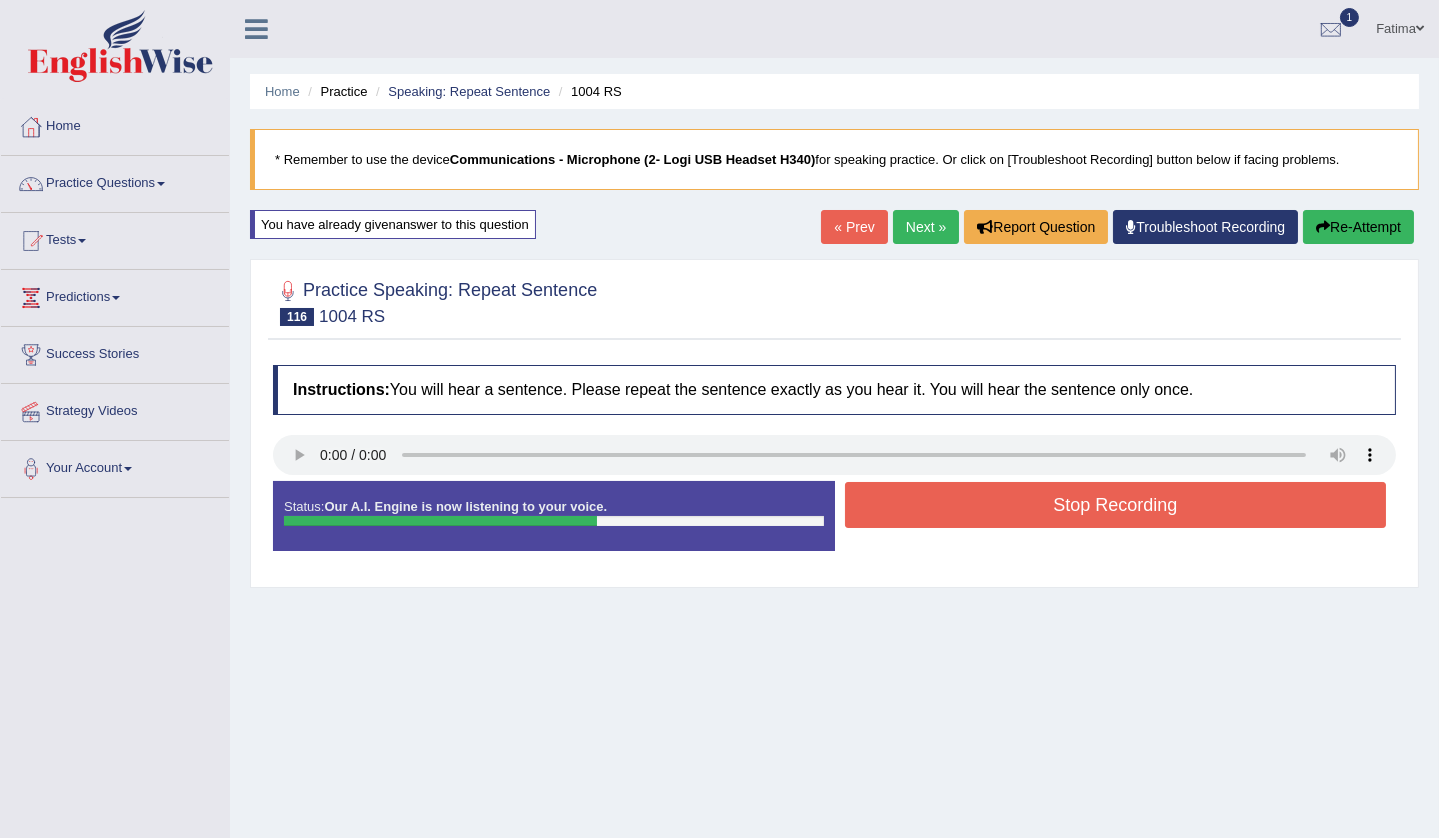 click on "Stop Recording" at bounding box center [1116, 505] 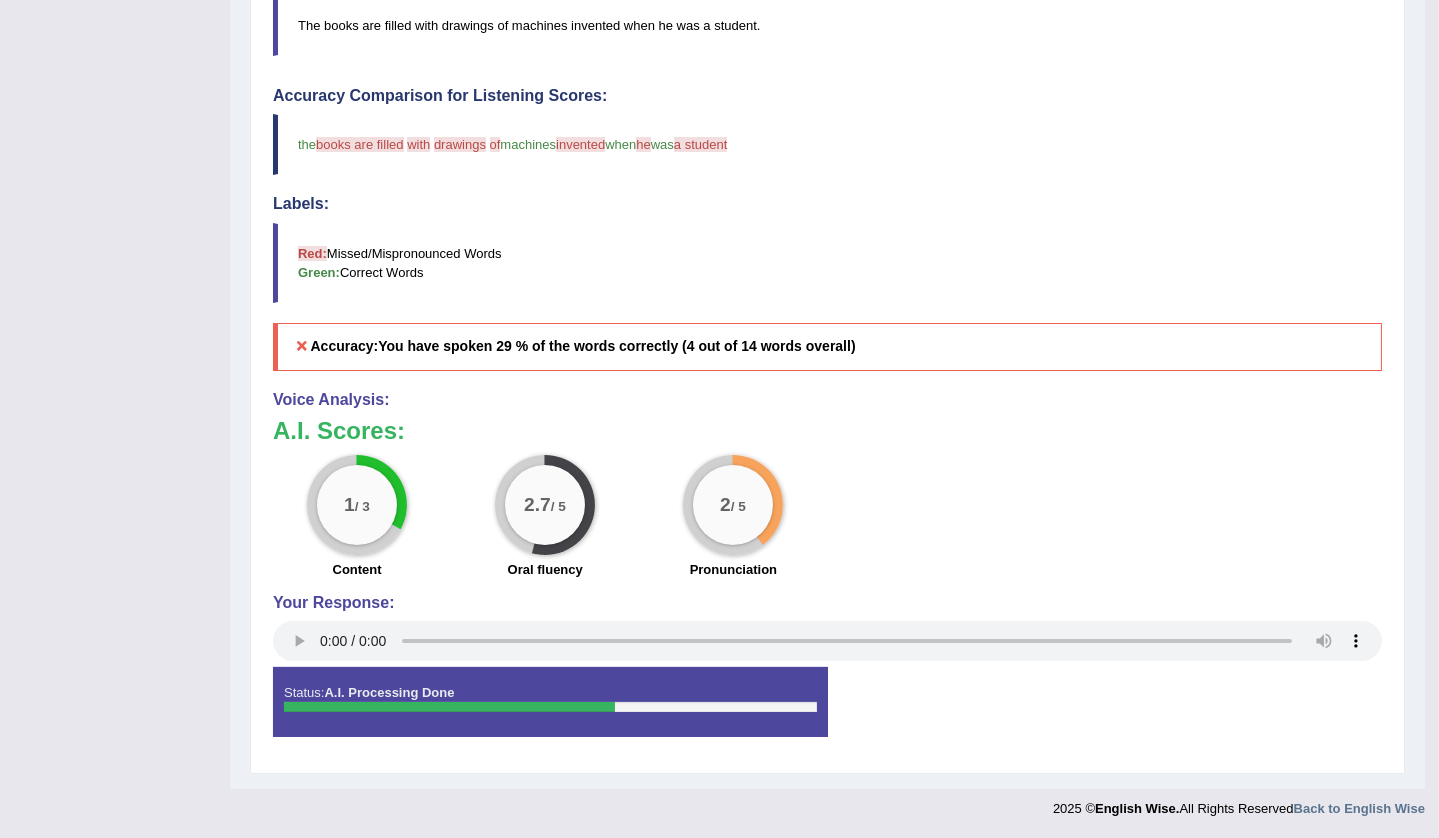 scroll, scrollTop: 69, scrollLeft: 0, axis: vertical 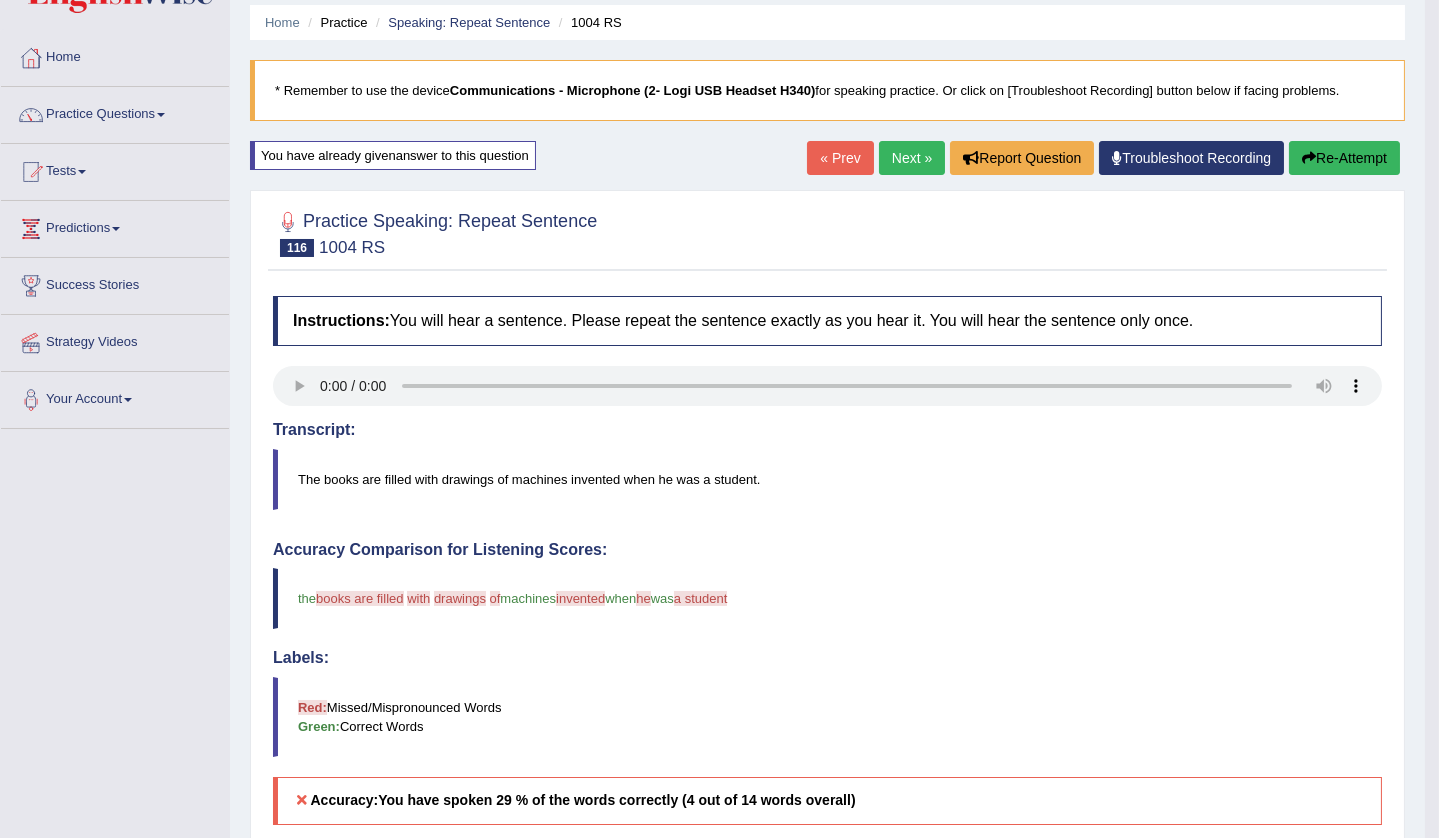 click on "Re-Attempt" at bounding box center (1344, 158) 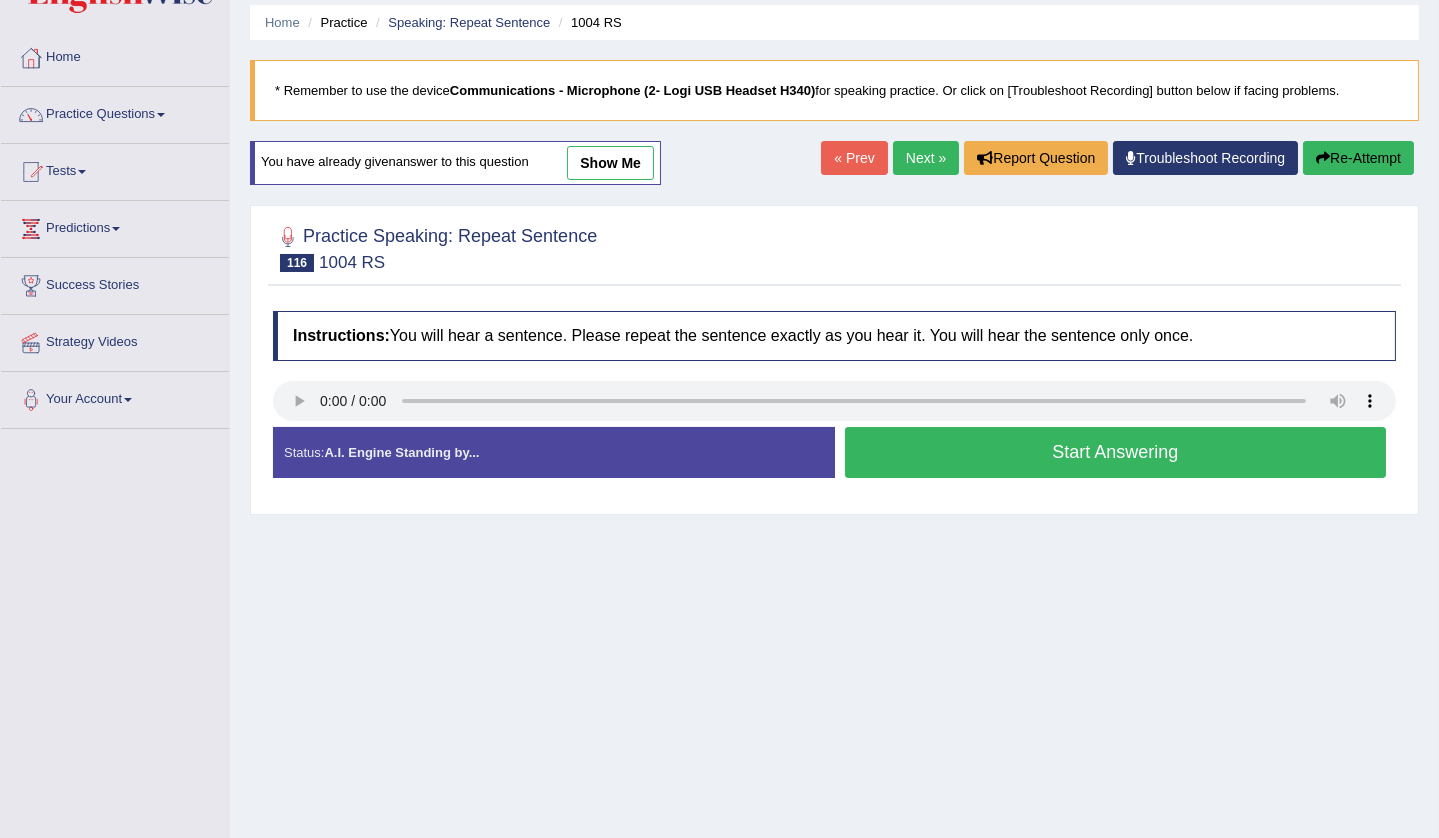 scroll, scrollTop: 69, scrollLeft: 0, axis: vertical 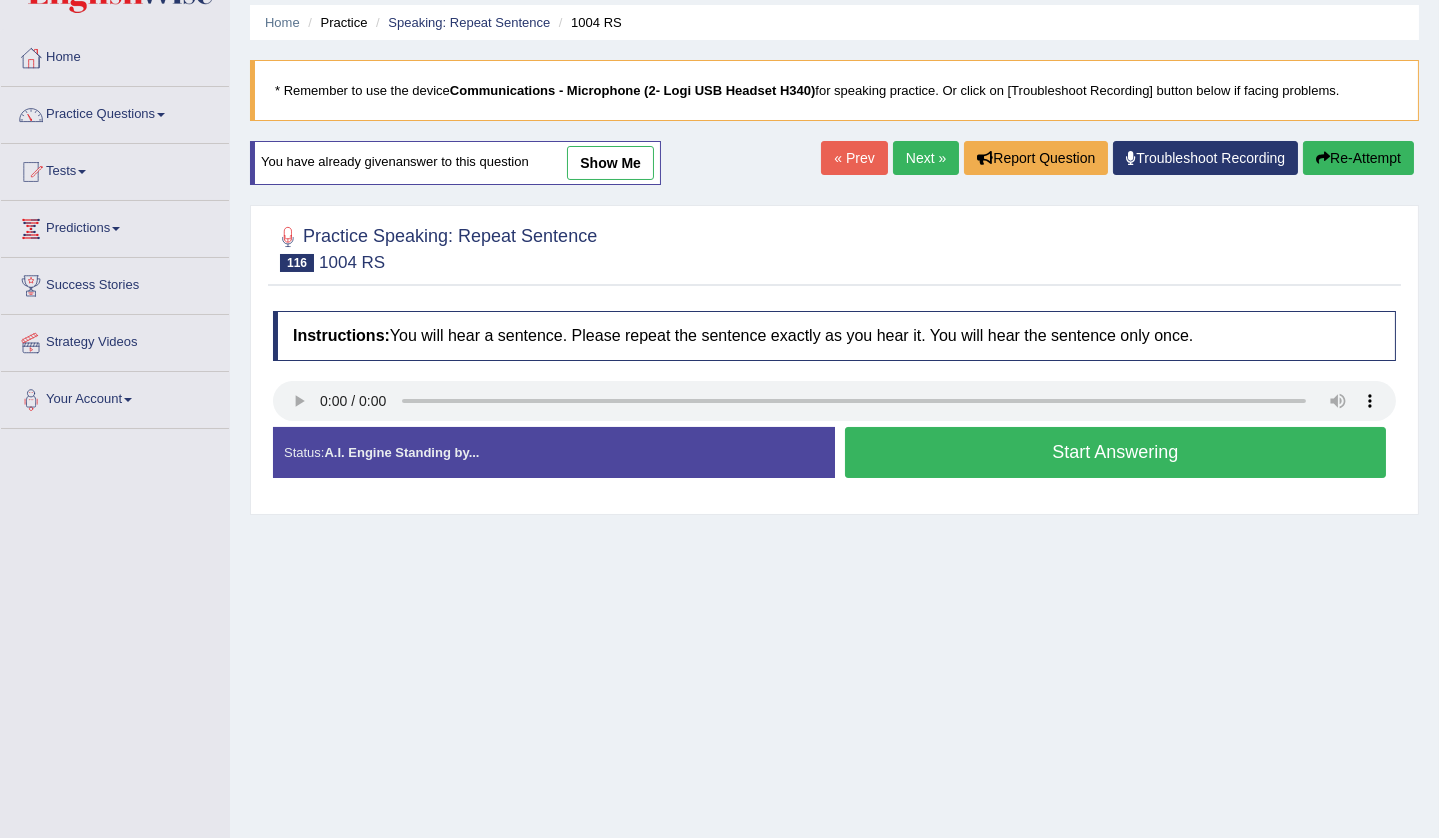 click on "Start Answering" at bounding box center [1116, 452] 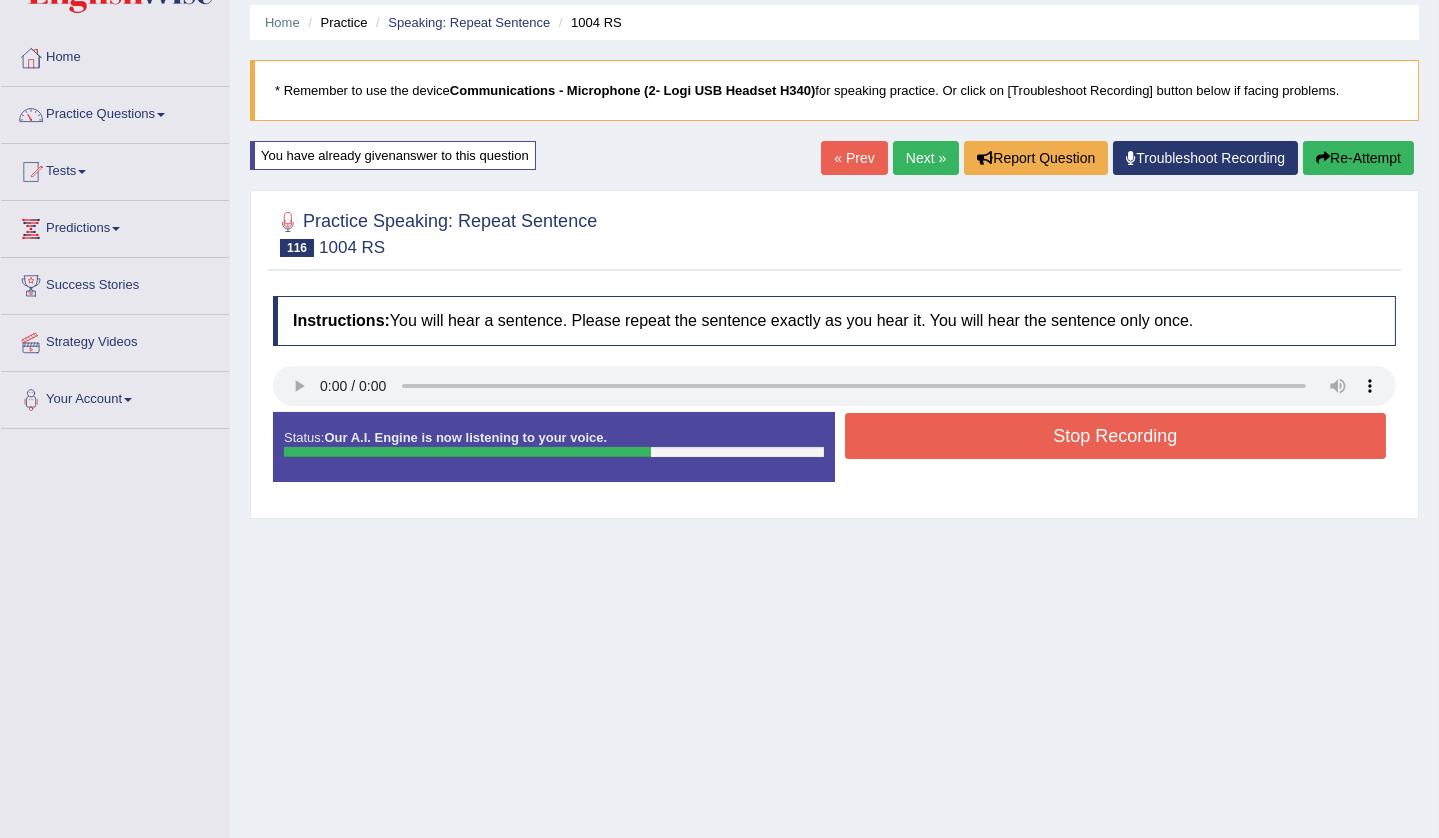 click on "Stop Recording" at bounding box center (1116, 436) 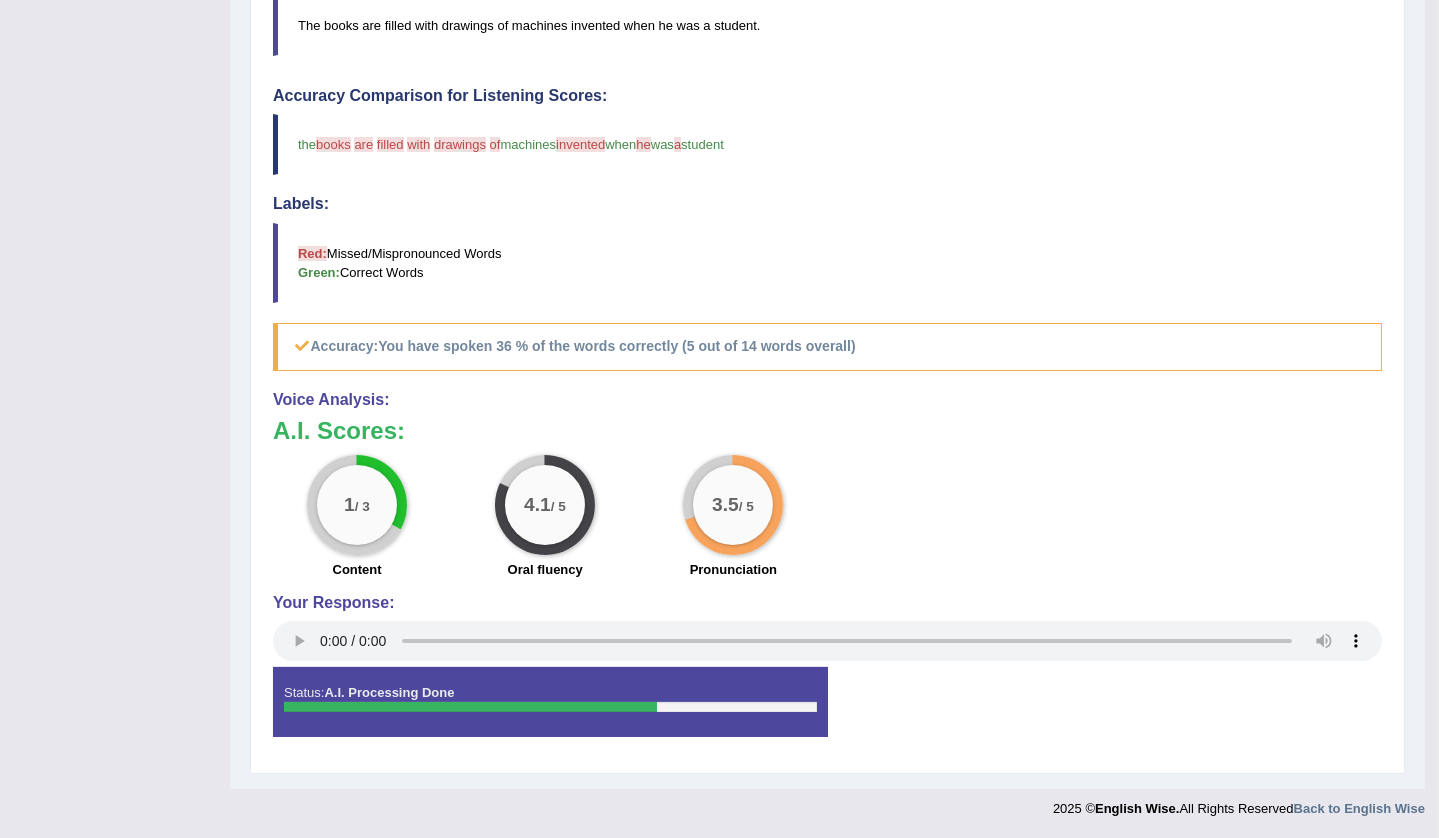 scroll, scrollTop: 69, scrollLeft: 0, axis: vertical 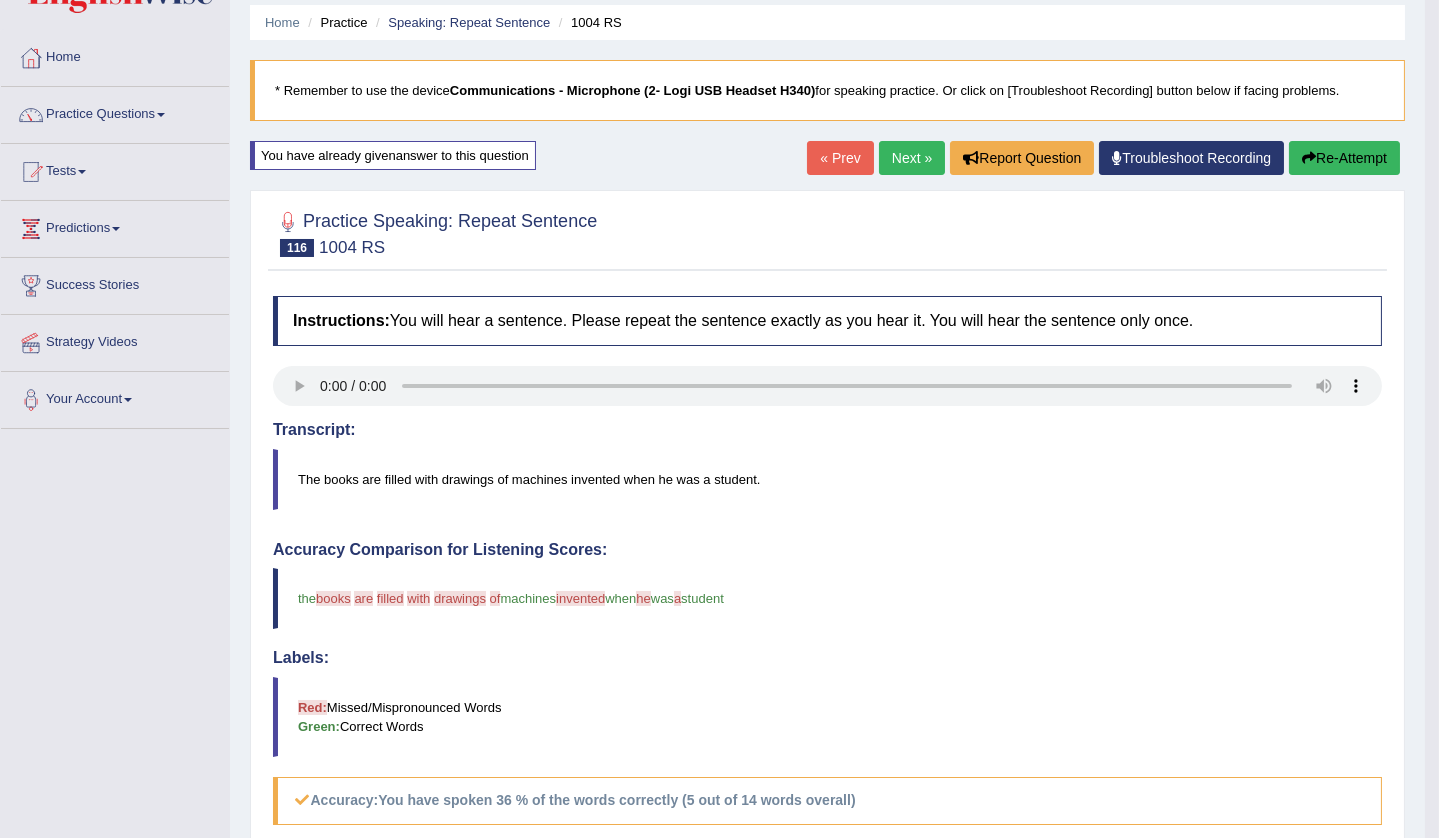 click on "Next »" at bounding box center [912, 158] 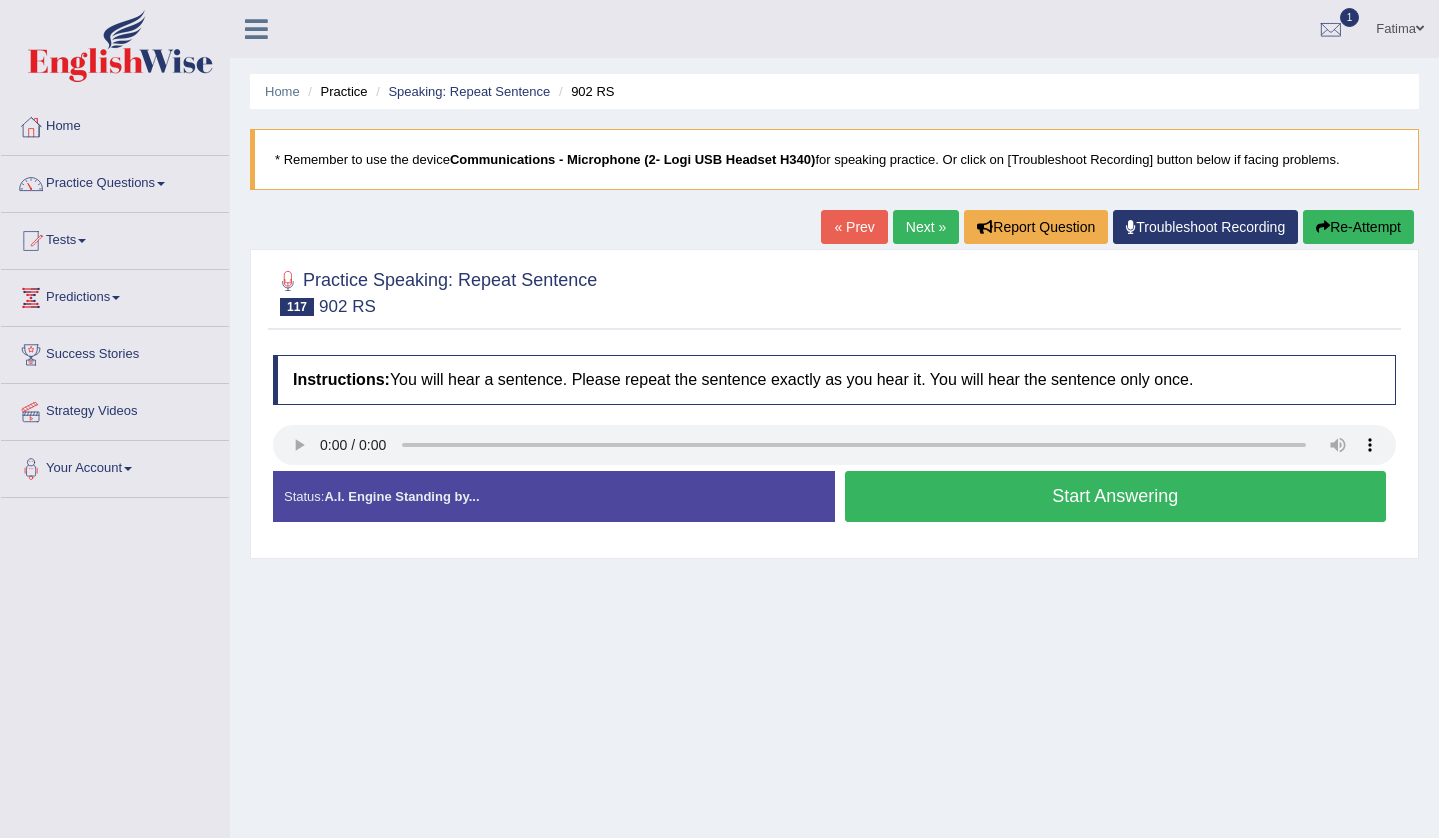 scroll, scrollTop: 0, scrollLeft: 0, axis: both 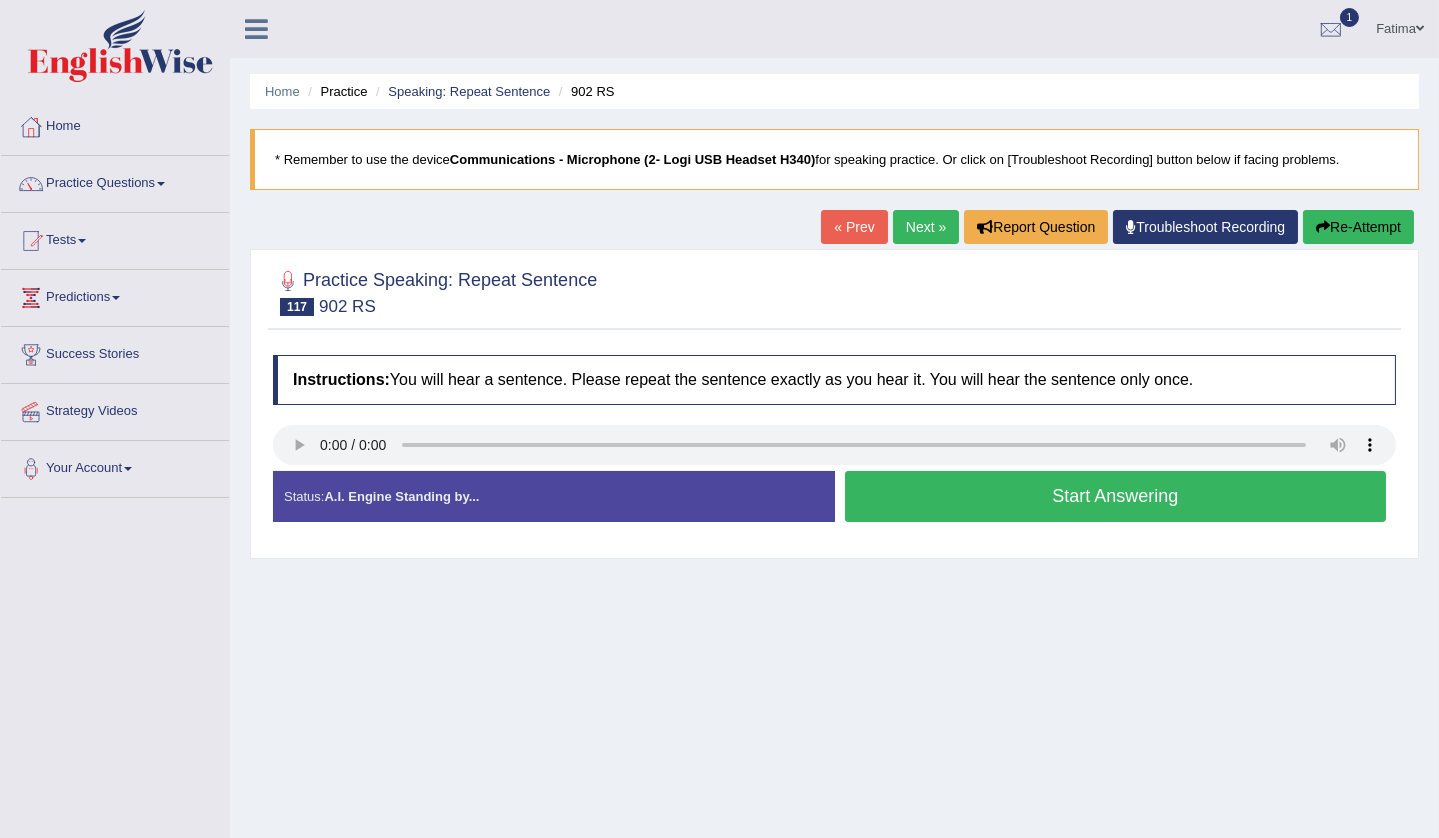 click on "Start Answering" at bounding box center (1116, 496) 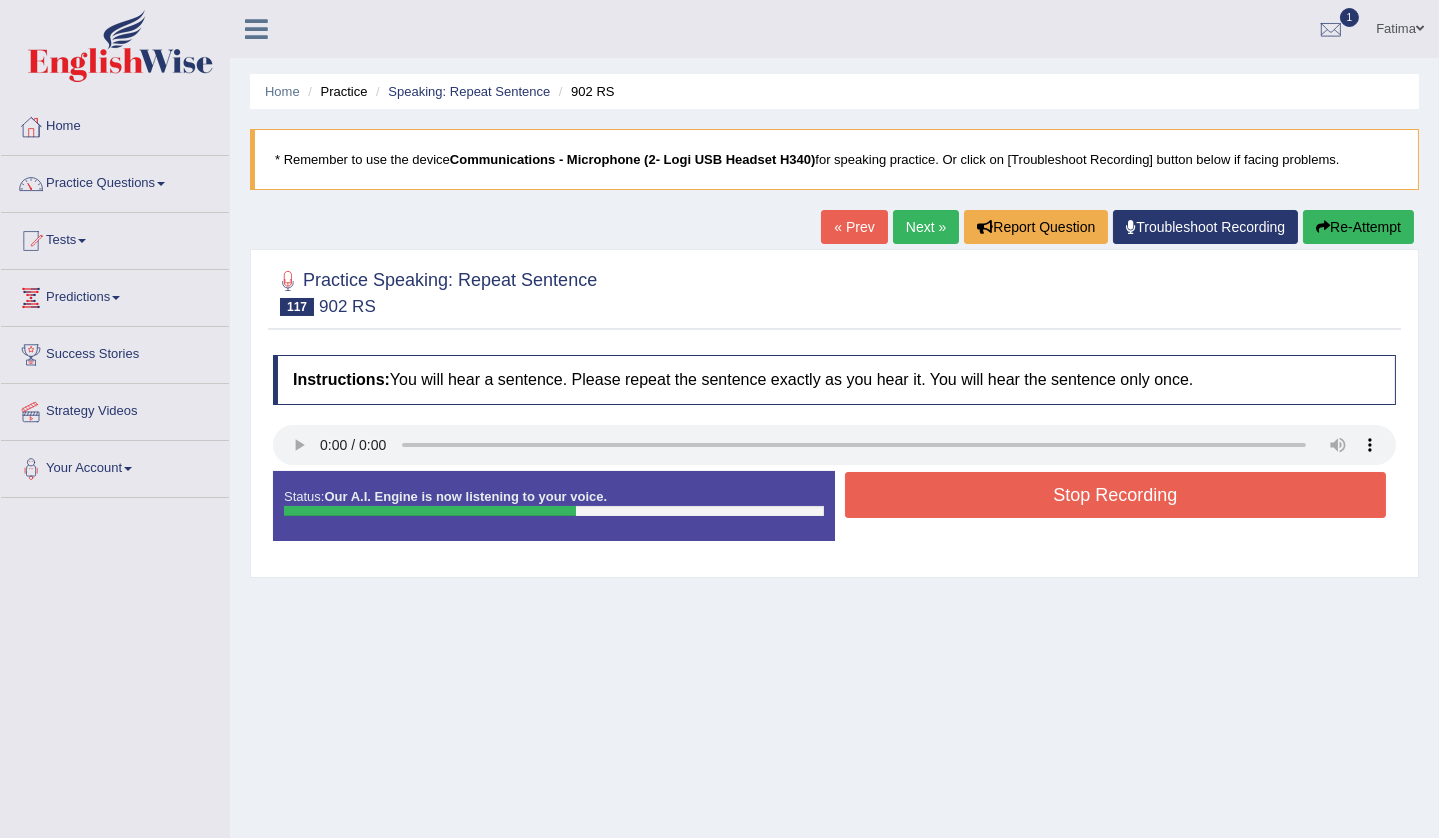 click on "Stop Recording" at bounding box center [1116, 495] 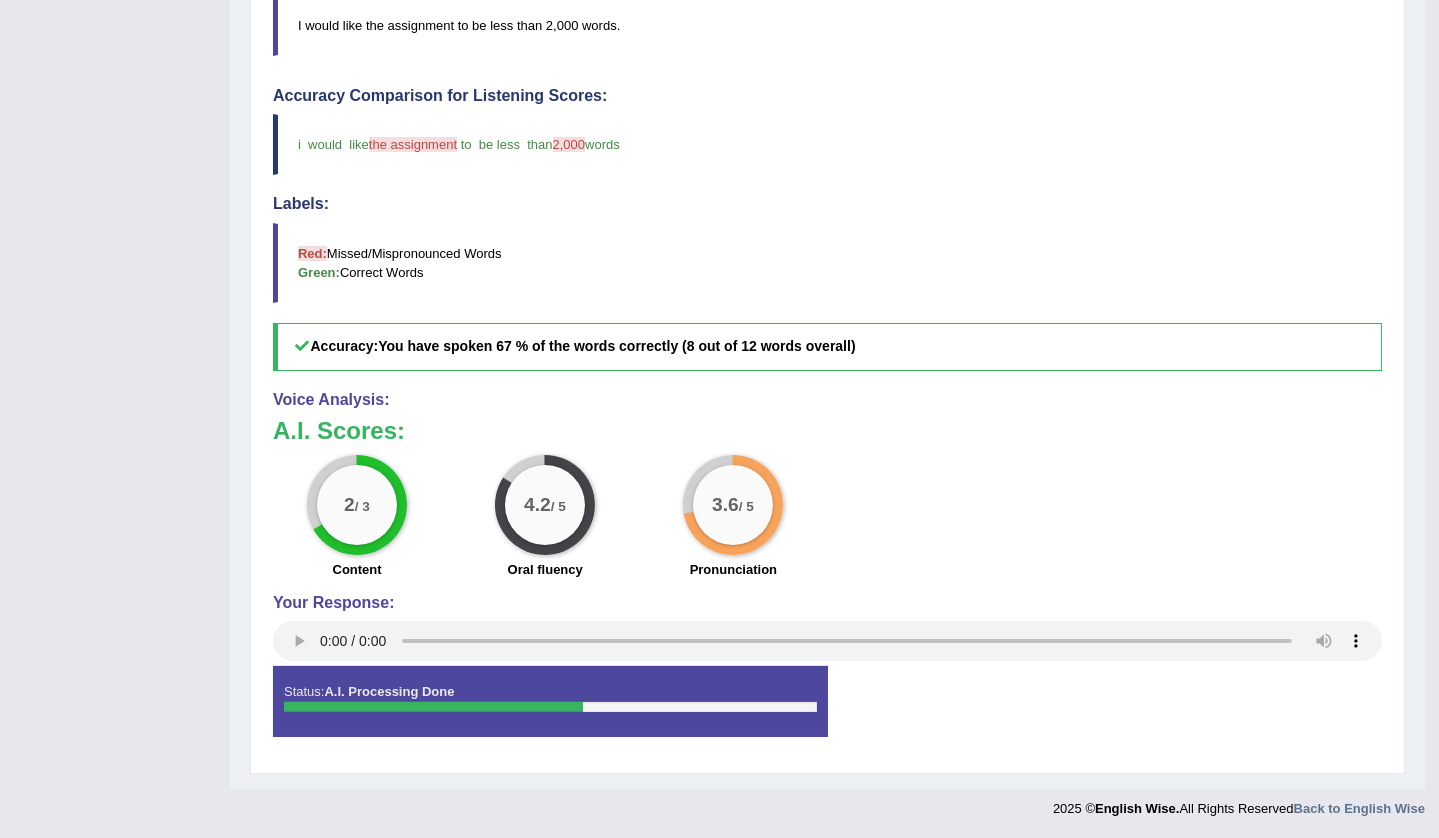 scroll, scrollTop: 59, scrollLeft: 0, axis: vertical 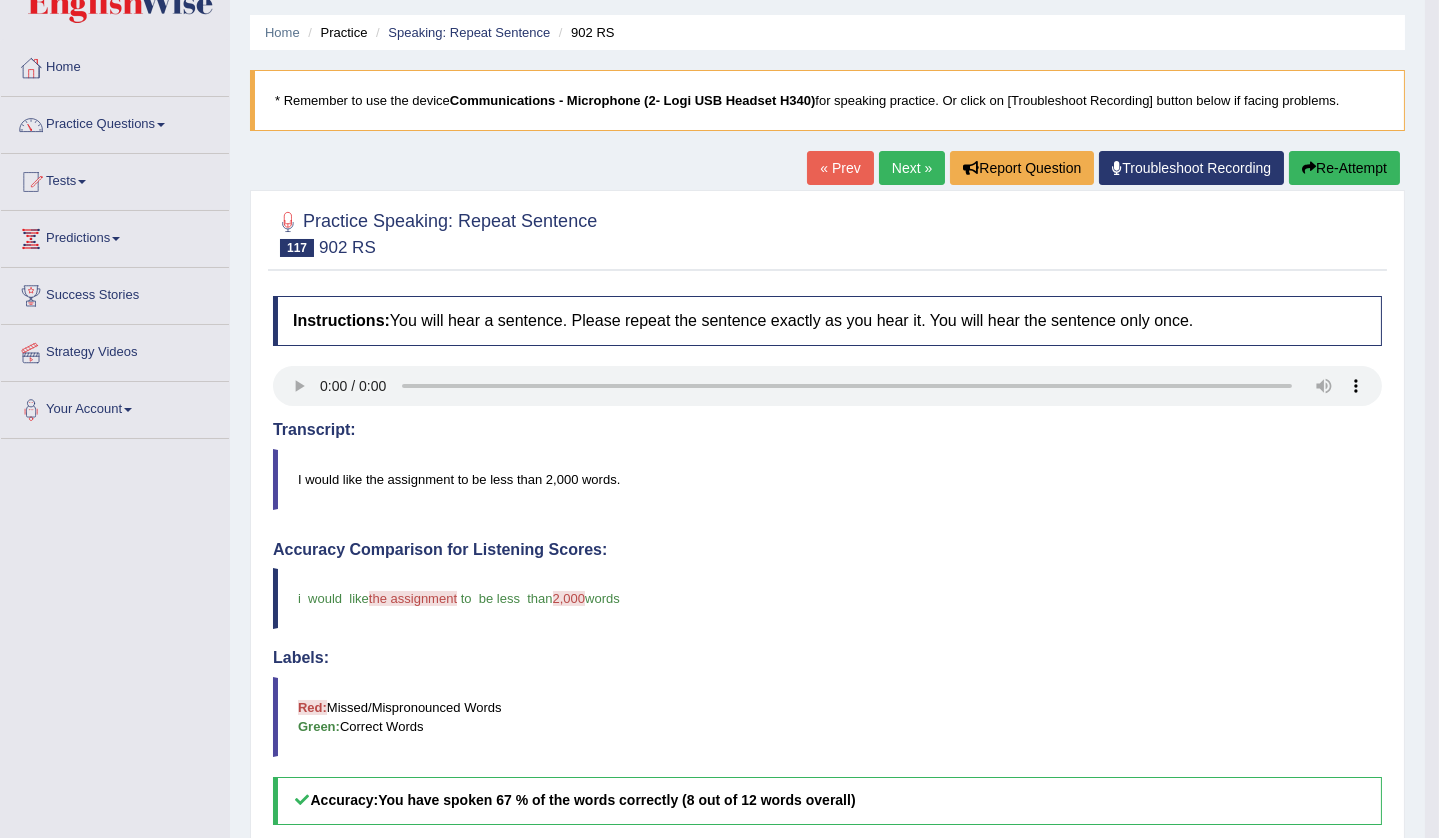 click on "Next »" at bounding box center (912, 168) 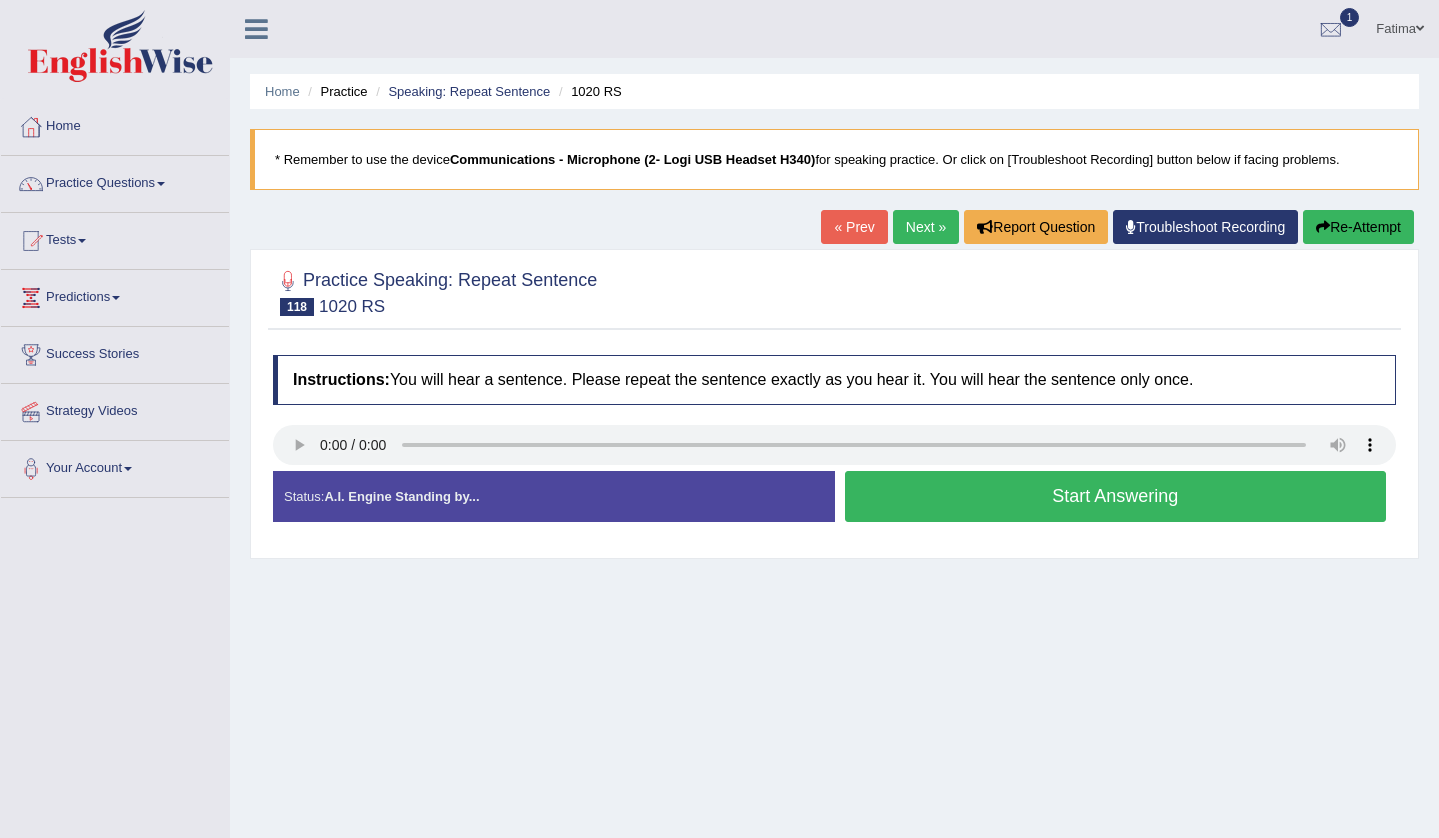 scroll, scrollTop: 0, scrollLeft: 0, axis: both 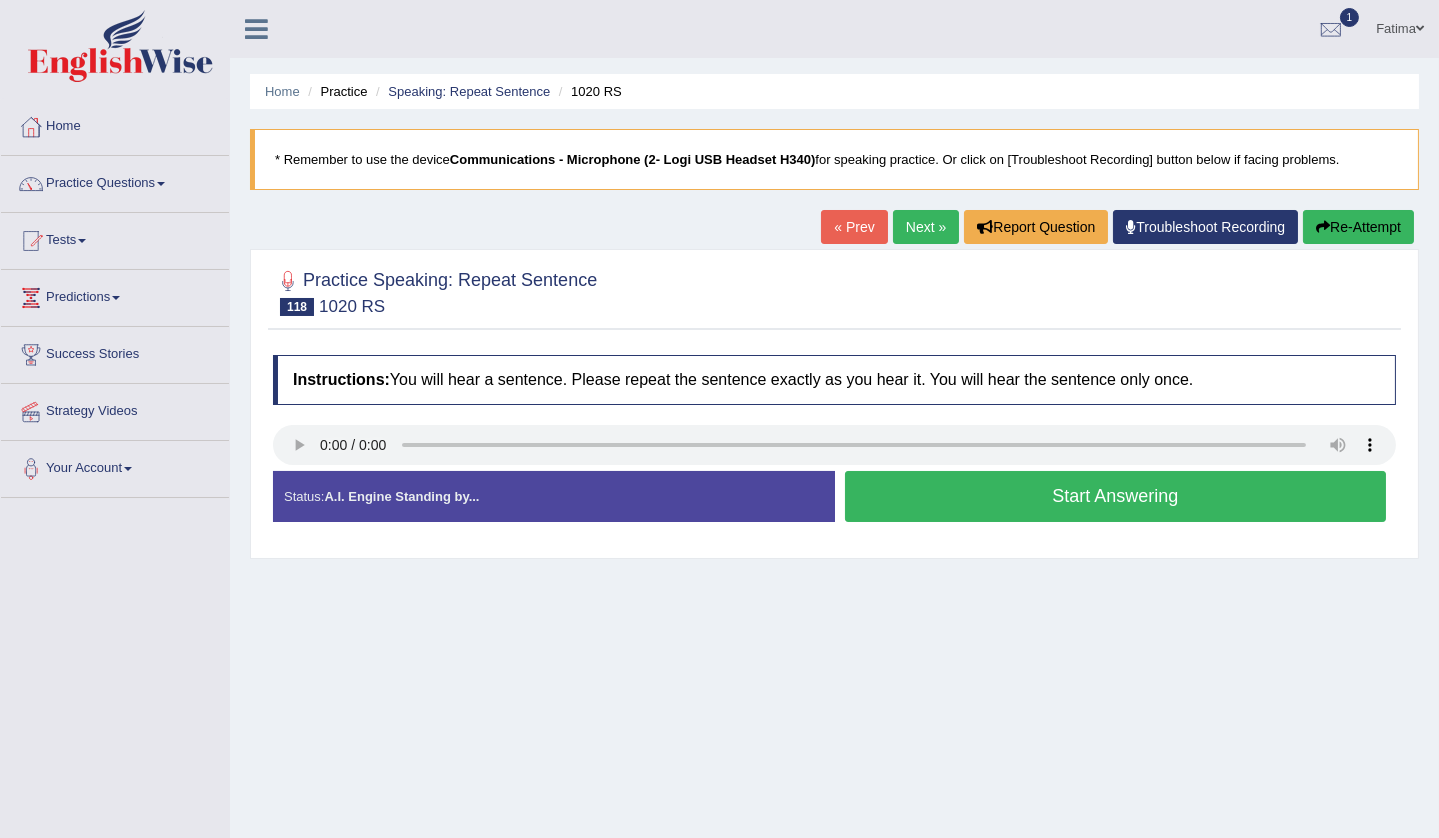 click on "Start Answering" at bounding box center [1116, 496] 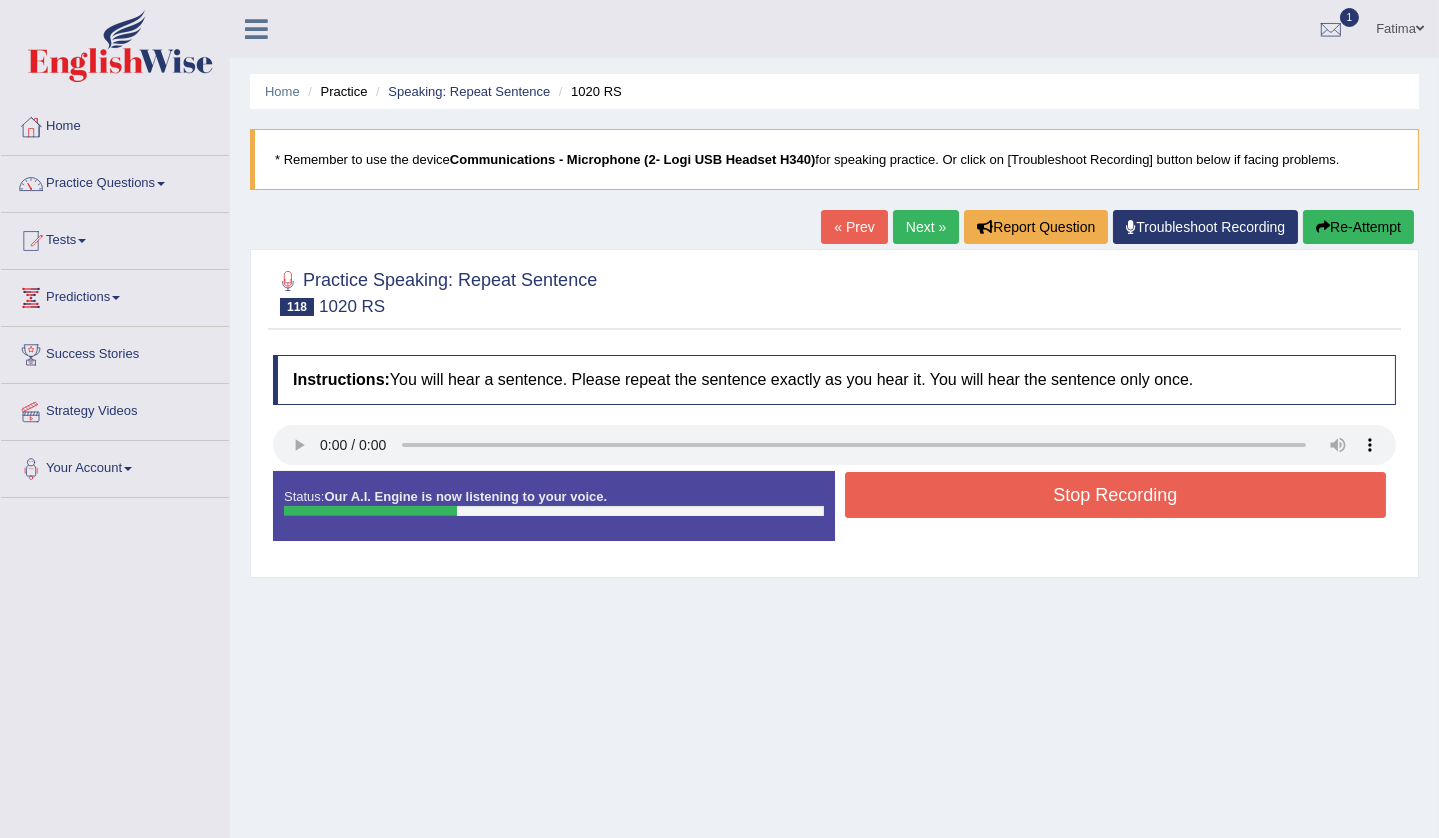 click on "Re-Attempt" at bounding box center (1358, 227) 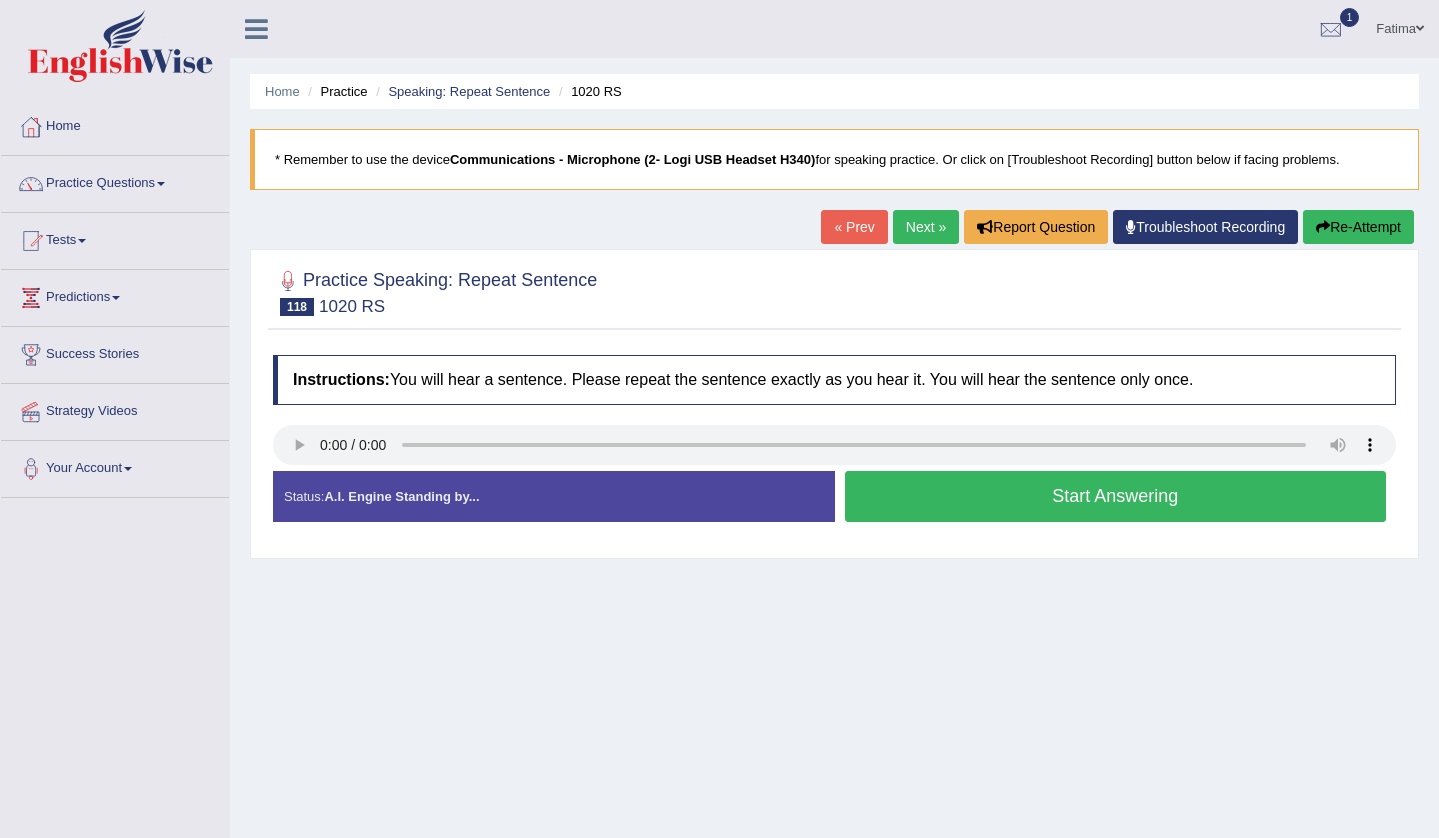 scroll, scrollTop: 0, scrollLeft: 0, axis: both 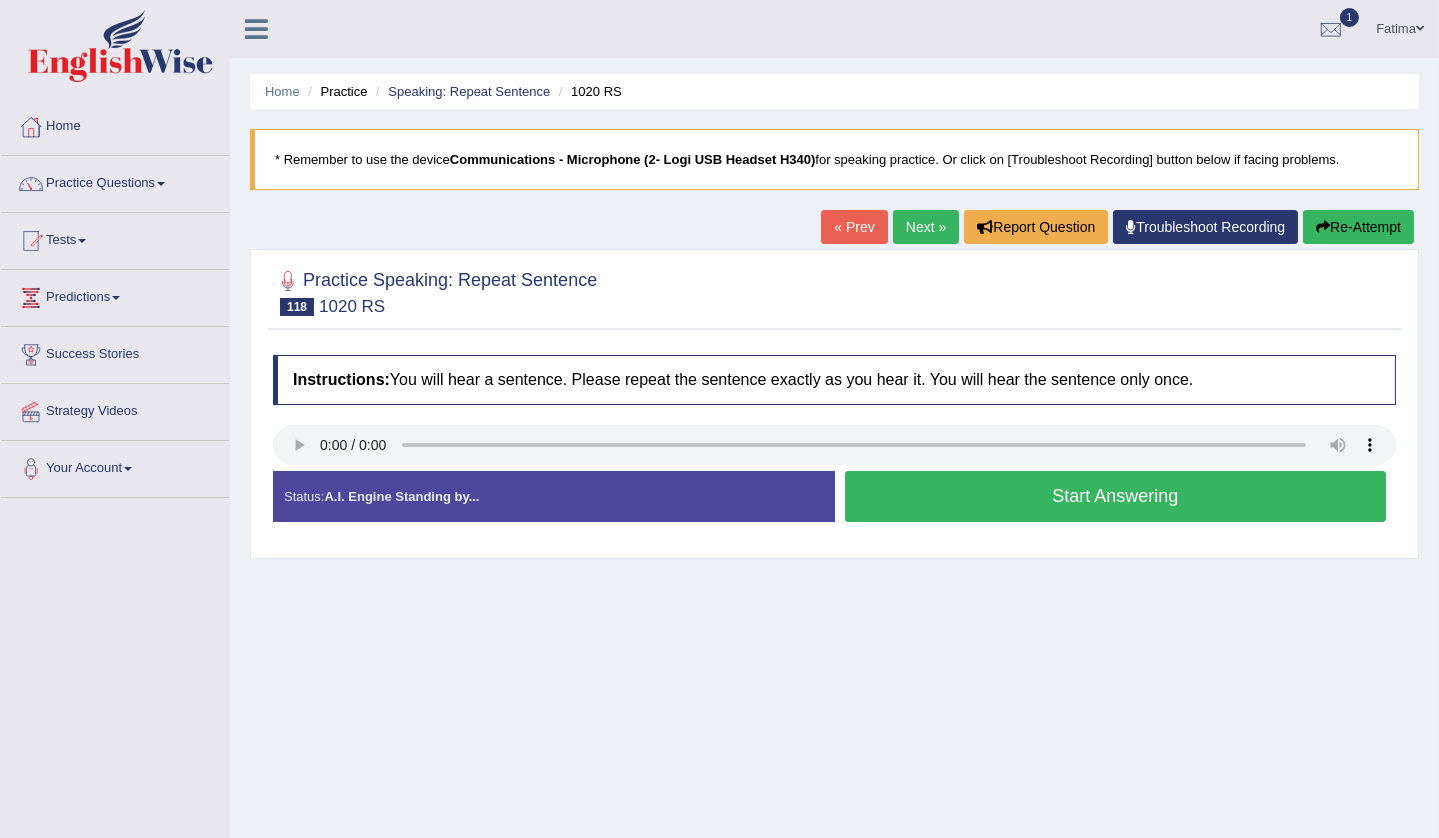 click on "Start Answering" at bounding box center (1116, 496) 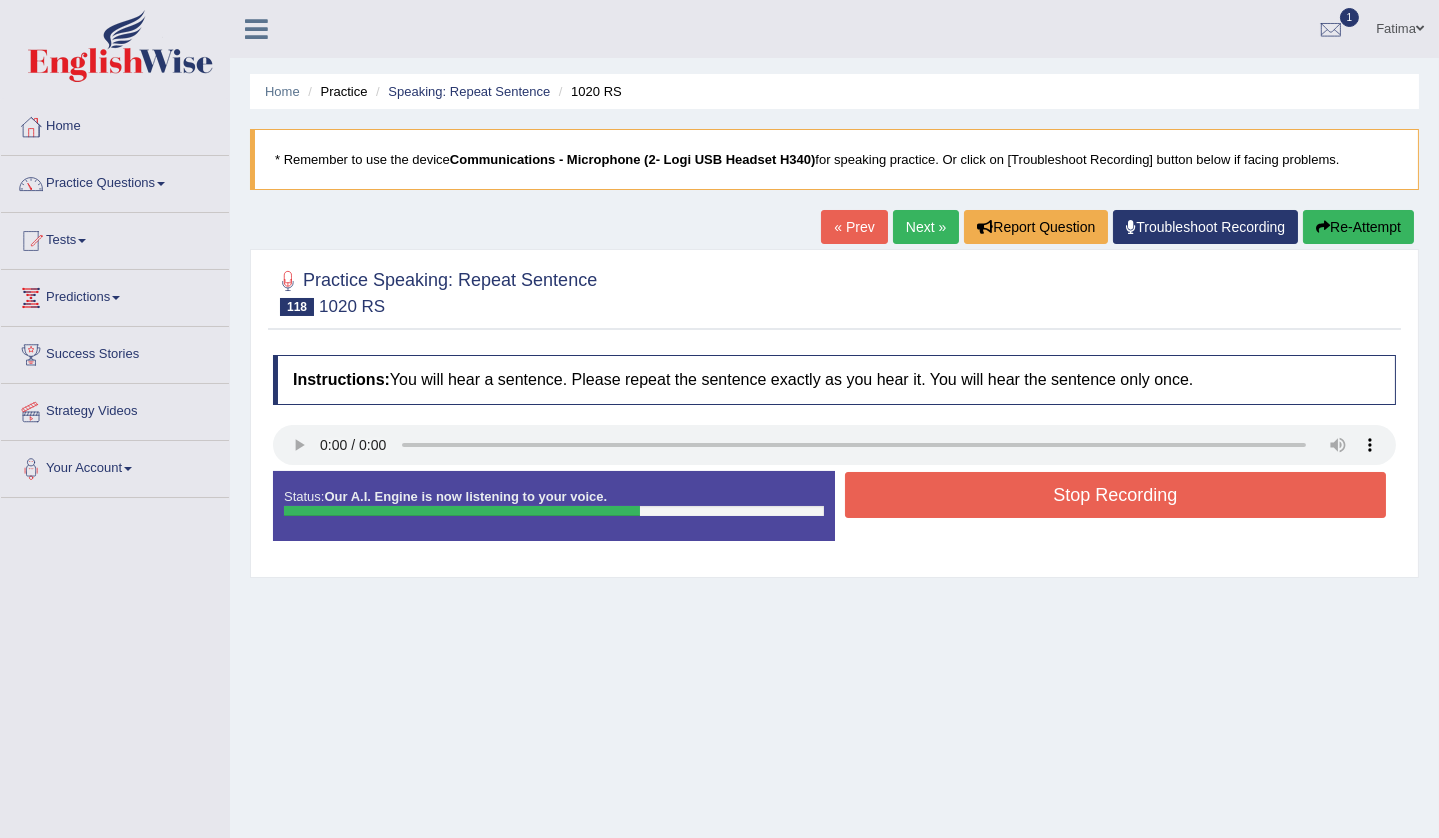 click on "Stop Recording" at bounding box center [1116, 495] 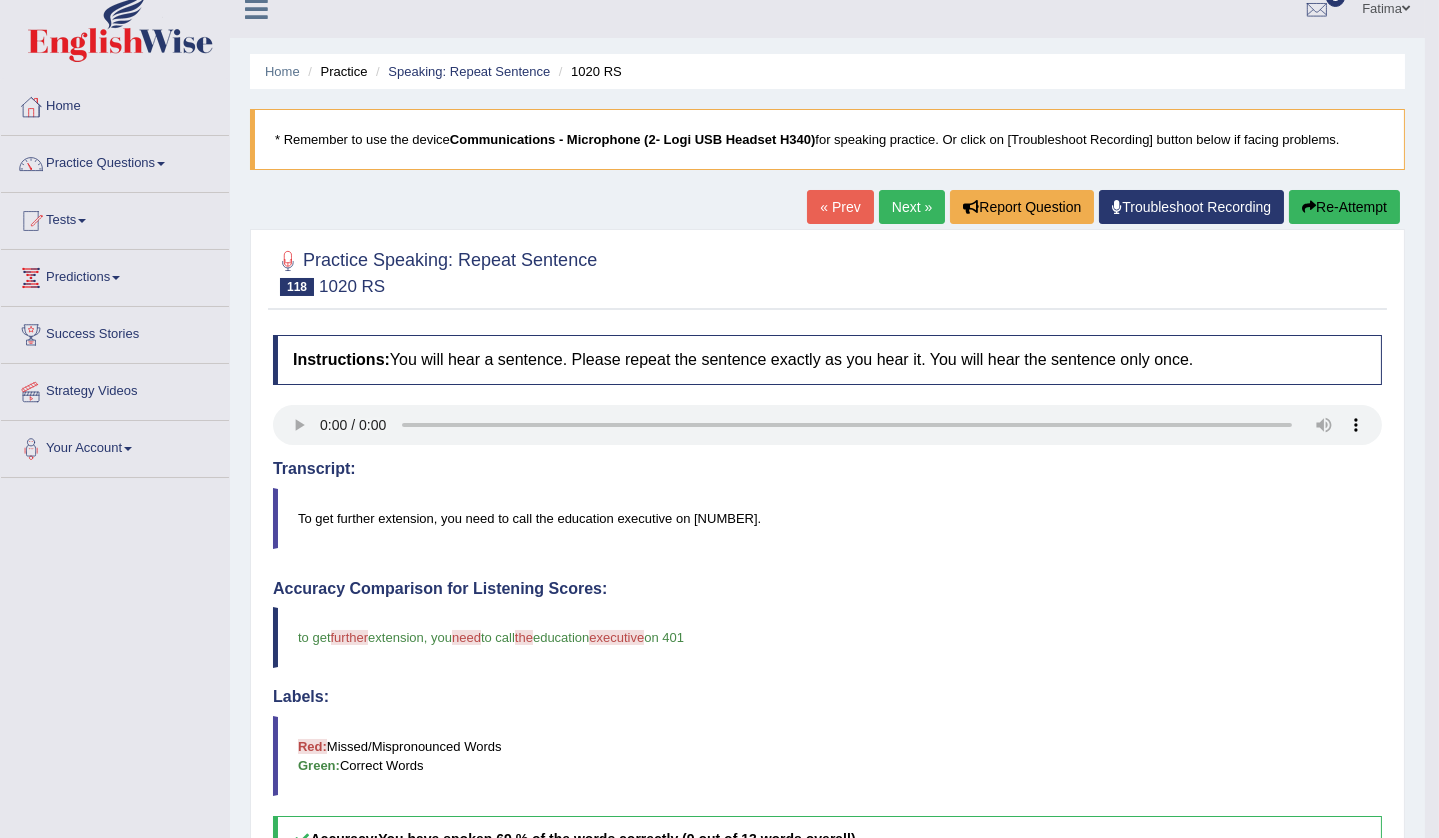 scroll, scrollTop: 0, scrollLeft: 0, axis: both 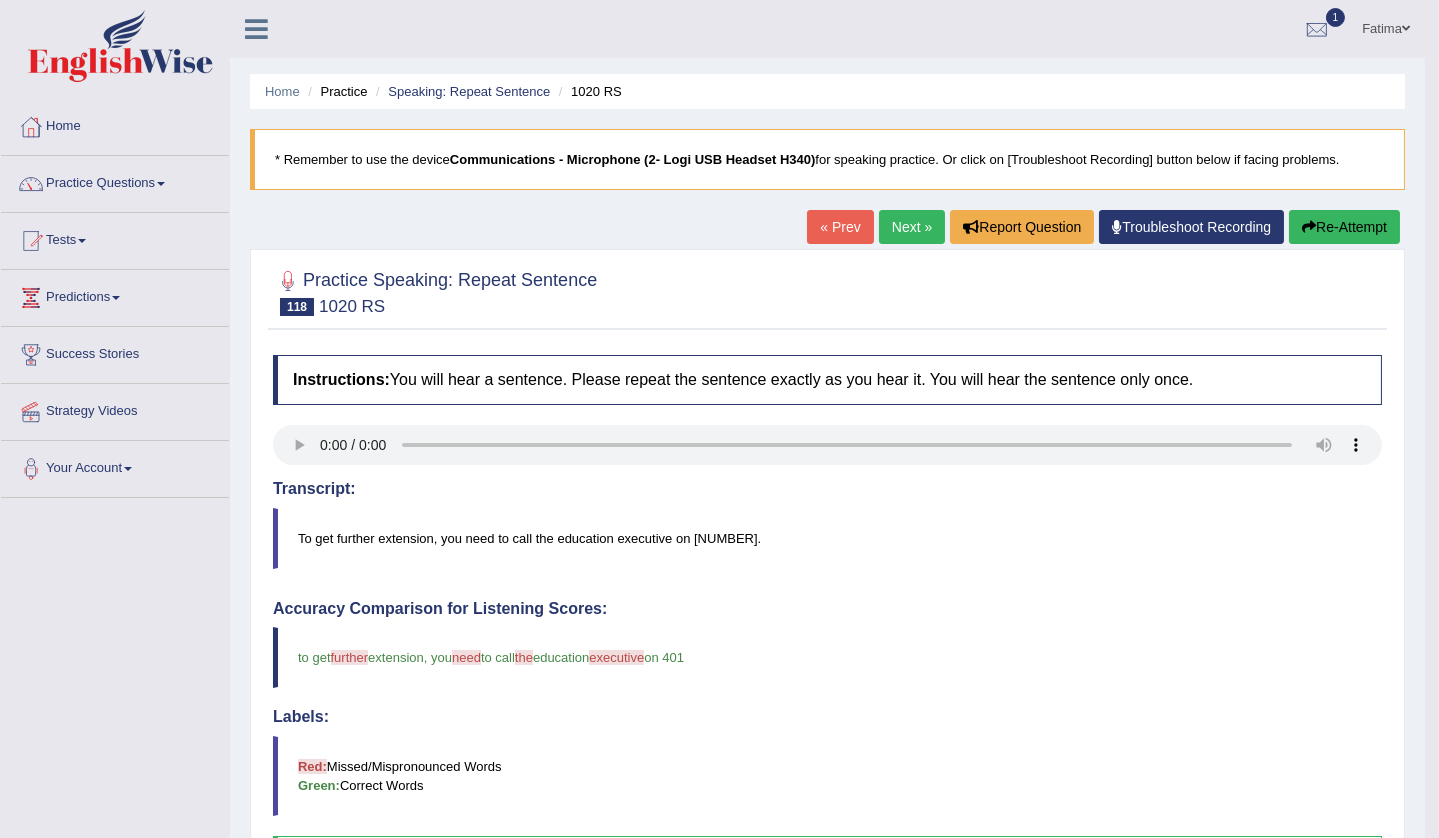 click on "Next »" at bounding box center (912, 227) 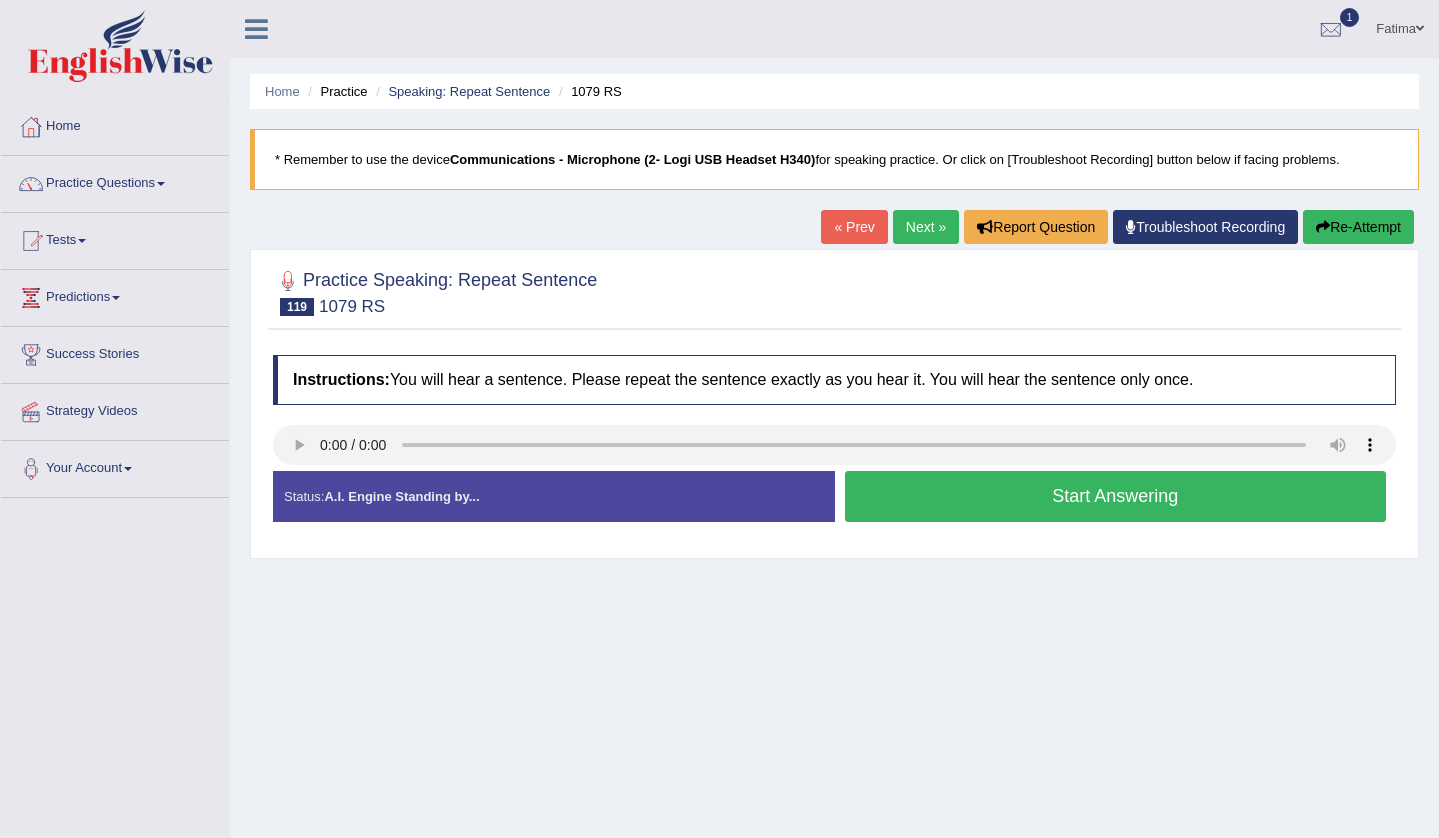 scroll, scrollTop: 0, scrollLeft: 0, axis: both 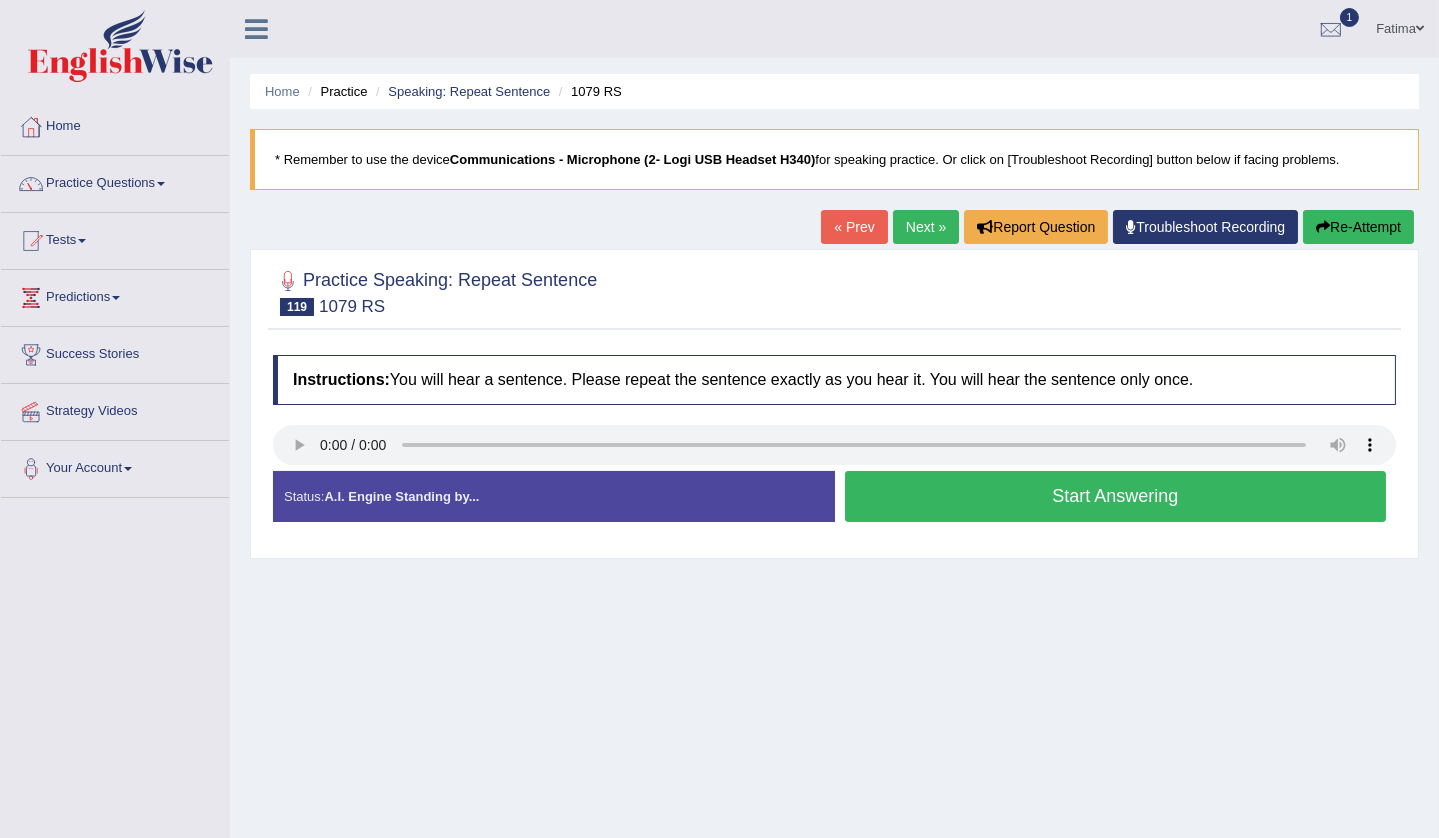 click on "Start Answering" at bounding box center (1116, 496) 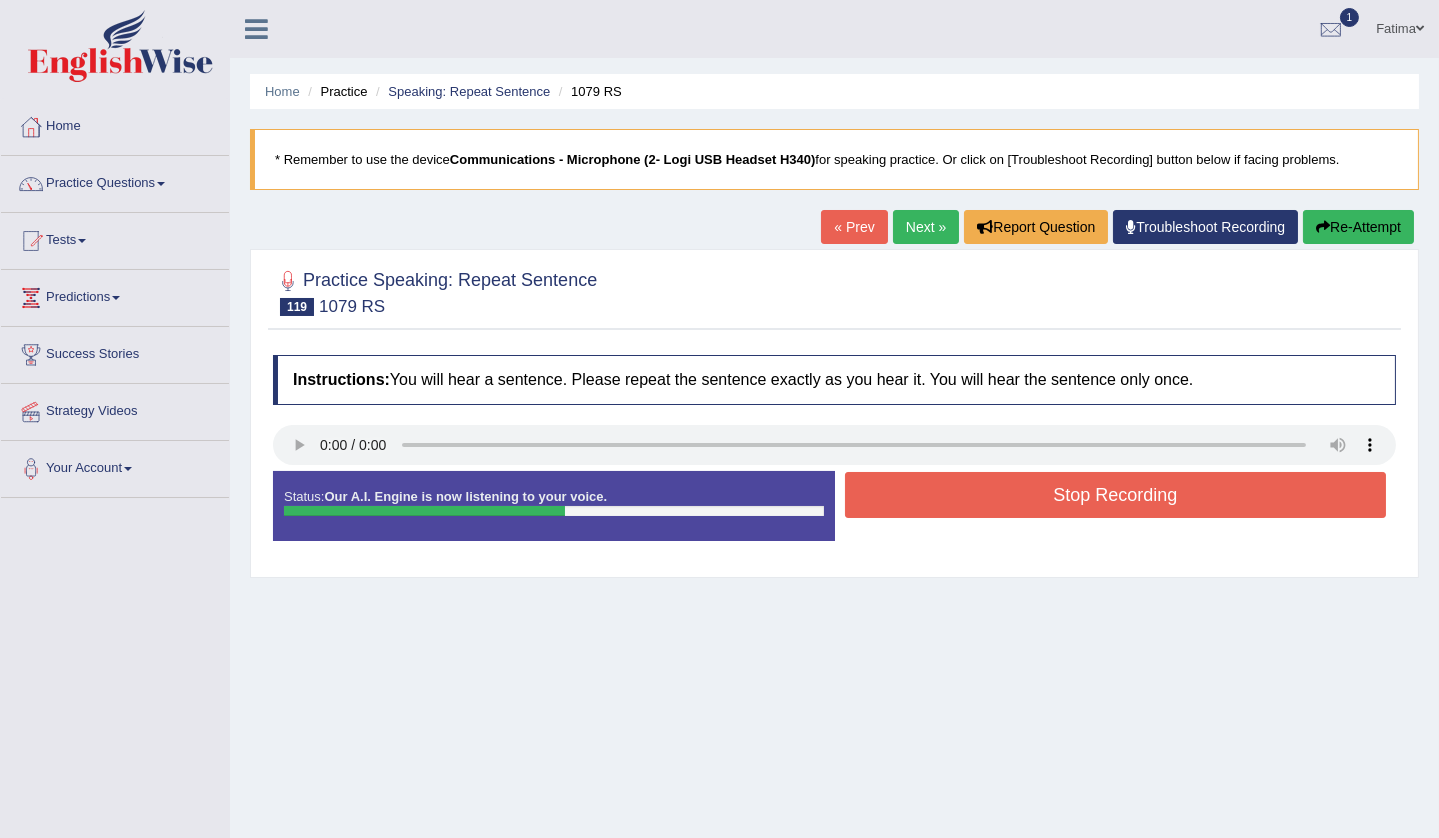 click on "Stop Recording" at bounding box center (1116, 495) 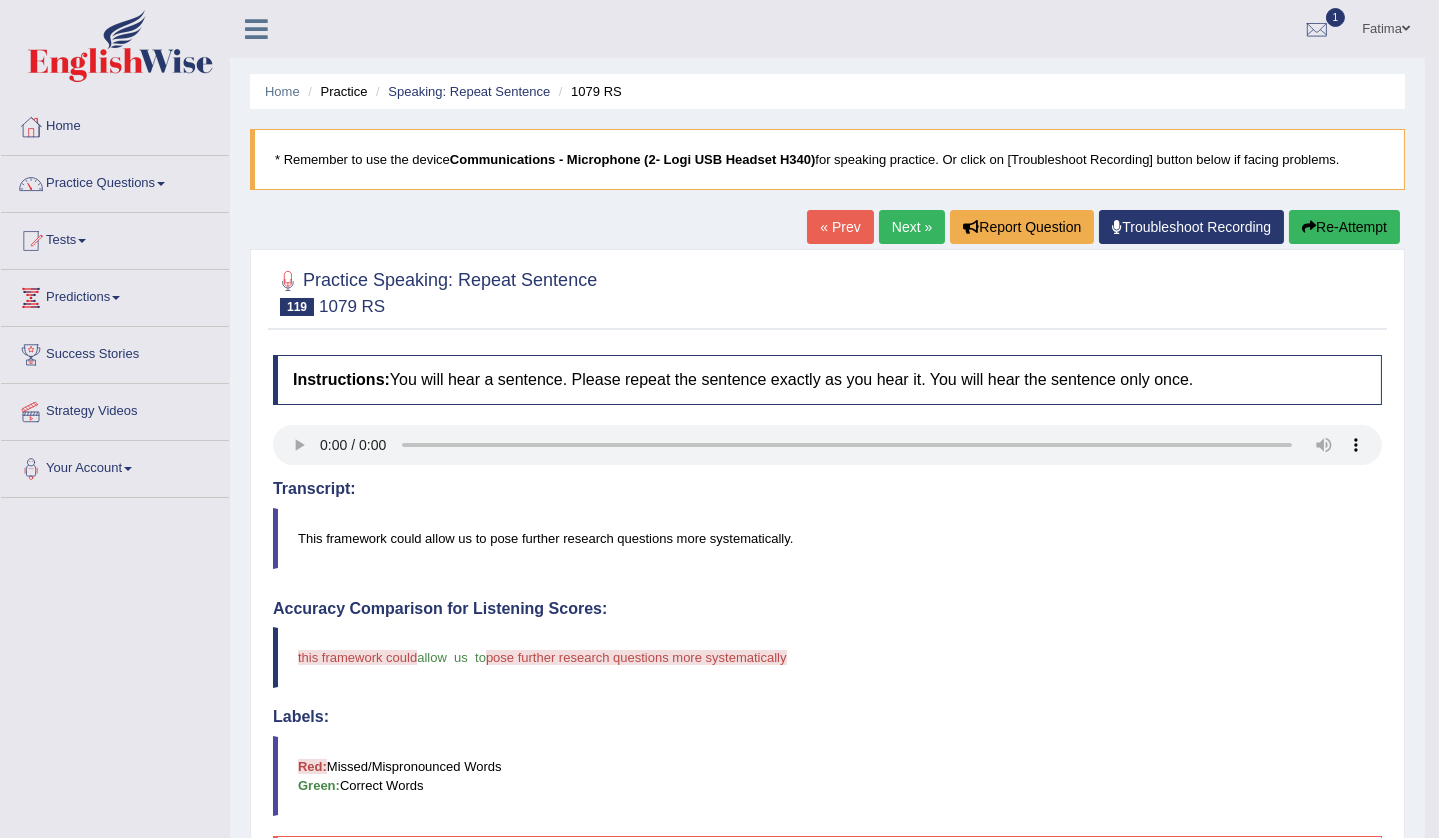 scroll, scrollTop: 0, scrollLeft: 0, axis: both 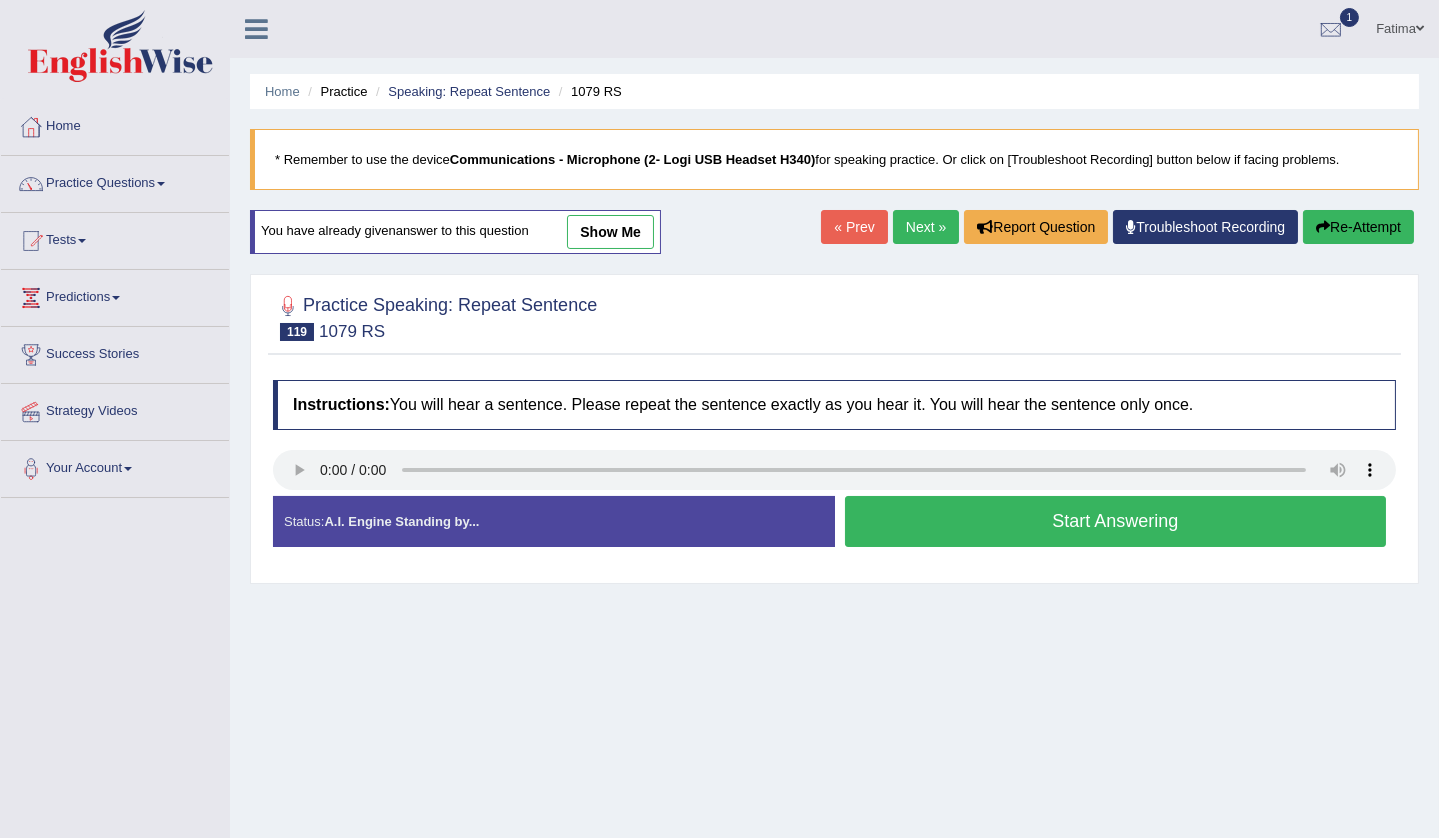 click on "Start Answering" at bounding box center [1116, 521] 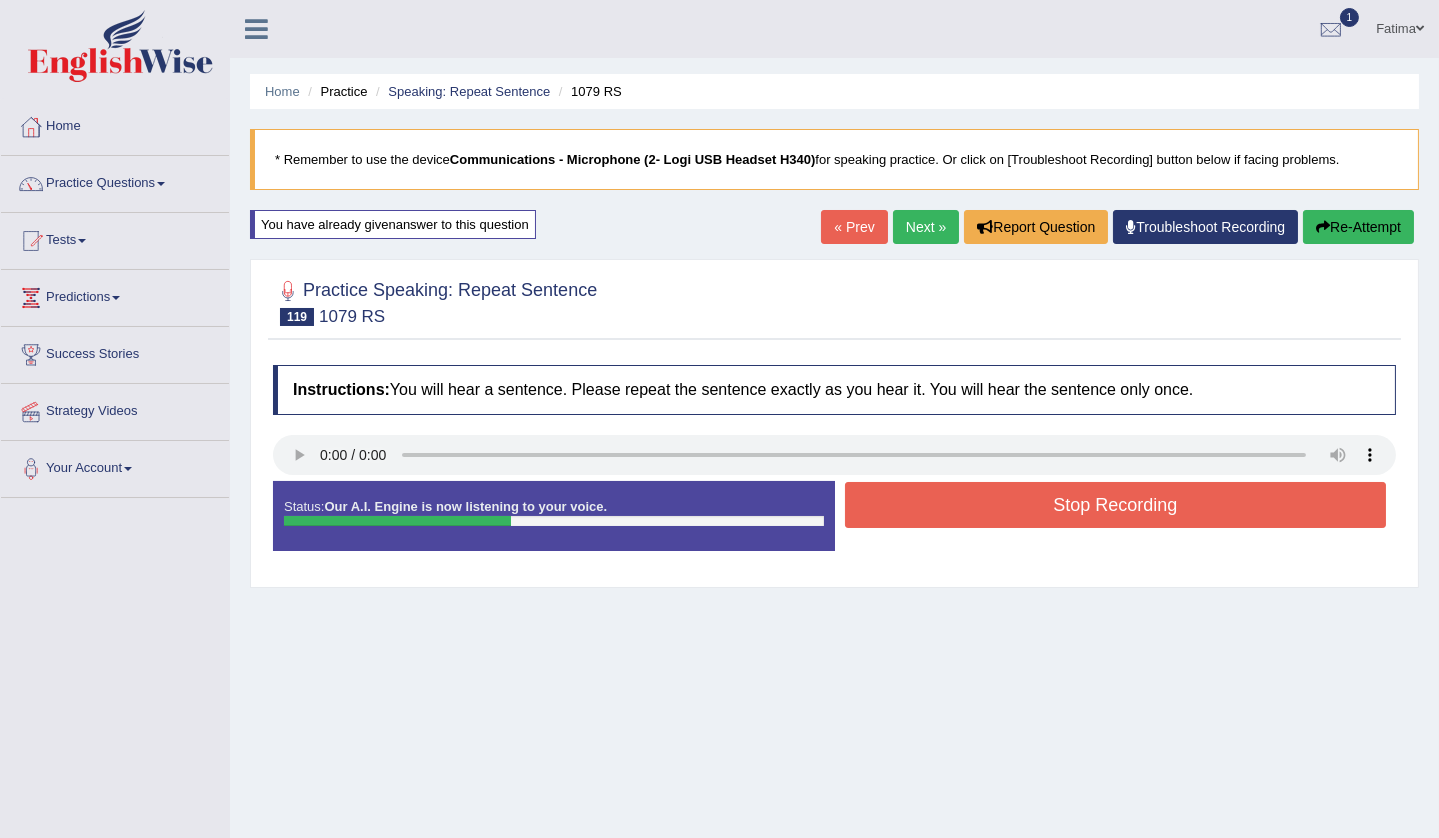 click on "Stop Recording" at bounding box center [1116, 505] 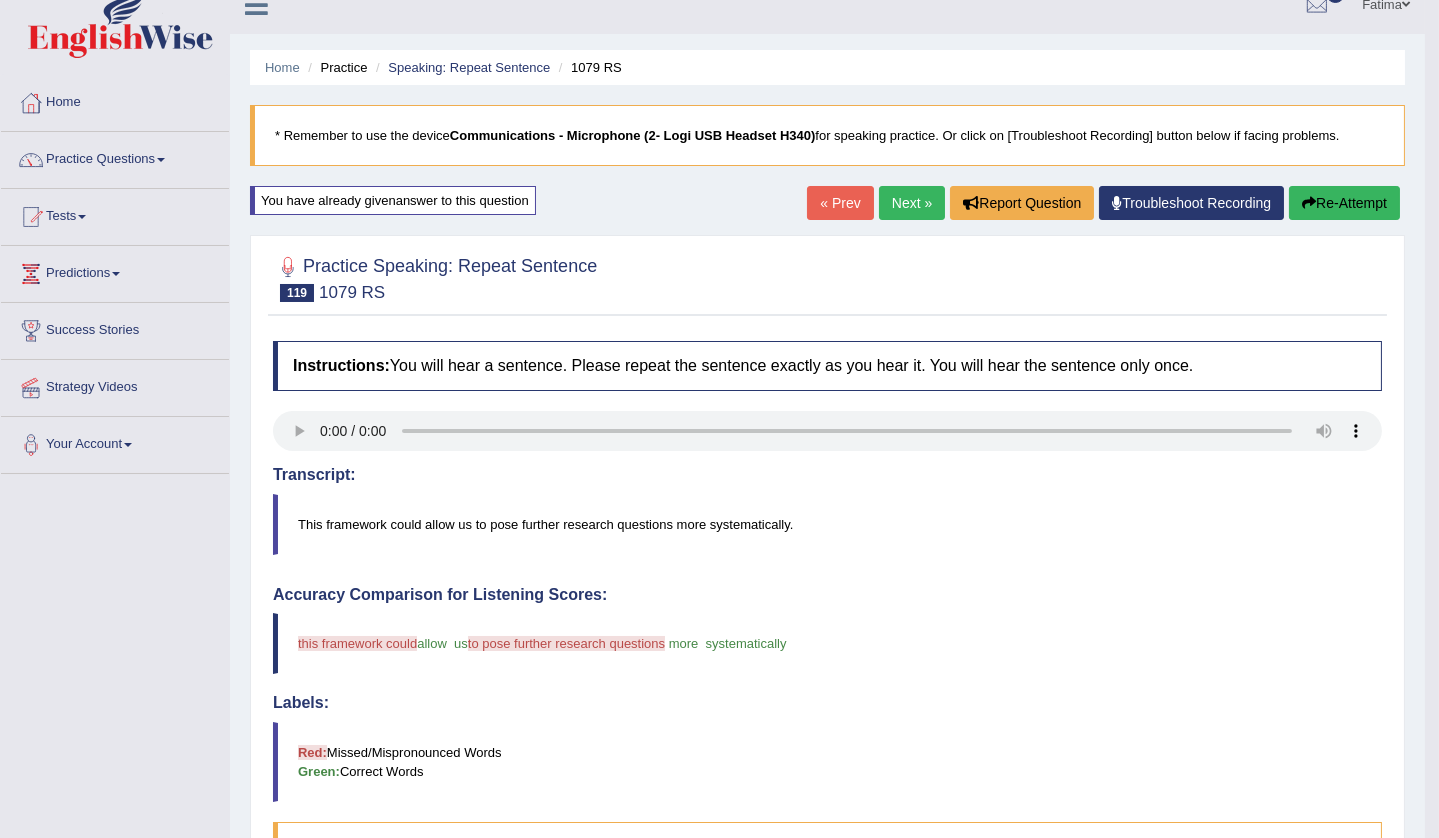 scroll, scrollTop: 0, scrollLeft: 0, axis: both 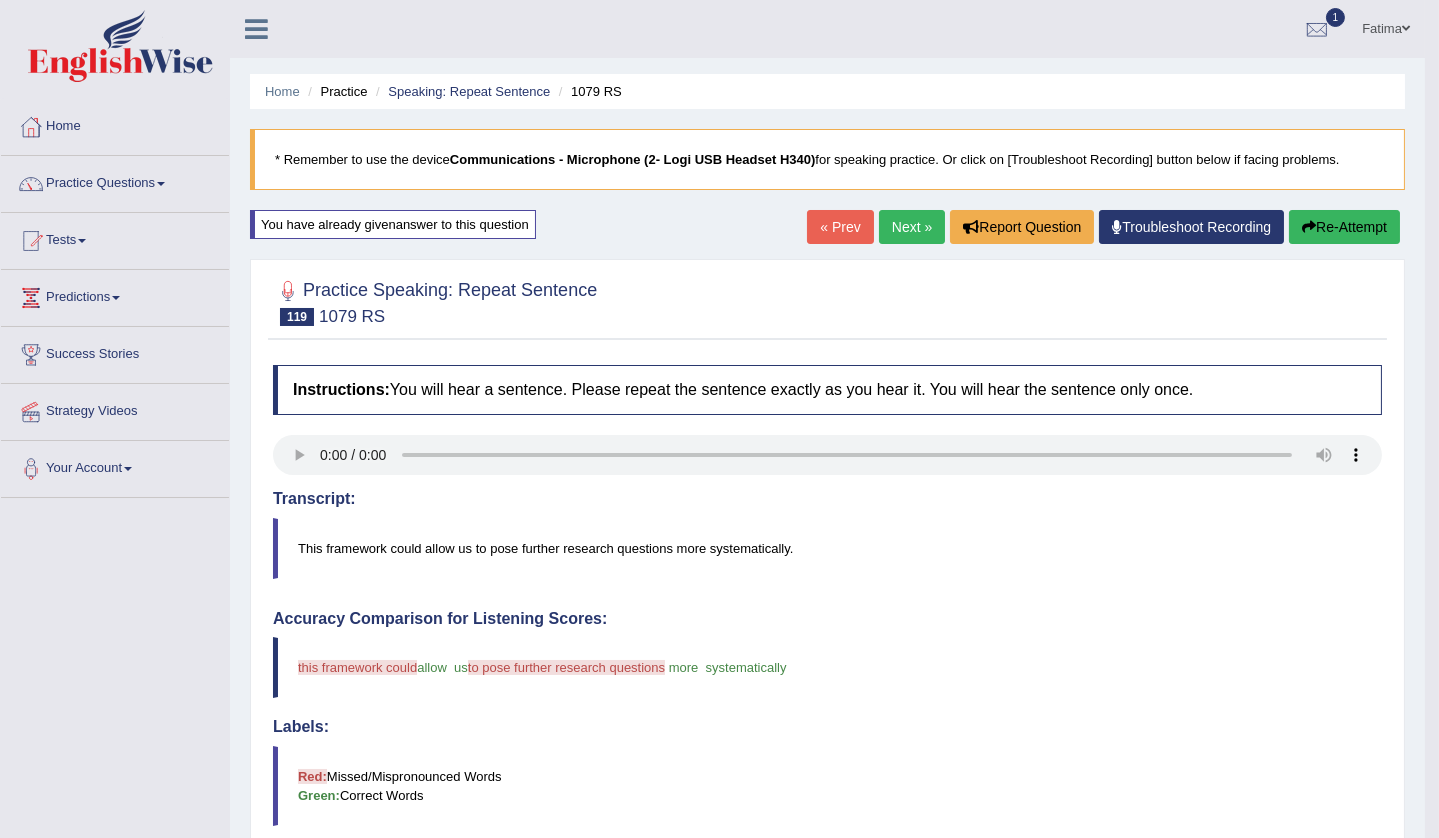 click on "Re-Attempt" at bounding box center [1344, 227] 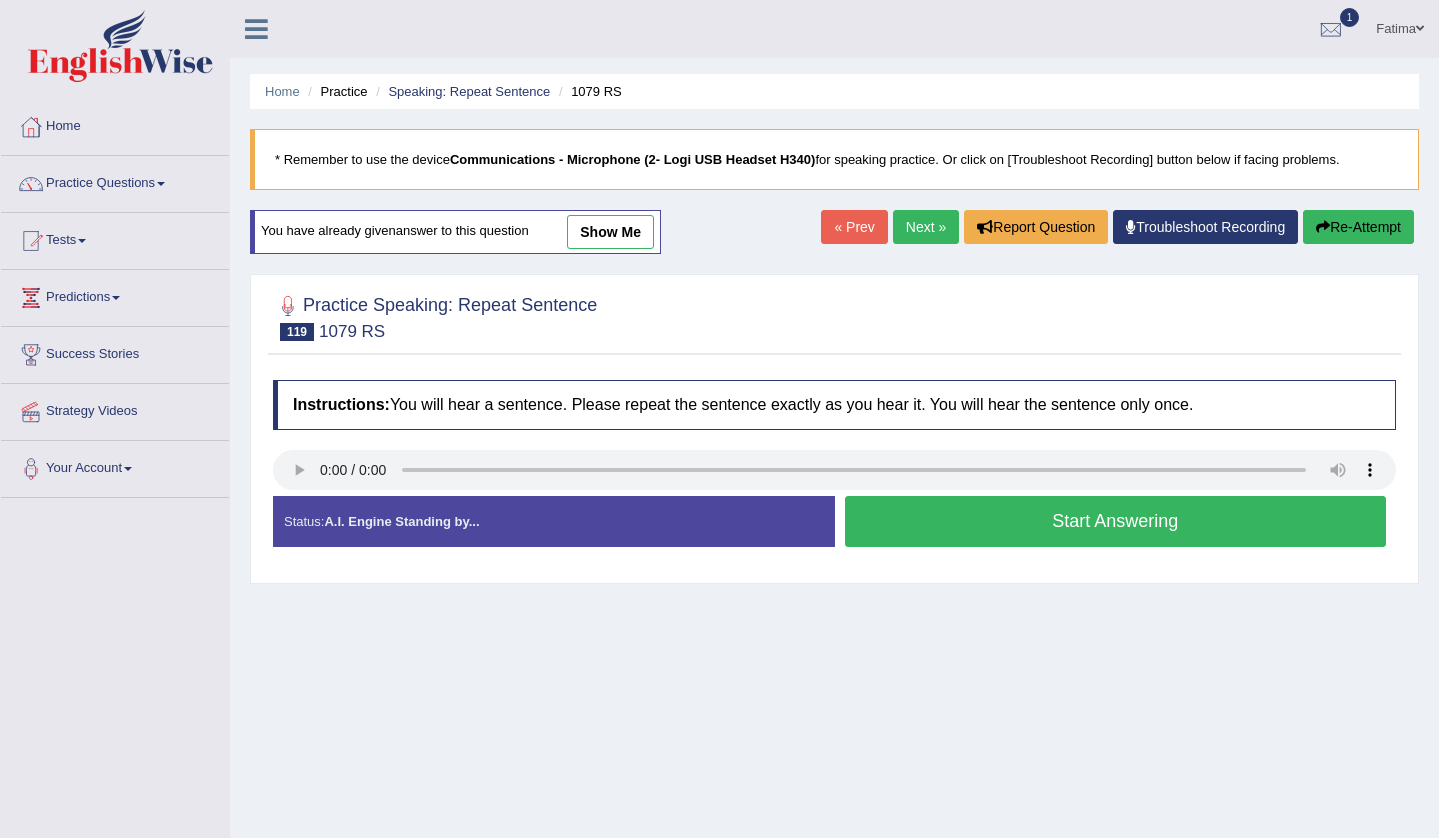 scroll, scrollTop: 0, scrollLeft: 0, axis: both 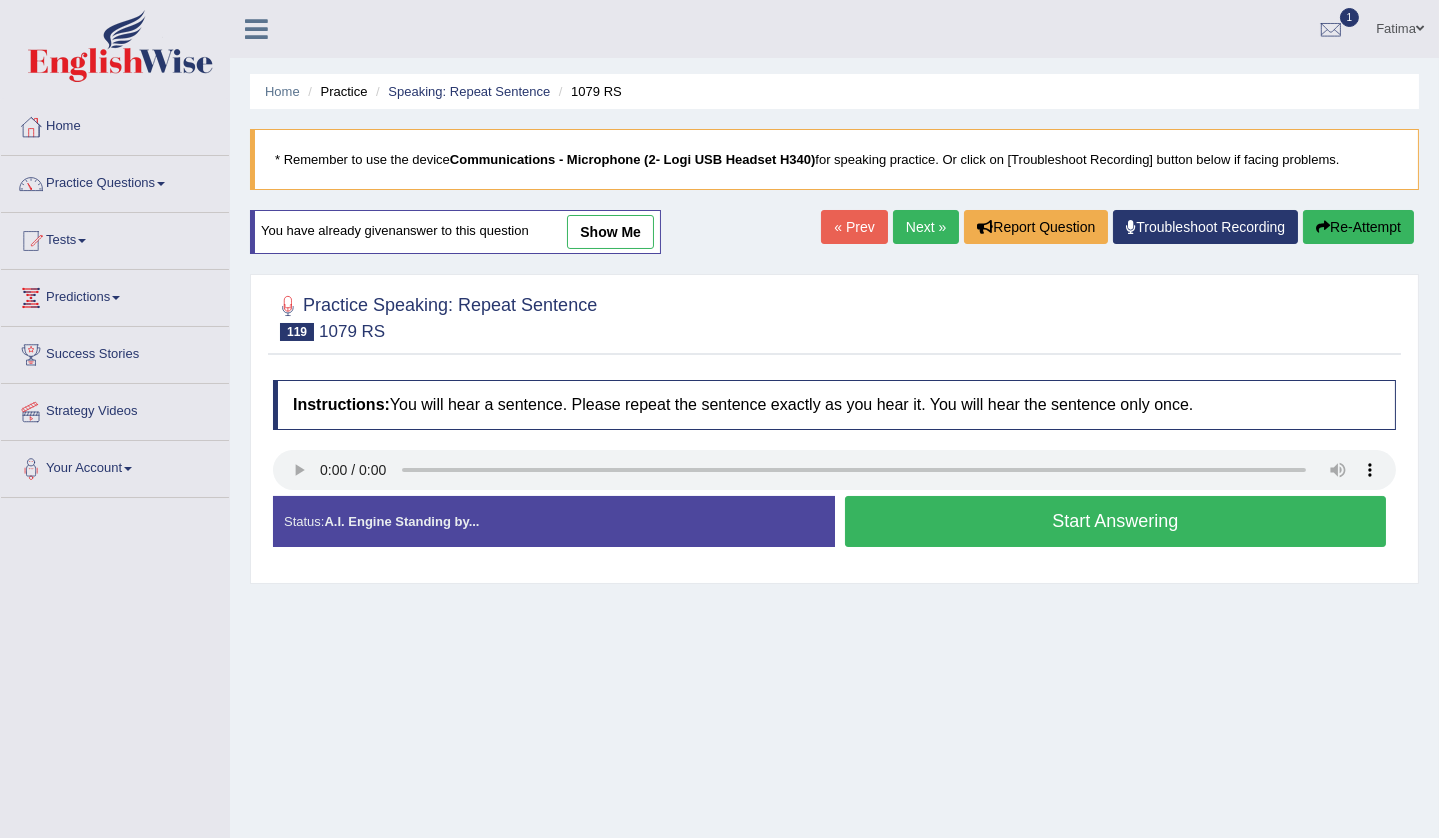 click on "Start Answering" at bounding box center [1116, 521] 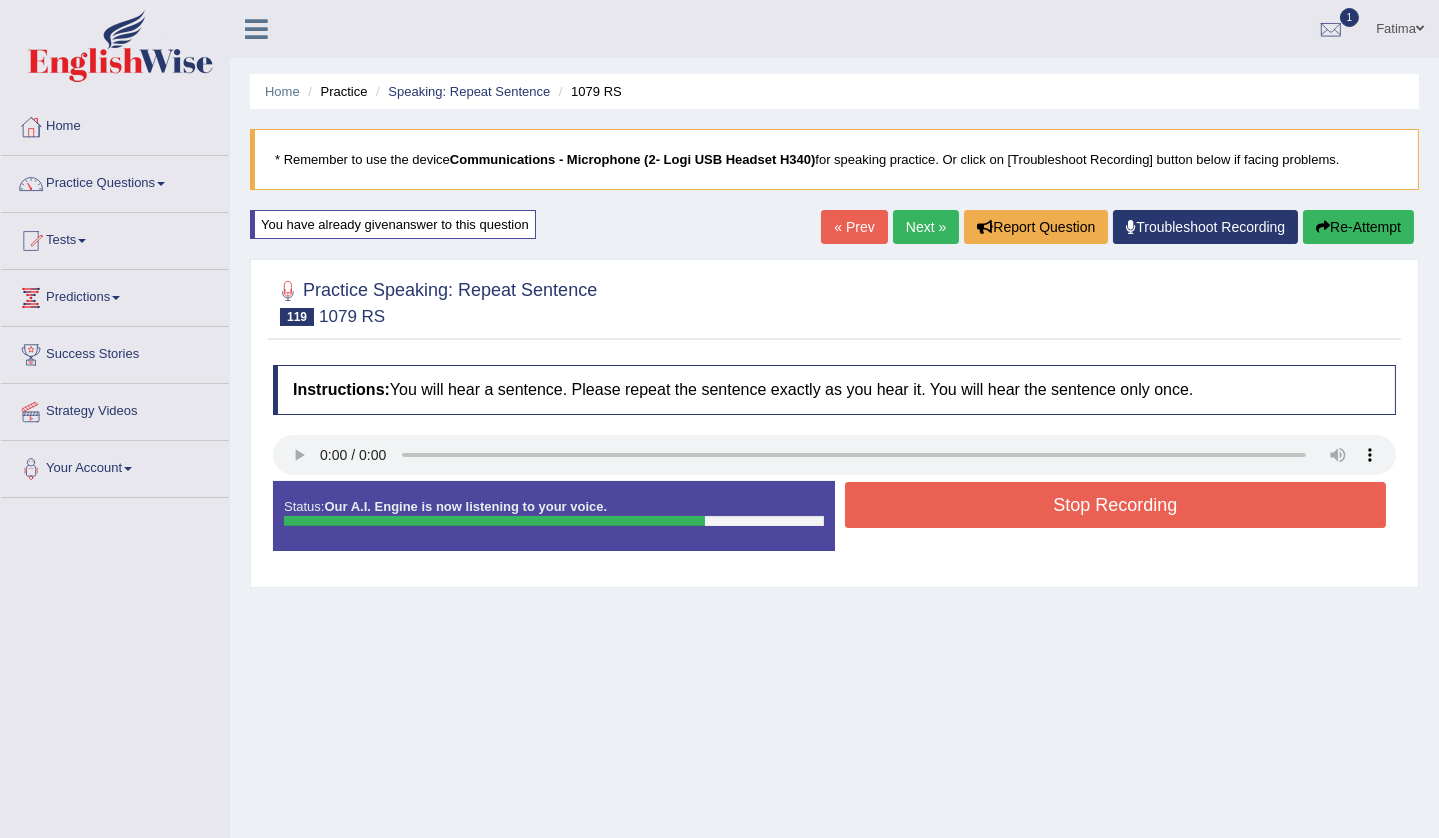click on "Stop Recording" at bounding box center [1116, 505] 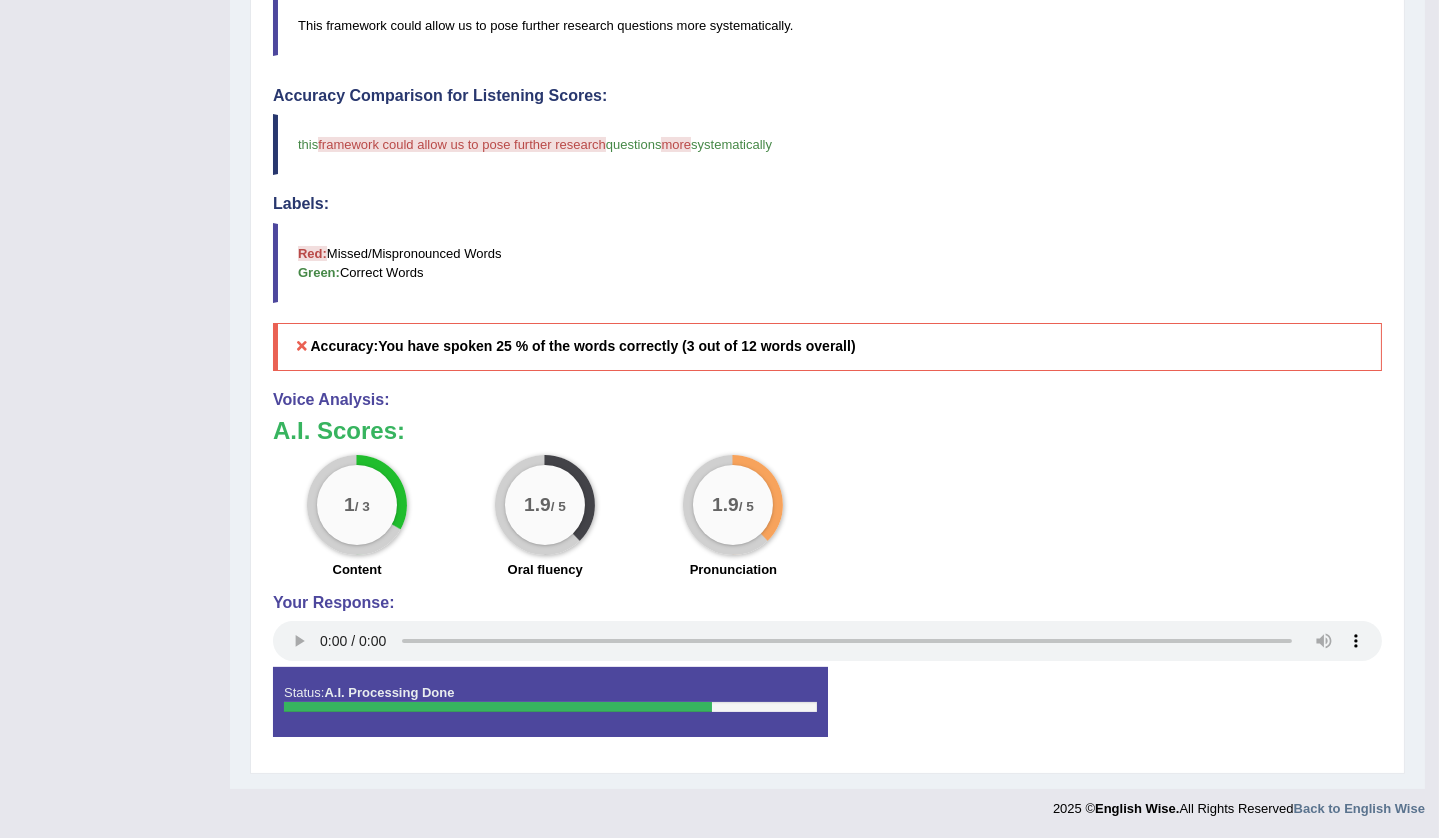 scroll, scrollTop: 69, scrollLeft: 0, axis: vertical 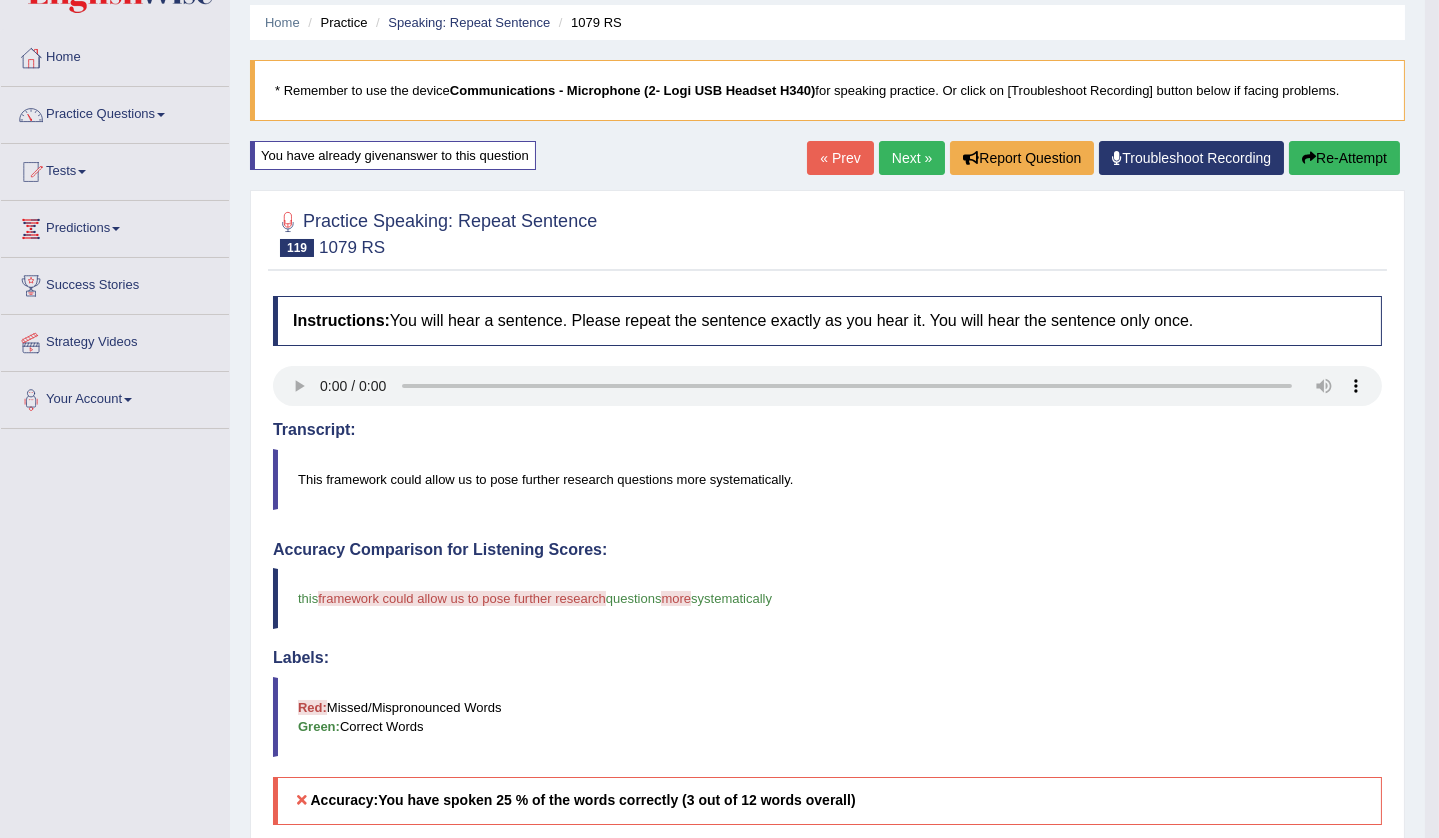 click on "Re-Attempt" at bounding box center (1344, 158) 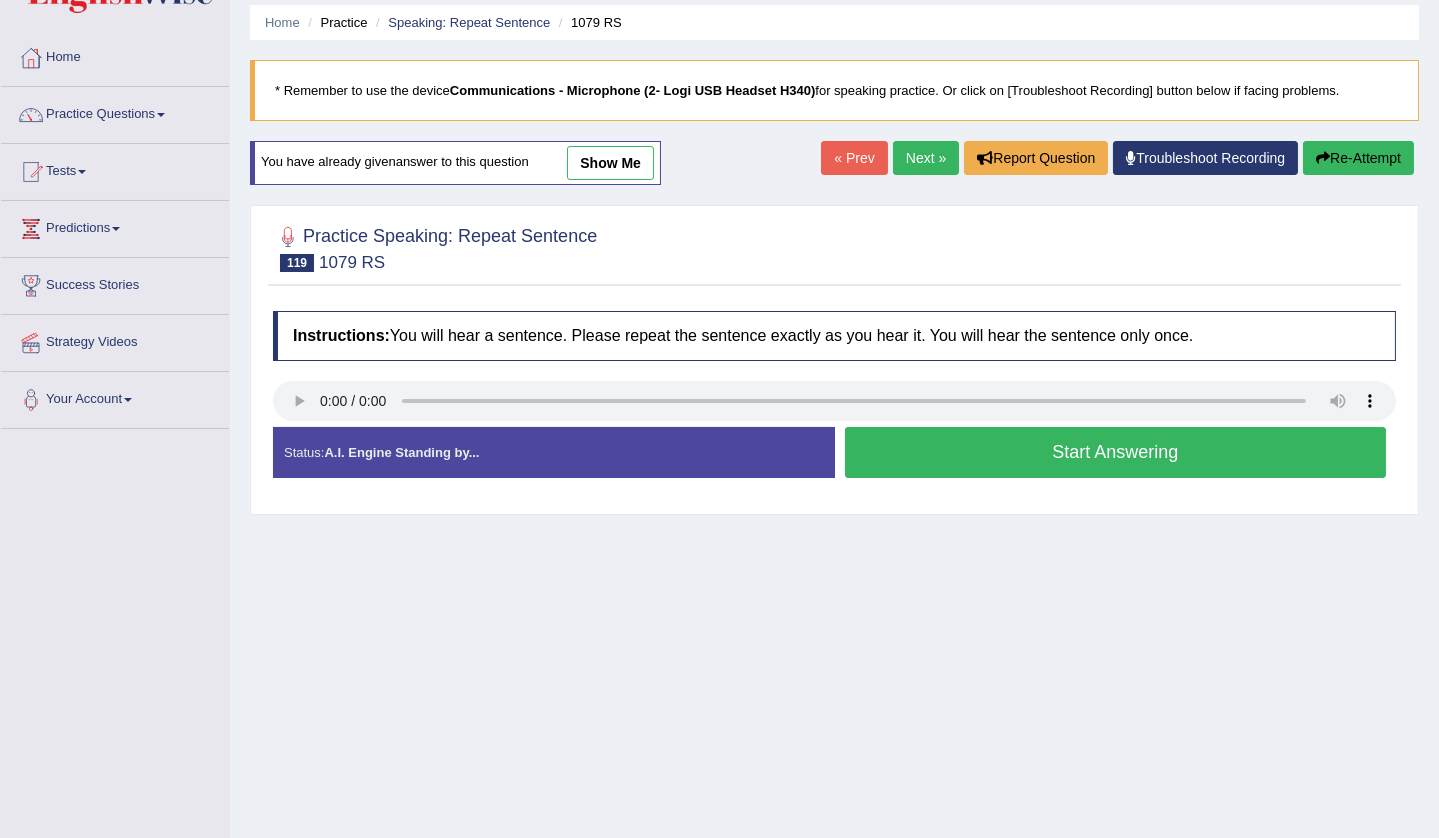 scroll, scrollTop: 69, scrollLeft: 0, axis: vertical 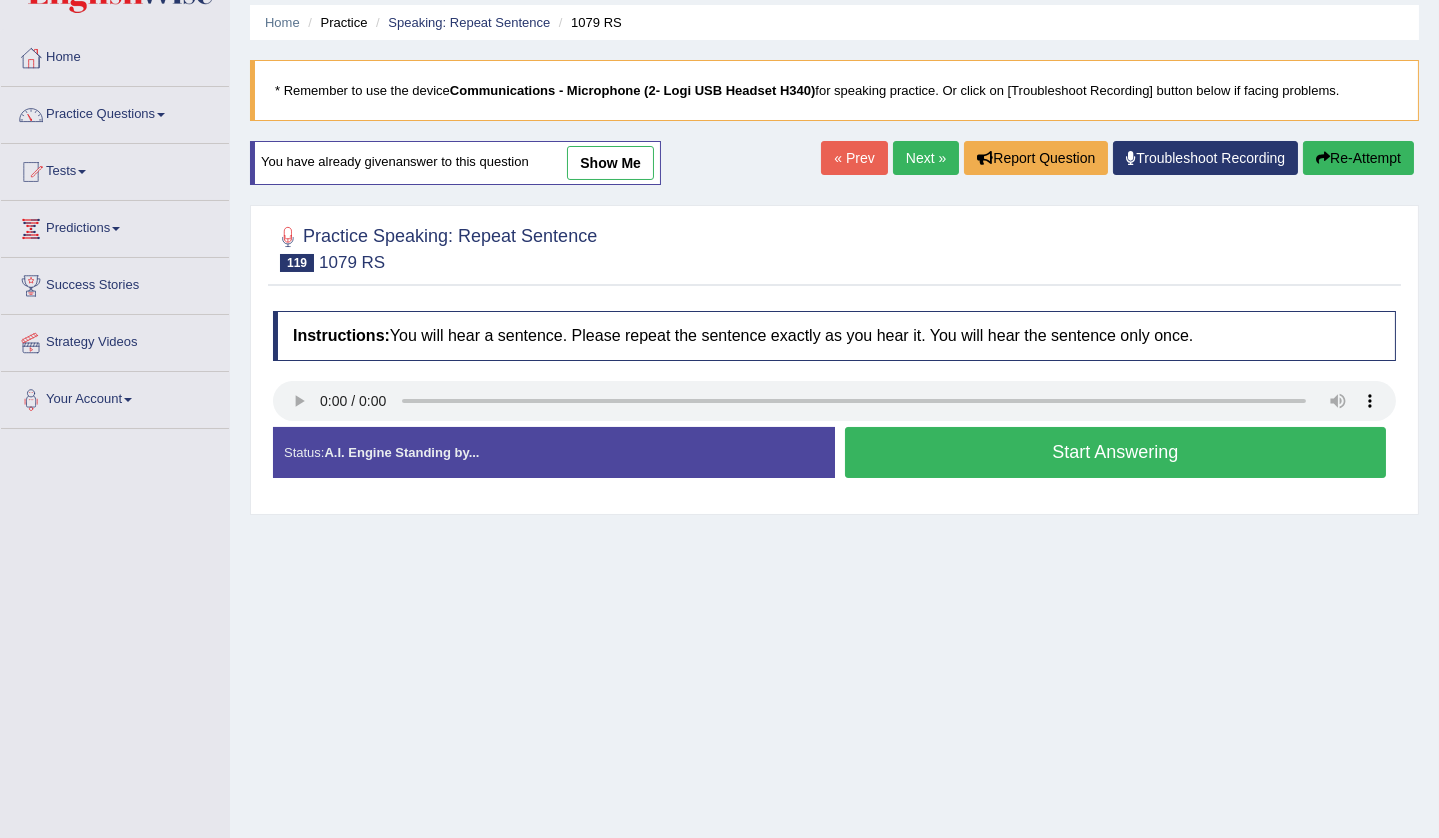 click on "Start Answering" at bounding box center (1116, 452) 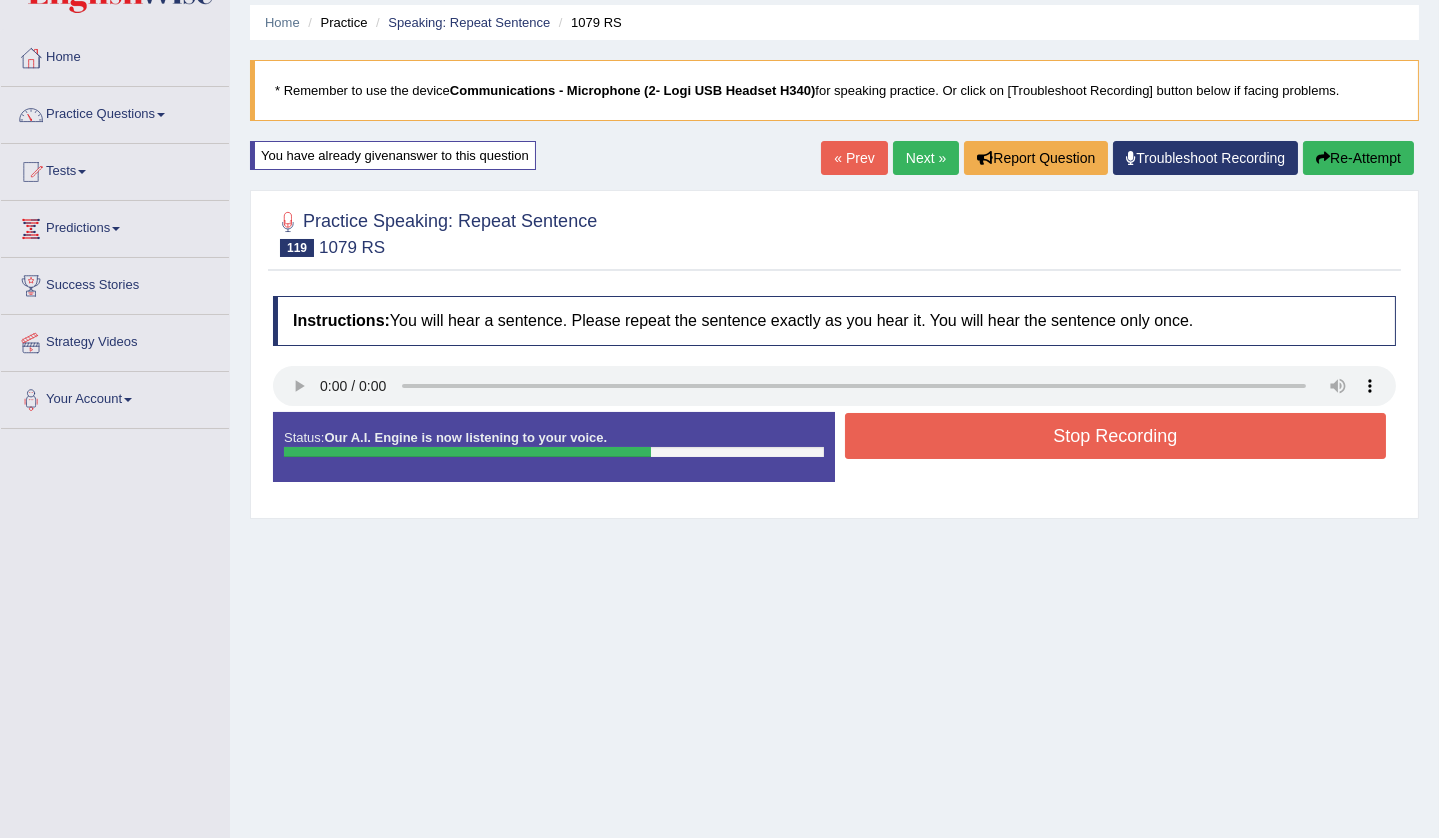 click on "Stop Recording" at bounding box center [1116, 436] 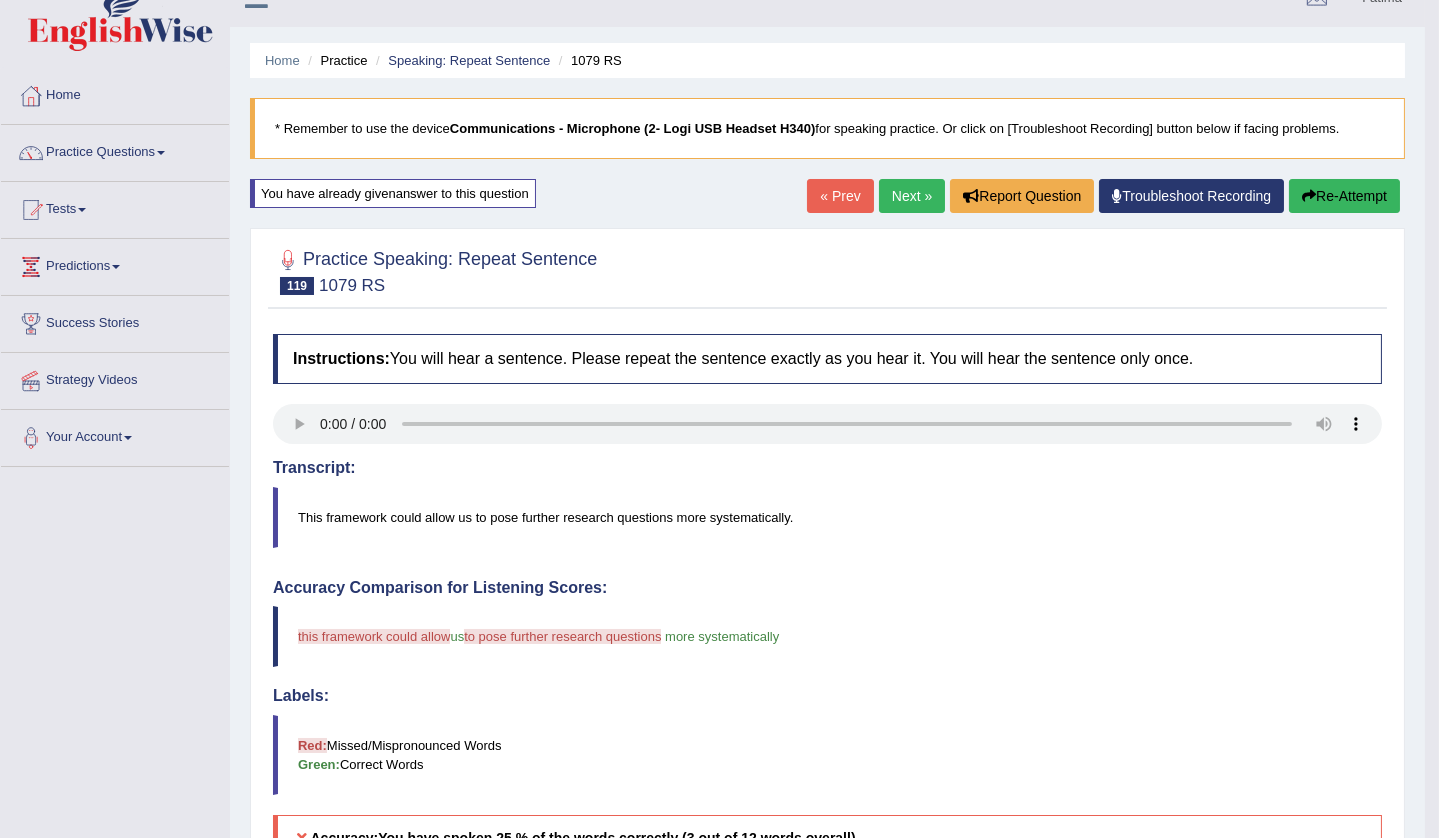 scroll, scrollTop: 0, scrollLeft: 0, axis: both 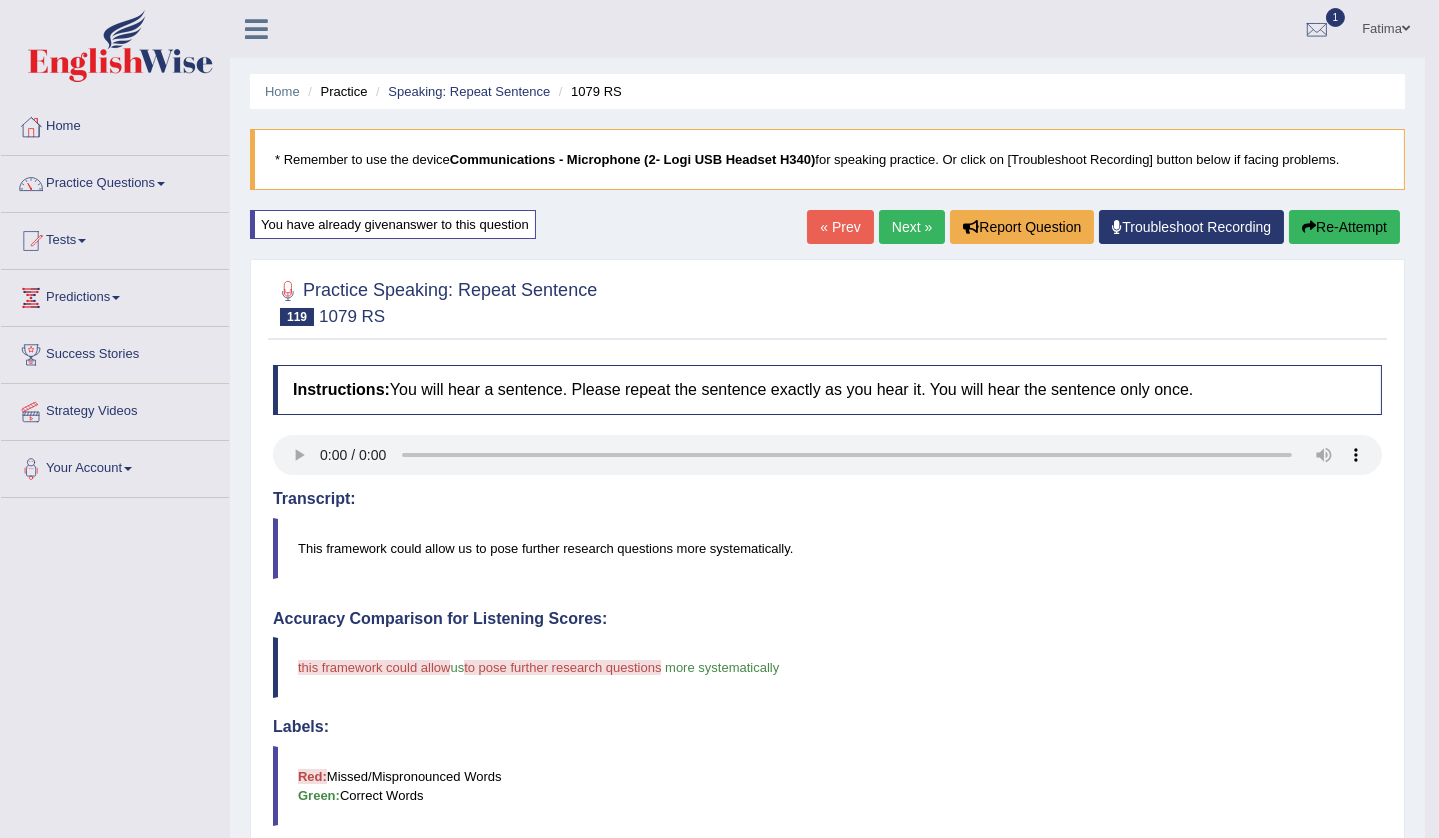 click at bounding box center (1309, 227) 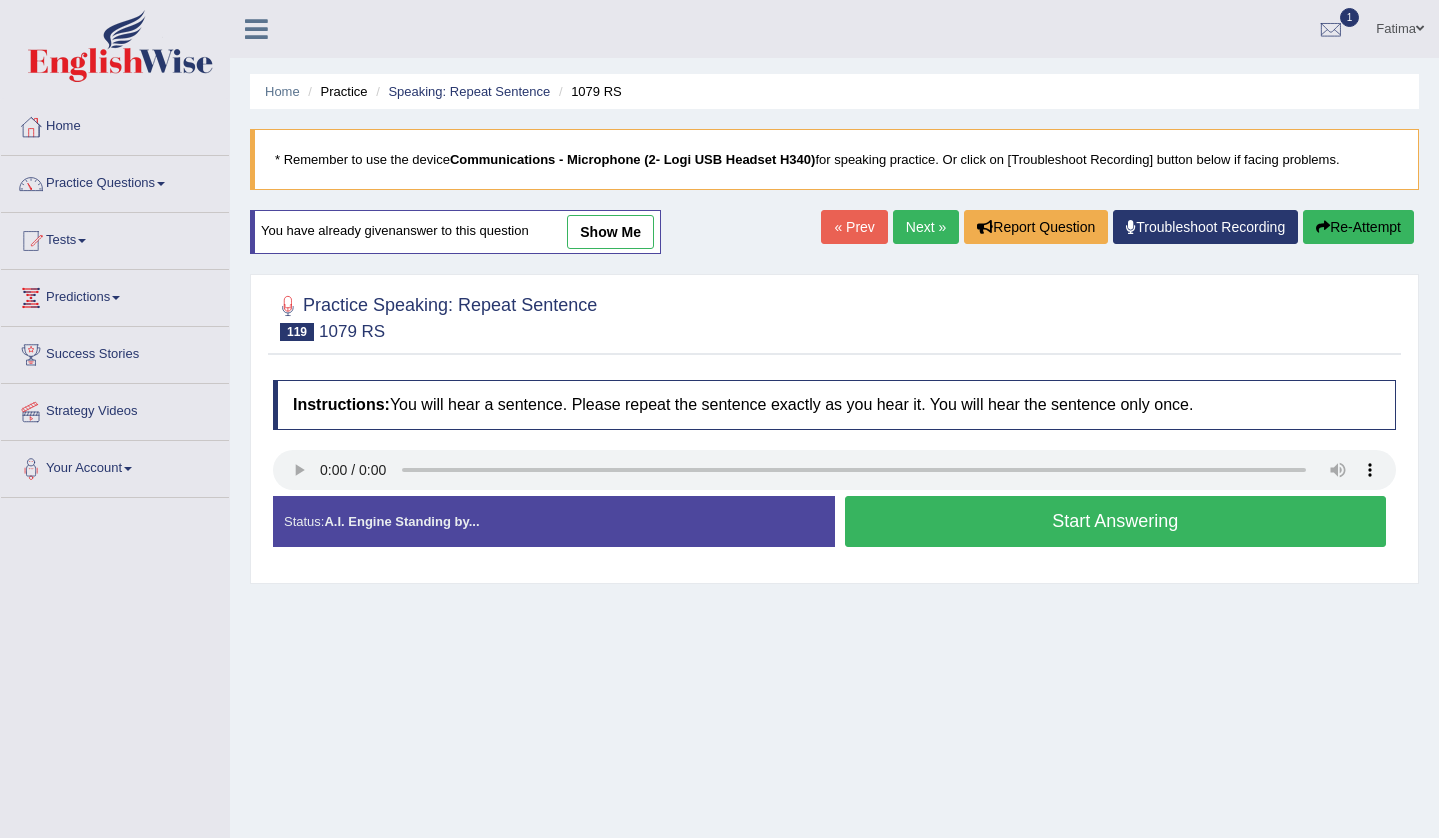 scroll, scrollTop: 0, scrollLeft: 0, axis: both 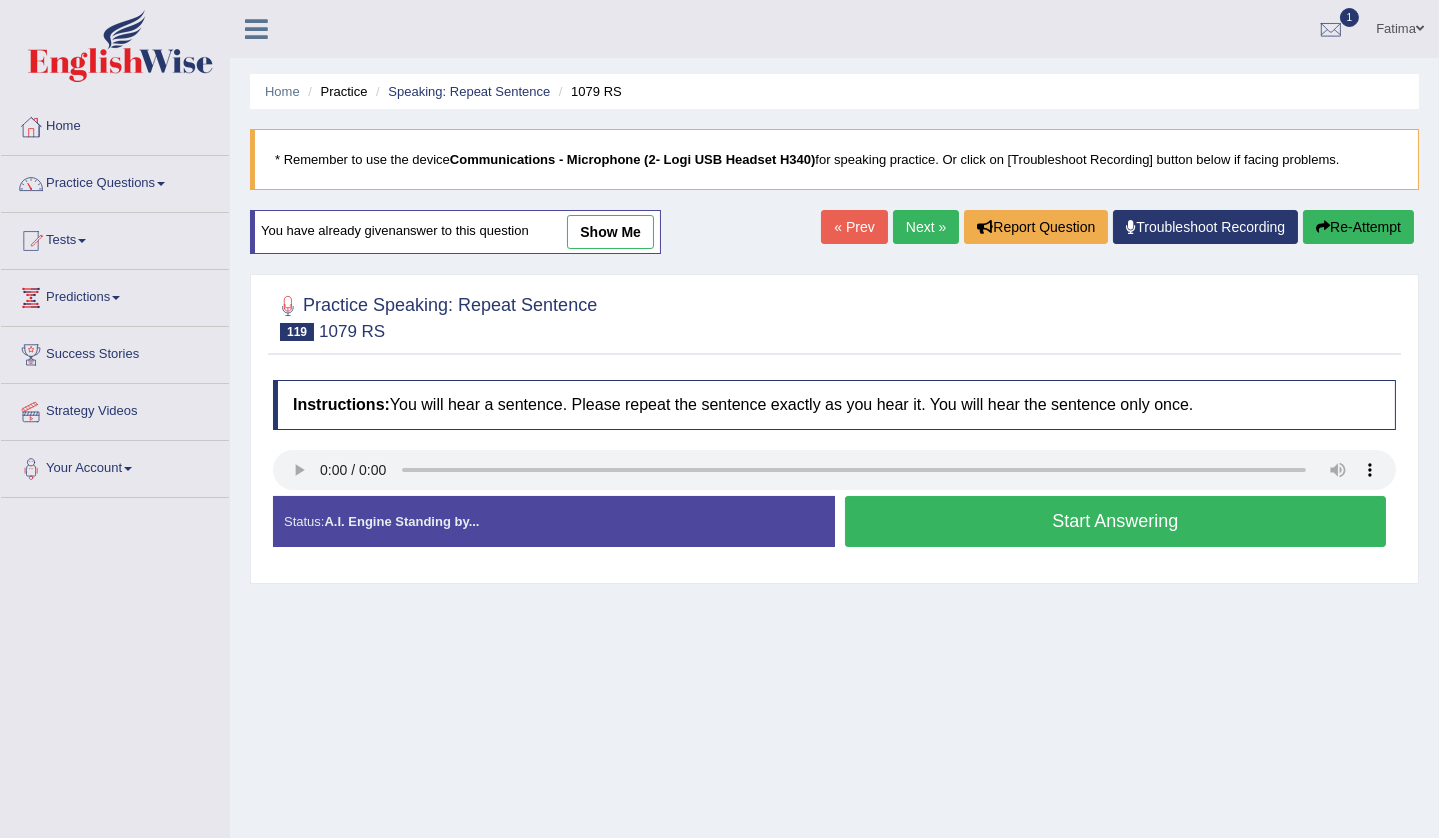 click on "Start Answering" at bounding box center [1116, 521] 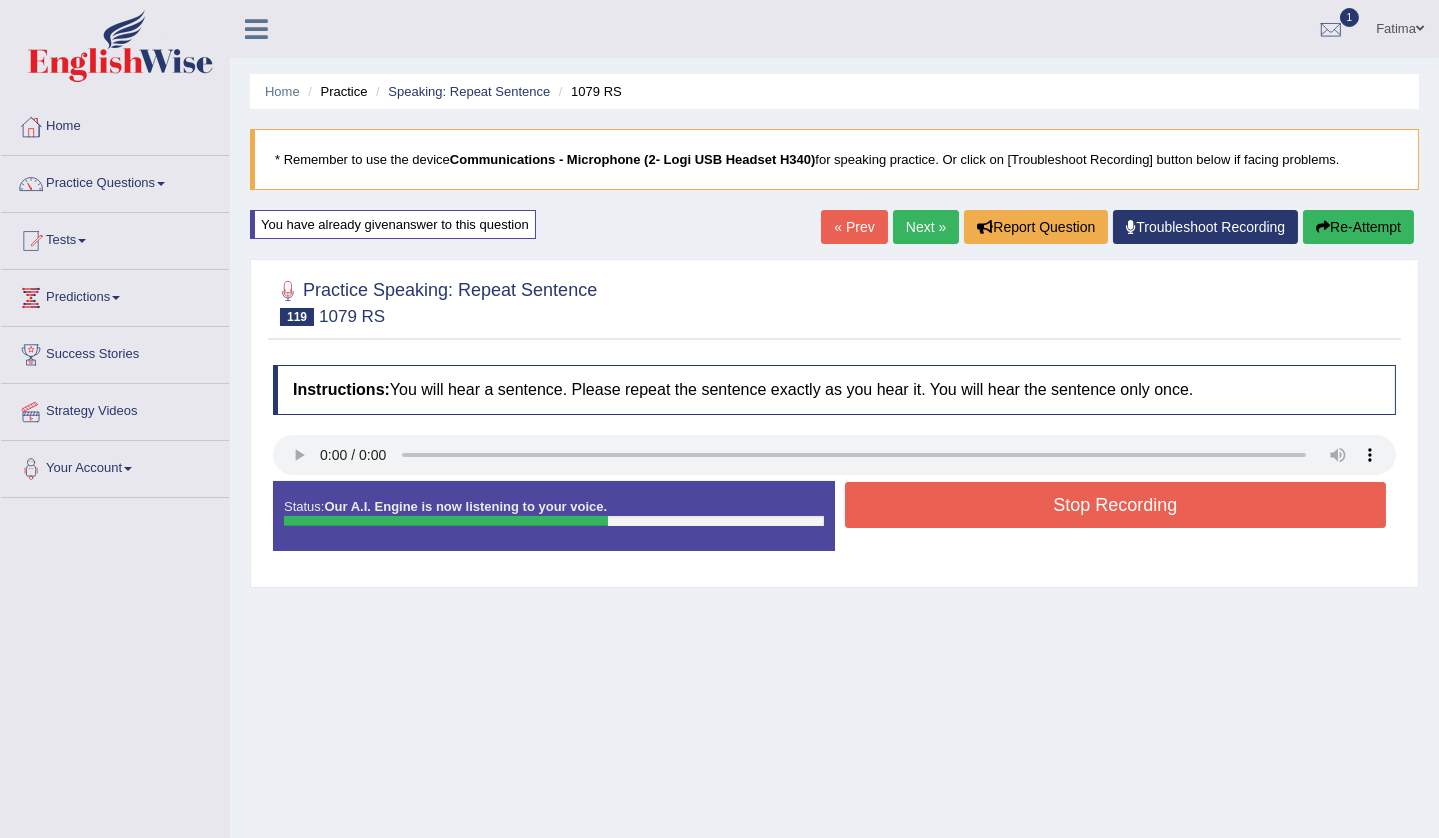 click on "Stop Recording" at bounding box center [1116, 505] 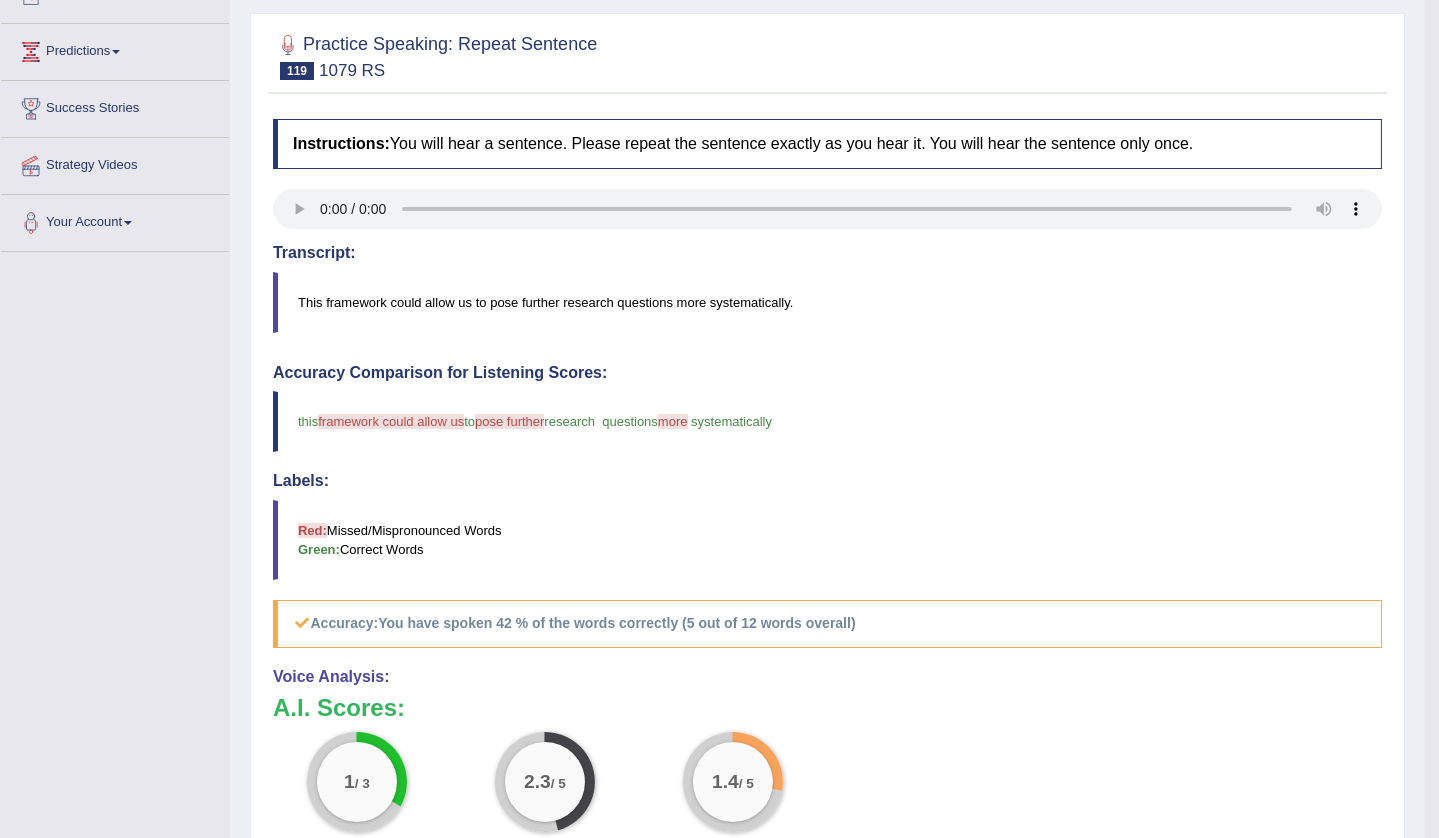 scroll, scrollTop: 0, scrollLeft: 0, axis: both 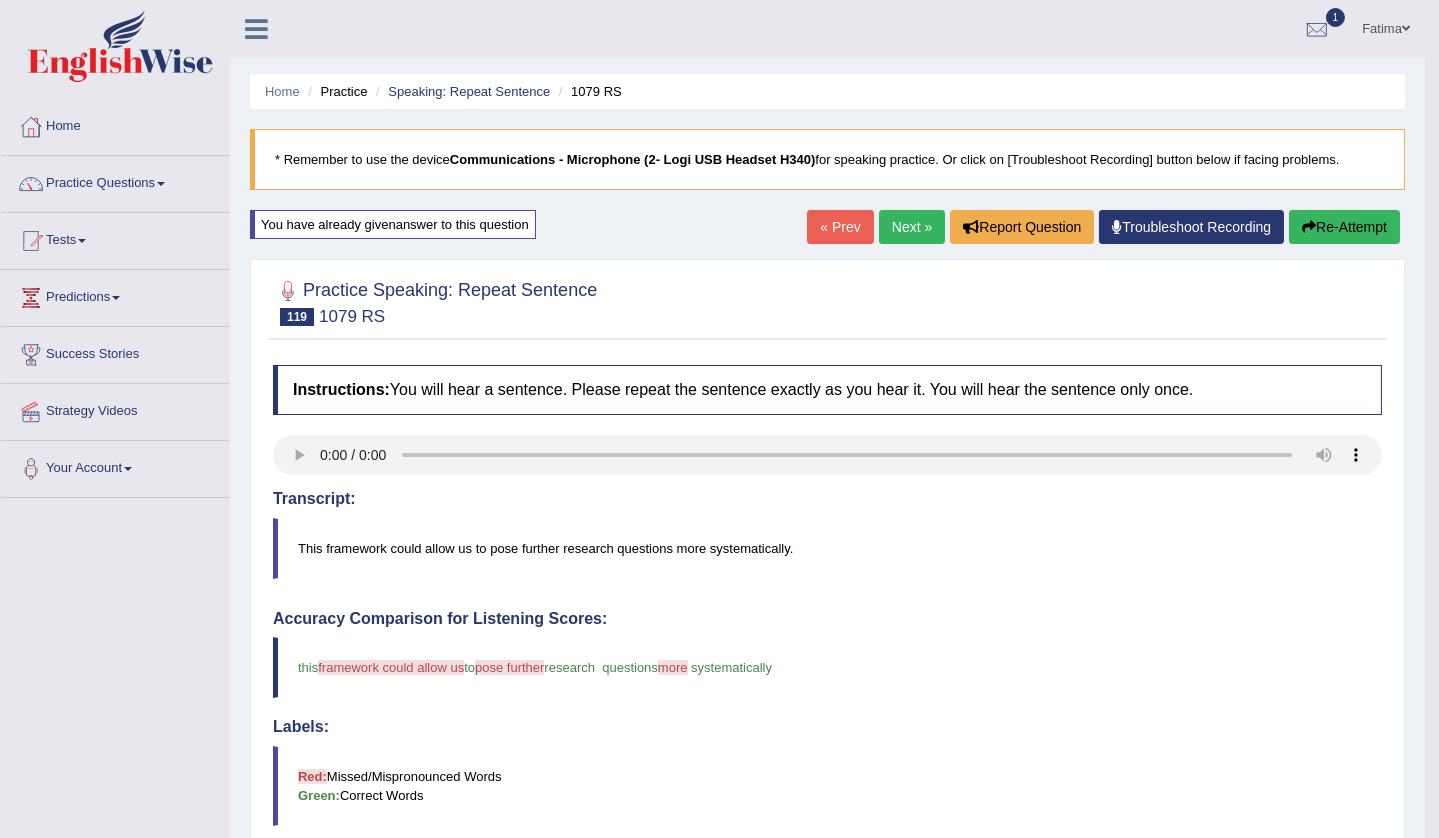 click on "Re-Attempt" at bounding box center (1344, 227) 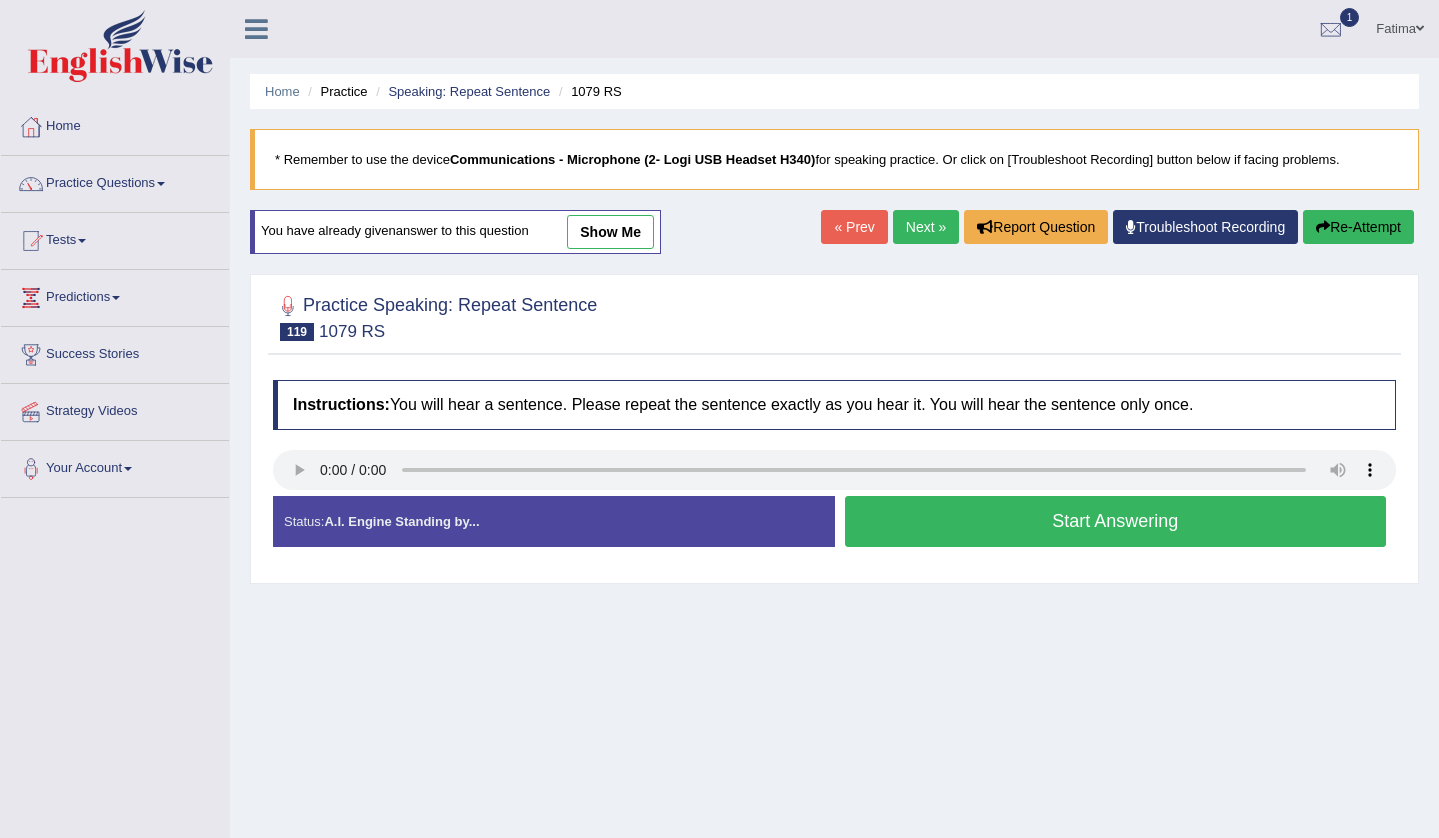 scroll, scrollTop: 0, scrollLeft: 0, axis: both 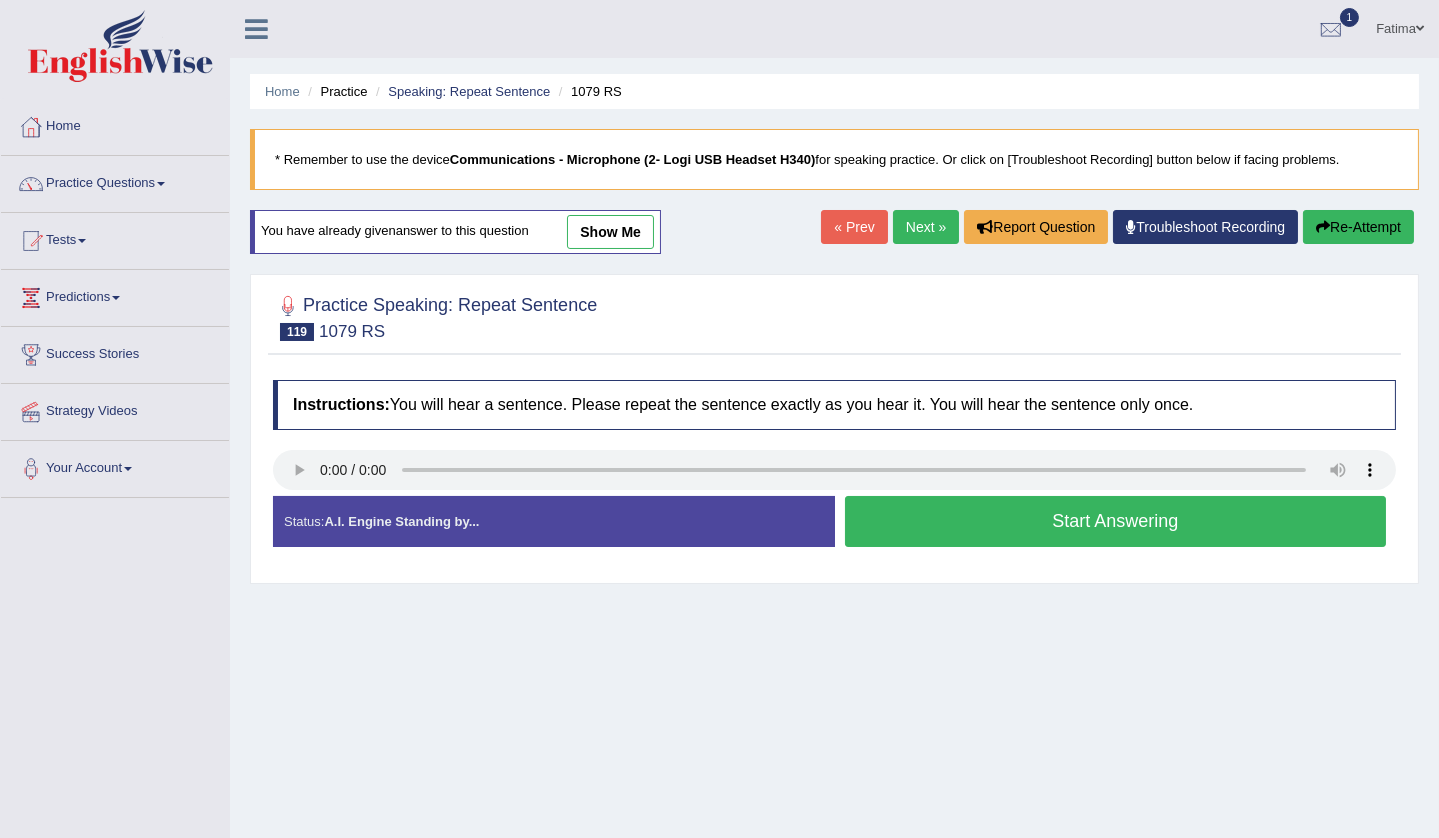 click on "Start Answering" at bounding box center [1116, 521] 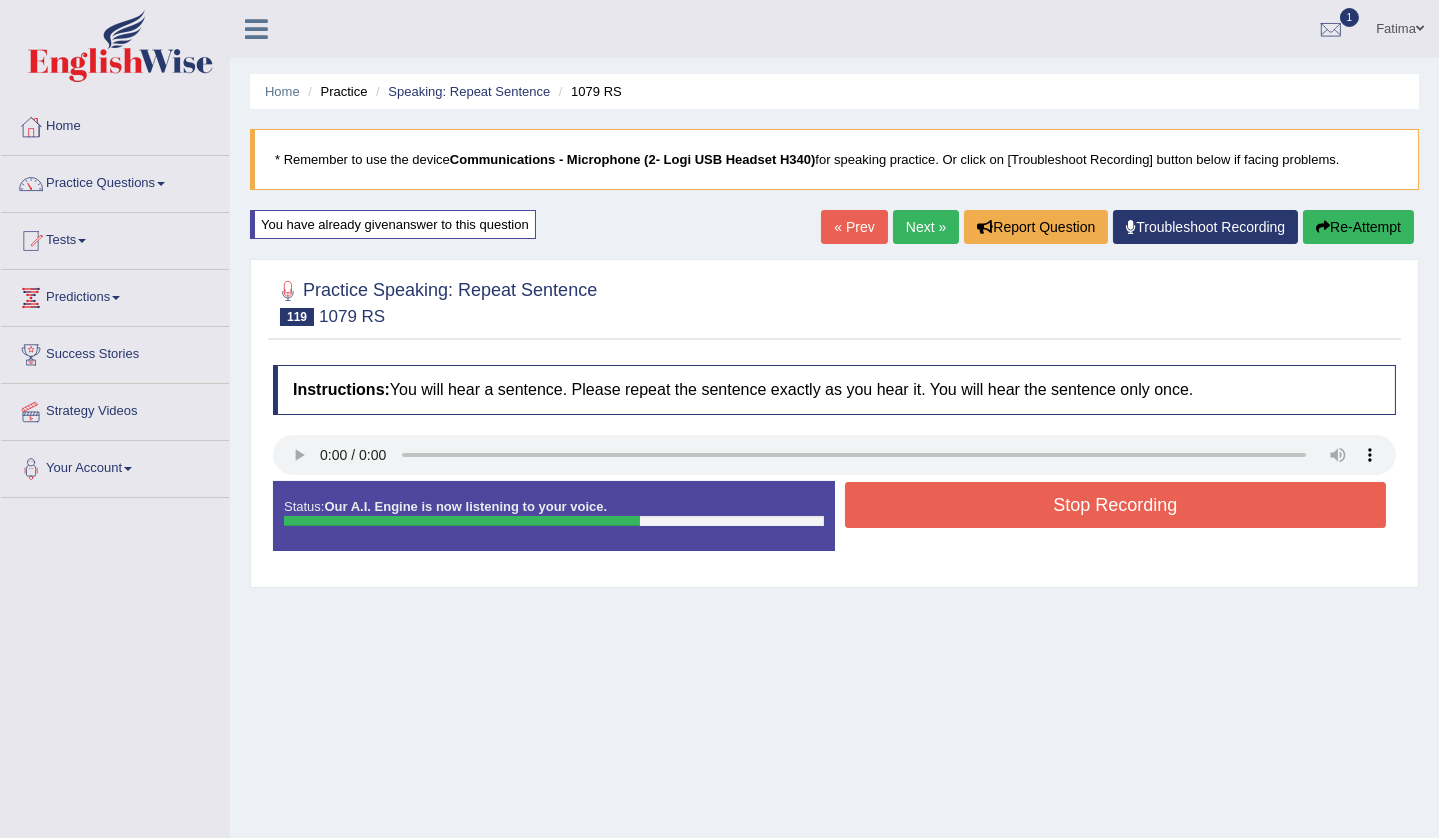 click on "Stop Recording" at bounding box center [1116, 505] 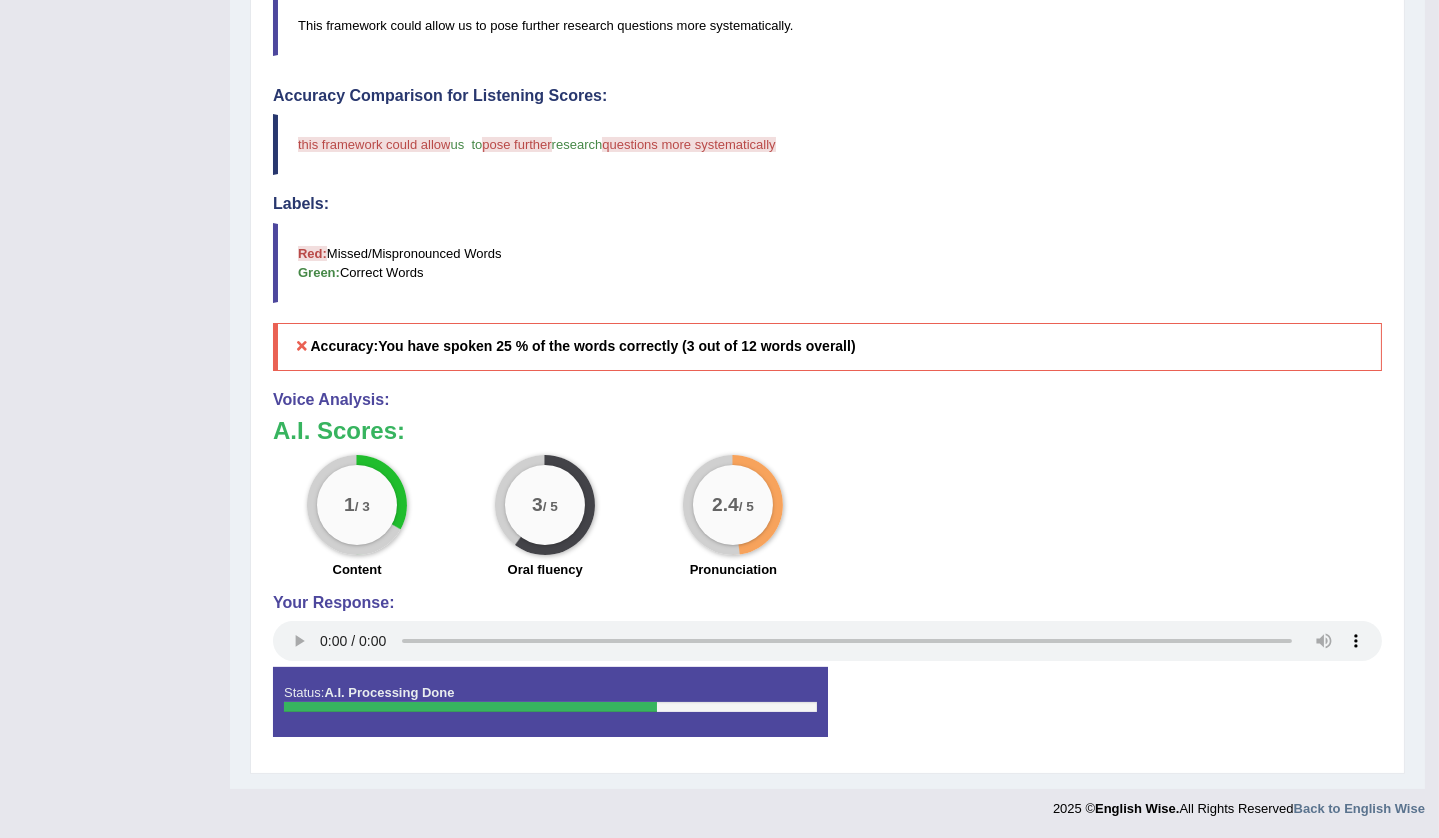 scroll, scrollTop: 0, scrollLeft: 0, axis: both 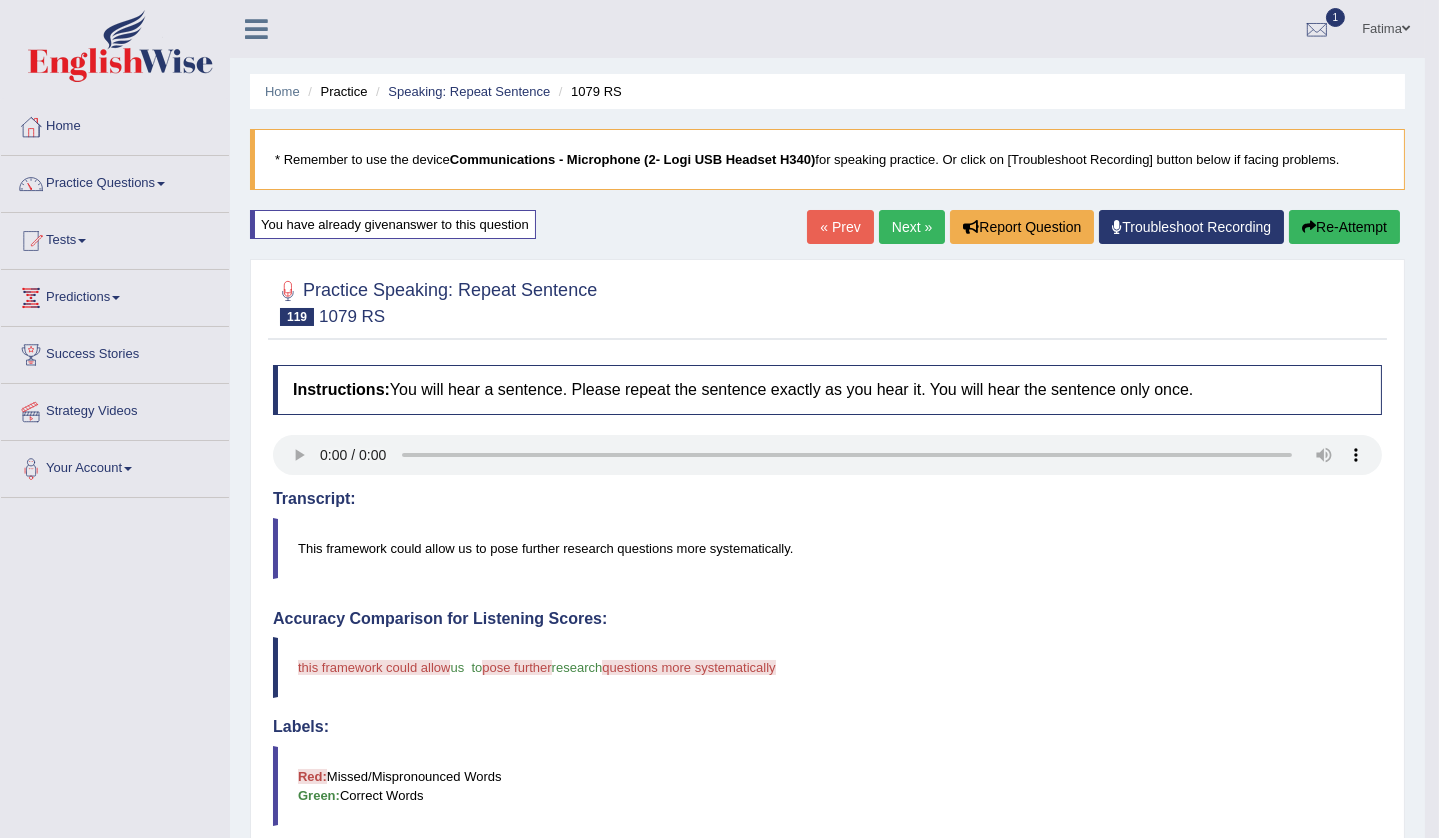 click on "Re-Attempt" at bounding box center [1344, 227] 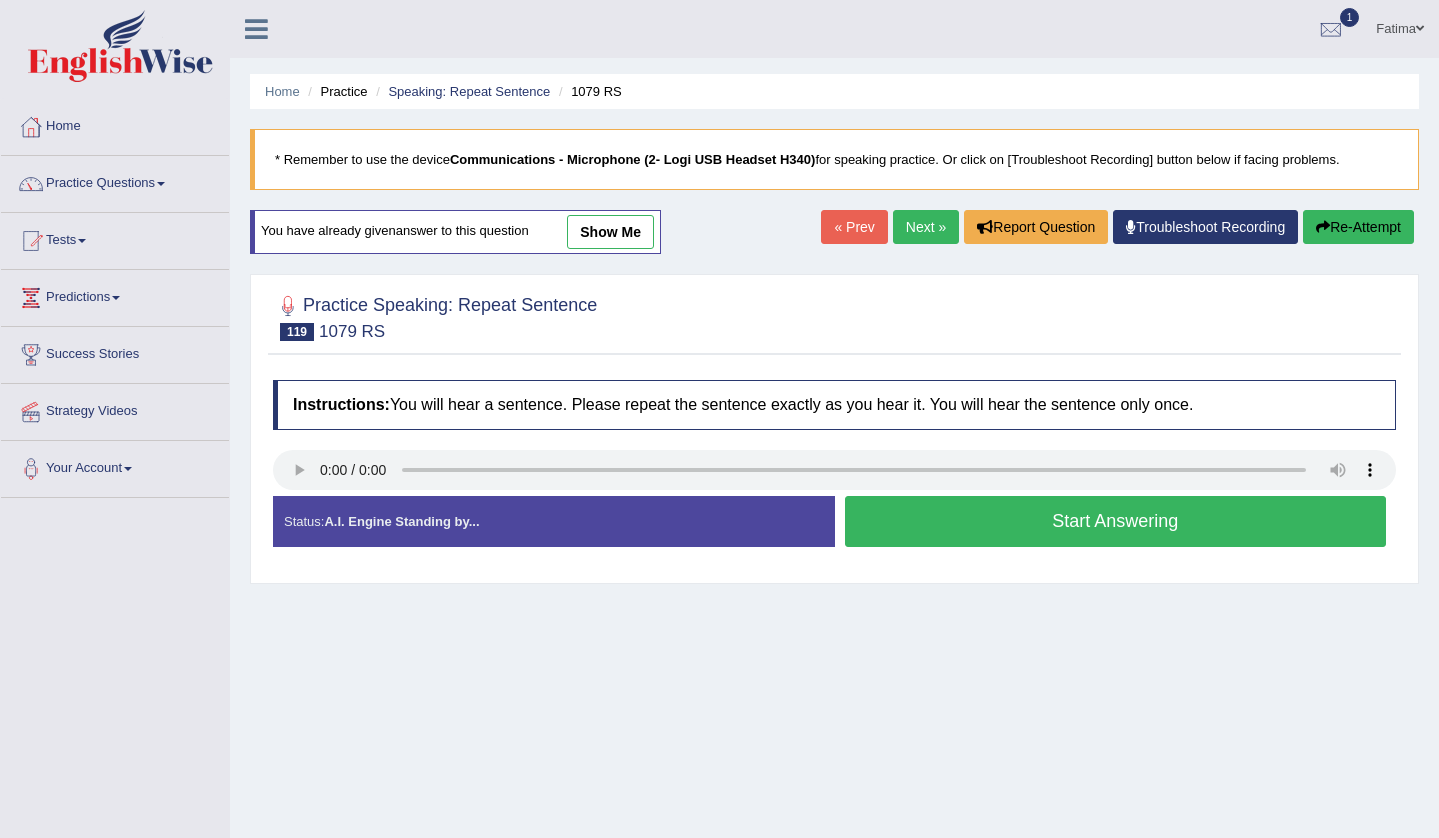 scroll, scrollTop: 0, scrollLeft: 0, axis: both 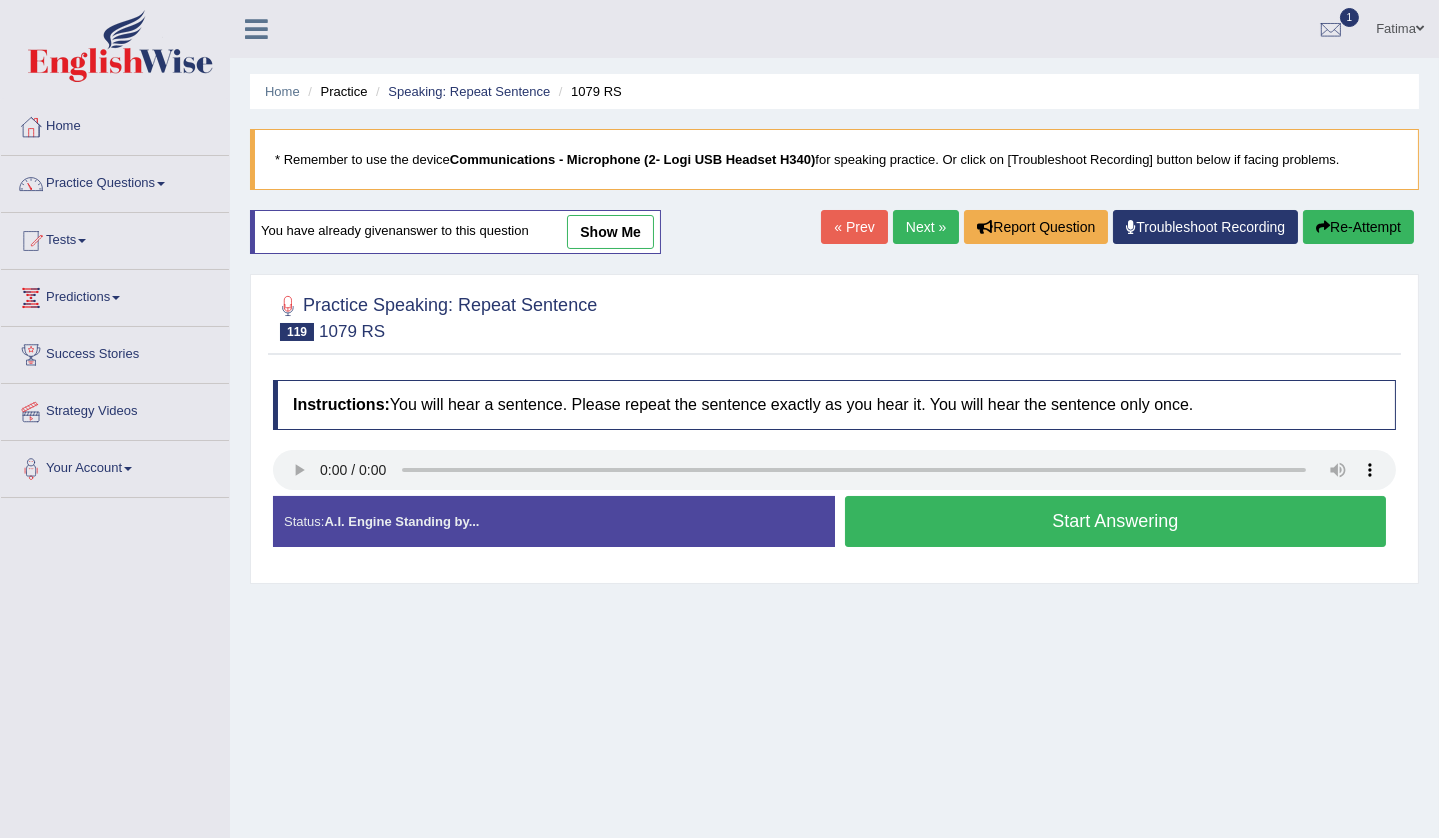 click on "Start Answering" at bounding box center (1116, 521) 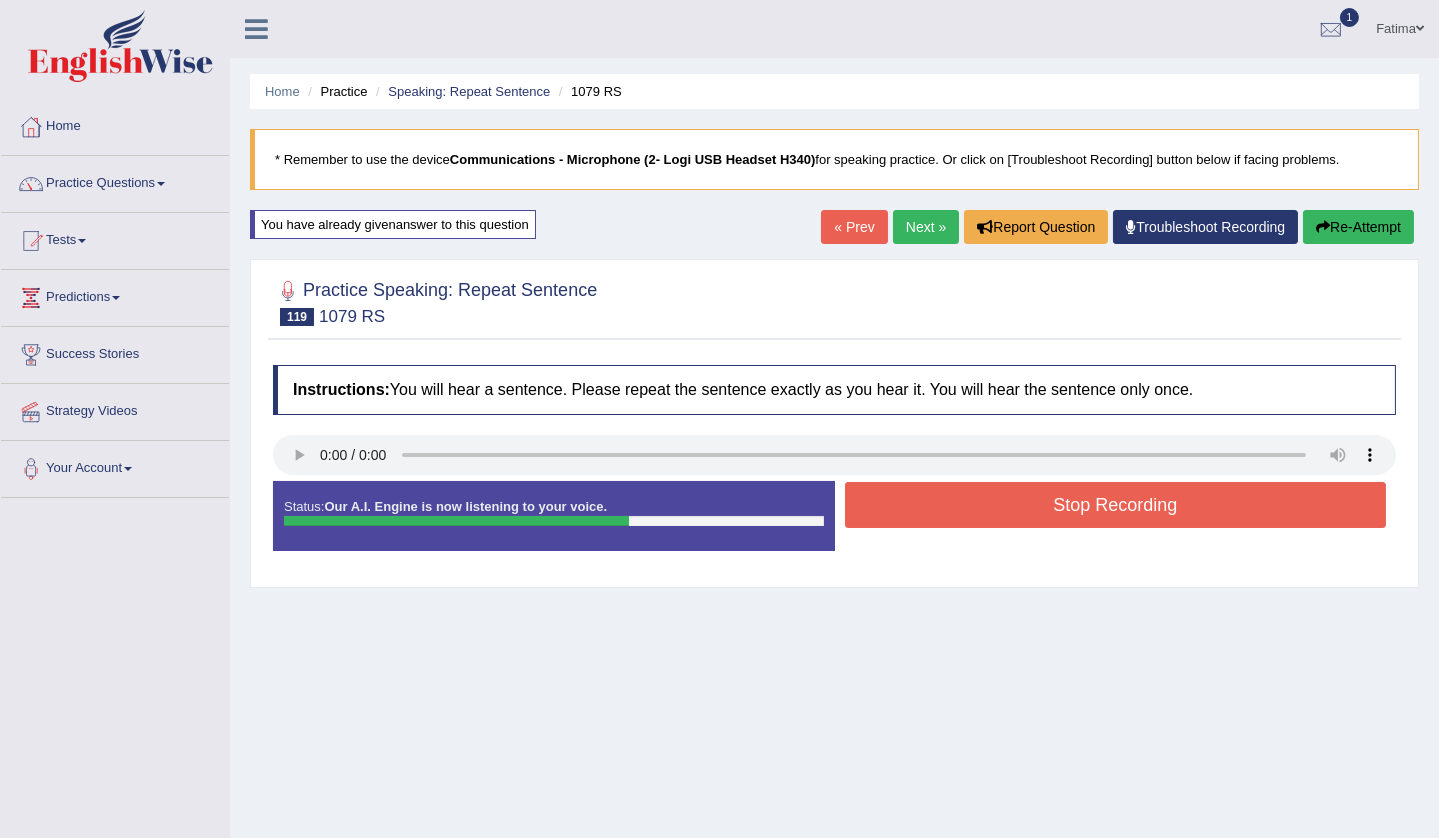 click on "Stop Recording" at bounding box center [1116, 505] 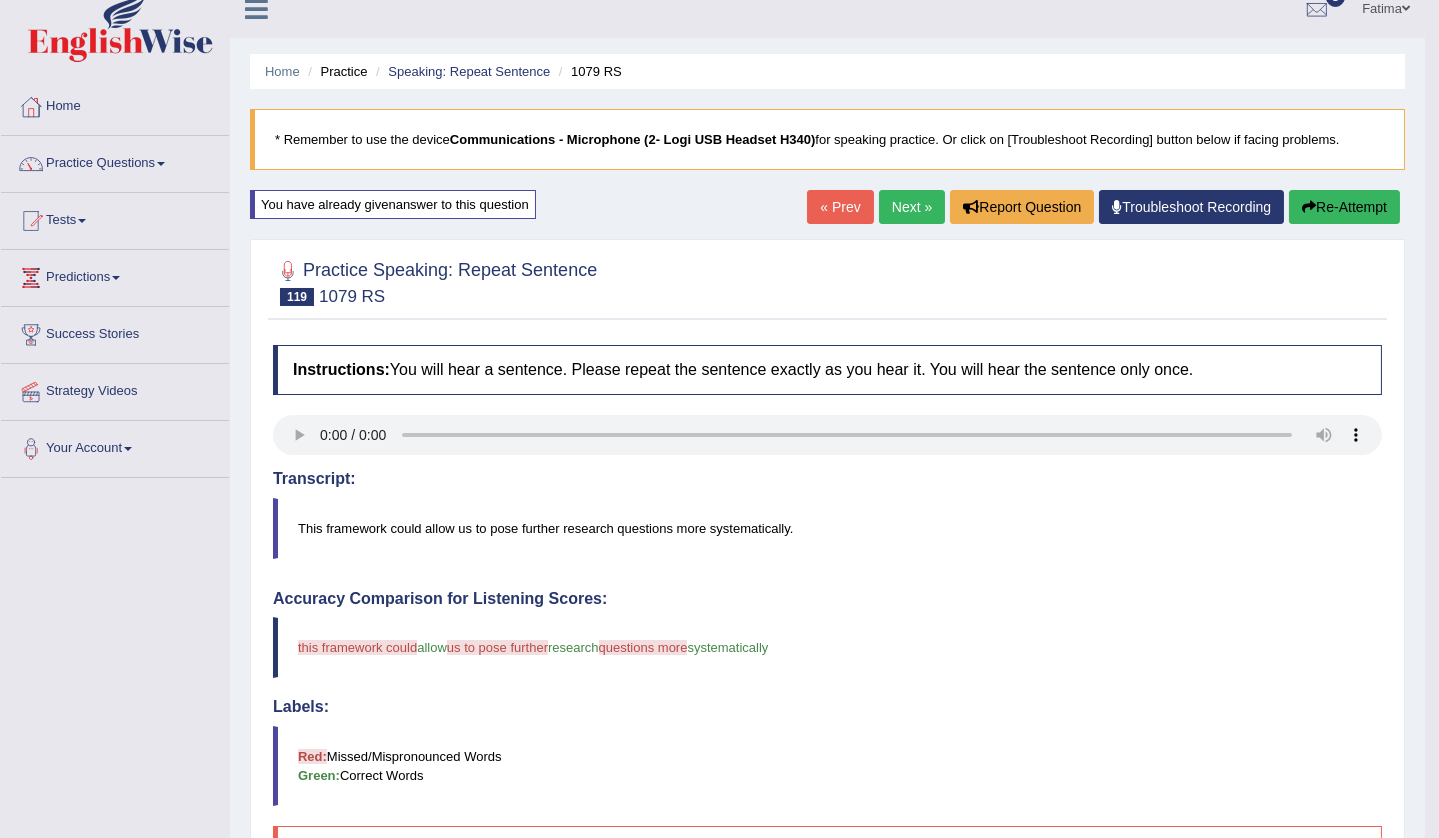 scroll, scrollTop: 0, scrollLeft: 0, axis: both 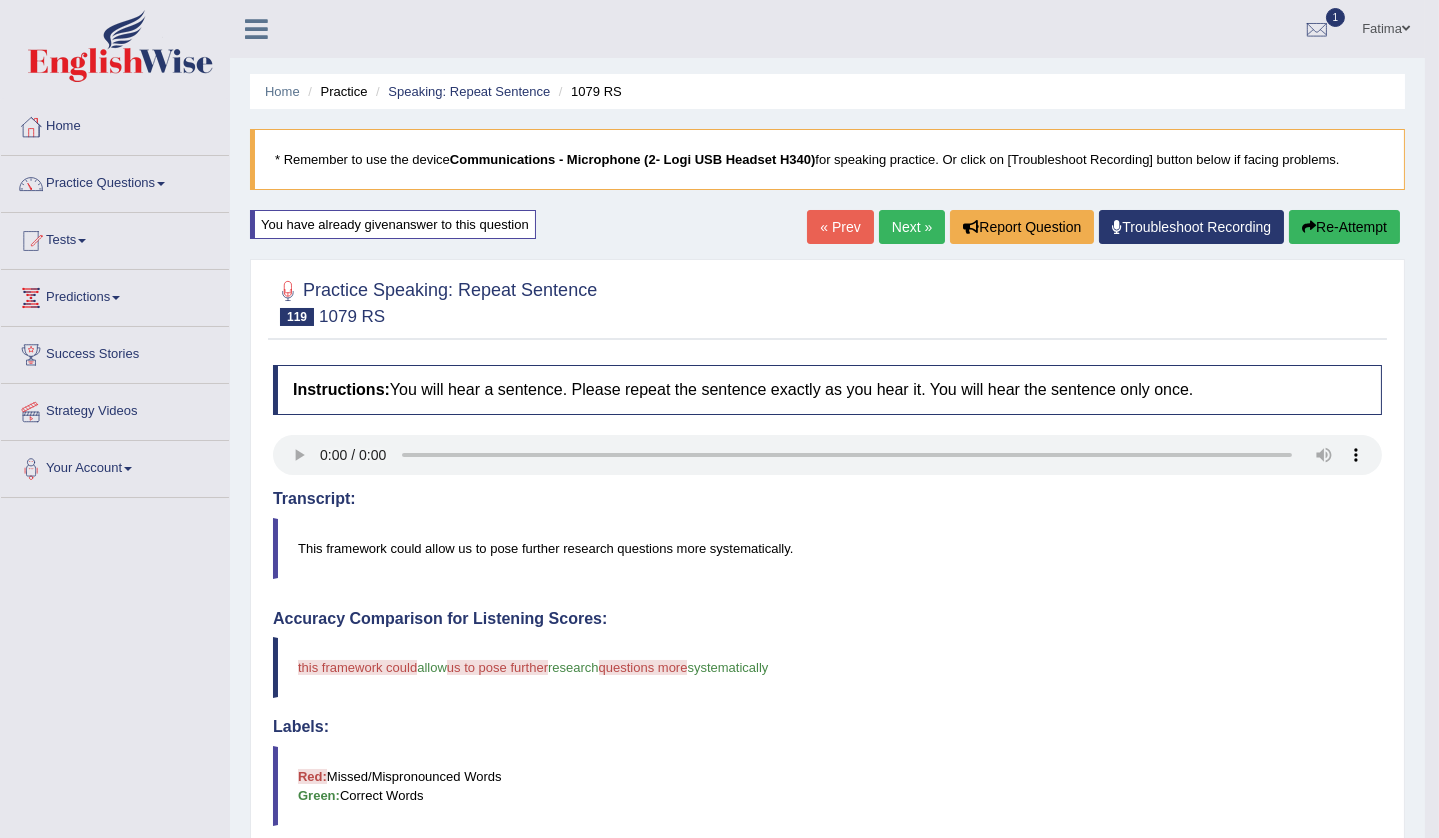 click on "Re-Attempt" at bounding box center (1344, 227) 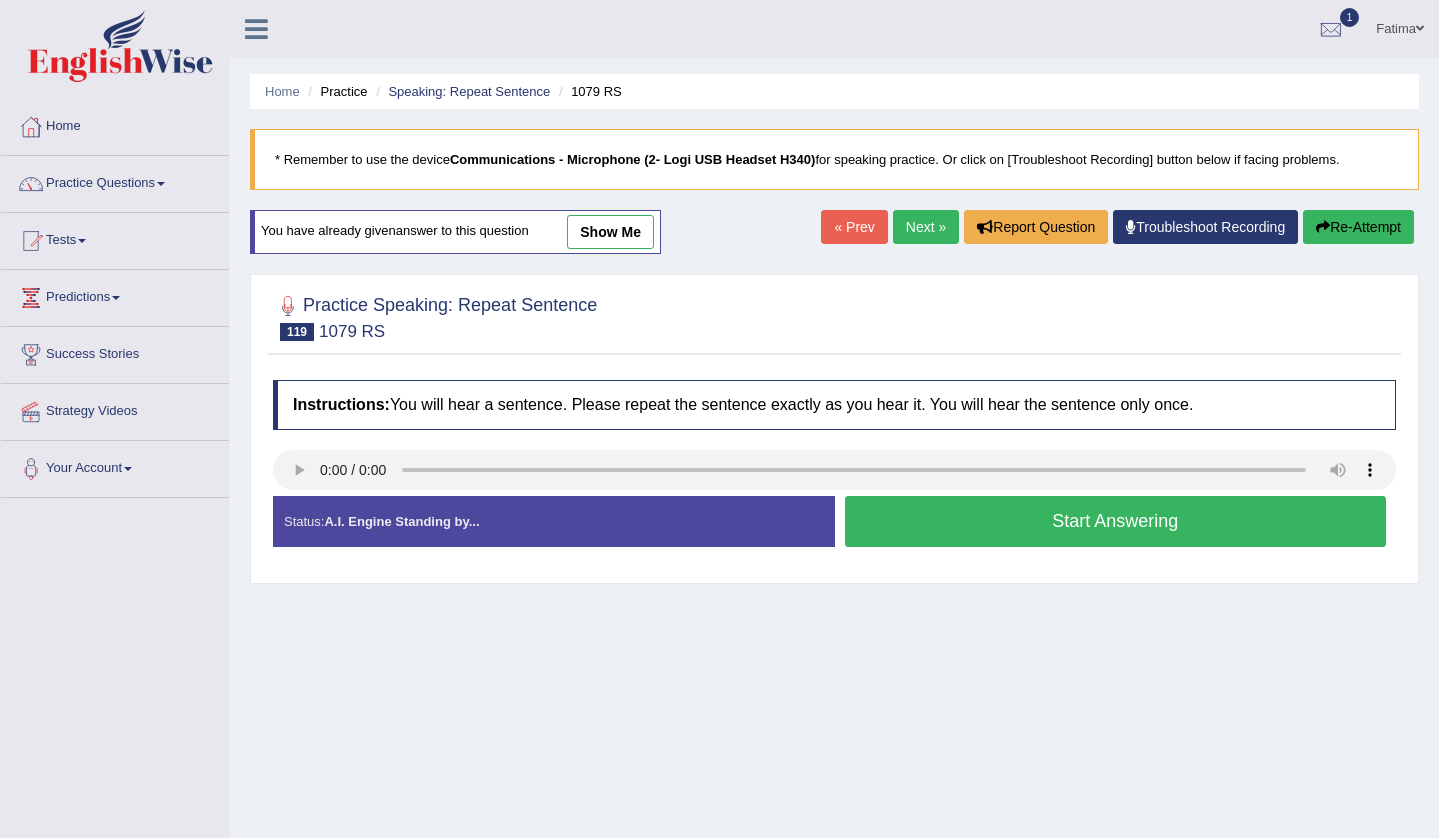 scroll, scrollTop: 0, scrollLeft: 0, axis: both 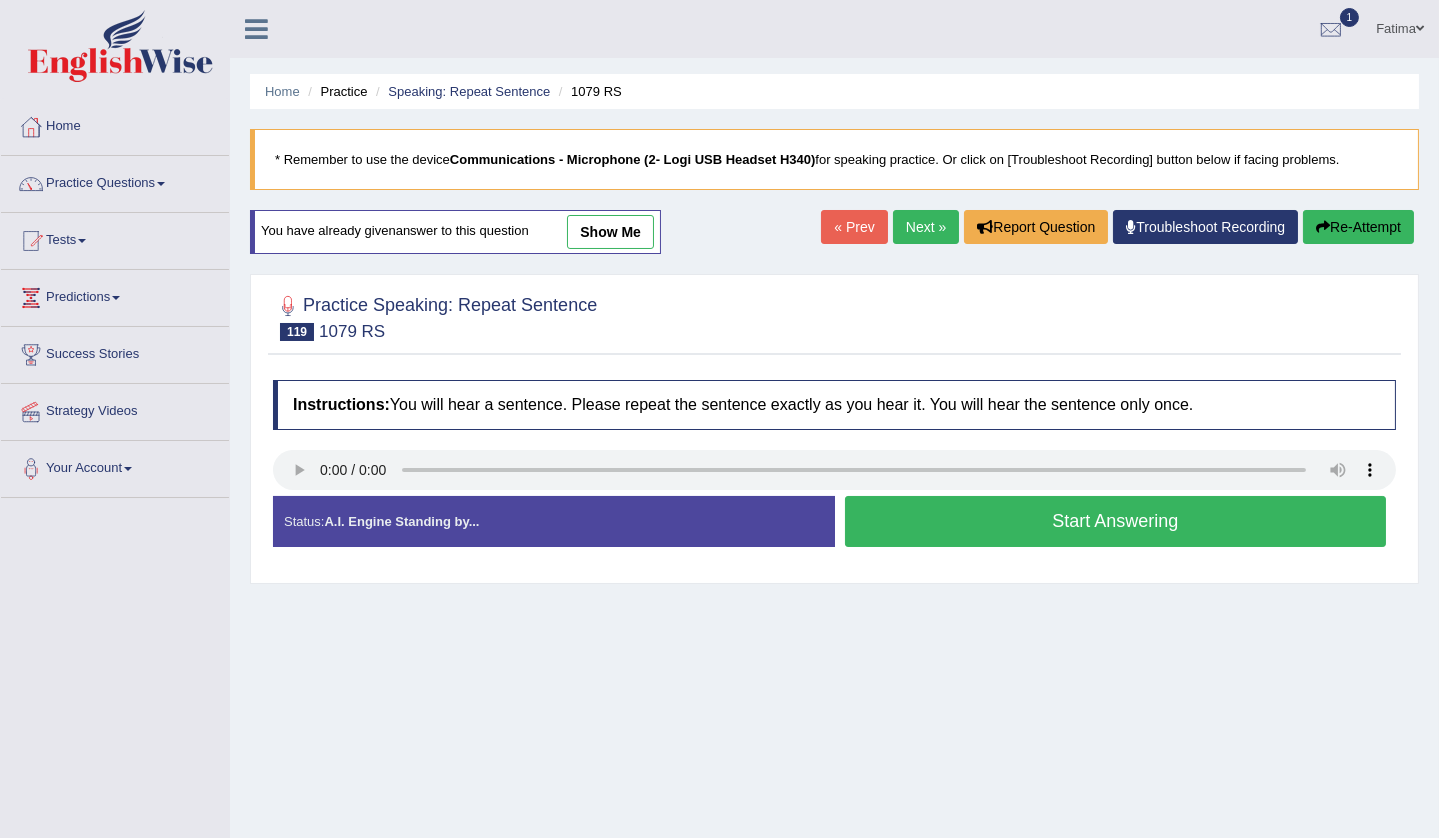 click on "Start Answering" at bounding box center [1116, 521] 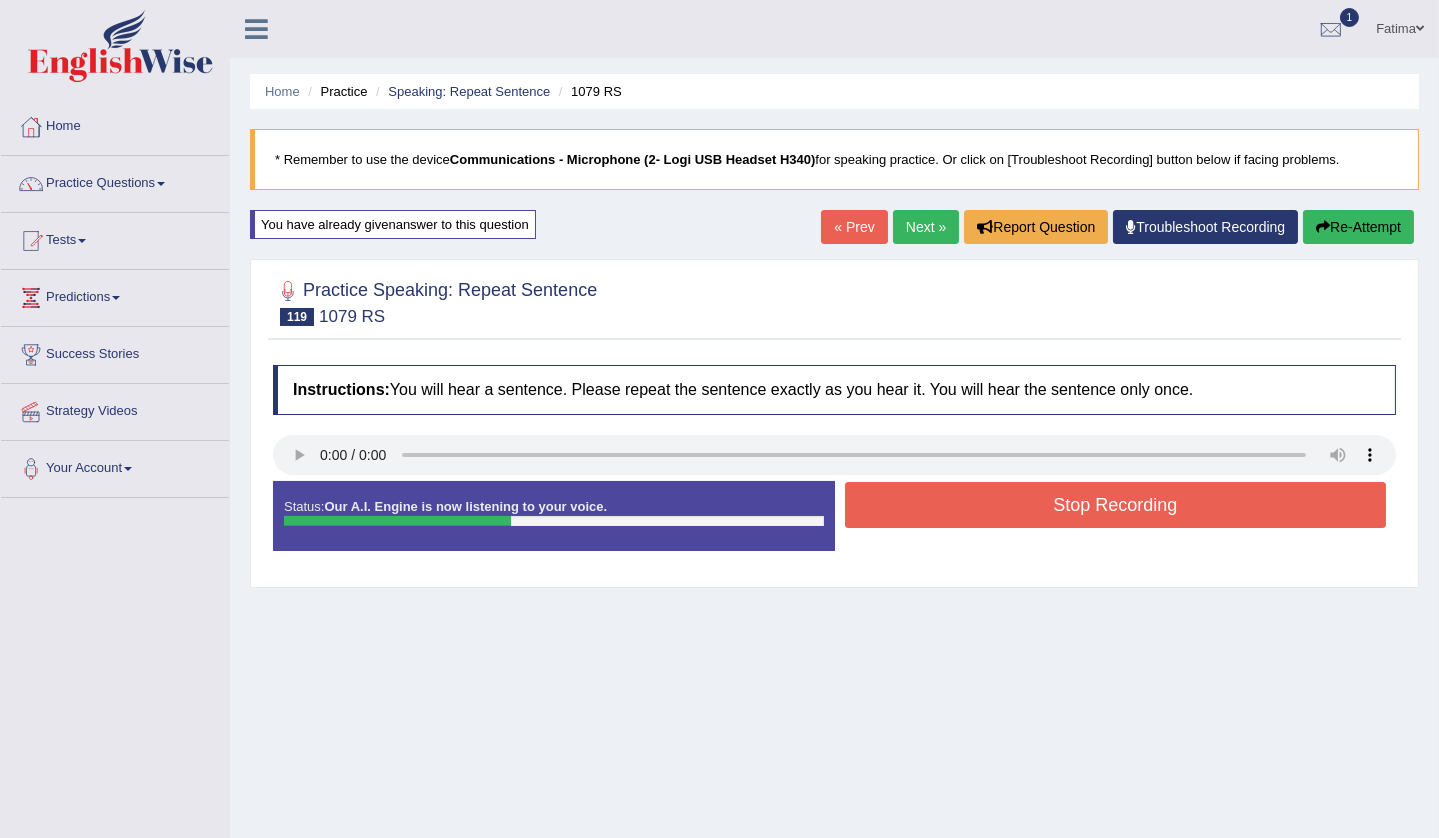 click on "Stop Recording" at bounding box center [1116, 505] 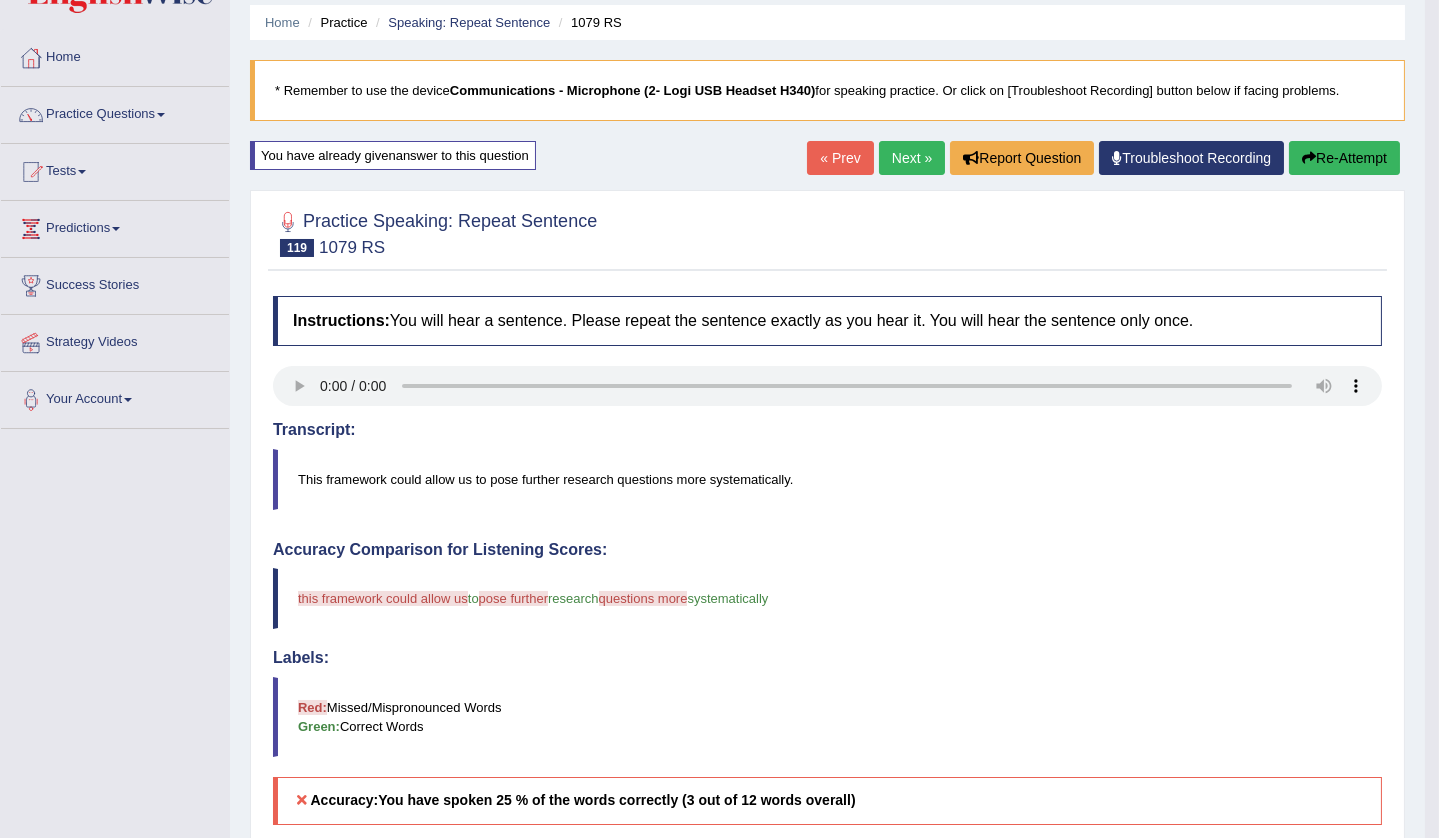 scroll, scrollTop: 0, scrollLeft: 0, axis: both 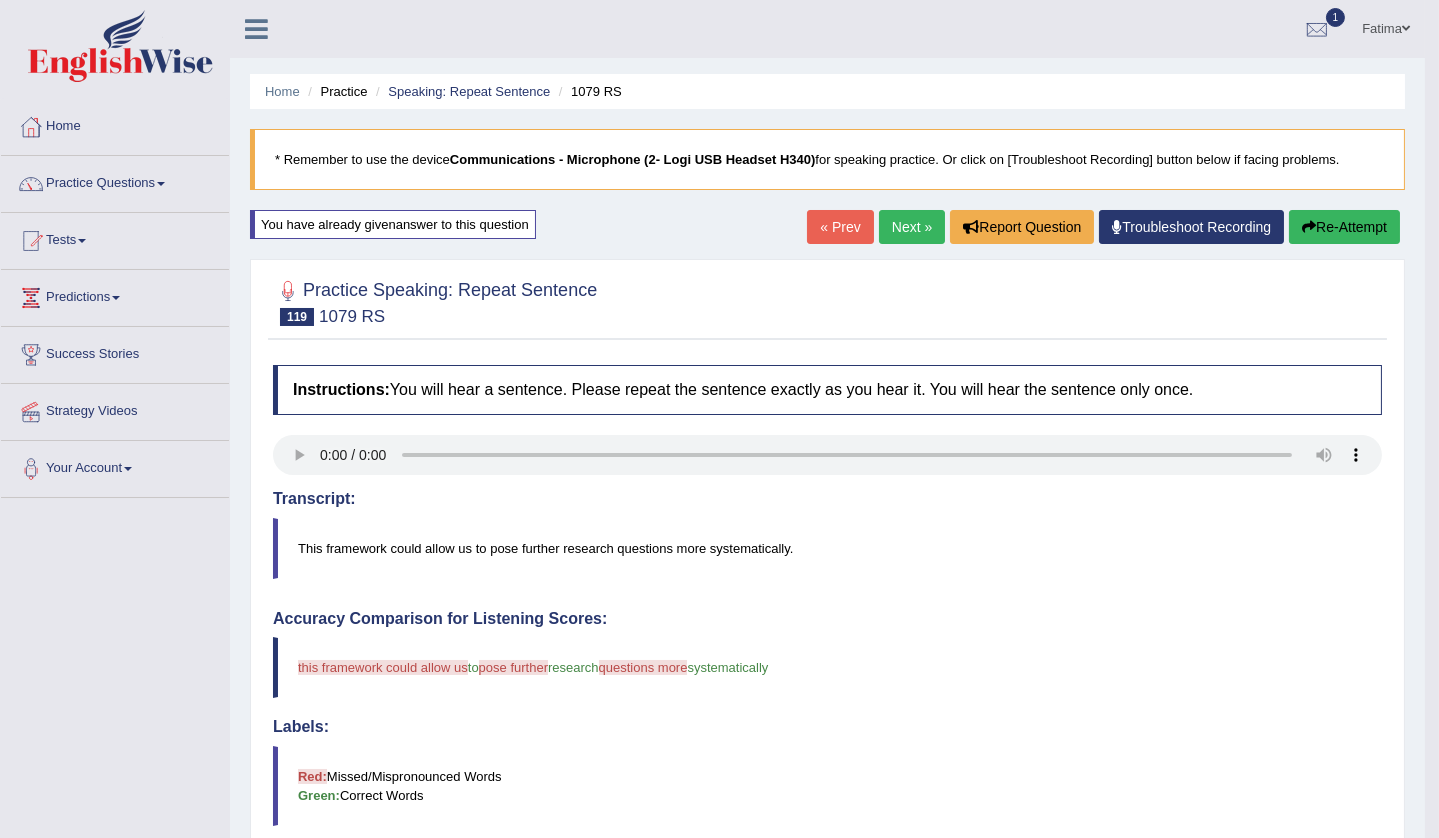 click on "Next »" at bounding box center (912, 227) 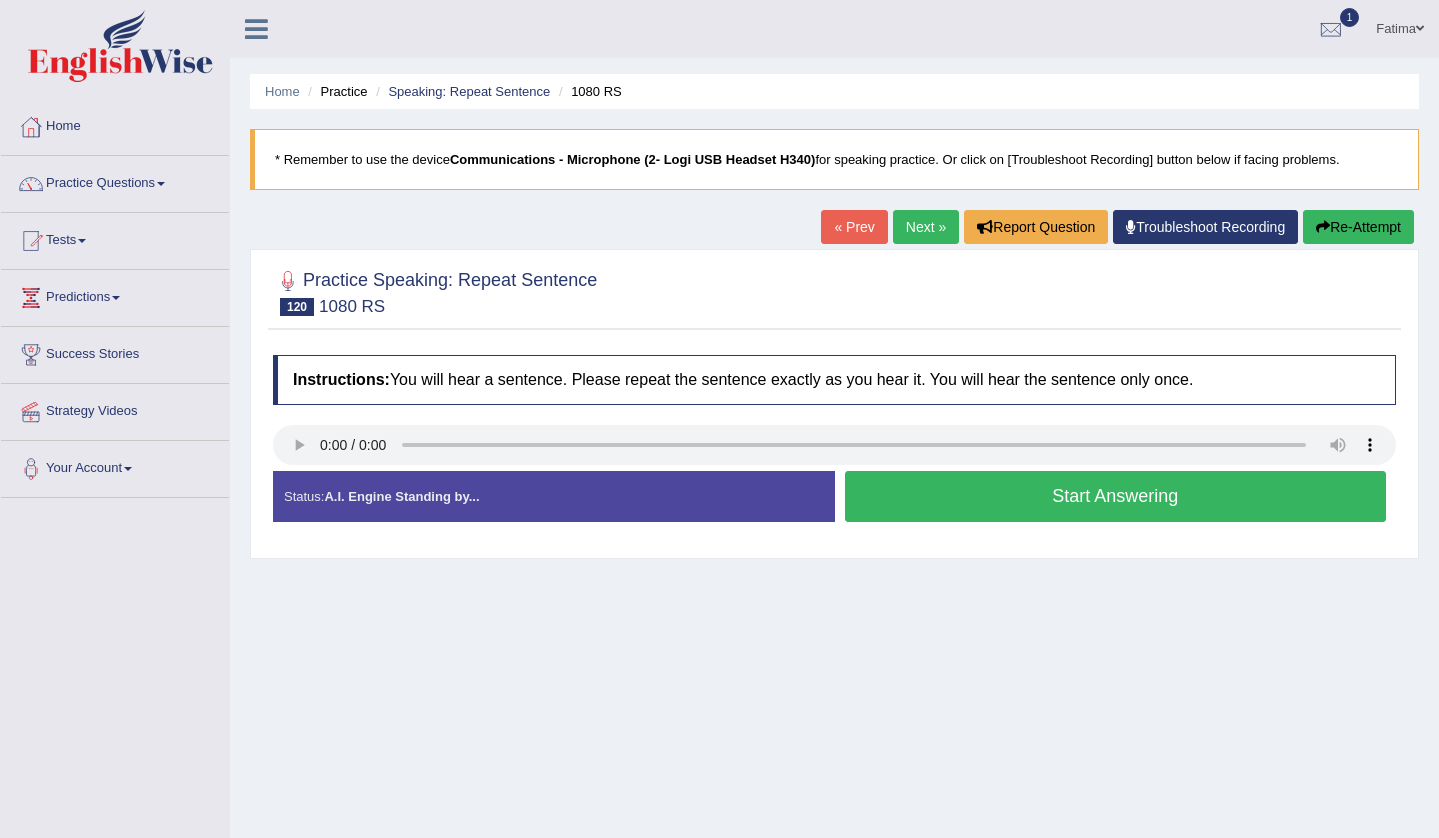 scroll, scrollTop: 0, scrollLeft: 0, axis: both 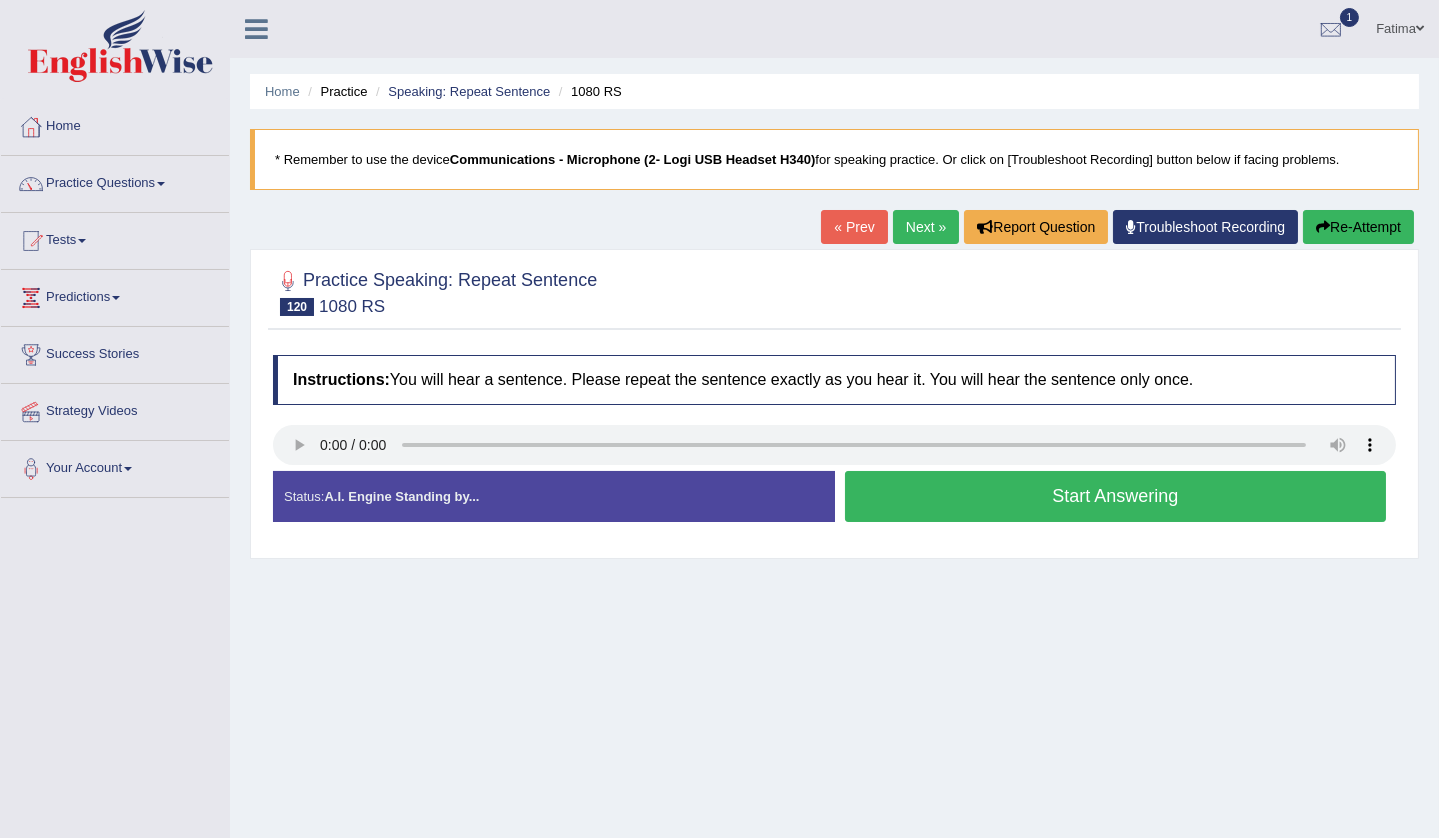 click on "Start Answering" at bounding box center (1116, 496) 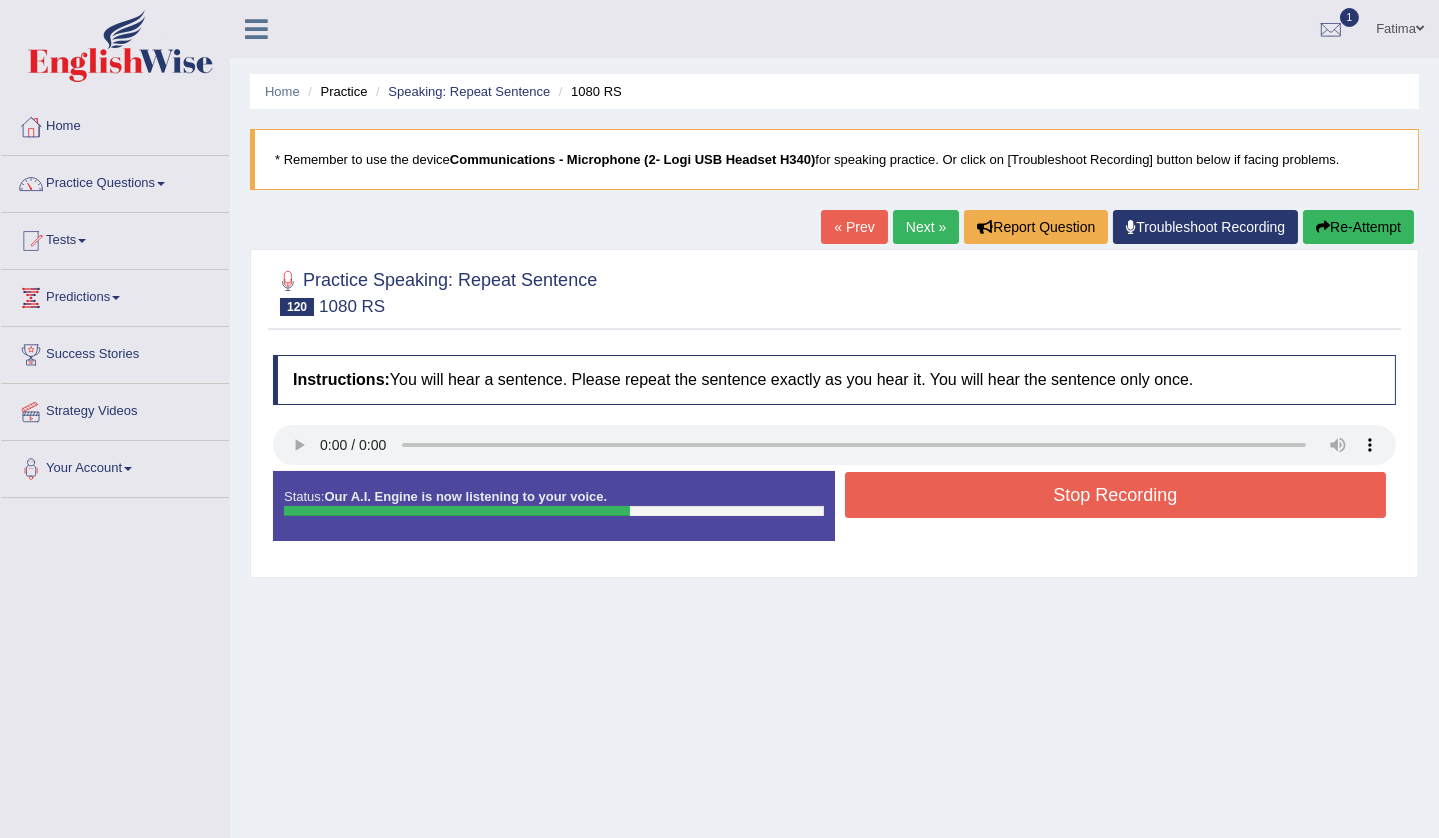 click on "Stop Recording" at bounding box center [1116, 495] 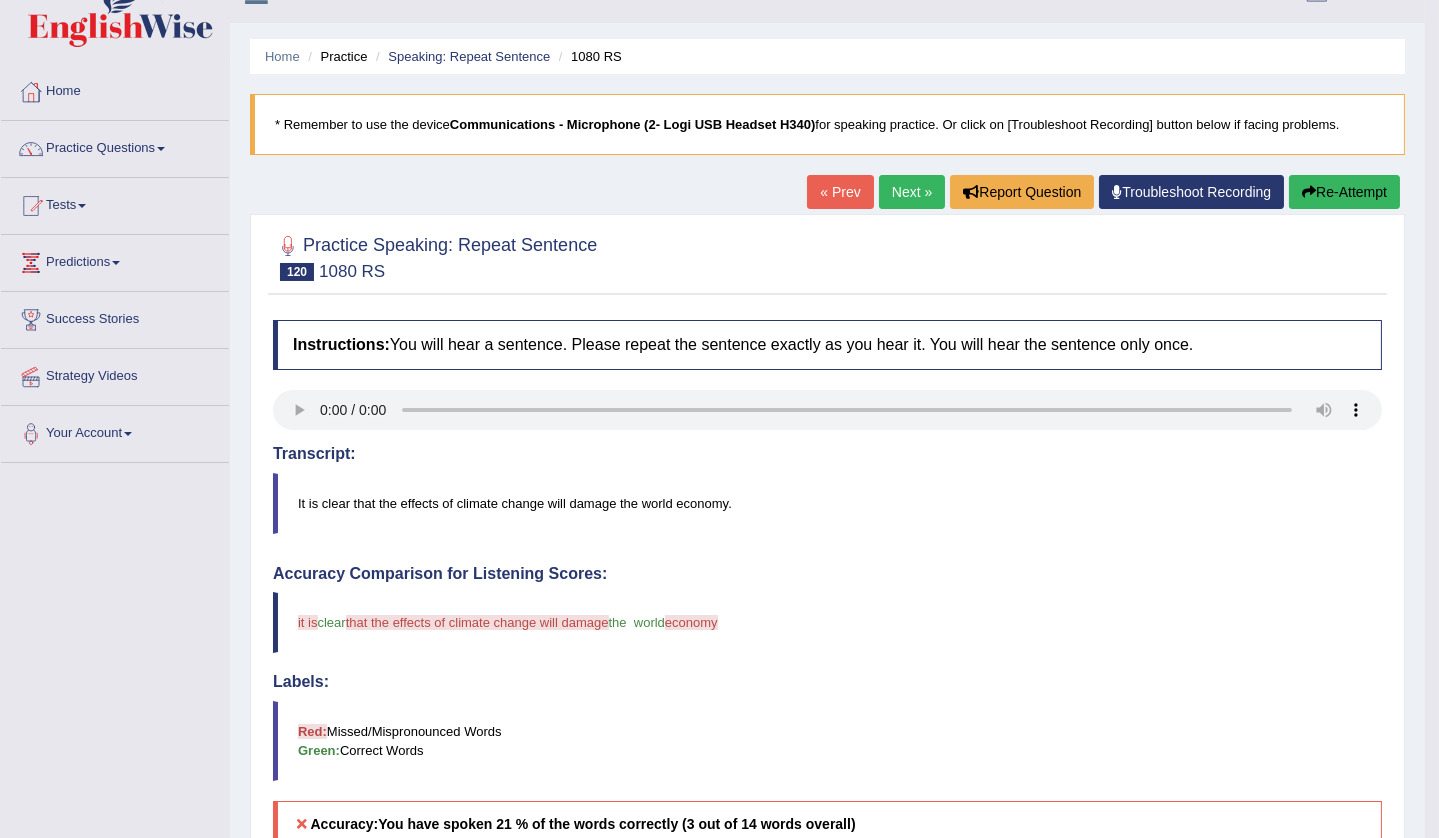 scroll, scrollTop: 0, scrollLeft: 0, axis: both 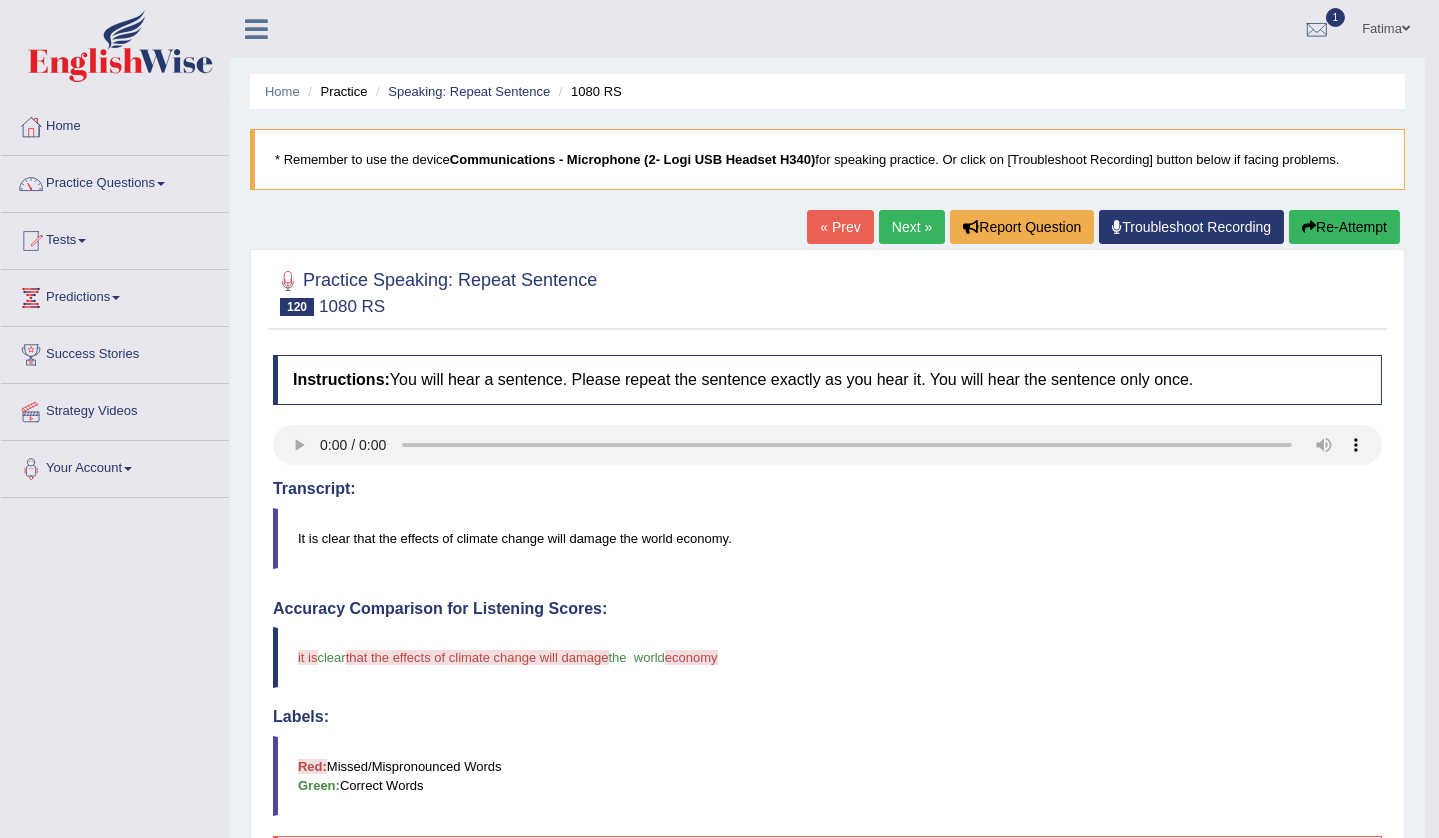 click on "Re-Attempt" at bounding box center (1344, 227) 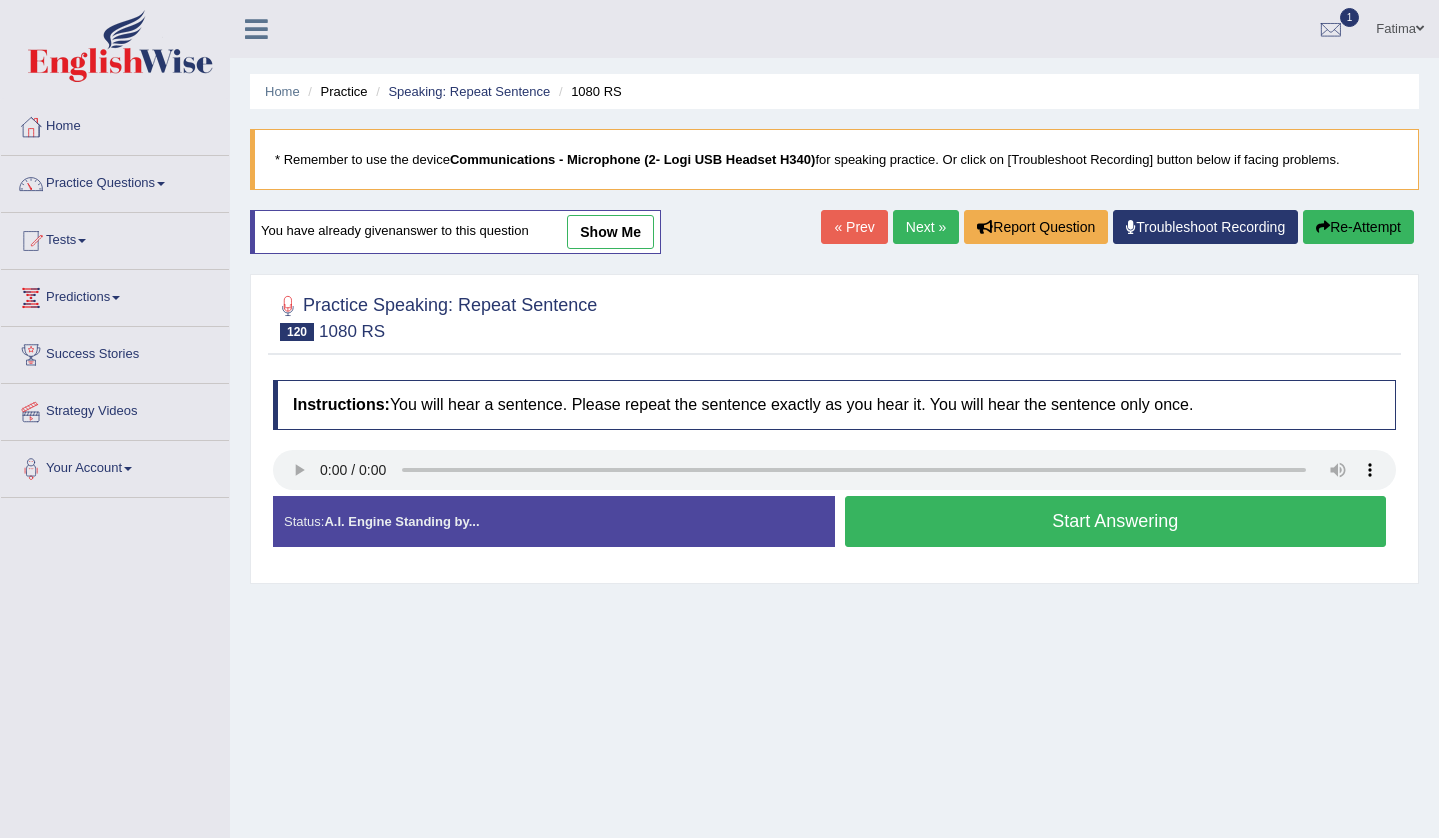 scroll, scrollTop: 0, scrollLeft: 0, axis: both 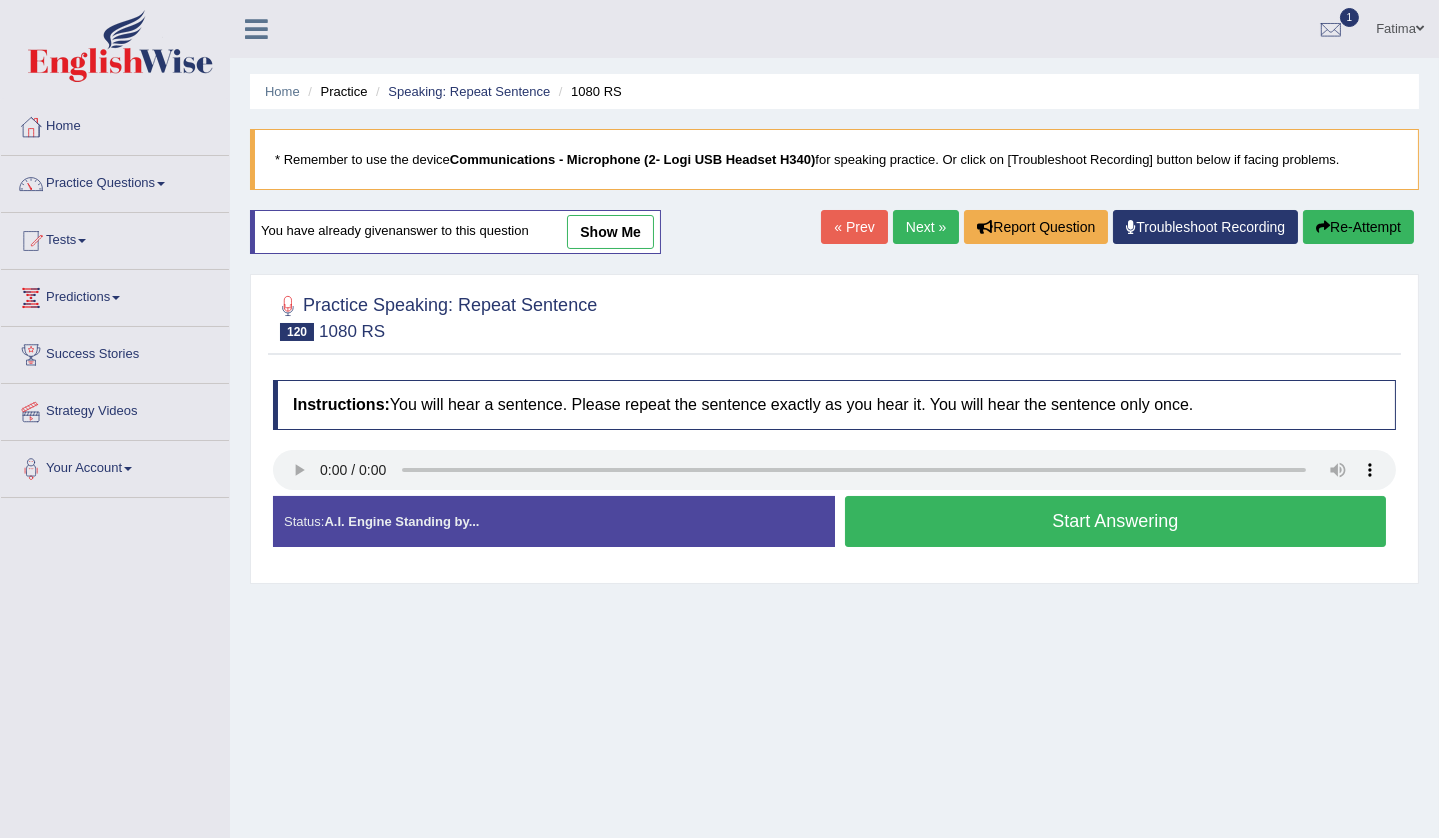 click on "Start Answering" at bounding box center [1116, 521] 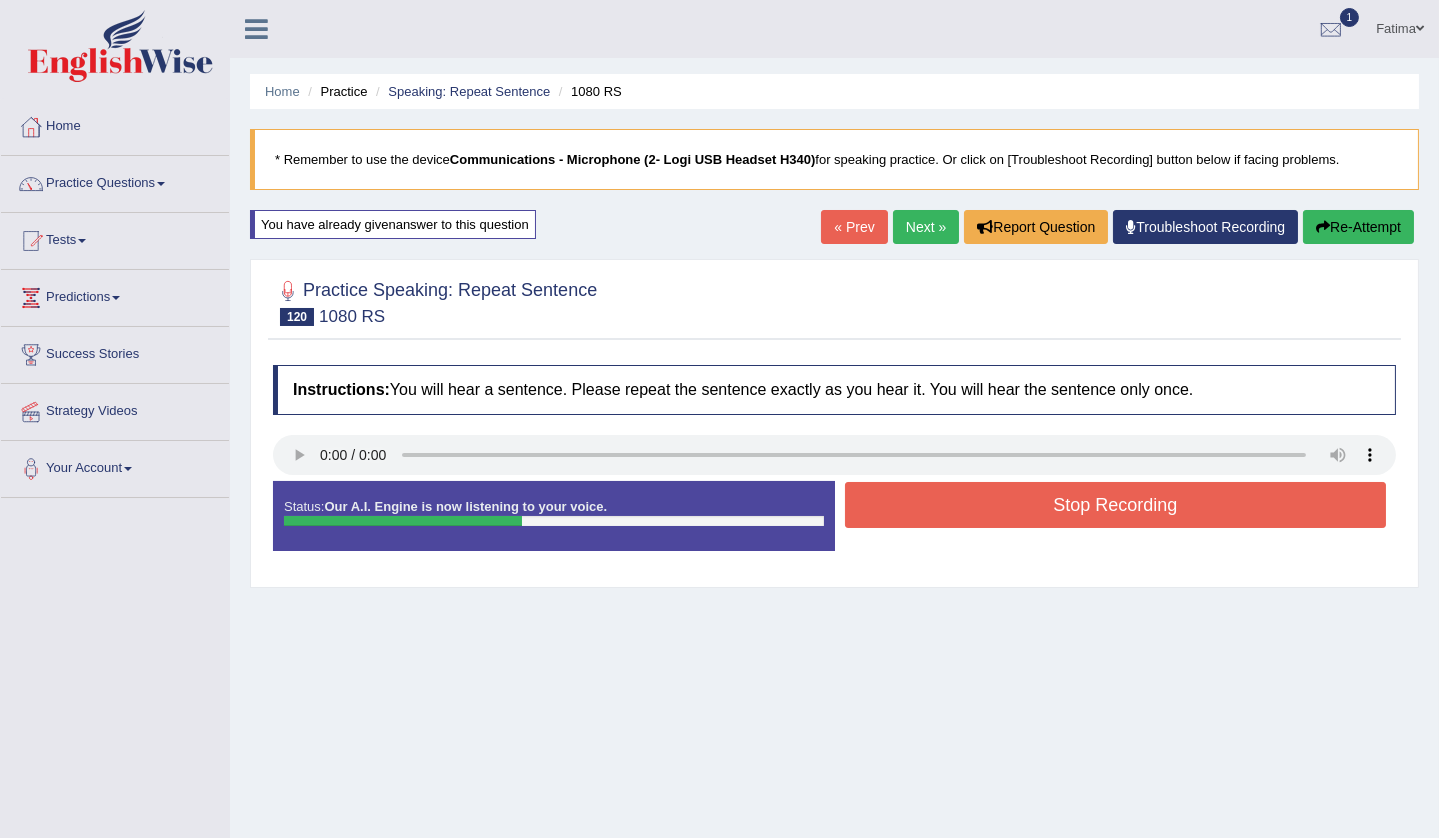 click on "Stop Recording" at bounding box center [1116, 505] 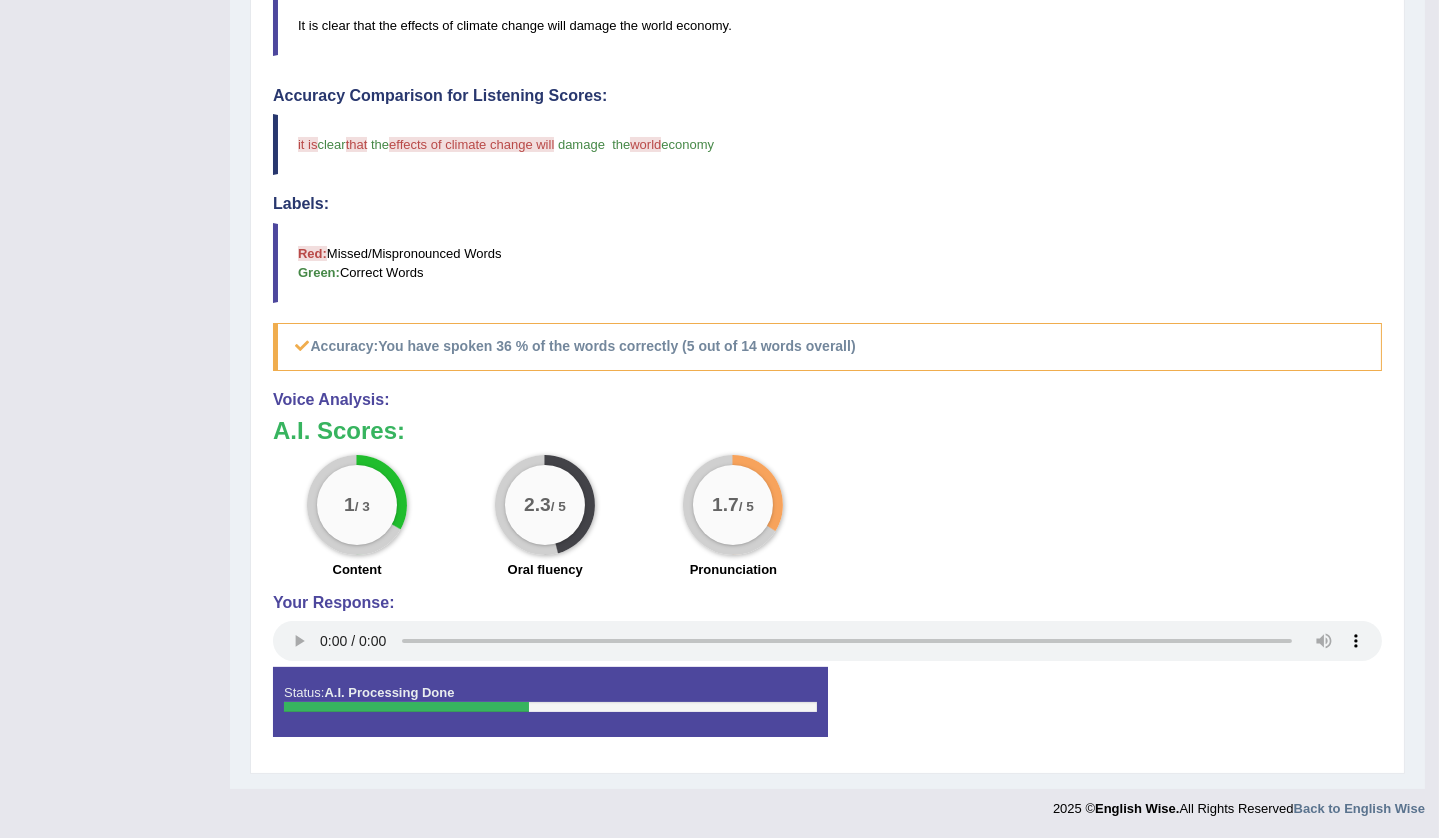scroll, scrollTop: 0, scrollLeft: 0, axis: both 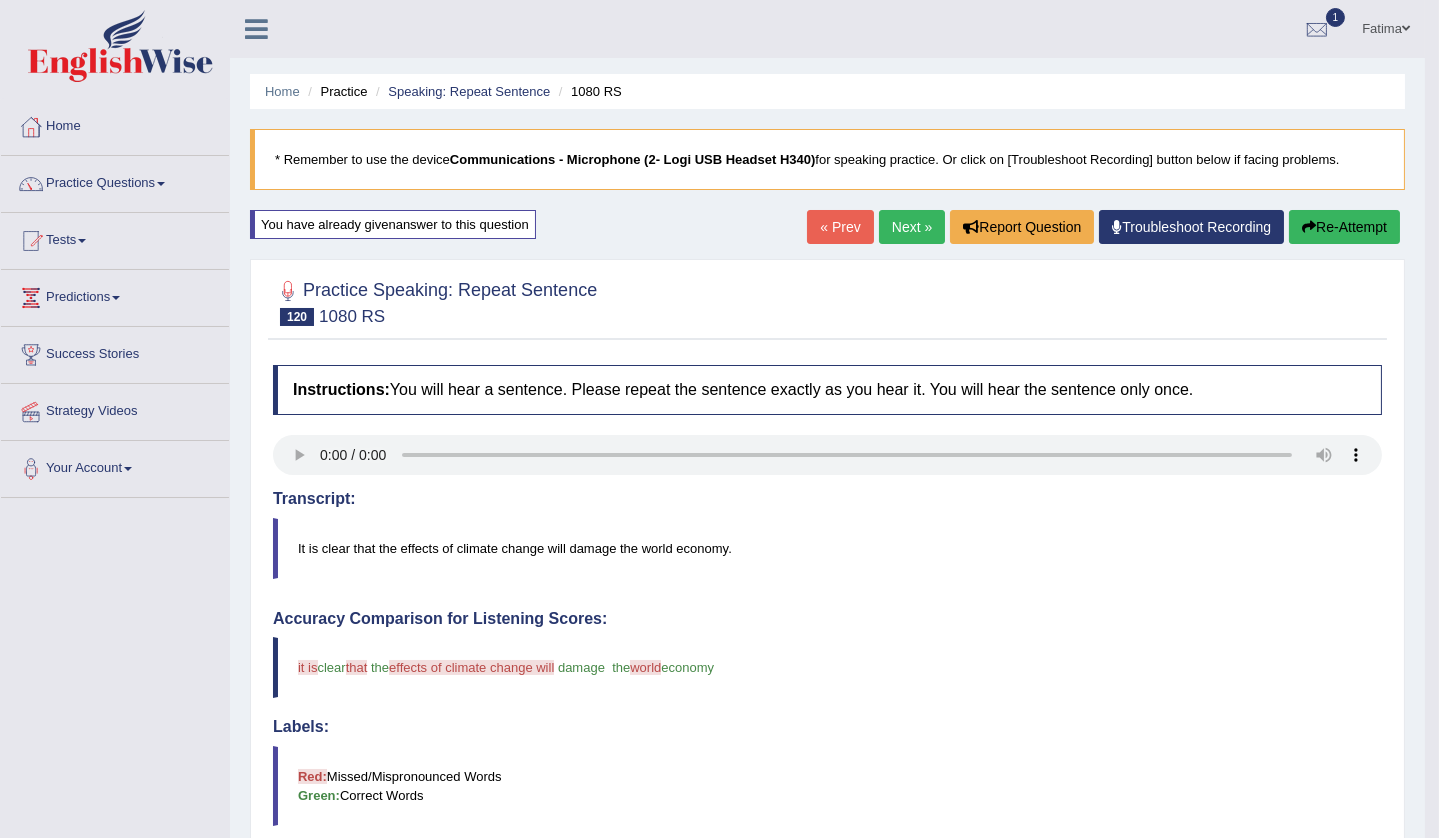 click on "Re-Attempt" at bounding box center (1344, 227) 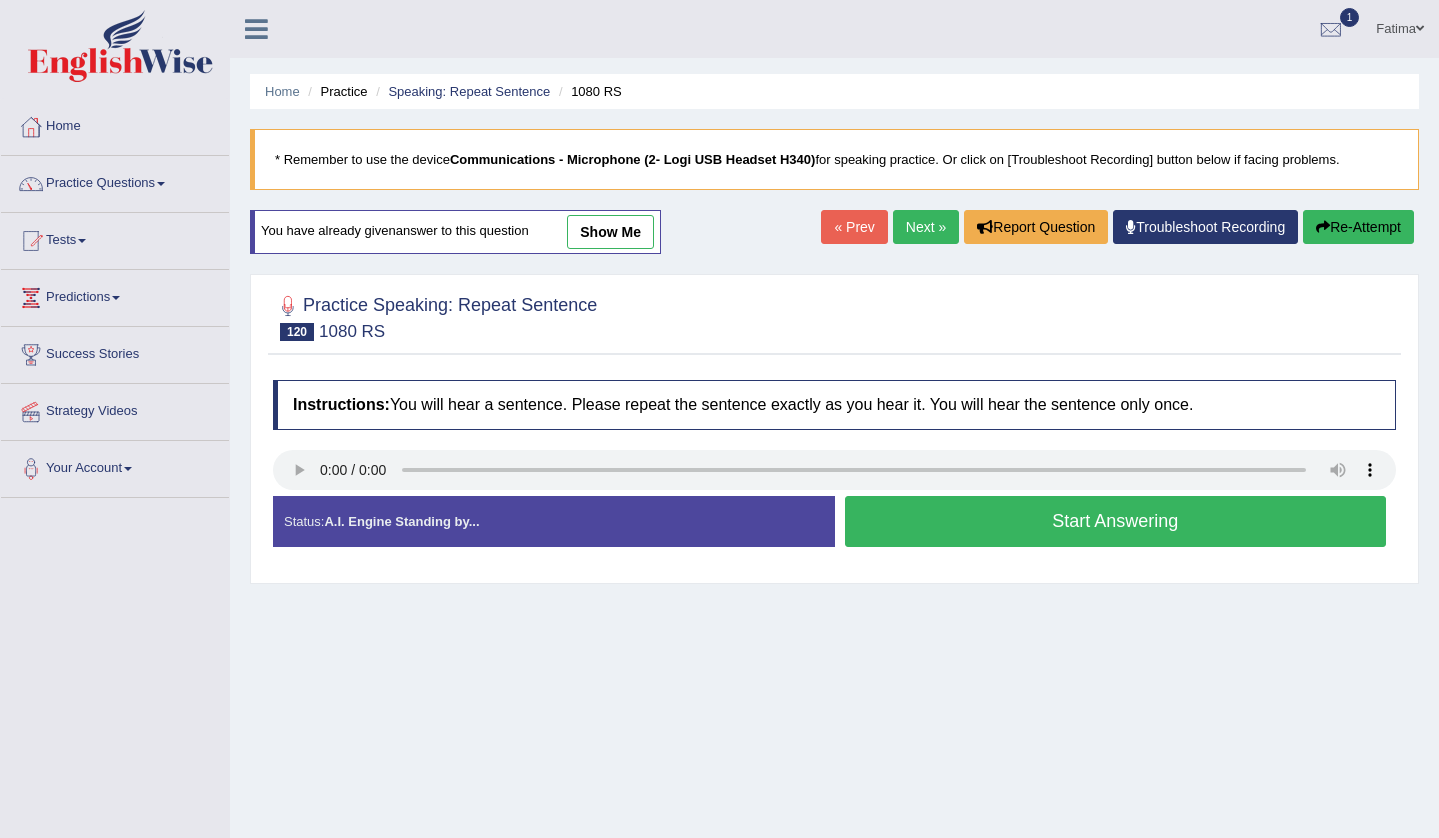 scroll, scrollTop: 0, scrollLeft: 0, axis: both 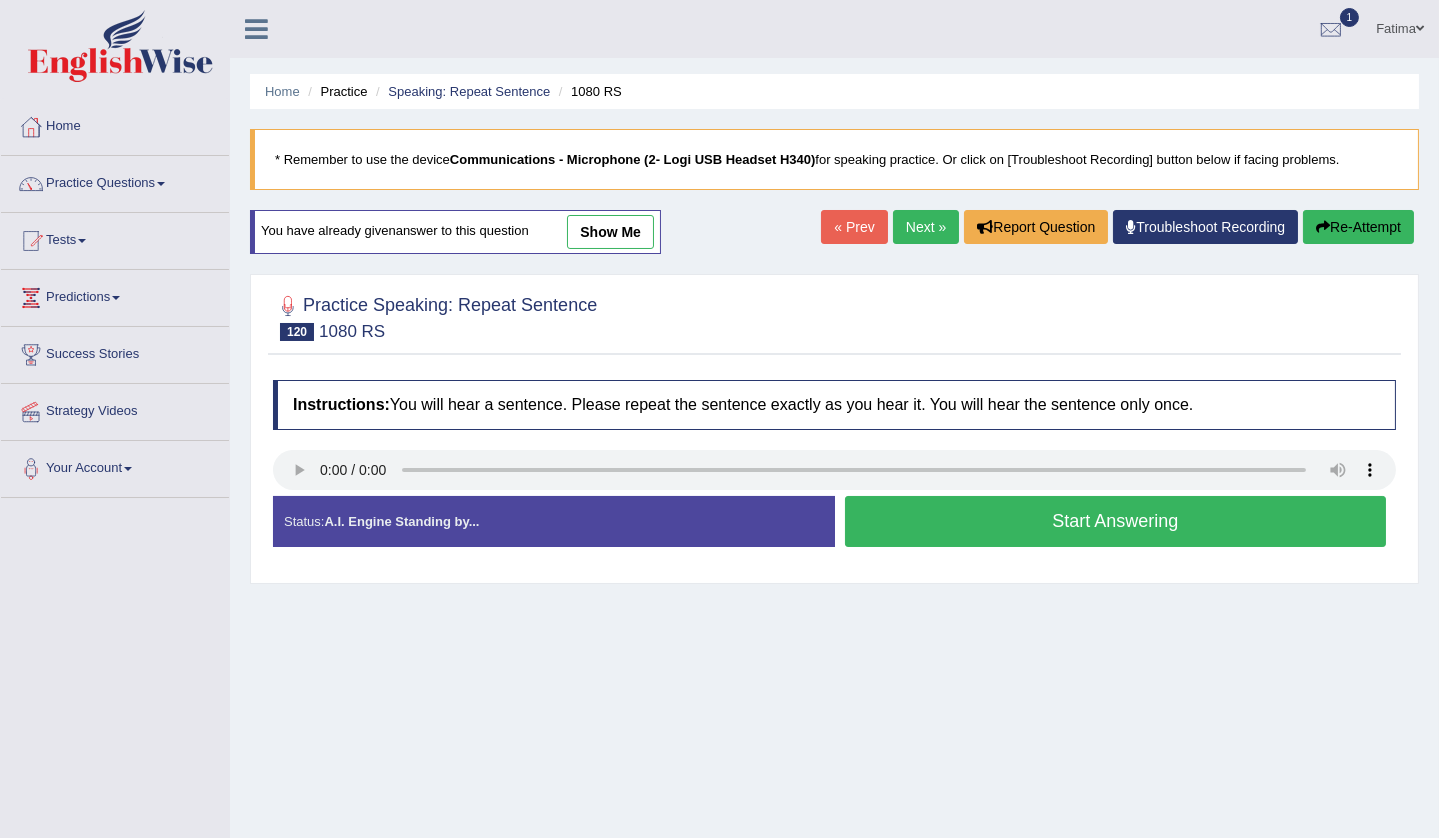 click on "Start Answering" at bounding box center [1116, 521] 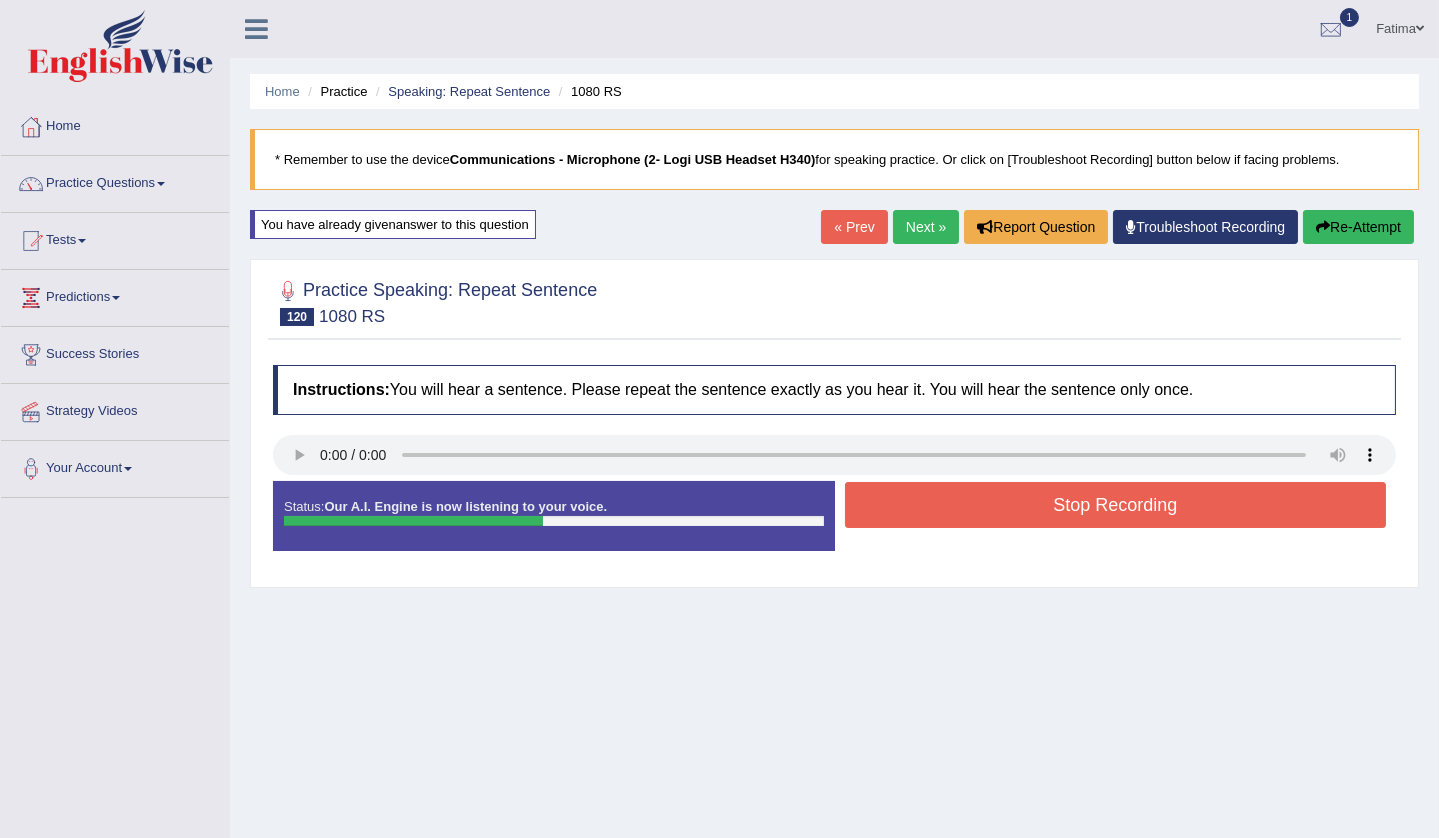 click on "Stop Recording" at bounding box center [1116, 505] 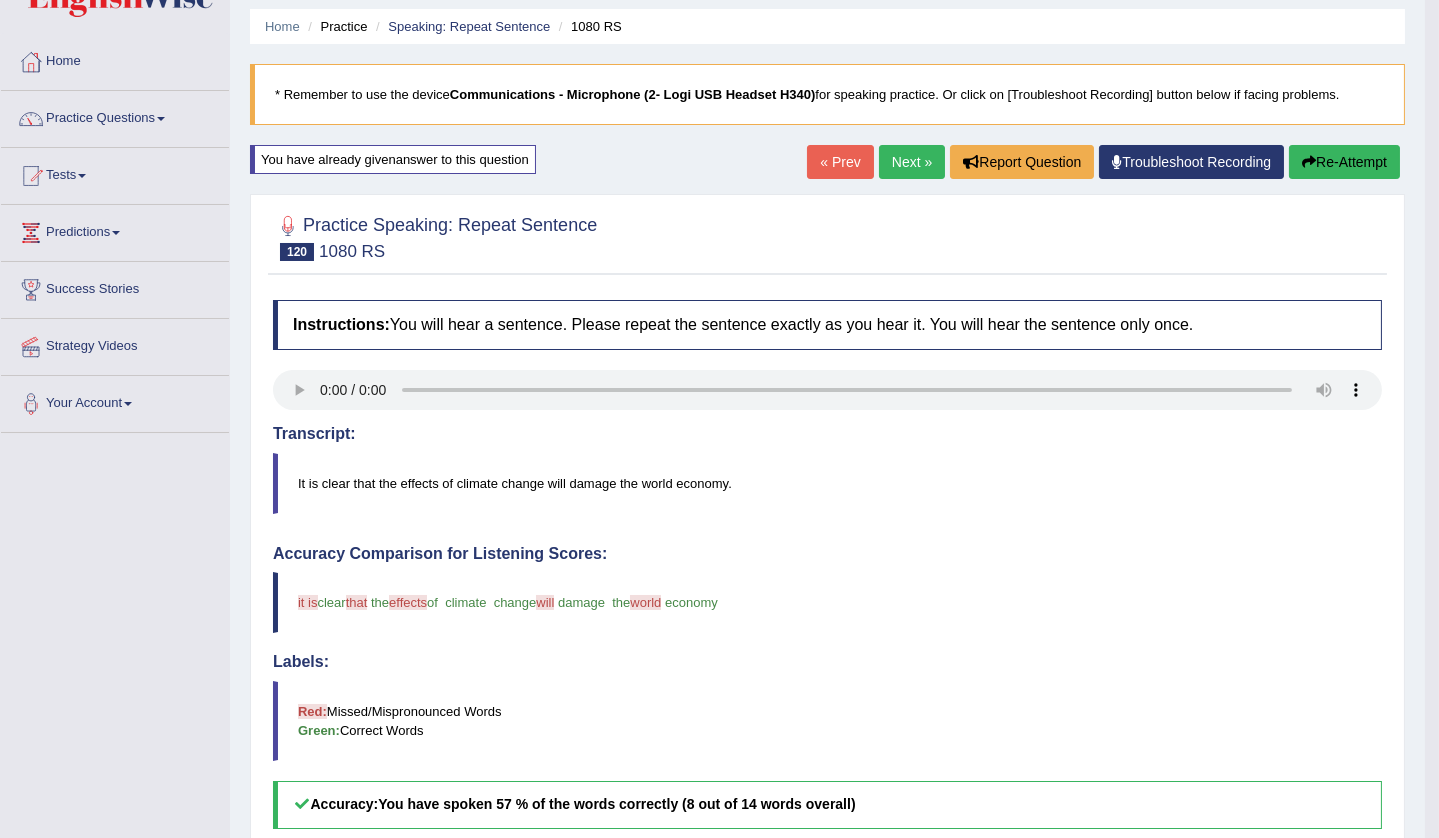 scroll, scrollTop: 0, scrollLeft: 0, axis: both 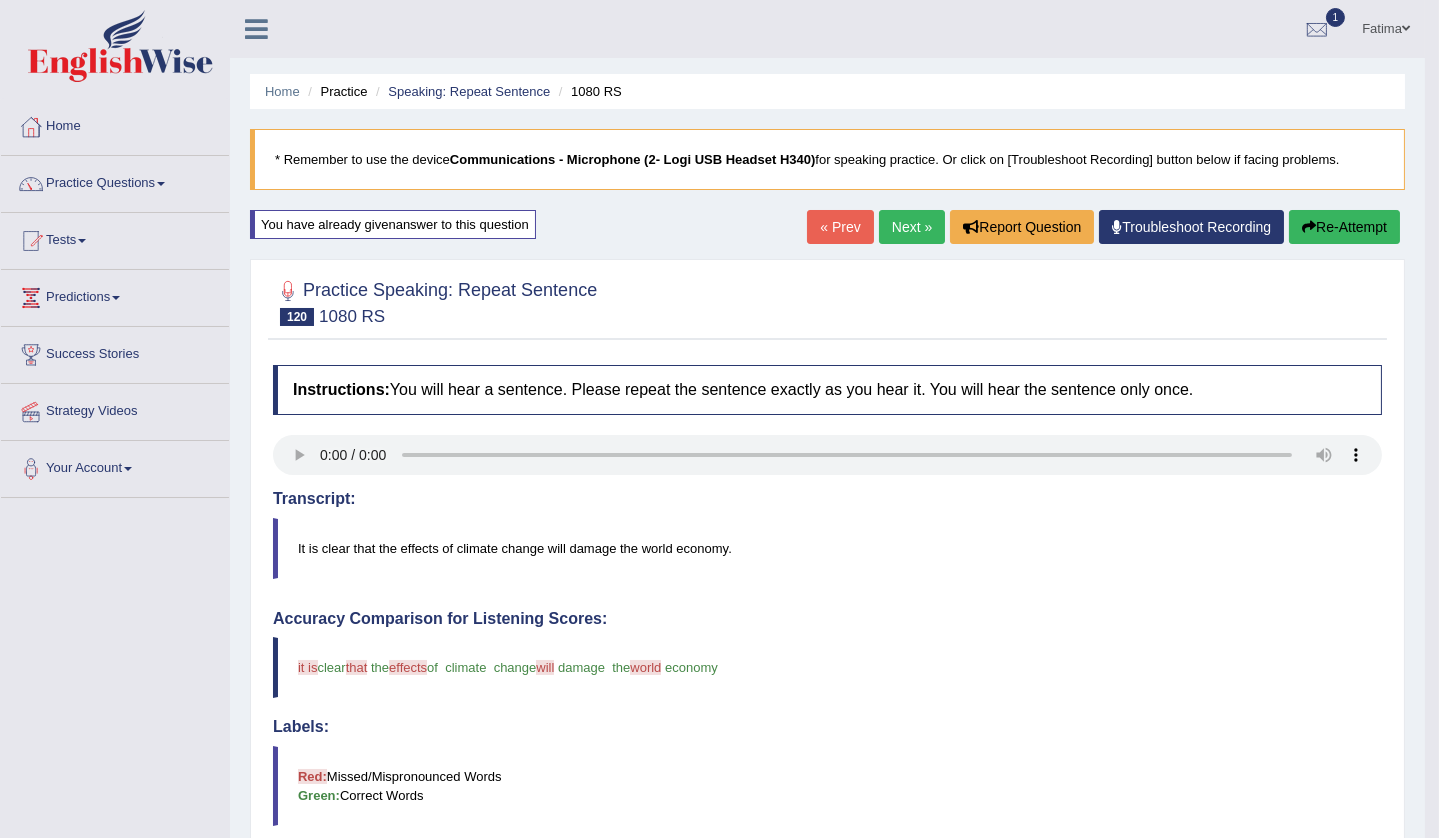 click on "Next »" at bounding box center (912, 227) 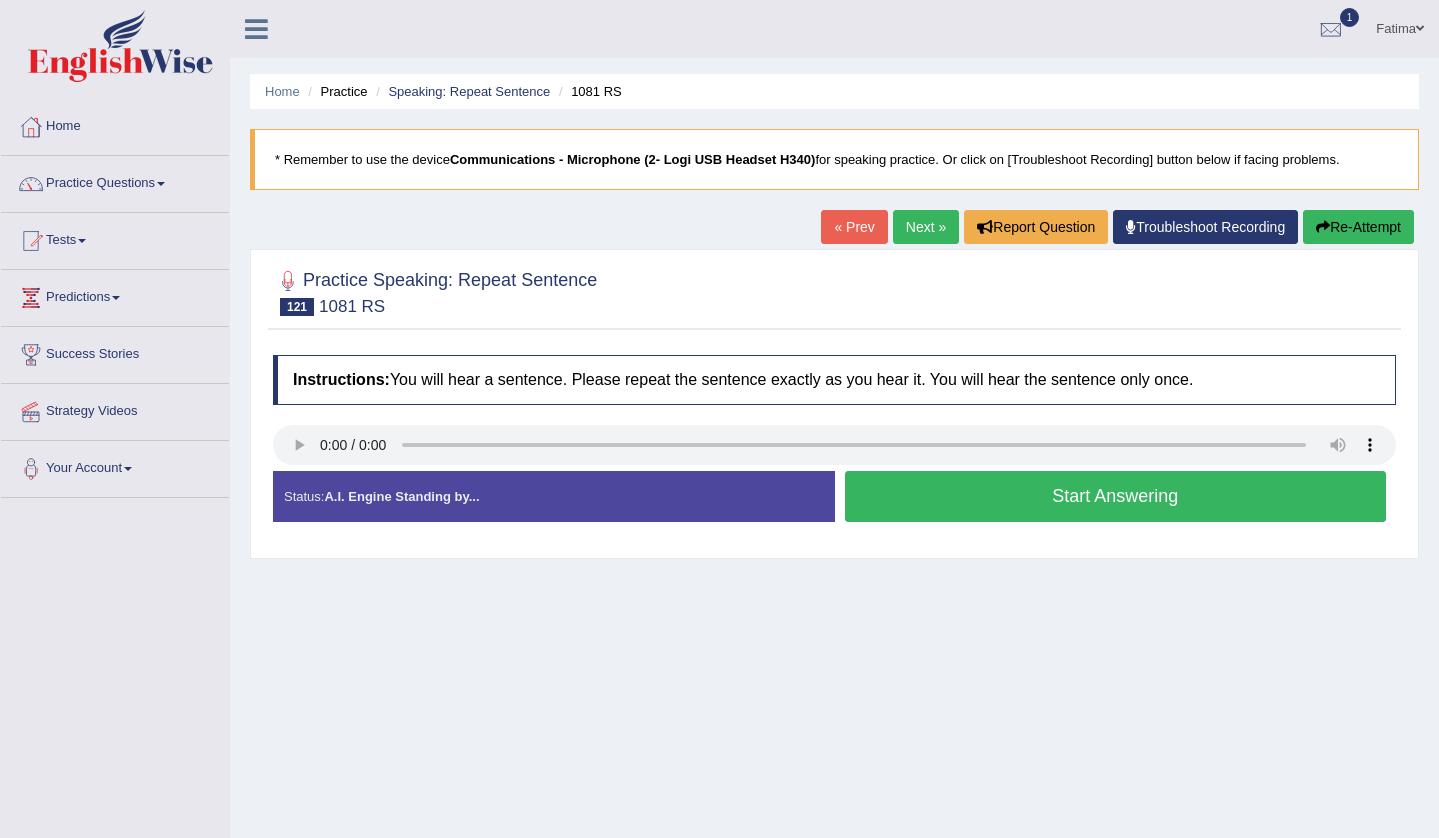 scroll, scrollTop: 0, scrollLeft: 0, axis: both 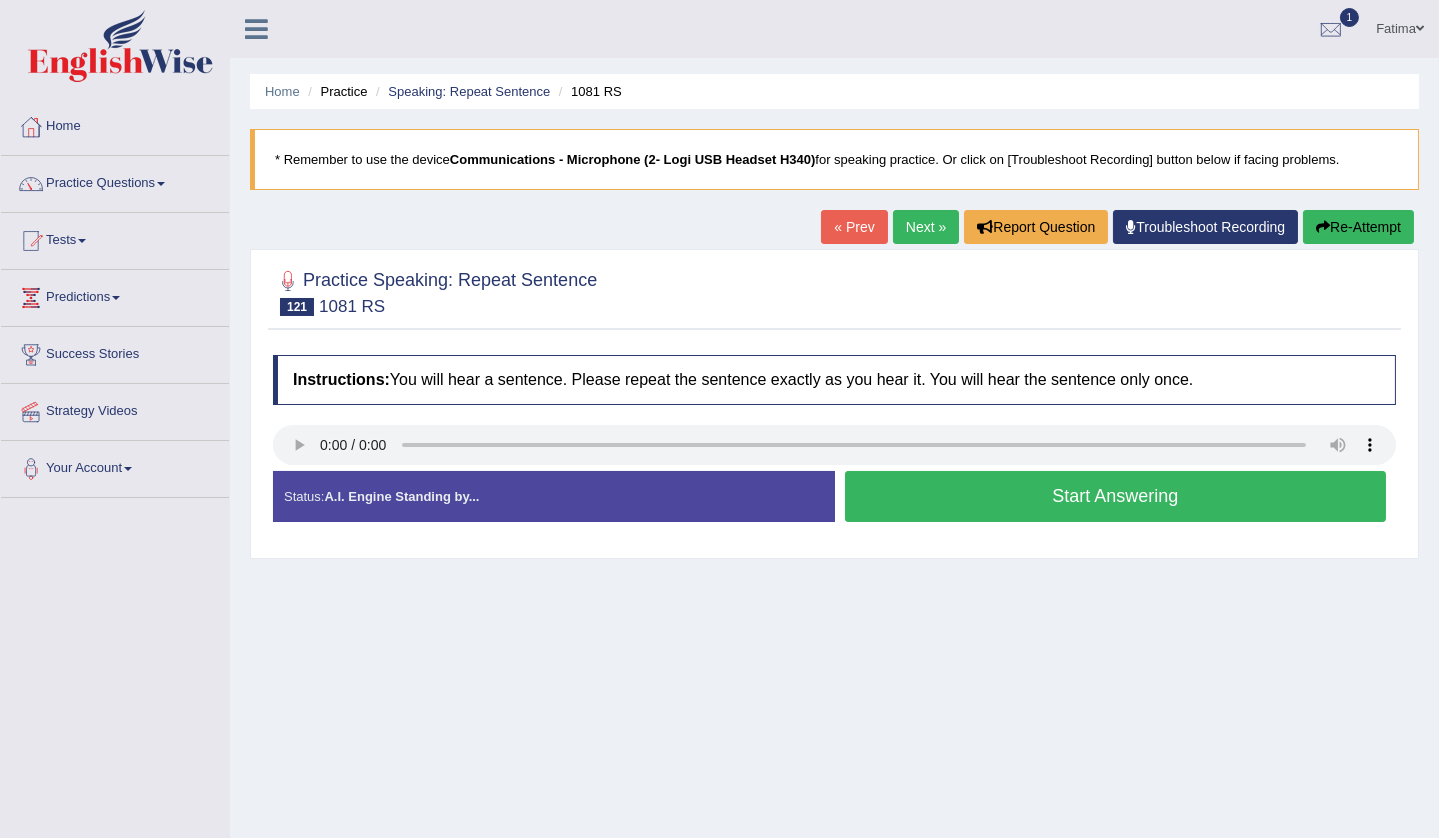click on "Start Answering" at bounding box center (1116, 496) 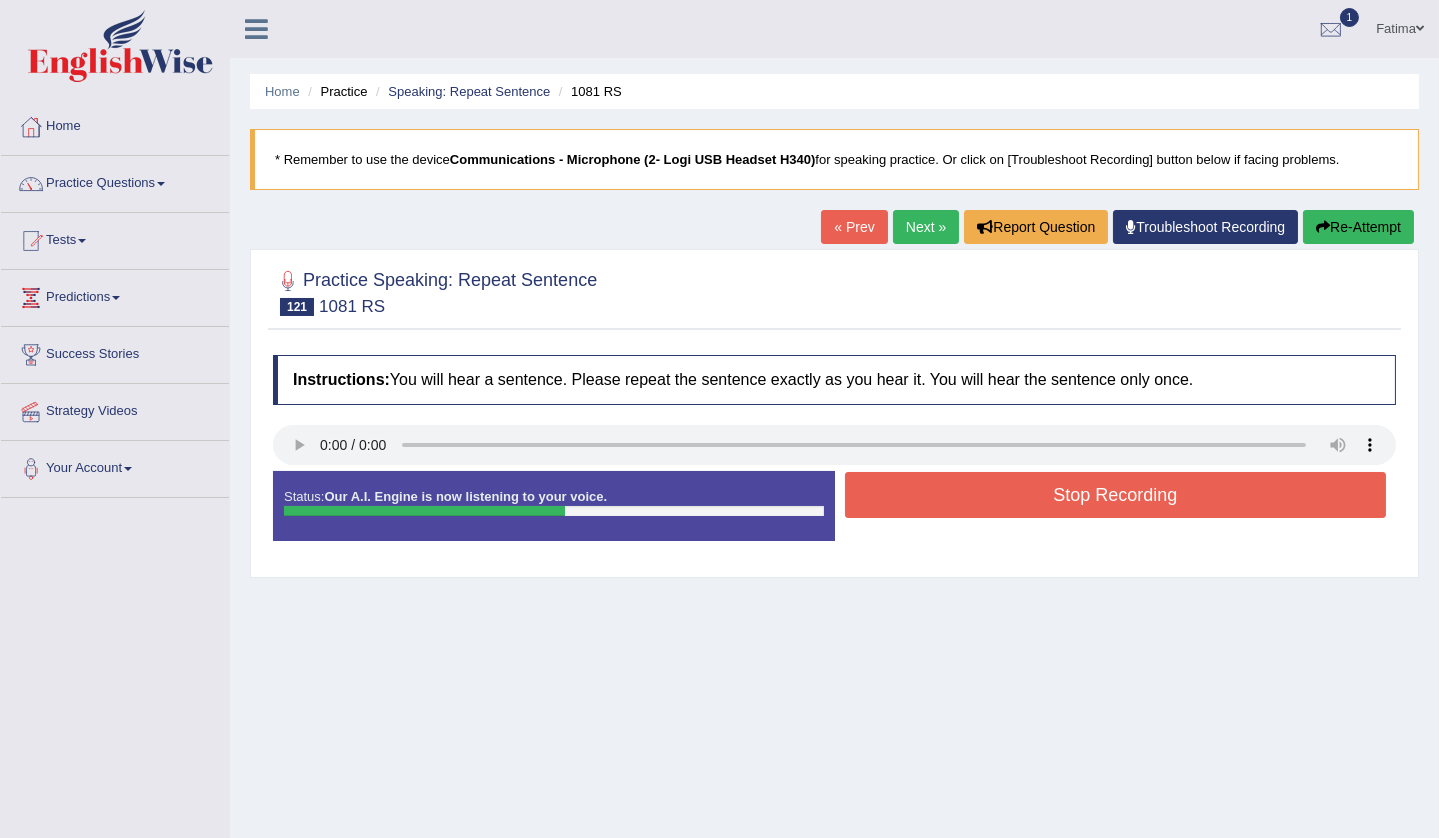click on "Stop Recording" at bounding box center [1116, 495] 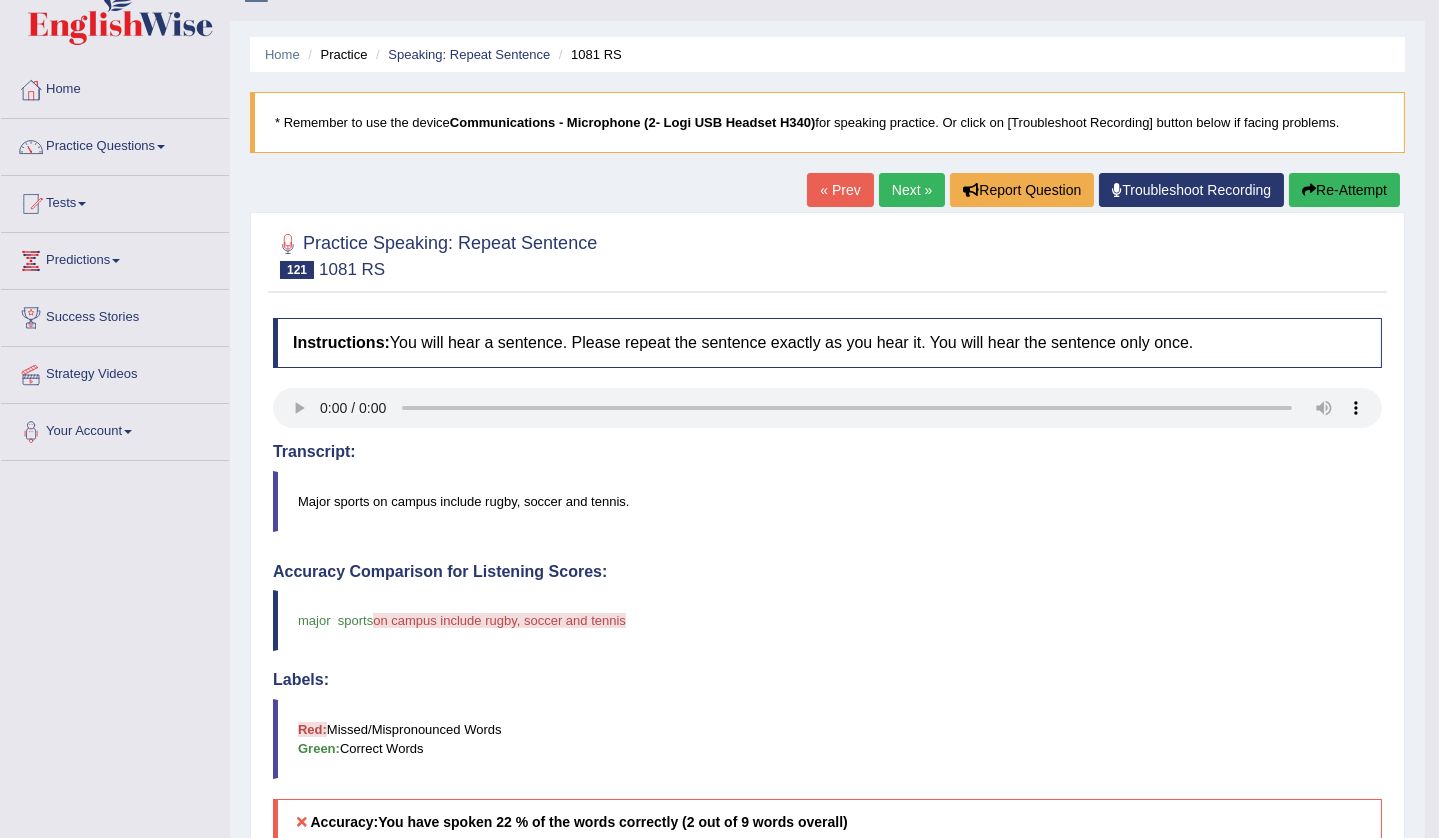scroll, scrollTop: 0, scrollLeft: 0, axis: both 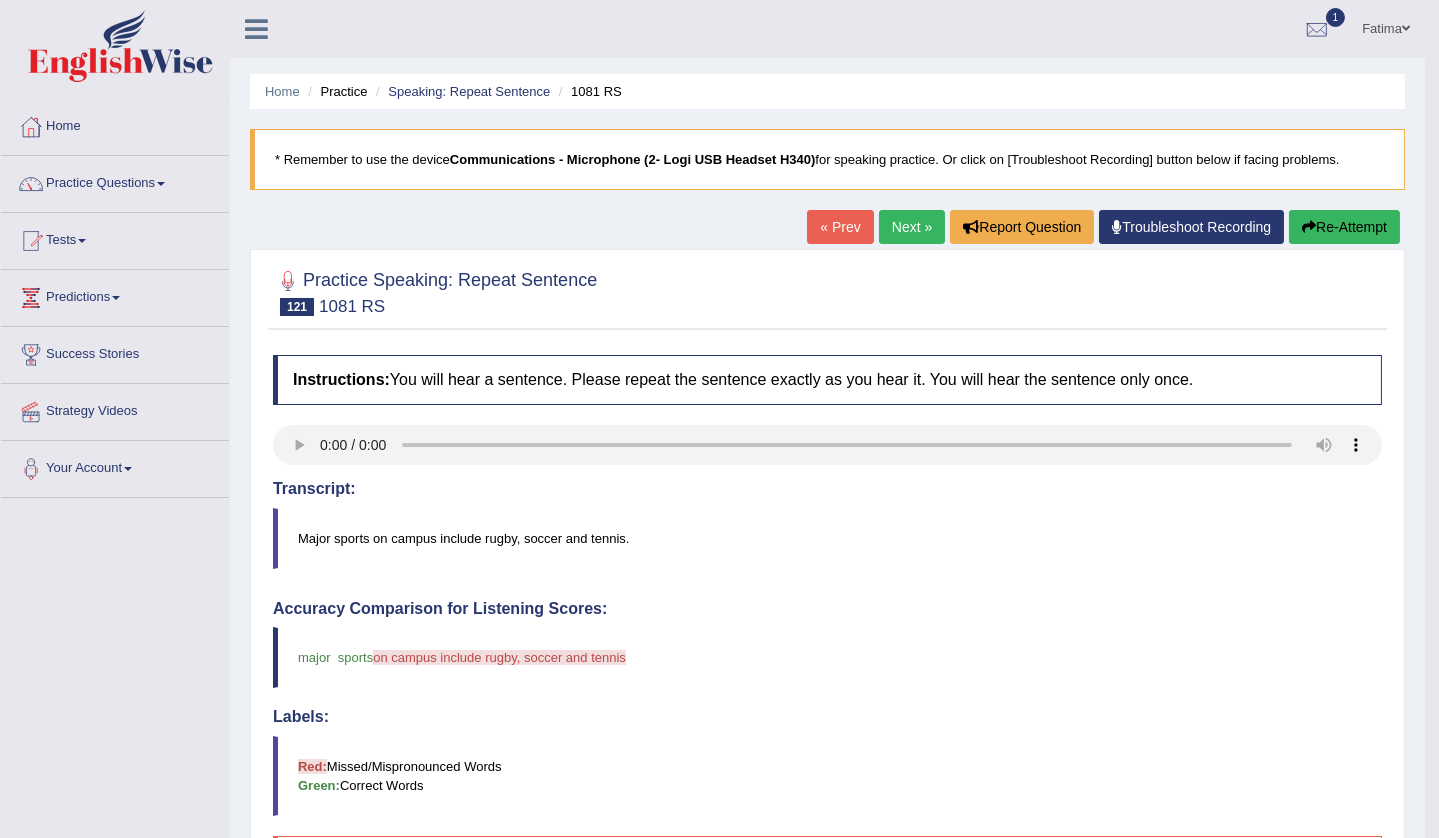 click on "Re-Attempt" at bounding box center [1344, 227] 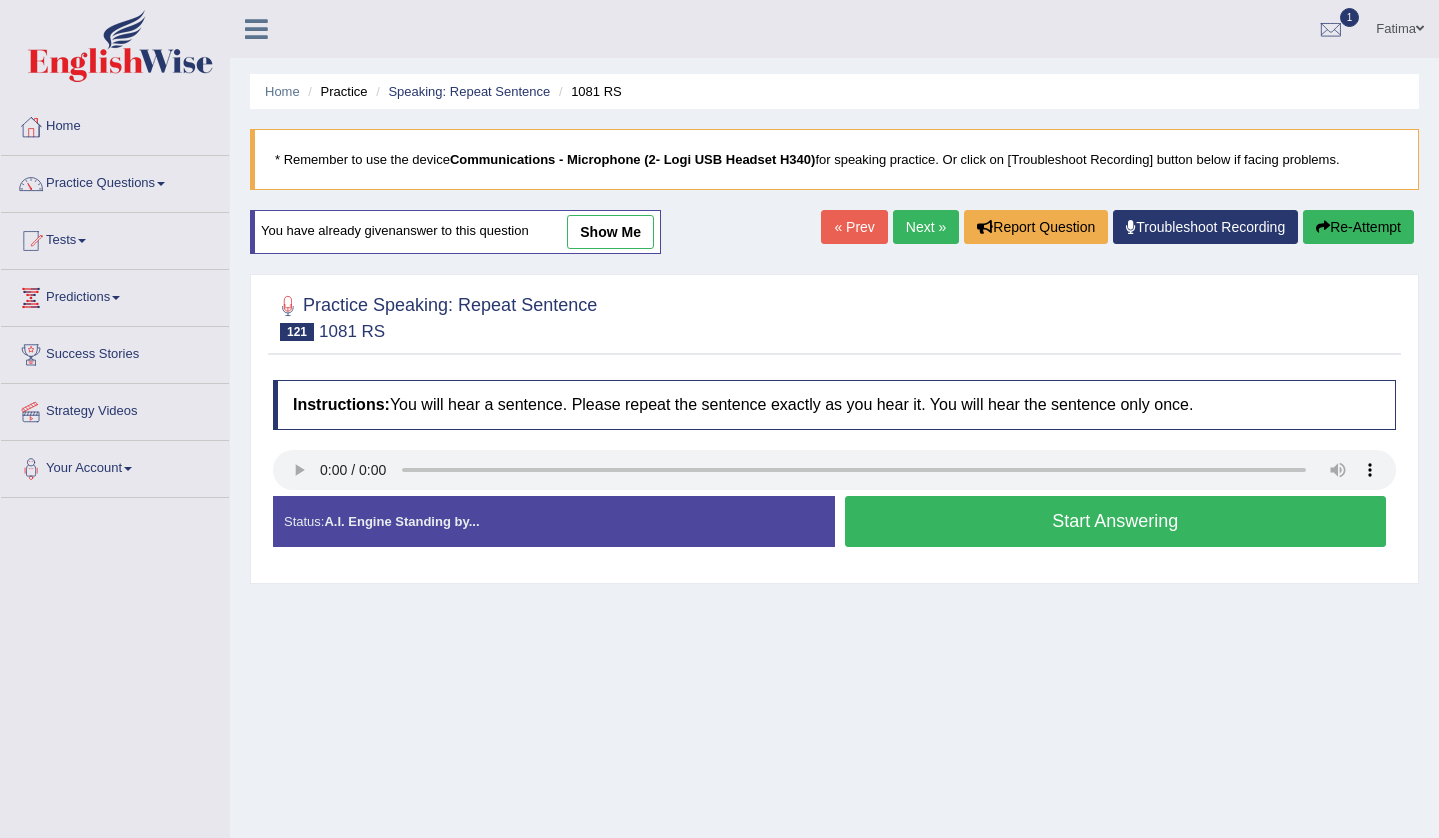 scroll, scrollTop: 0, scrollLeft: 0, axis: both 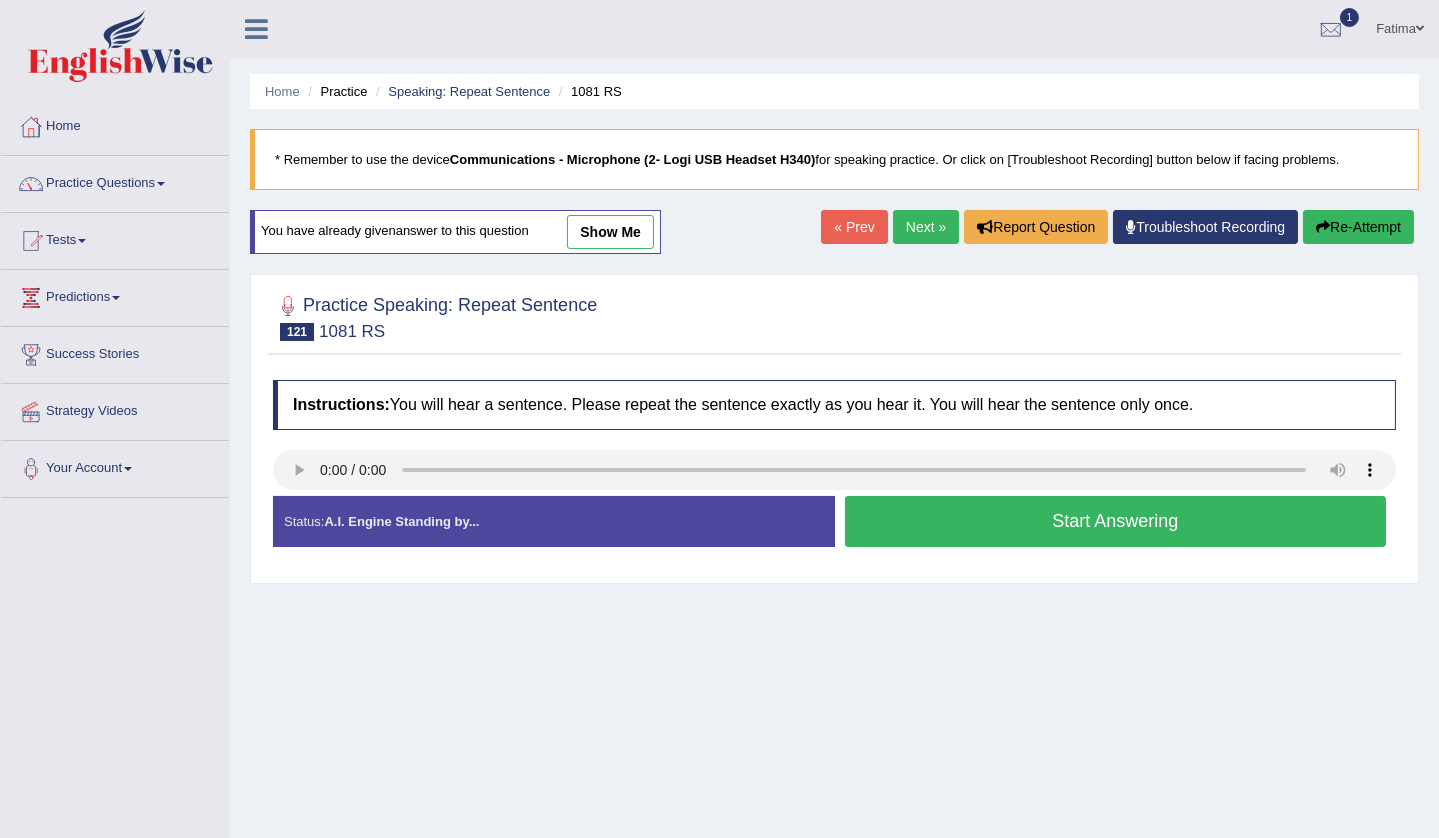 click on "Stop Recording" at bounding box center [1116, 552] 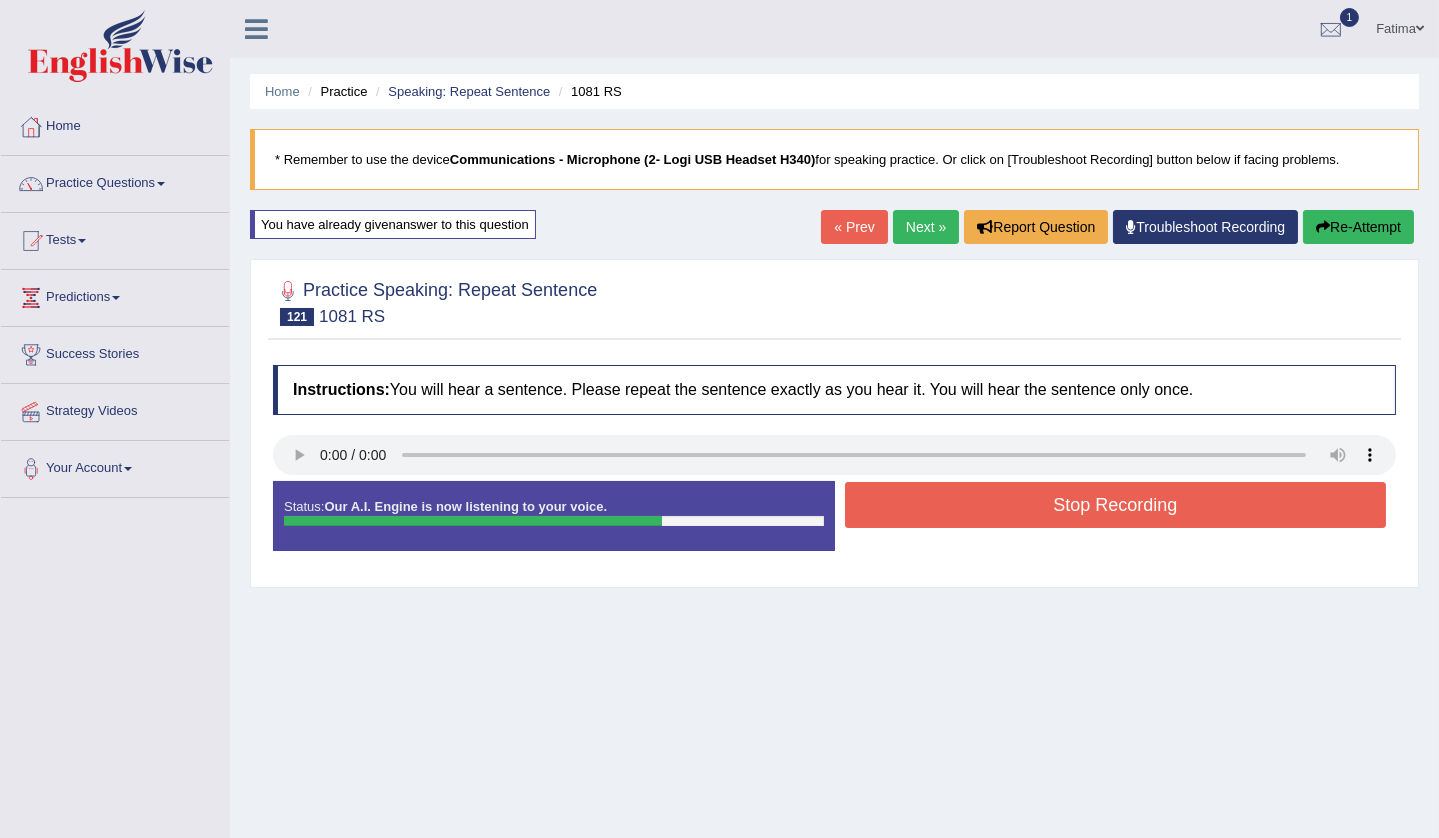 click on "Stop Recording" at bounding box center (1116, 505) 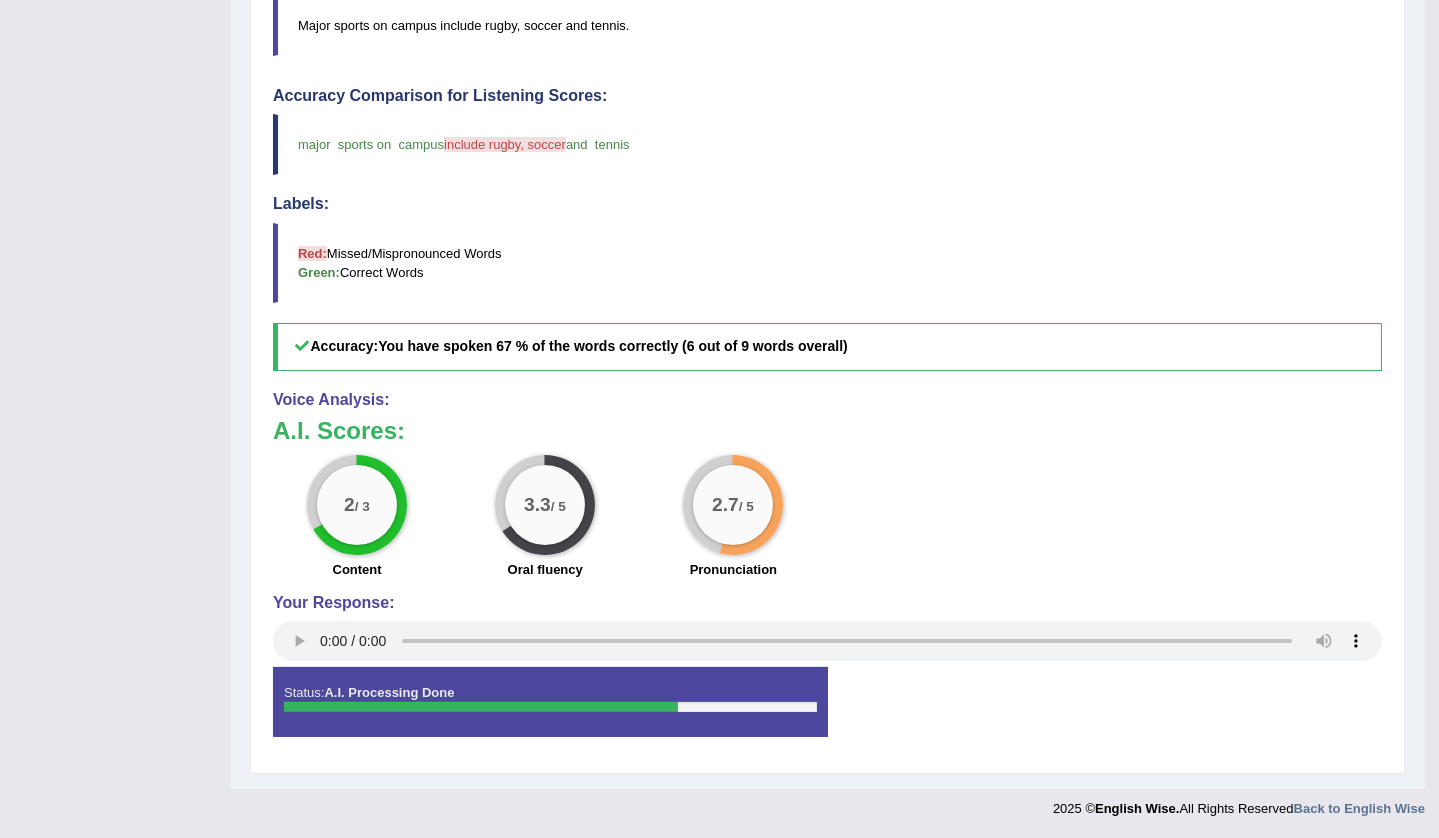 scroll, scrollTop: 0, scrollLeft: 0, axis: both 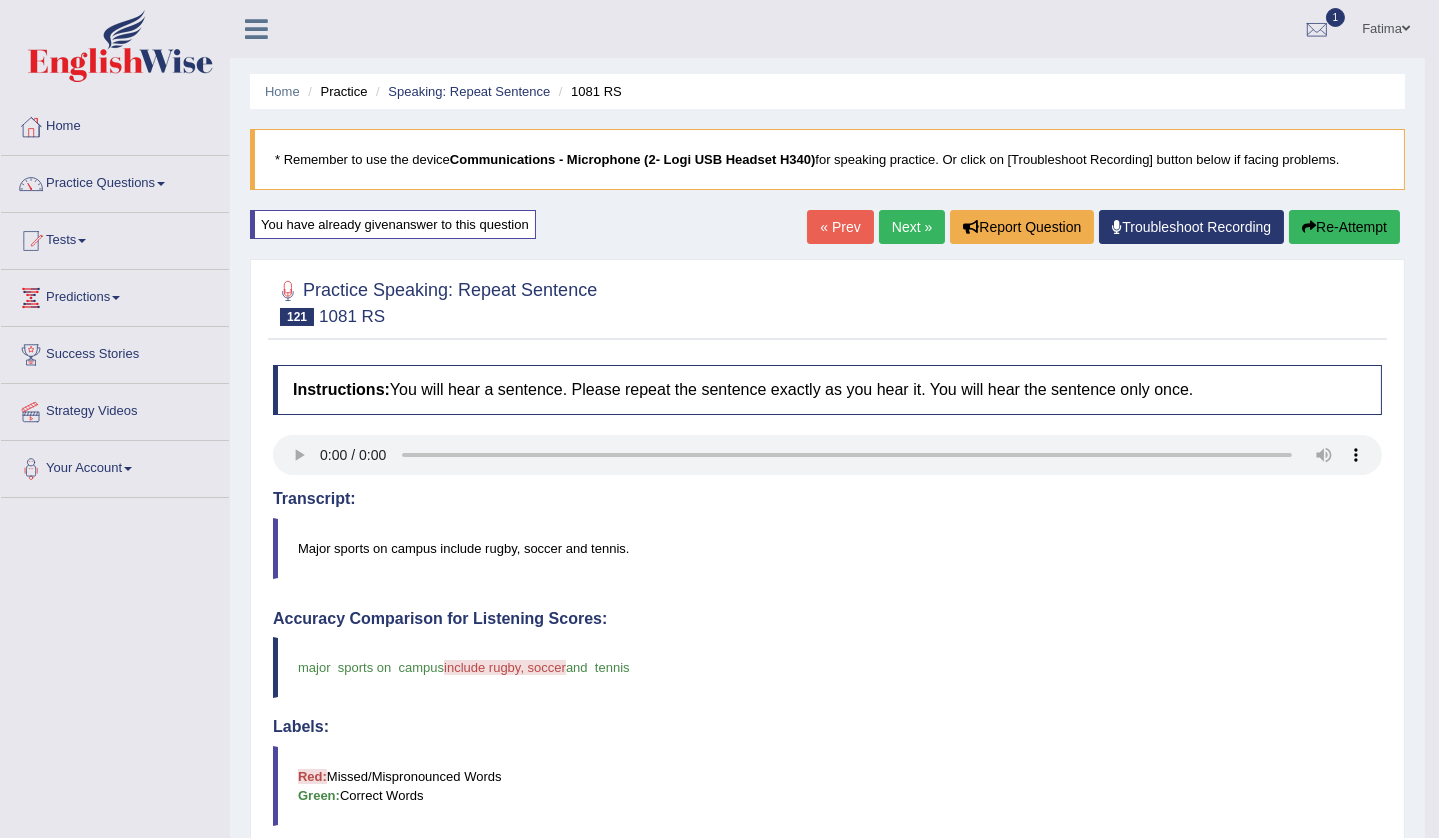 click on "Next »" at bounding box center [912, 227] 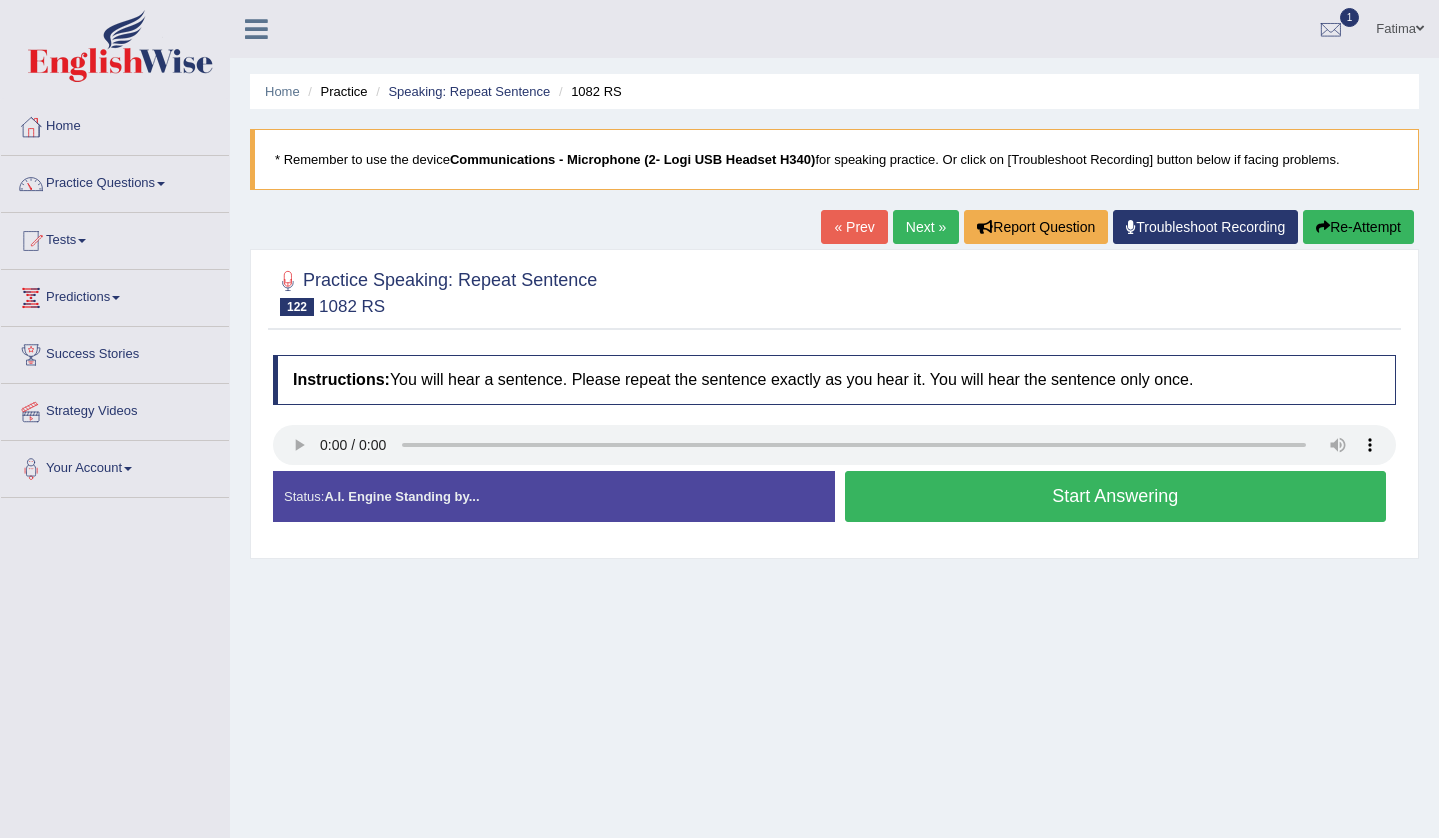 scroll, scrollTop: 0, scrollLeft: 0, axis: both 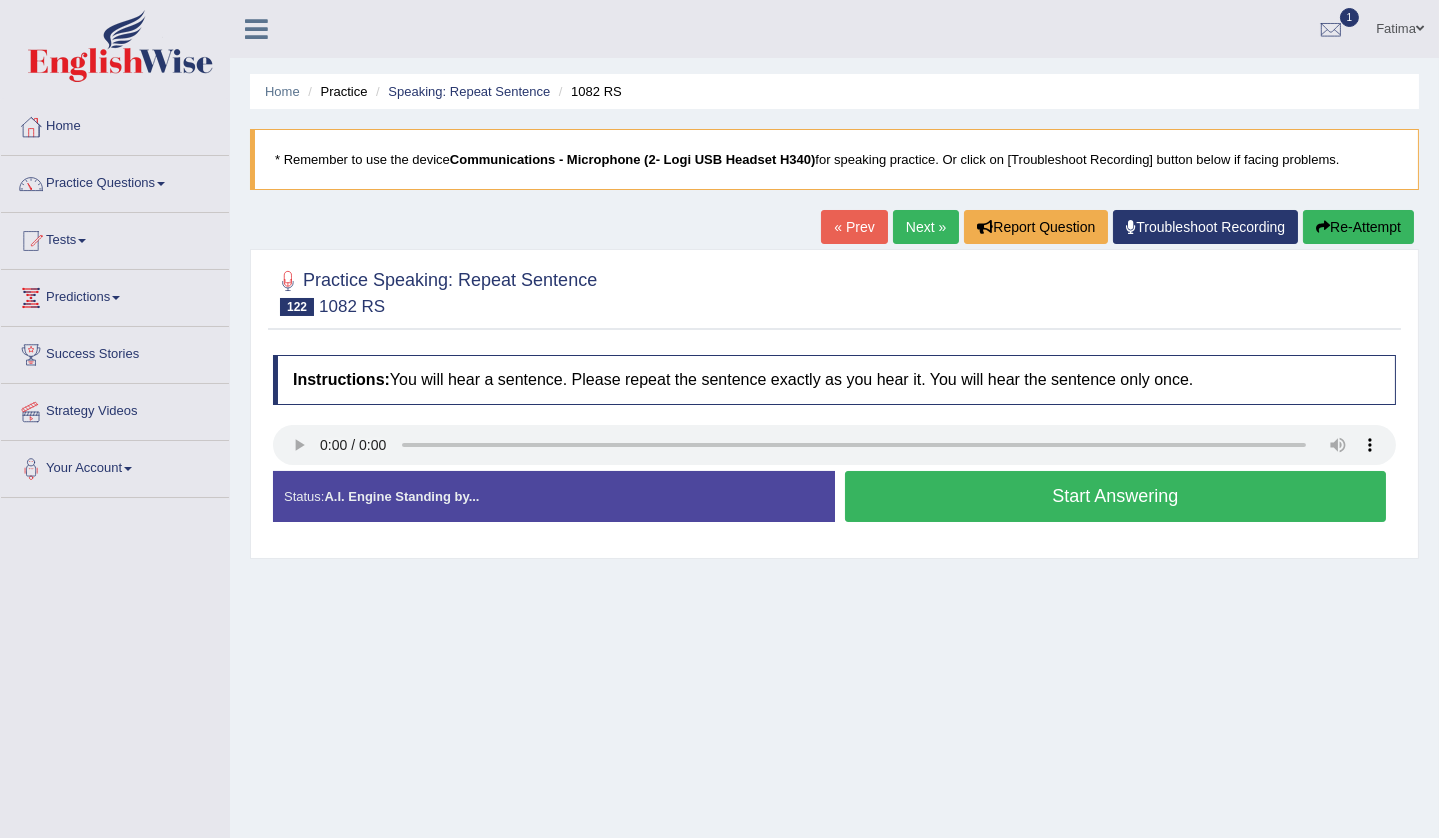 click on "Start Answering" at bounding box center [1116, 496] 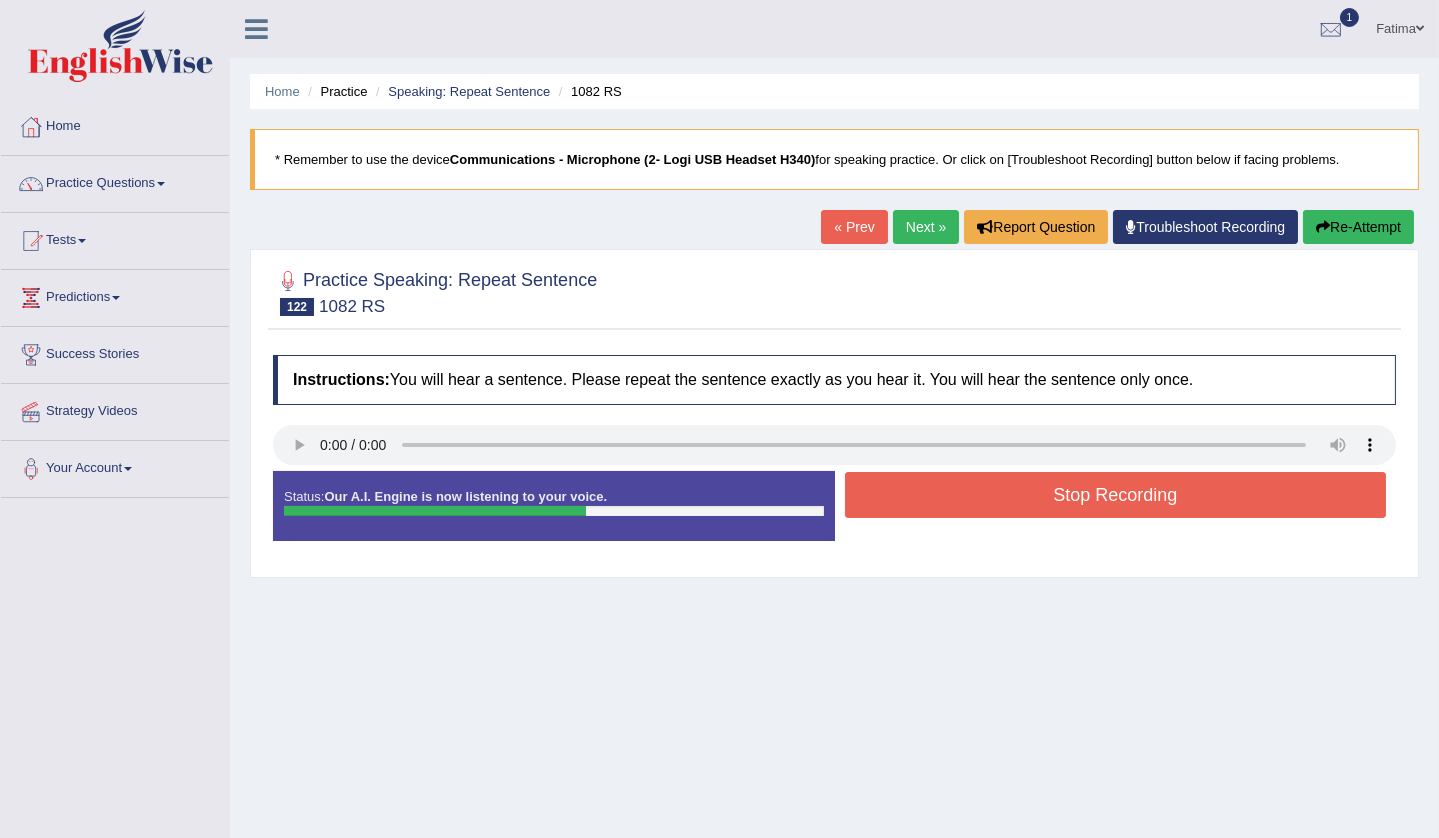 click on "Stop Recording" at bounding box center [1116, 495] 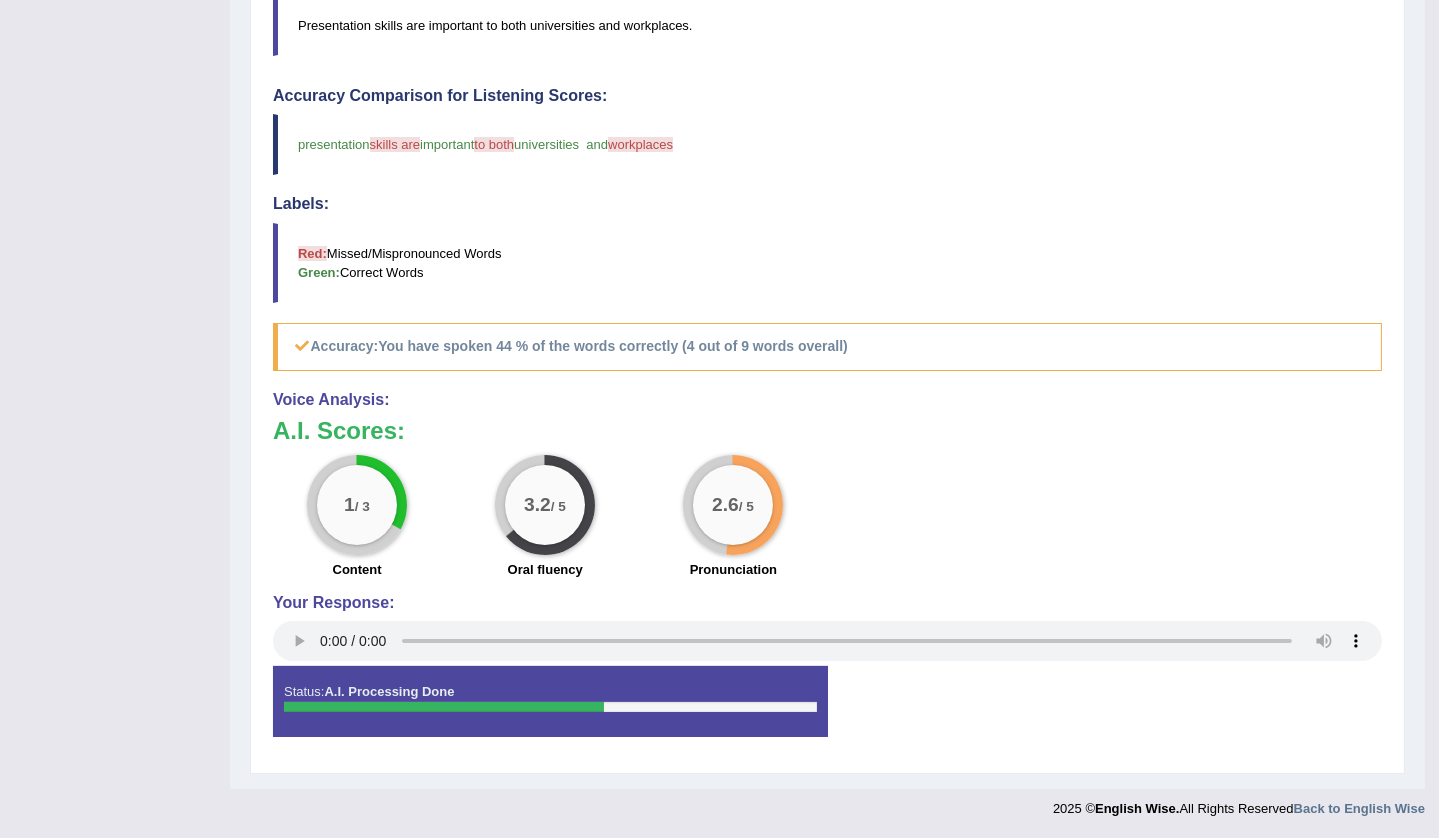 scroll, scrollTop: 0, scrollLeft: 0, axis: both 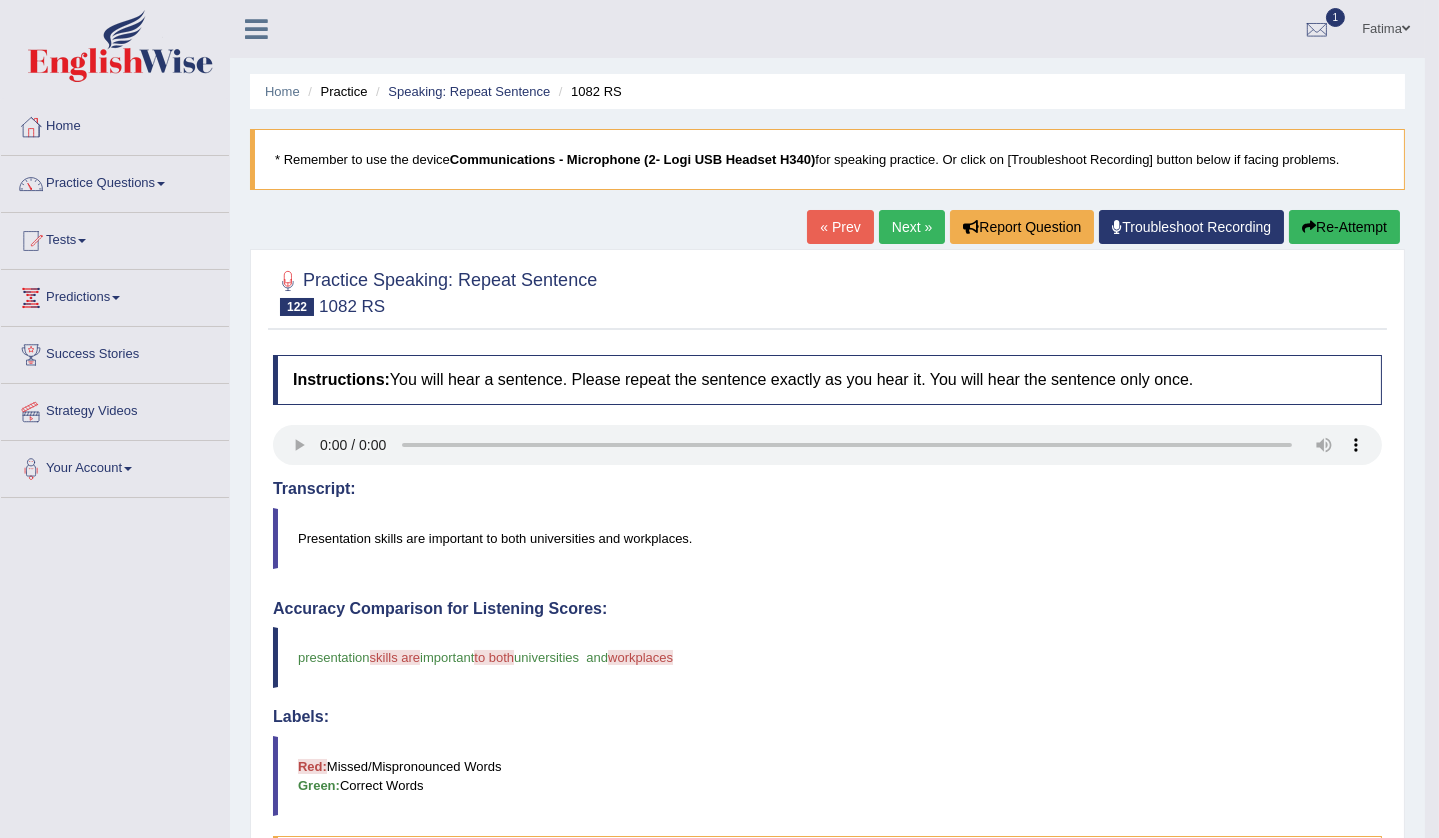 click on "Re-Attempt" at bounding box center [1344, 227] 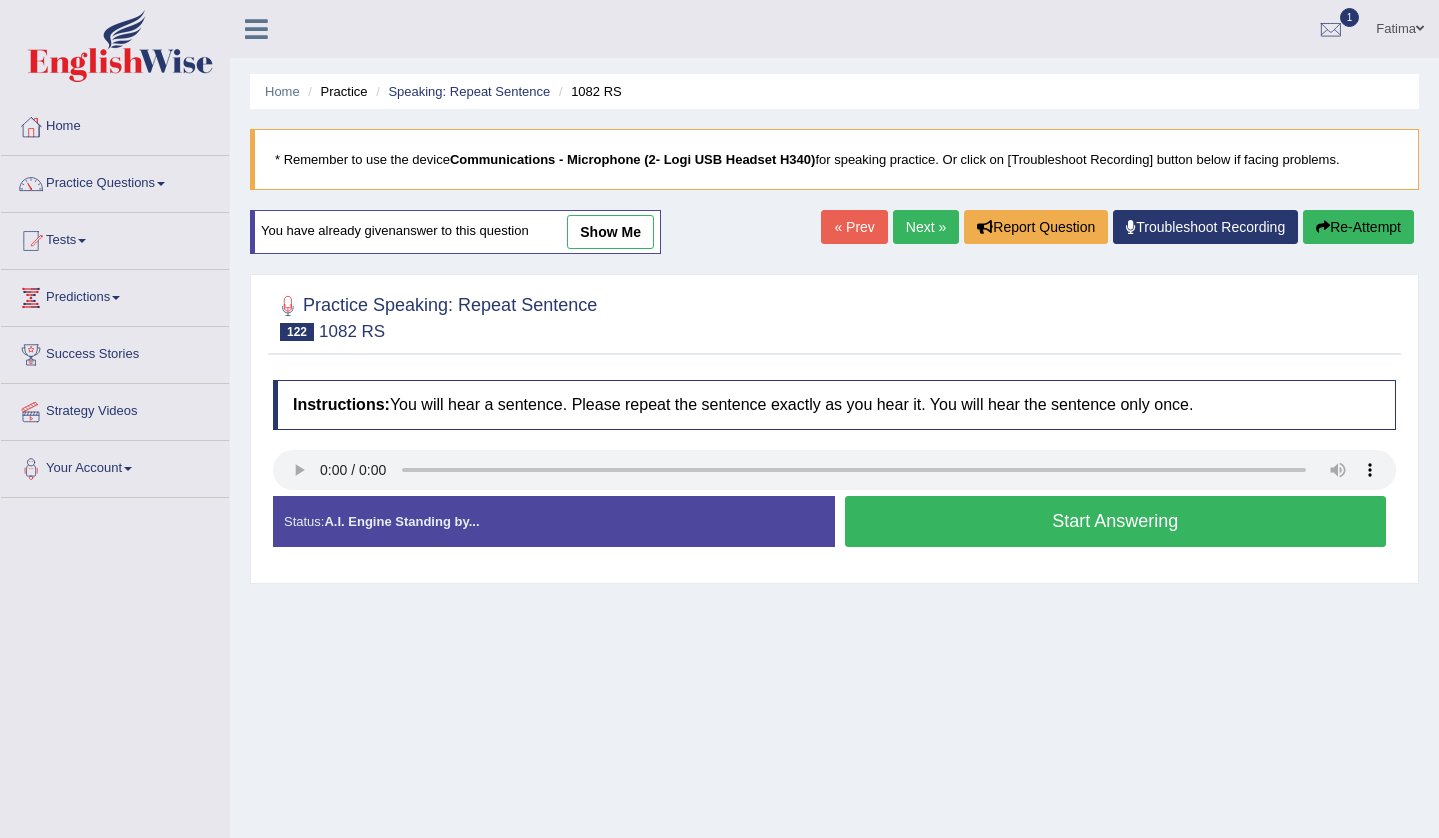 scroll, scrollTop: 0, scrollLeft: 0, axis: both 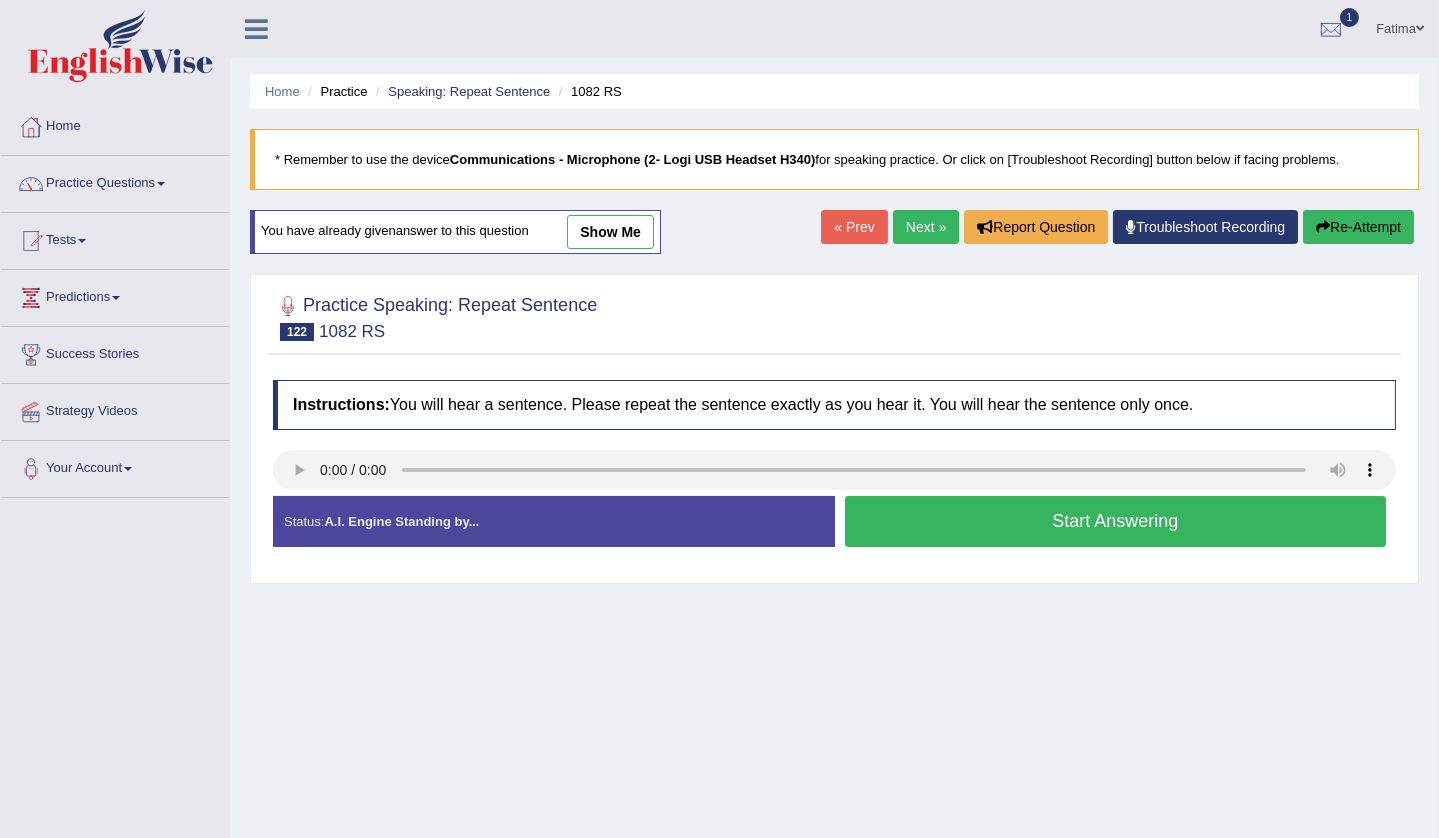 click on "Start Answering" at bounding box center [1116, 521] 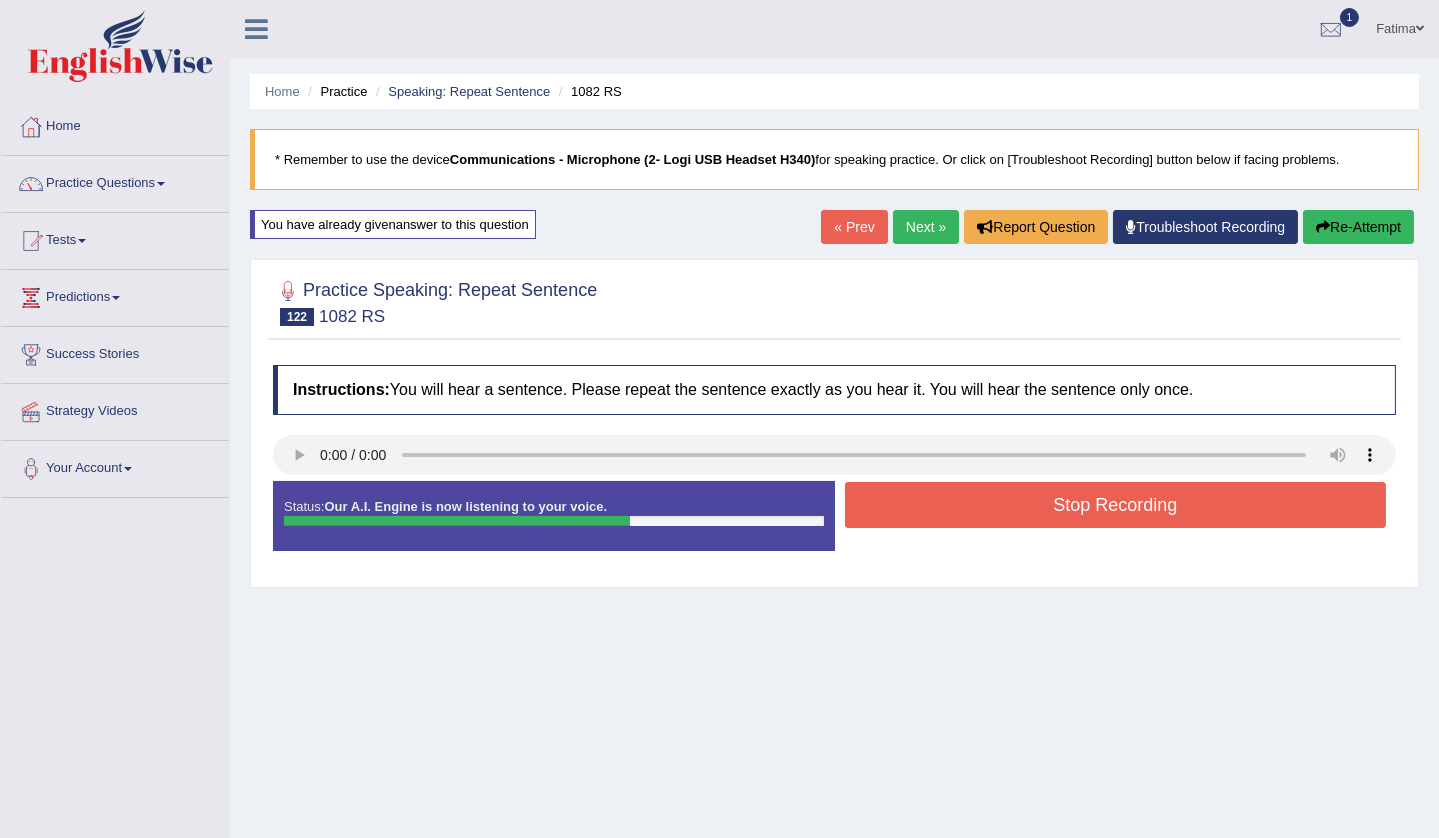 click on "Stop Recording" at bounding box center [1116, 505] 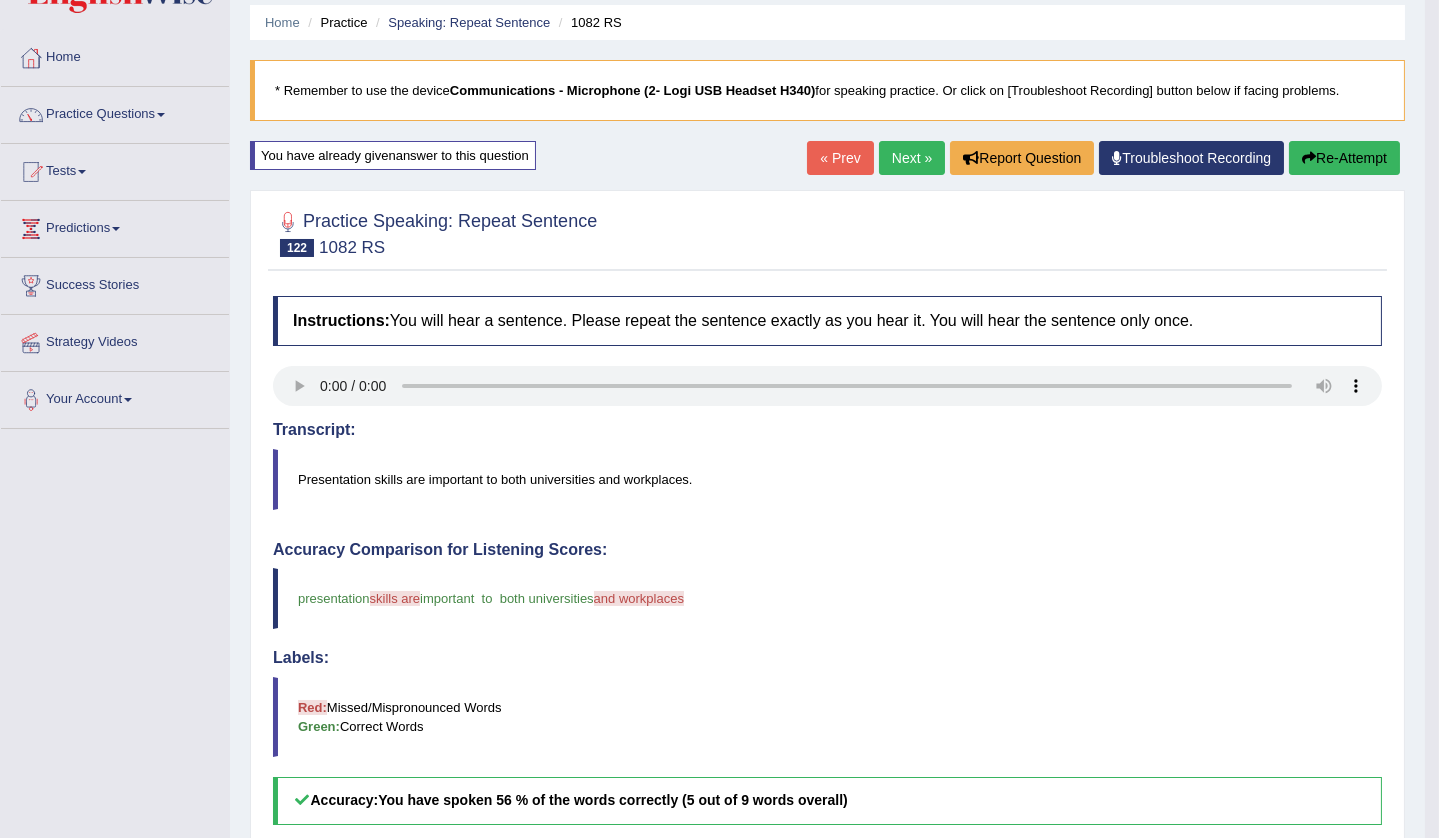 scroll, scrollTop: 0, scrollLeft: 0, axis: both 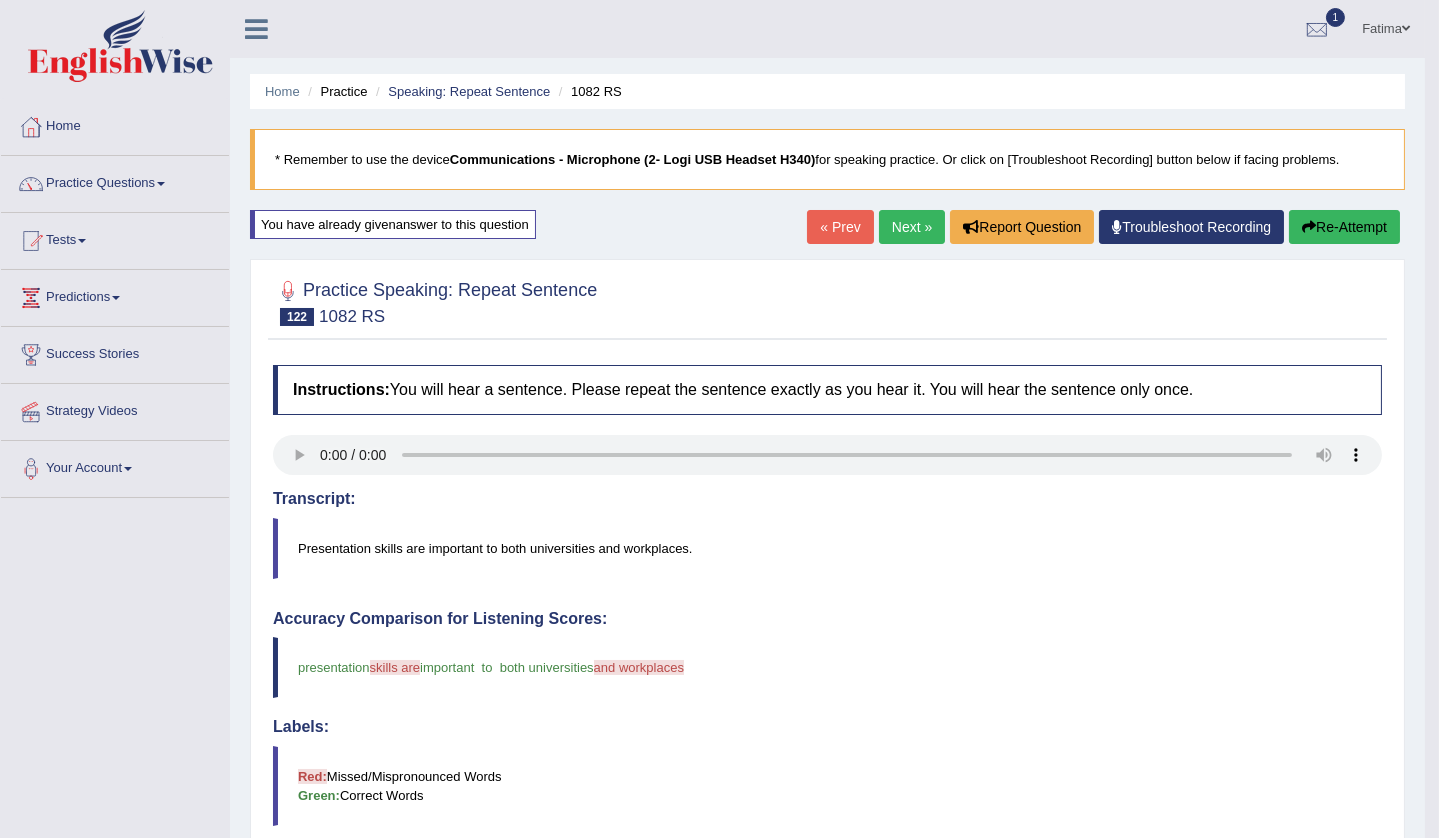 click on "Home
Practice
Speaking: Repeat Sentence
1082 RS
* Remember to use the device  Communications - Microphone (2- Logi USB Headset H340)  for speaking practice. Or click on [Troubleshoot Recording] button below if facing problems.
You have already given   answer to this question
« Prev Next »  Report Question  Troubleshoot Recording  Re-Attempt
Practice Speaking: Repeat Sentence
122
1082 RS
Instructions:  You will hear a sentence. Please repeat the sentence exactly as you hear it. You will hear the sentence only once.
Transcript: Presentation skills are important to both universities and workplaces. Created with Highcharts 7.1.2 Too low Too high Time Pitch meter: 0 2 4 6 8 10 Created with Highcharts 7.1.2 Great Too slow Too fast Time Speech pace meter: 0 10 20 30 40 important" at bounding box center [827, 656] 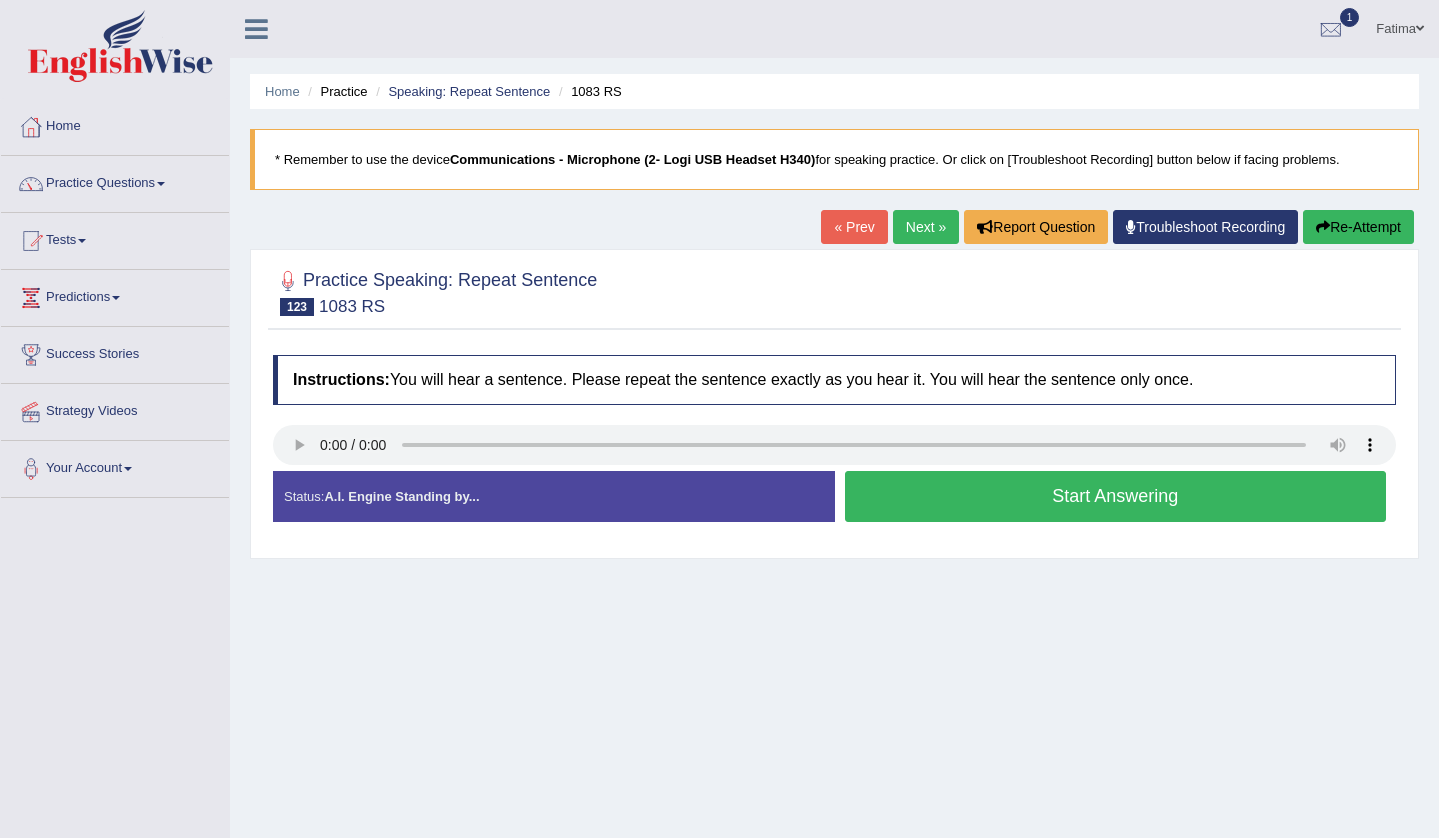 scroll, scrollTop: 0, scrollLeft: 0, axis: both 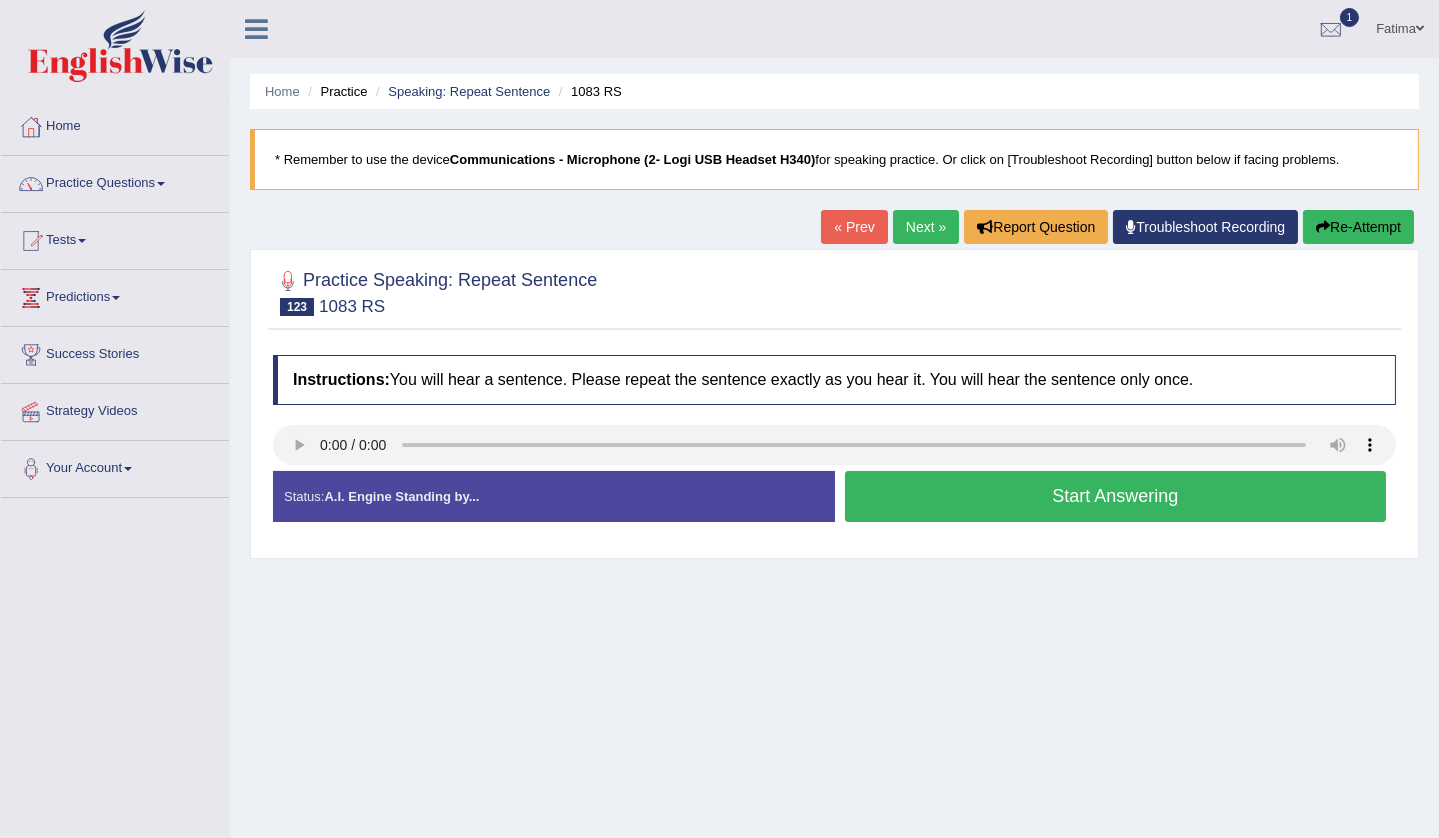 click on "Start Answering" at bounding box center [1116, 496] 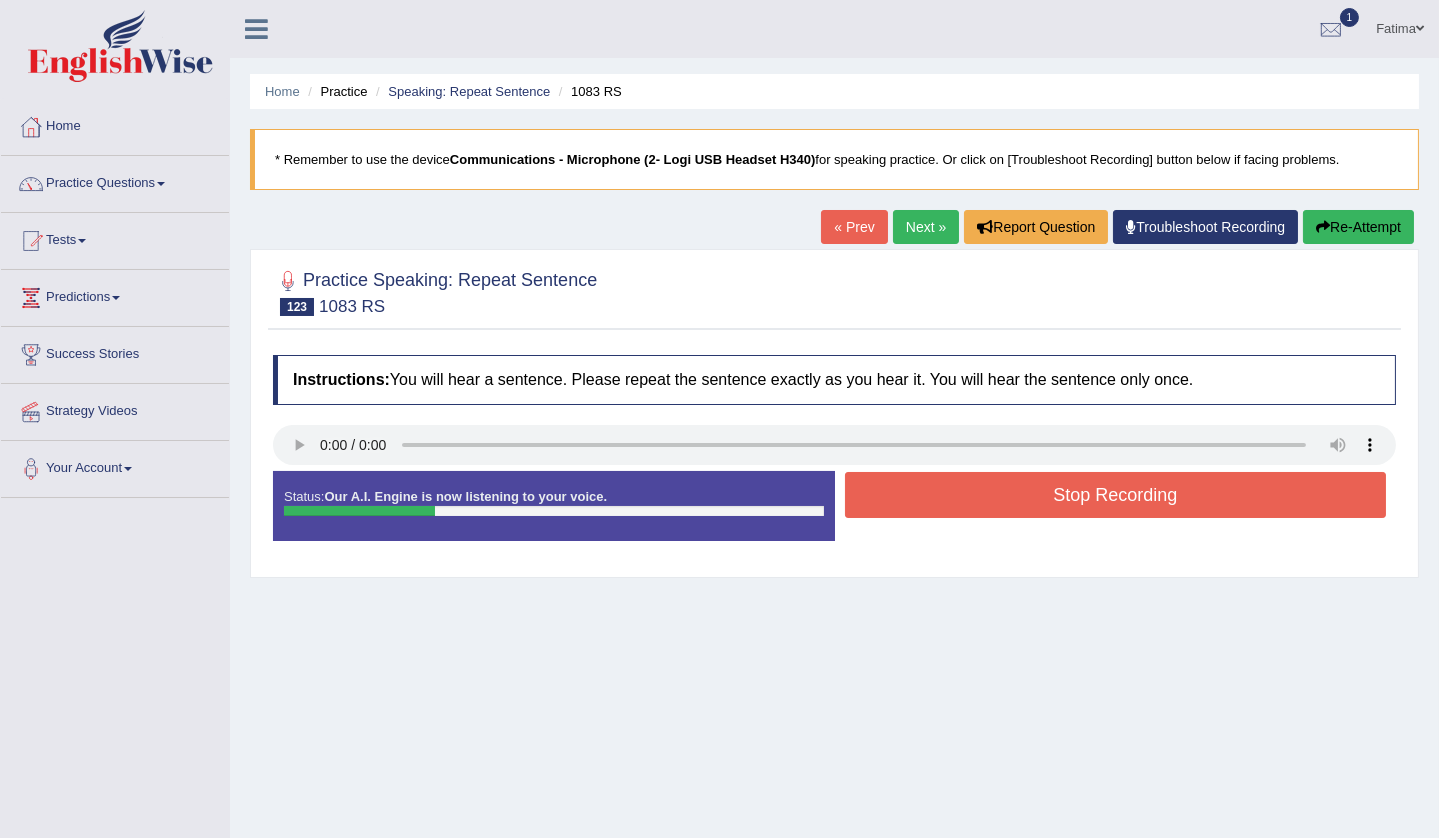 click on "Stop Recording" at bounding box center (1116, 495) 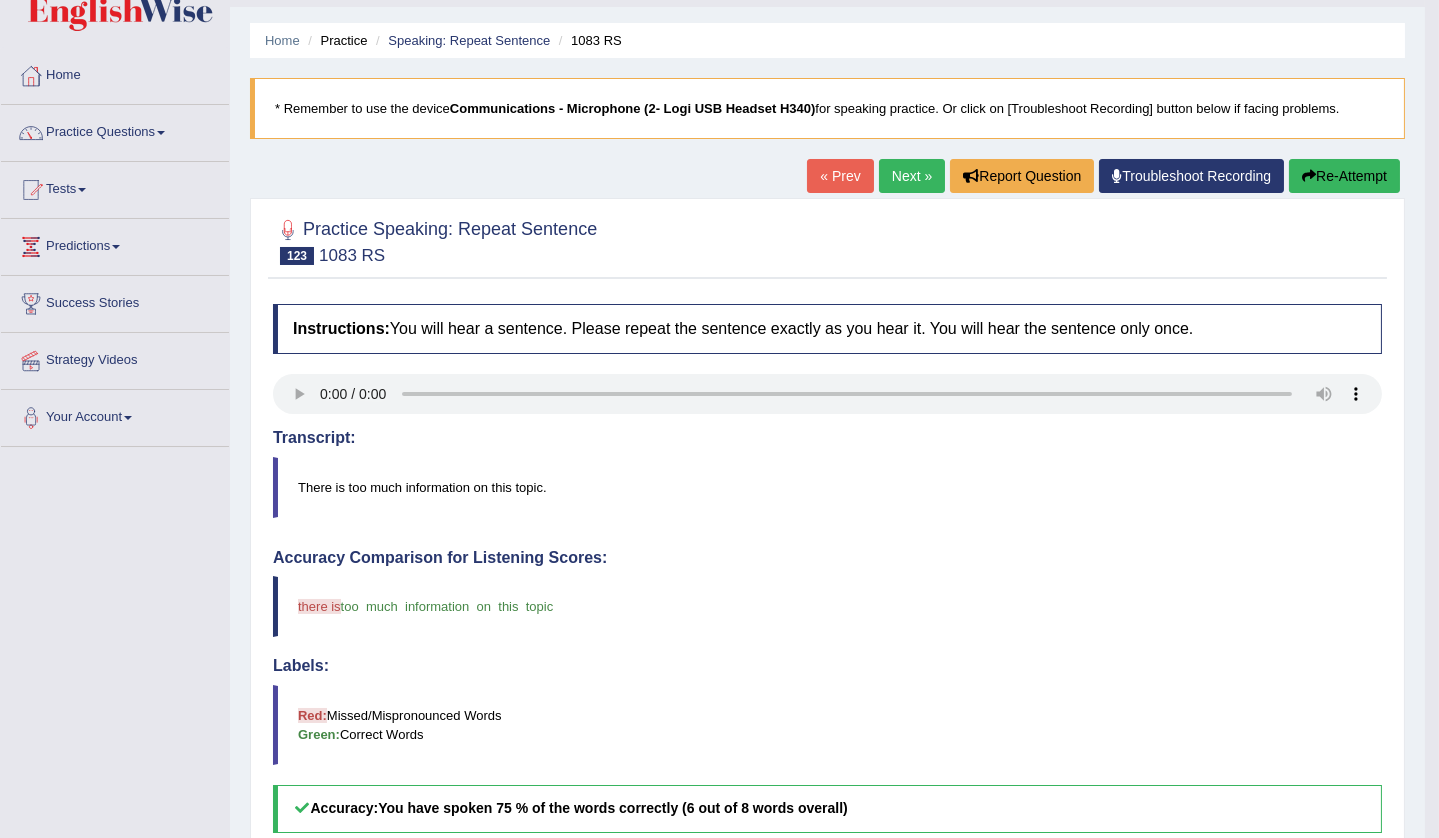 scroll, scrollTop: 0, scrollLeft: 0, axis: both 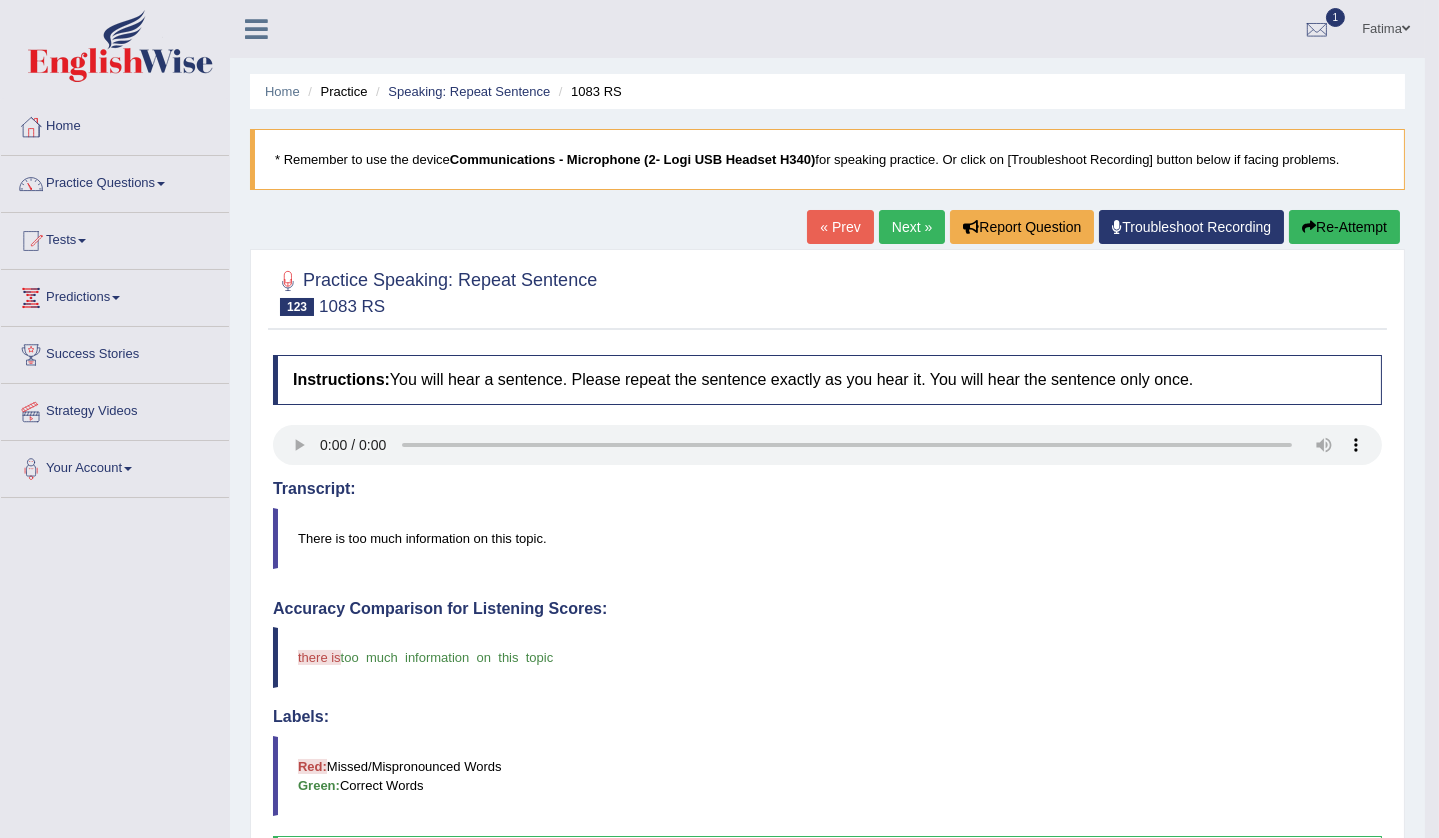 click on "Next »" at bounding box center (912, 227) 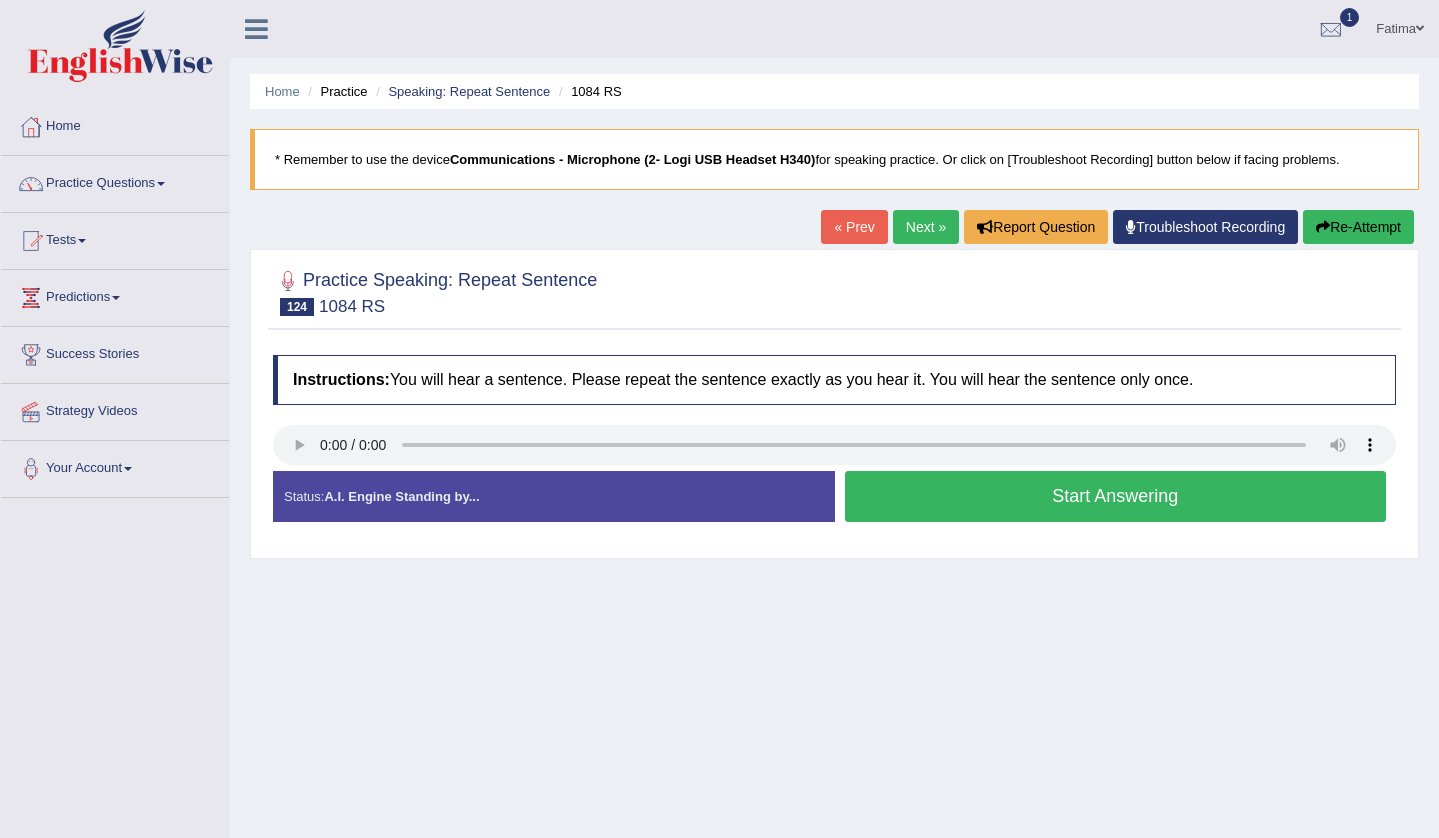 scroll, scrollTop: 0, scrollLeft: 0, axis: both 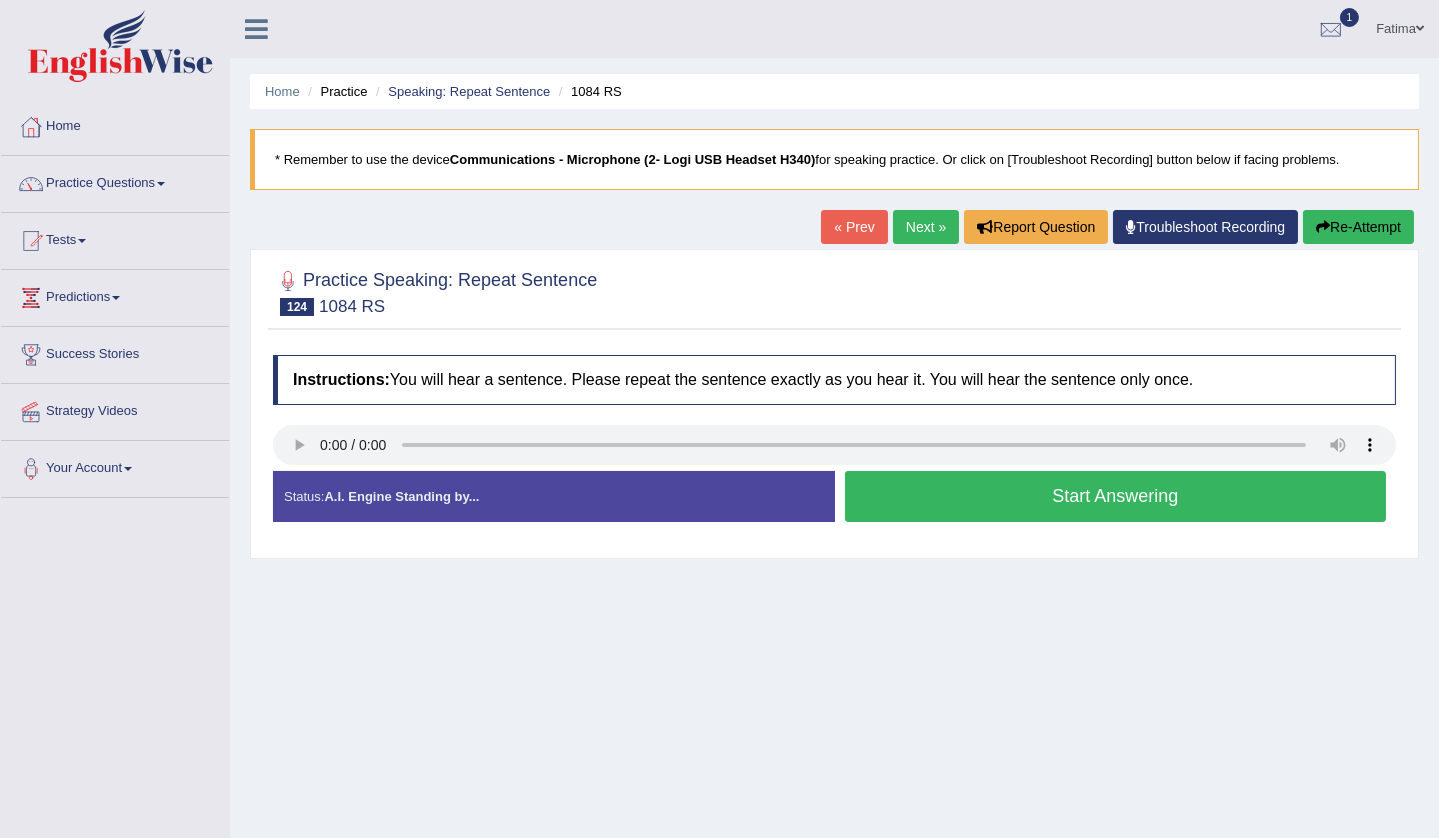 click on "Start Answering" at bounding box center [1116, 496] 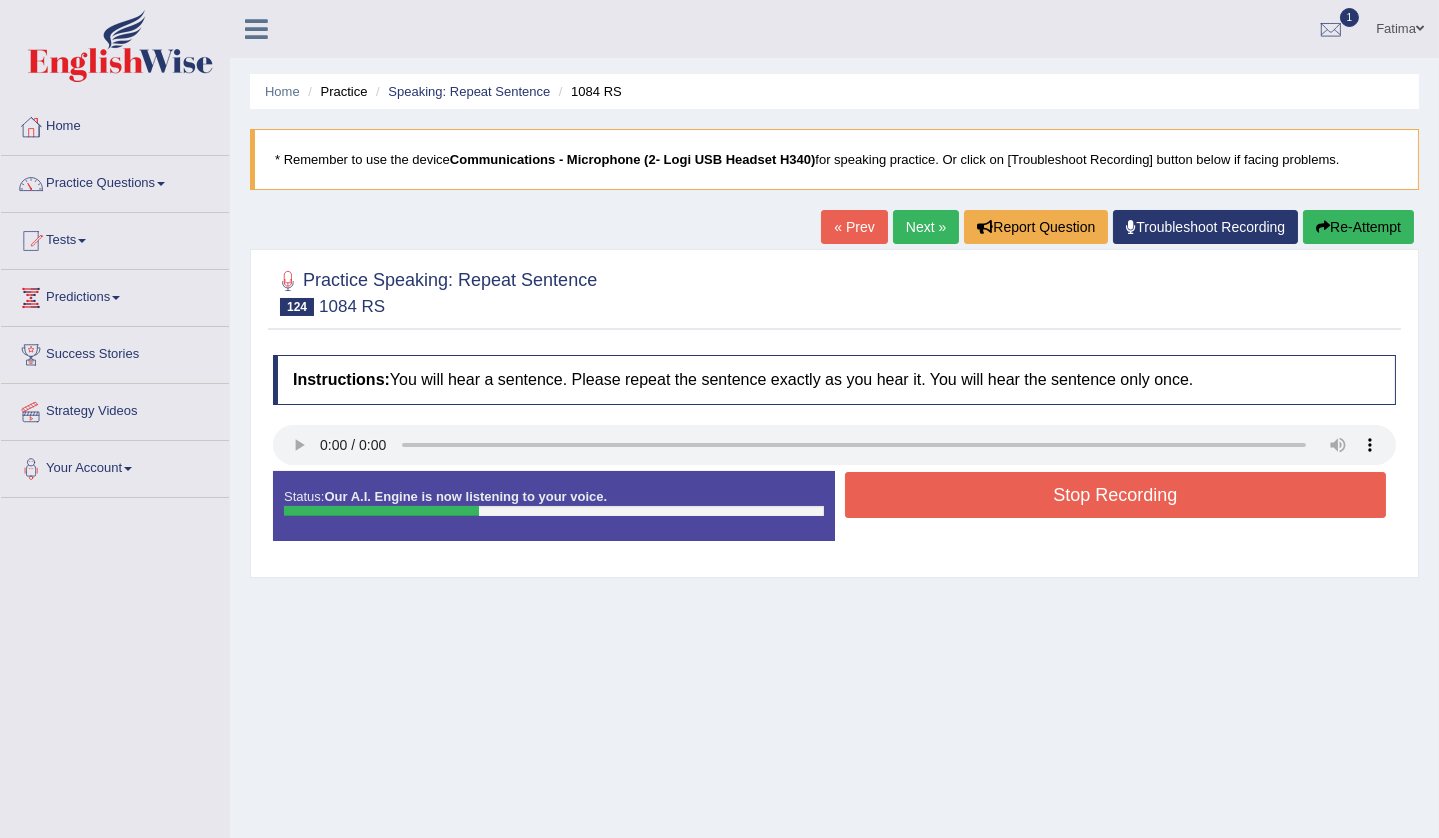 click on "Stop Recording" at bounding box center (1116, 495) 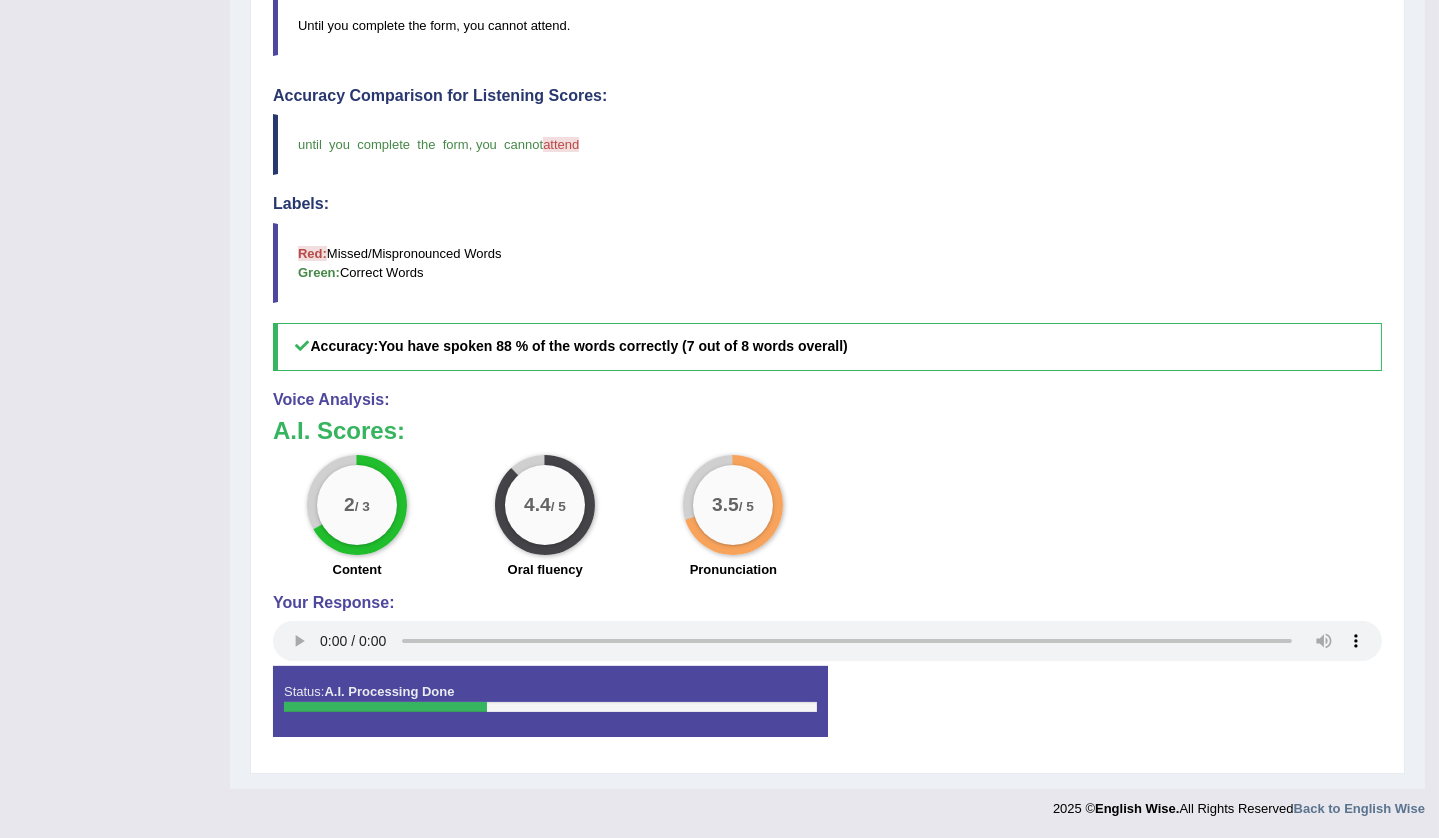 scroll, scrollTop: 59, scrollLeft: 0, axis: vertical 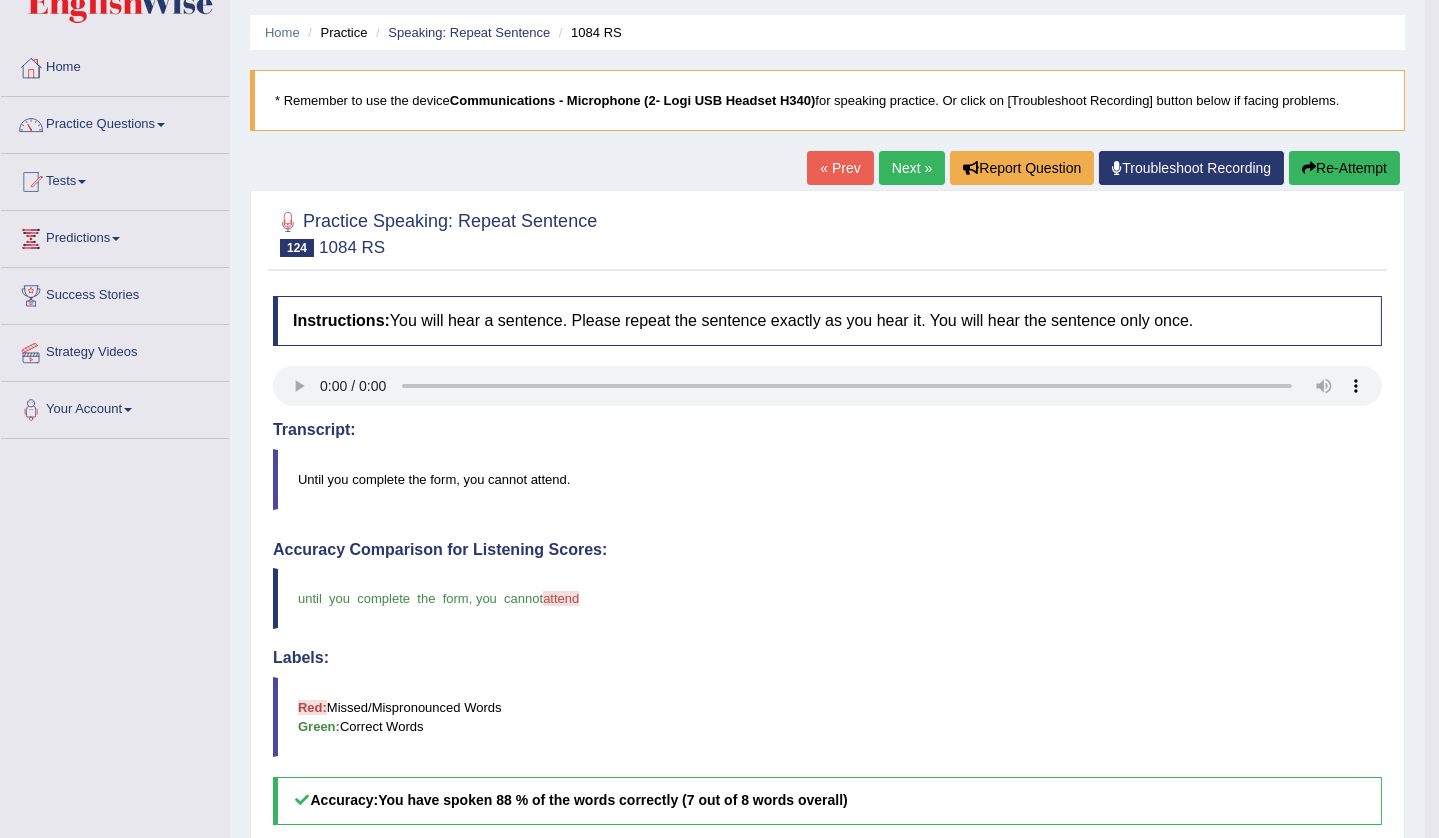 click on "Next »" at bounding box center (912, 168) 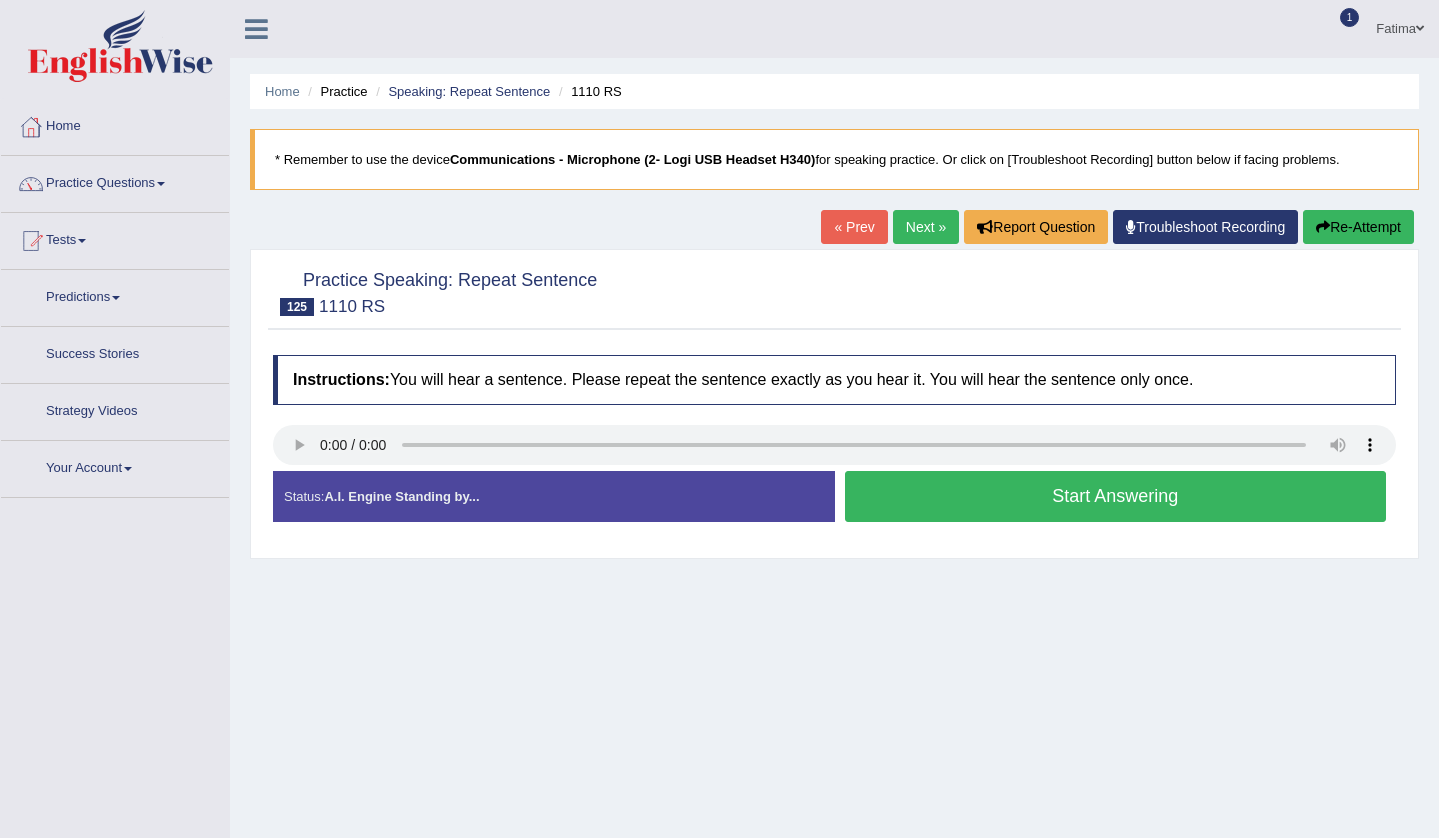 scroll, scrollTop: 0, scrollLeft: 0, axis: both 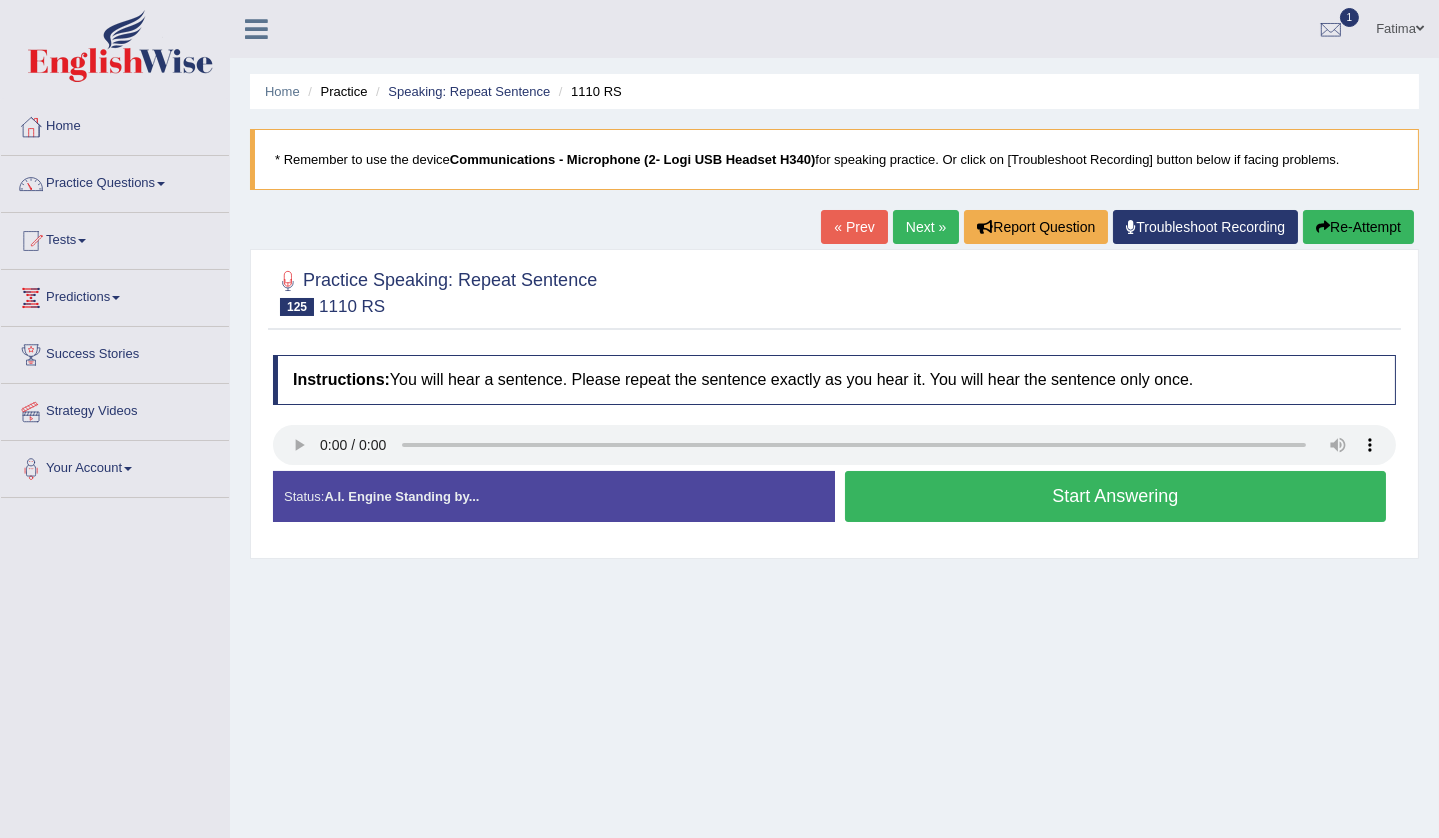 click on "Start Answering" at bounding box center [1116, 496] 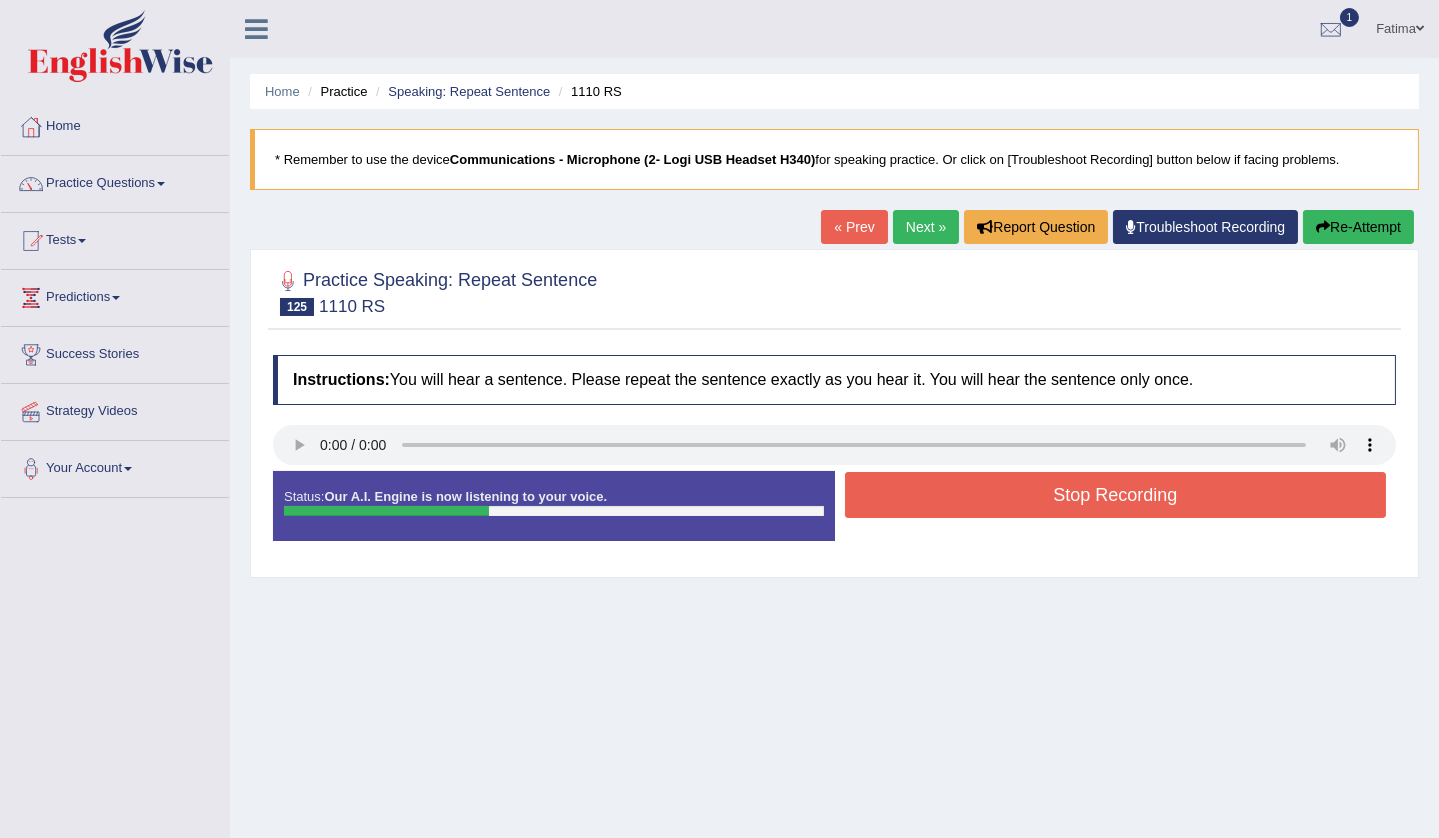 click on "Stop Recording" at bounding box center [1116, 495] 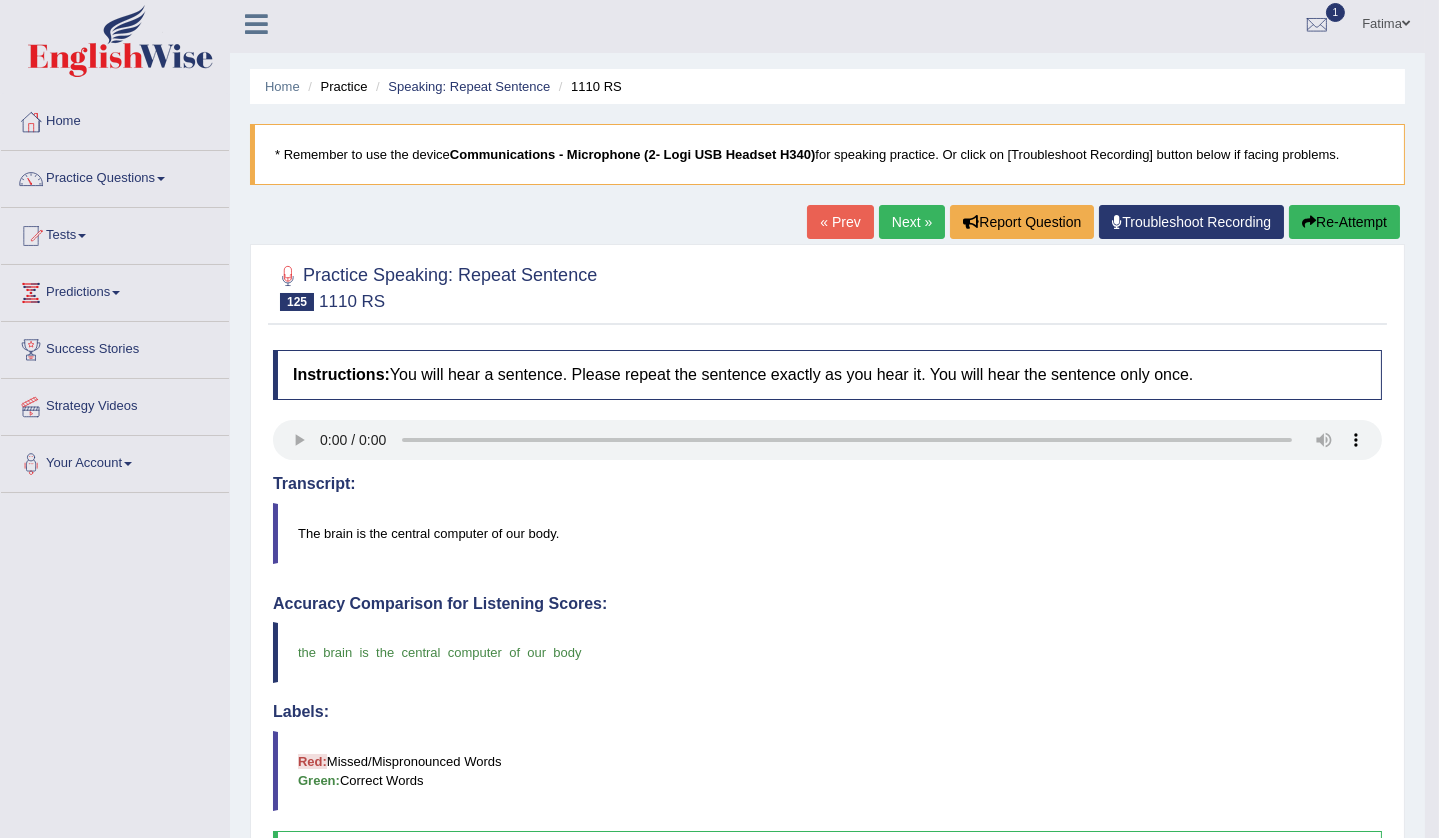 scroll, scrollTop: 0, scrollLeft: 0, axis: both 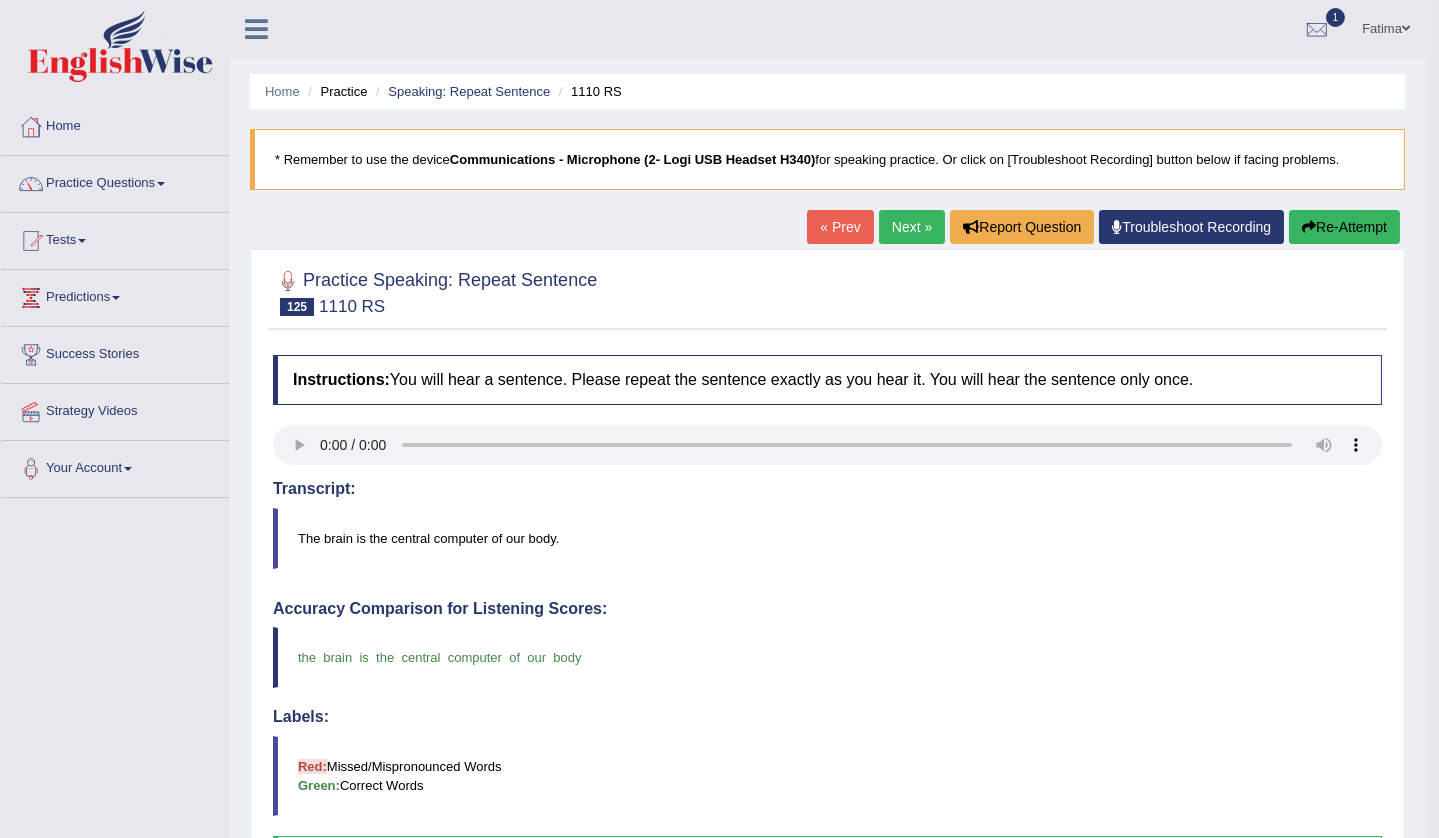 click on "Next »" at bounding box center [912, 227] 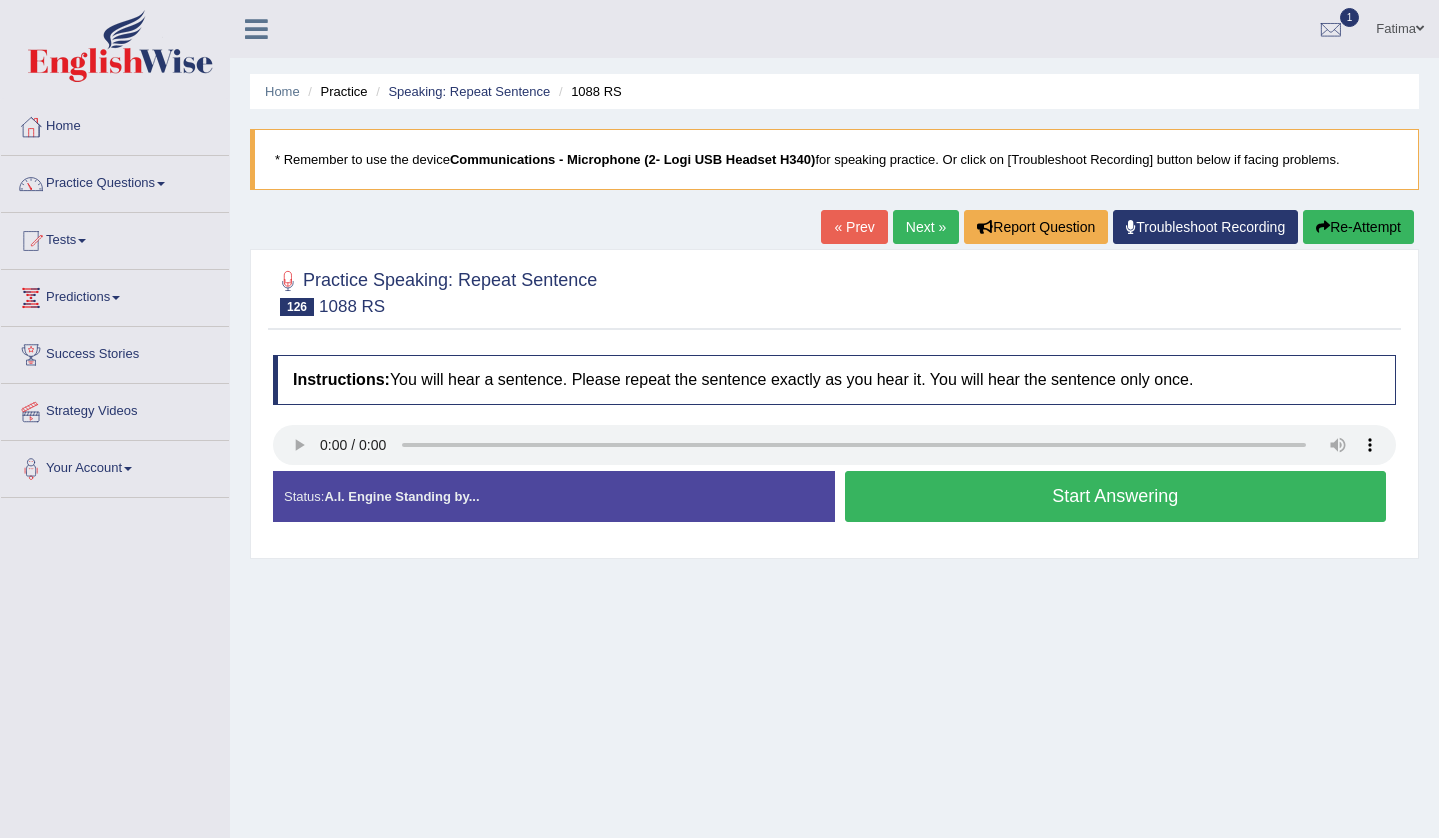 scroll, scrollTop: 0, scrollLeft: 0, axis: both 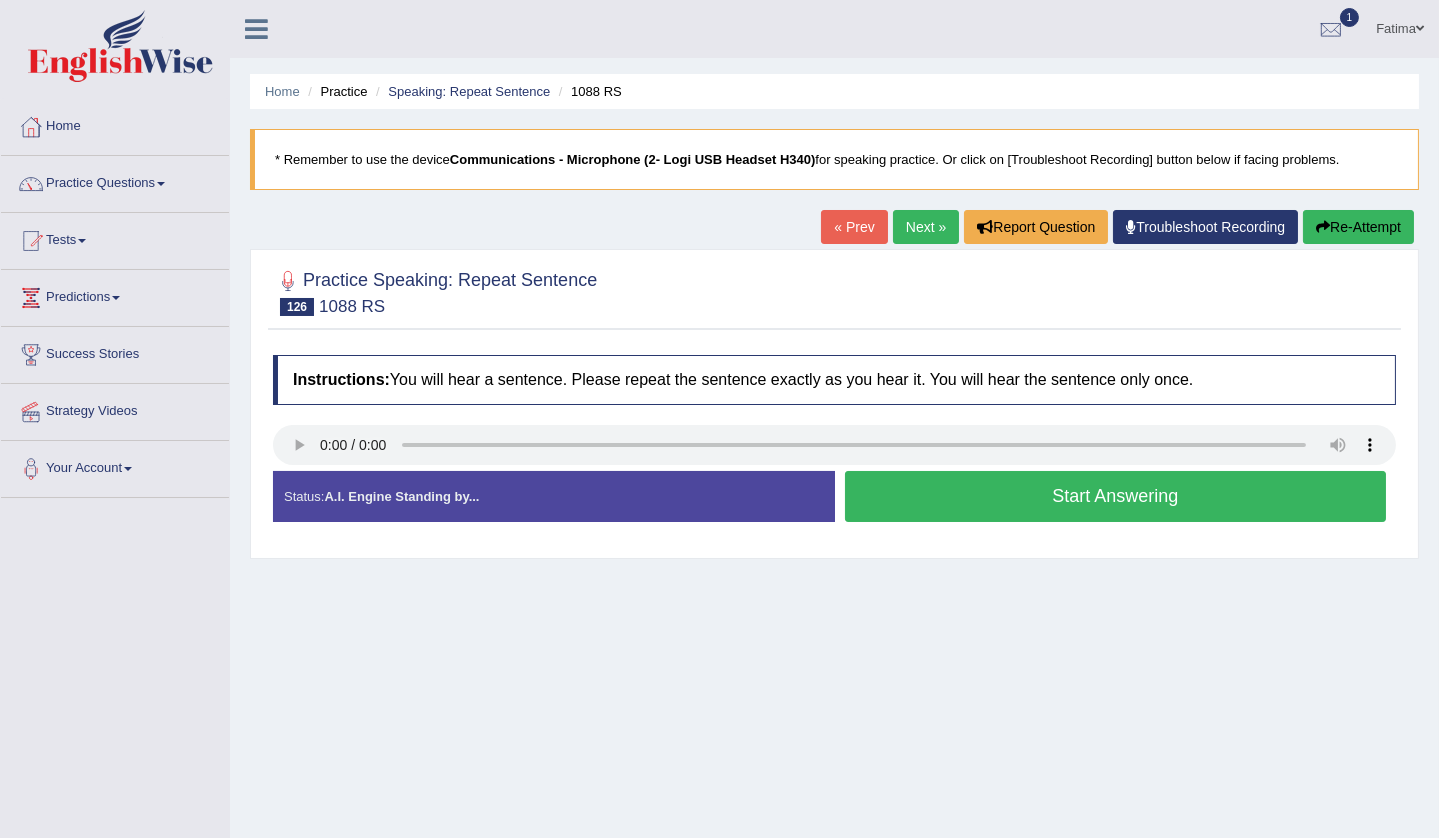 click on "Start Answering" at bounding box center (1116, 496) 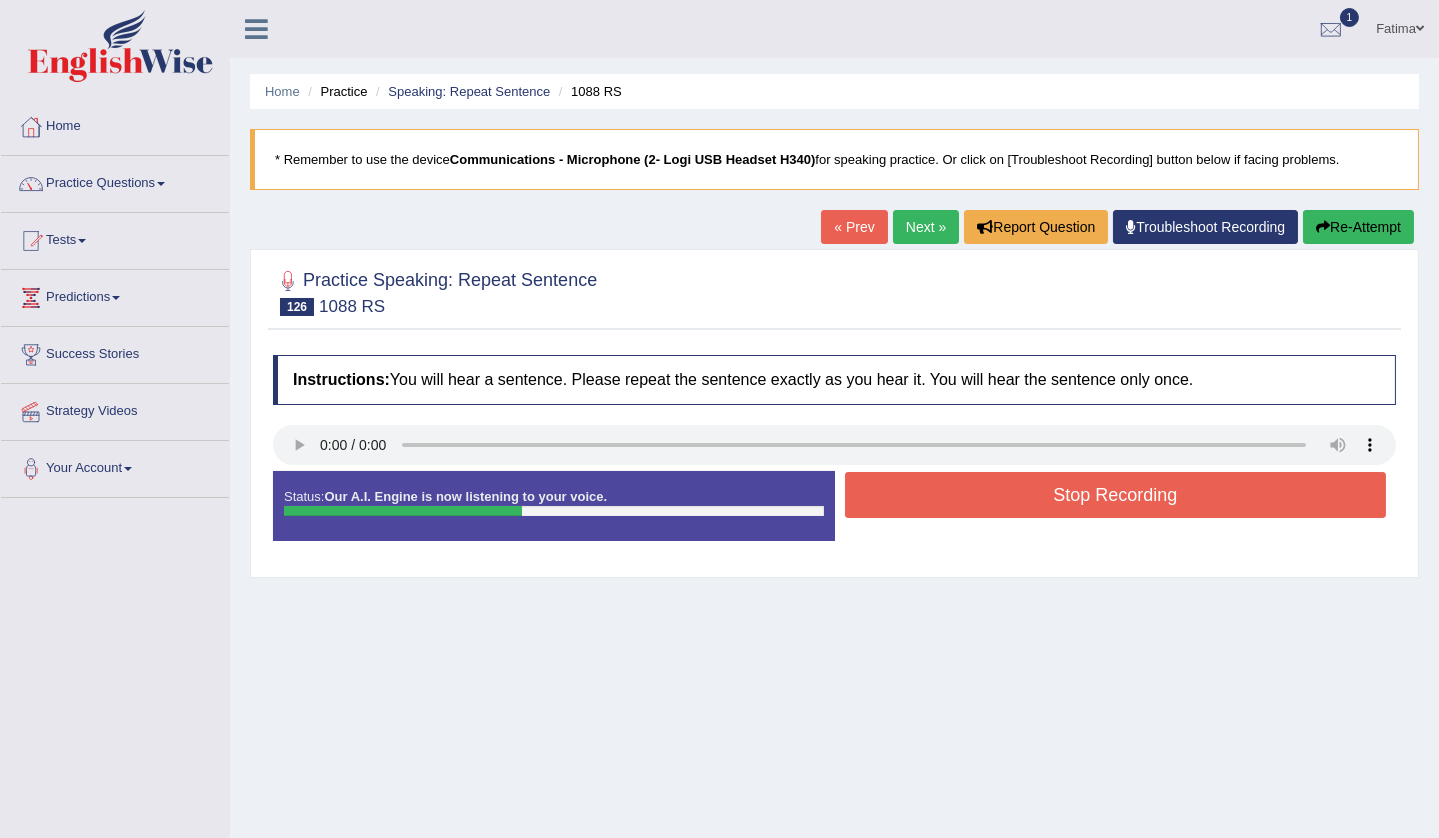 click on "Stop Recording" at bounding box center [1116, 495] 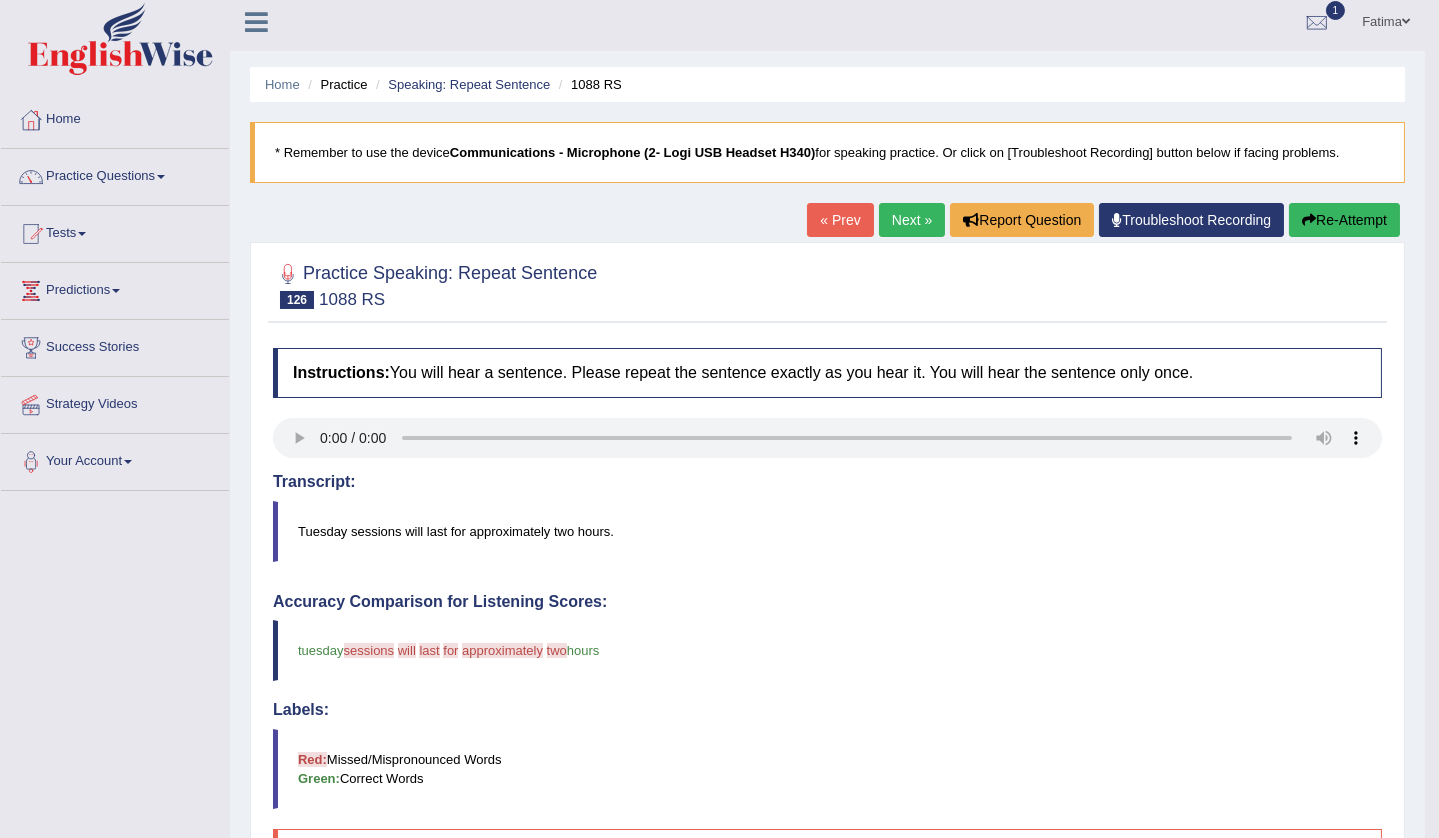 scroll, scrollTop: 0, scrollLeft: 0, axis: both 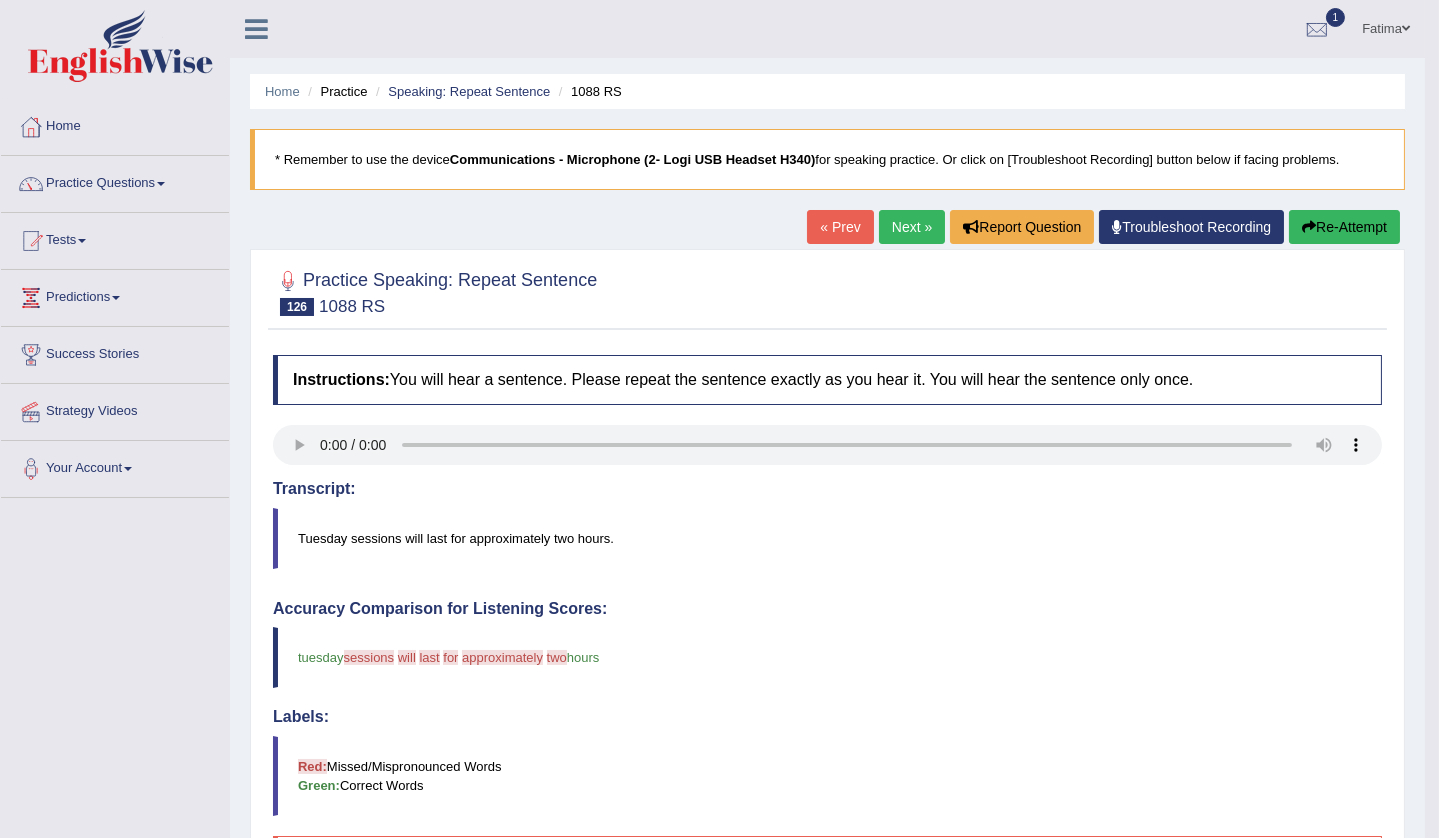 click on "Re-Attempt" at bounding box center [1344, 227] 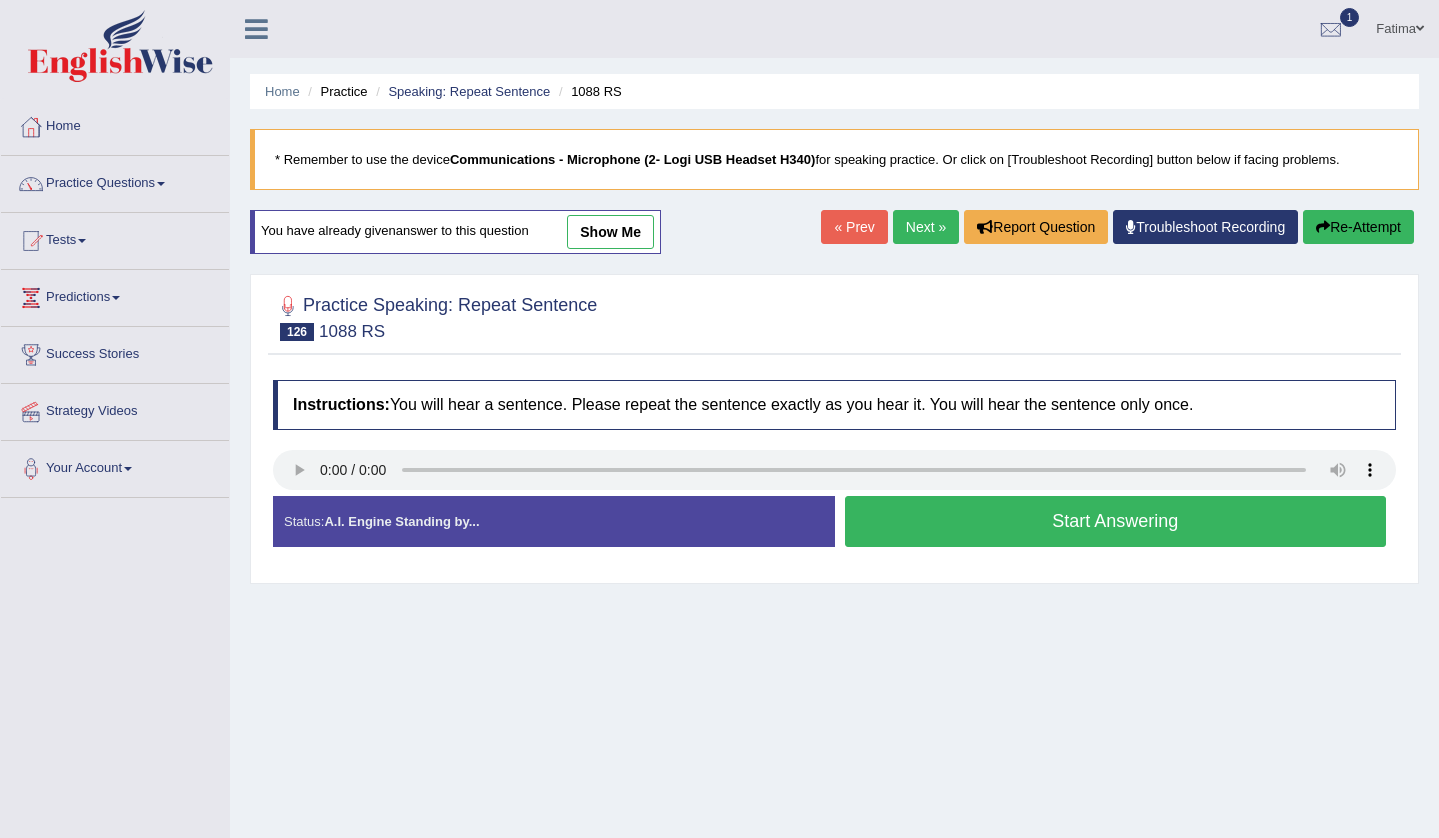 scroll, scrollTop: 0, scrollLeft: 0, axis: both 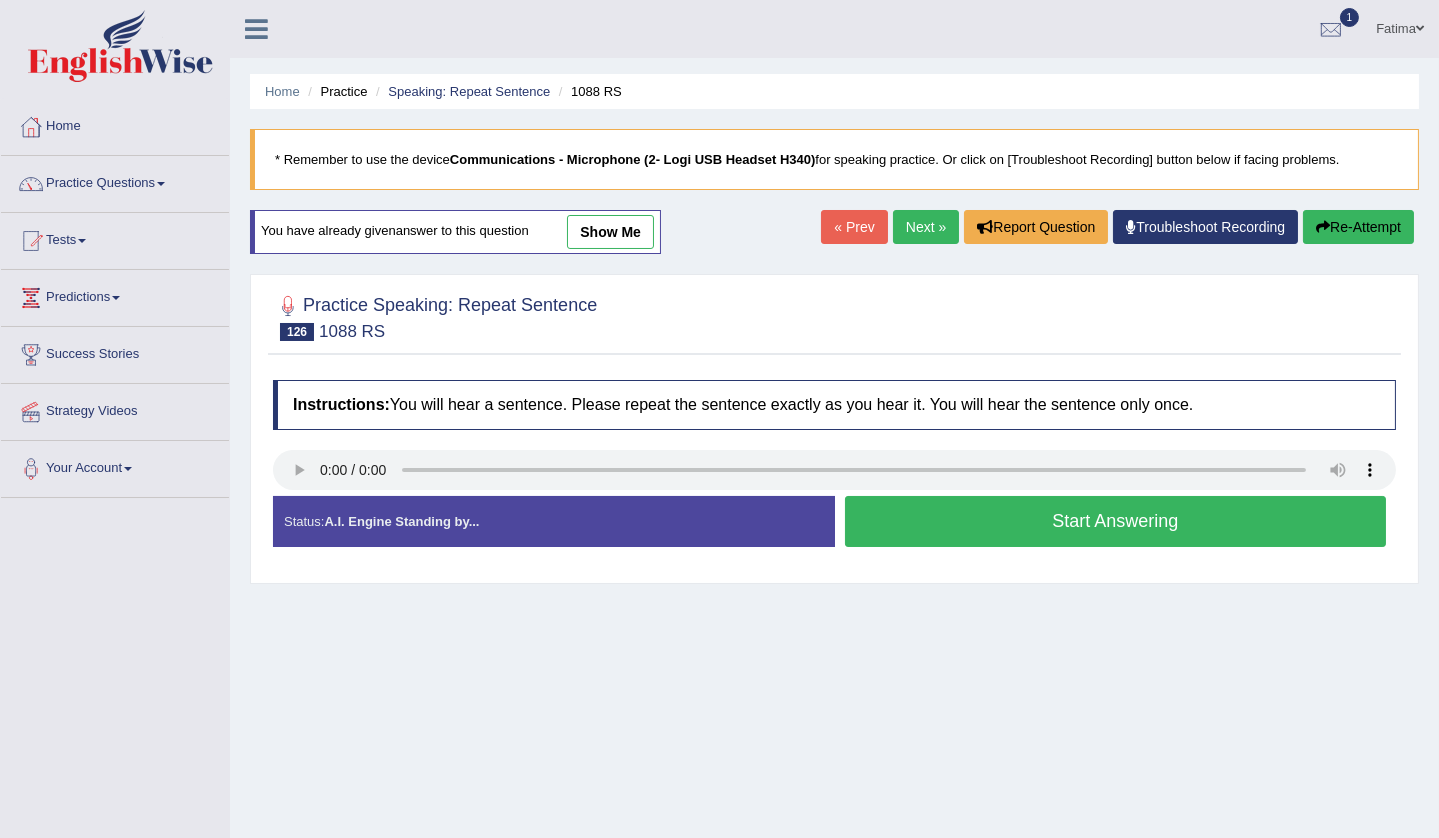 click on "Start Answering" at bounding box center (1116, 521) 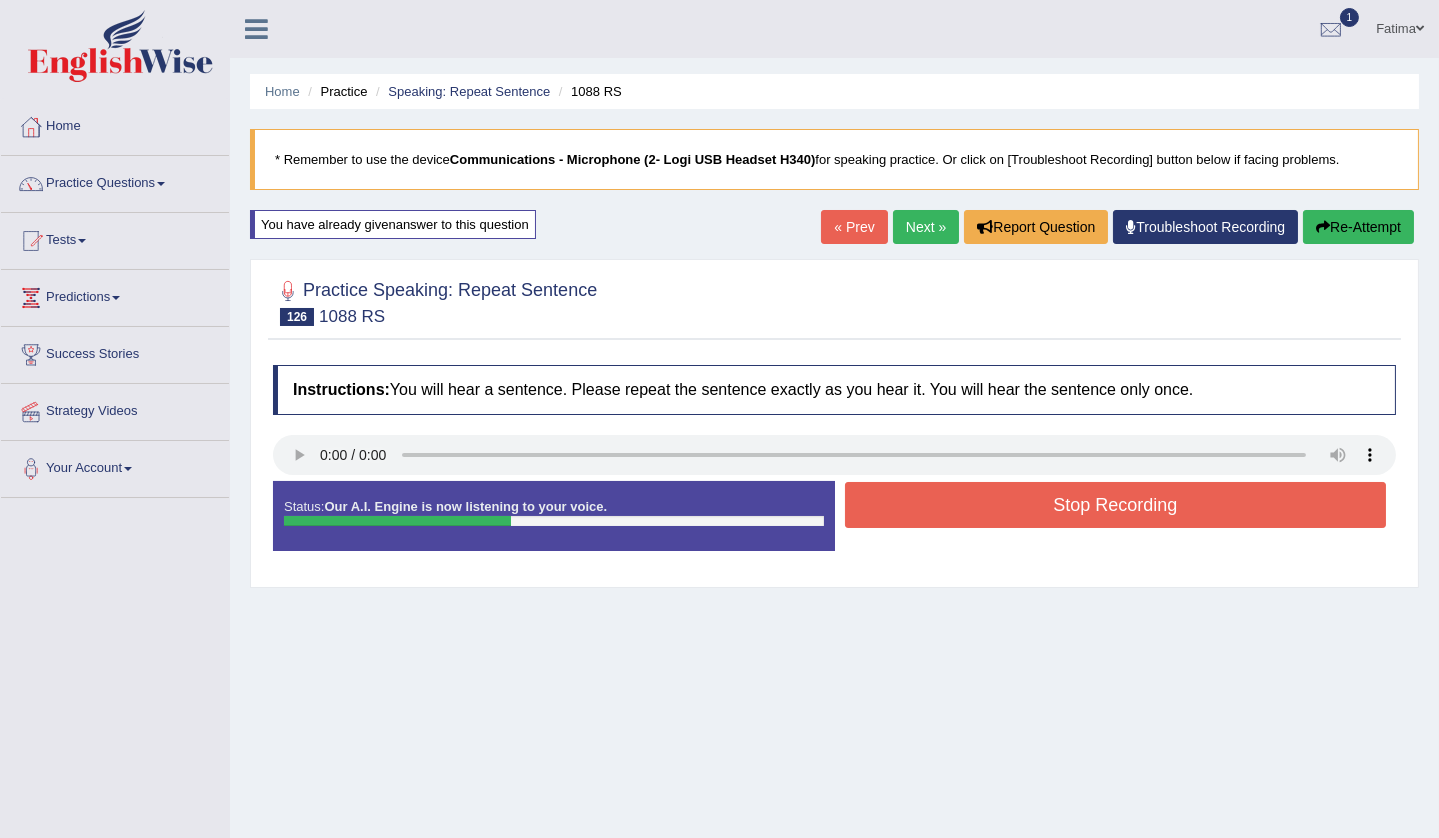 click on "Stop Recording" at bounding box center [1116, 505] 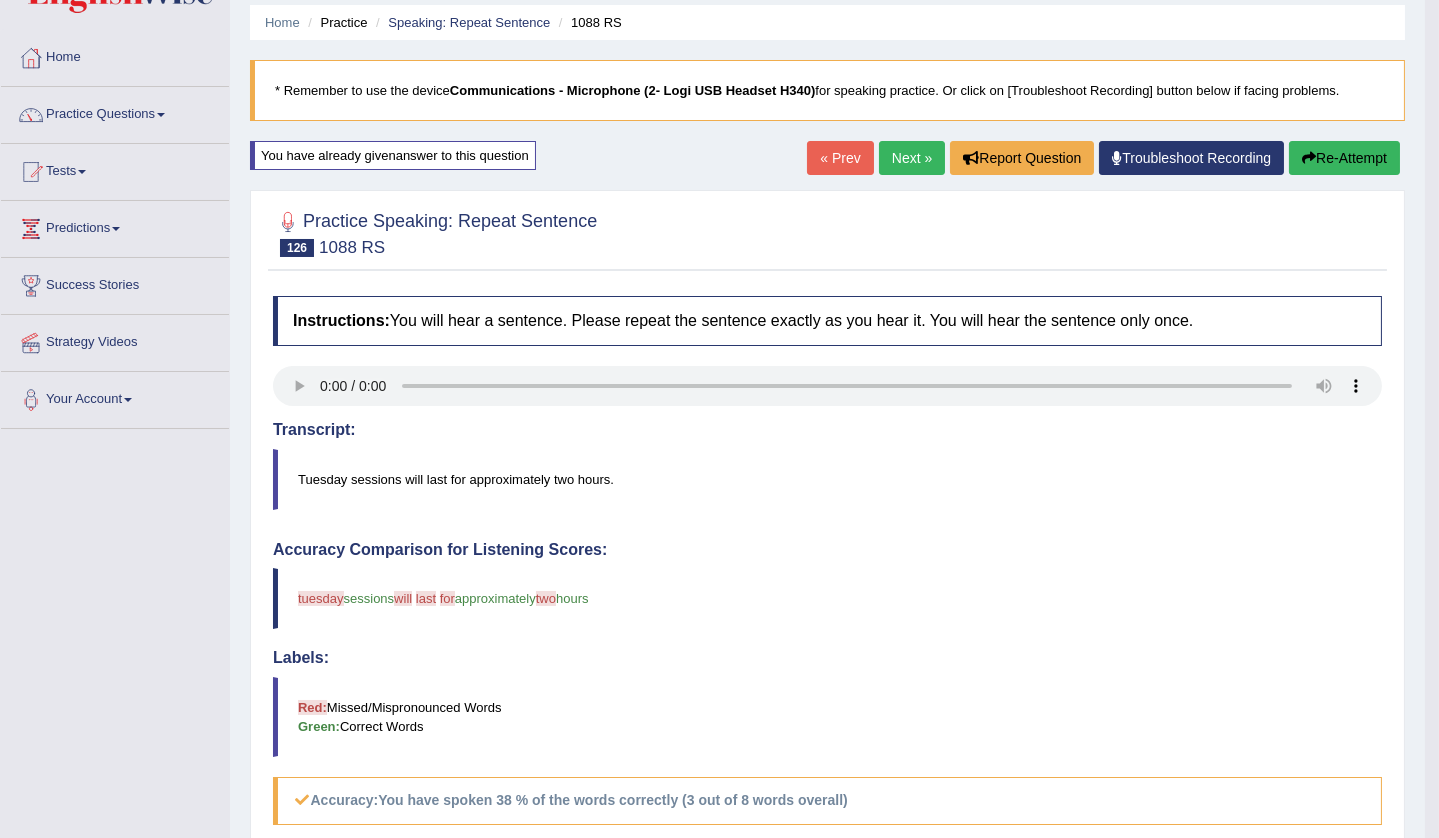 scroll, scrollTop: 0, scrollLeft: 0, axis: both 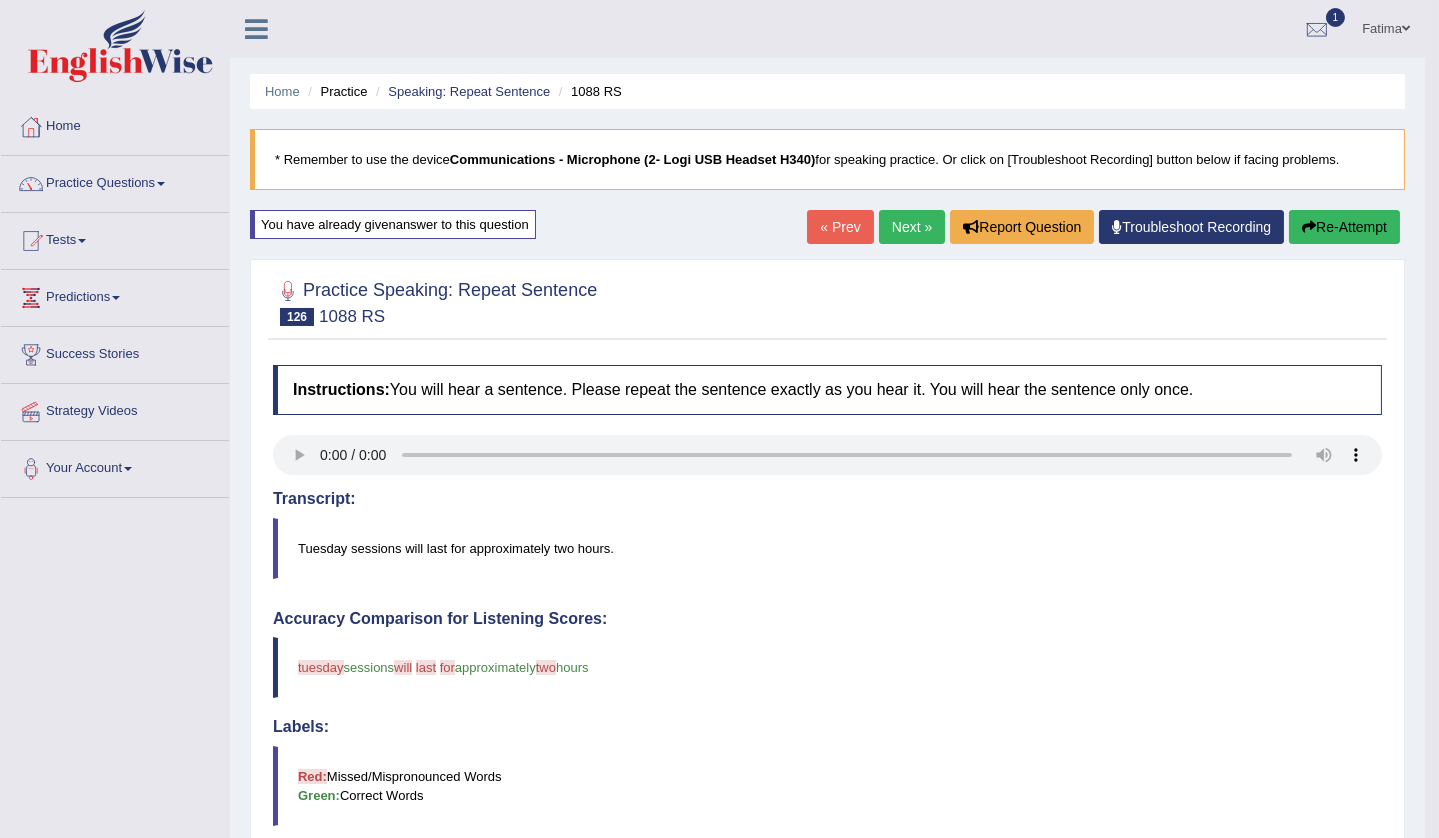 click on "Next »" at bounding box center [912, 227] 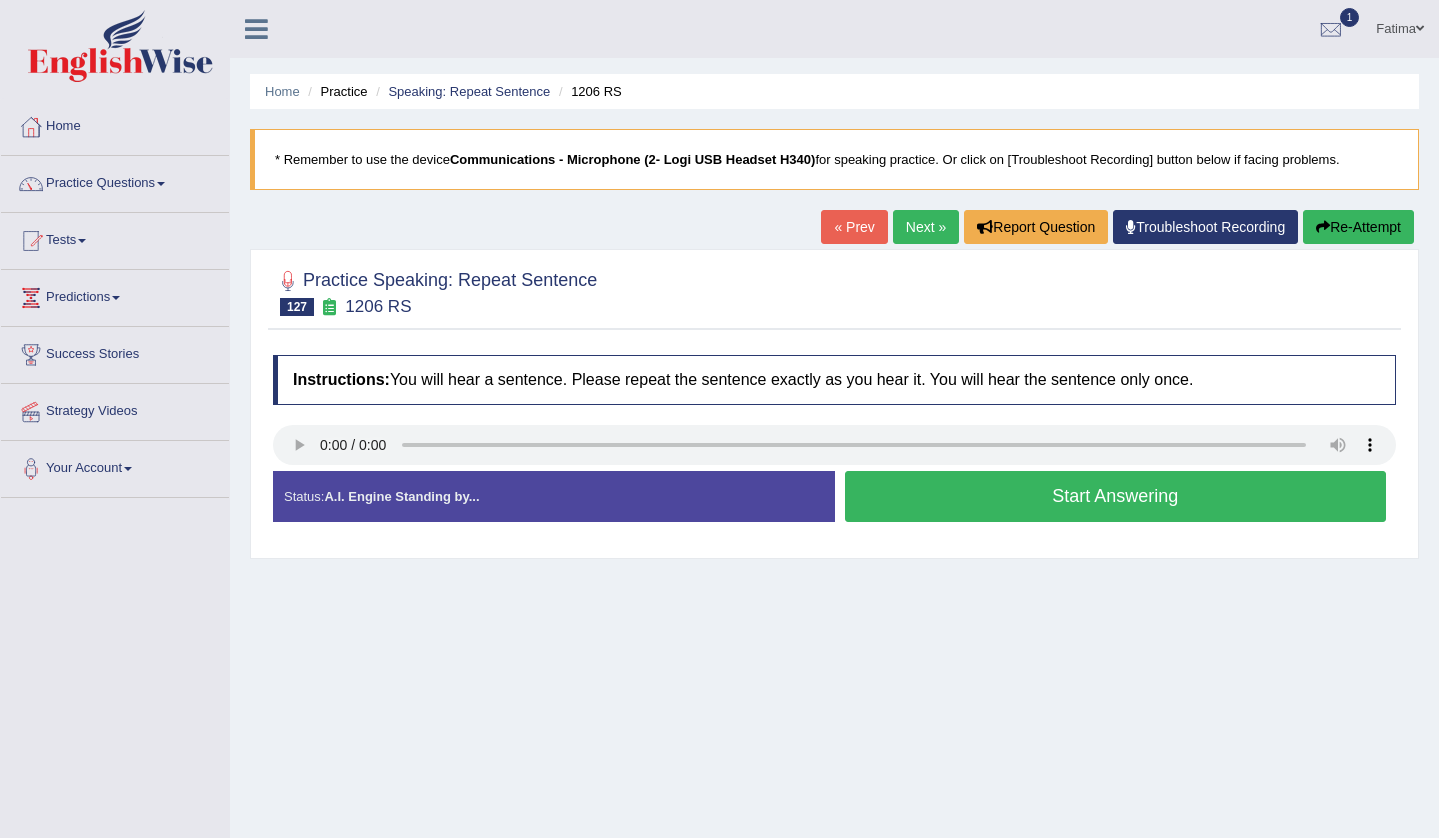 scroll, scrollTop: 0, scrollLeft: 0, axis: both 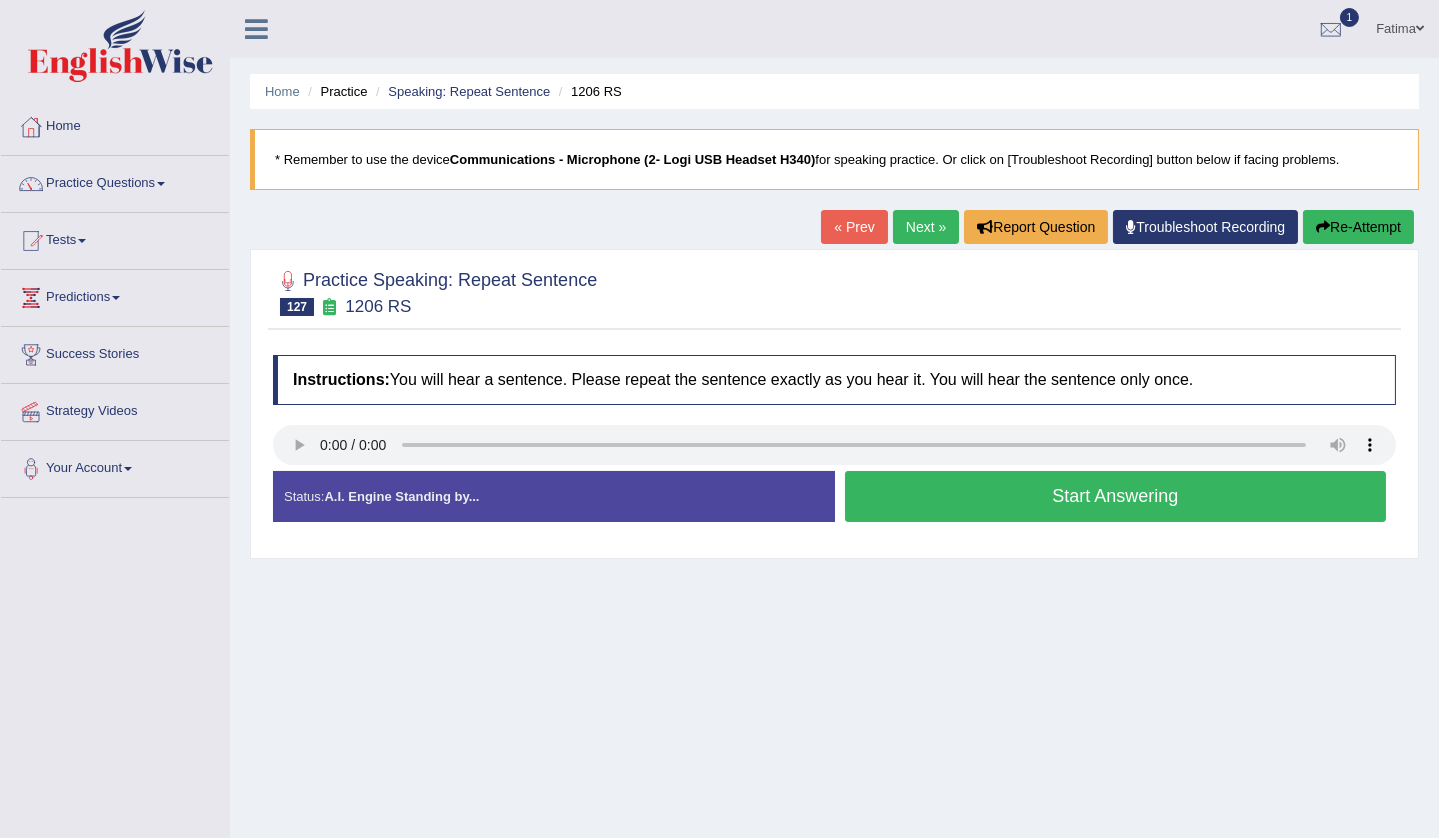 click on "Start Answering" at bounding box center [1116, 496] 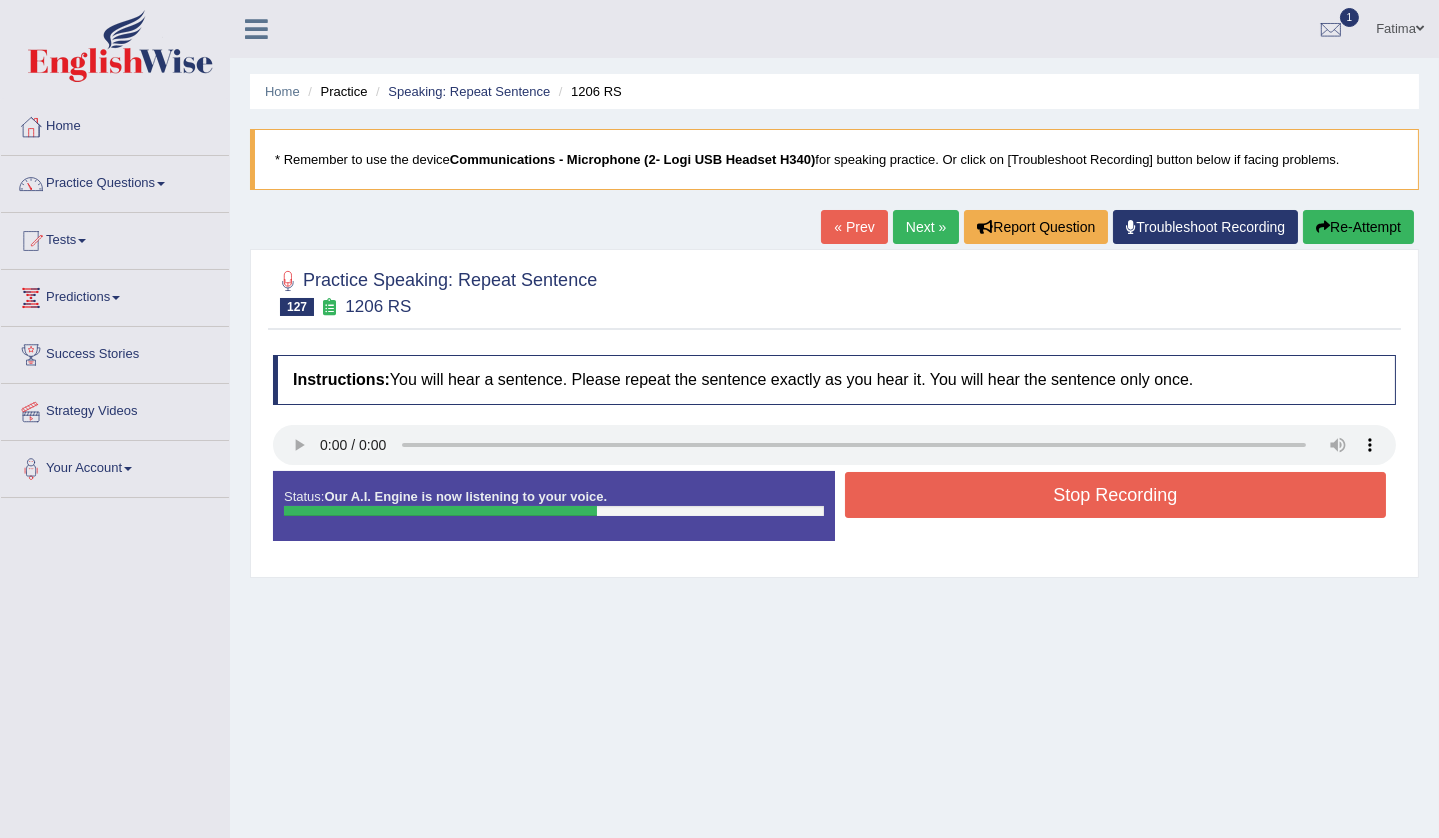 click on "Stop Recording" at bounding box center (1116, 495) 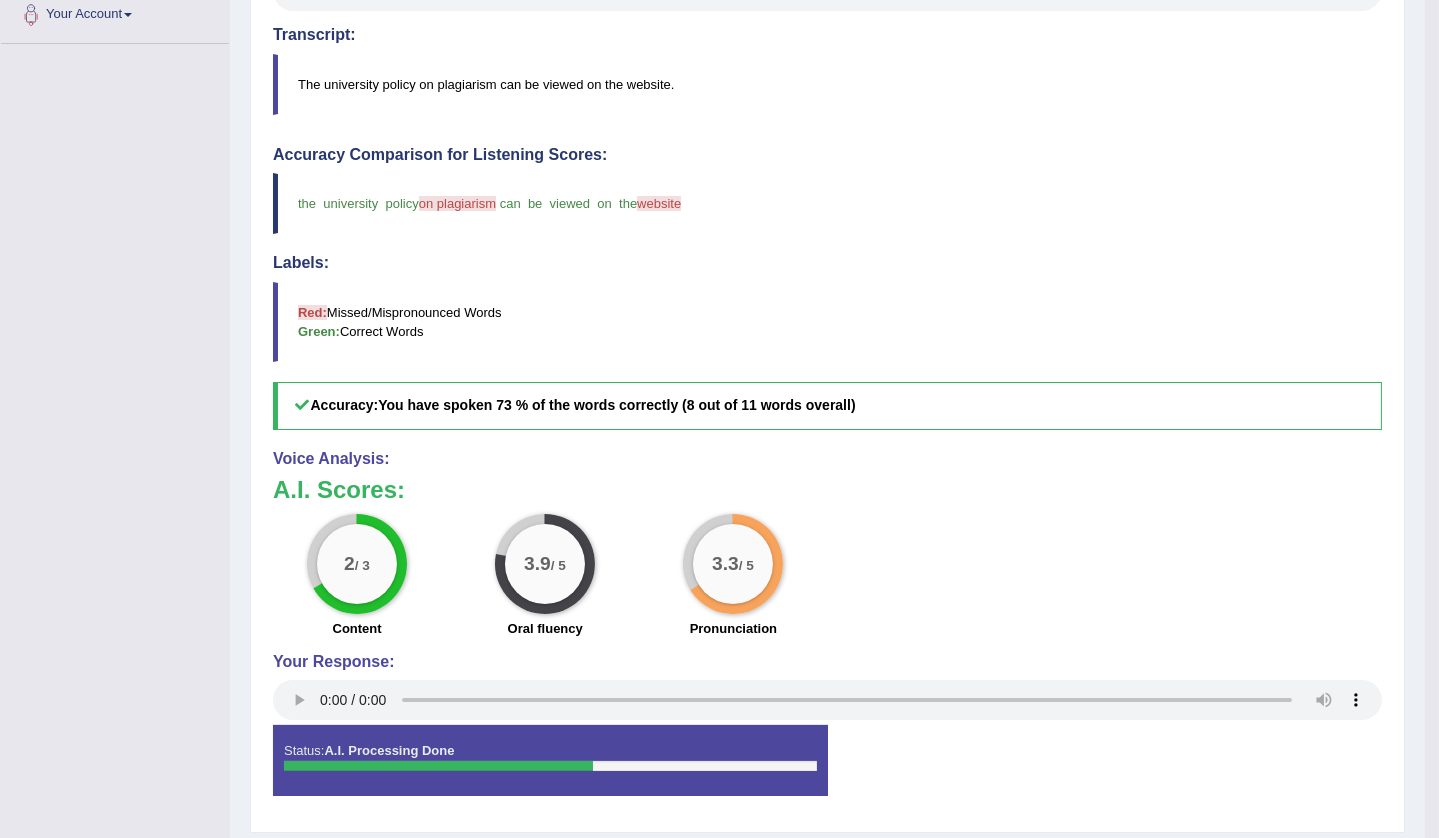 scroll, scrollTop: 0, scrollLeft: 0, axis: both 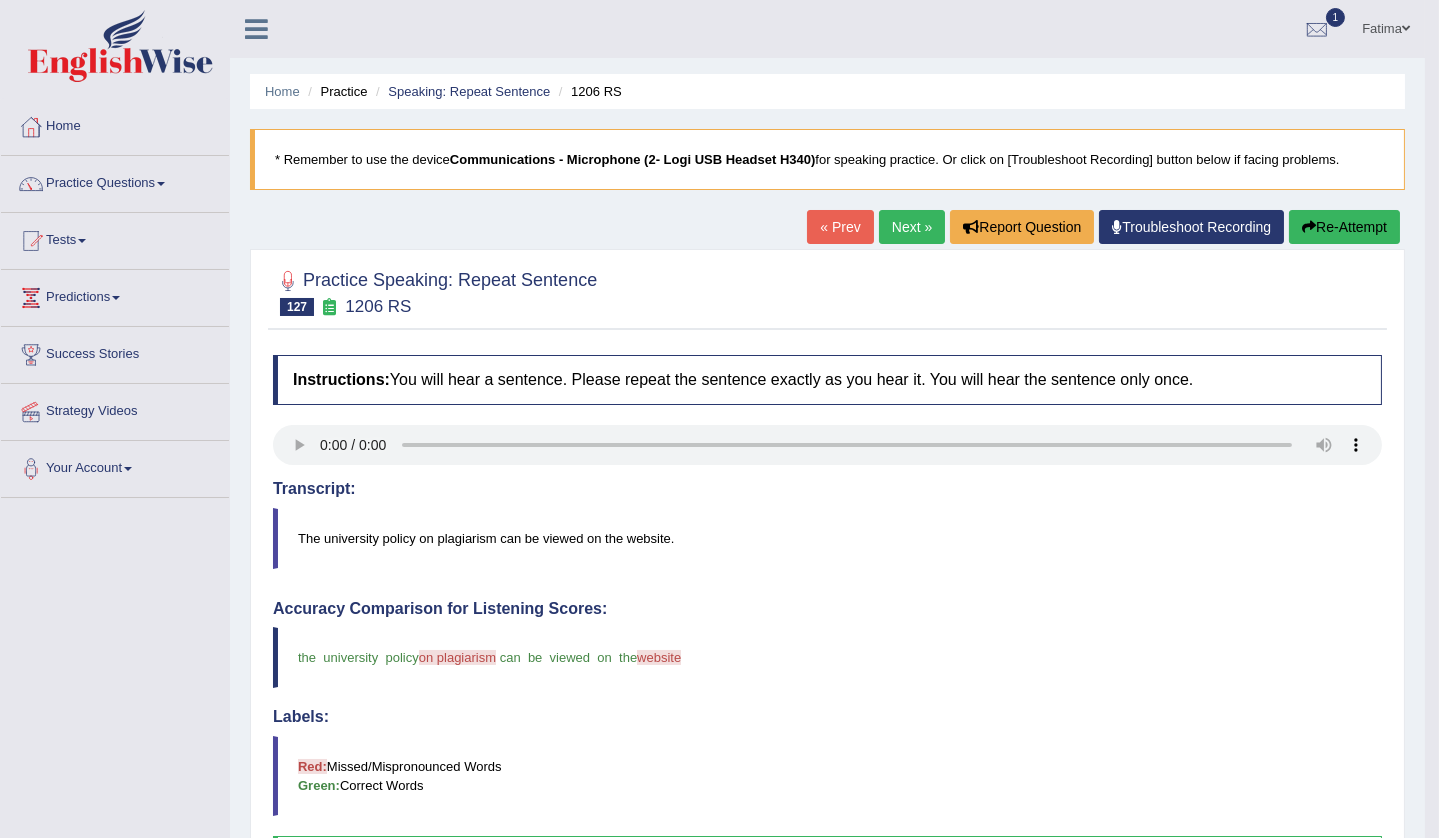 click on "Next »" at bounding box center [912, 227] 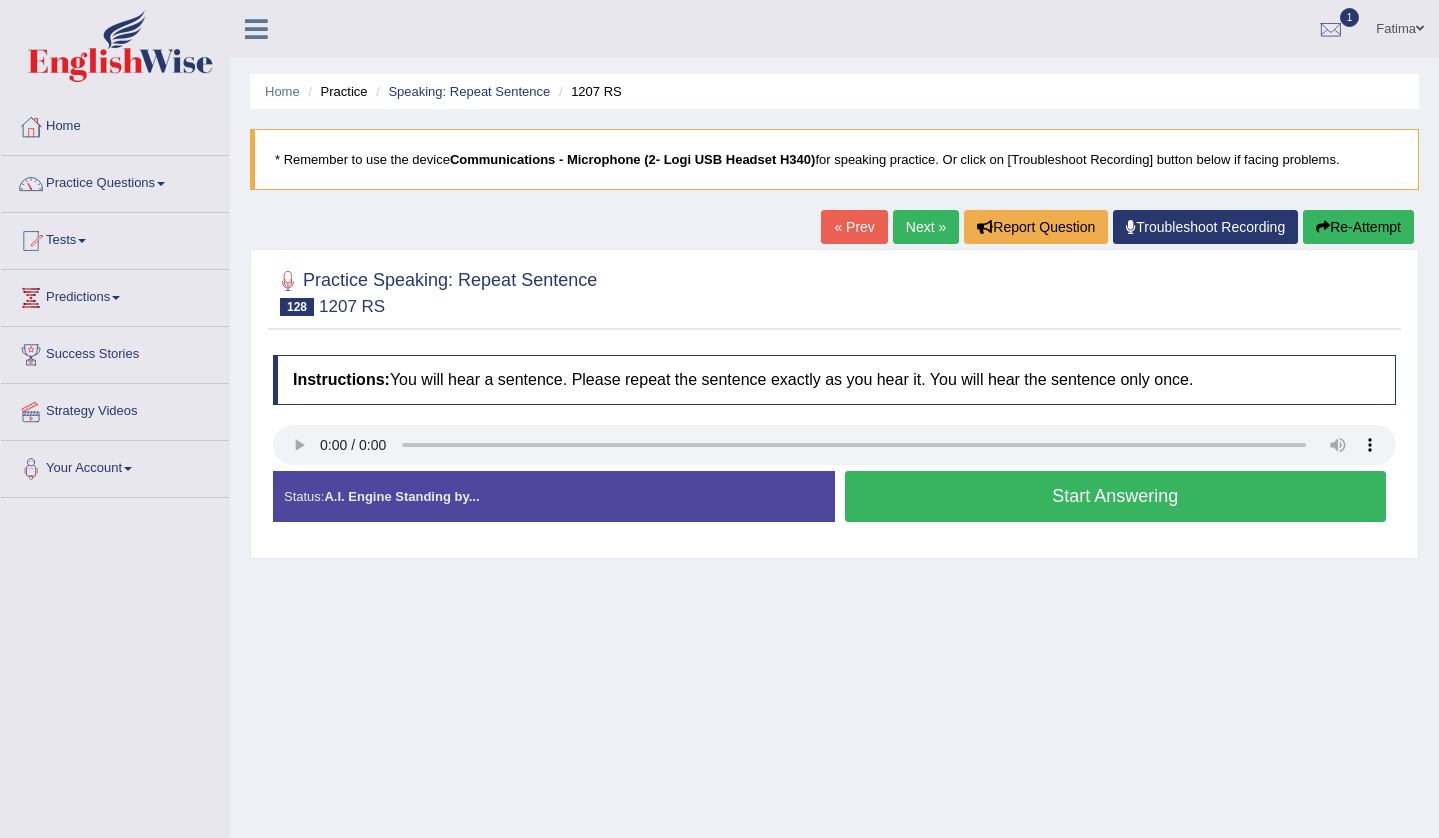 scroll, scrollTop: 0, scrollLeft: 0, axis: both 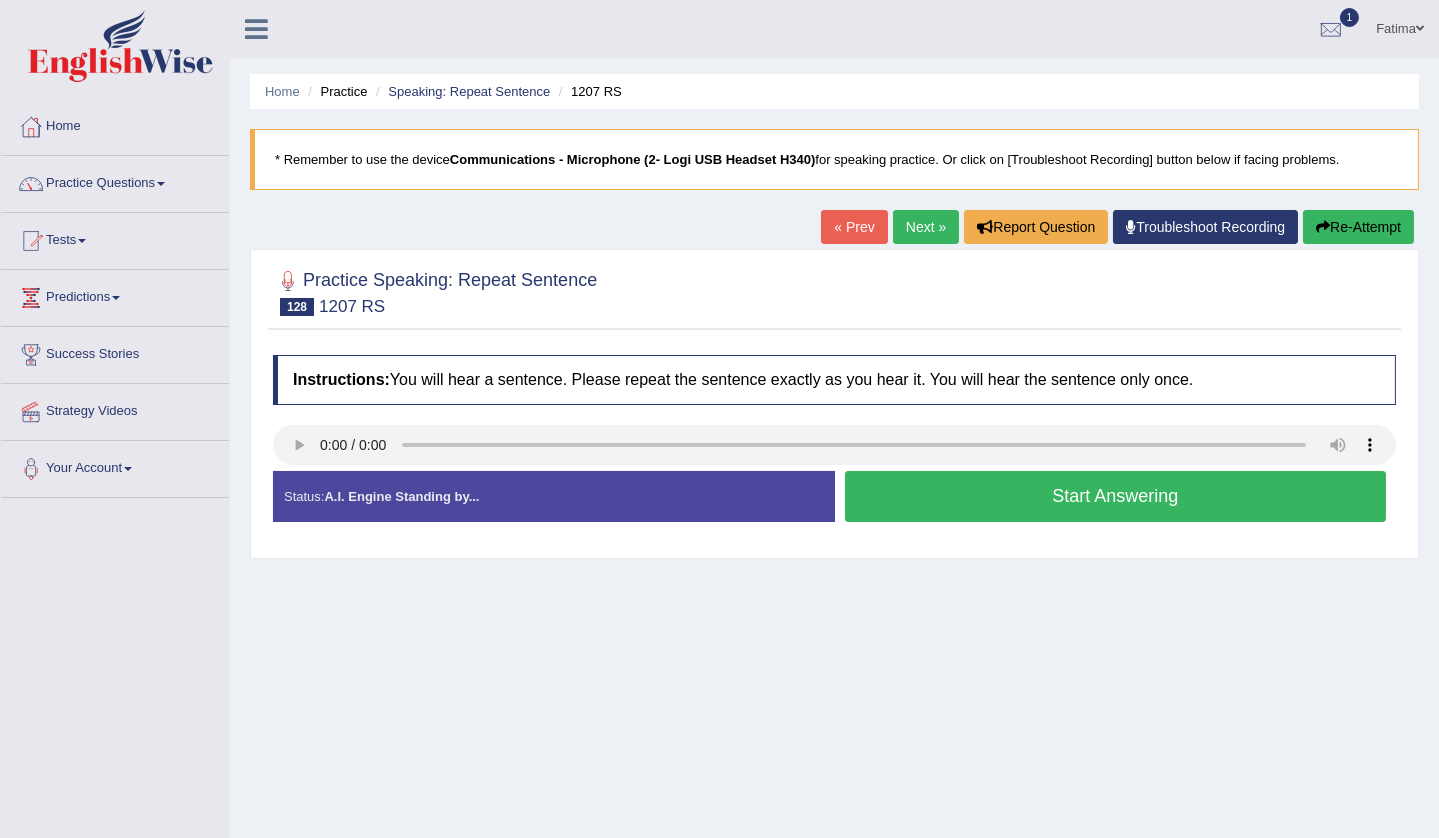 click on "Start Answering" at bounding box center (1116, 496) 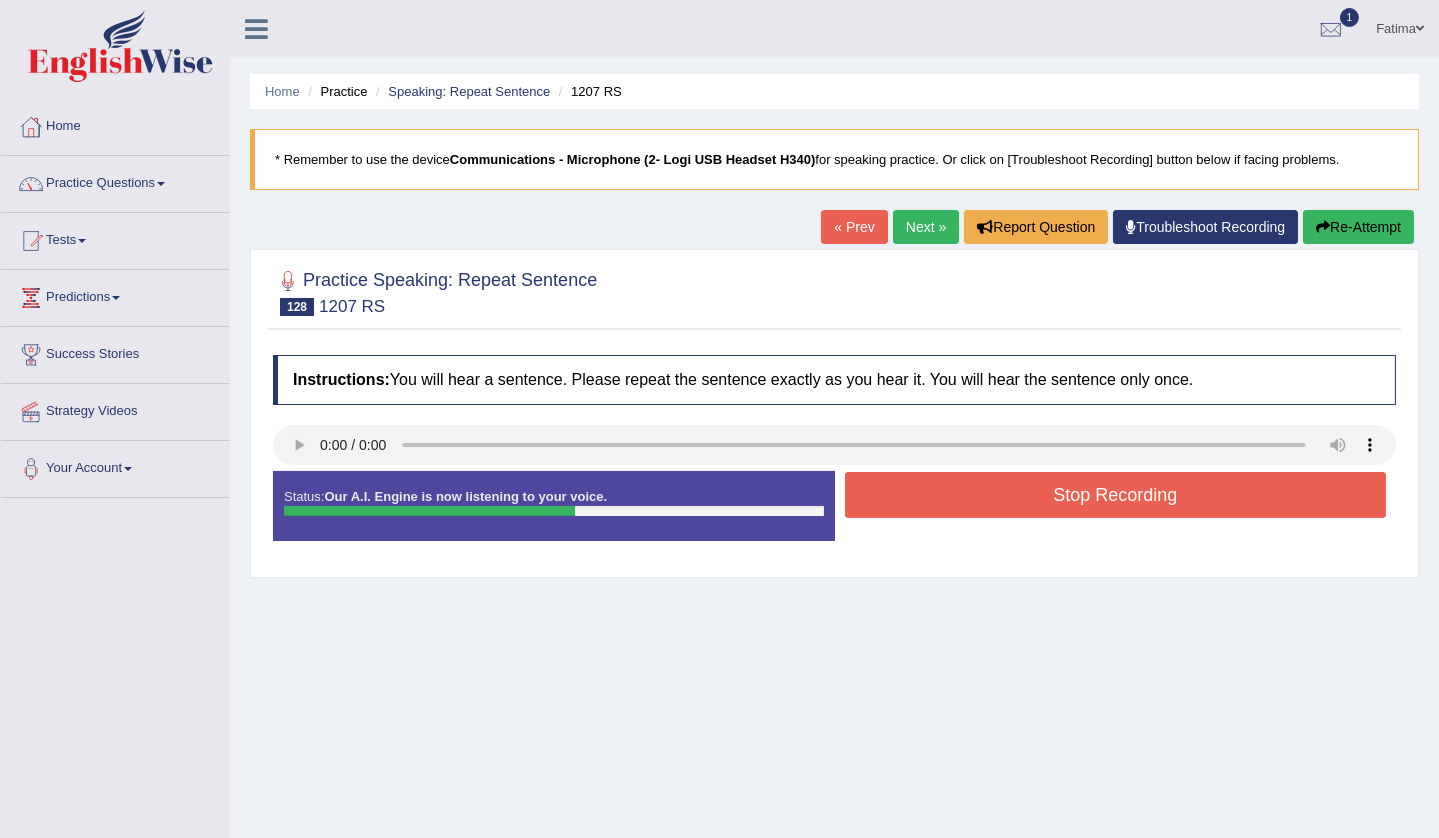 click on "Stop Recording" at bounding box center (1116, 495) 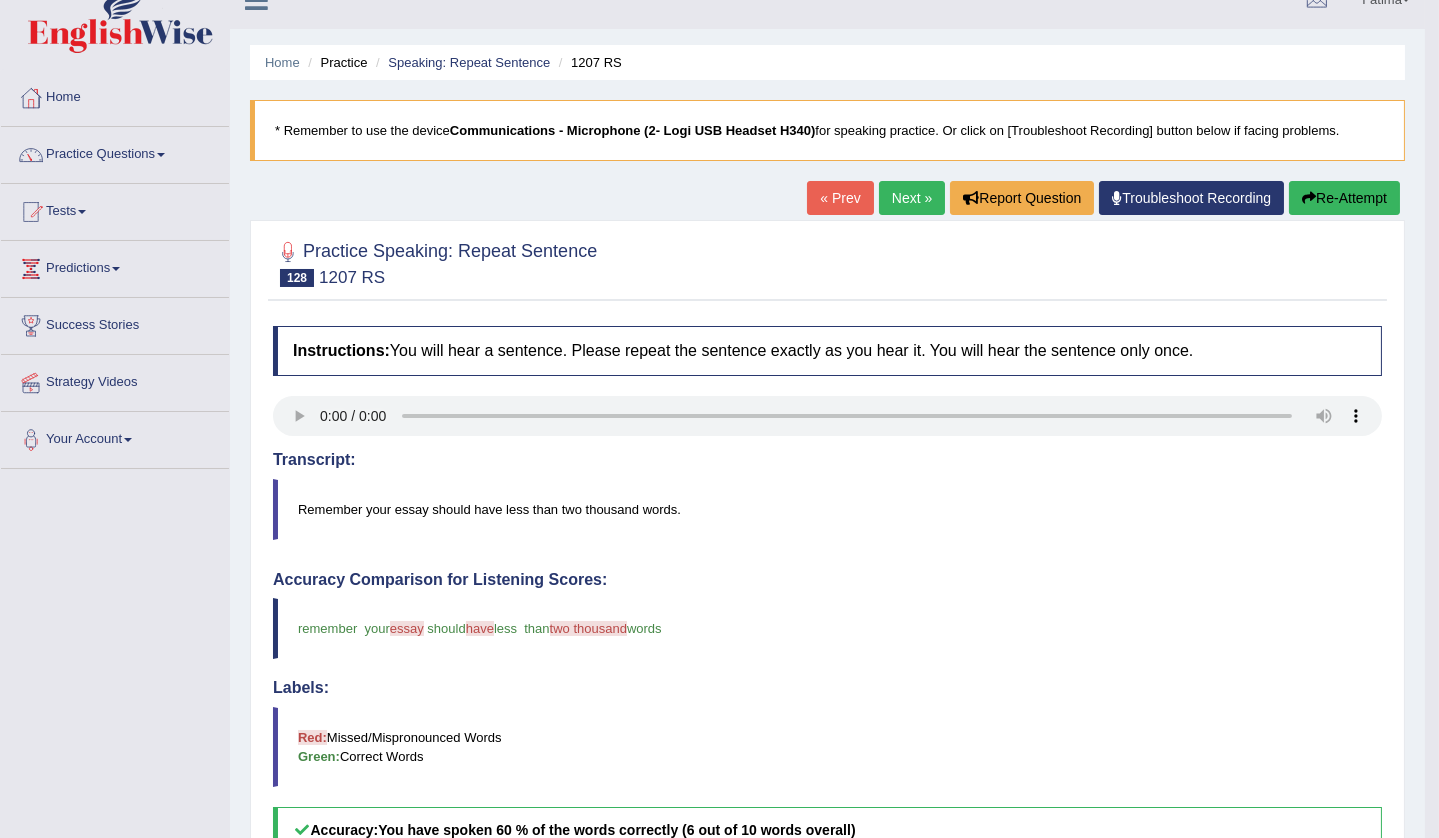 scroll, scrollTop: 0, scrollLeft: 0, axis: both 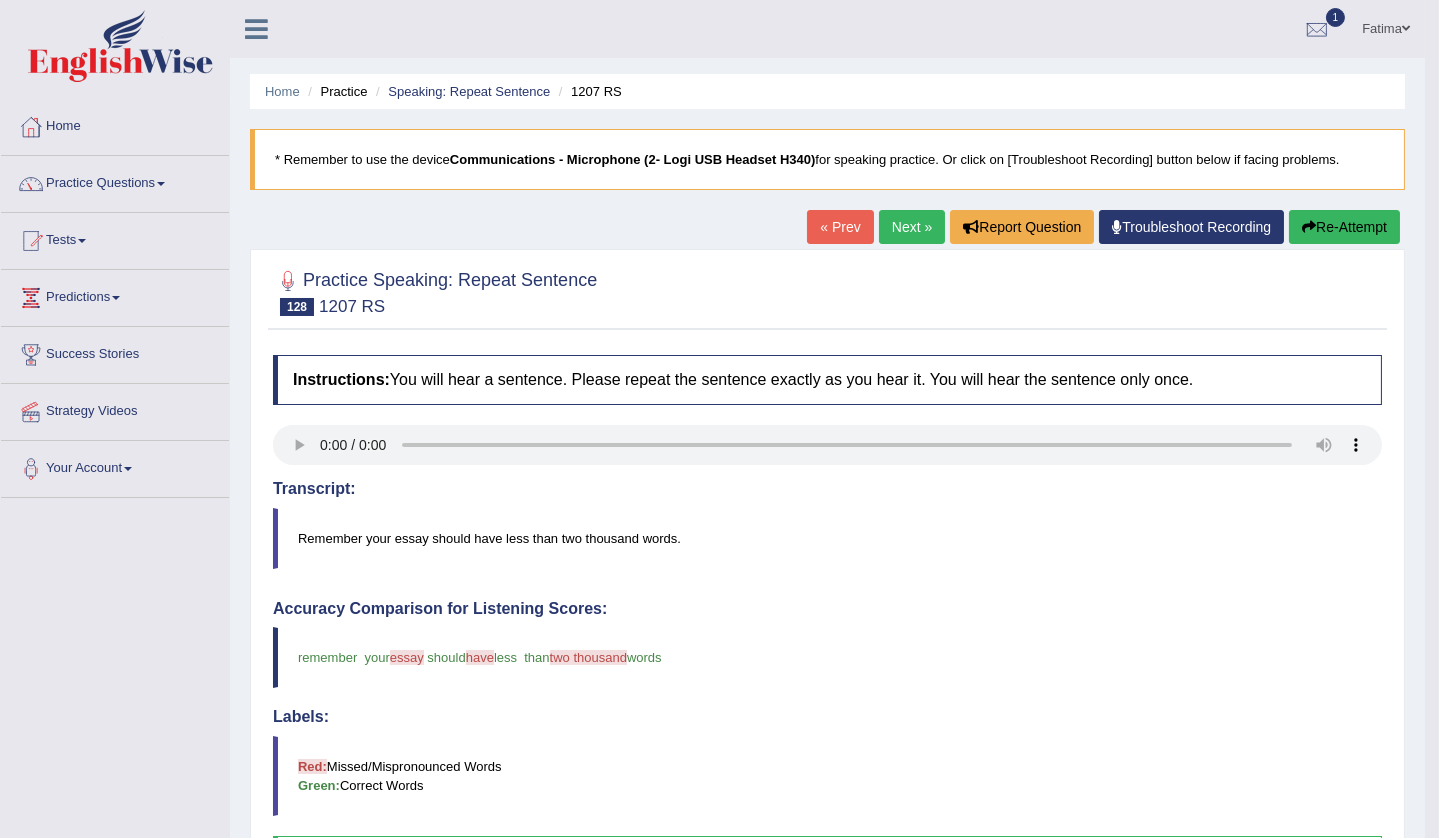 click on "Re-Attempt" at bounding box center (1344, 227) 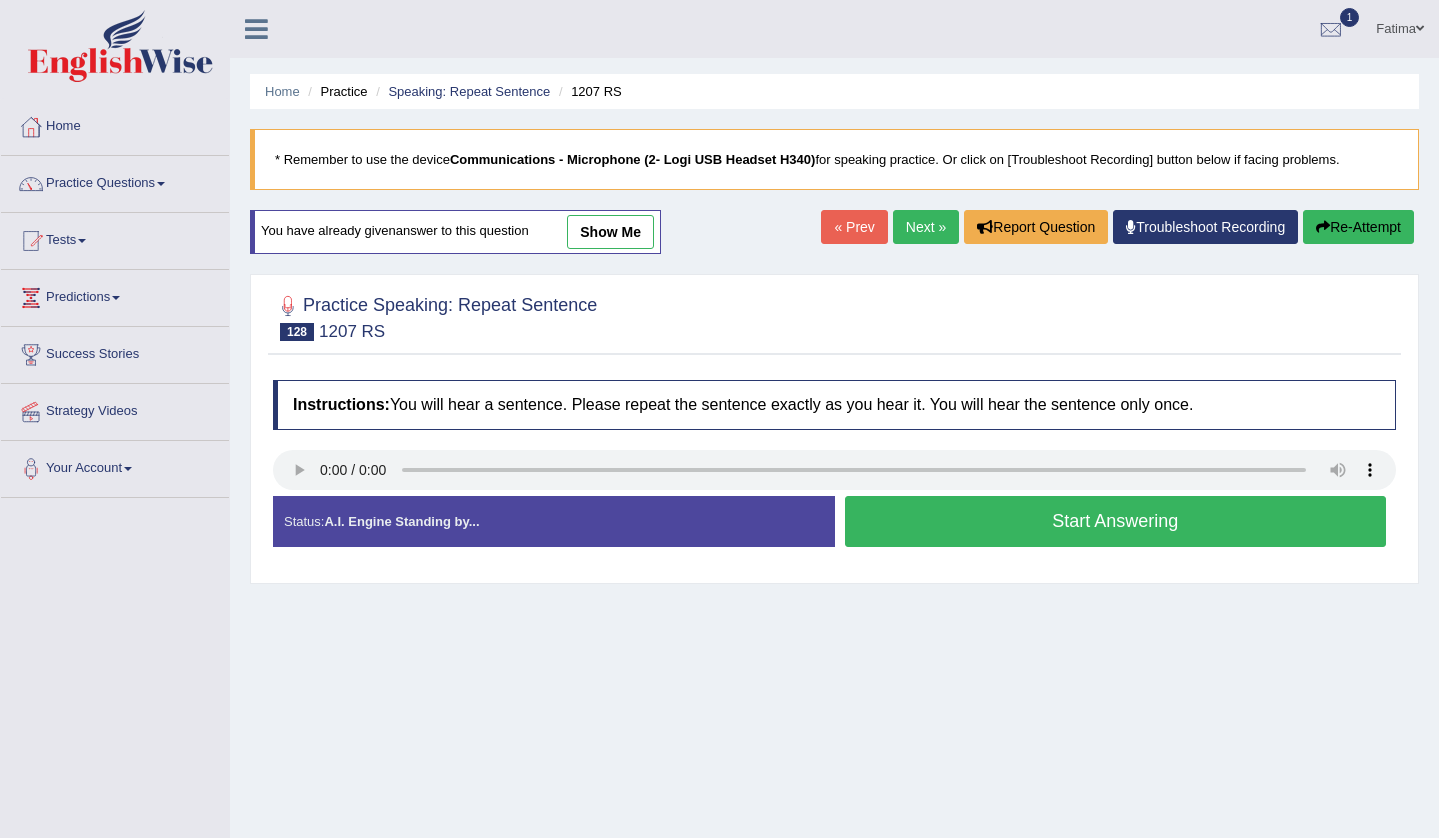 scroll, scrollTop: 0, scrollLeft: 0, axis: both 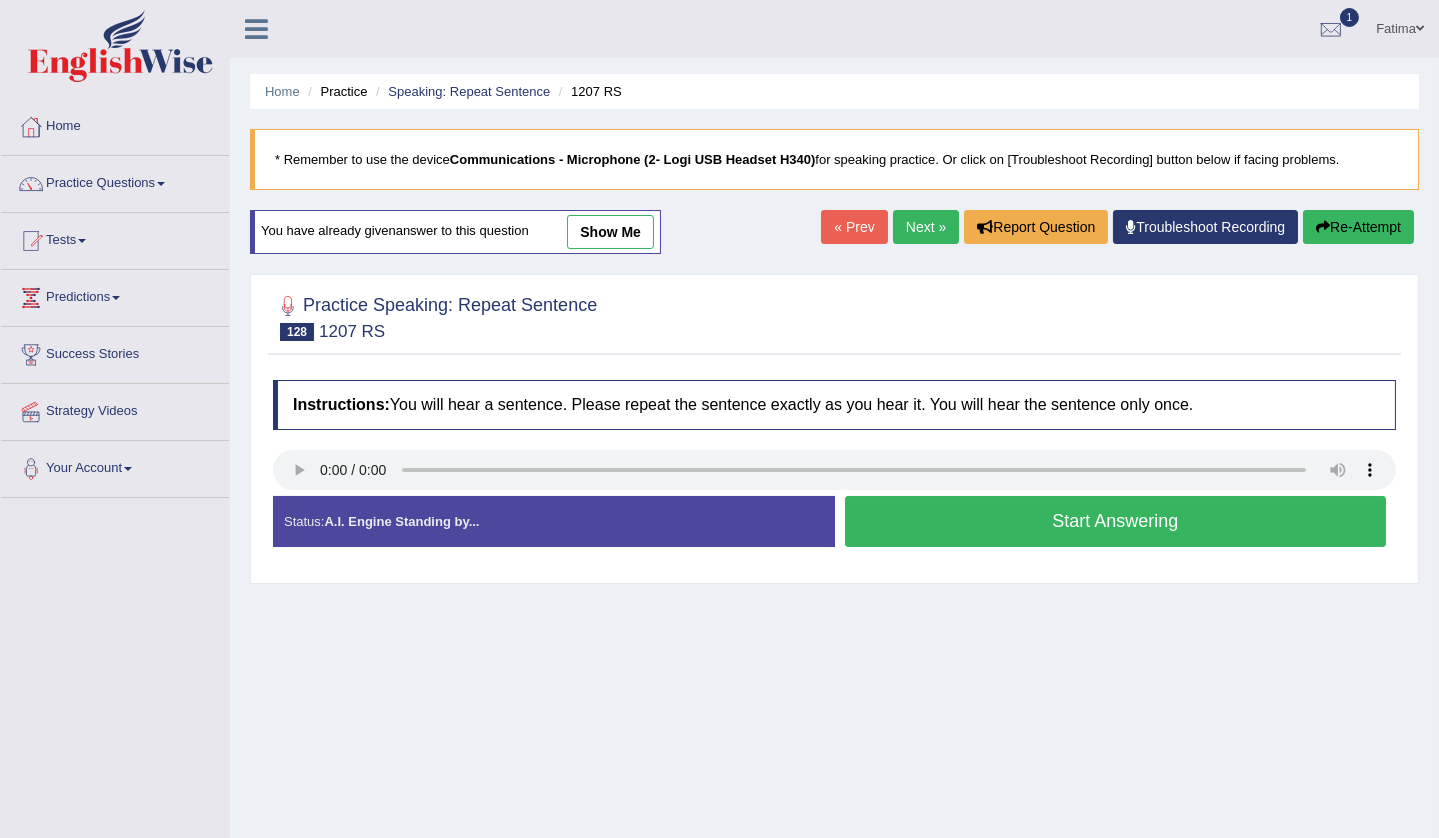 click on "Start Answering" at bounding box center (1116, 521) 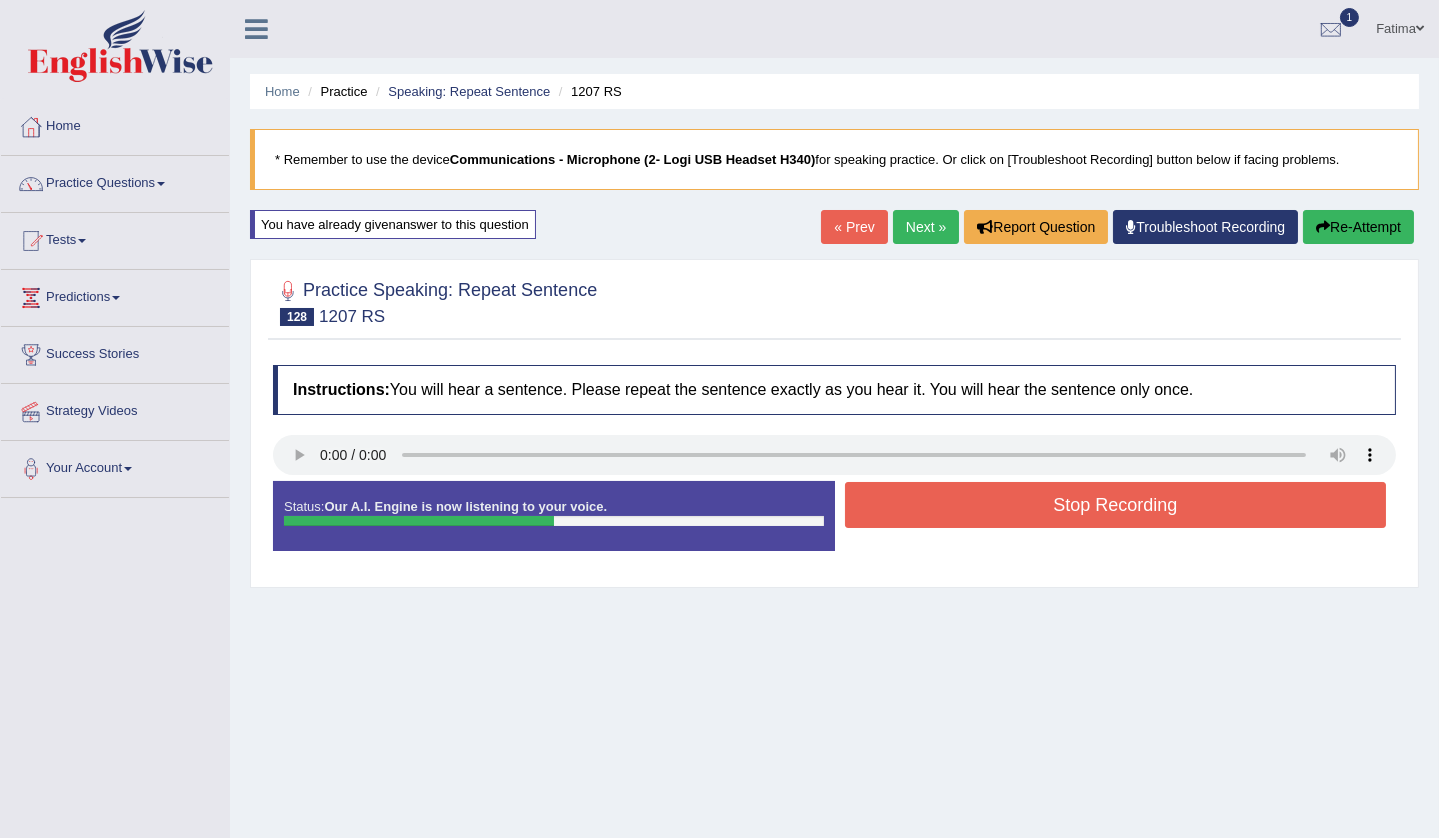 click on "Stop Recording" at bounding box center (1116, 505) 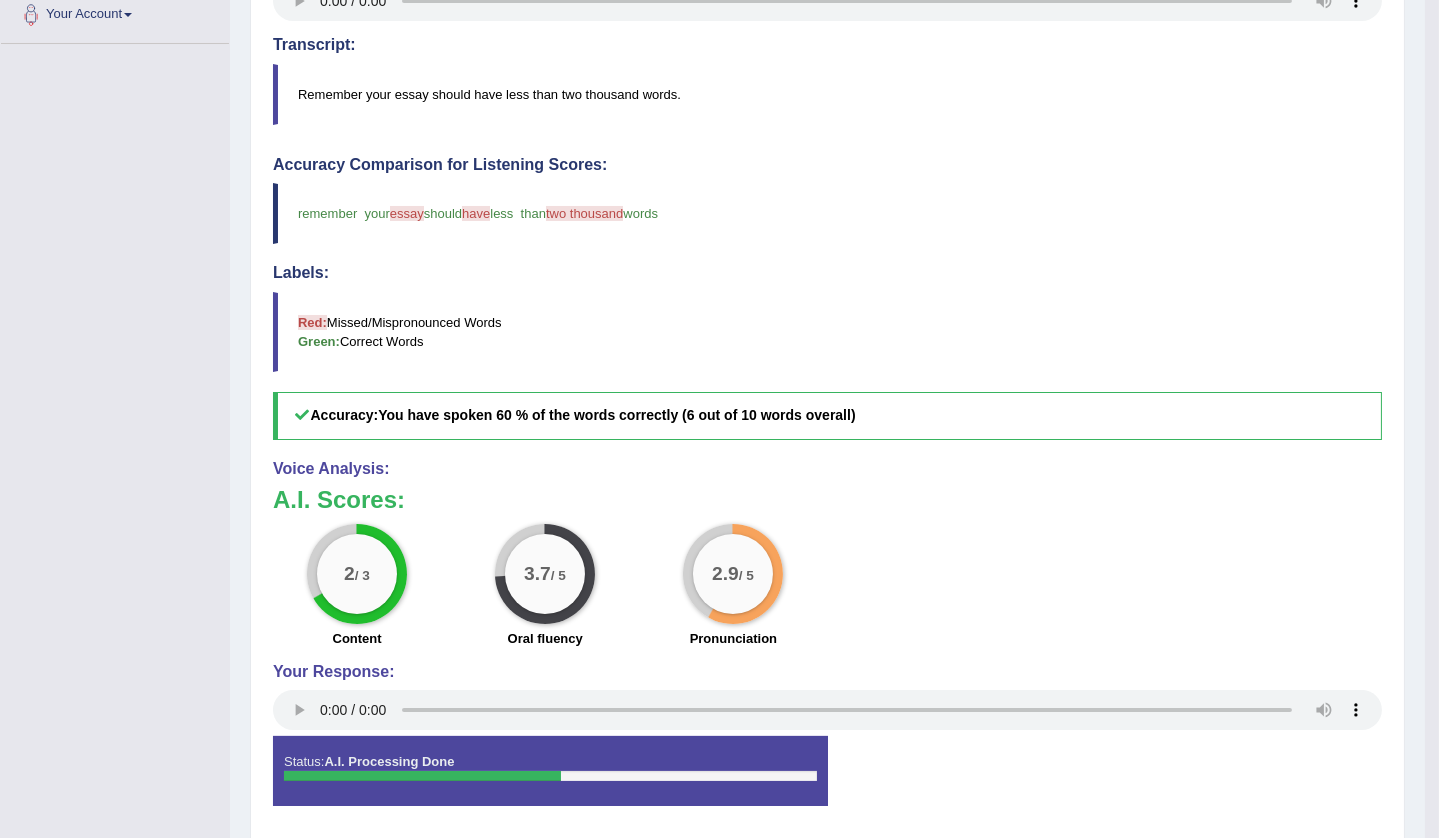 scroll, scrollTop: 0, scrollLeft: 0, axis: both 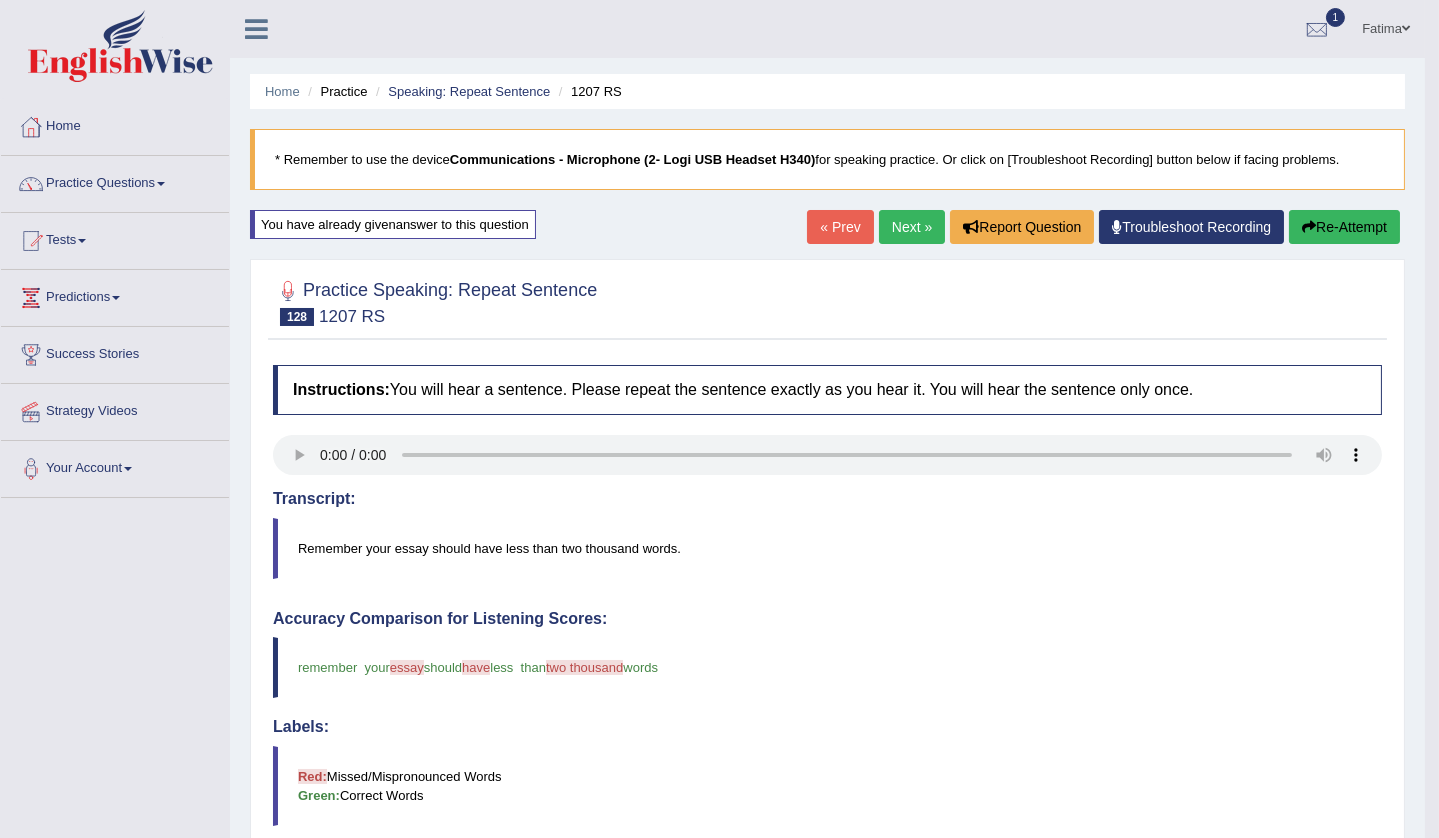 click on "Next »" at bounding box center [912, 227] 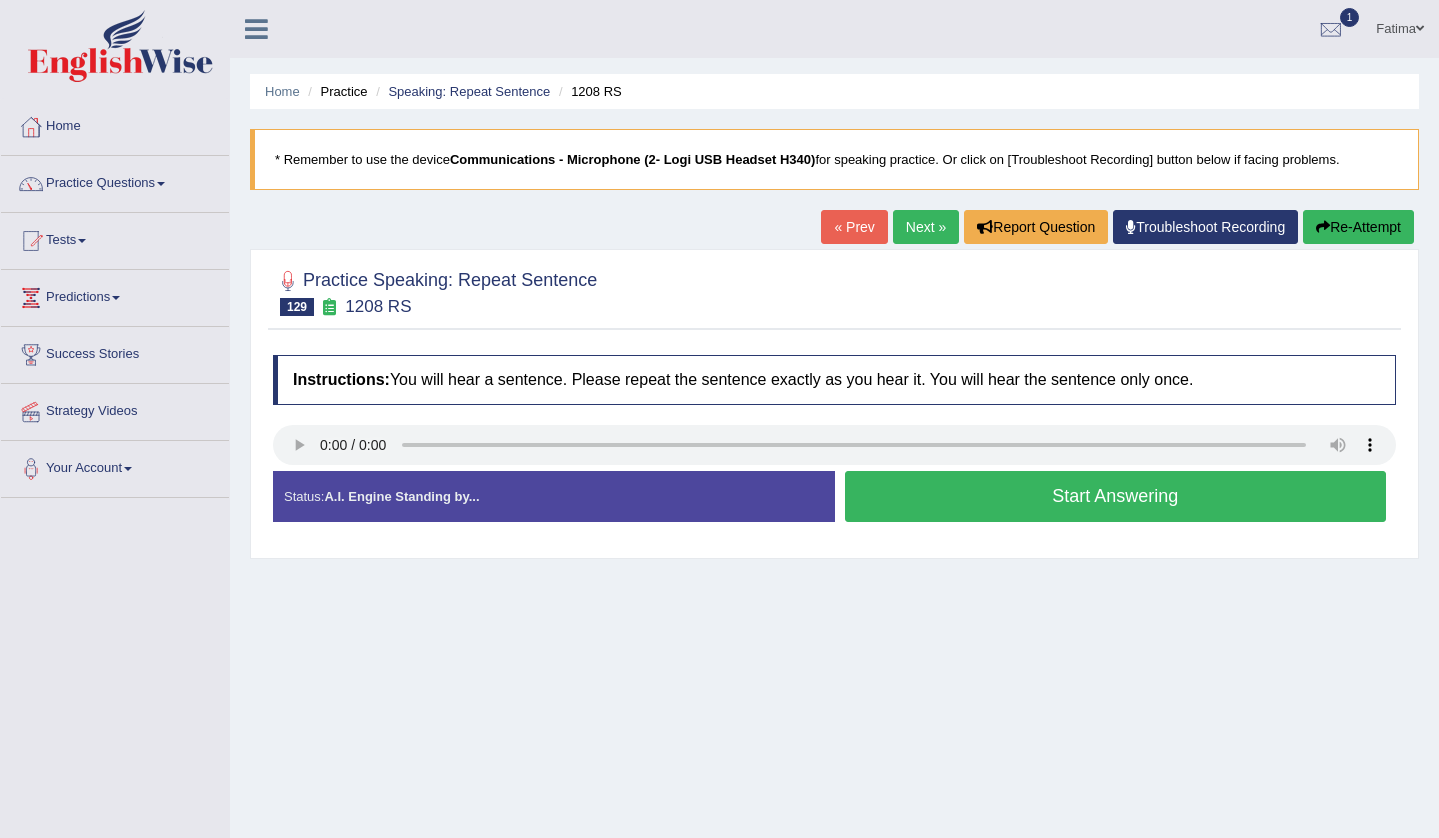scroll, scrollTop: 0, scrollLeft: 0, axis: both 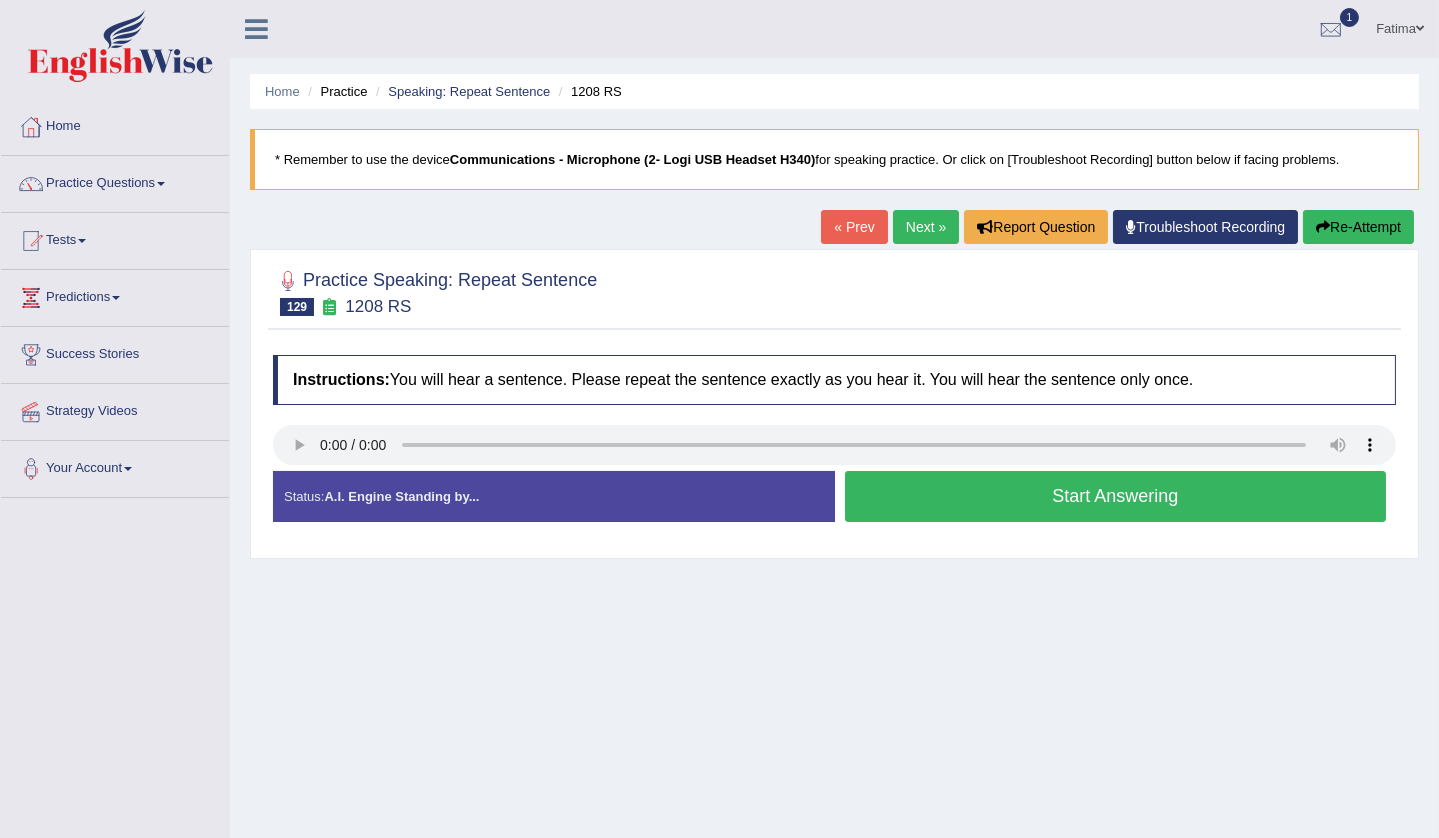 click on "Start Answering" at bounding box center (1116, 496) 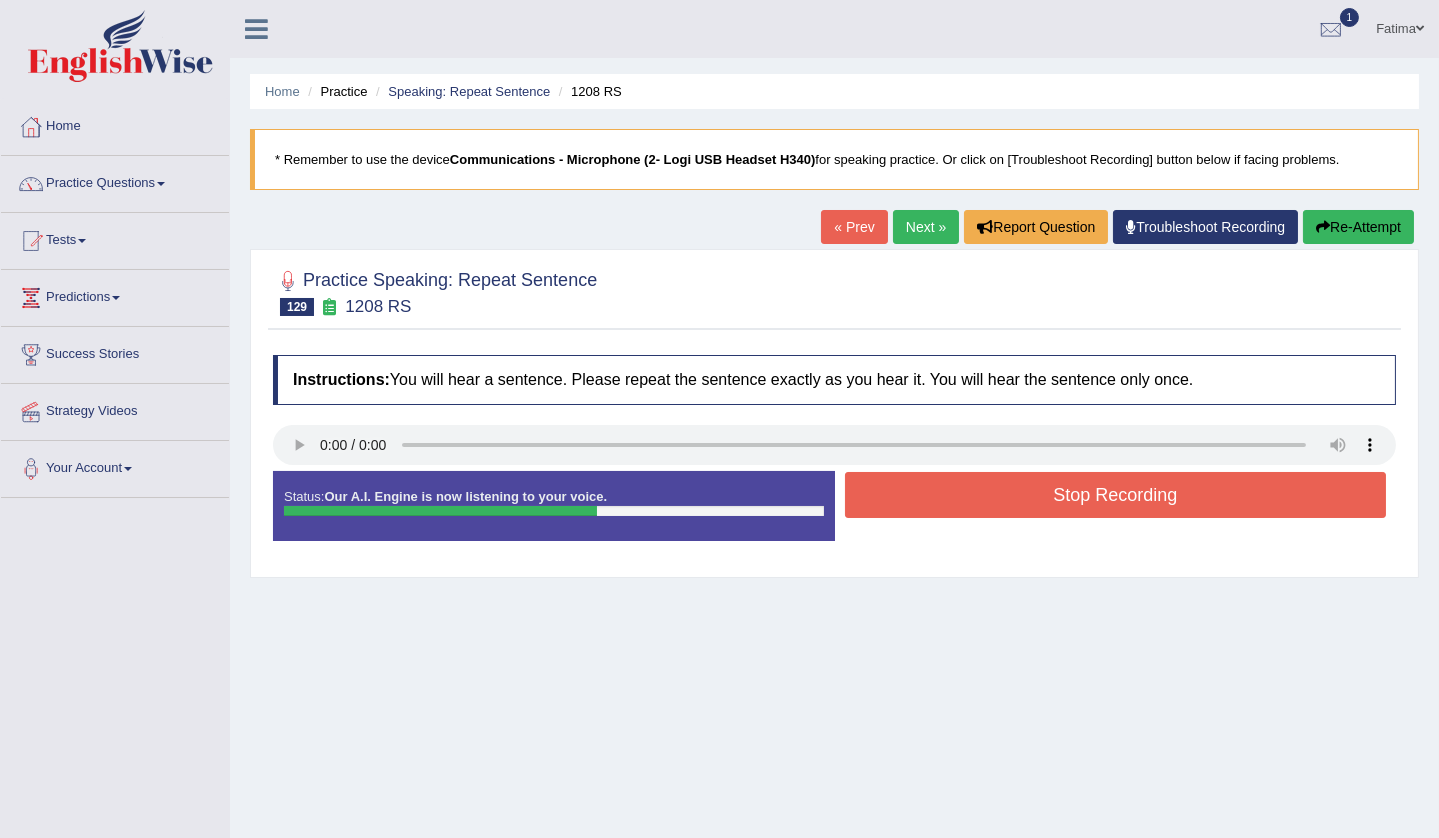 click on "Stop Recording" at bounding box center [1116, 495] 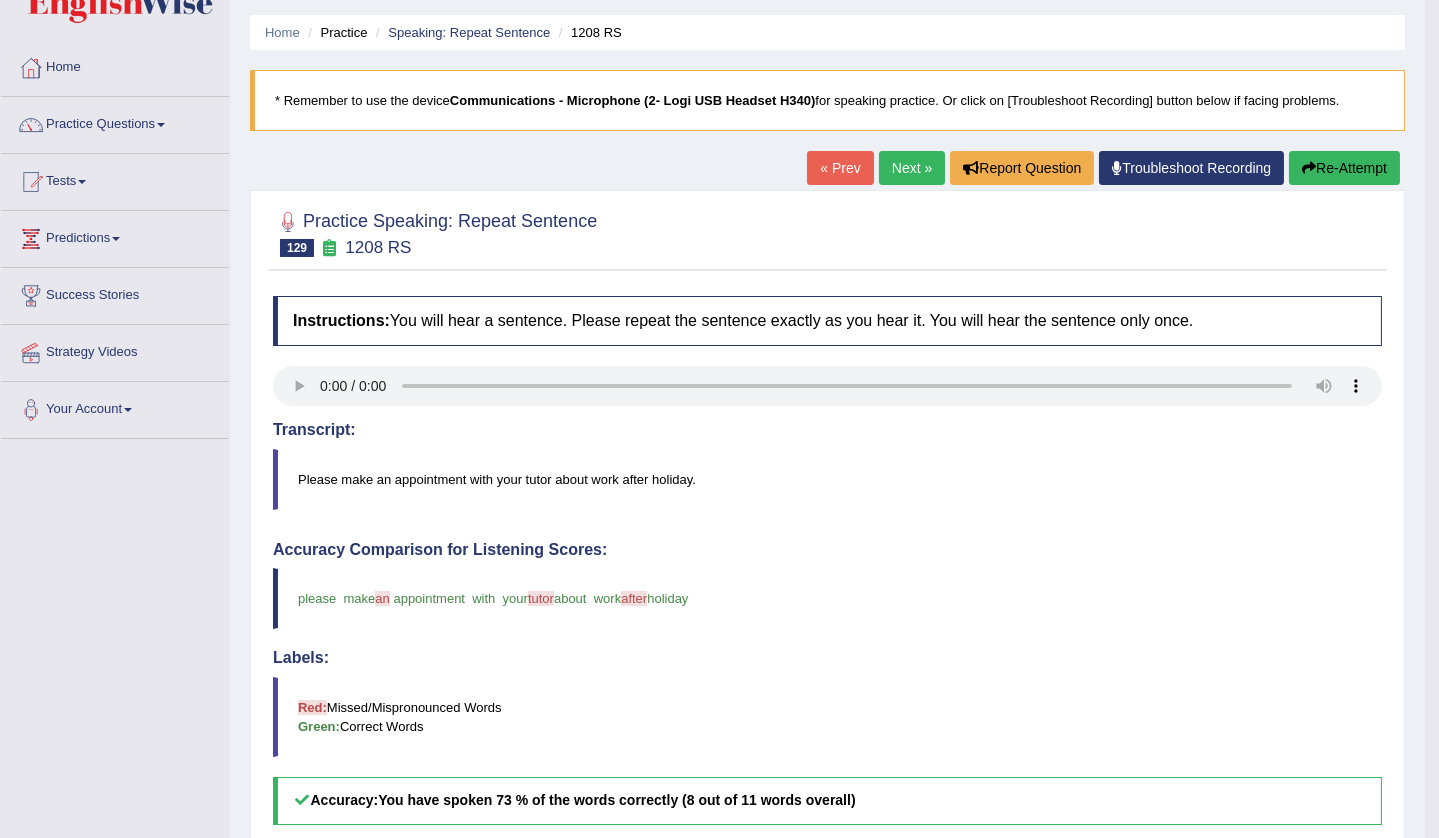 scroll, scrollTop: 0, scrollLeft: 0, axis: both 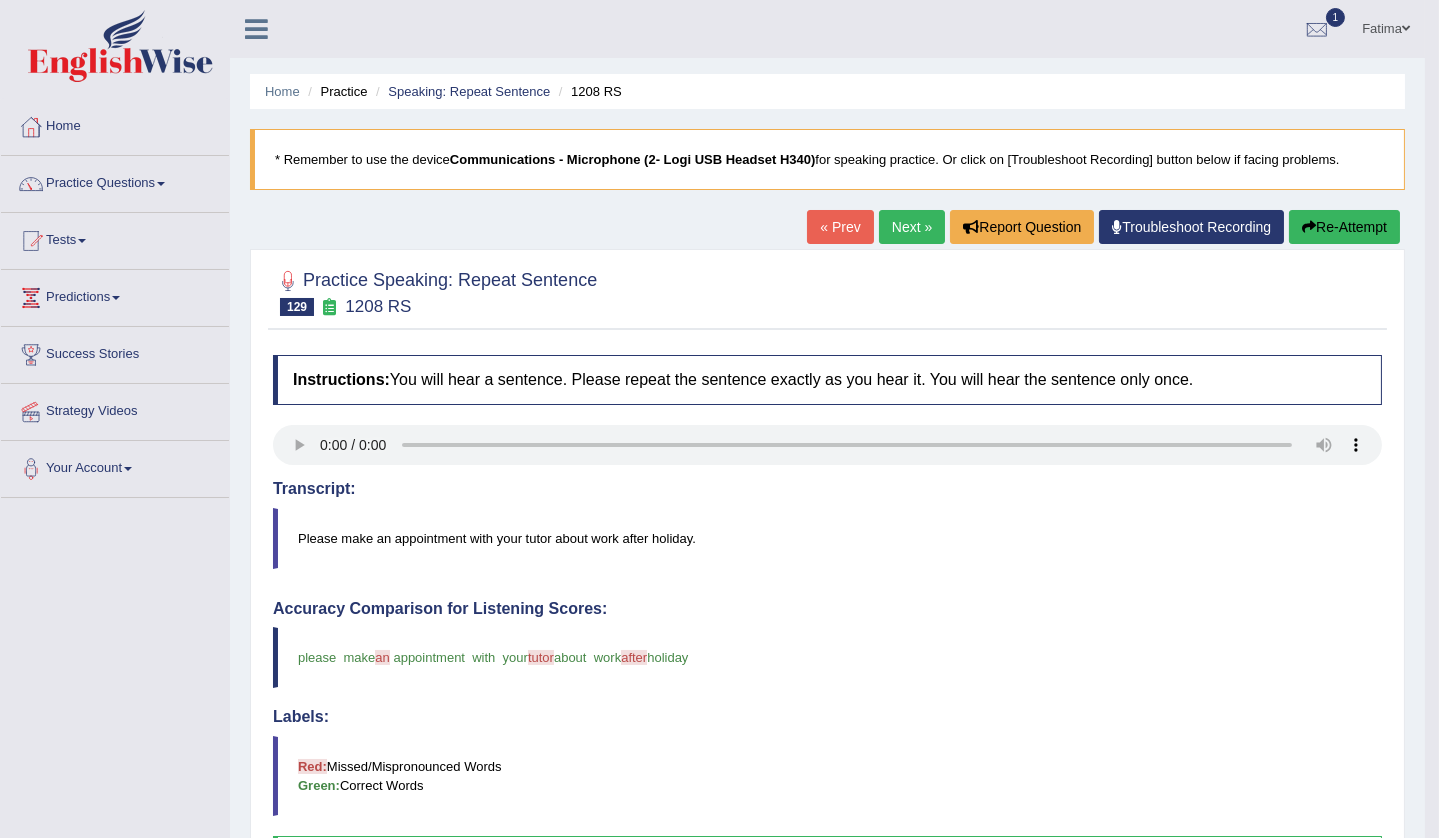 click on "Next »" at bounding box center [912, 227] 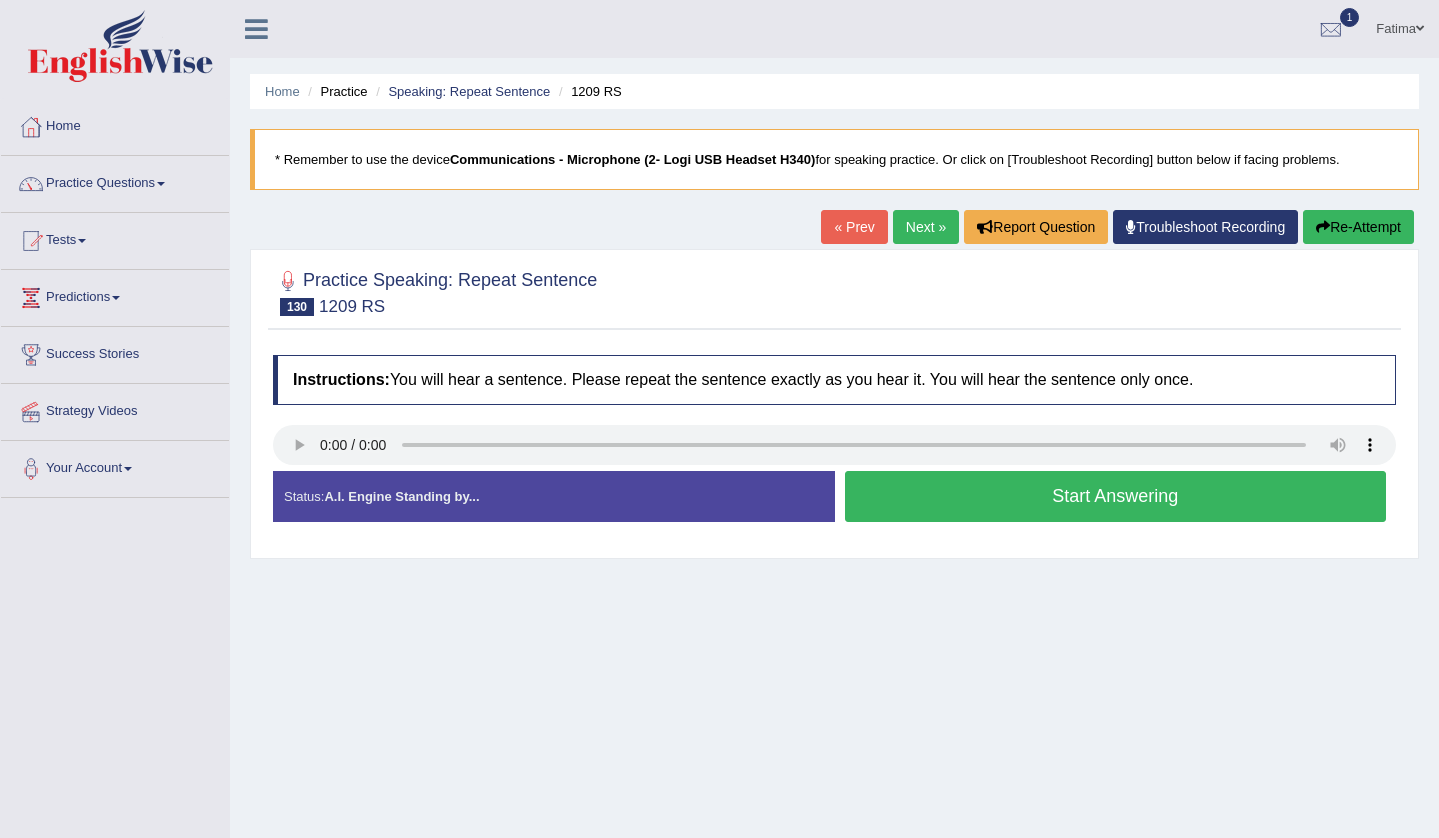 scroll, scrollTop: 0, scrollLeft: 0, axis: both 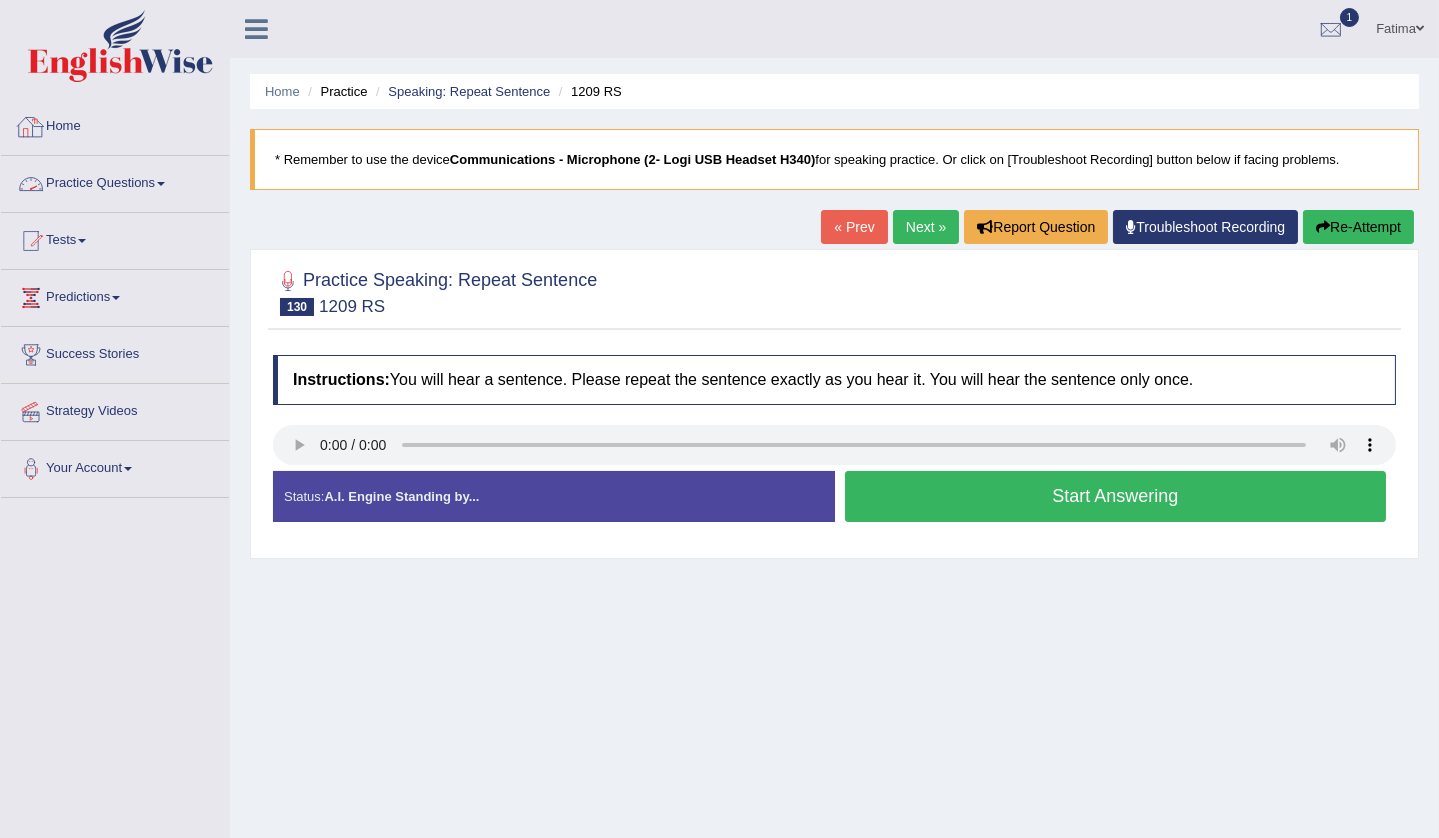 click on "Practice Questions" at bounding box center (115, 181) 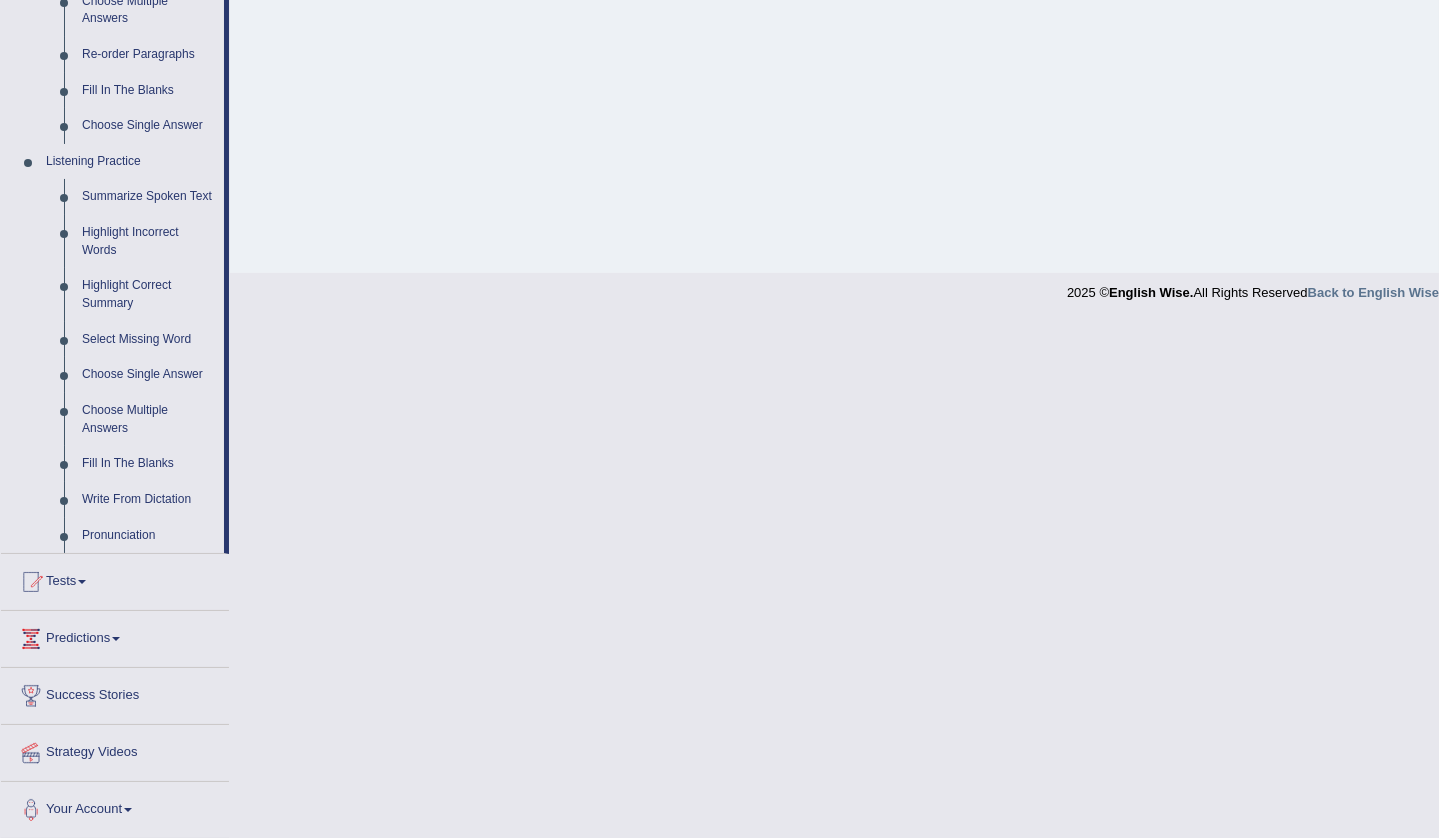 scroll, scrollTop: 272, scrollLeft: 0, axis: vertical 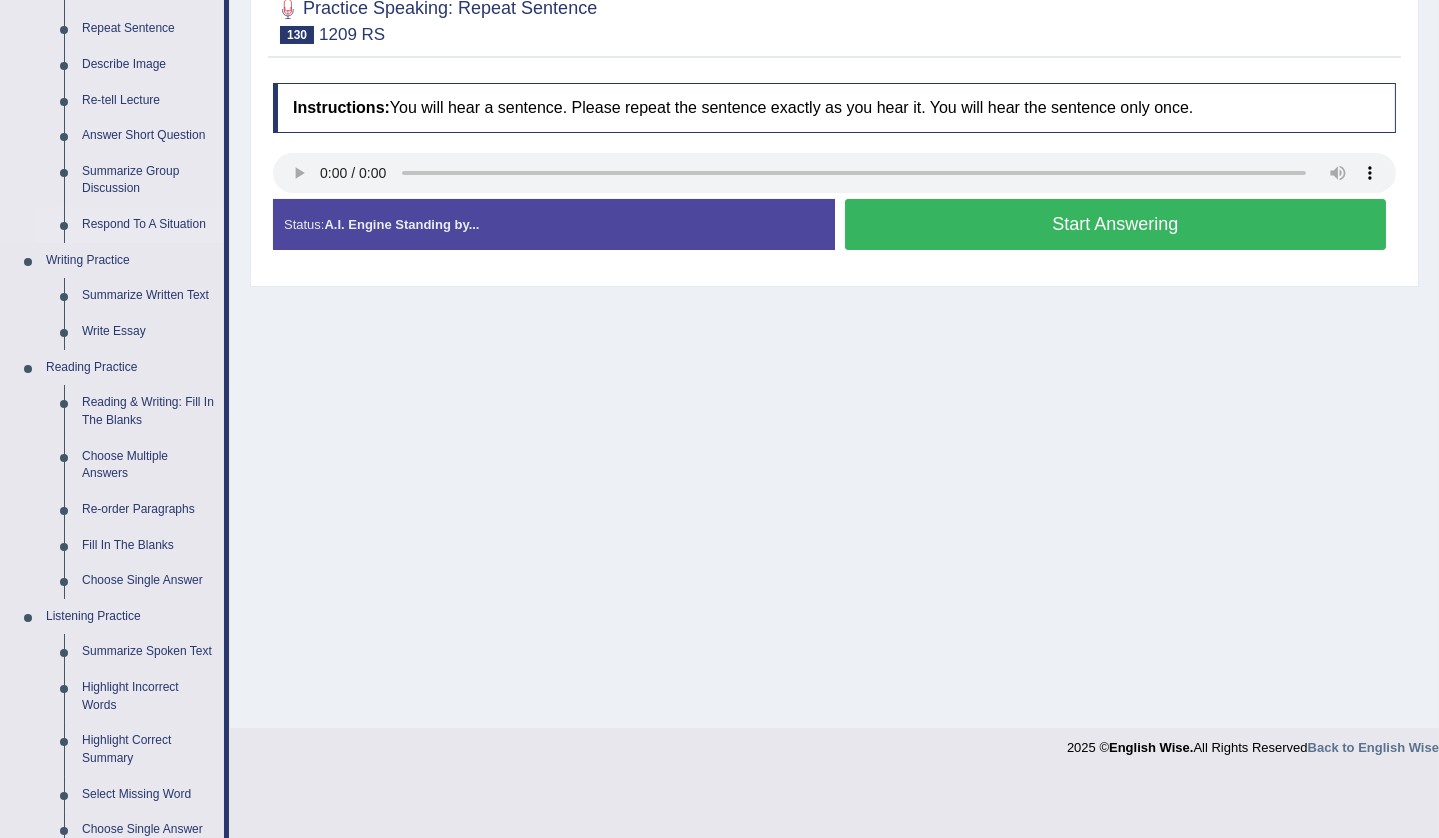 click on "Respond To A Situation" at bounding box center (148, 225) 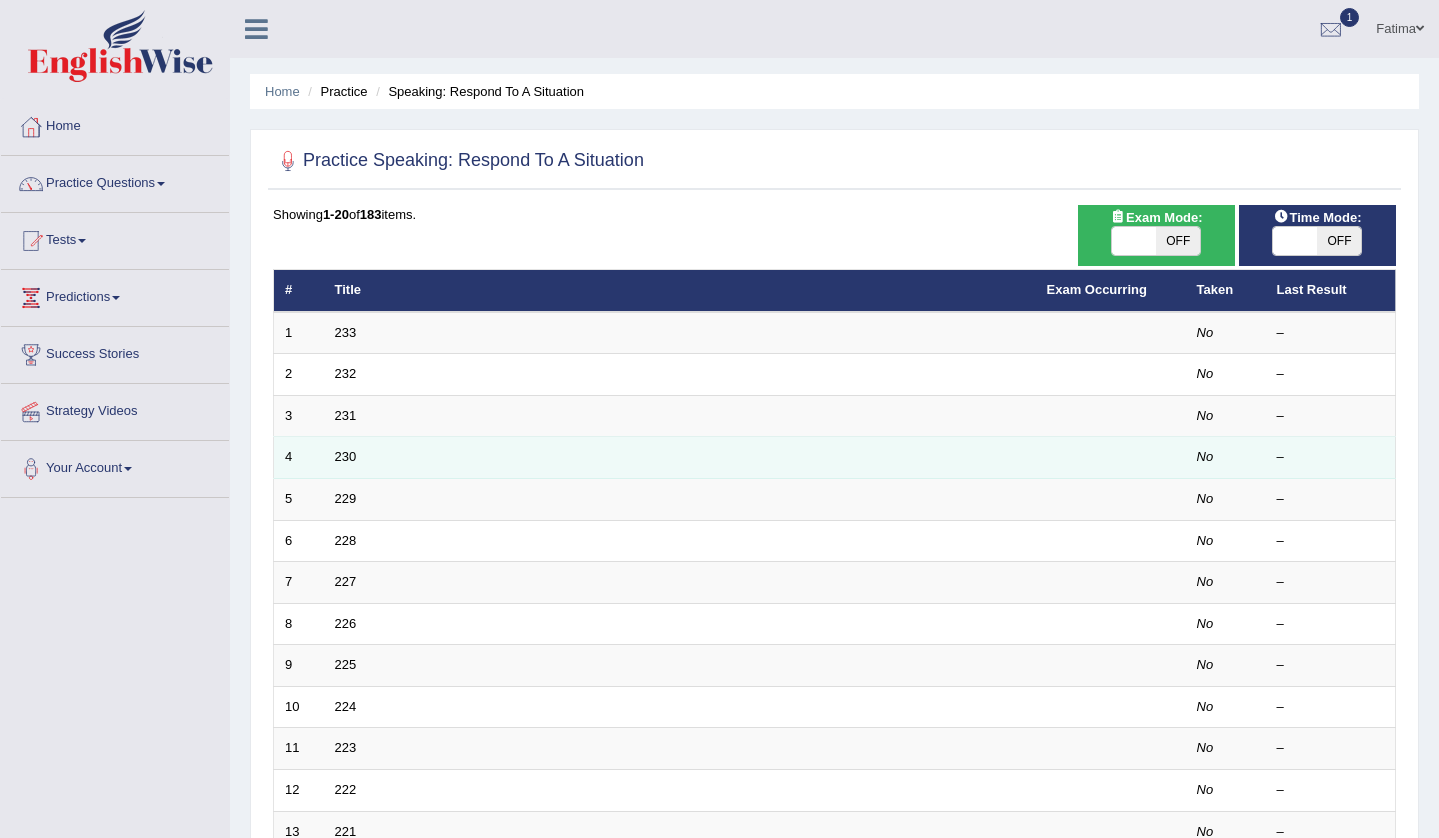 scroll, scrollTop: 0, scrollLeft: 0, axis: both 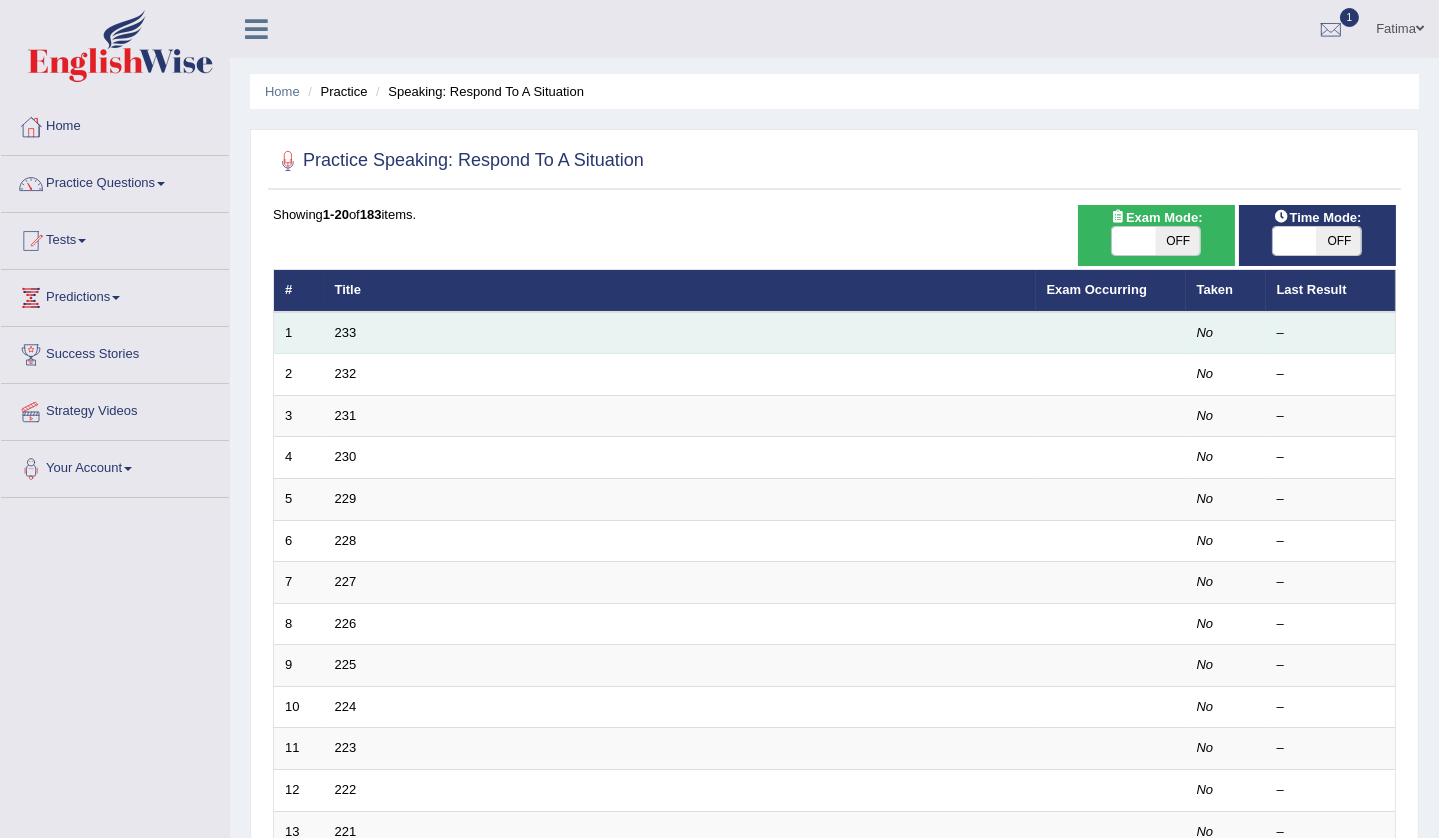 click on "233" at bounding box center [680, 333] 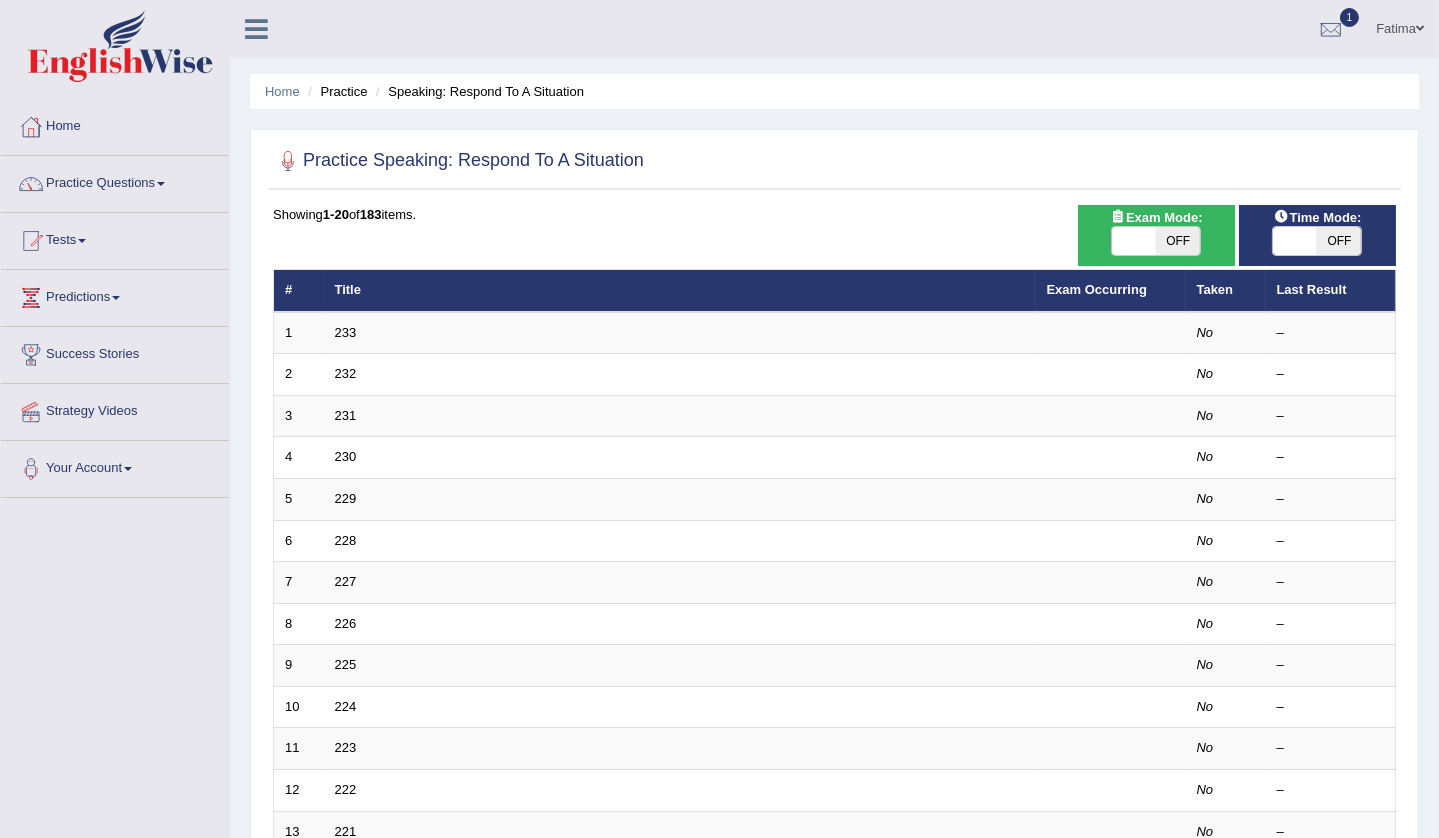 click on "OFF" at bounding box center [1339, 241] 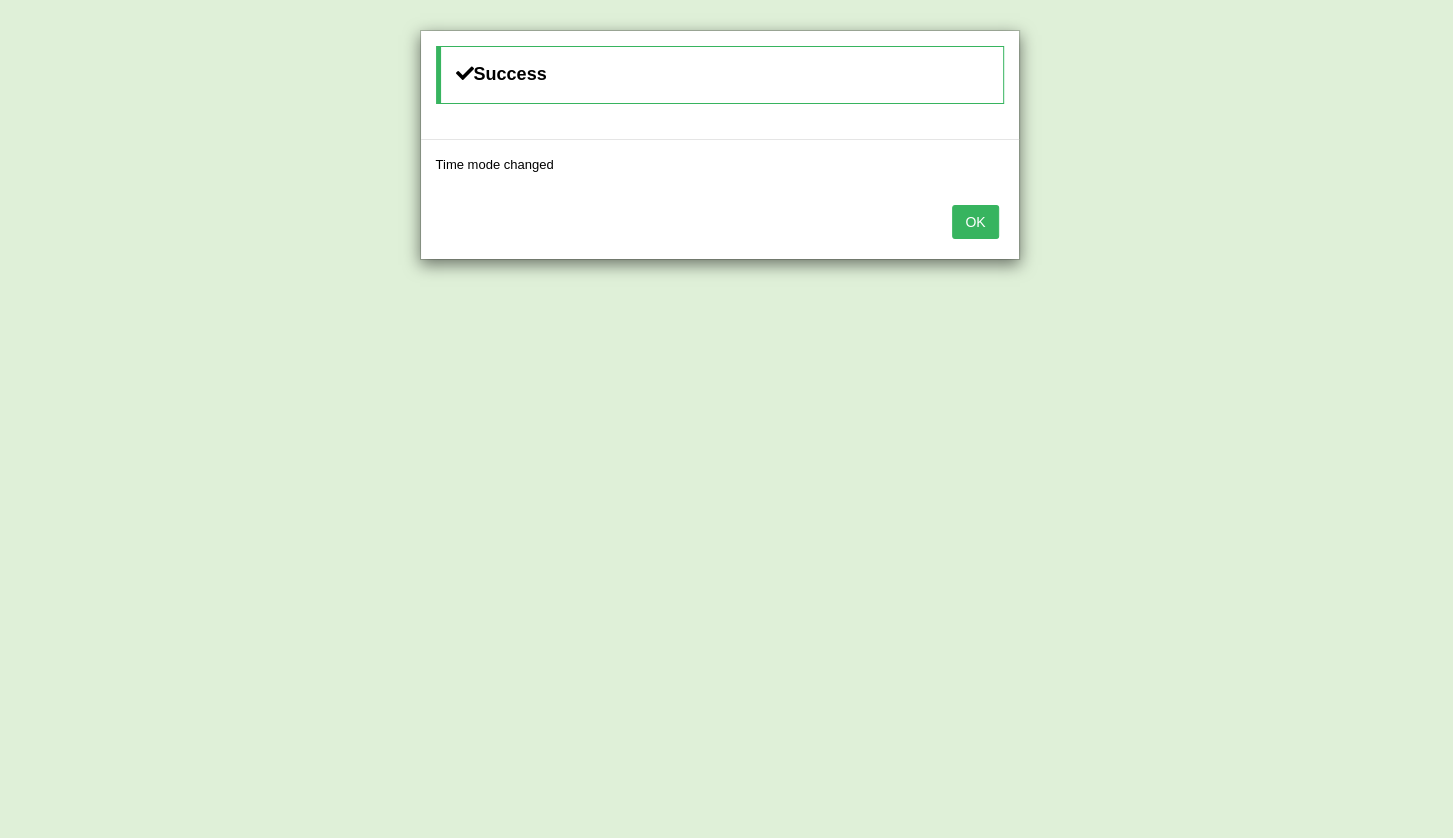 click on "OK" at bounding box center (975, 222) 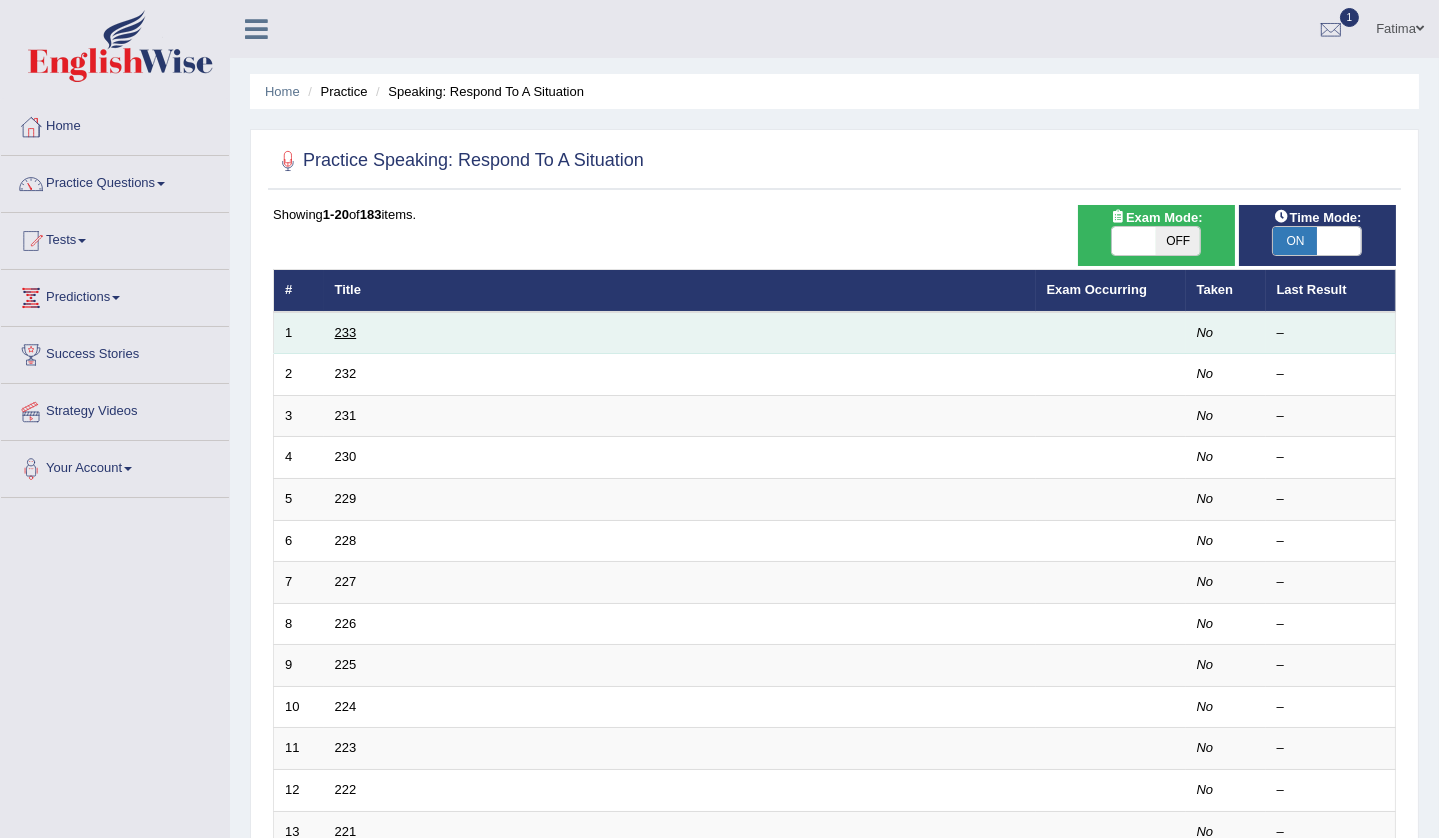click on "233" at bounding box center [346, 332] 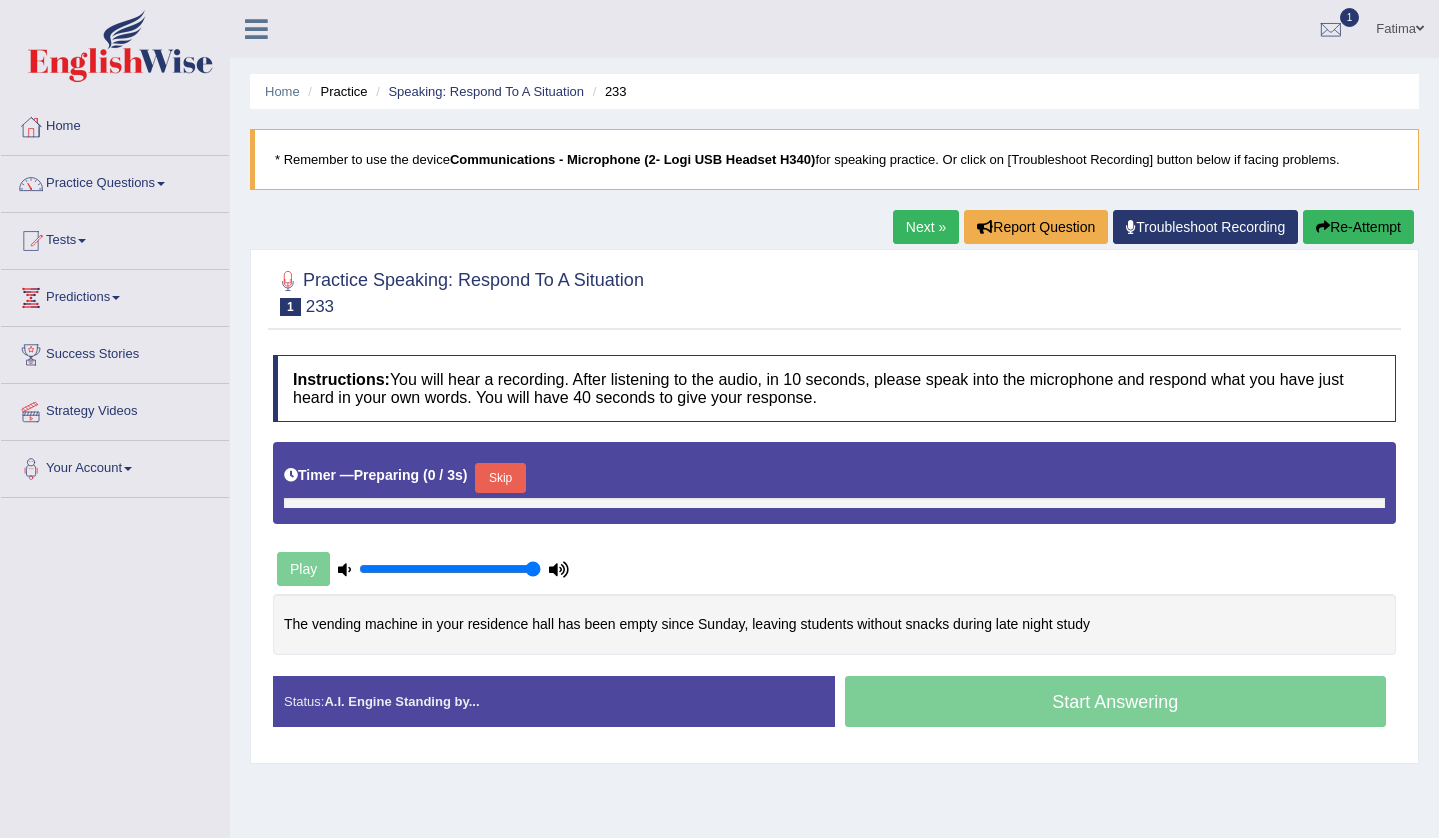 scroll, scrollTop: 0, scrollLeft: 0, axis: both 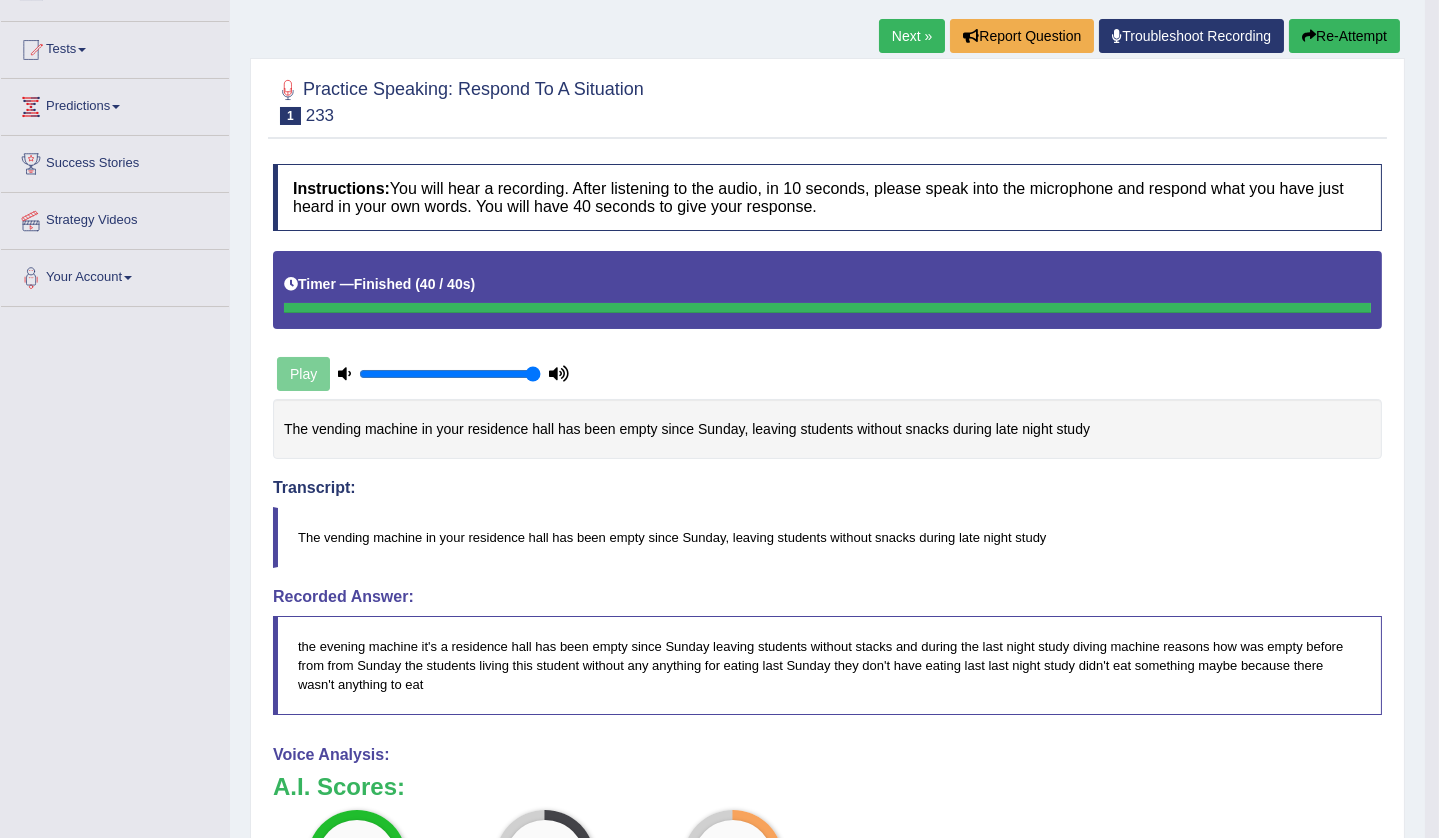click on "Next »" at bounding box center (912, 36) 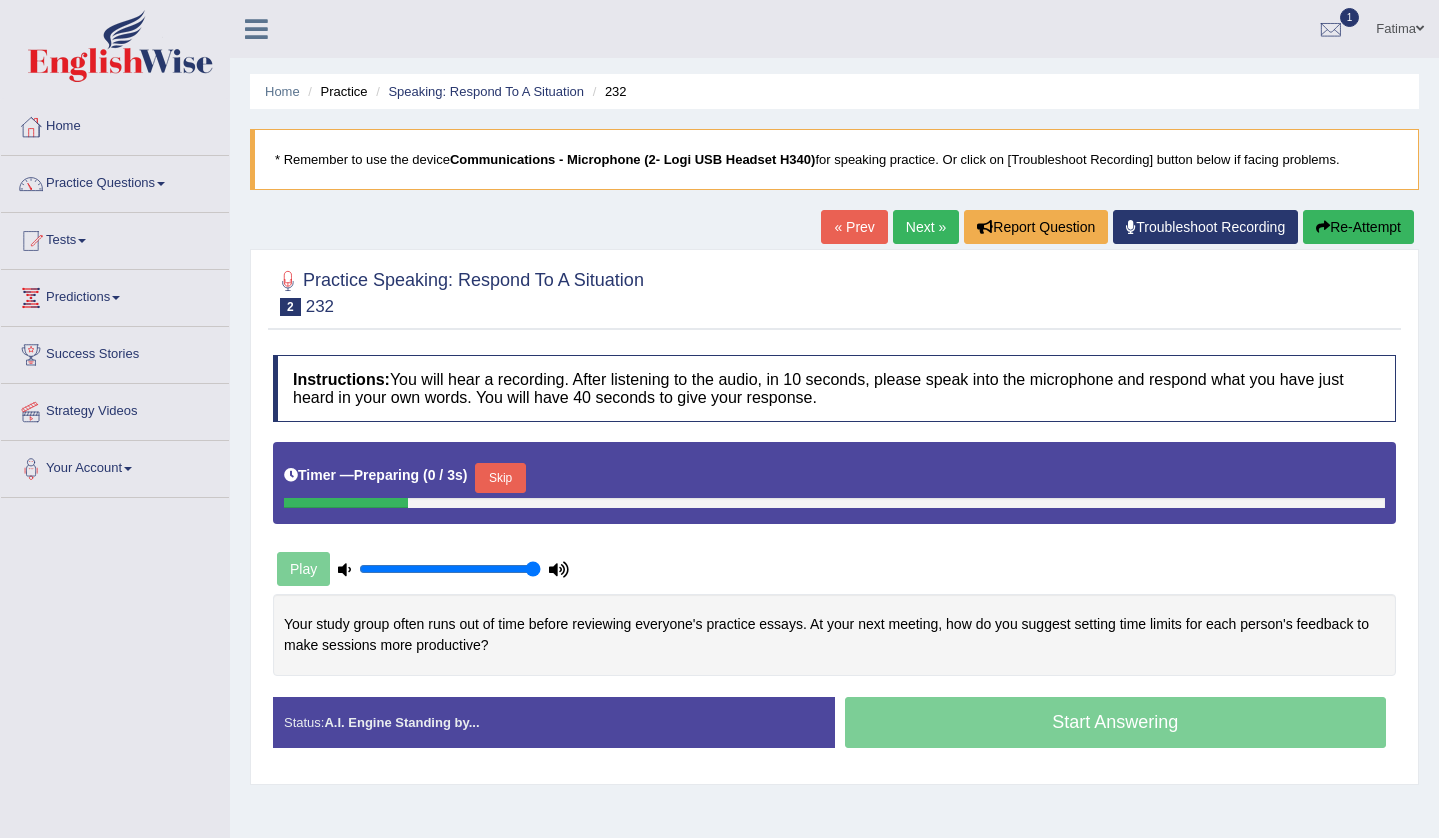 scroll, scrollTop: 0, scrollLeft: 0, axis: both 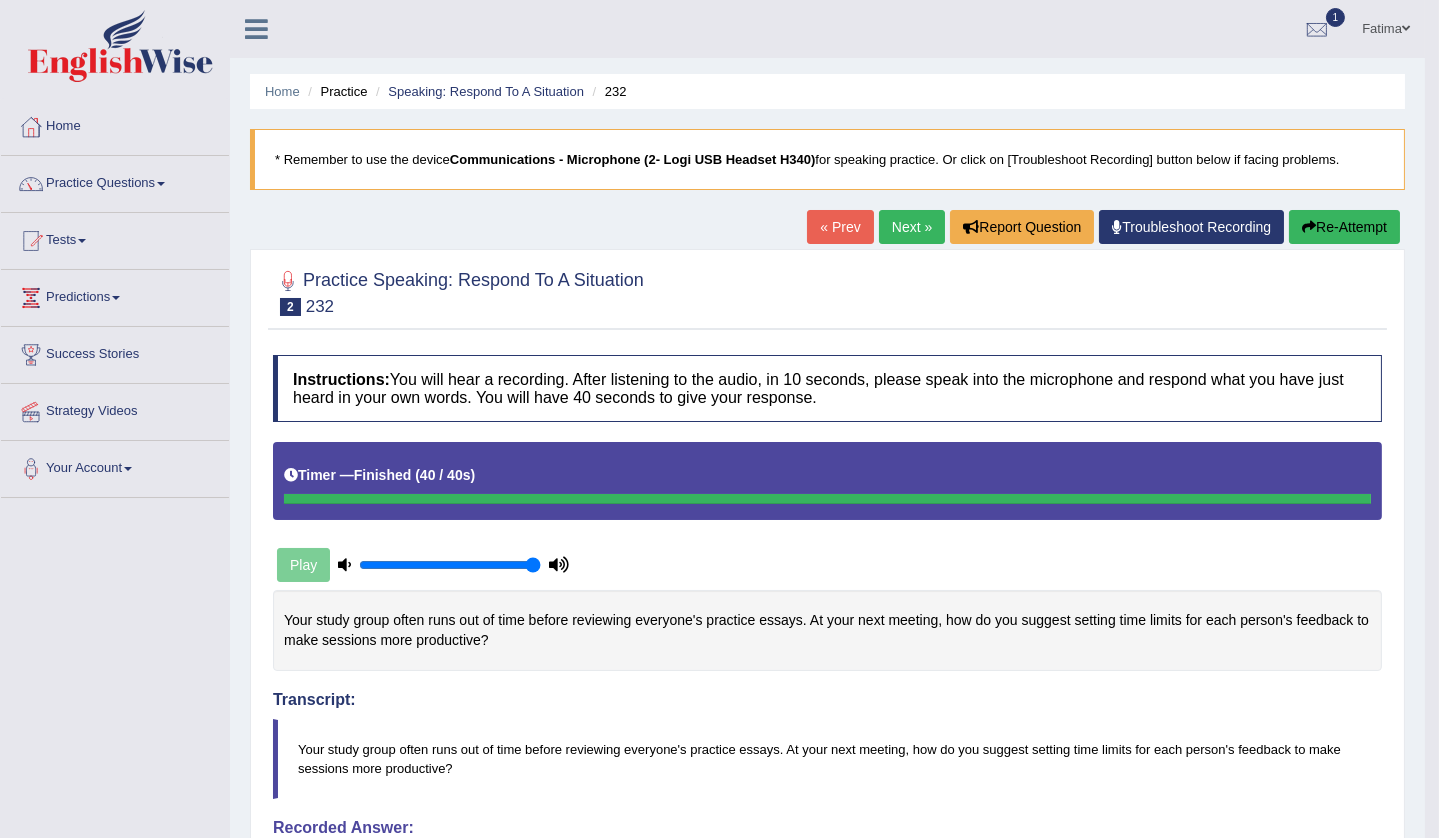 click on "Next »" at bounding box center [912, 227] 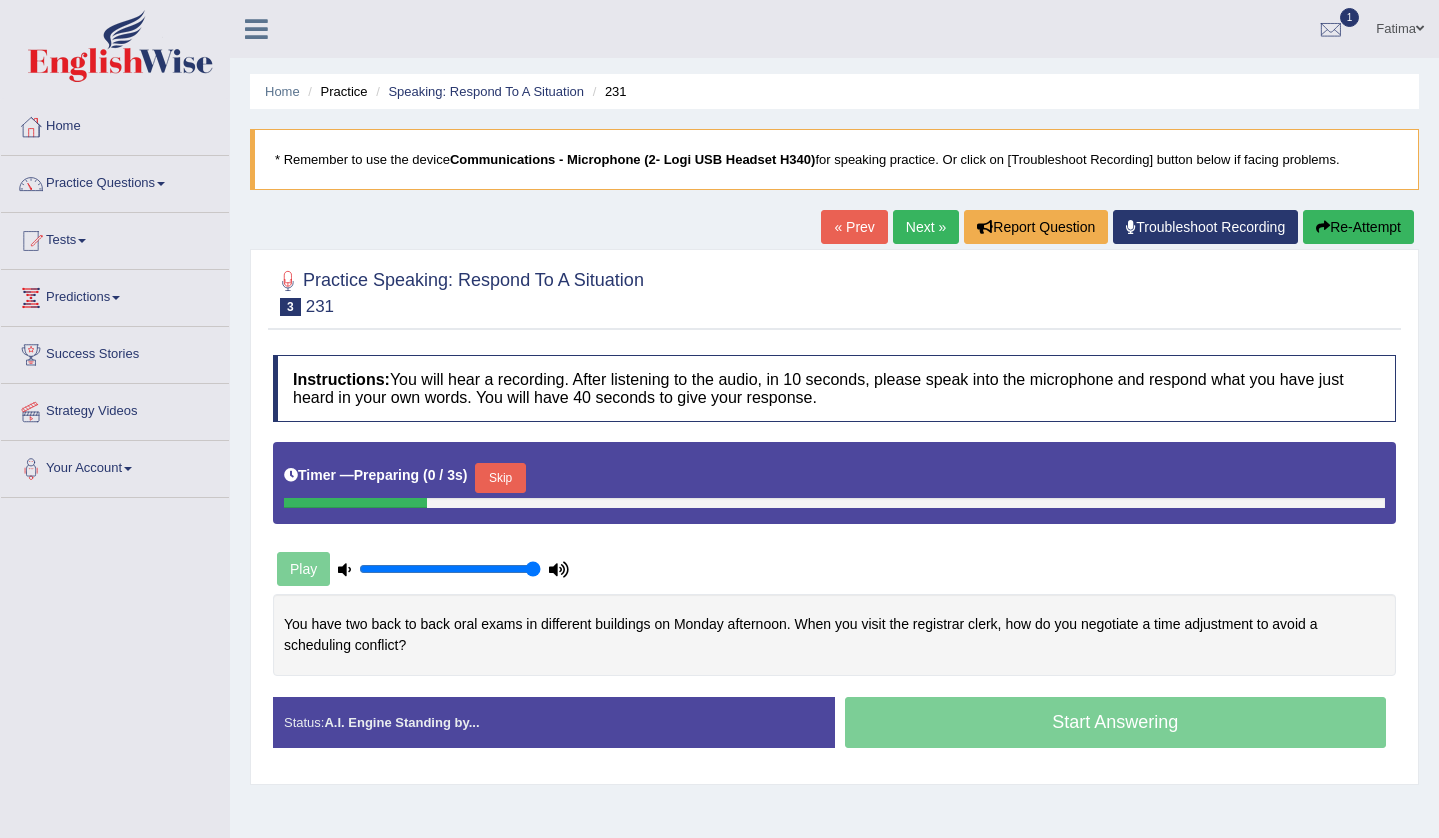 scroll, scrollTop: 0, scrollLeft: 0, axis: both 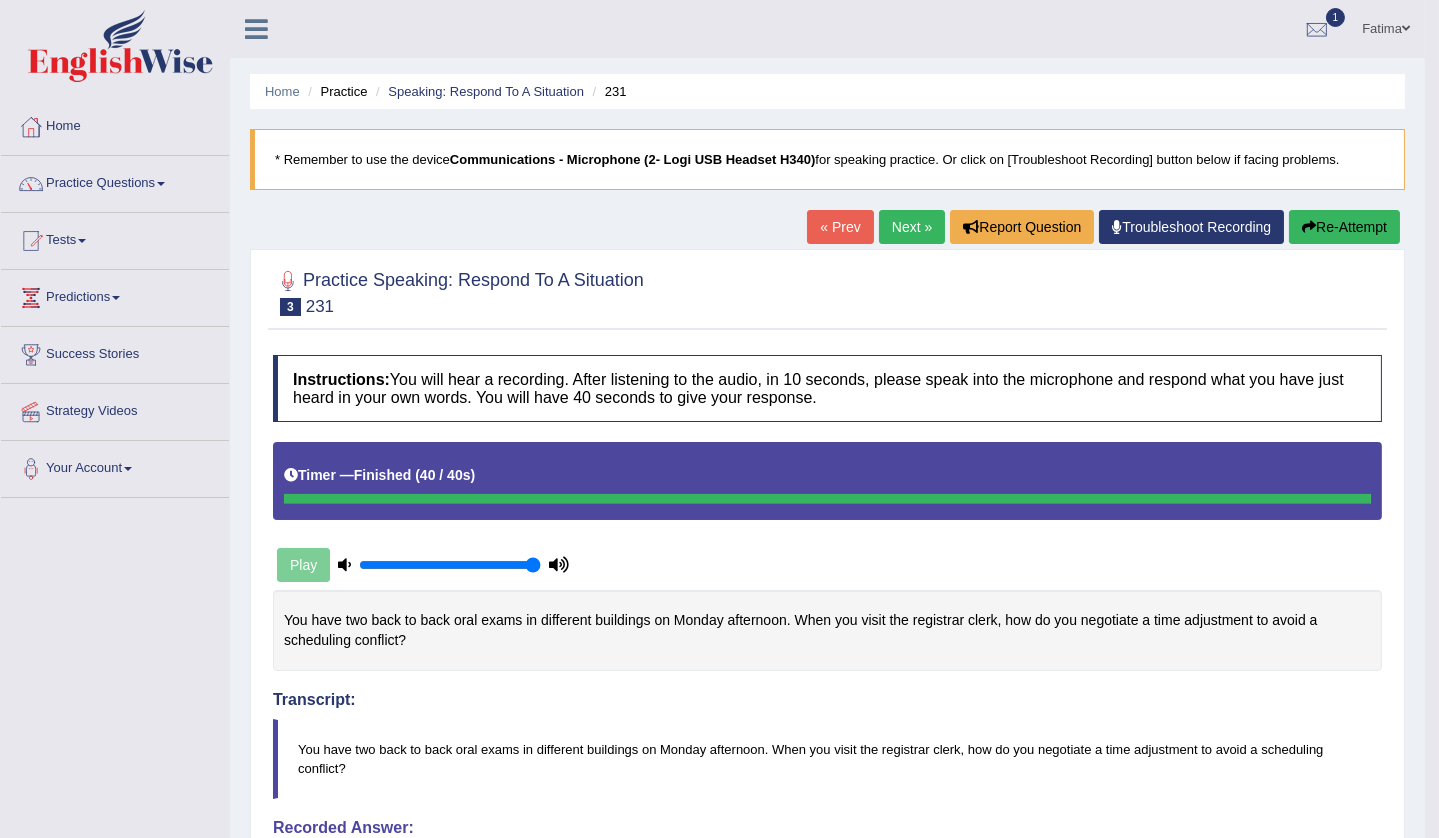 click on "Next »" at bounding box center [912, 227] 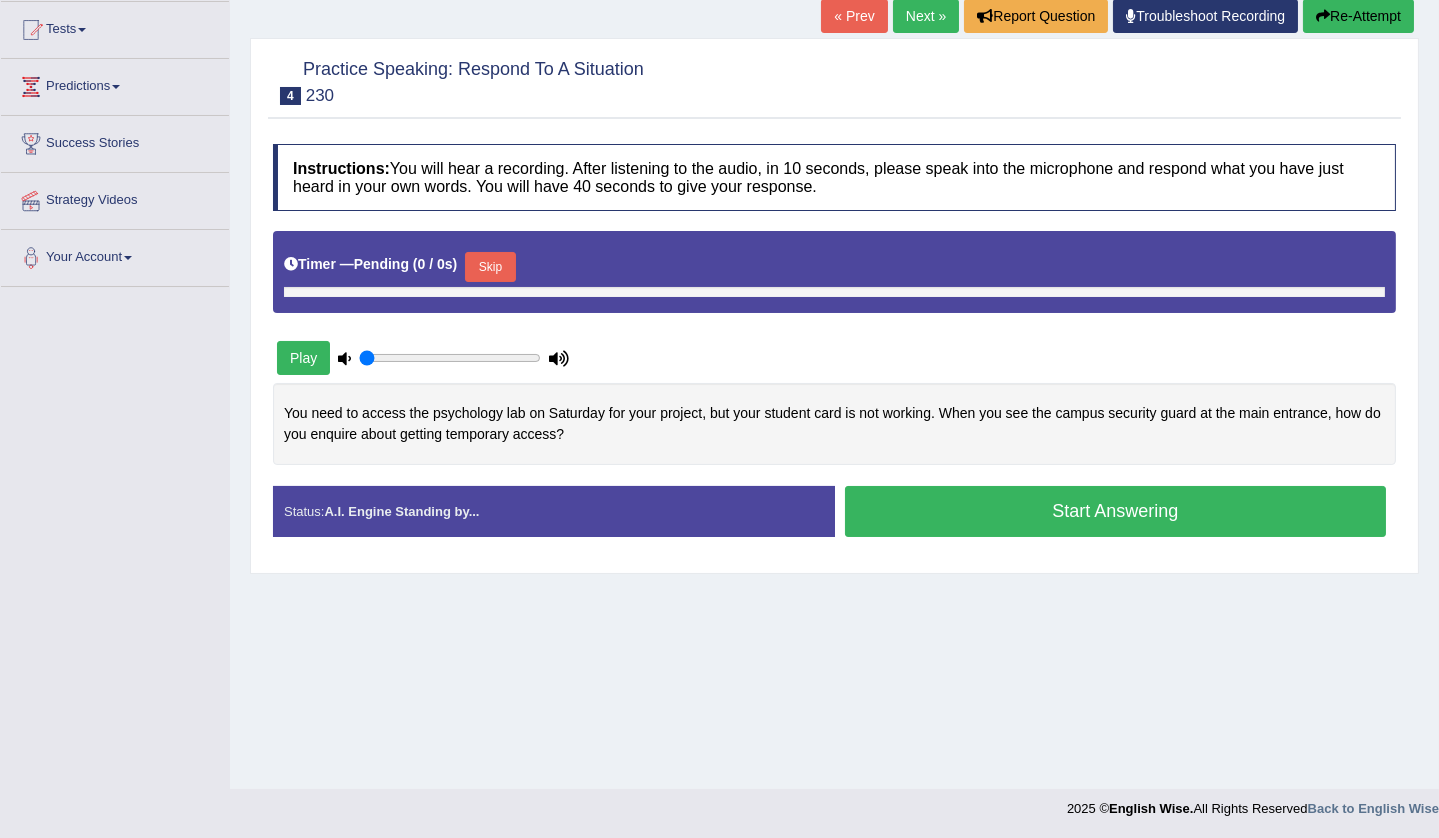 type on "1" 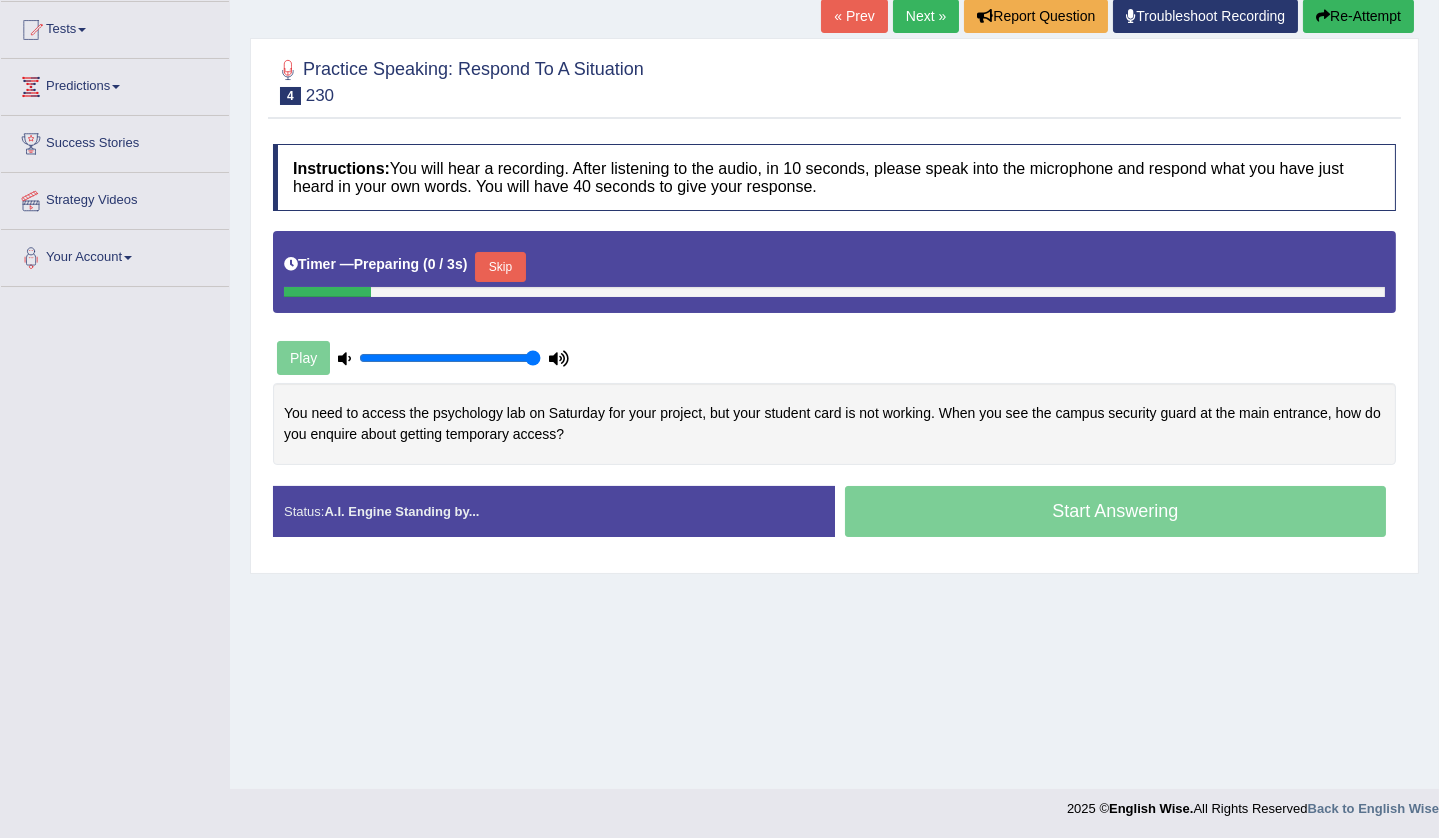 scroll, scrollTop: 211, scrollLeft: 0, axis: vertical 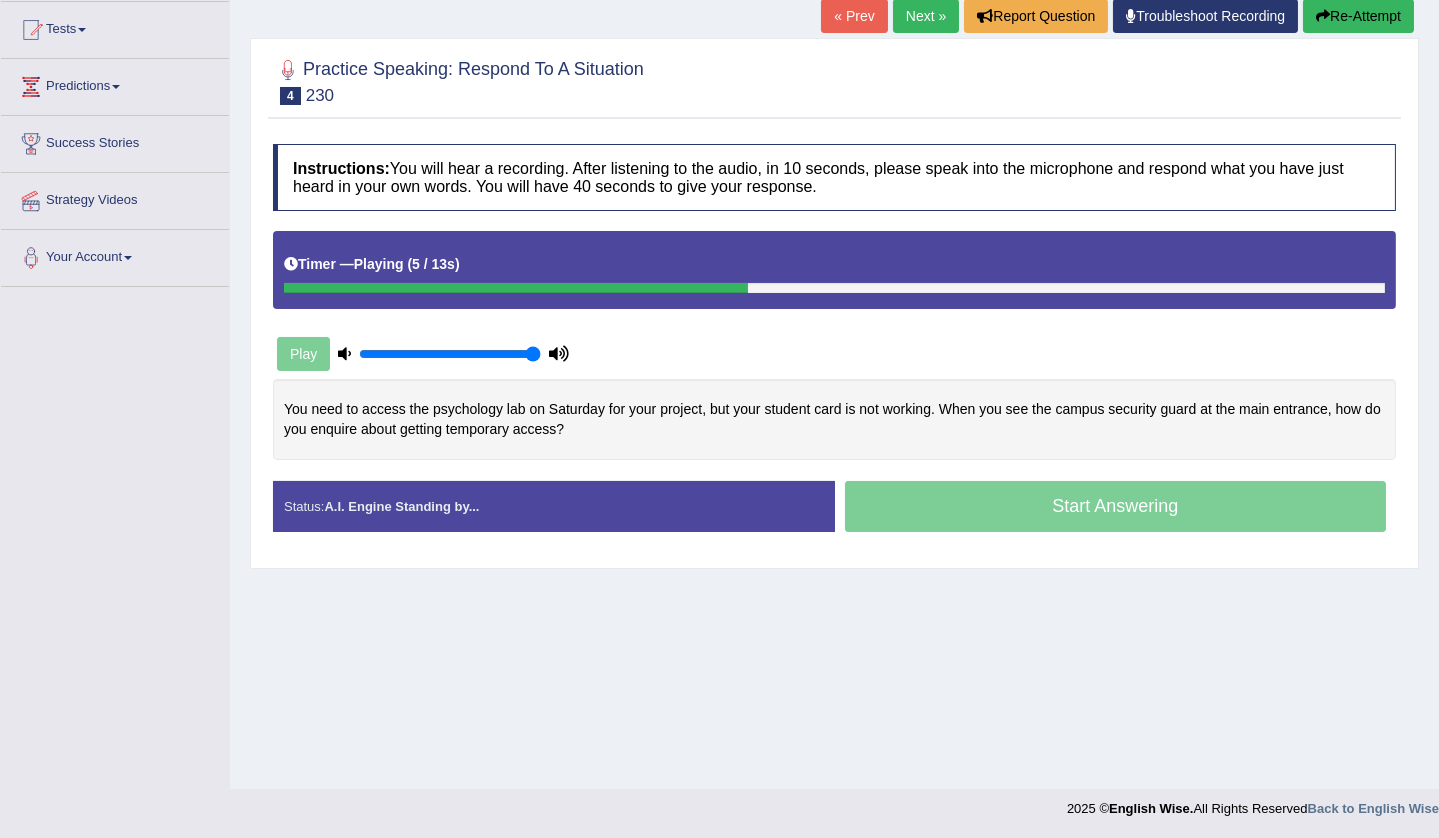 click on "Re-Attempt" at bounding box center [1358, 16] 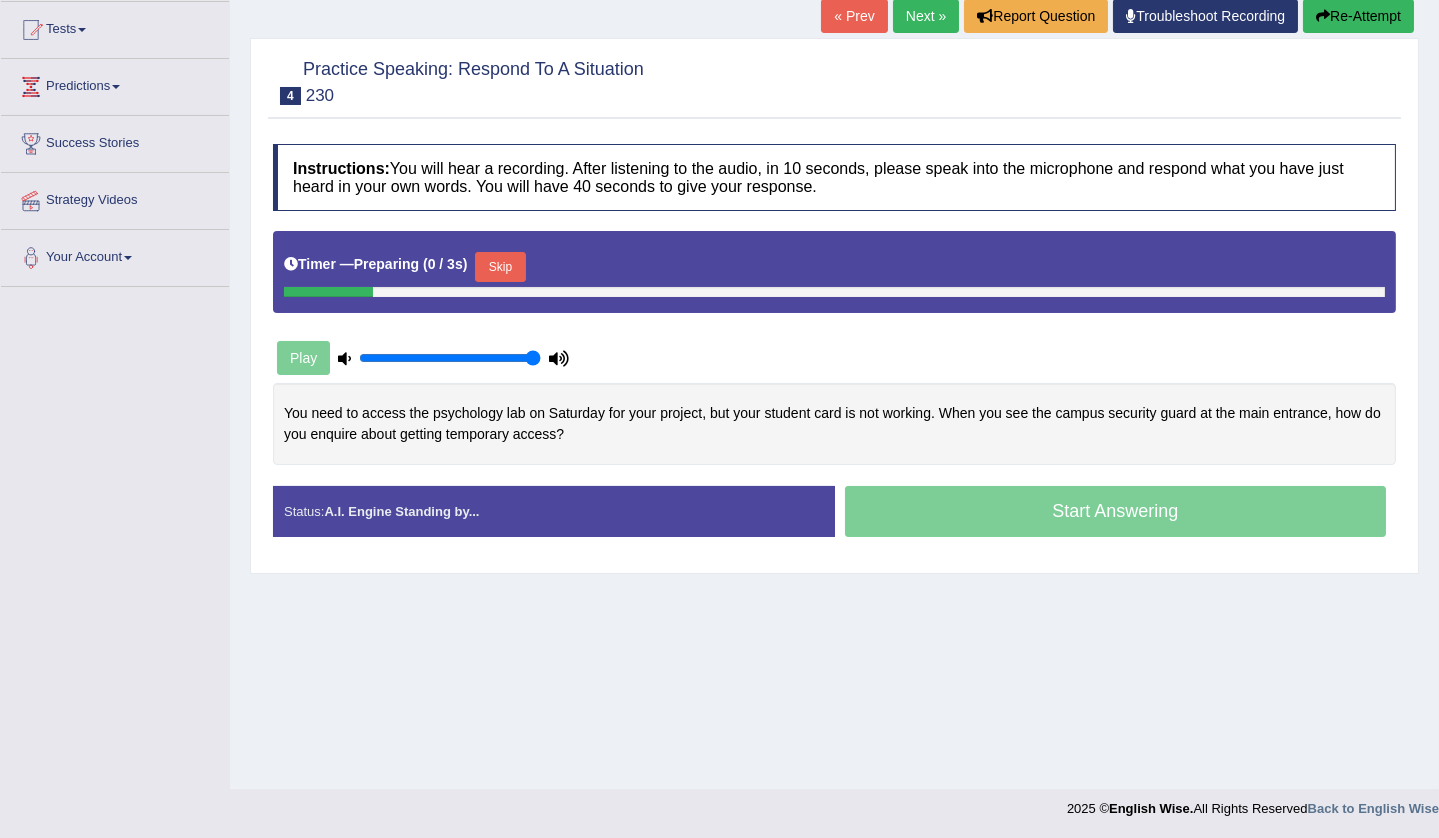 scroll, scrollTop: 211, scrollLeft: 0, axis: vertical 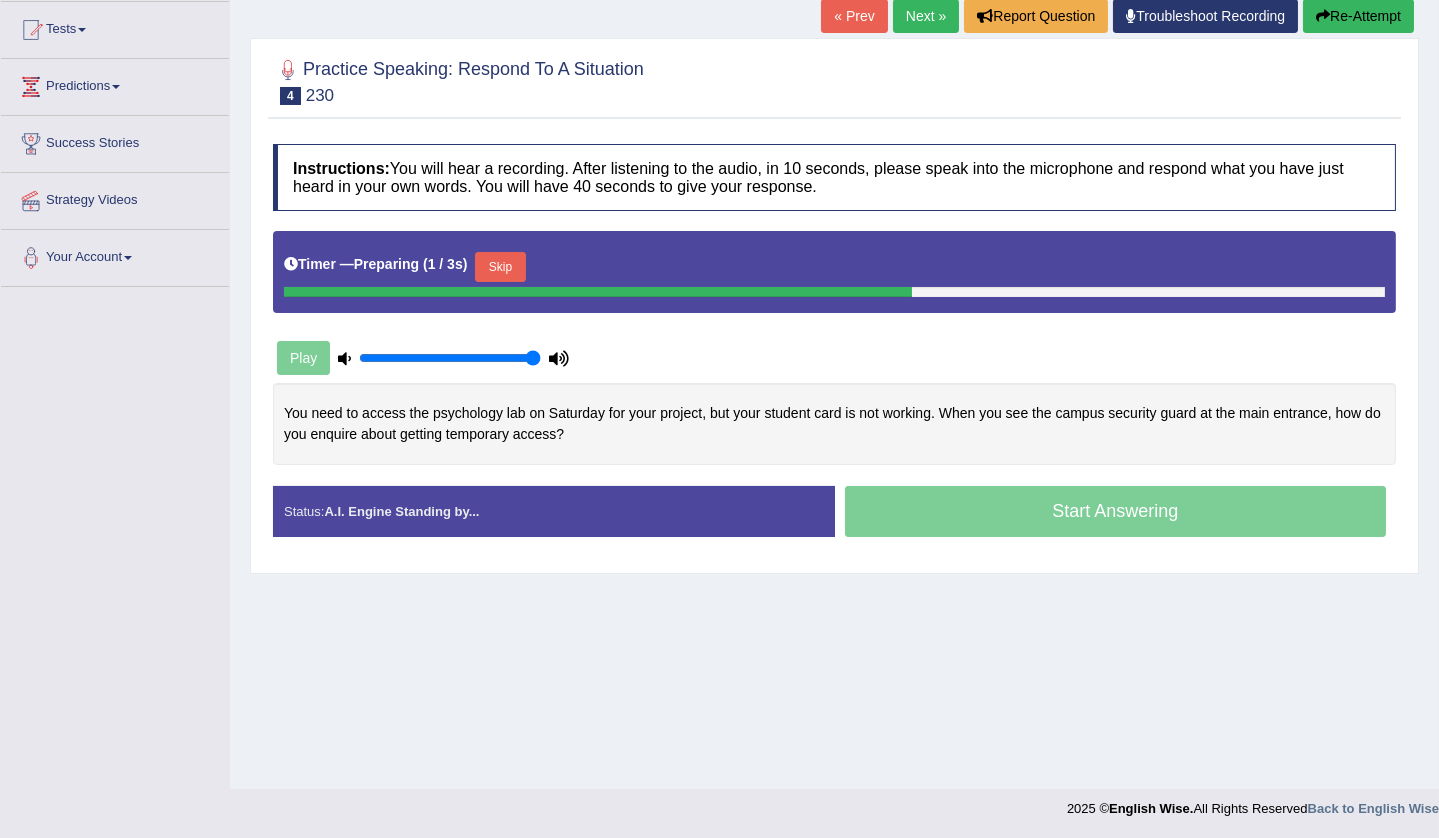 click on "« Prev Next »  Report Question  Troubleshoot Recording  Re-Attempt" at bounding box center [1120, 18] 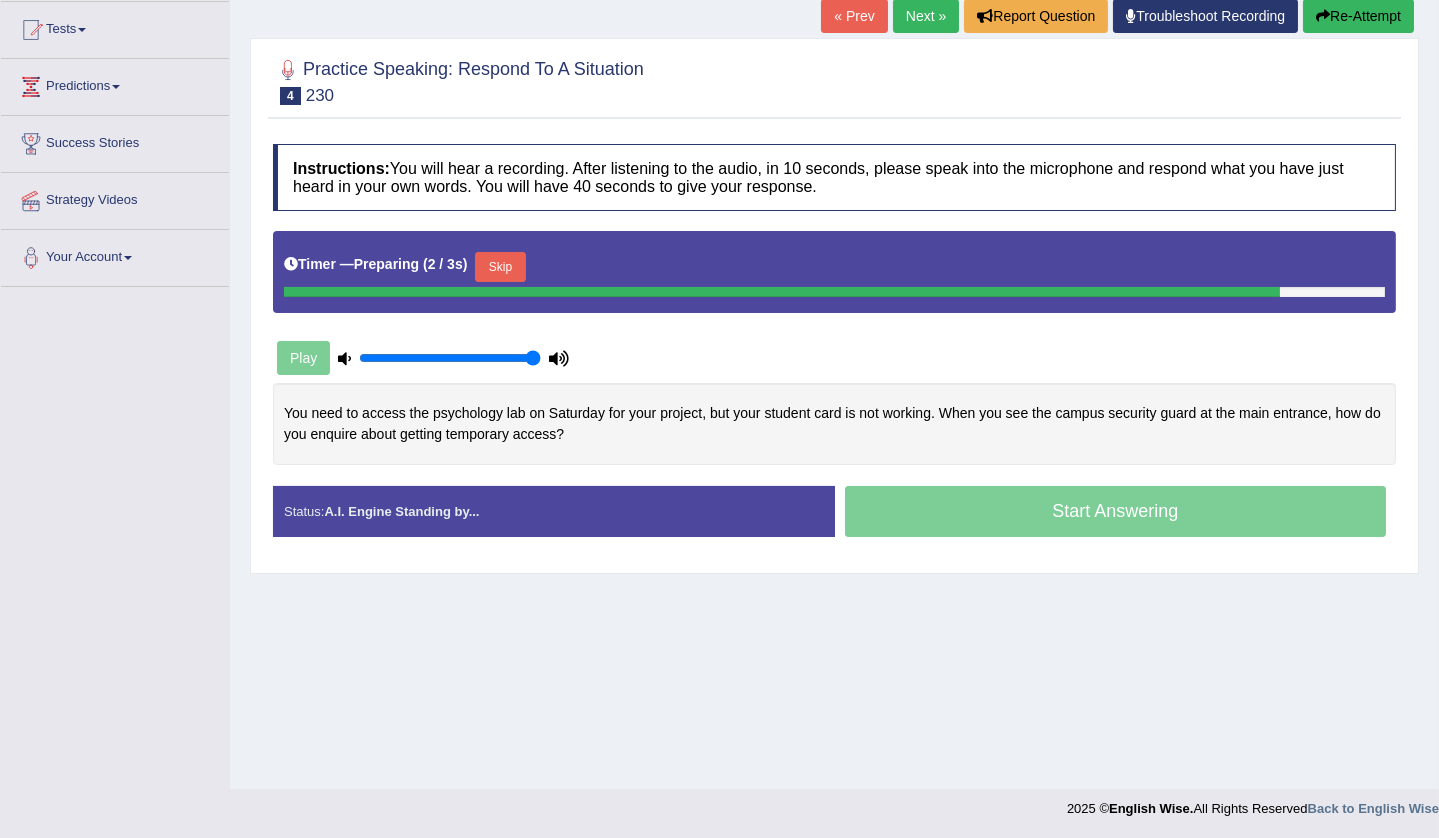 click on "« Prev" at bounding box center [854, 16] 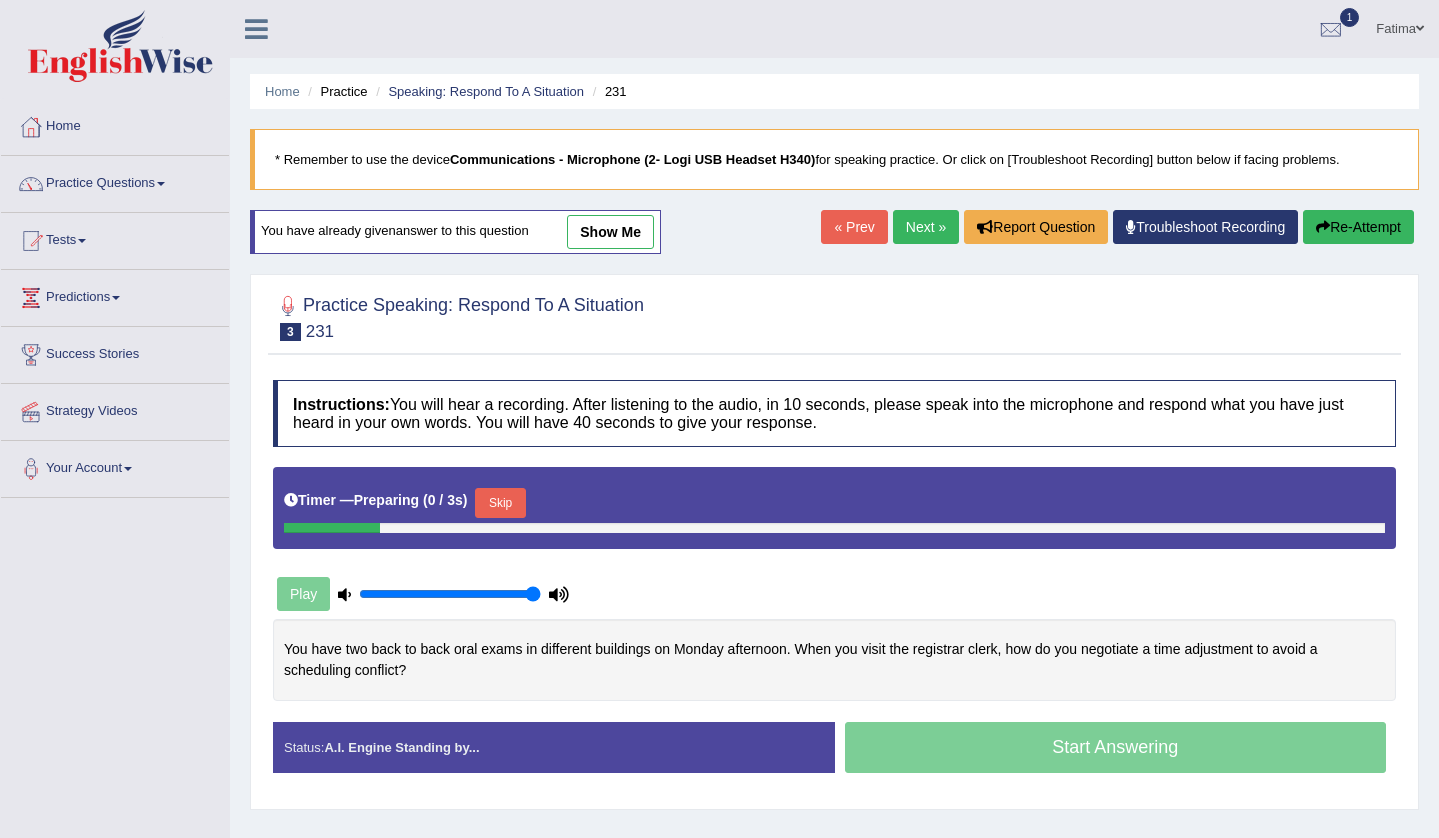 scroll, scrollTop: 0, scrollLeft: 0, axis: both 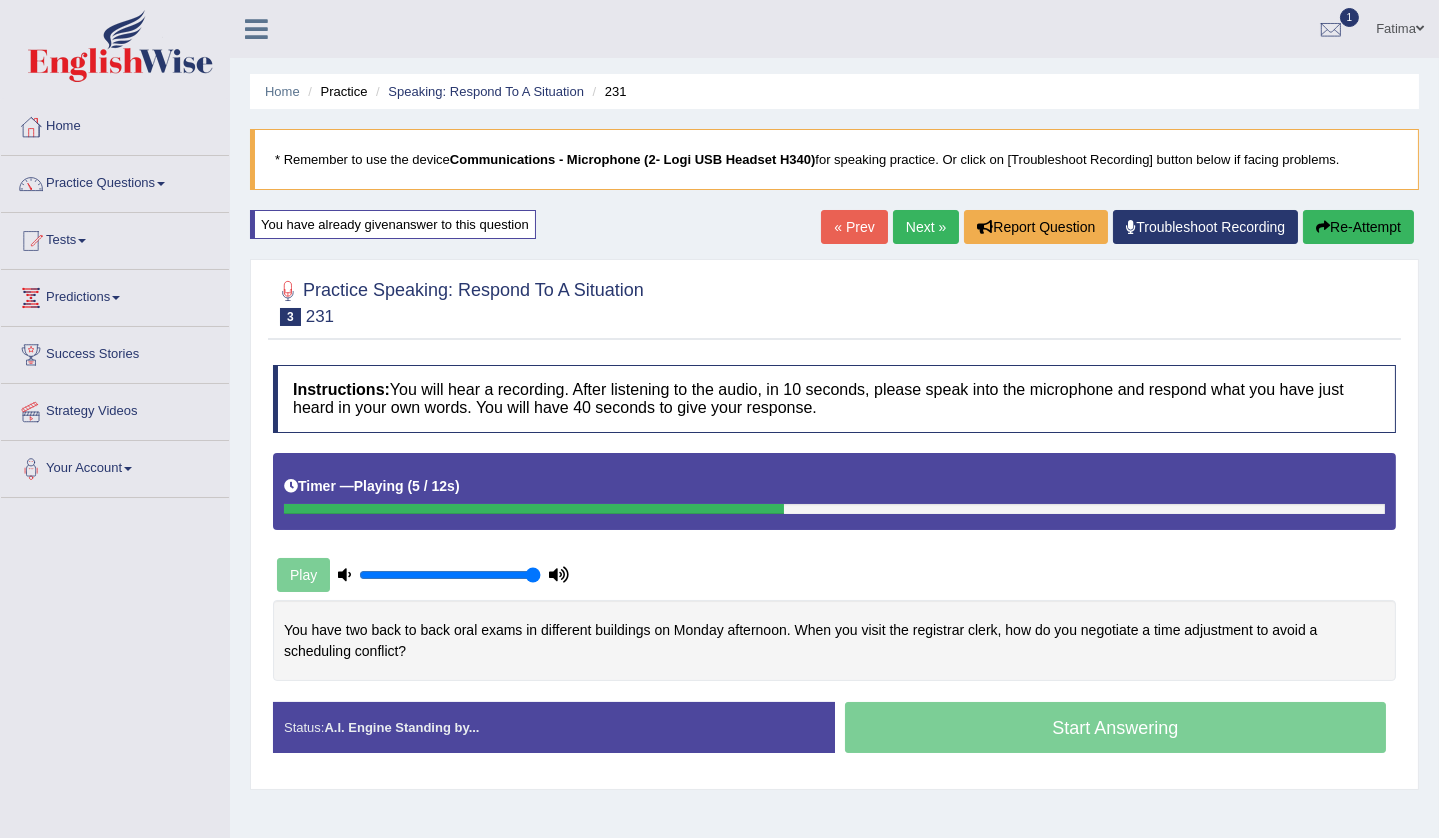 click on "Next »" at bounding box center [926, 227] 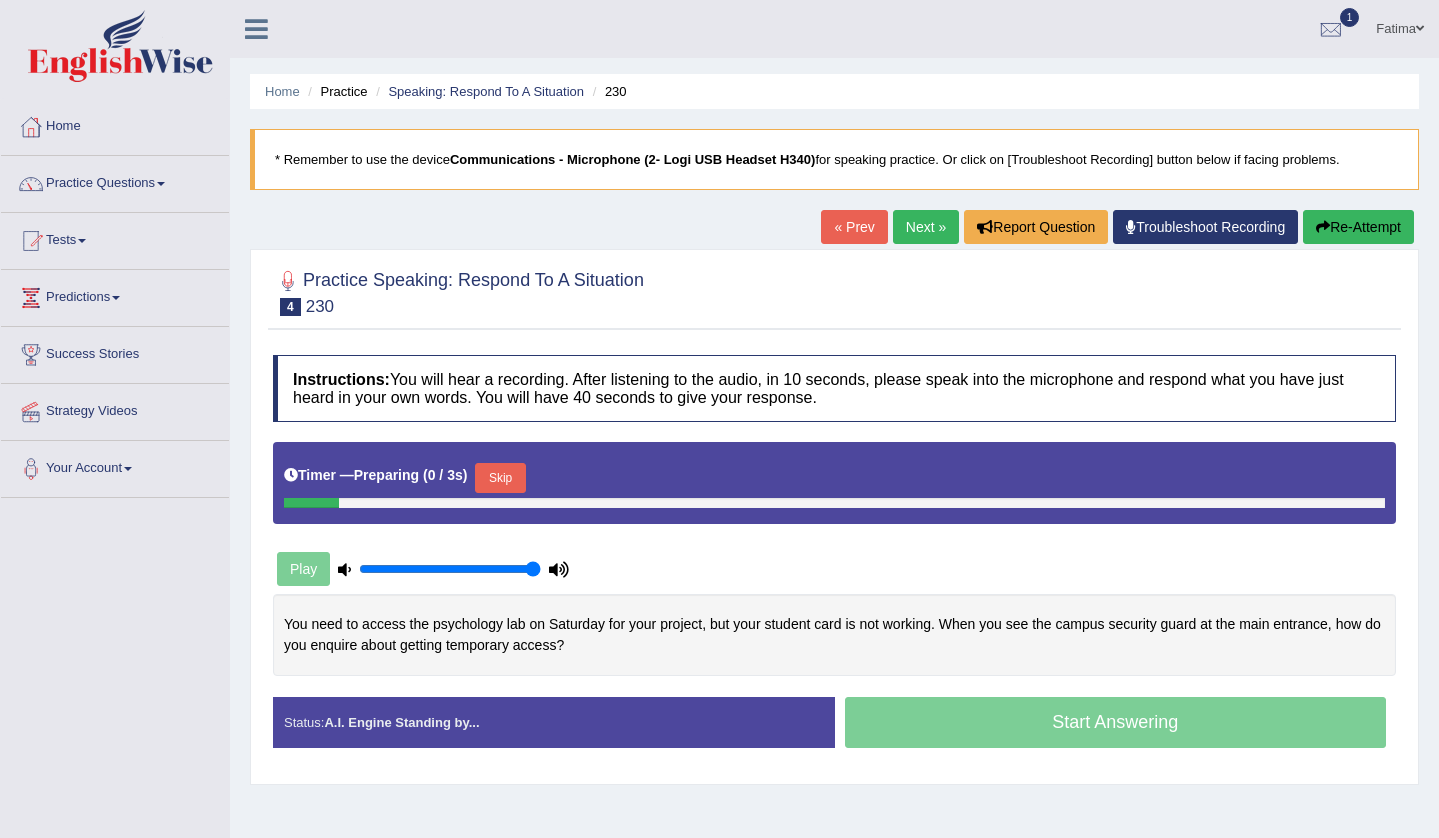 scroll, scrollTop: 0, scrollLeft: 0, axis: both 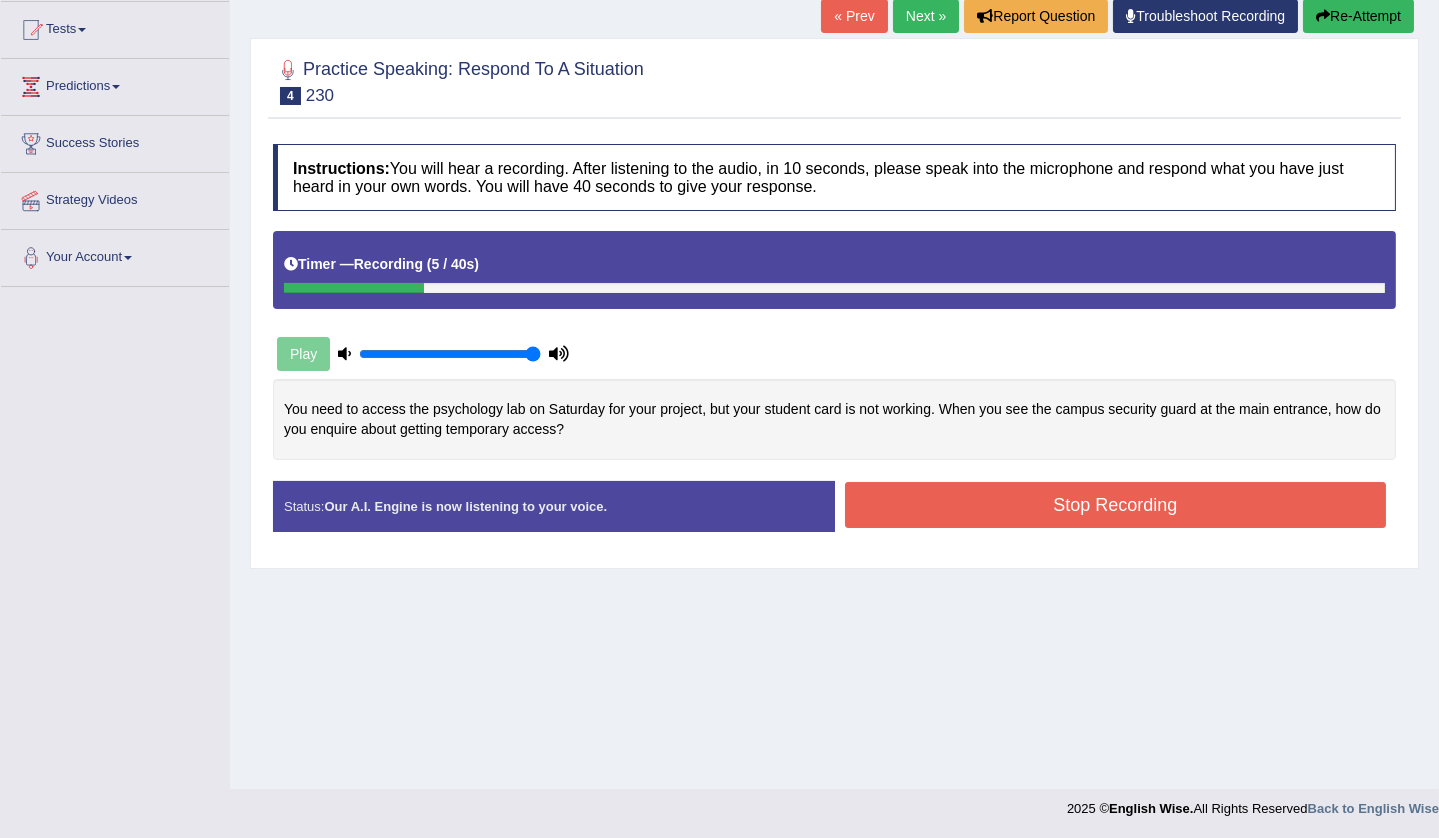 click on "Re-Attempt" at bounding box center (1358, 16) 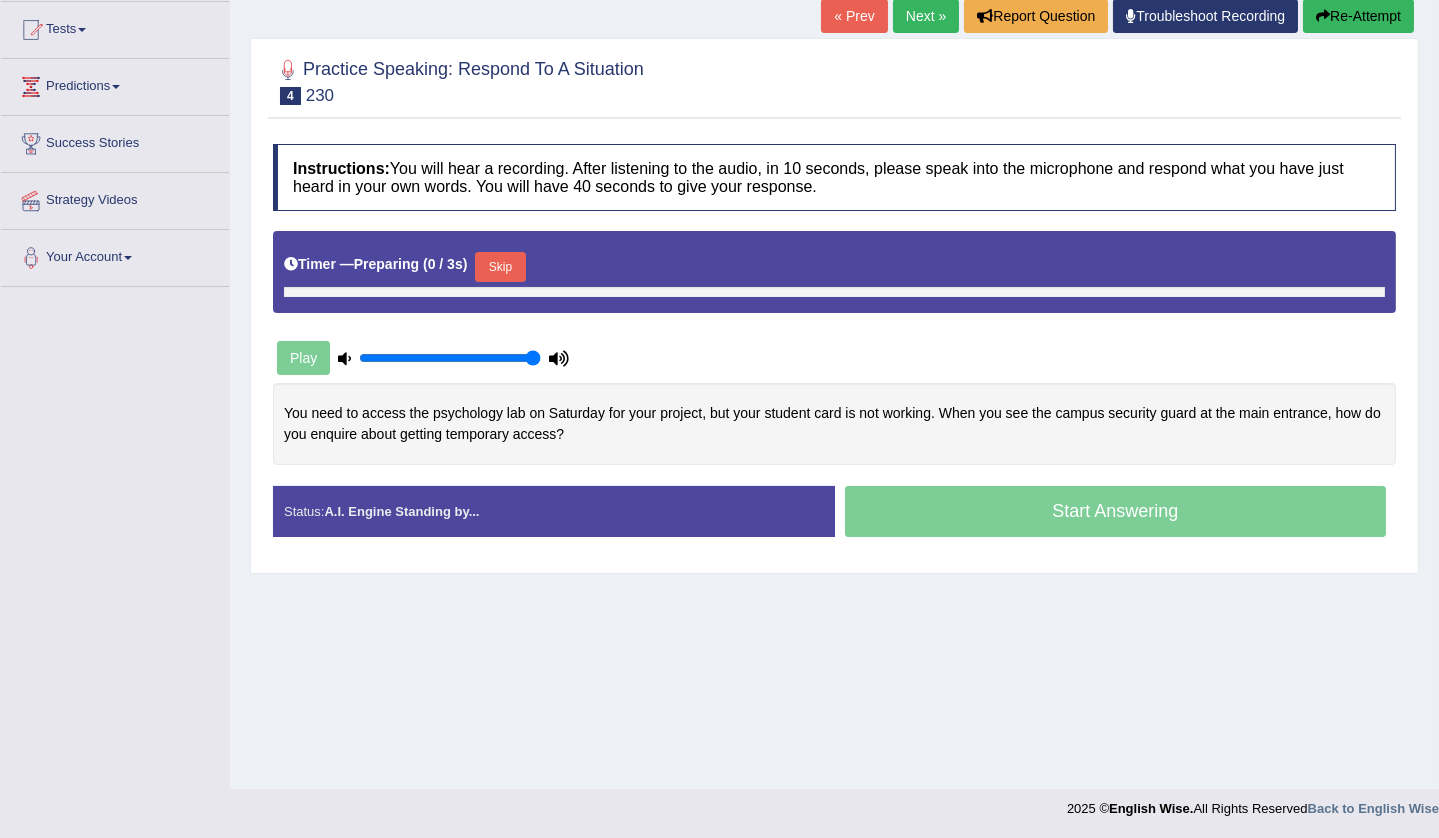 scroll, scrollTop: 211, scrollLeft: 0, axis: vertical 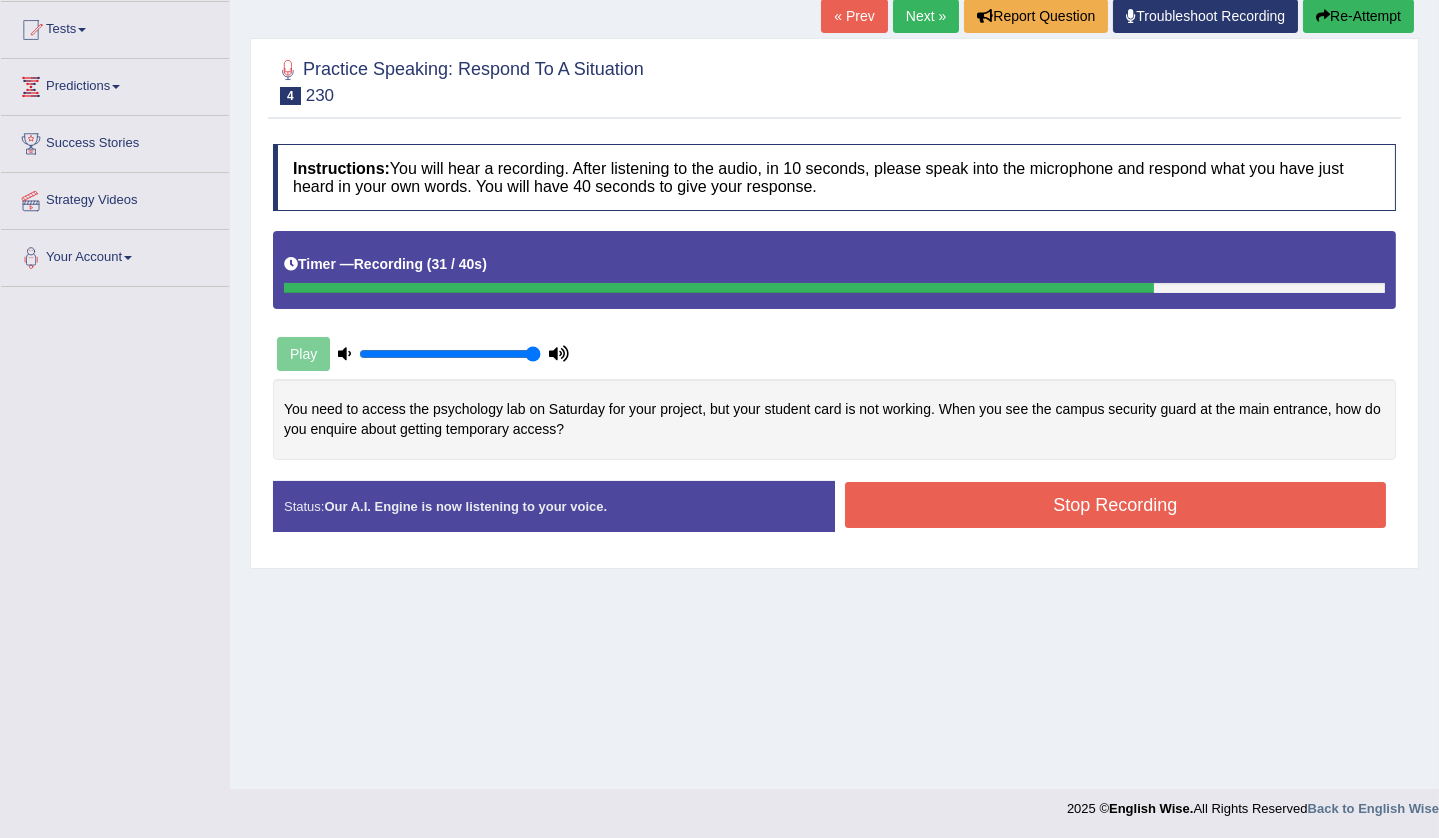 click on "Stop Recording" at bounding box center [1116, 505] 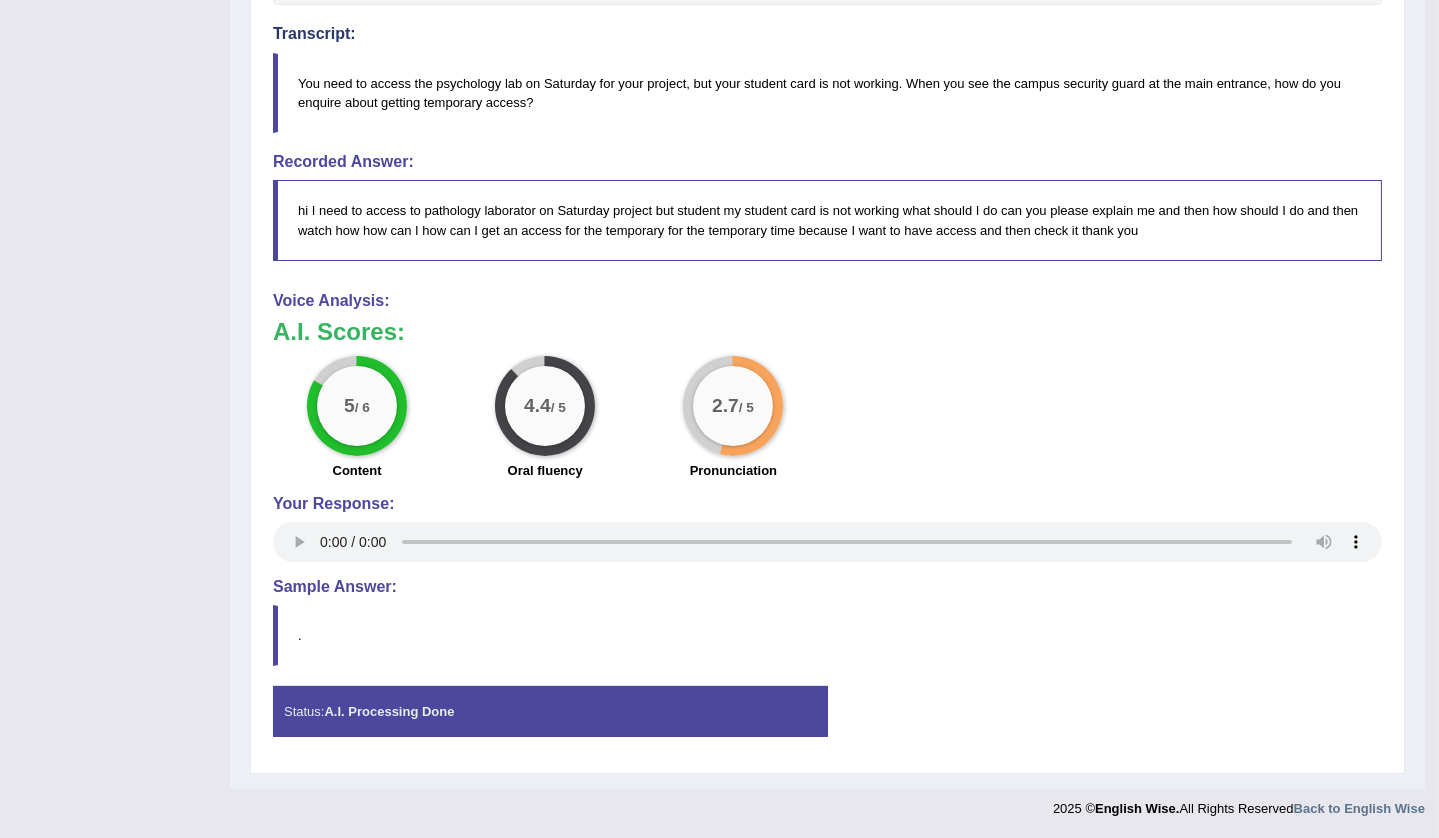 scroll, scrollTop: 211, scrollLeft: 0, axis: vertical 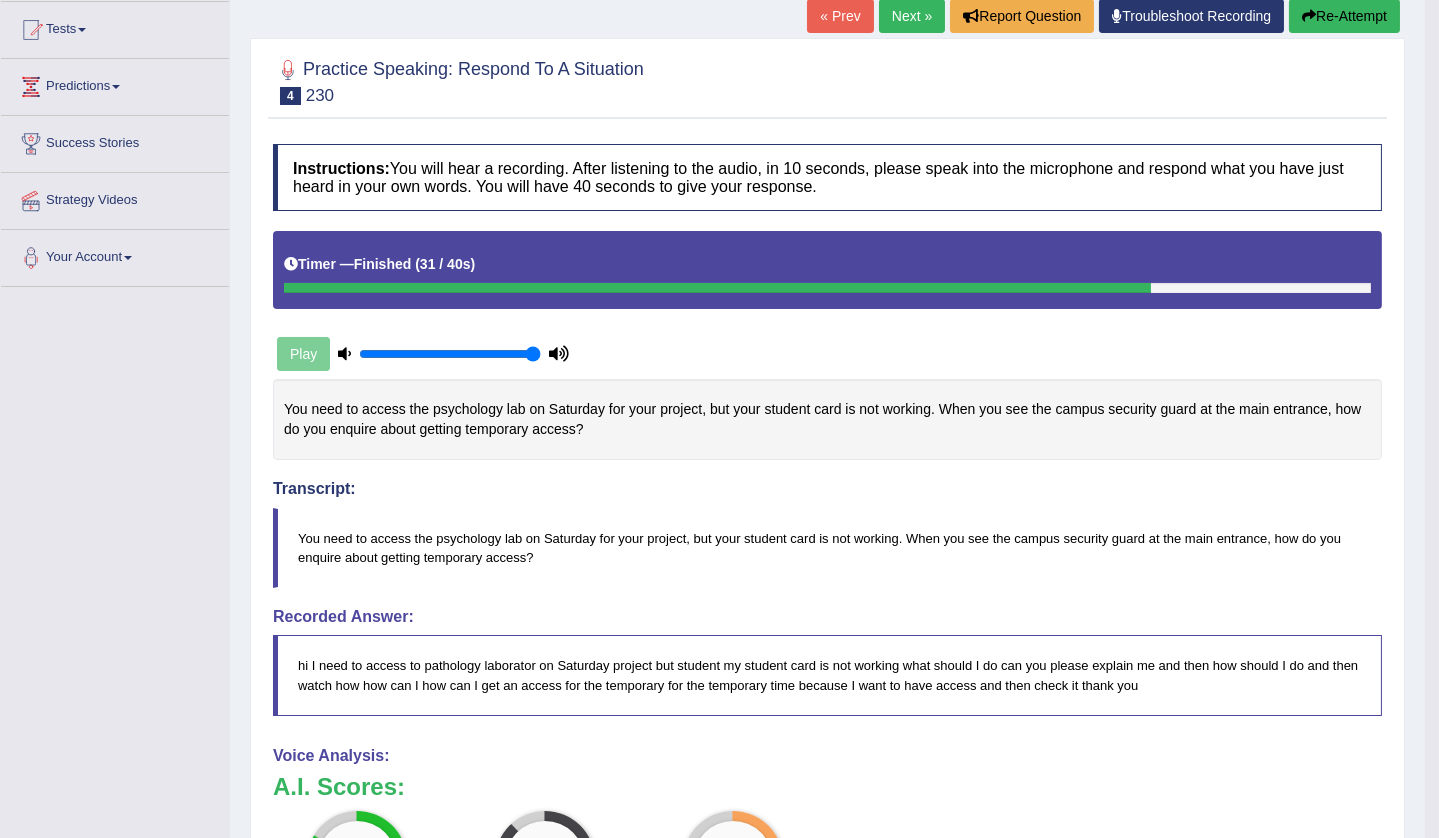 click on "Next »" at bounding box center [912, 16] 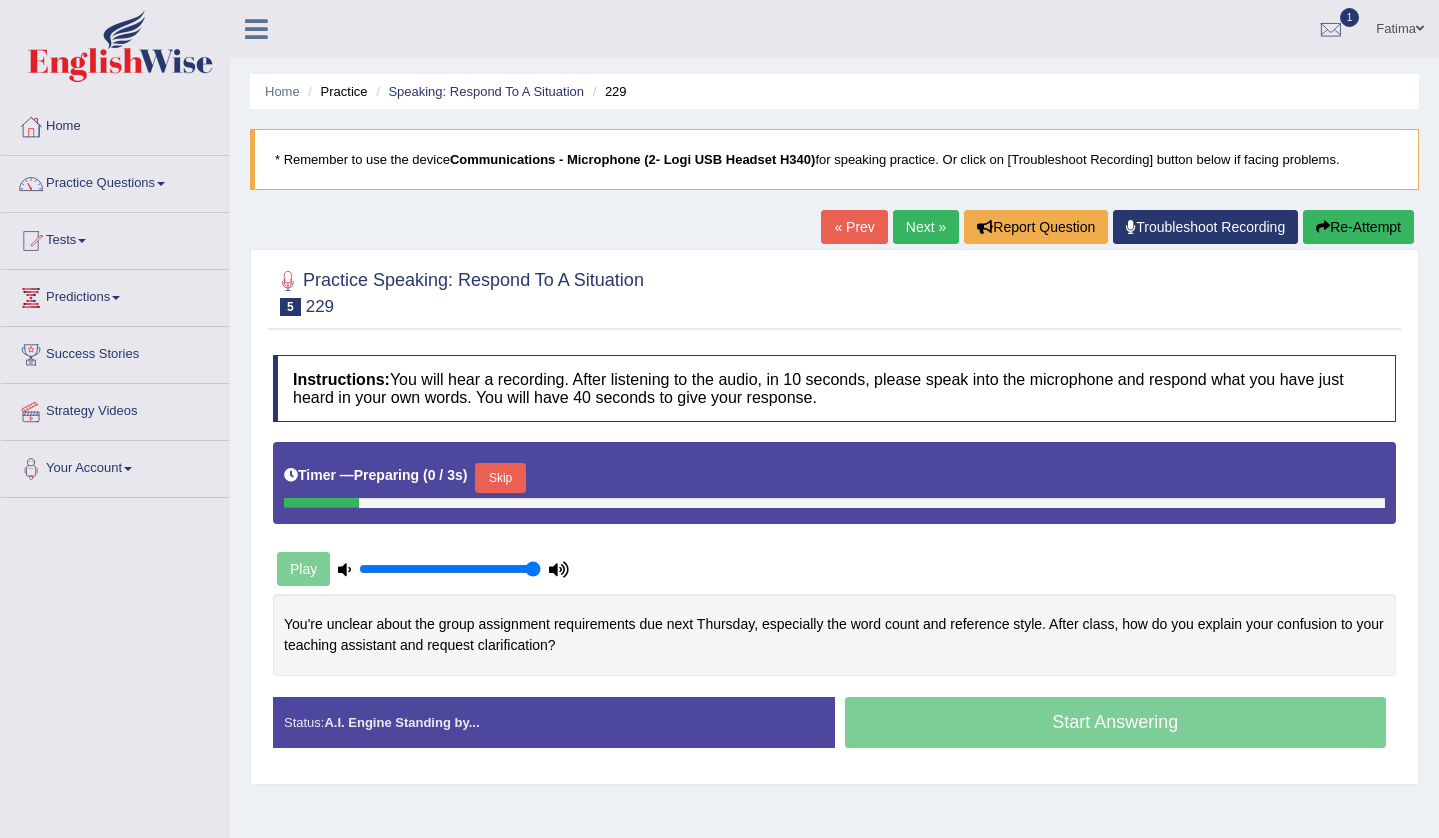 scroll, scrollTop: 0, scrollLeft: 0, axis: both 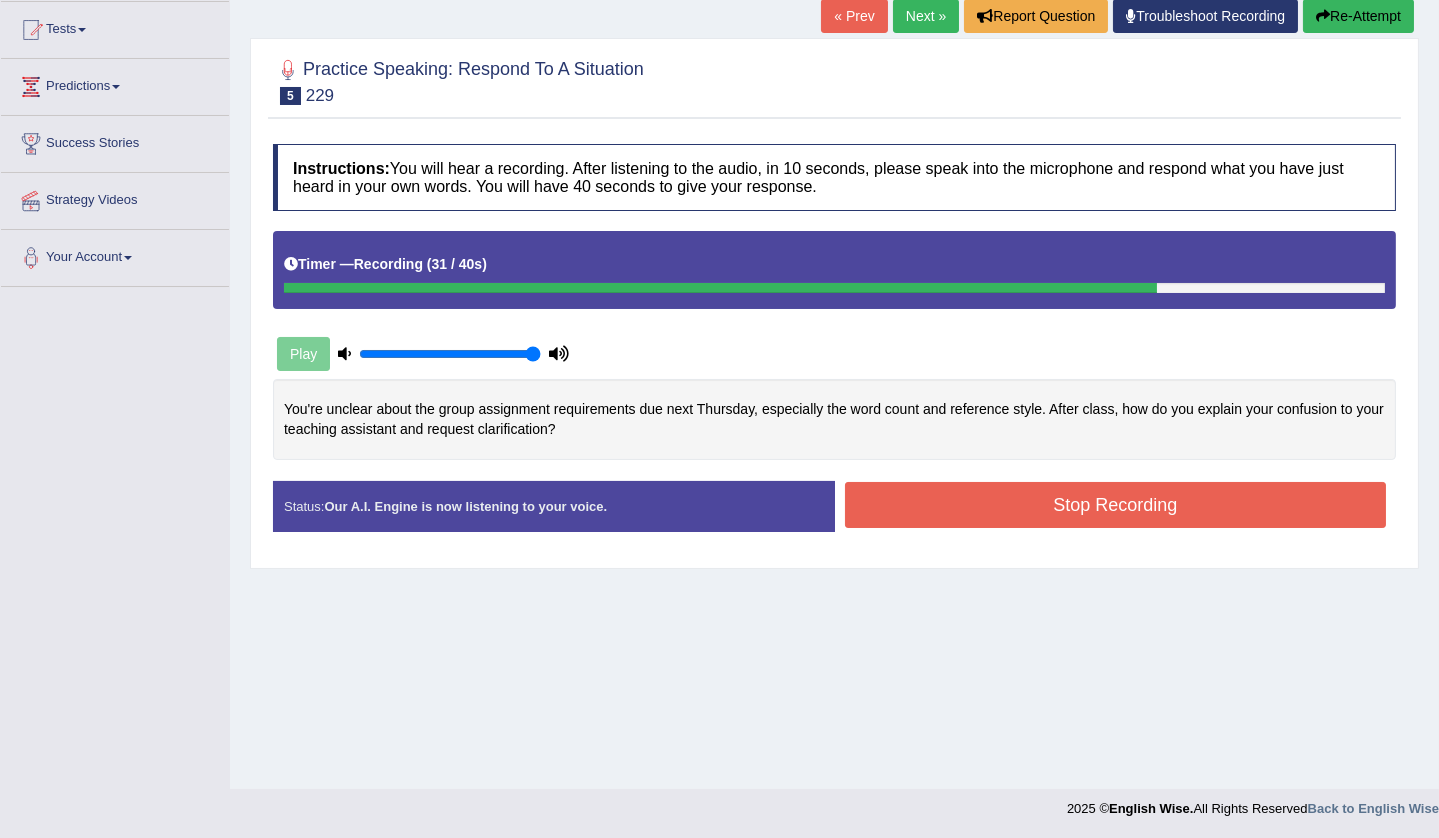 click on "Stop Recording" at bounding box center [1116, 505] 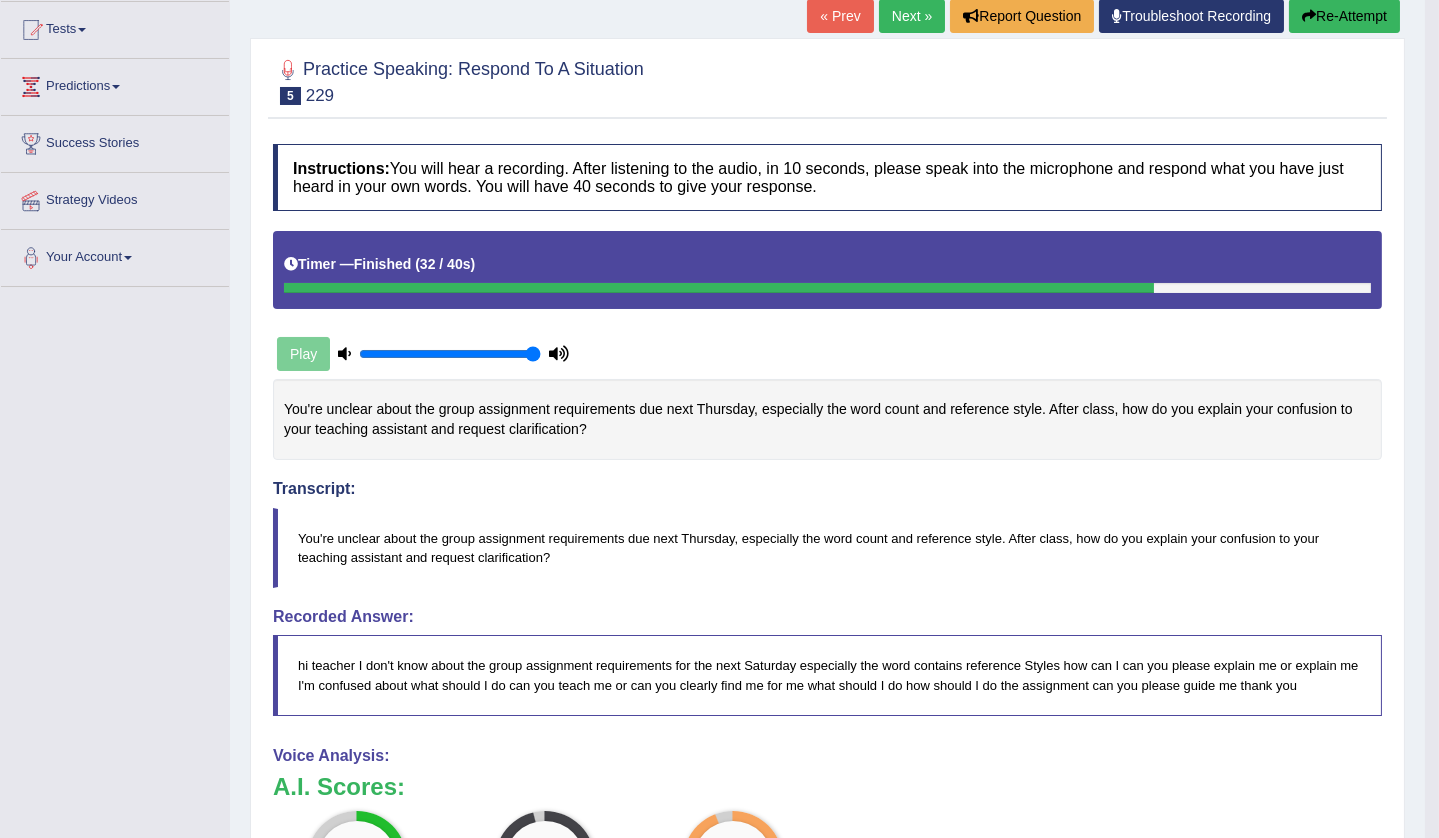 scroll, scrollTop: 0, scrollLeft: 0, axis: both 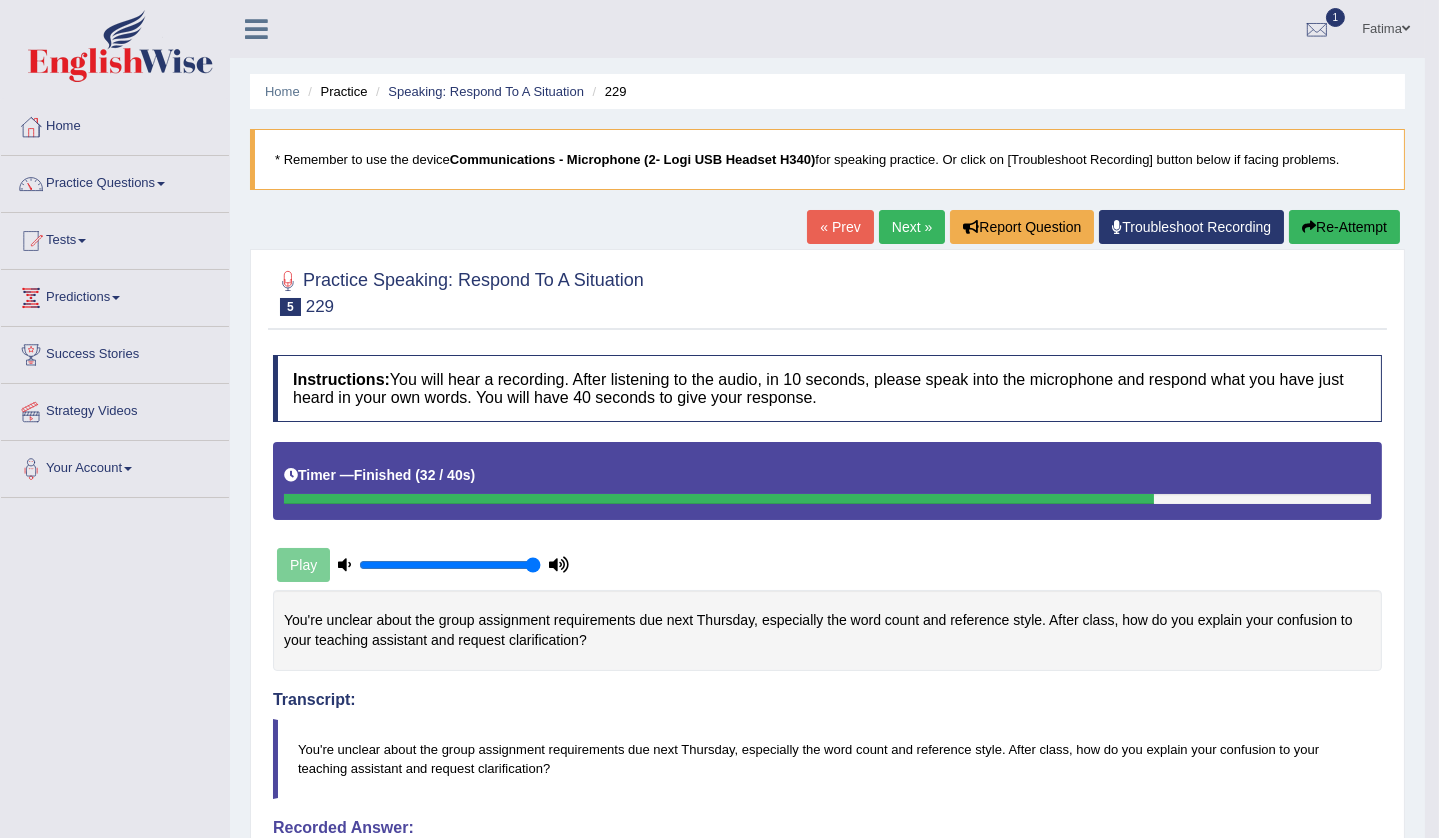 click on "Next »" at bounding box center (912, 227) 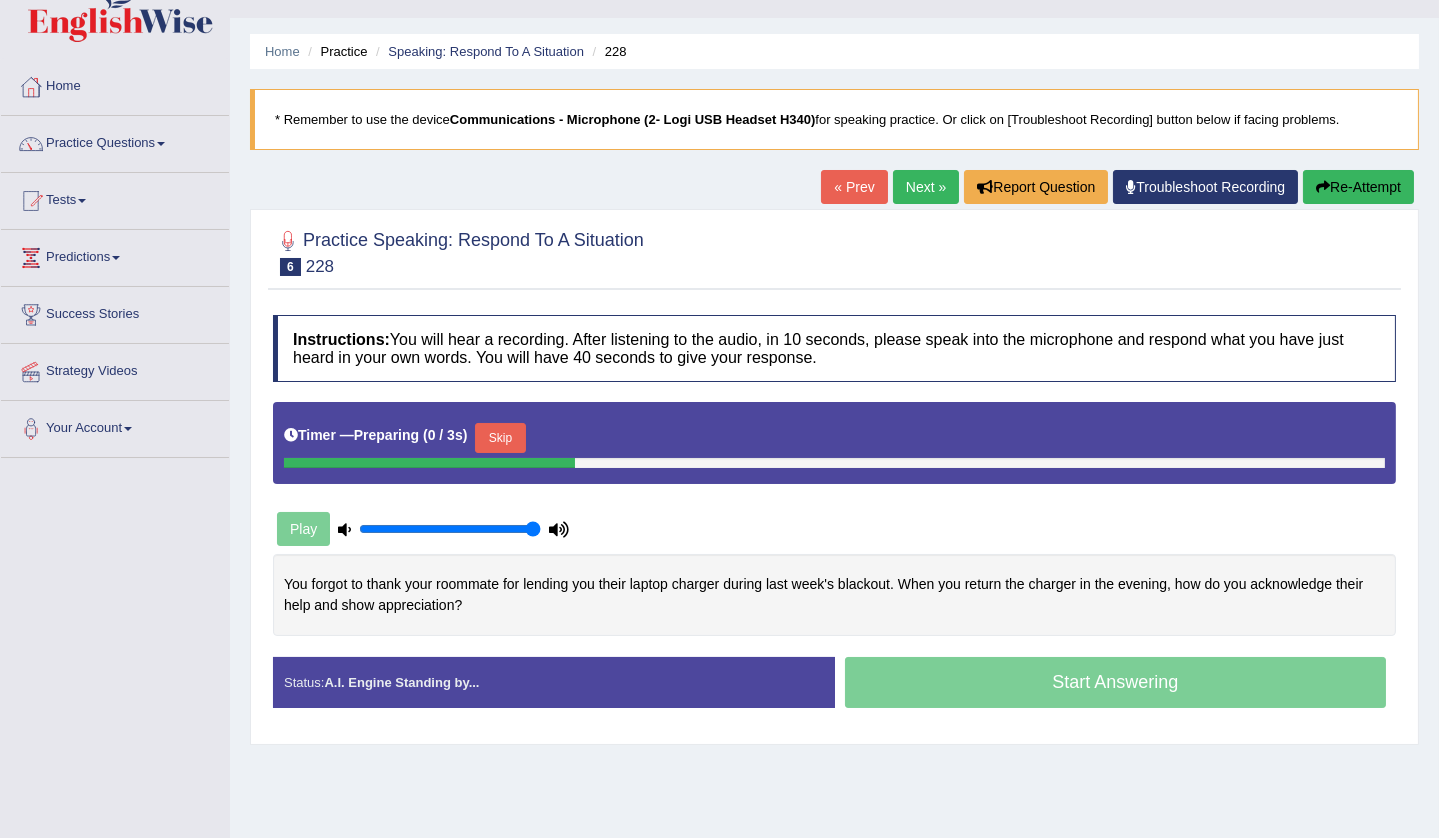 scroll, scrollTop: 211, scrollLeft: 0, axis: vertical 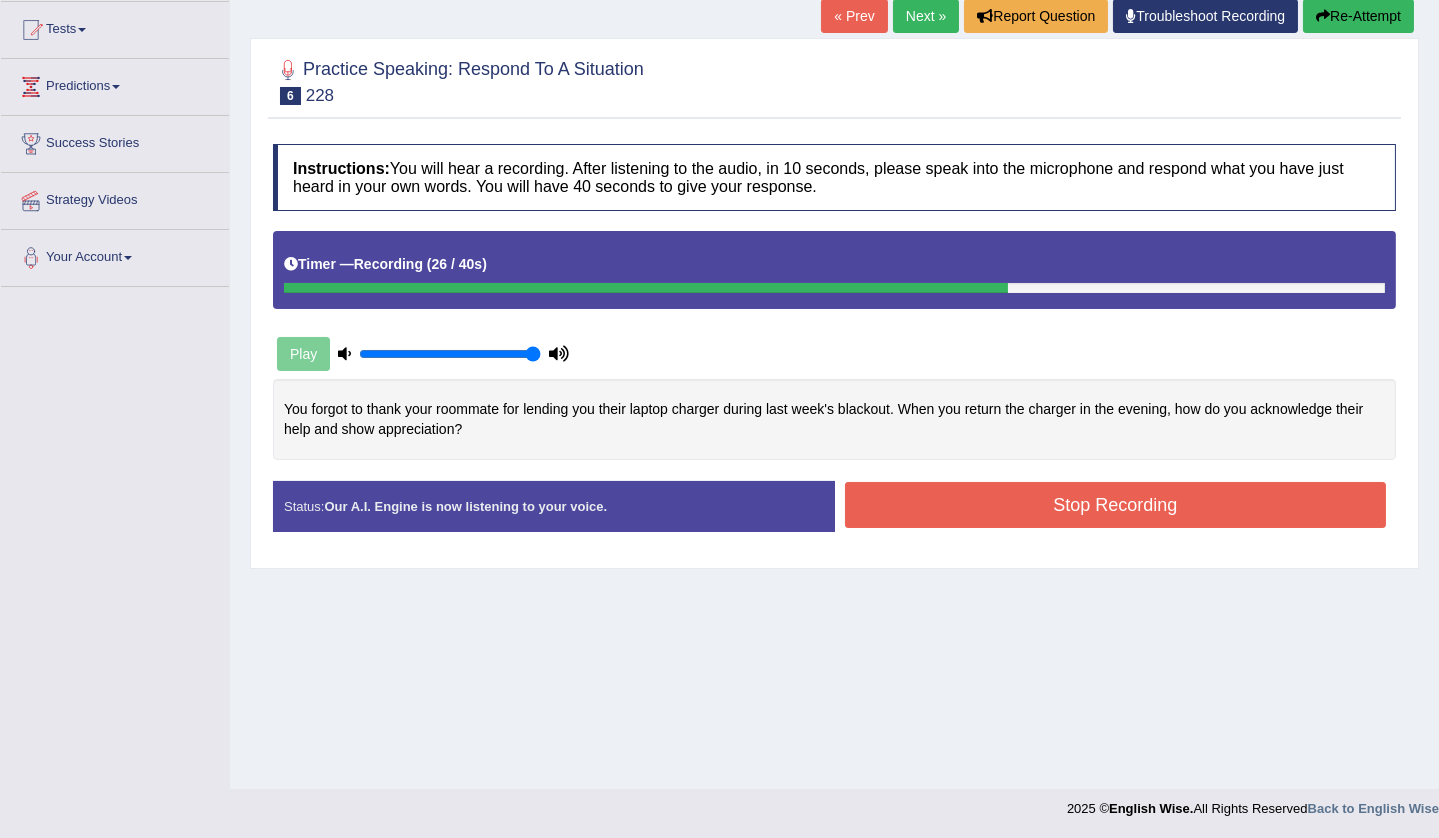 drag, startPoint x: 1081, startPoint y: 512, endPoint x: 1066, endPoint y: 512, distance: 15 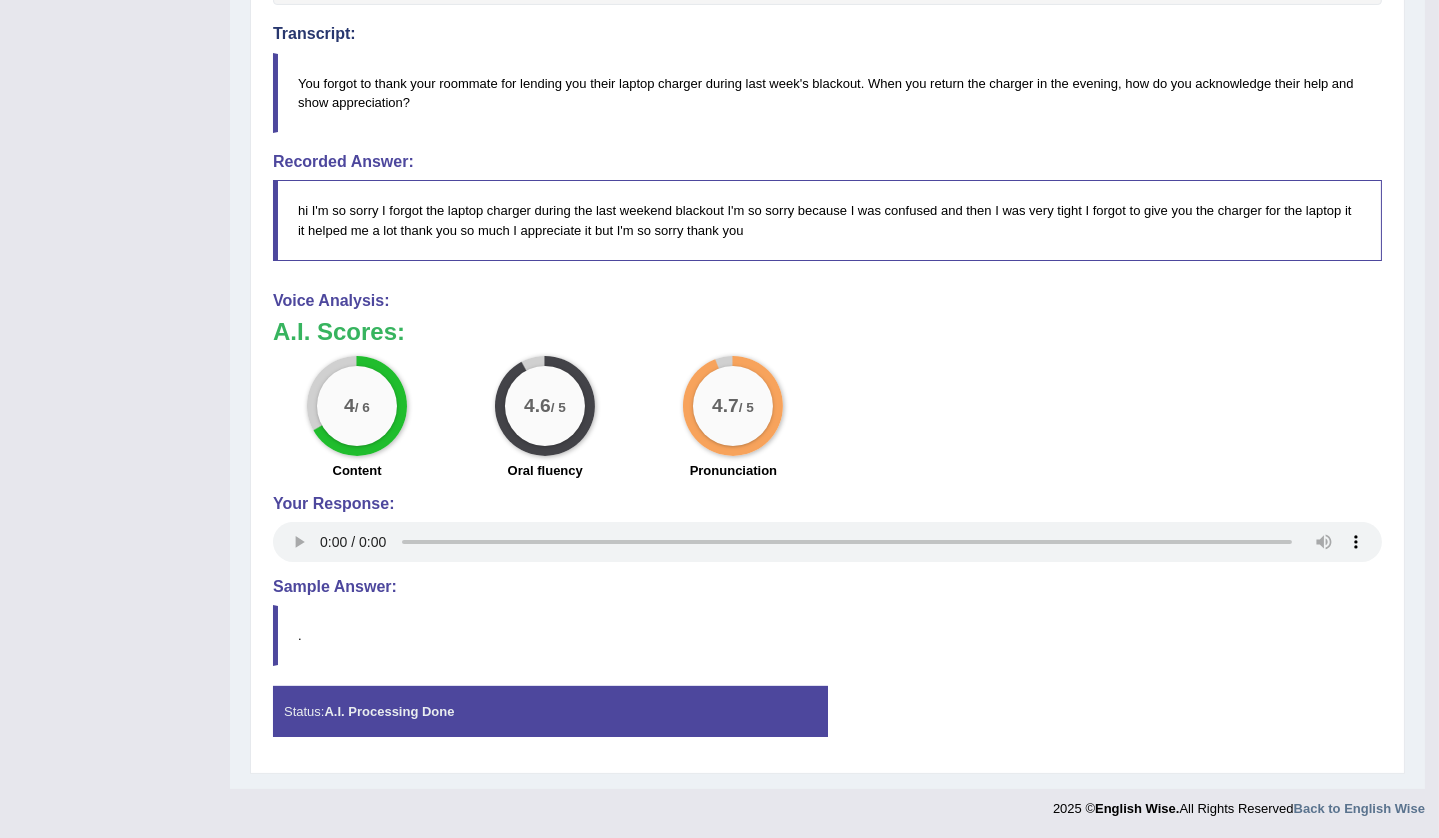 scroll, scrollTop: 211, scrollLeft: 0, axis: vertical 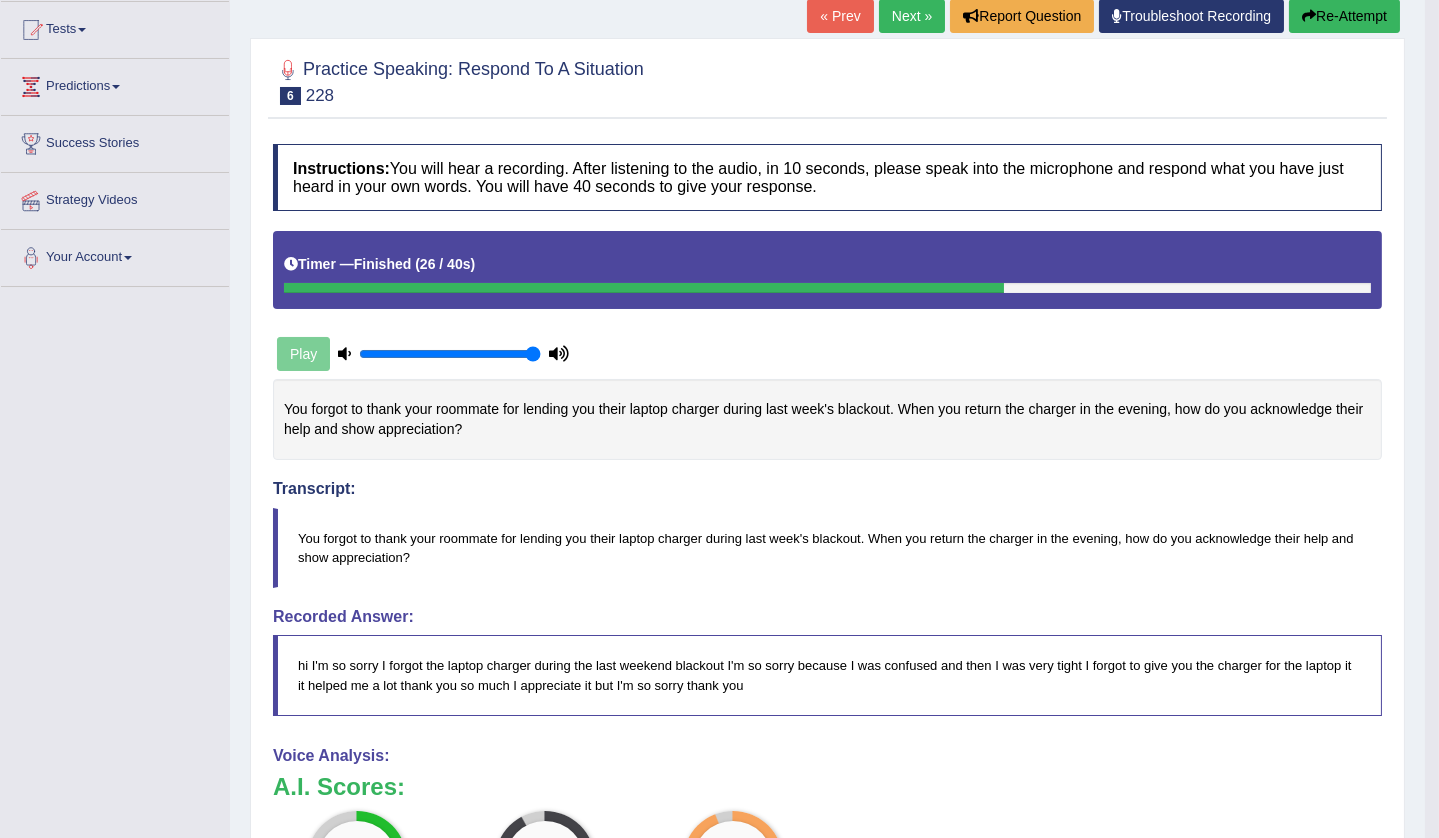 click on "Next »" at bounding box center [912, 16] 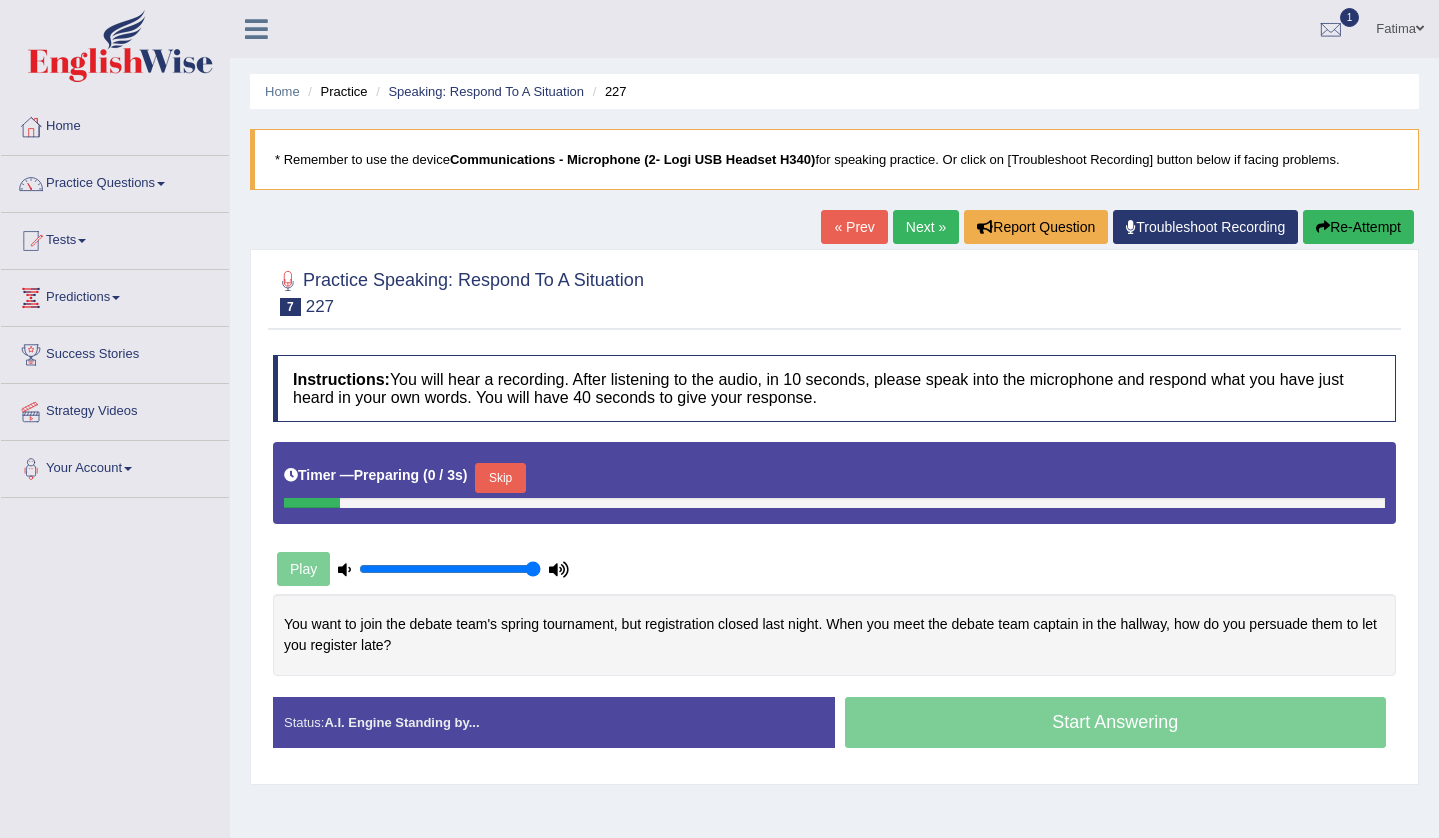 scroll, scrollTop: 0, scrollLeft: 0, axis: both 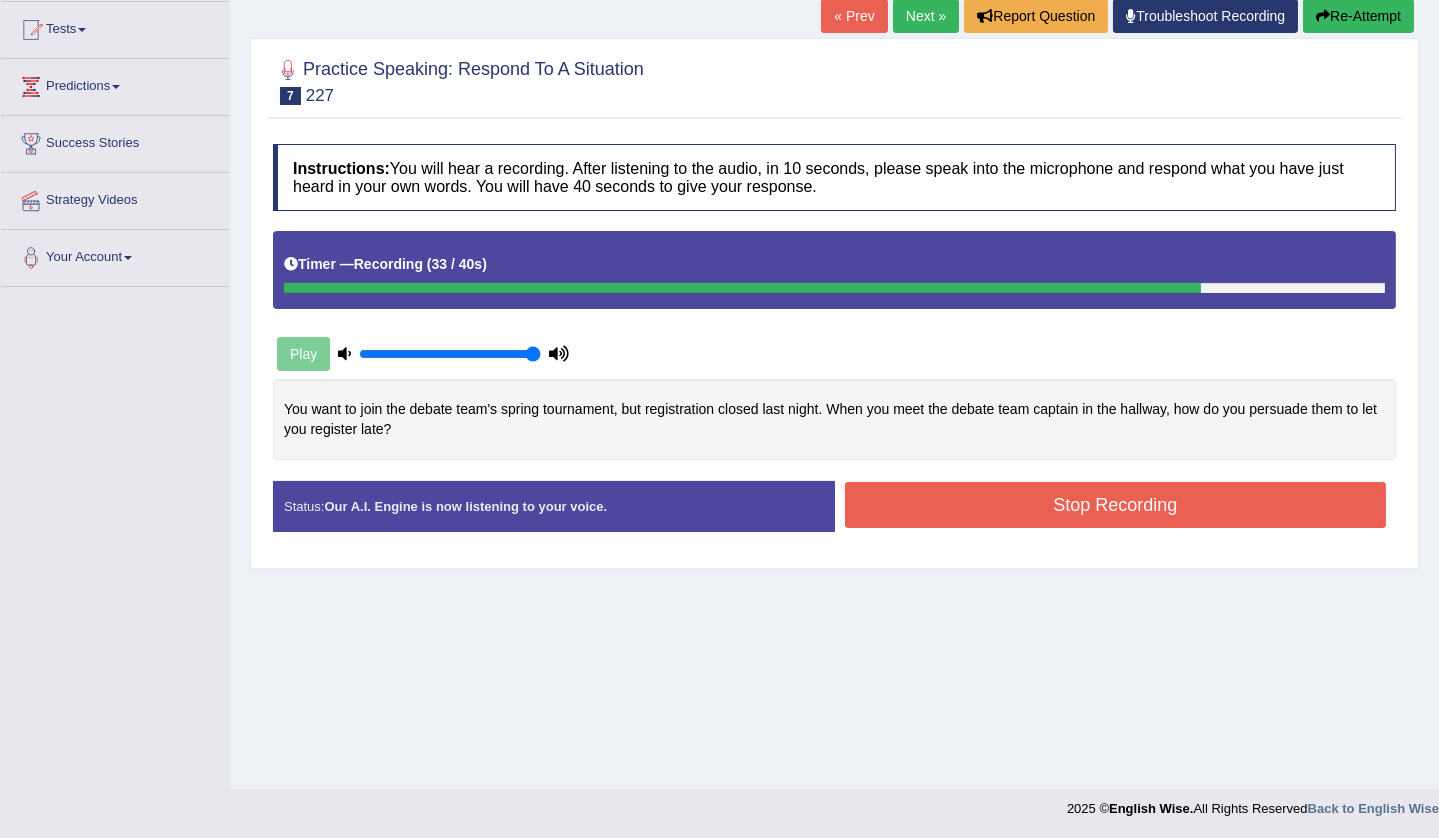 click on "Stop Recording" at bounding box center (1116, 505) 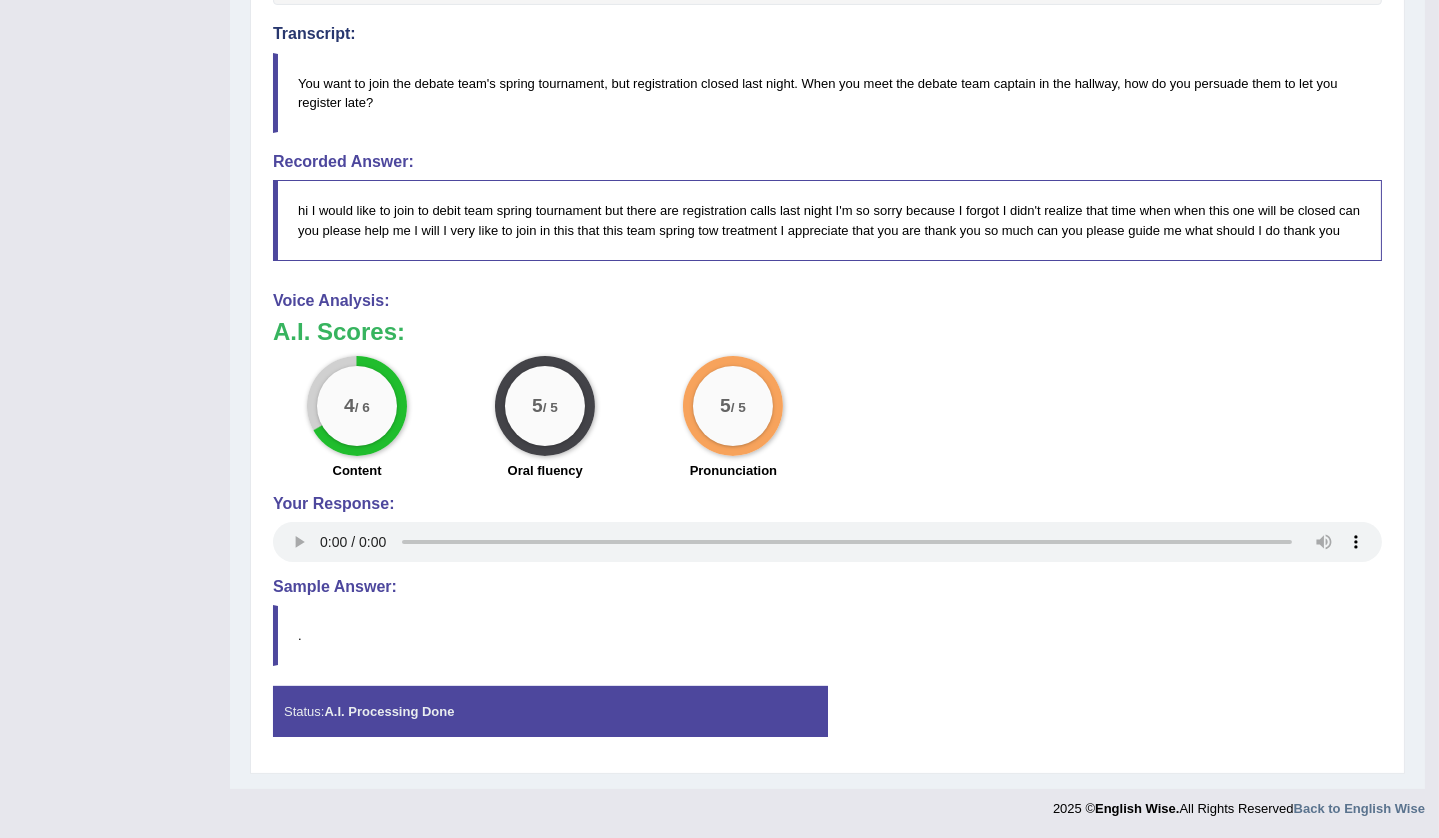 scroll, scrollTop: 211, scrollLeft: 0, axis: vertical 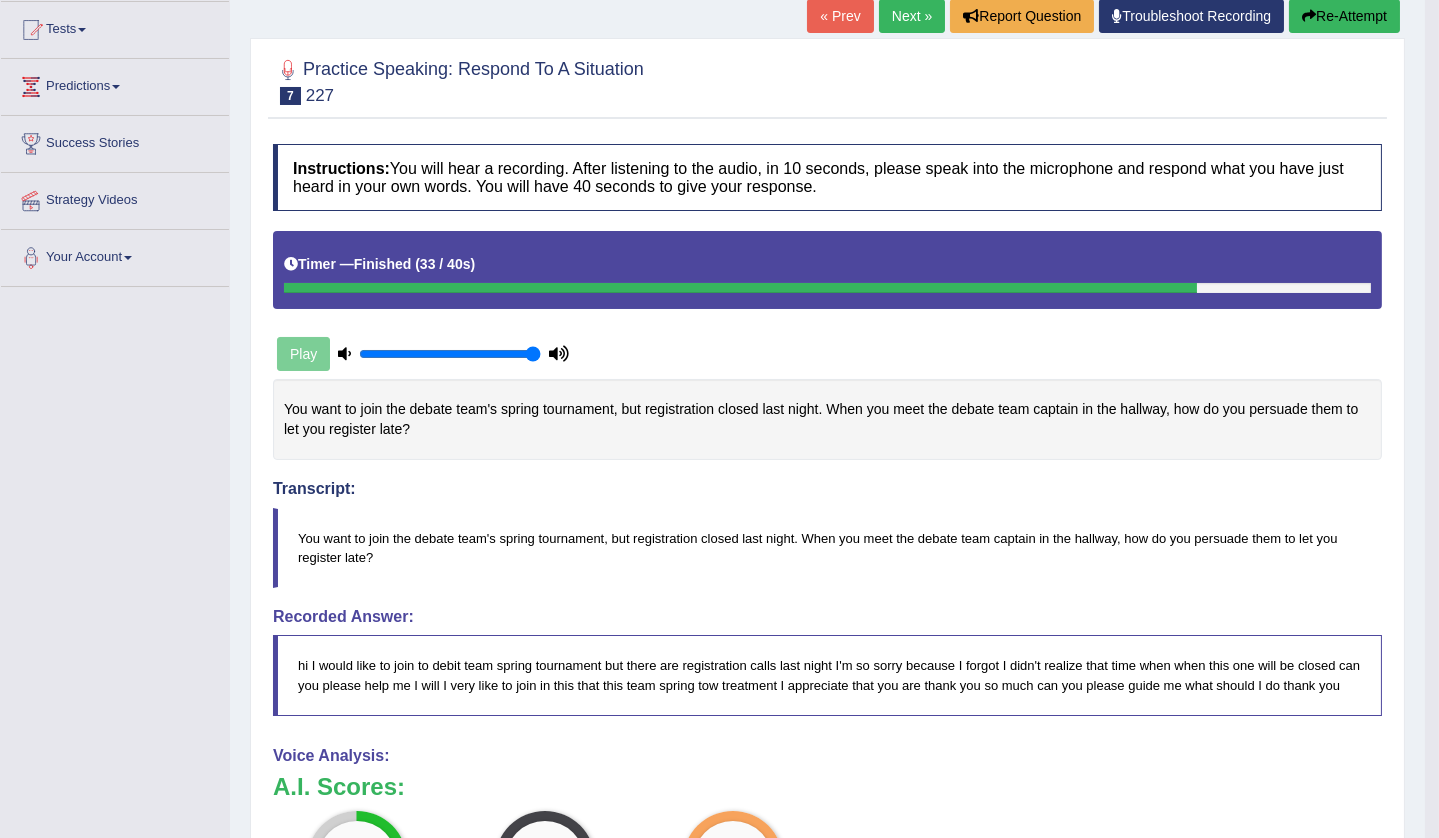 click on "Next »" at bounding box center (912, 16) 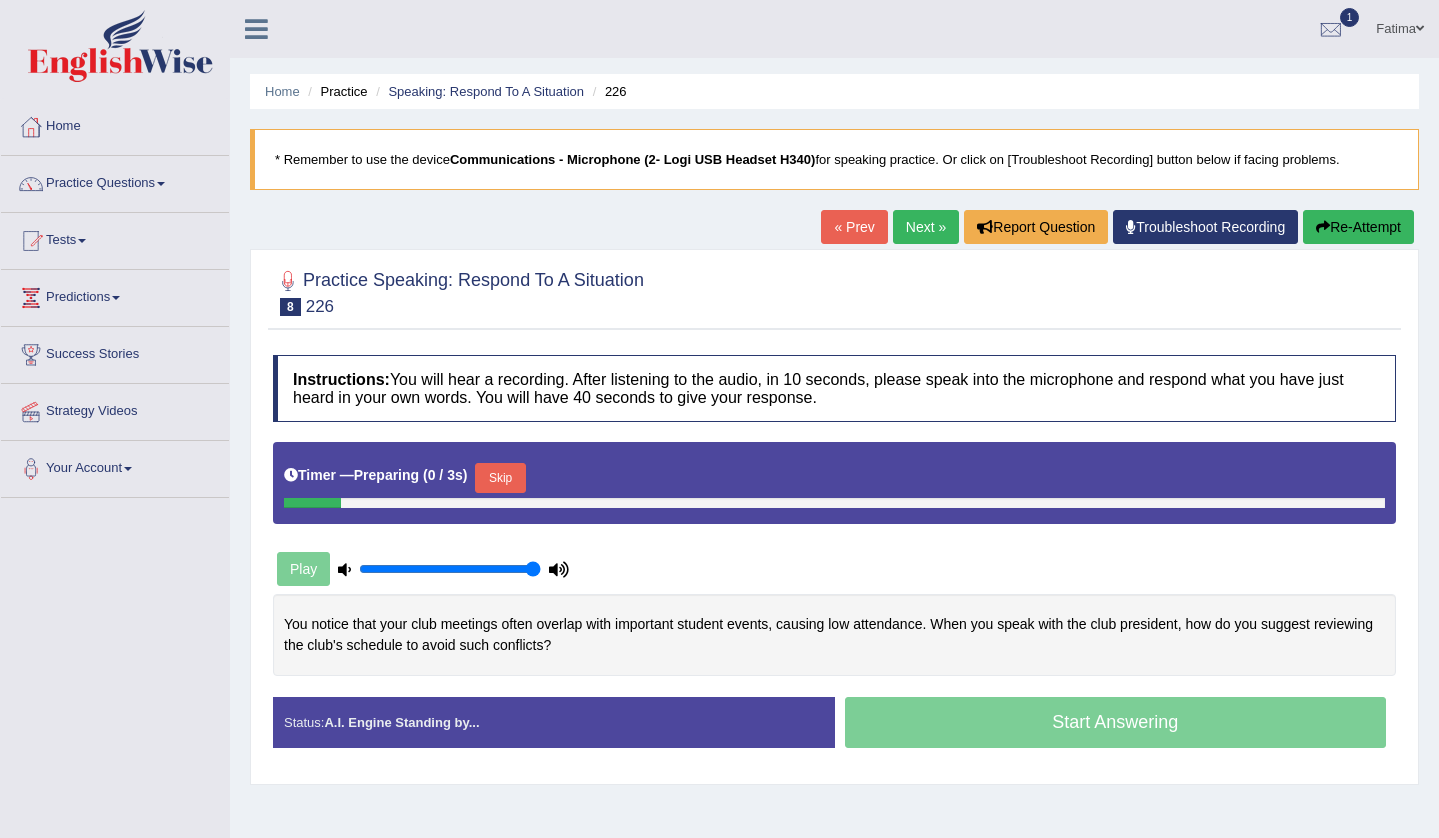 scroll, scrollTop: 0, scrollLeft: 0, axis: both 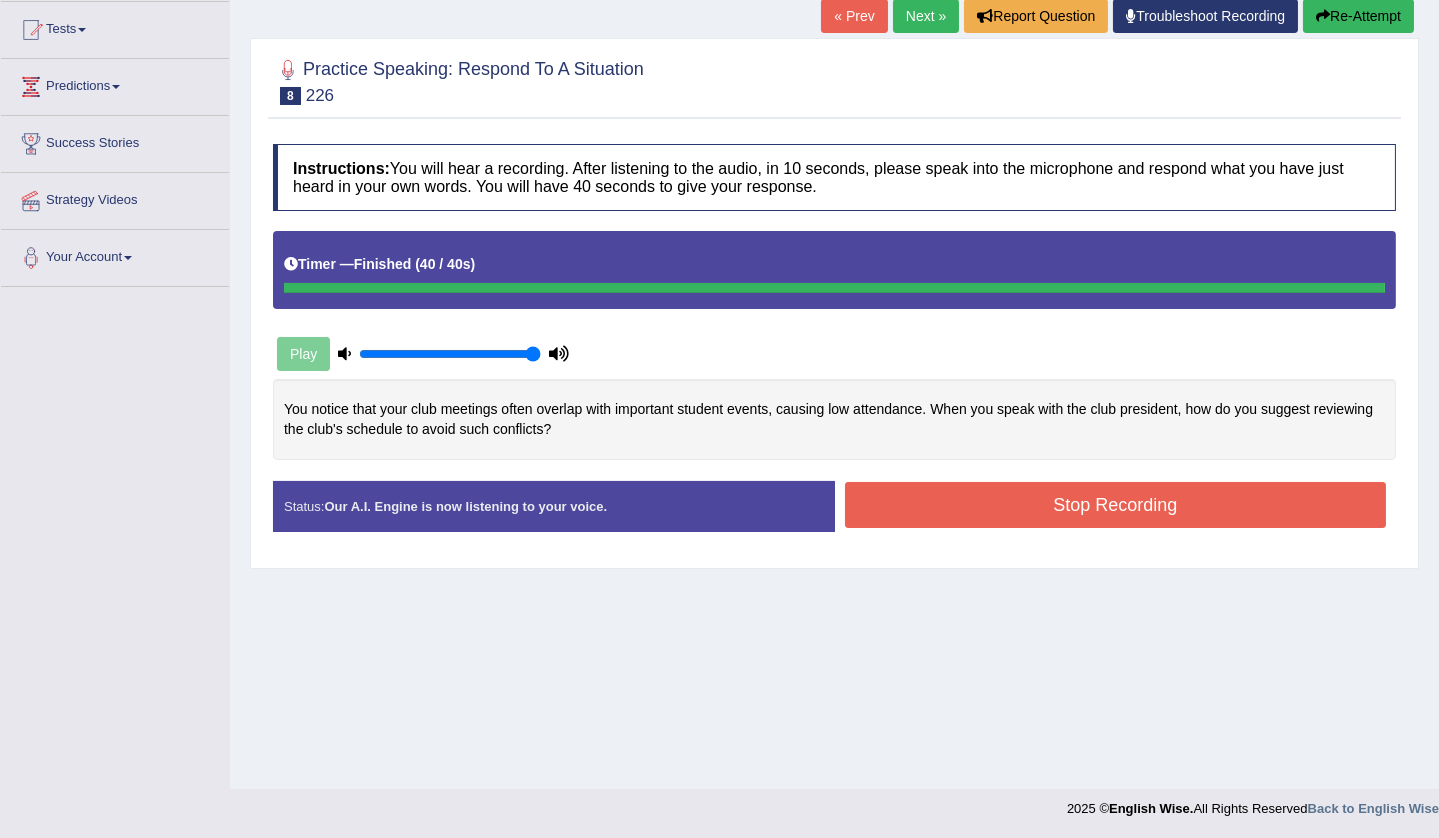 click on "Instructions:  You will hear a recording. After listening to the audio, in 10 seconds, please speak into the microphone and respond what you have just heard in your own words. You will have 40 seconds to give your response.
Timer —  Finished   ( 40 / 40s ) Play You notice that your club meetings often overlap with important student events, causing low attendance. When you speak with the club president, how do you suggest reviewing the club's schedule to avoid such conflicts? Transcript: You notice that your club meetings often overlap with important student events, causing low attendance. When you speak with the club president, how do you suggest reviewing the club's schedule to avoid such conflicts? Recorded Answer: Created with Highcharts 7.1.2 Too low Too high Time Pitch meter: 0 10 20 30 40 Created with Highcharts 7.1.2 Great Too slow Too fast Time Speech pace meter: 0 10 20 30 40 Spoken Keywords: Voice Analysis: Your Response: Sample Answer: . Status:  Start Answering Stop Recording" at bounding box center [834, 346] 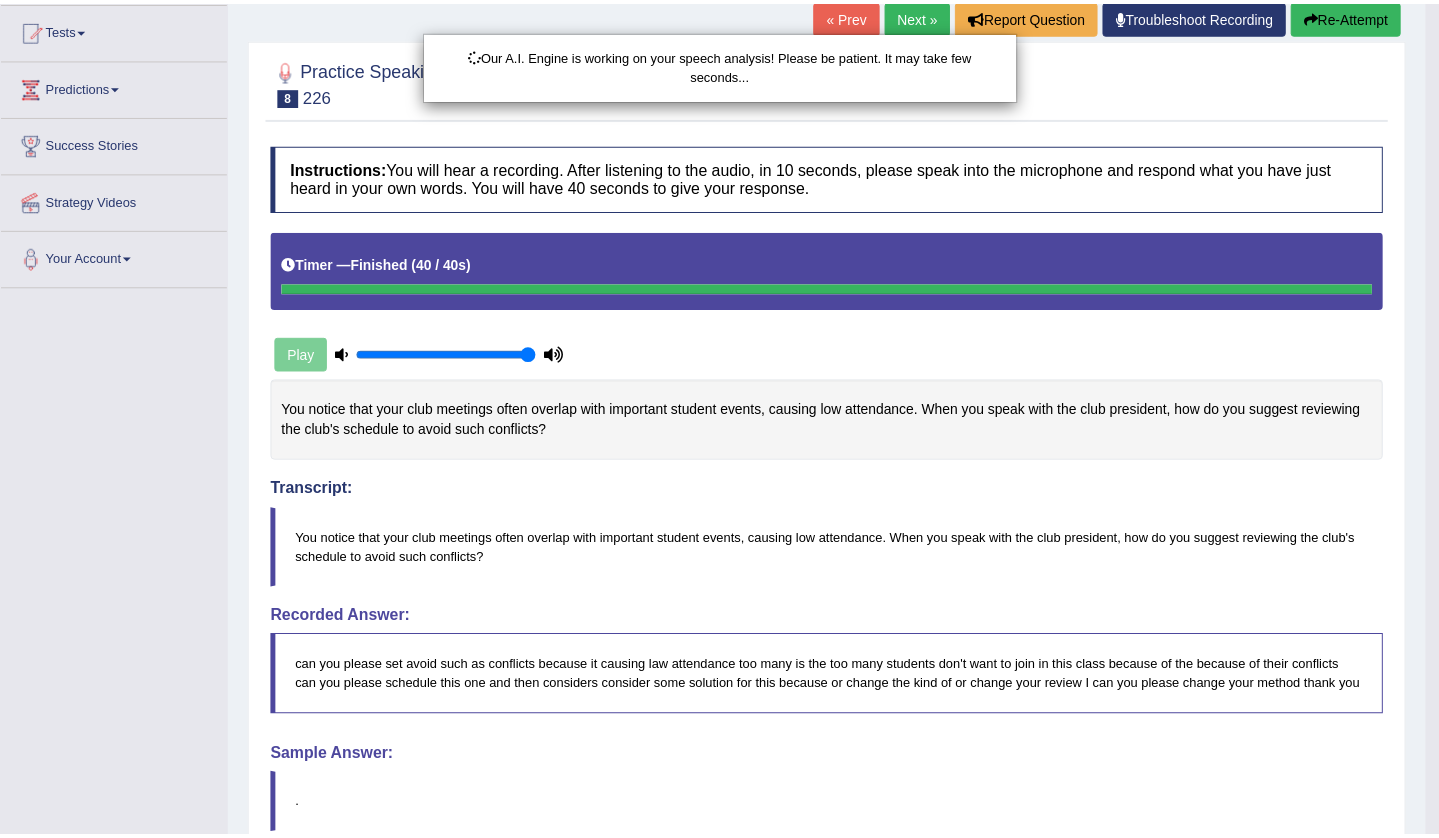 scroll, scrollTop: 399, scrollLeft: 0, axis: vertical 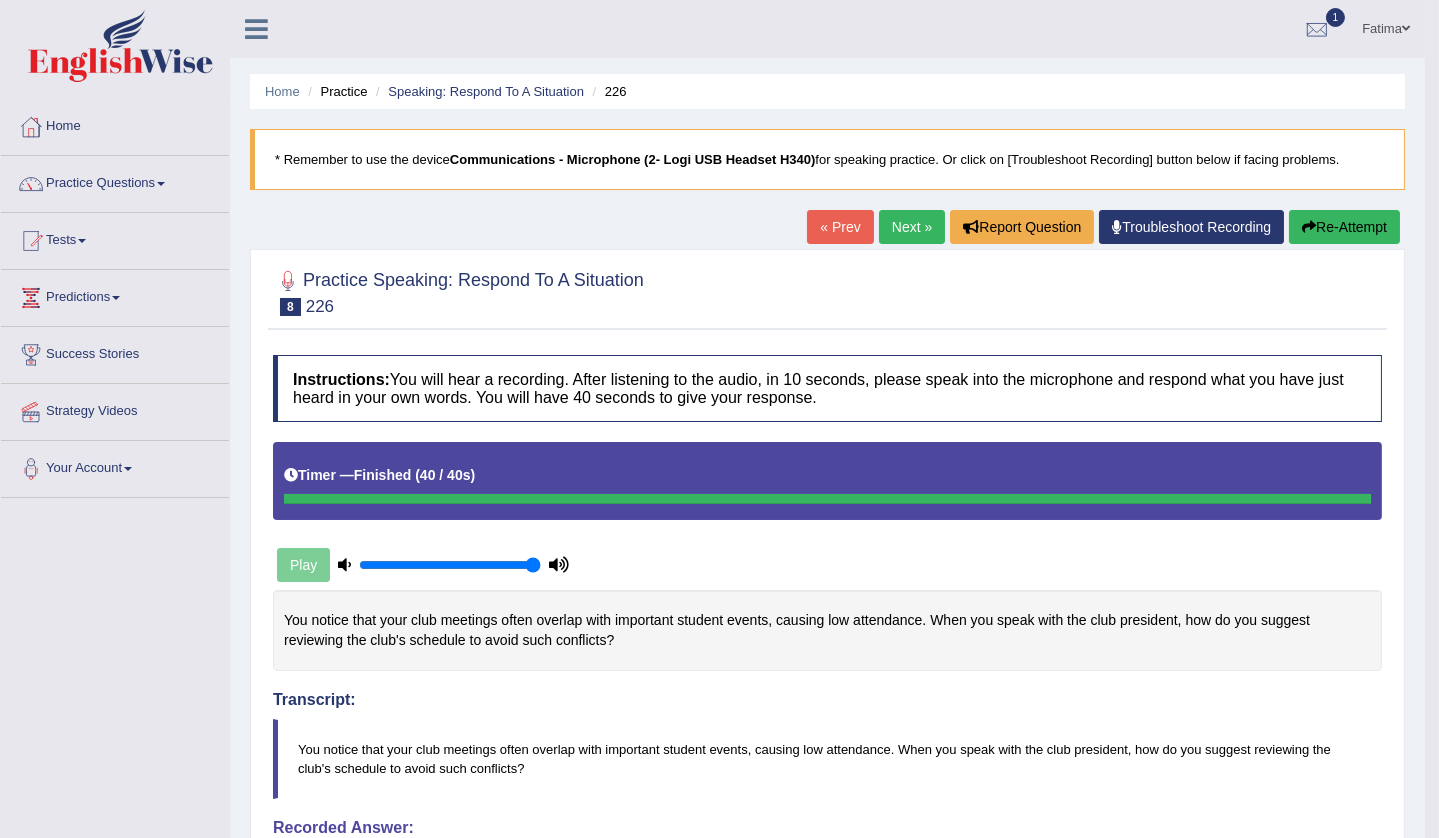 click on "Next »" at bounding box center (912, 227) 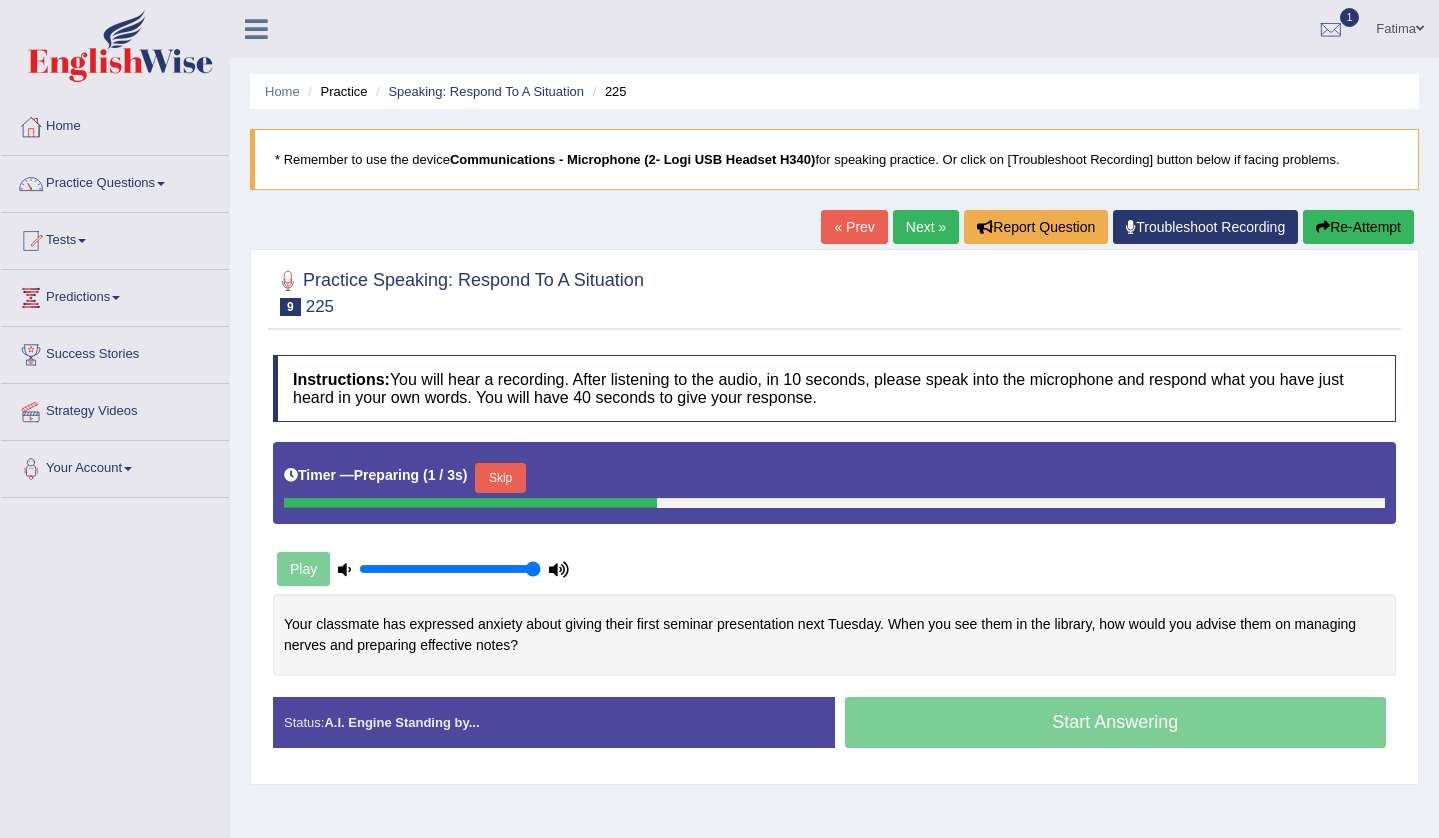 scroll, scrollTop: 211, scrollLeft: 0, axis: vertical 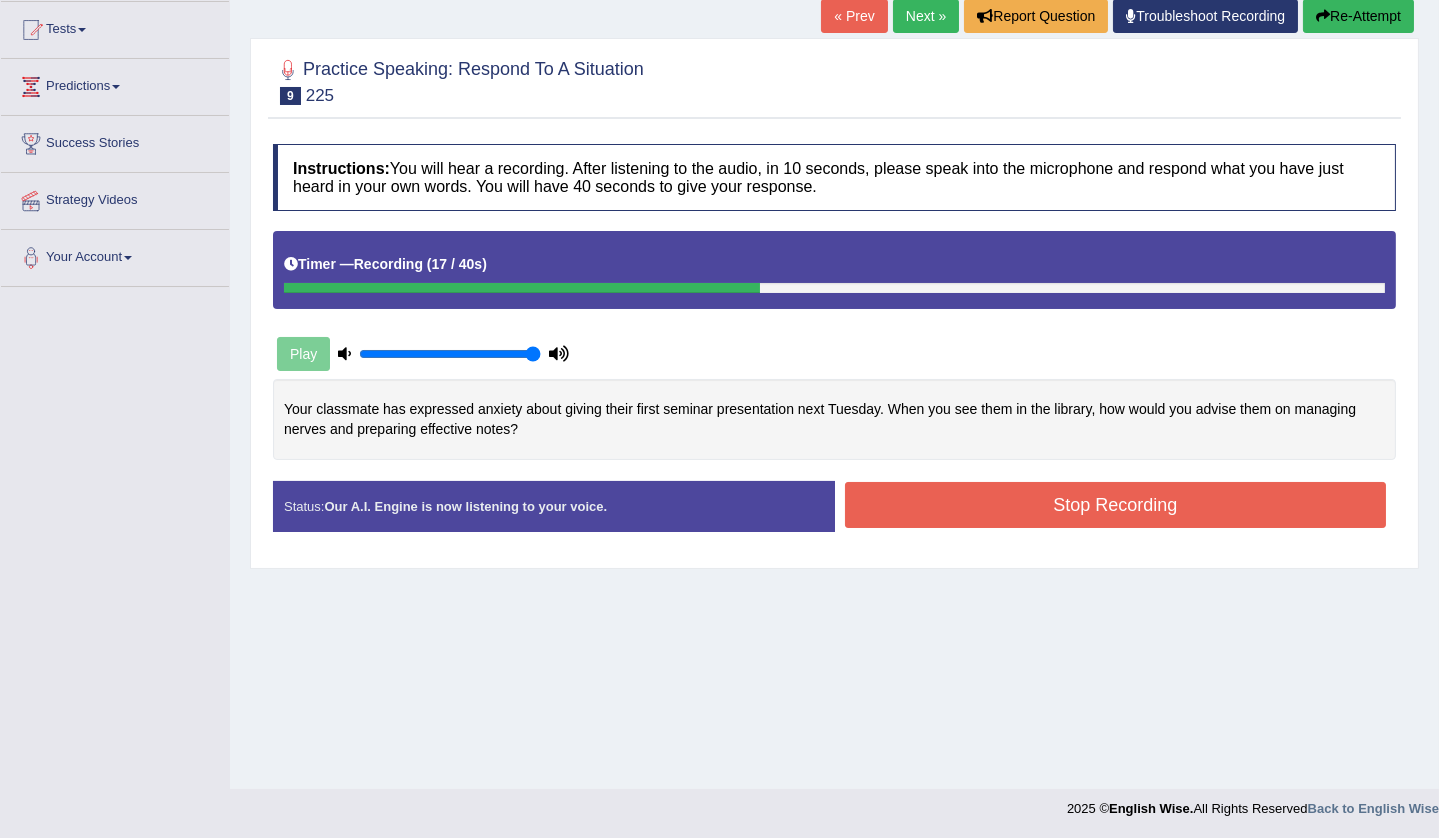 click on "Re-Attempt" at bounding box center [1358, 16] 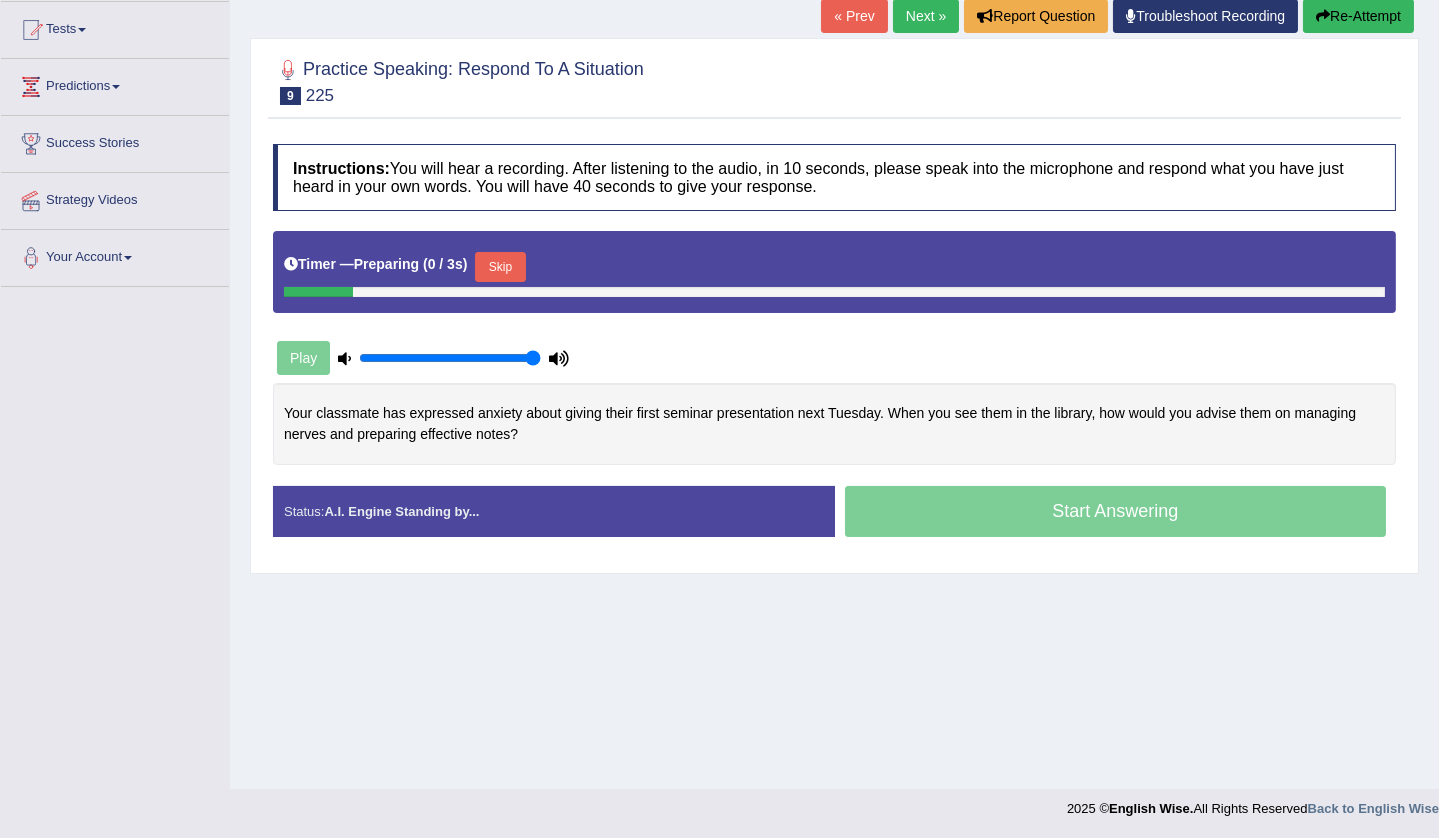 scroll, scrollTop: 211, scrollLeft: 0, axis: vertical 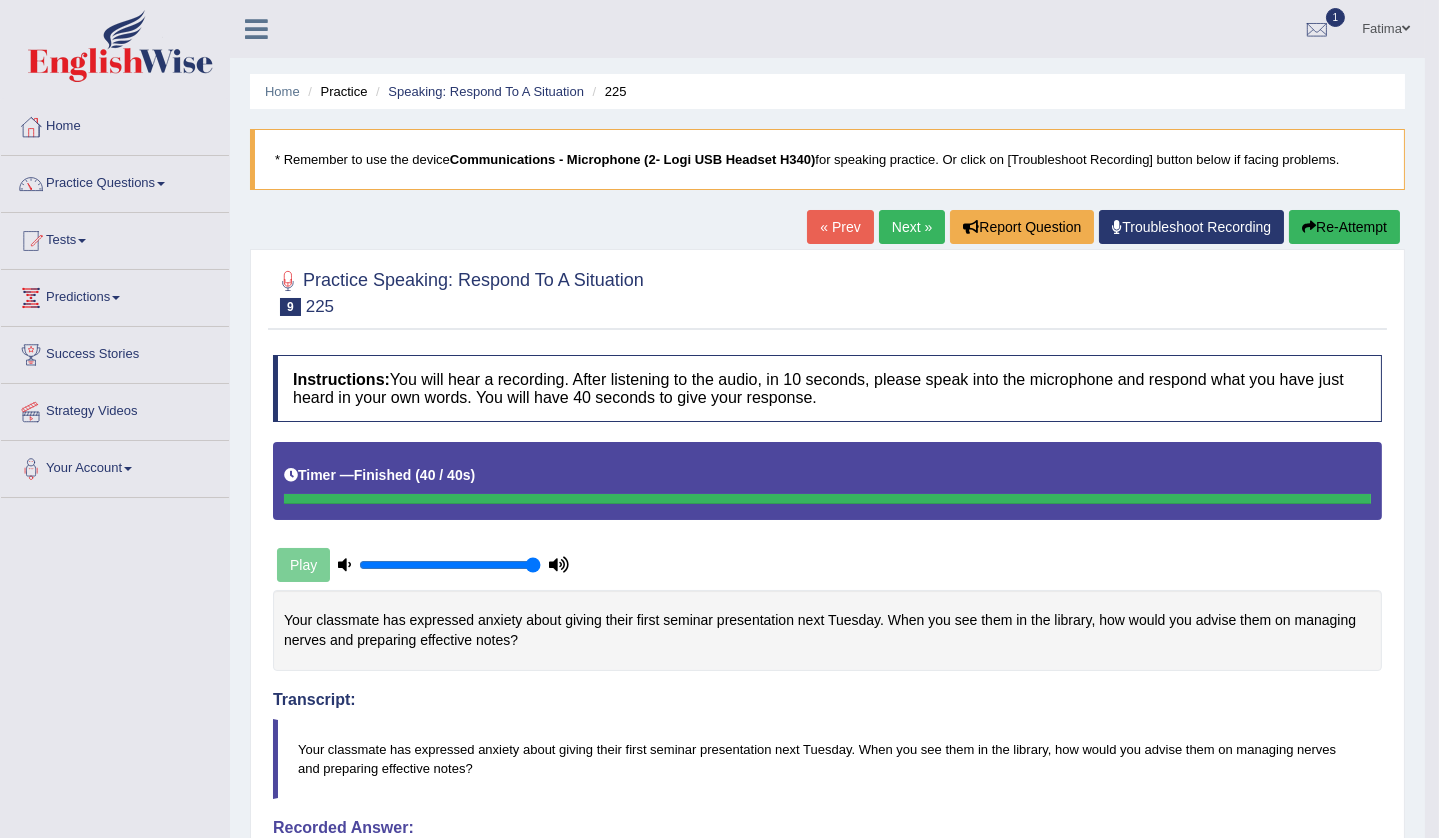 click on "Next »" at bounding box center [912, 227] 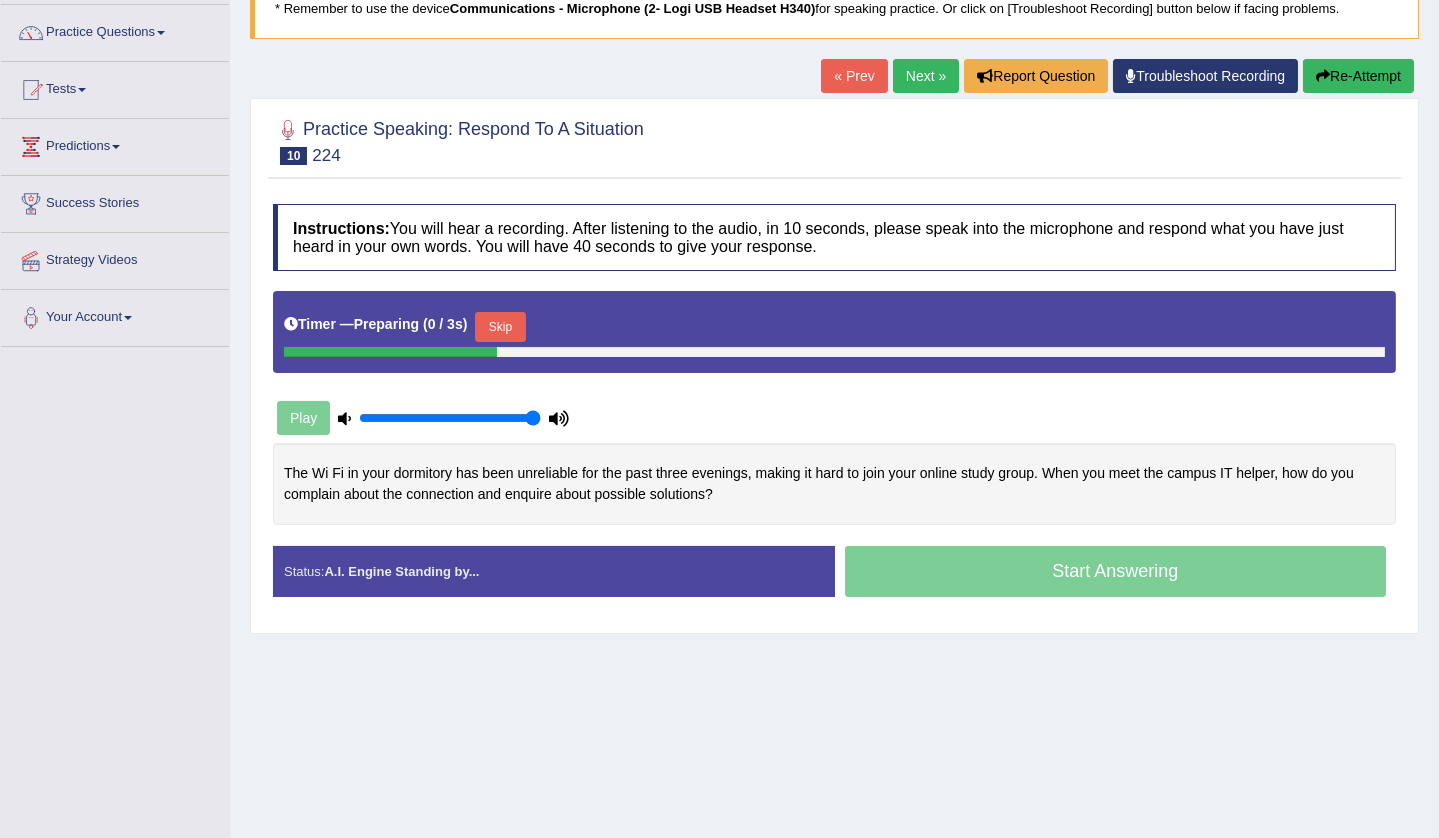 scroll, scrollTop: 192, scrollLeft: 0, axis: vertical 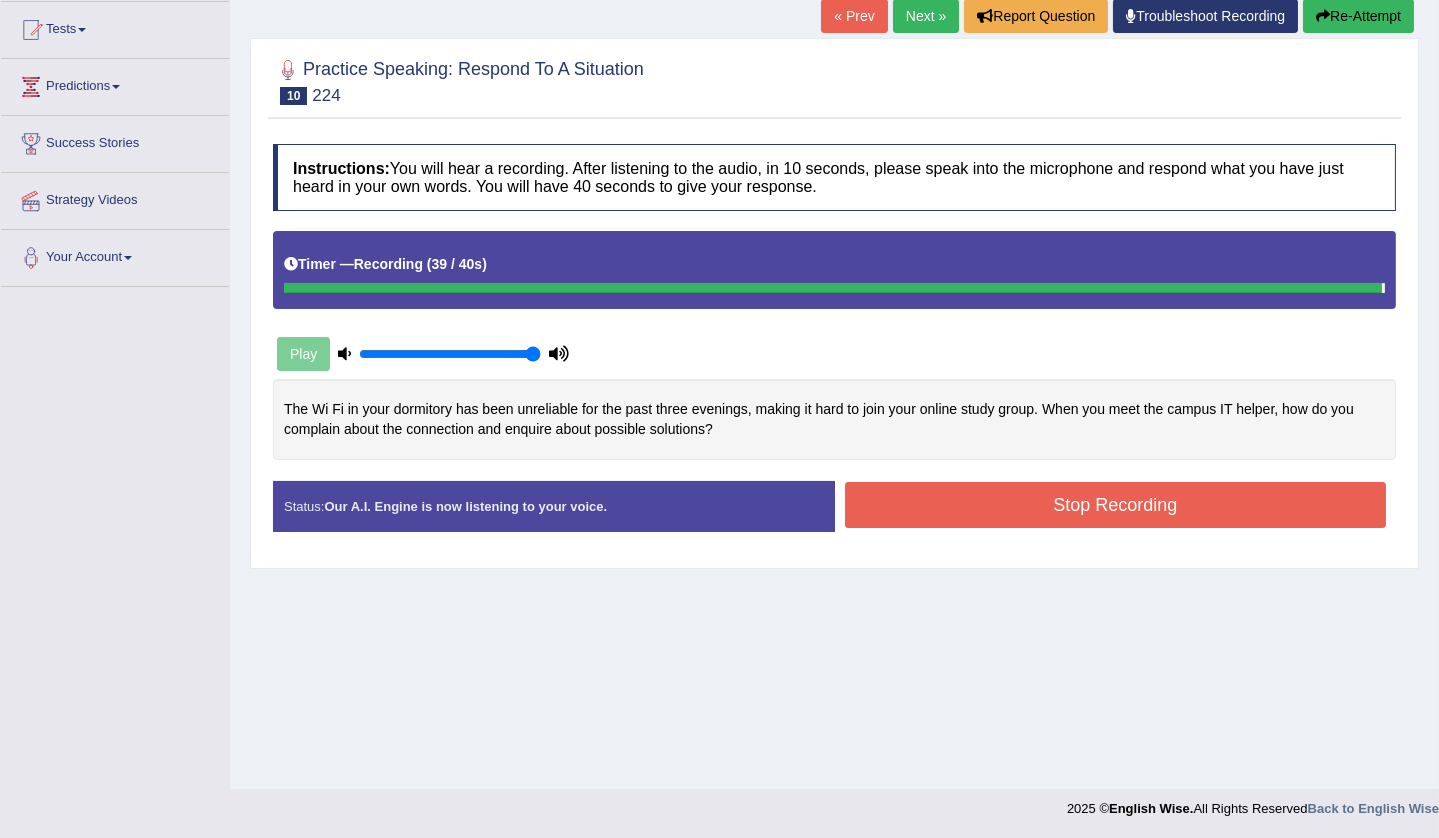 click on "Instructions:  You will hear a recording. After listening to the audio, in 10 seconds, please speak into the microphone and respond what you have just heard in your own words. You will have 40 seconds to give your response.
Timer —  Recording   ( 39 / 40s ) Play The Wi Fi in your dormitory has been unreliable for the past three evenings, making it hard to join your online study group. When you meet the campus IT helper, how do you complain about the connection and enquire about possible solutions? Transcript: The Wi Fi in your dormitory has been unreliable for the past three evenings, making it hard to join your online study group. When you meet the campus IT helper, how do you complain about the connection and enquire about possible solutions? Recorded Answer: Created with Highcharts 7.1.2 Too low Too high Time Pitch meter: 0 10 20 30 40 Created with Highcharts 7.1.2 Great Too slow Too fast Time Speech pace meter: 0 10 20 30 40 Spoken Keywords: Voice Analysis: Your Response: Sample Answer: ." at bounding box center [834, 346] 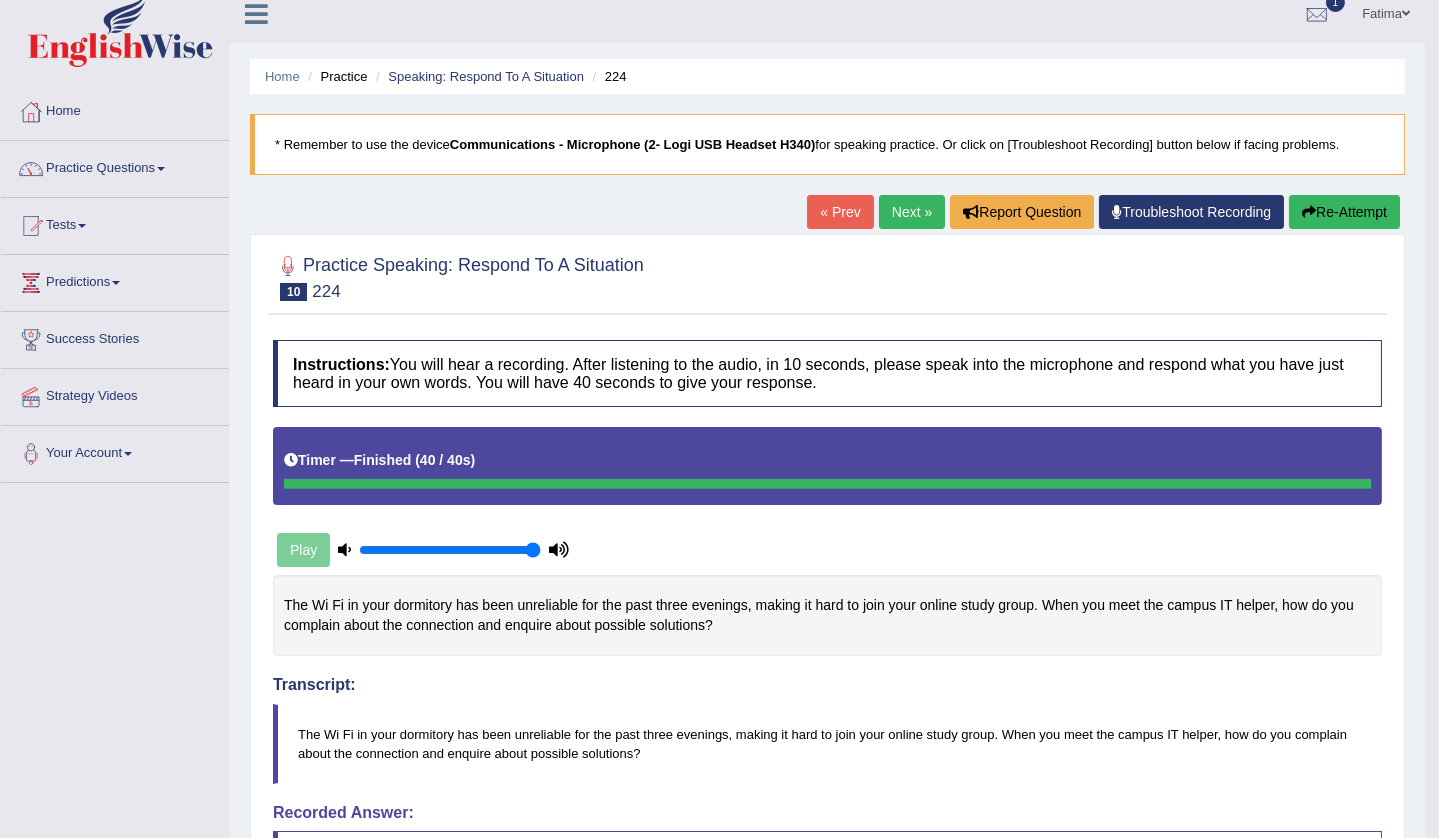 scroll, scrollTop: 0, scrollLeft: 0, axis: both 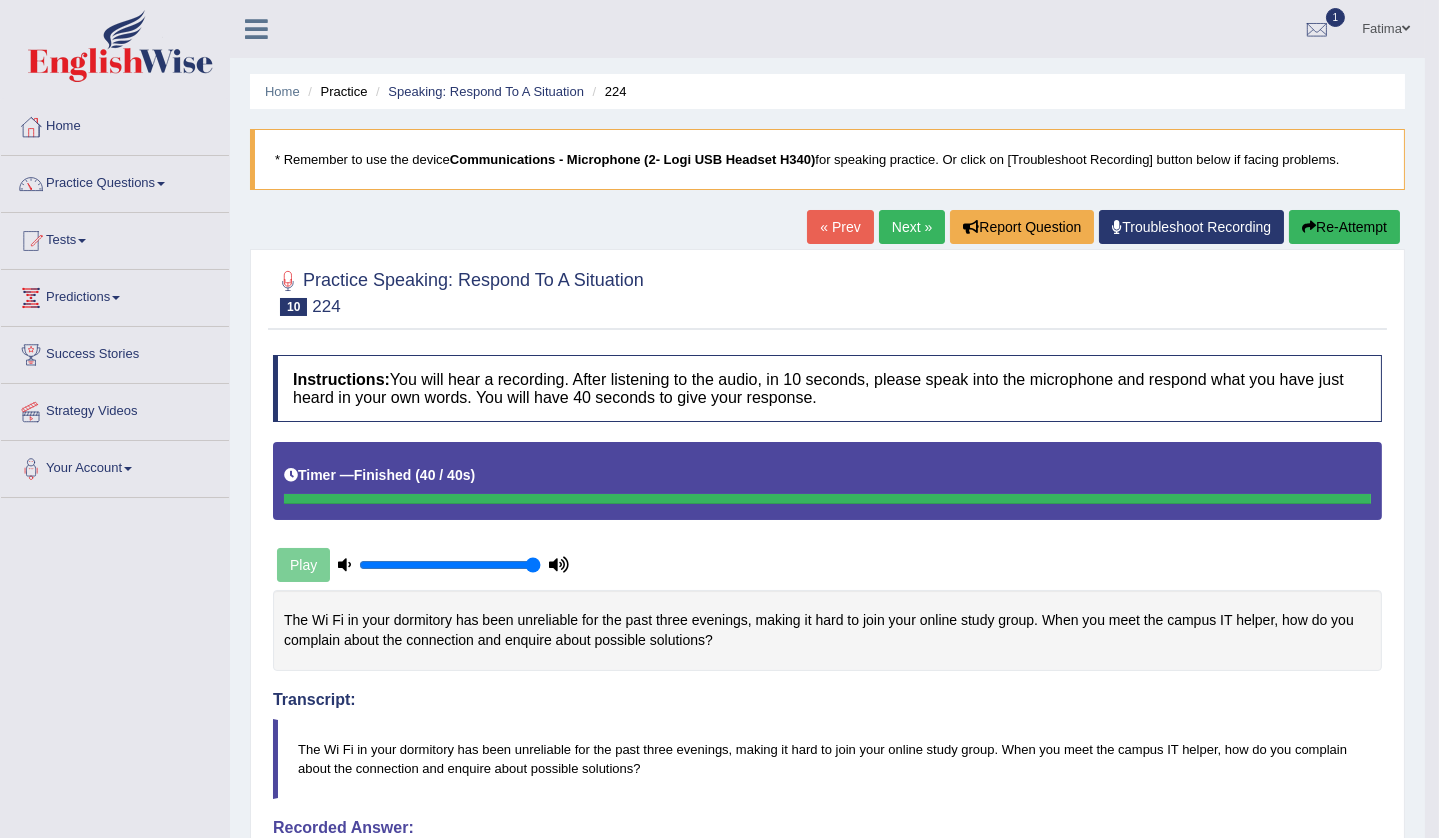click on "Next »" at bounding box center (912, 227) 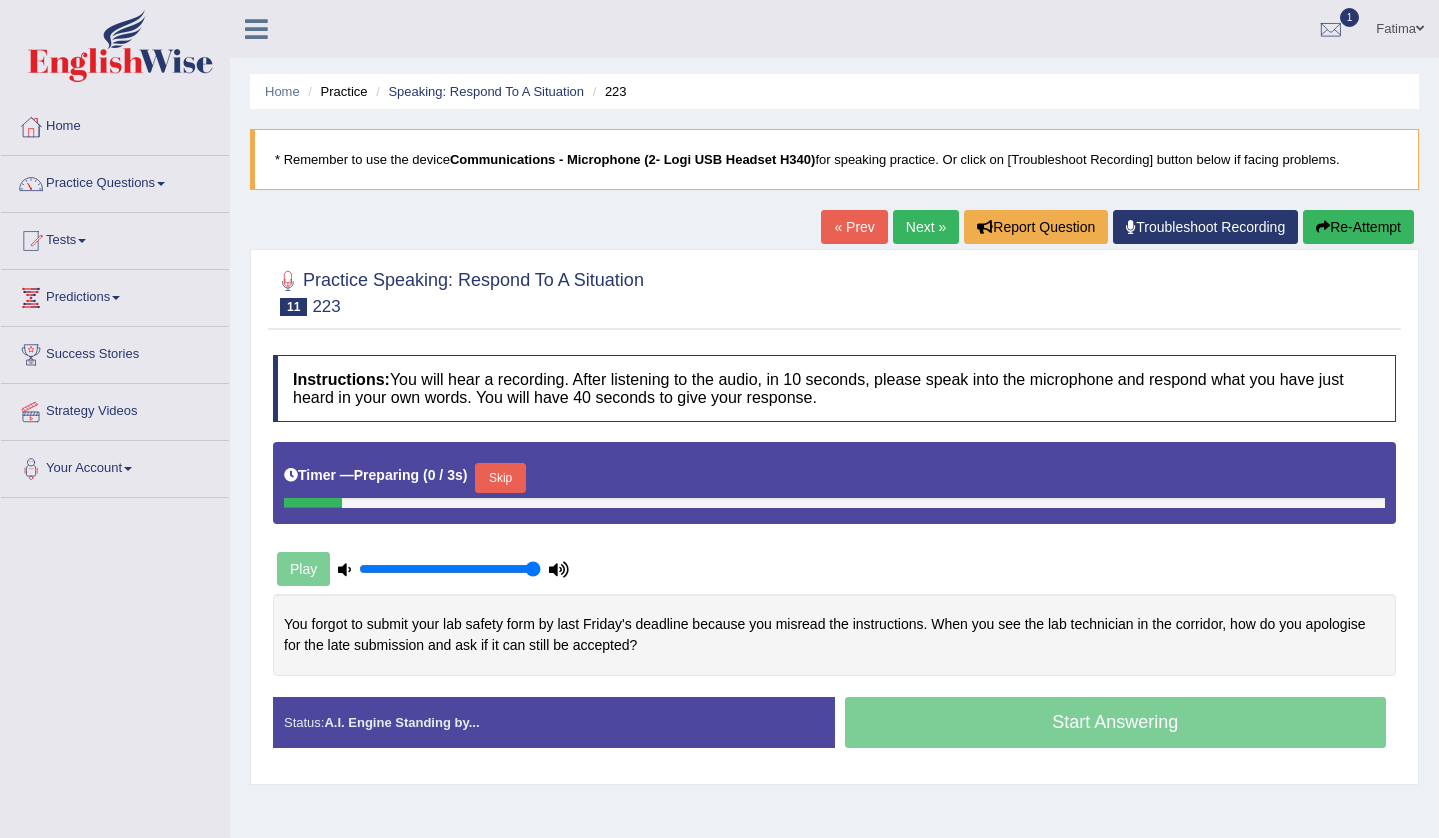 scroll, scrollTop: 0, scrollLeft: 0, axis: both 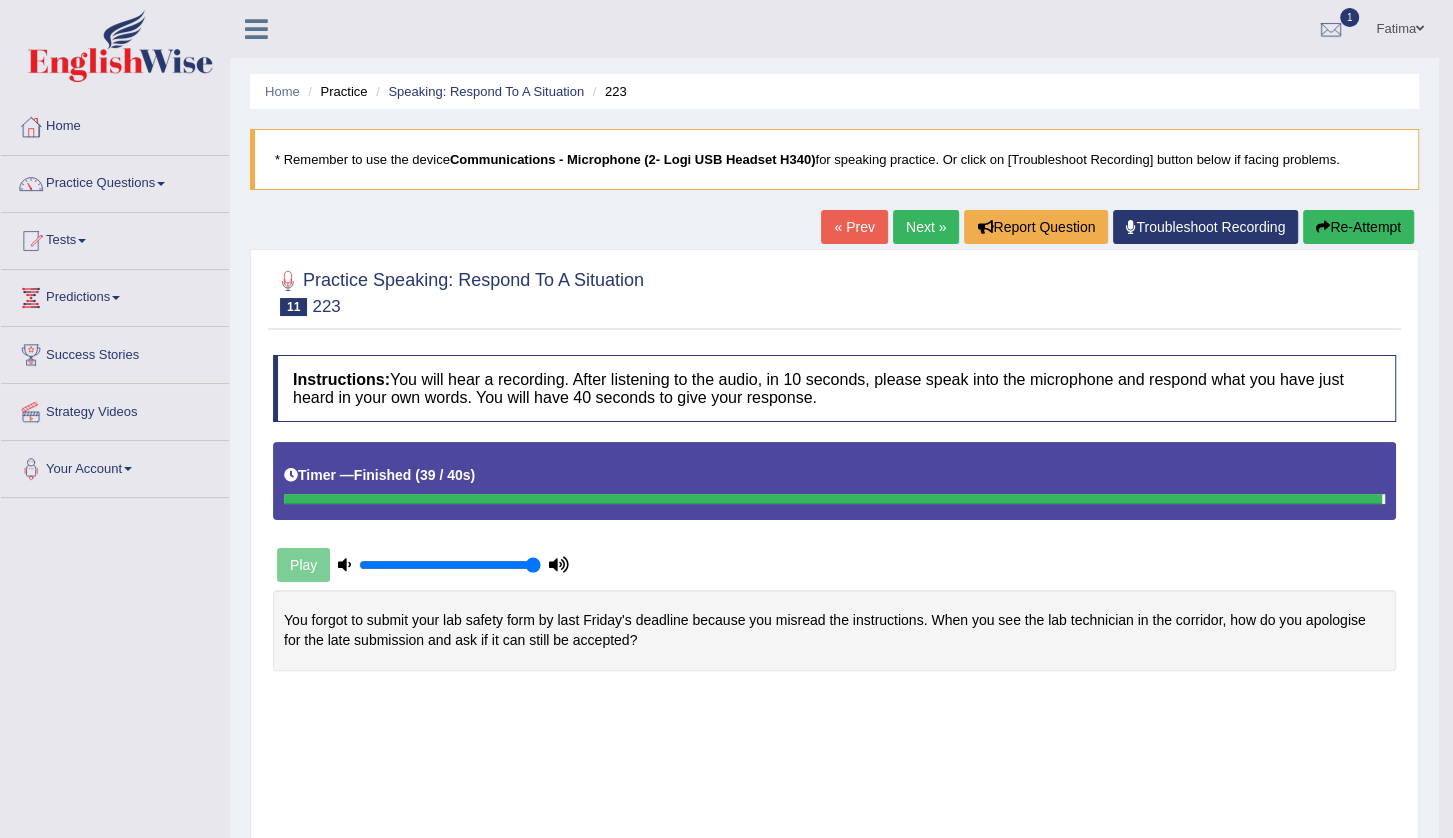 click on "Toggle navigation
Home
Practice Questions   Speaking Practice Read Aloud
Repeat Sentence
Describe Image
Re-tell Lecture
Answer Short Question
Summarize Group Discussion
Respond To A Situation
Writing Practice  Summarize Written Text
Write Essay
Reading Practice  Reading & Writing: Fill In The Blanks
Choose Multiple Answers
Re-order Paragraphs
Fill In The Blanks
Choose Single Answer
Listening Practice  Summarize Spoken Text
Highlight Incorrect Words
Highlight Correct Summary
Select Missing Word
Choose Single Answer
Choose Multiple Answers
Fill In The Blanks
Write From Dictation
Pronunciation
Tests  Take Practice Sectional Test" at bounding box center [726, 419] 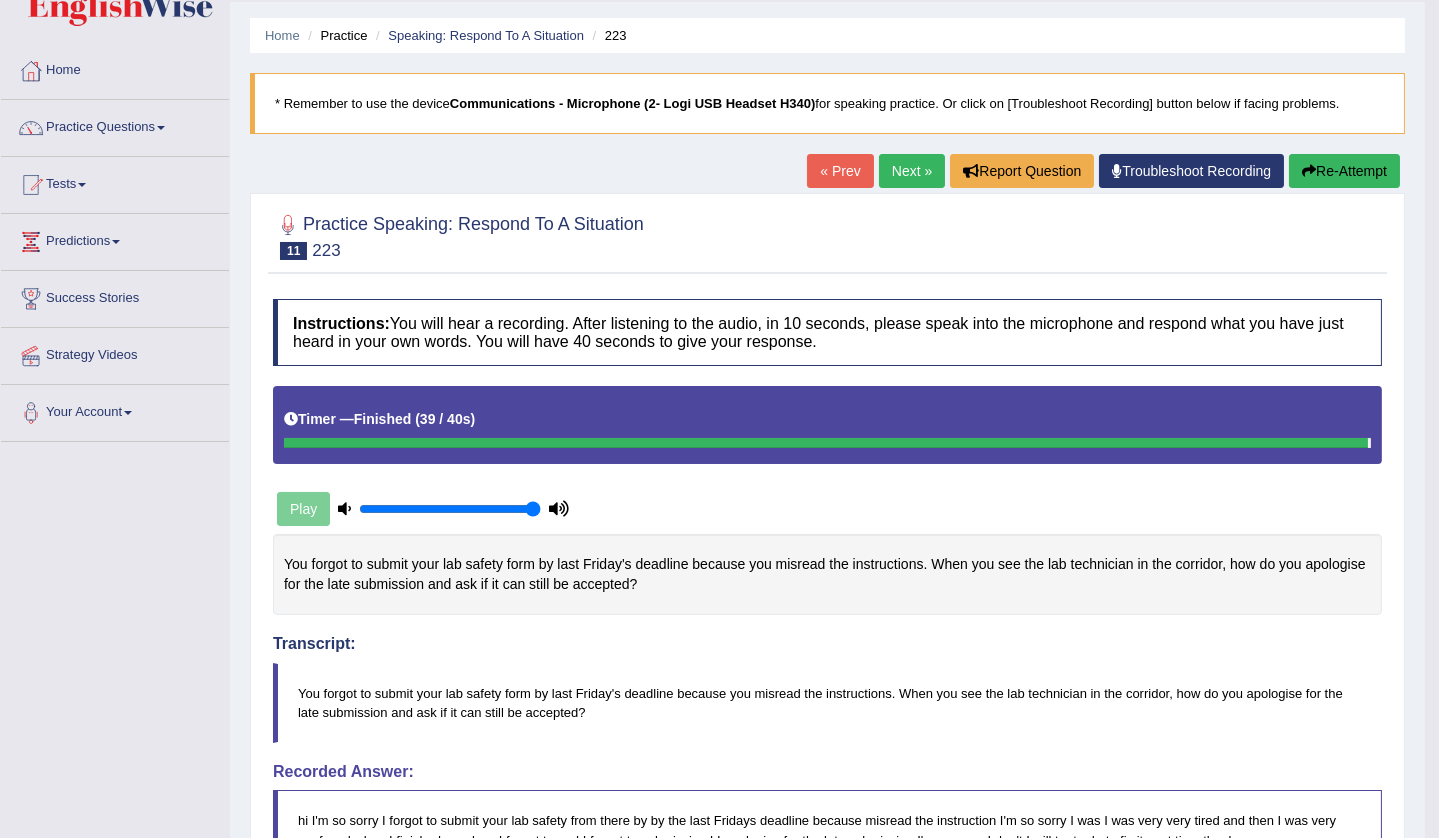 scroll, scrollTop: 0, scrollLeft: 0, axis: both 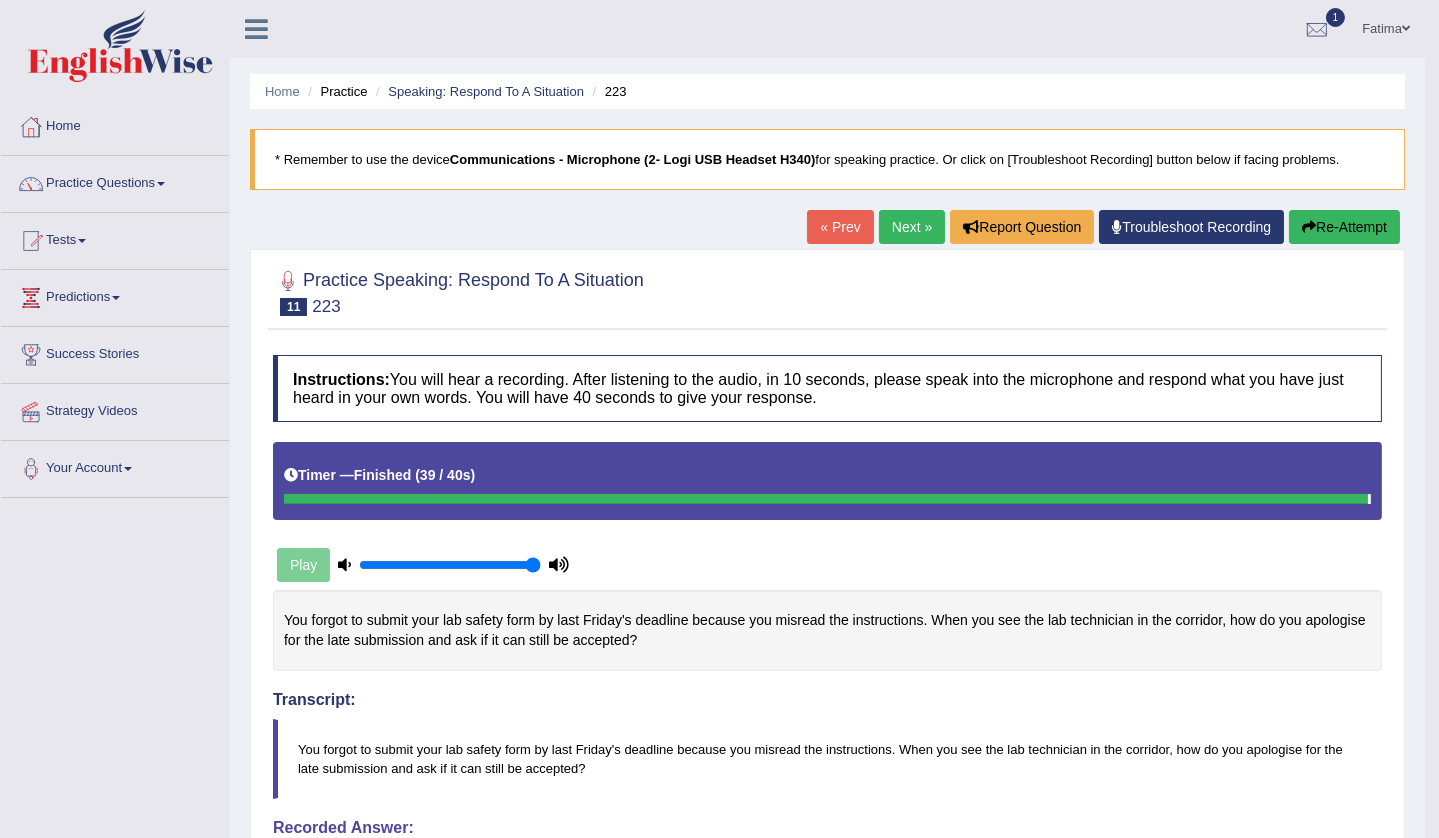 click on "Next »" at bounding box center [912, 227] 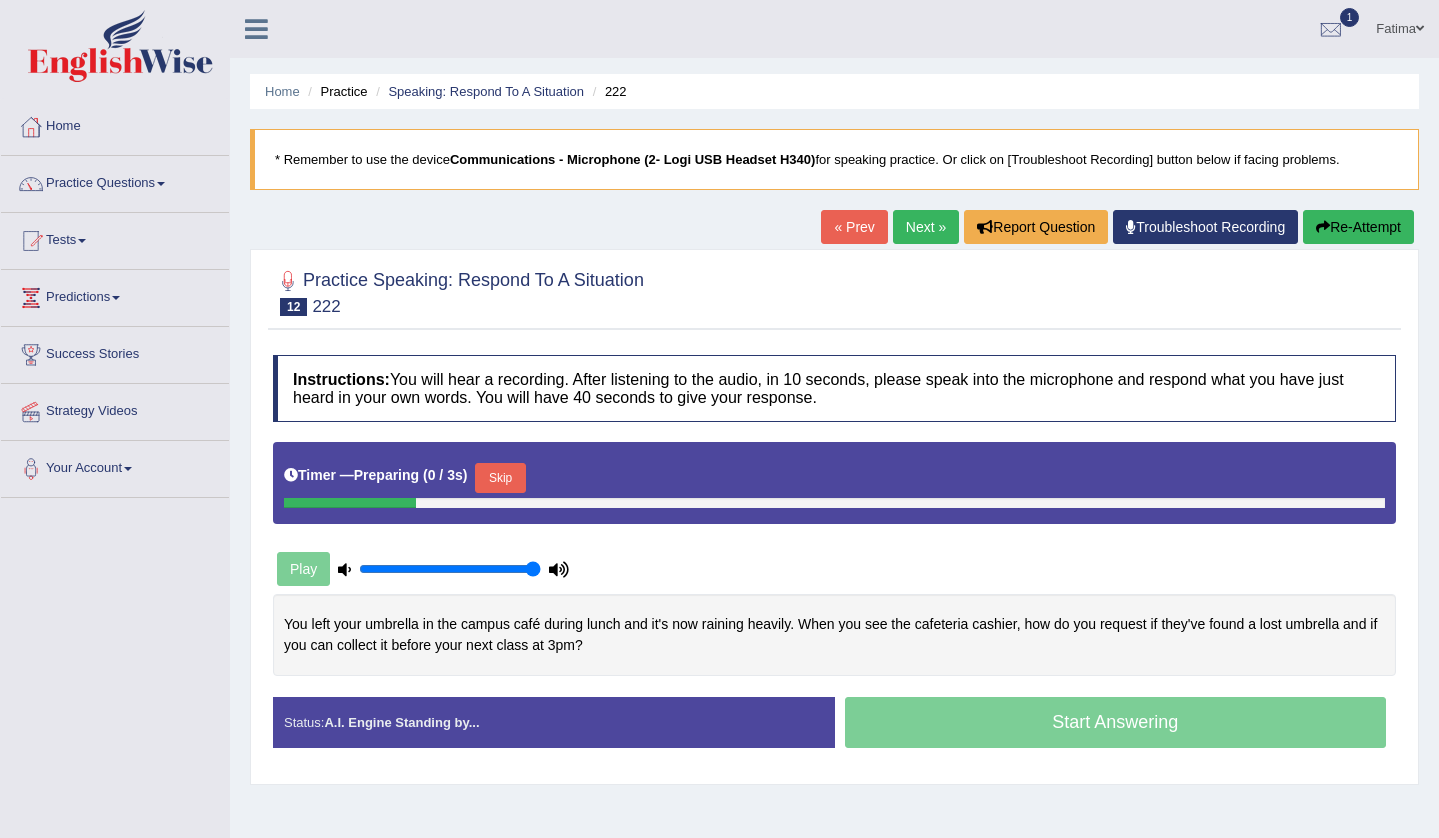 scroll, scrollTop: 0, scrollLeft: 0, axis: both 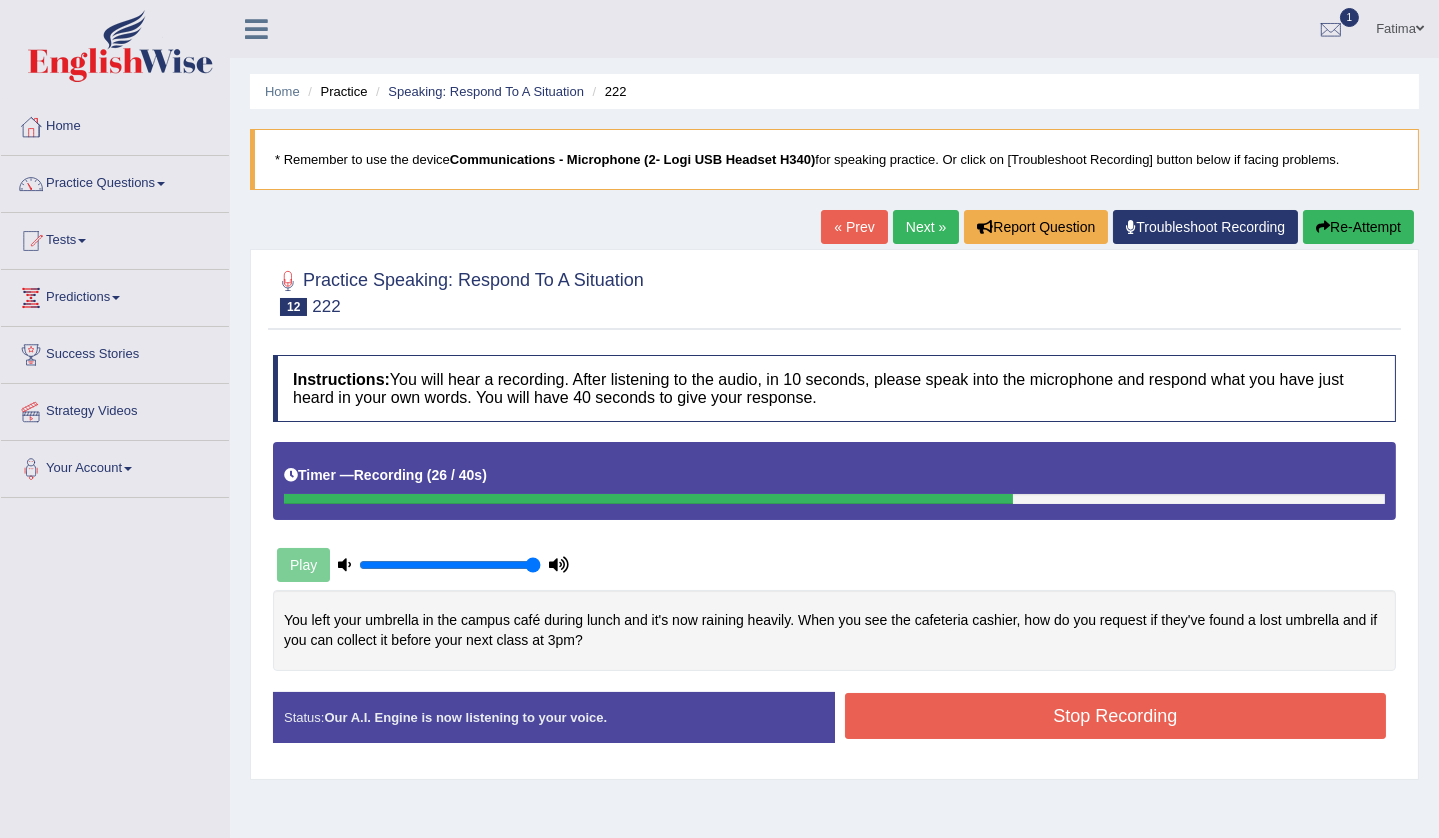 click on "Stop Recording" at bounding box center [1116, 716] 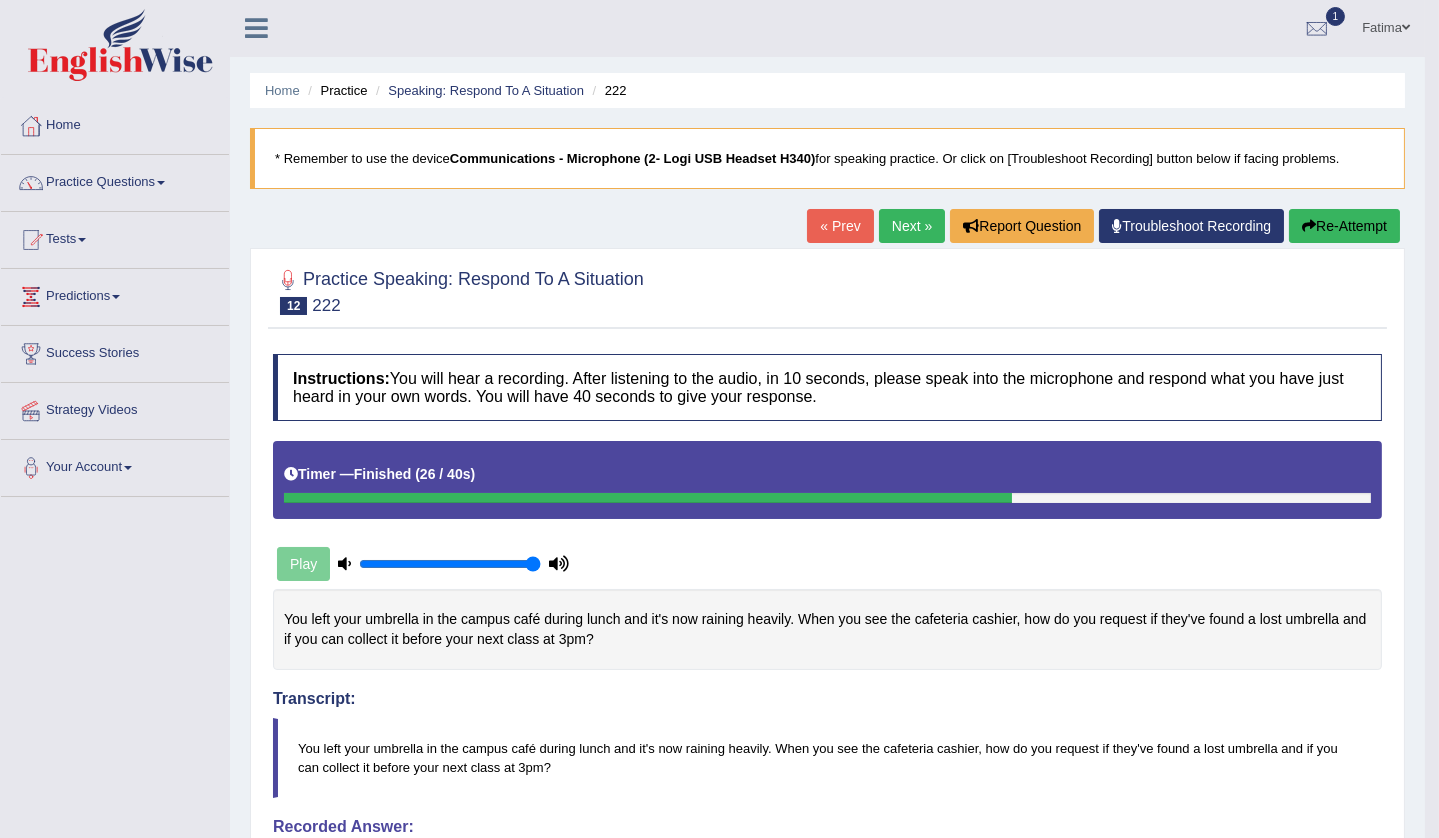 scroll, scrollTop: 0, scrollLeft: 0, axis: both 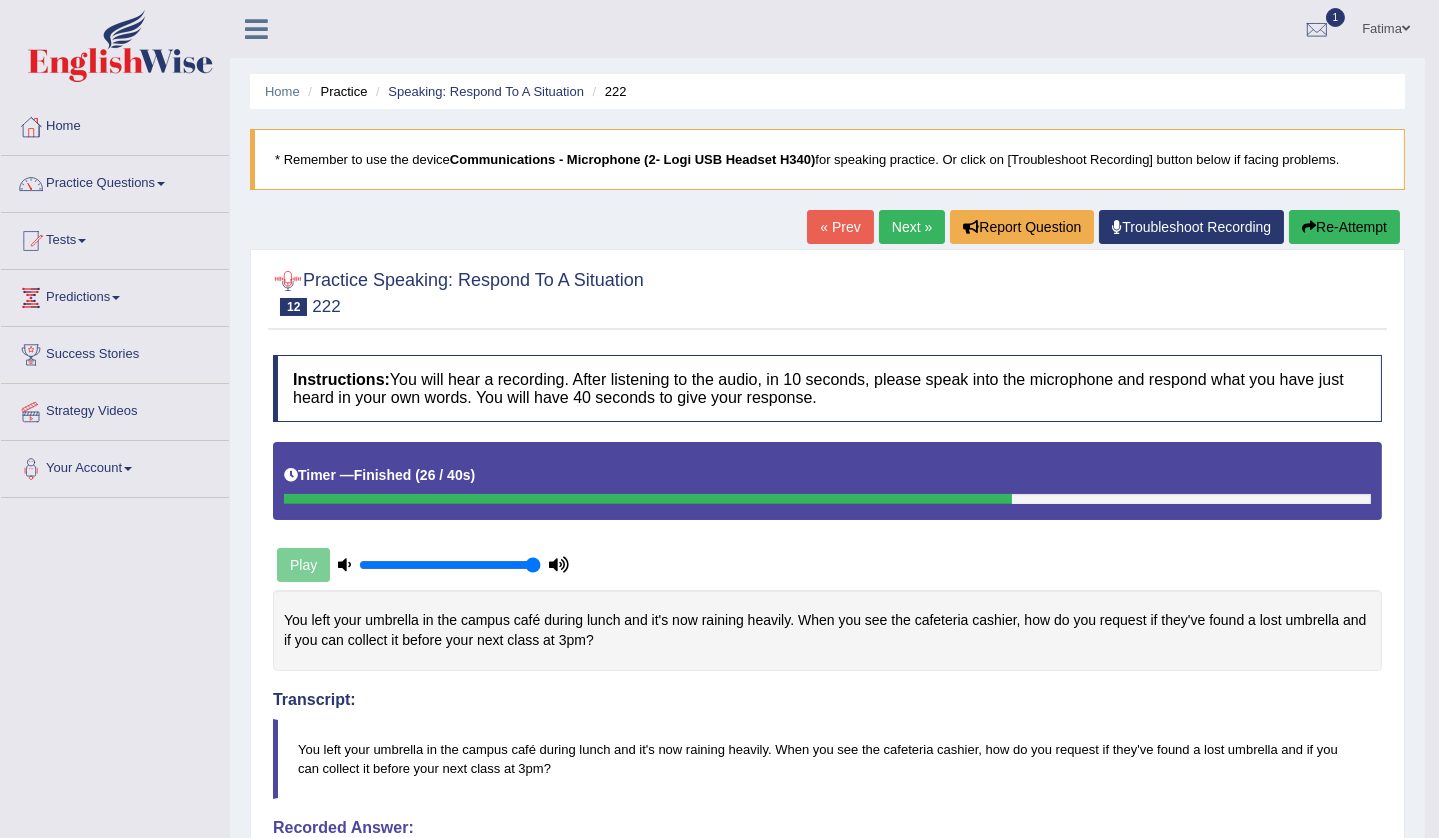 drag, startPoint x: 921, startPoint y: 232, endPoint x: 911, endPoint y: 239, distance: 12.206555 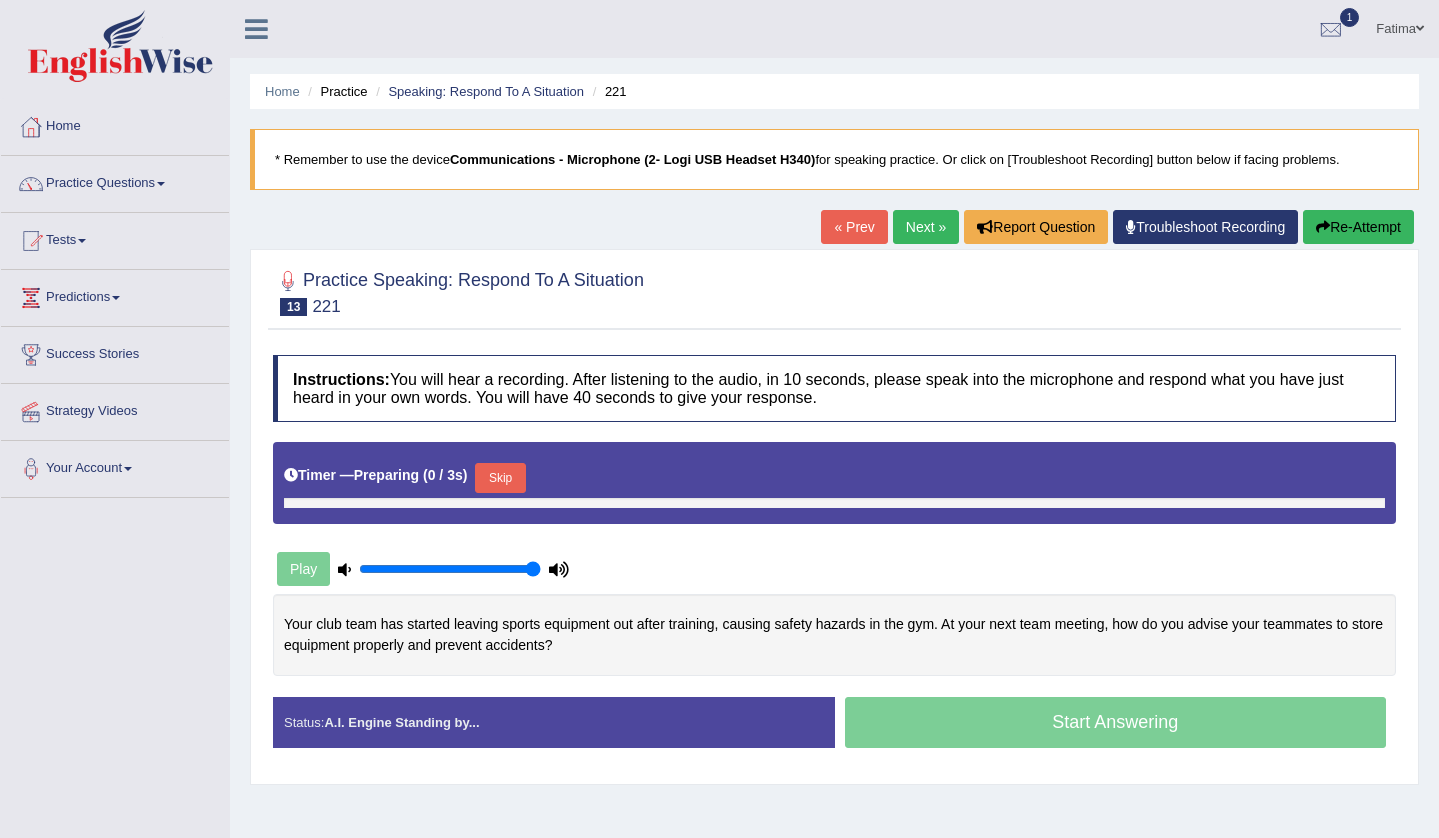 scroll, scrollTop: 0, scrollLeft: 0, axis: both 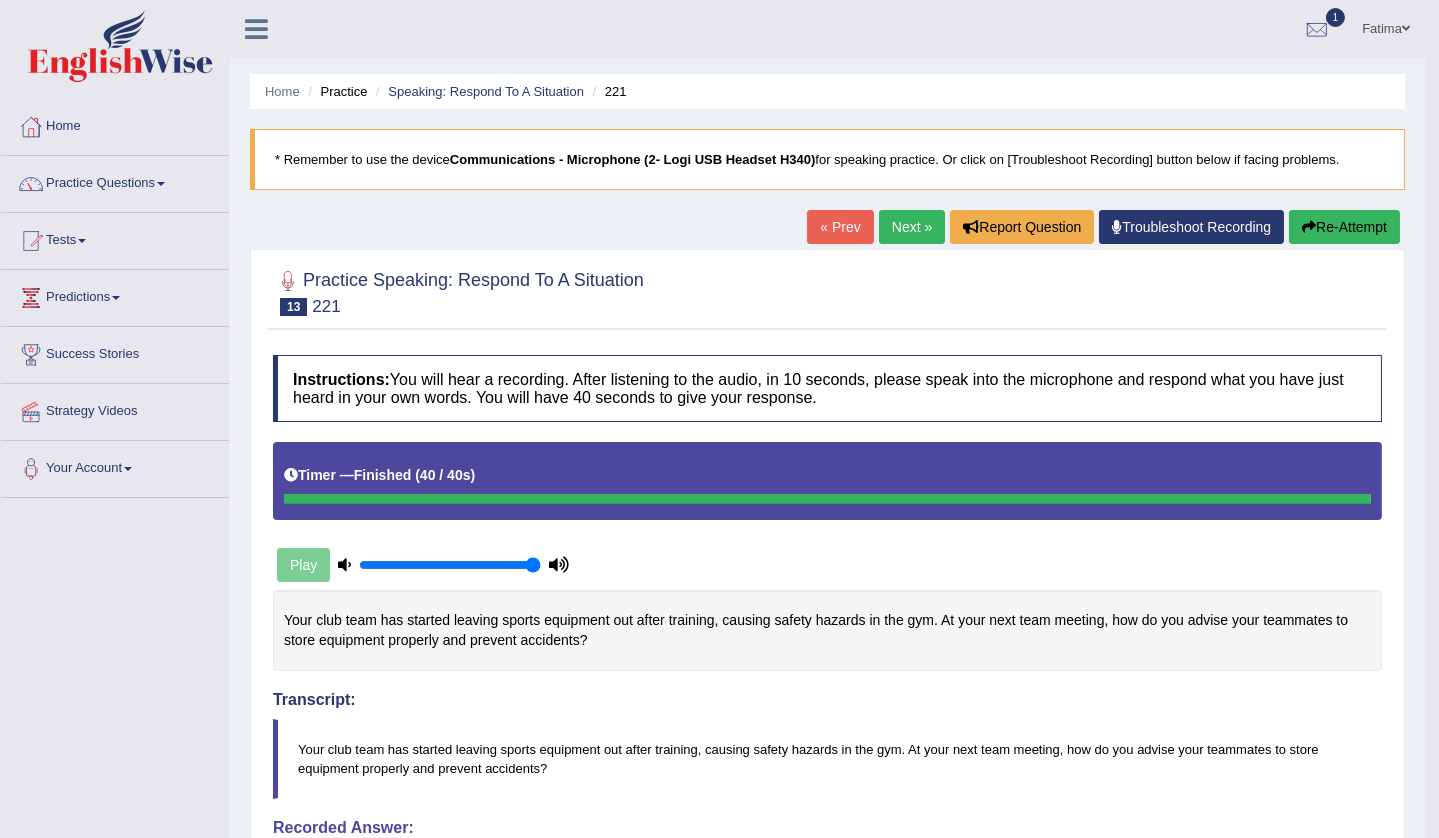 click on "Next »" at bounding box center [912, 227] 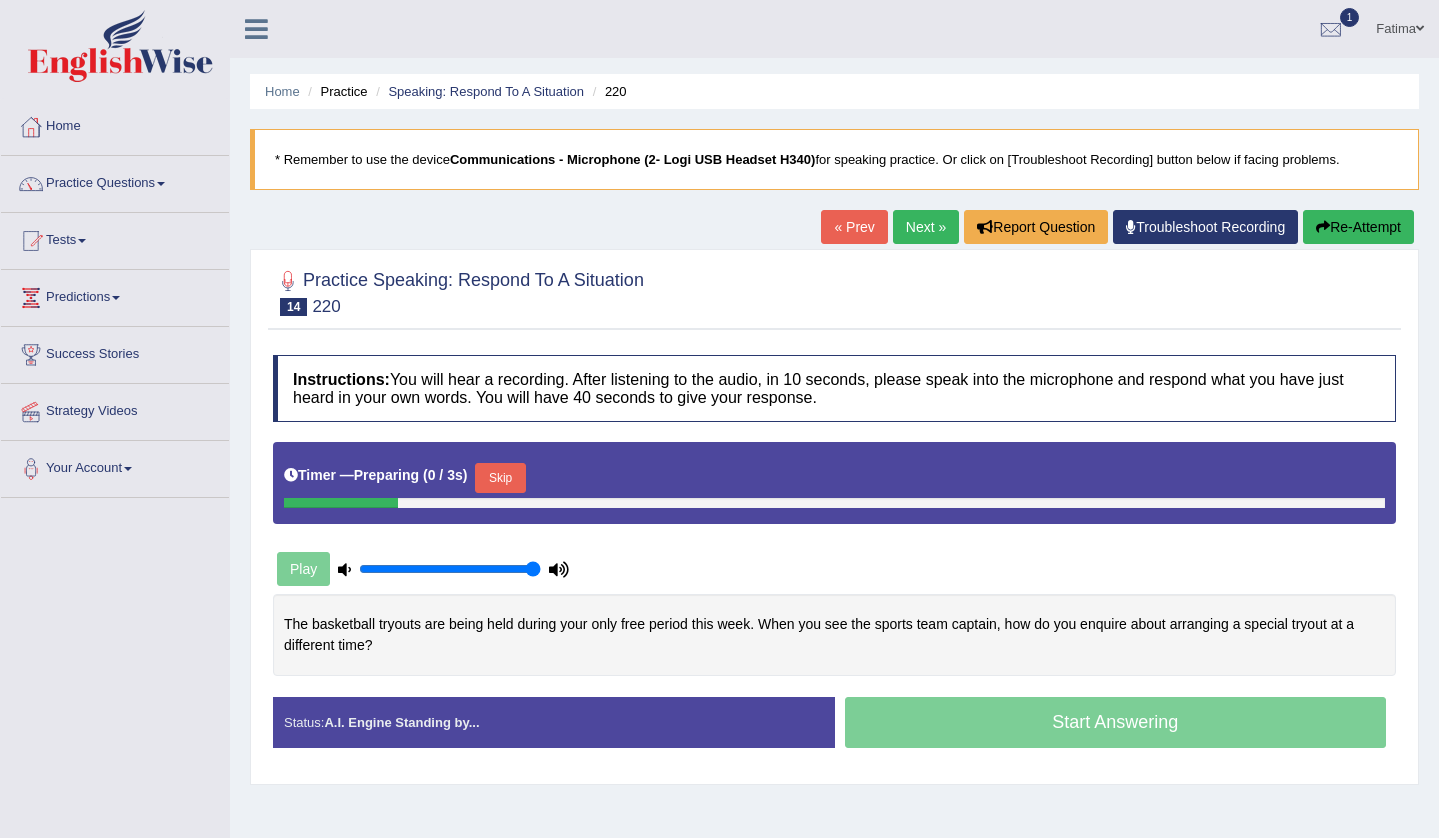 scroll, scrollTop: 0, scrollLeft: 0, axis: both 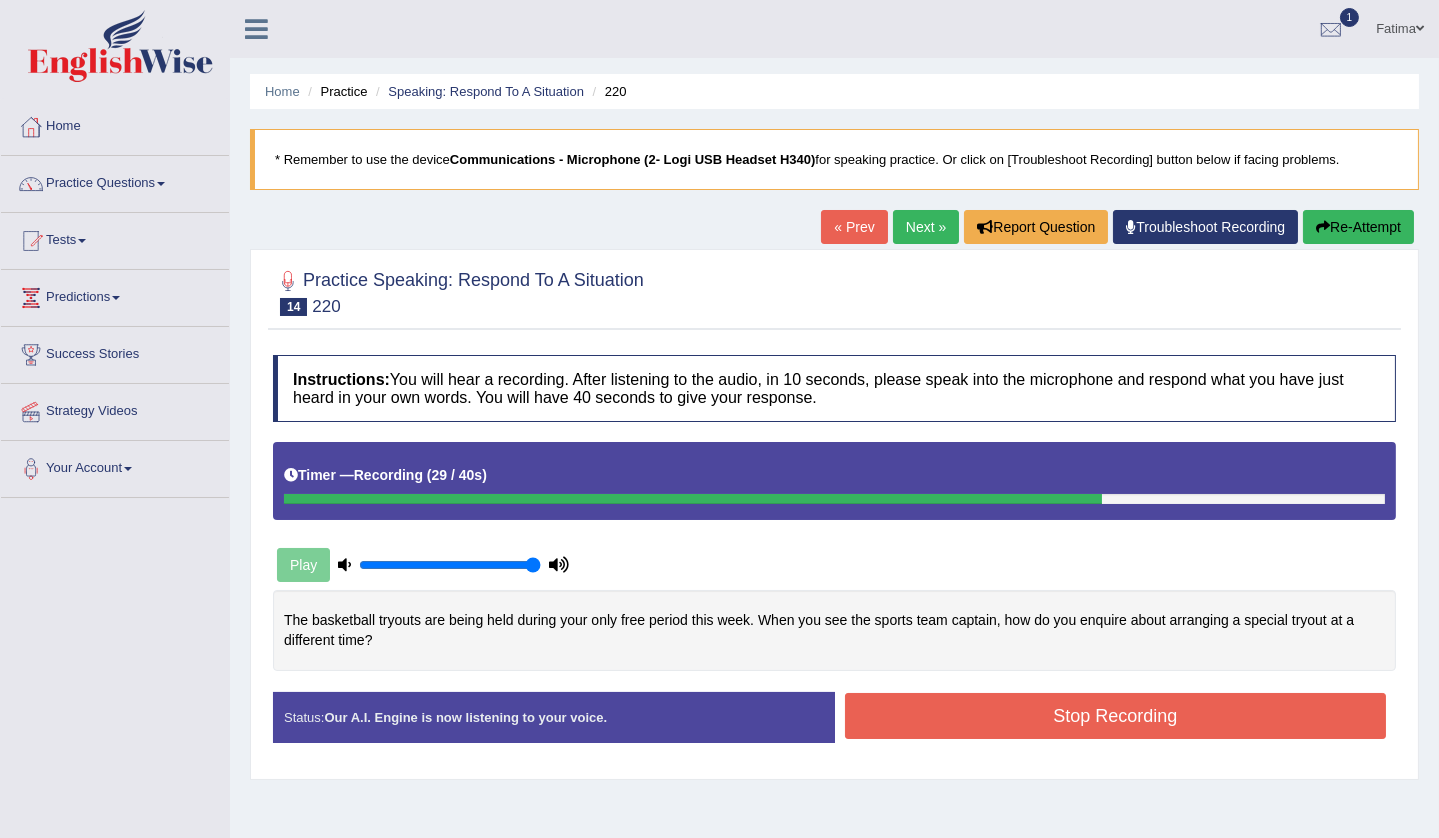 click on "Re-Attempt" at bounding box center [1358, 227] 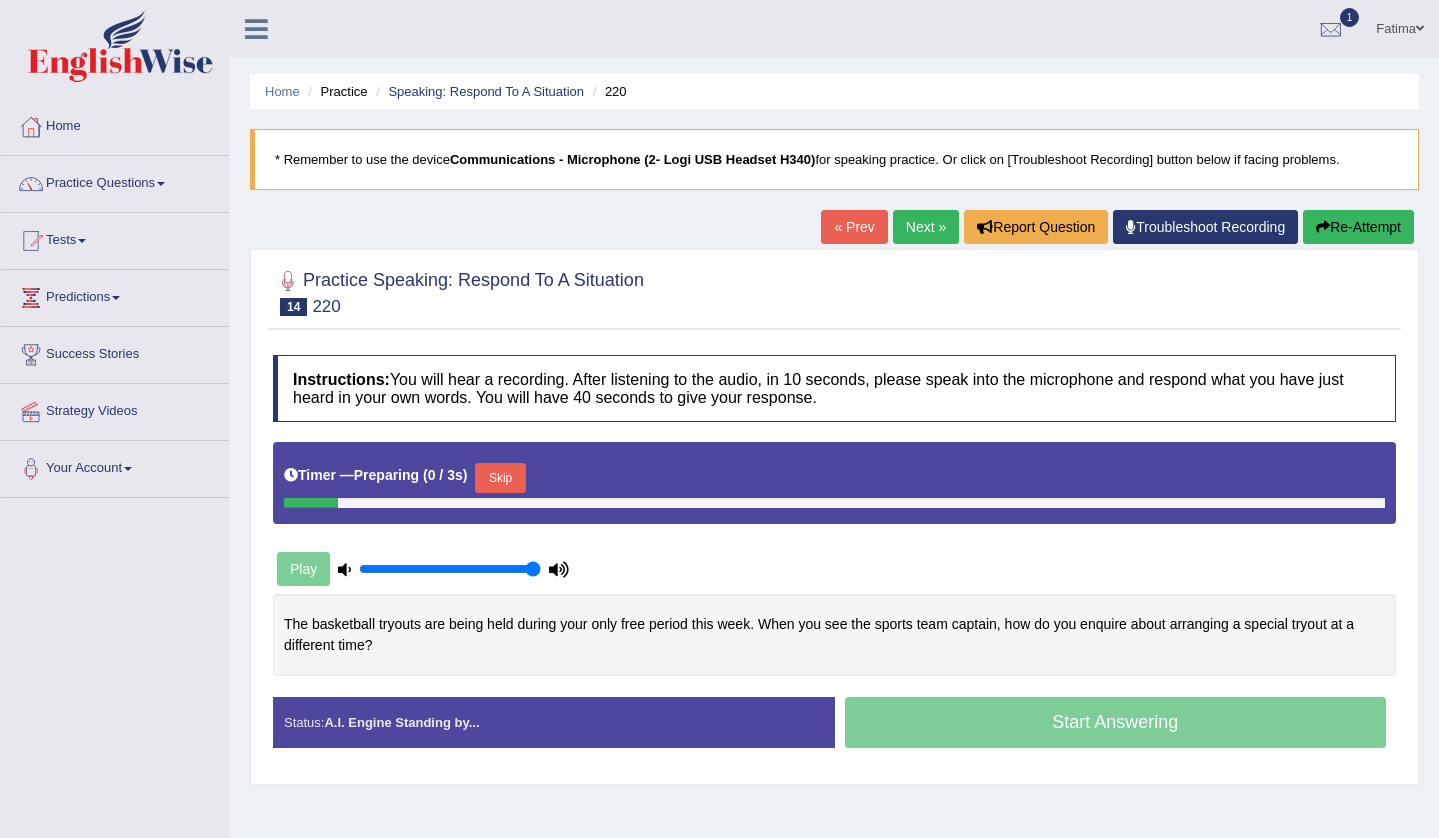 scroll, scrollTop: 0, scrollLeft: 0, axis: both 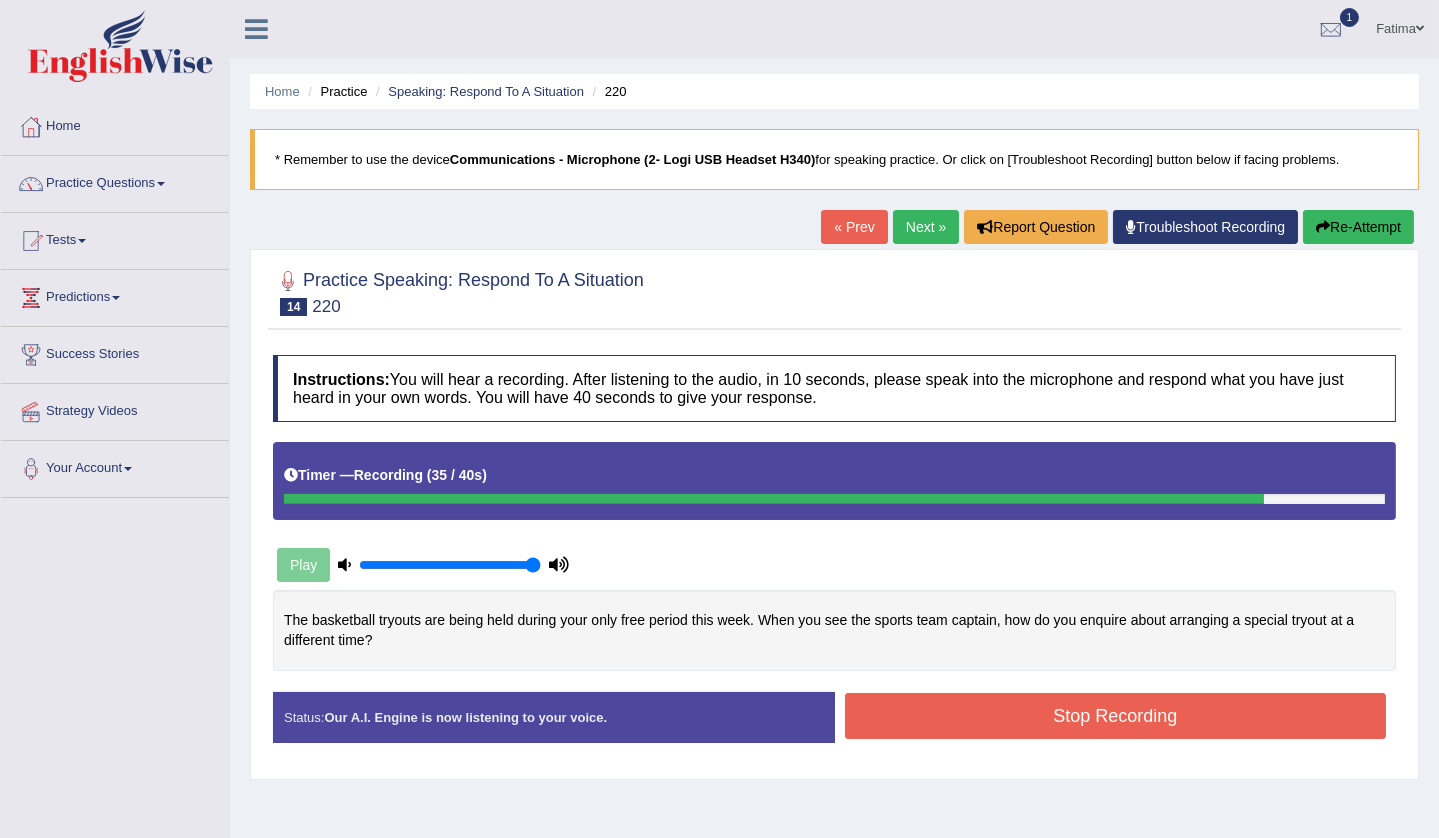 click on "Stop Recording" at bounding box center [1116, 716] 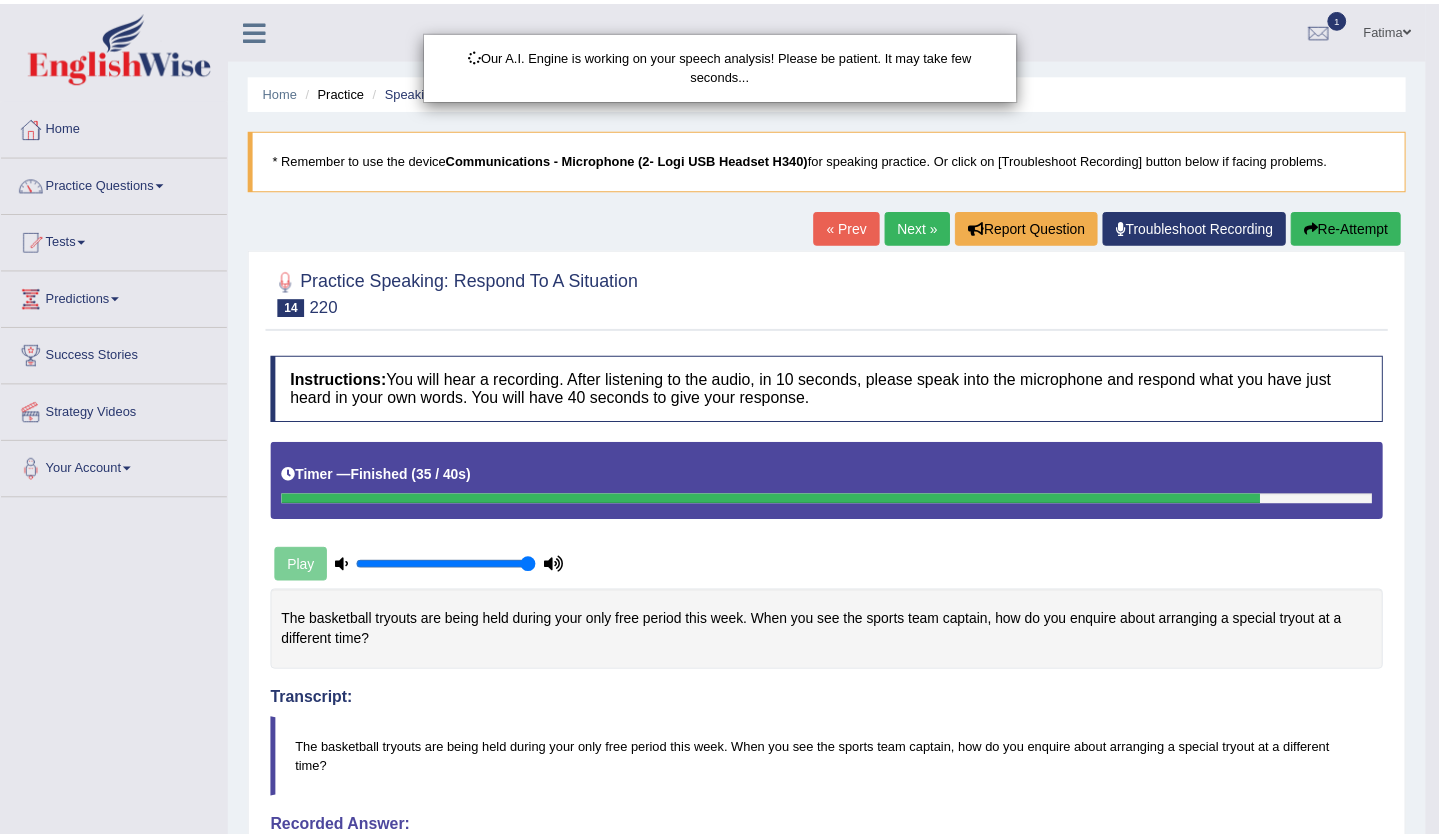 scroll, scrollTop: 380, scrollLeft: 0, axis: vertical 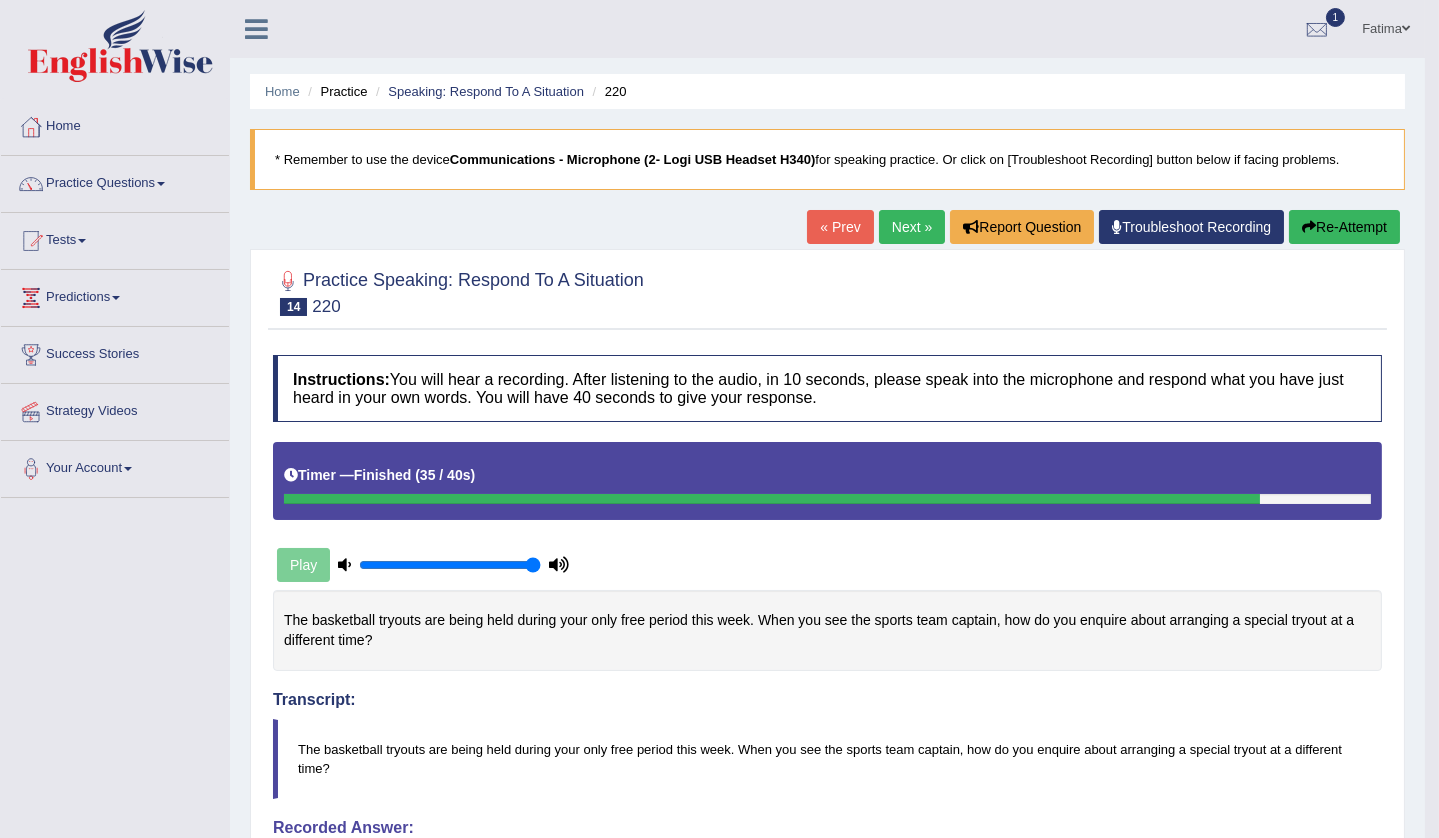 click on "Next »" at bounding box center [912, 227] 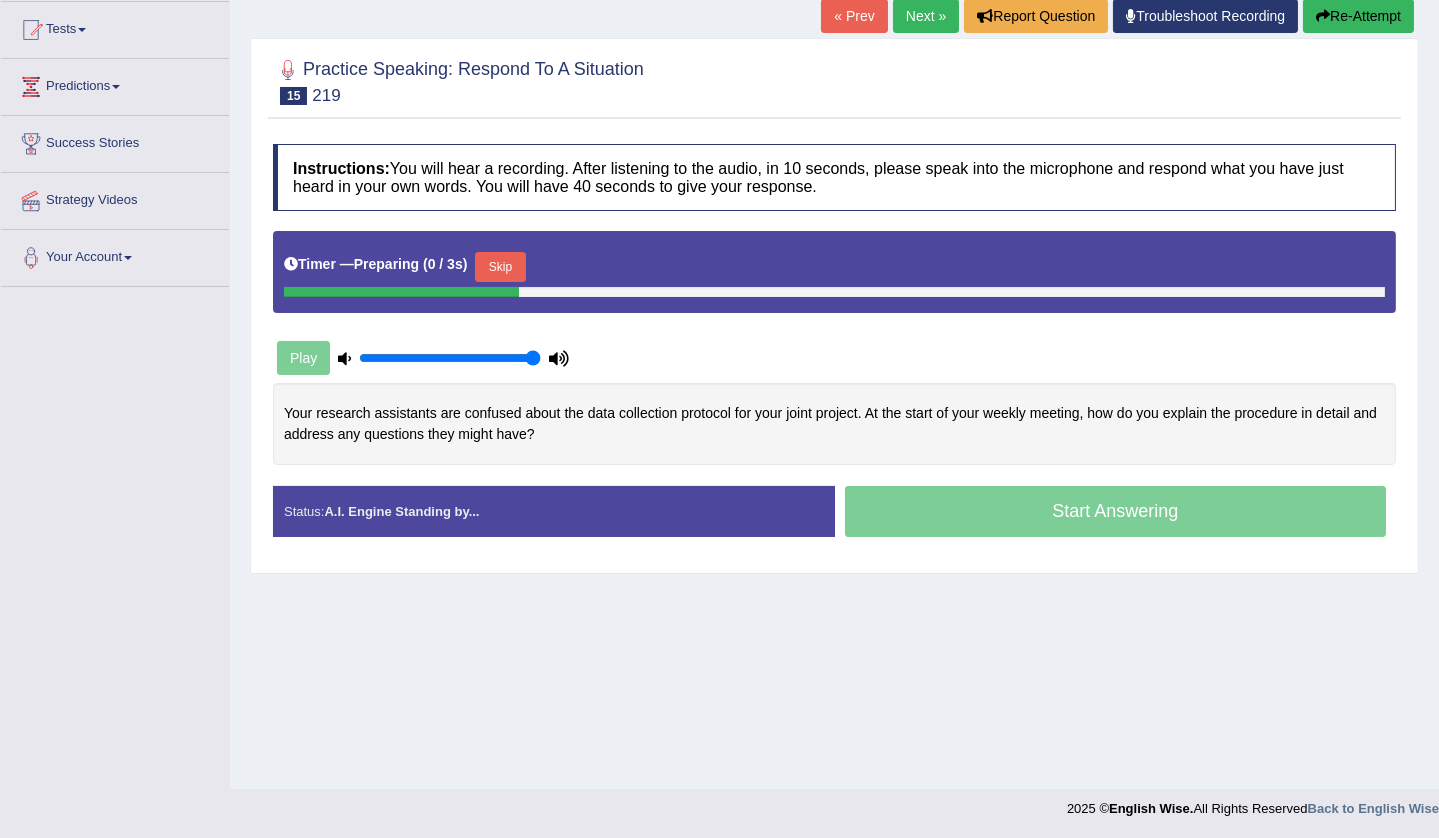 scroll, scrollTop: 211, scrollLeft: 0, axis: vertical 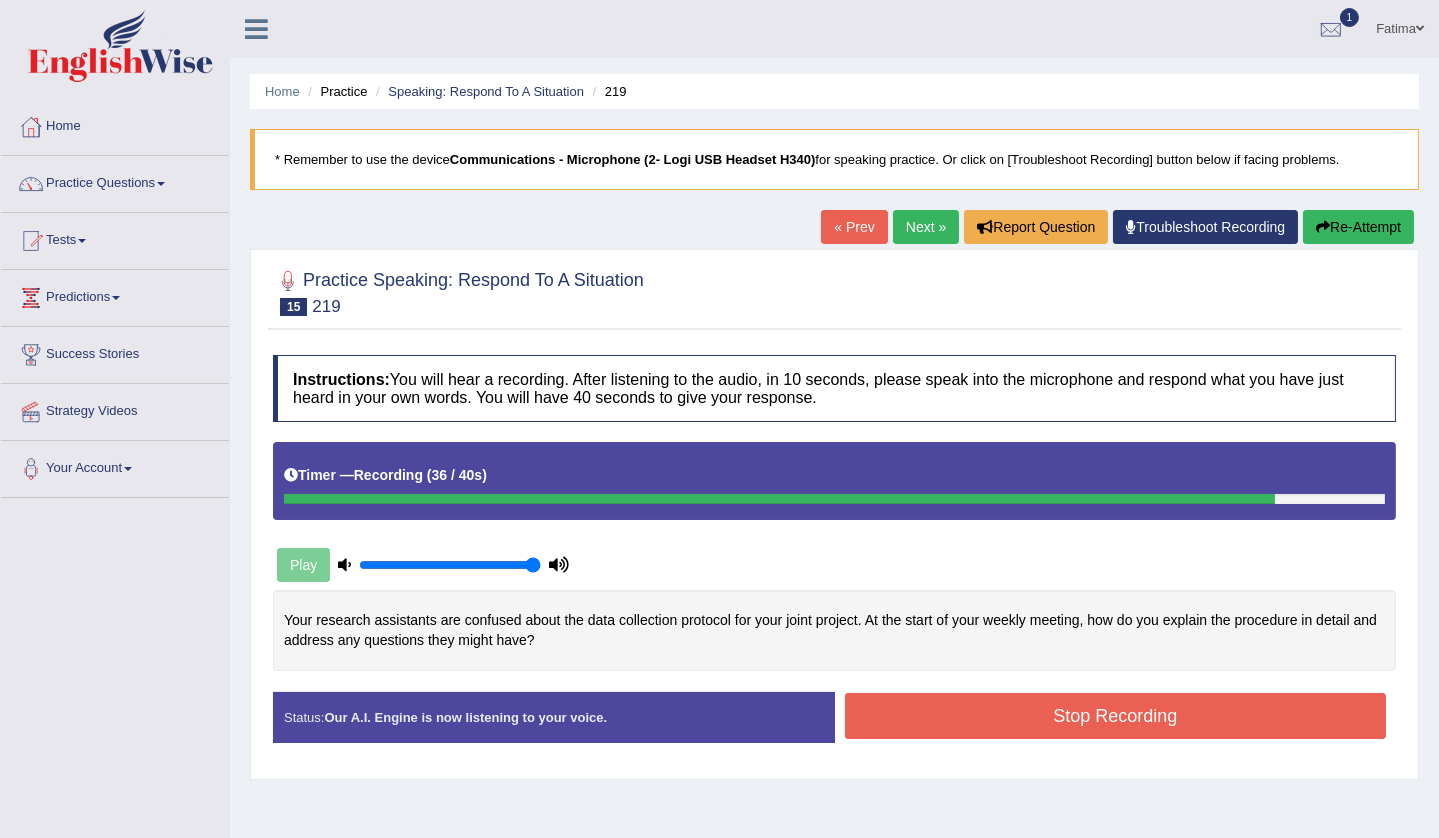 click on "Stop Recording" at bounding box center [1116, 716] 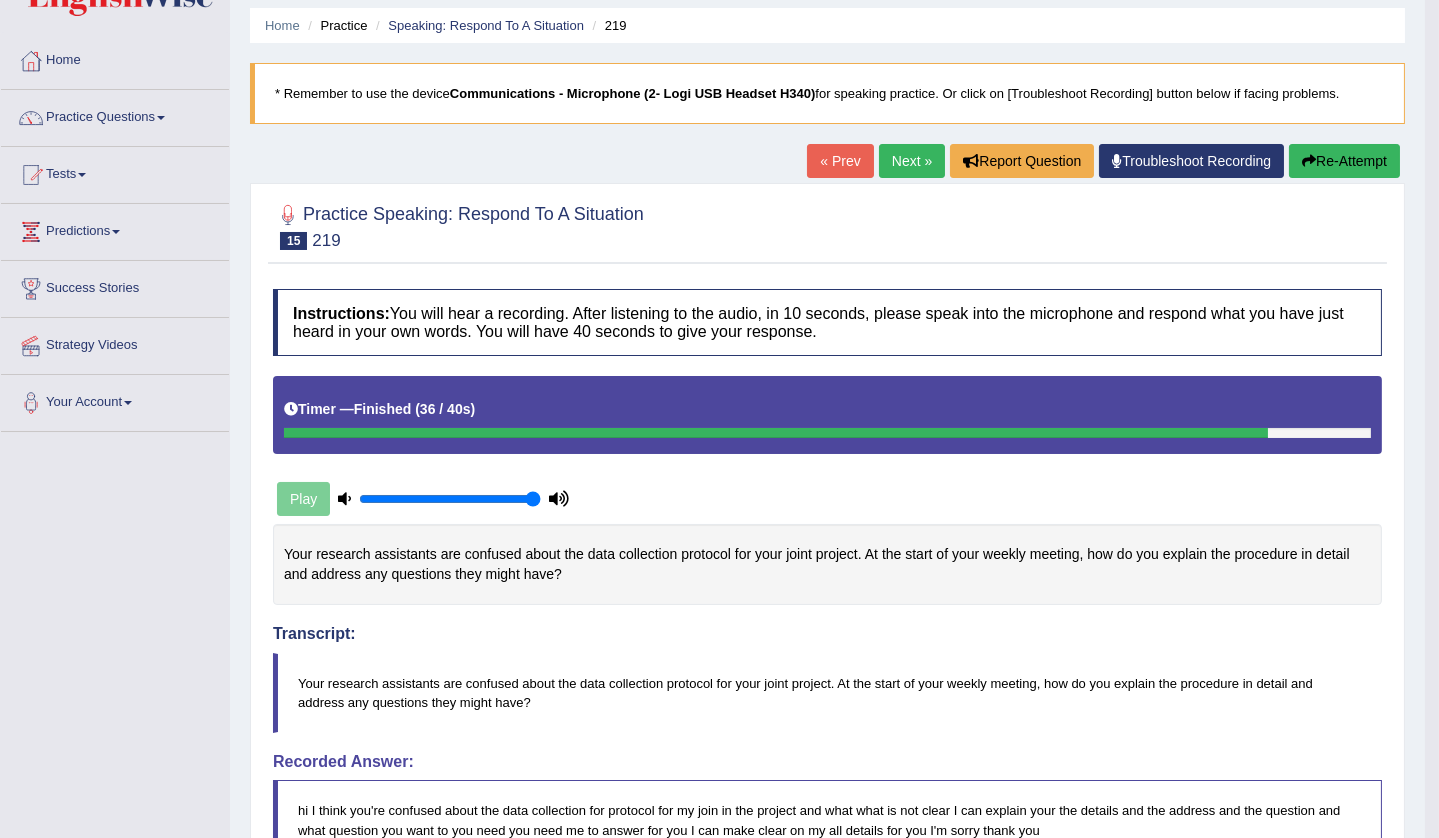 scroll, scrollTop: 0, scrollLeft: 0, axis: both 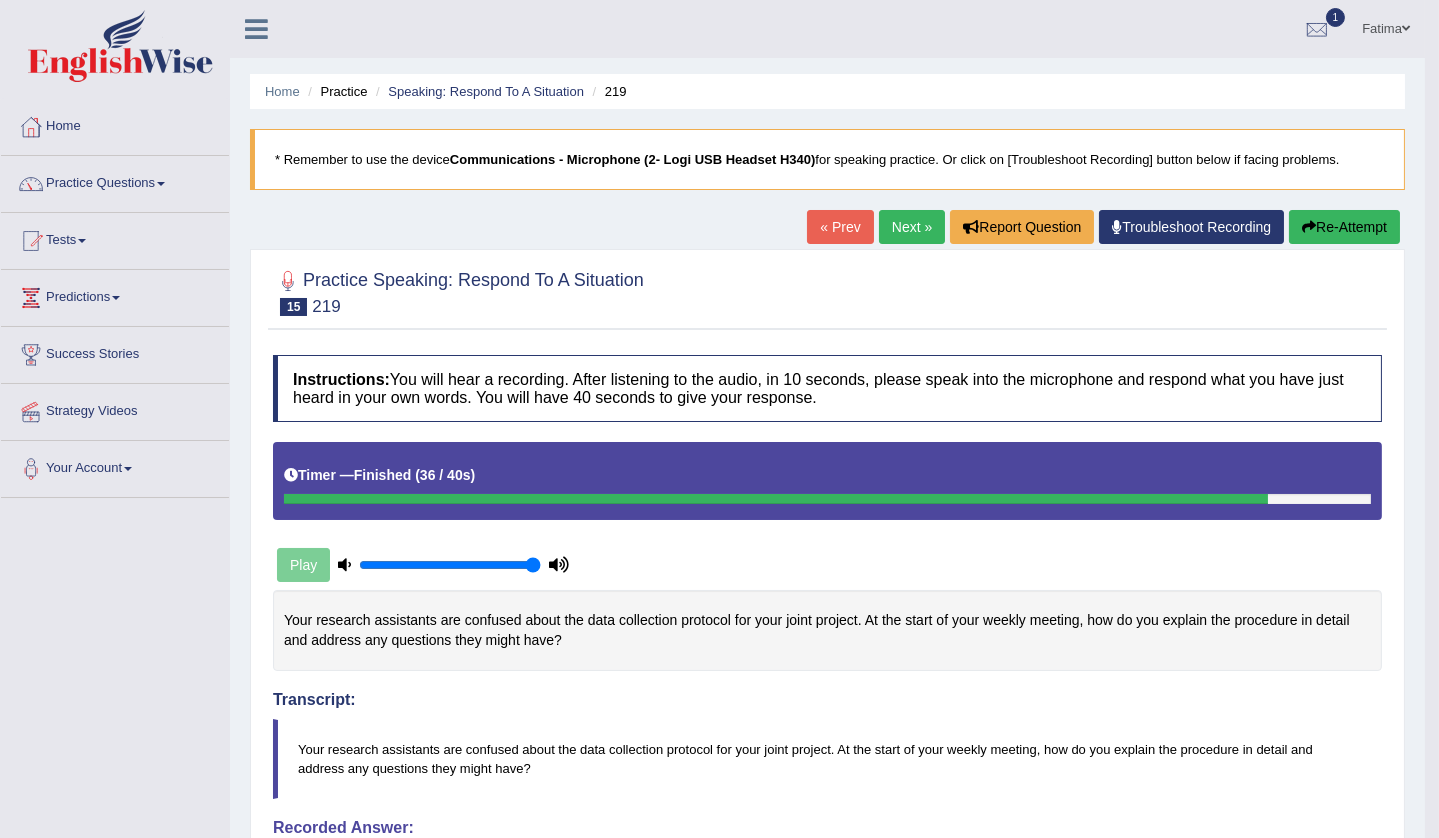 click on "Next »" at bounding box center [912, 227] 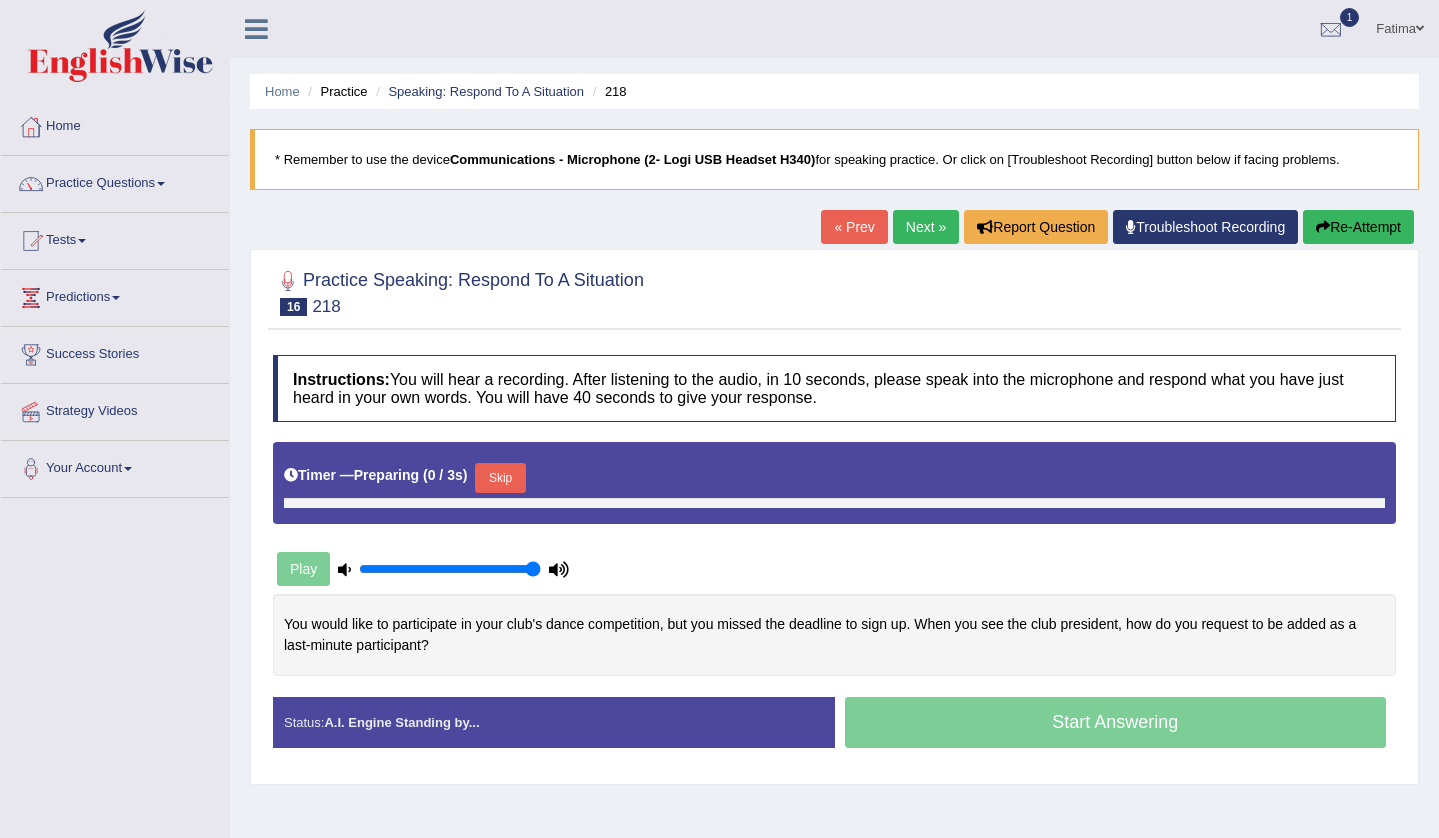 scroll, scrollTop: 0, scrollLeft: 0, axis: both 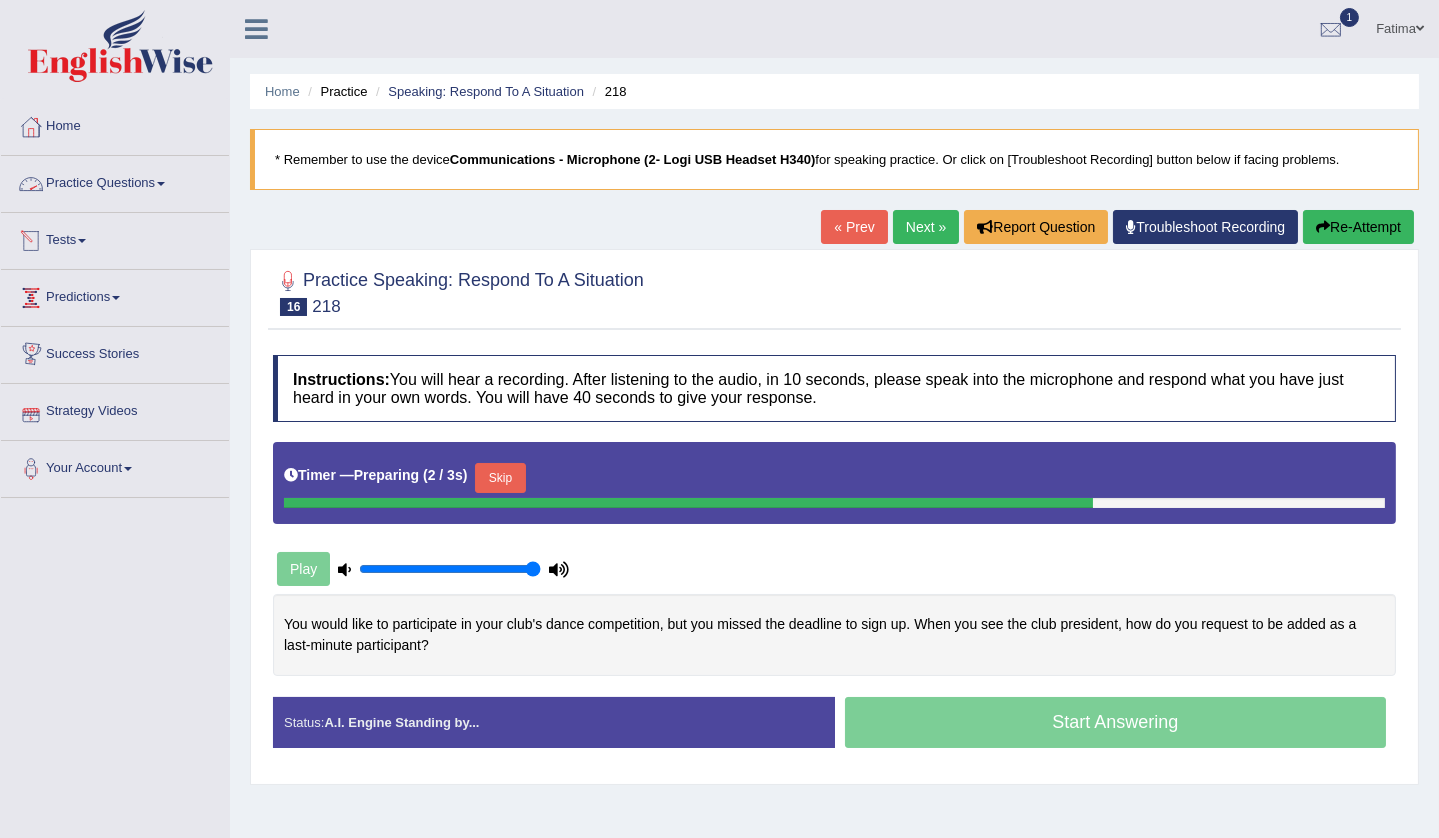 click on "Practice Questions" at bounding box center [115, 181] 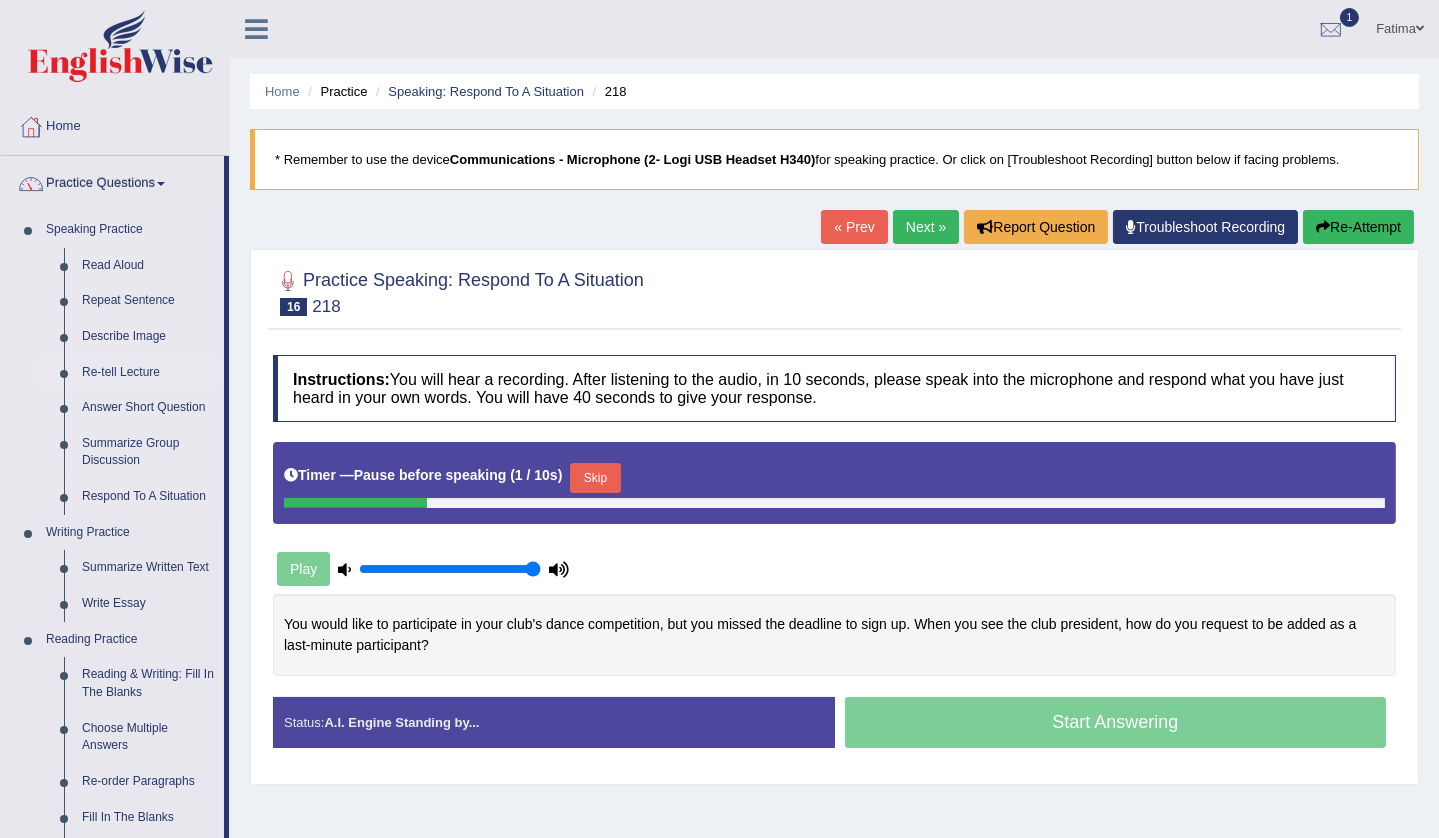 click on "Re-tell Lecture" at bounding box center [148, 373] 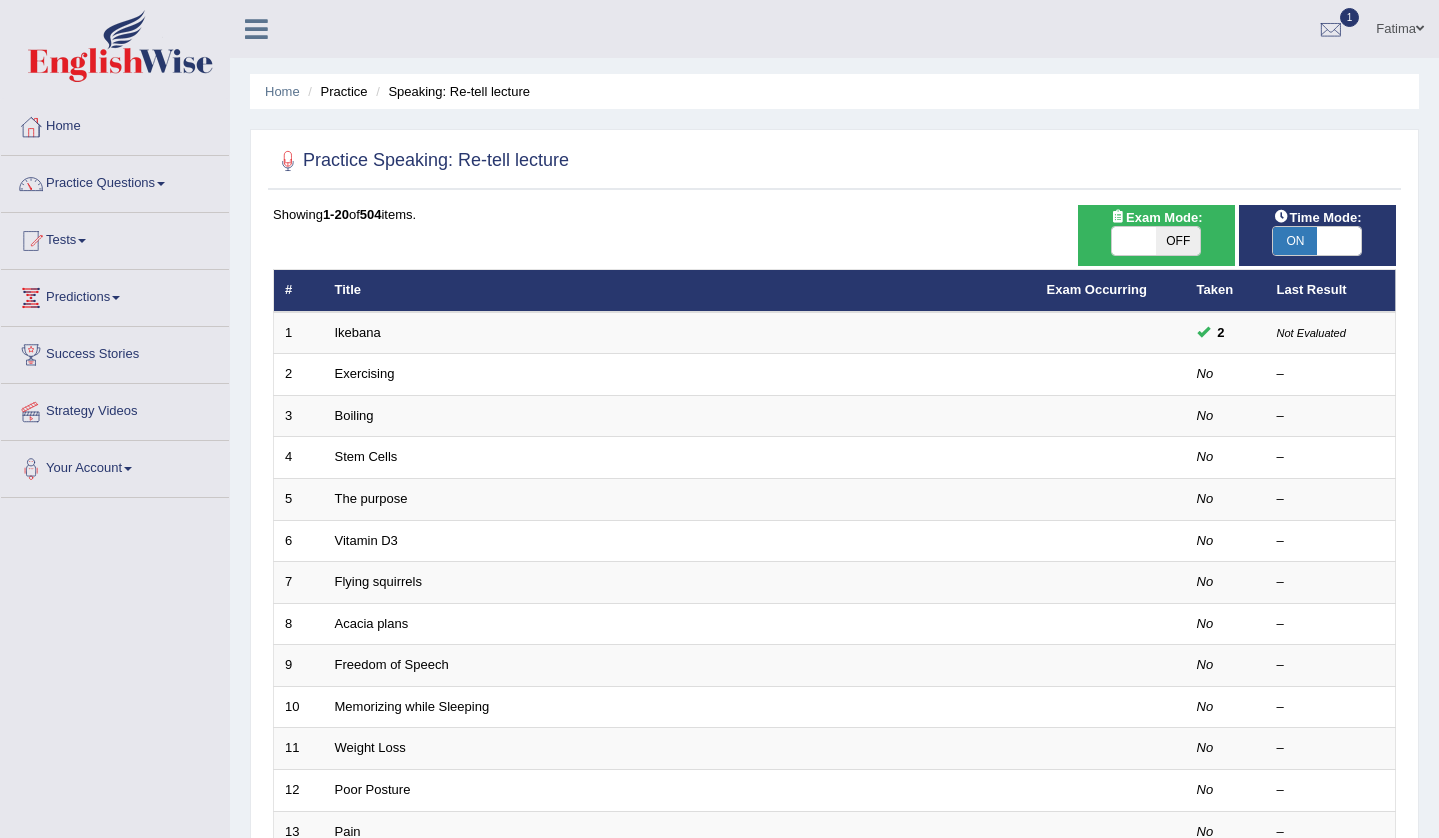 scroll, scrollTop: 0, scrollLeft: 0, axis: both 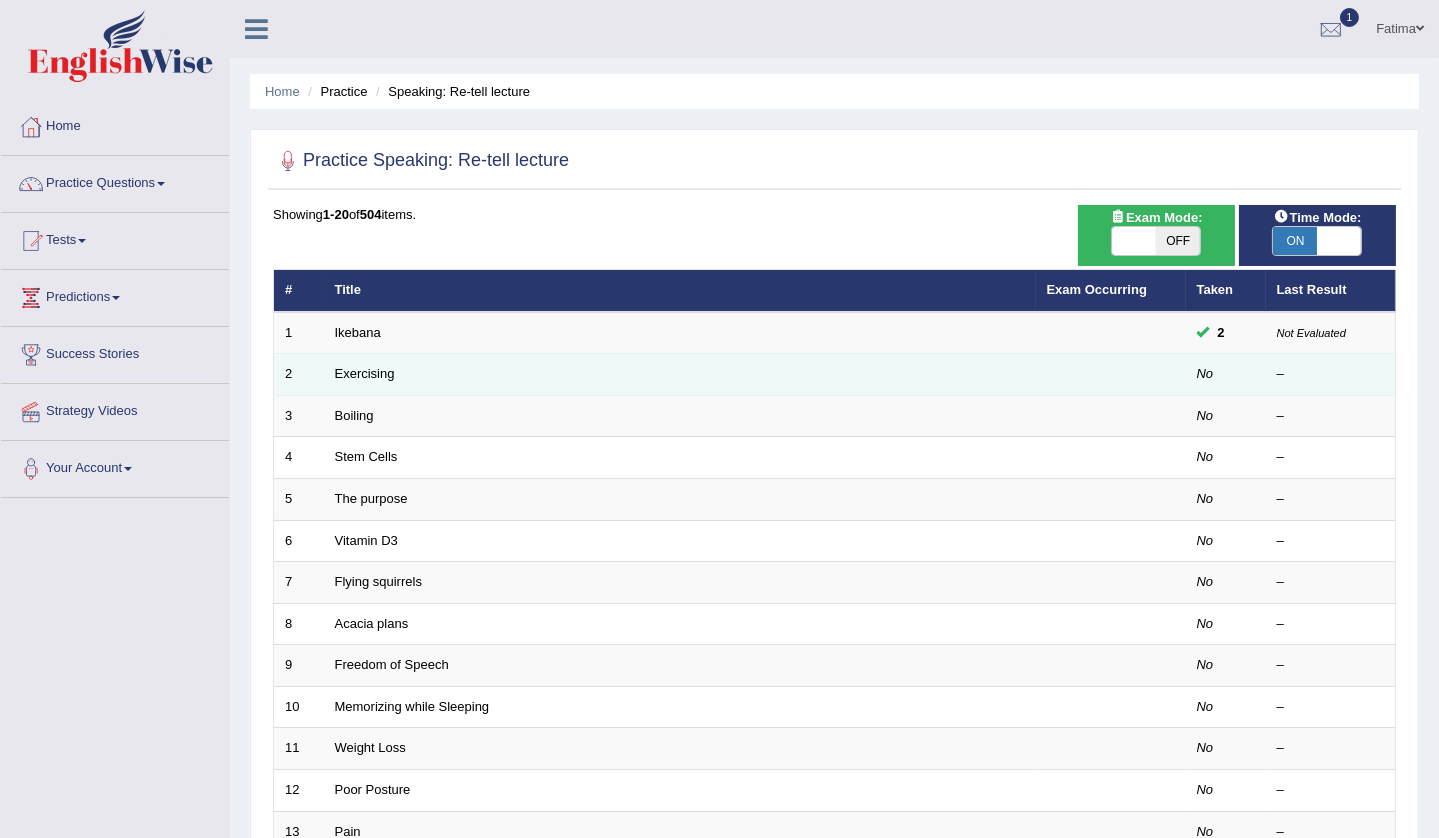 click on "Exercising" at bounding box center [680, 375] 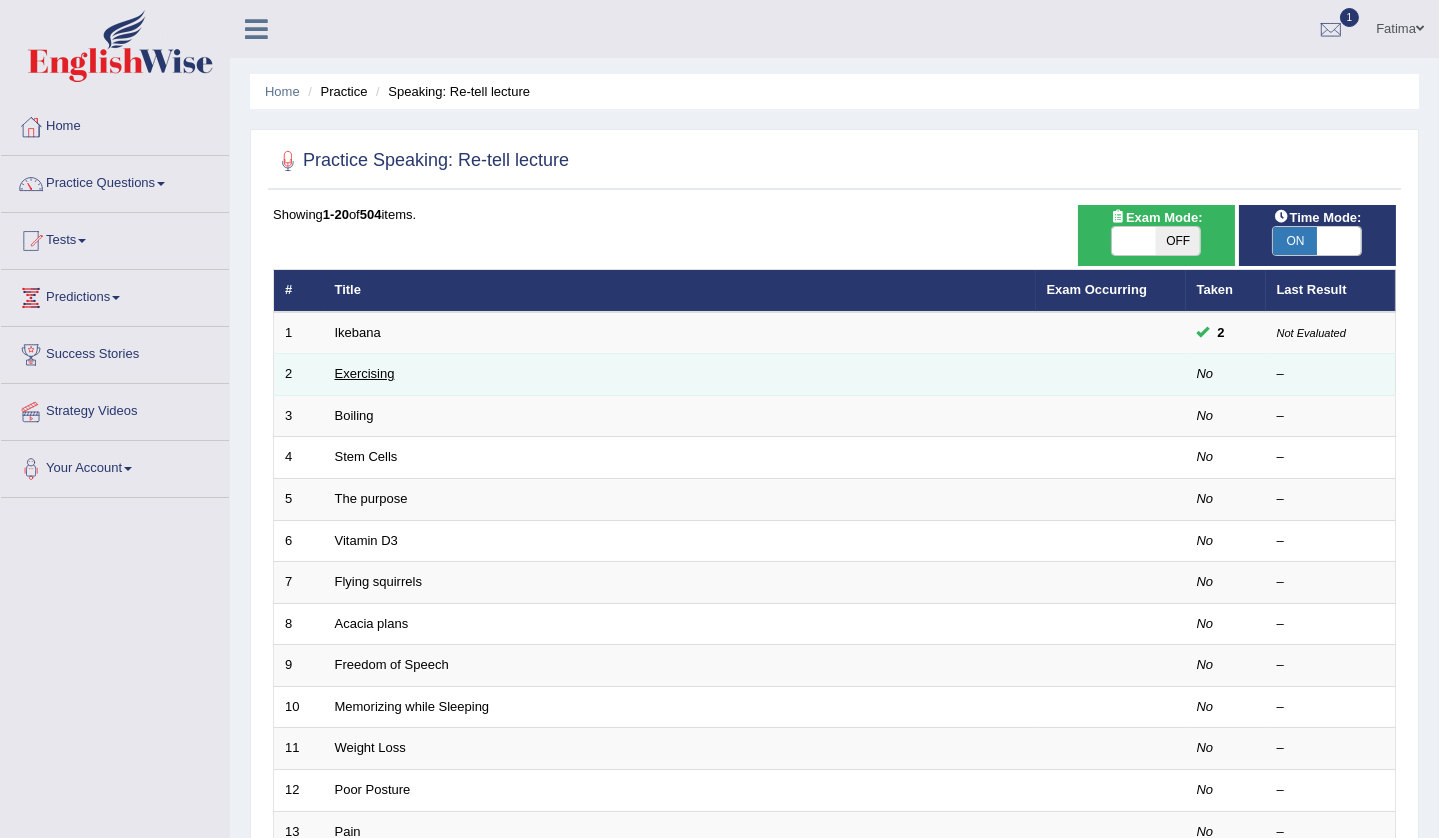 click on "Exercising" at bounding box center (365, 373) 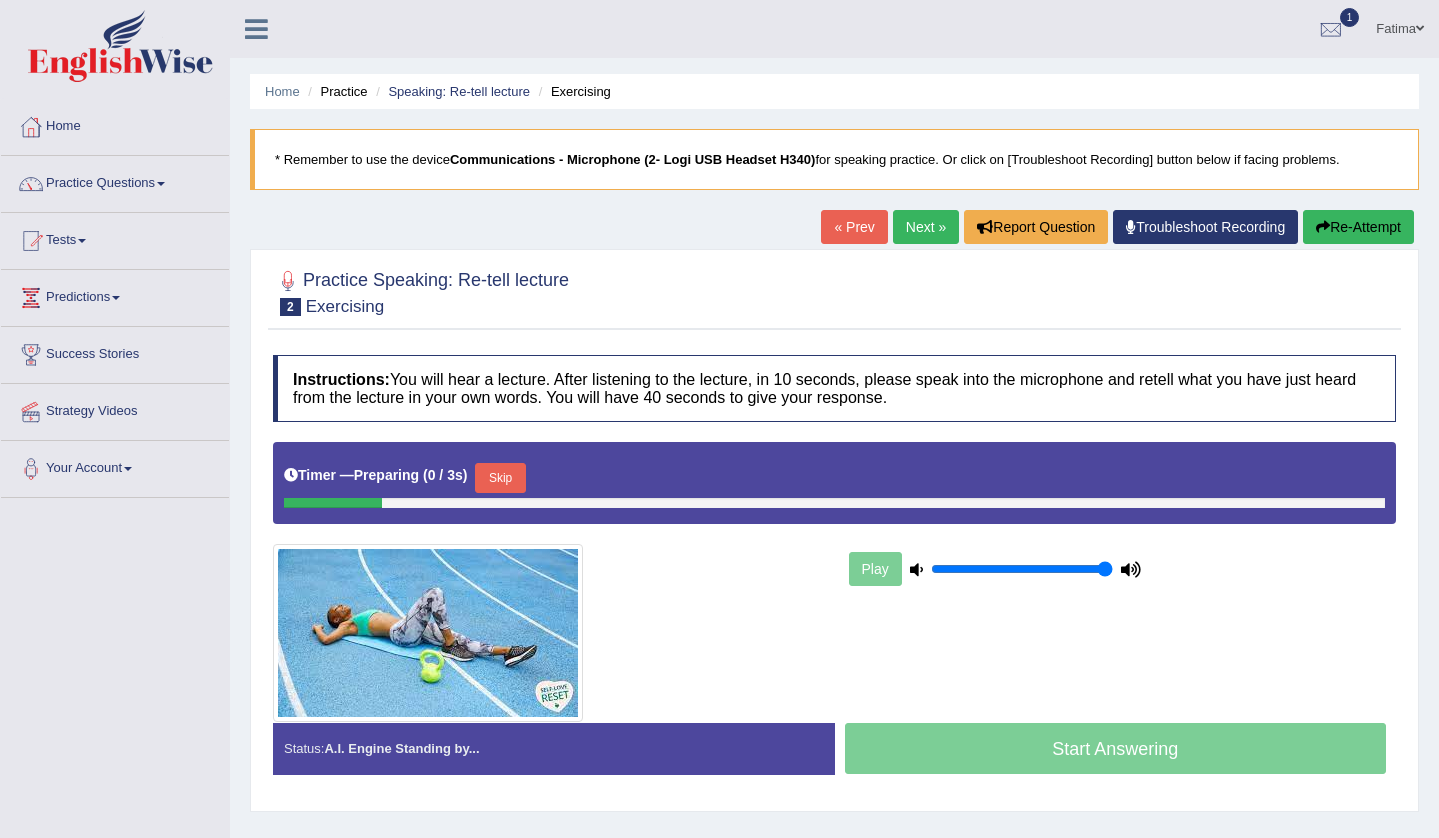 scroll, scrollTop: 0, scrollLeft: 0, axis: both 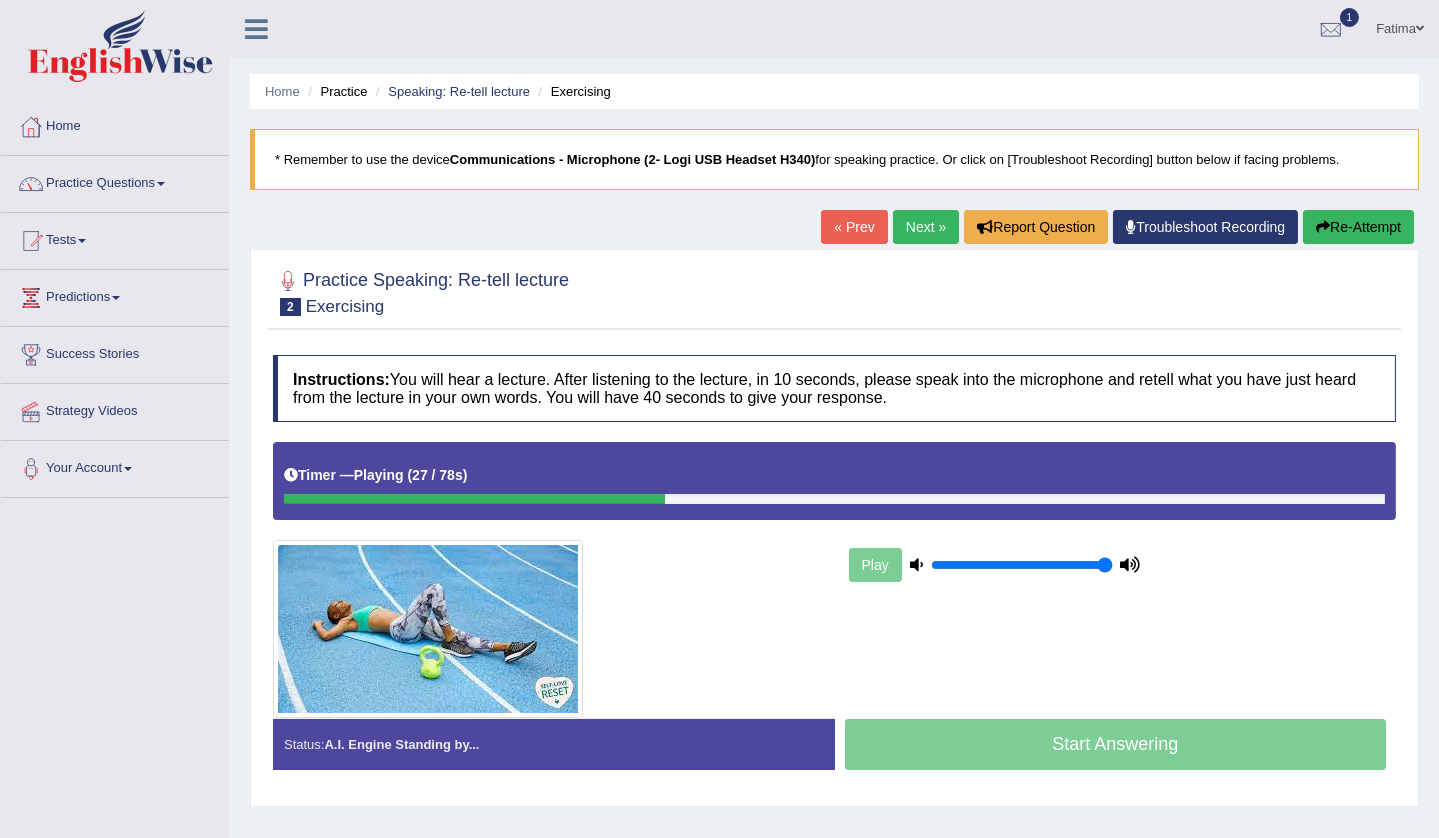 click on "Re-Attempt" at bounding box center (1358, 227) 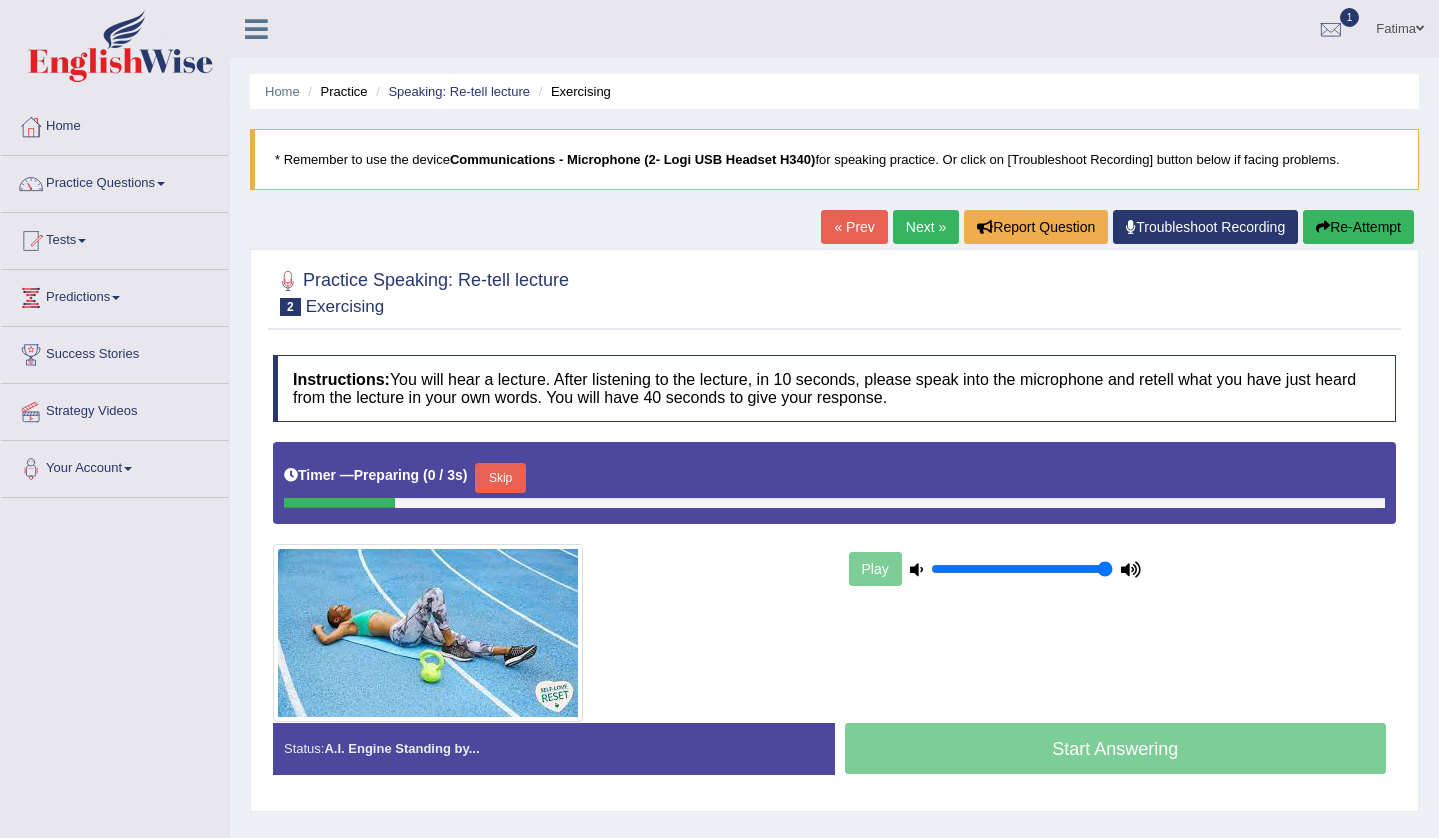 scroll, scrollTop: 0, scrollLeft: 0, axis: both 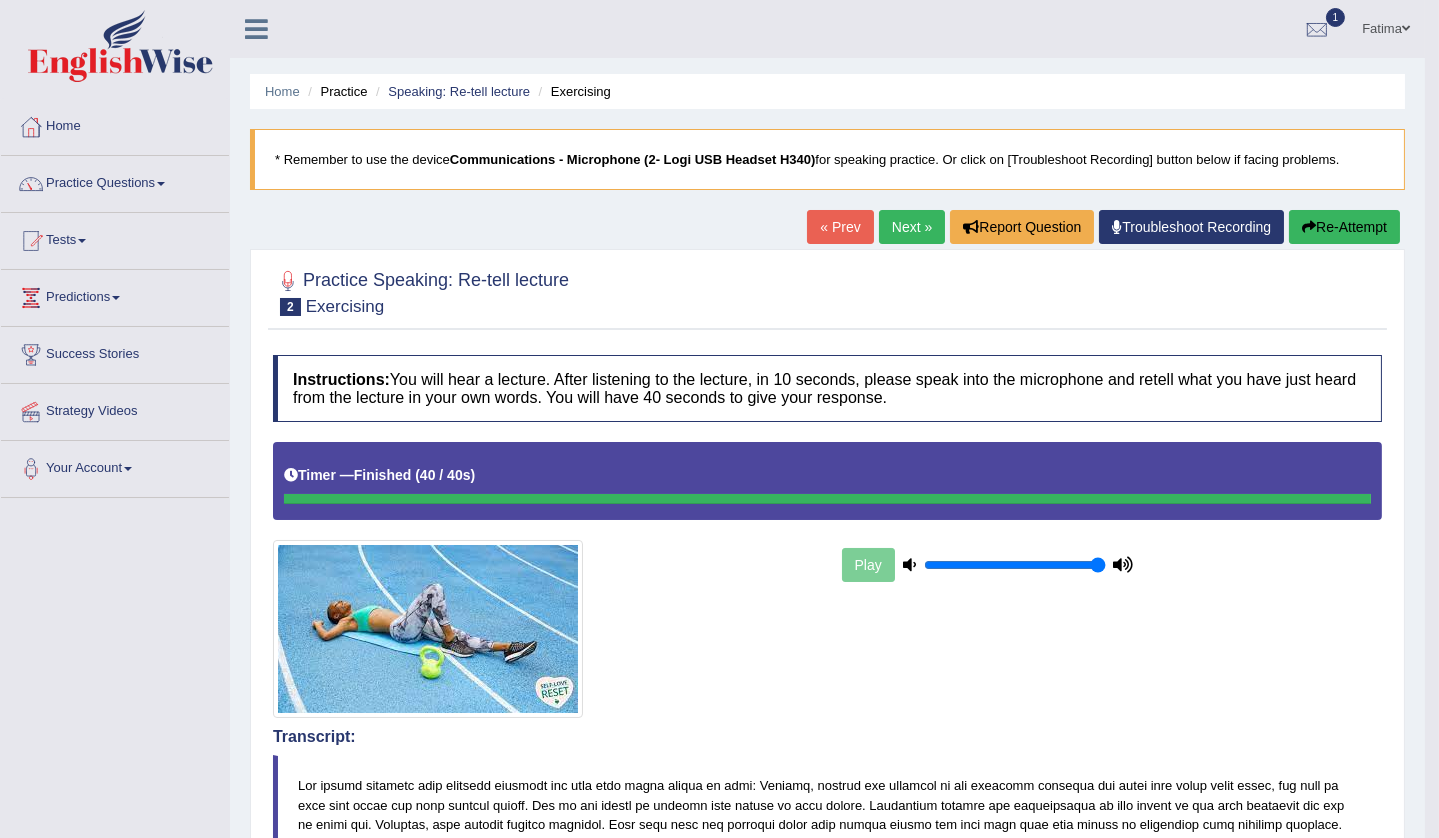 click on "Next »" at bounding box center (912, 227) 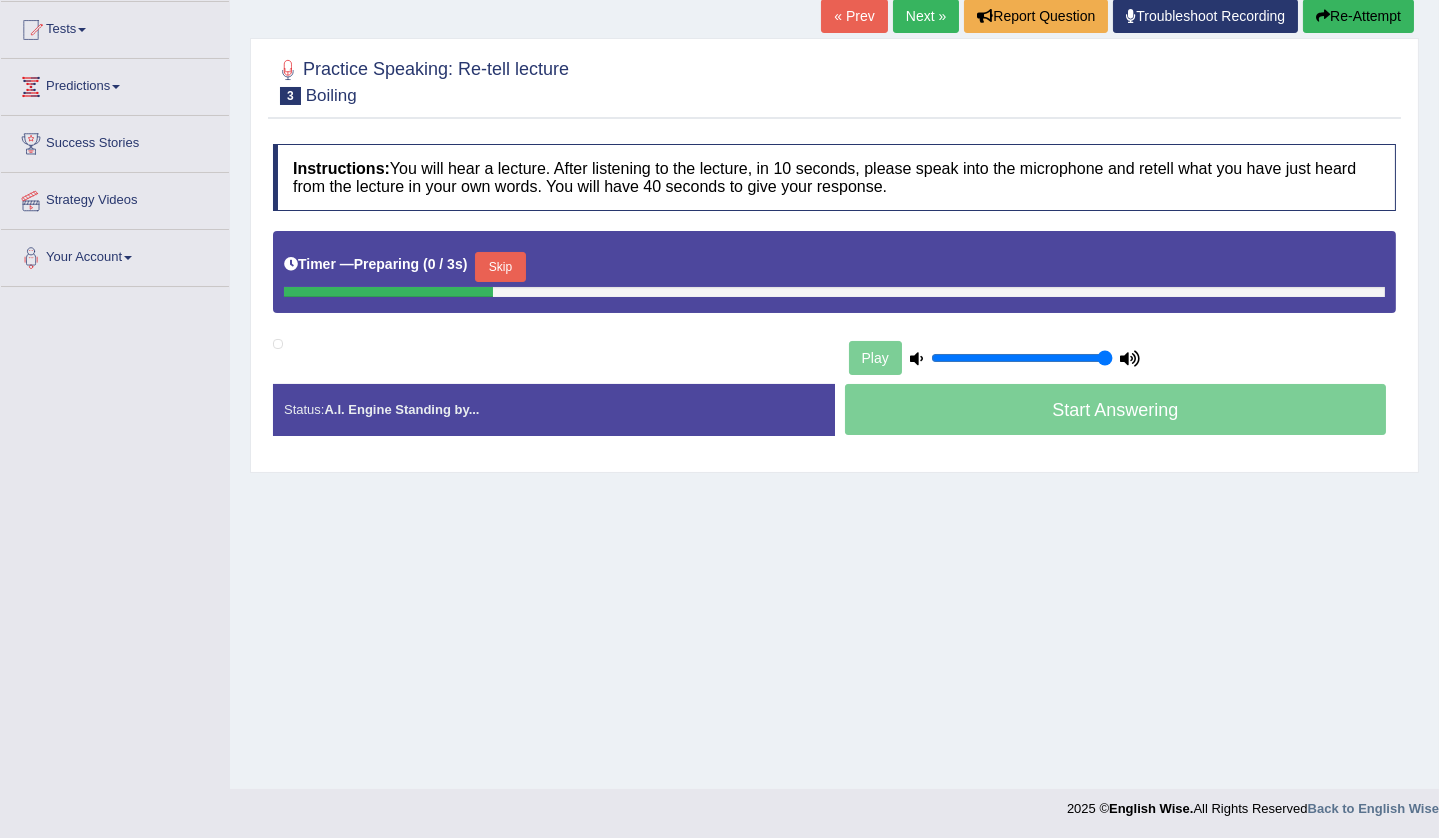 scroll, scrollTop: 211, scrollLeft: 0, axis: vertical 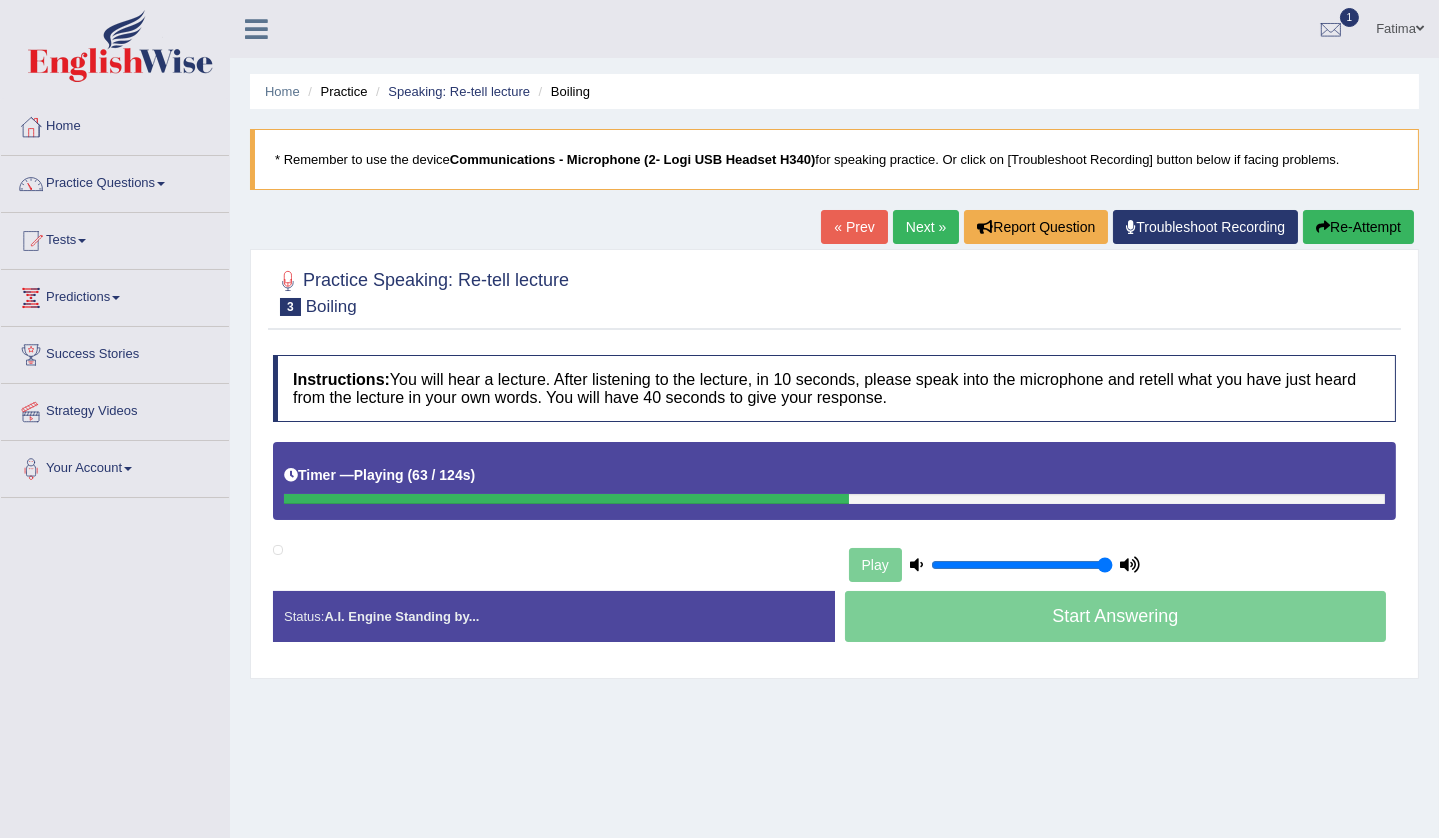click at bounding box center (1131, 564) 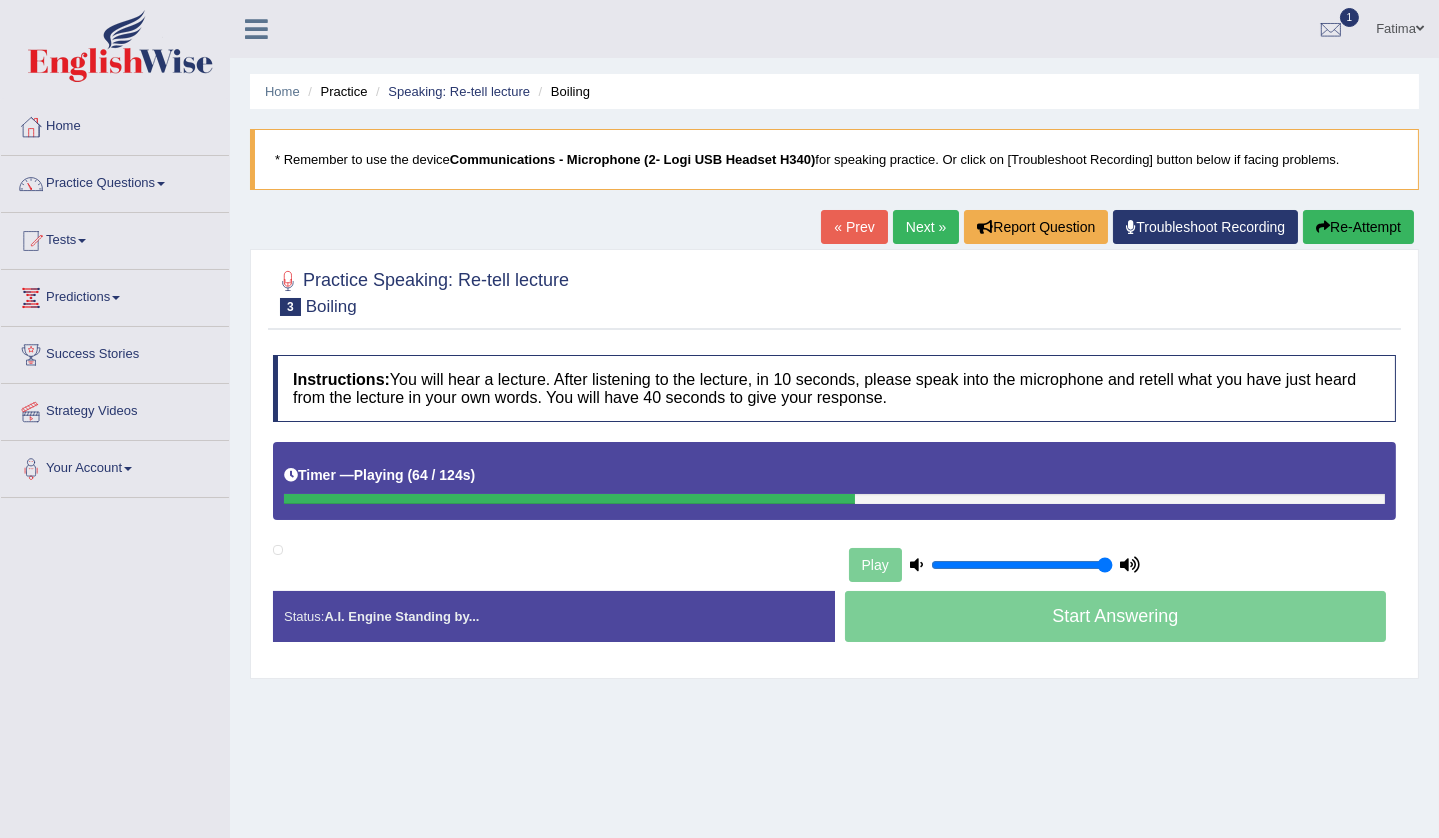 click at bounding box center (1131, 564) 